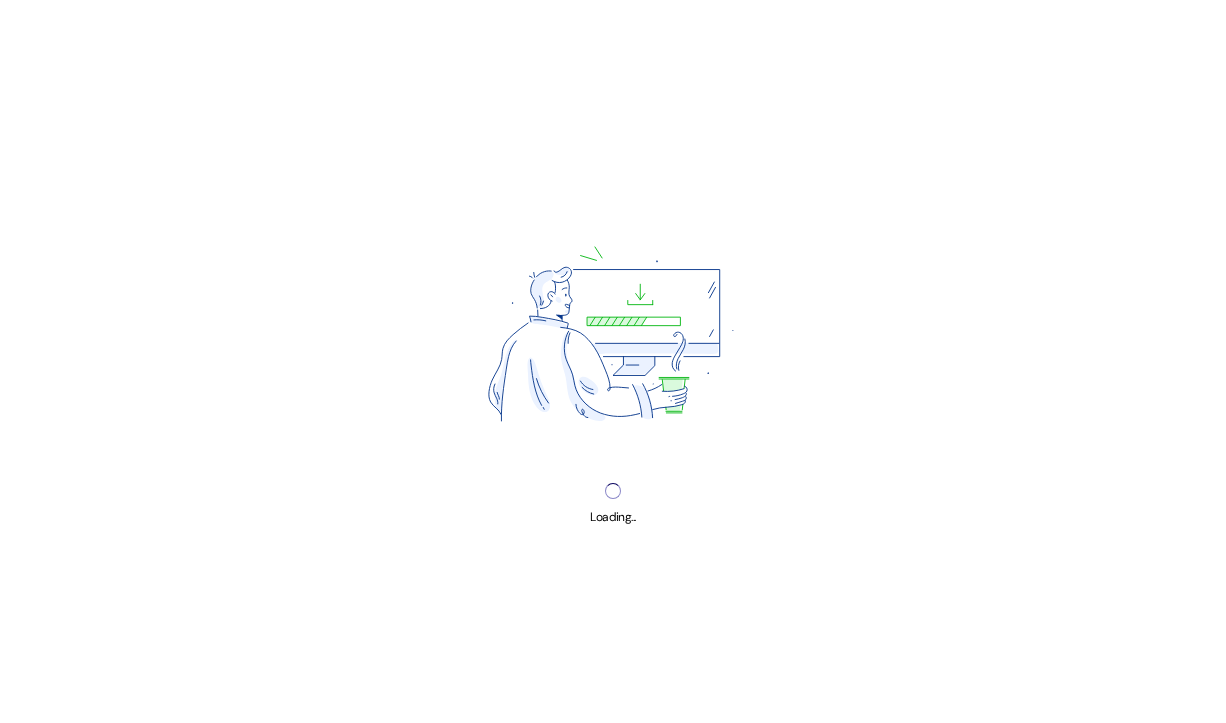 scroll, scrollTop: 0, scrollLeft: 0, axis: both 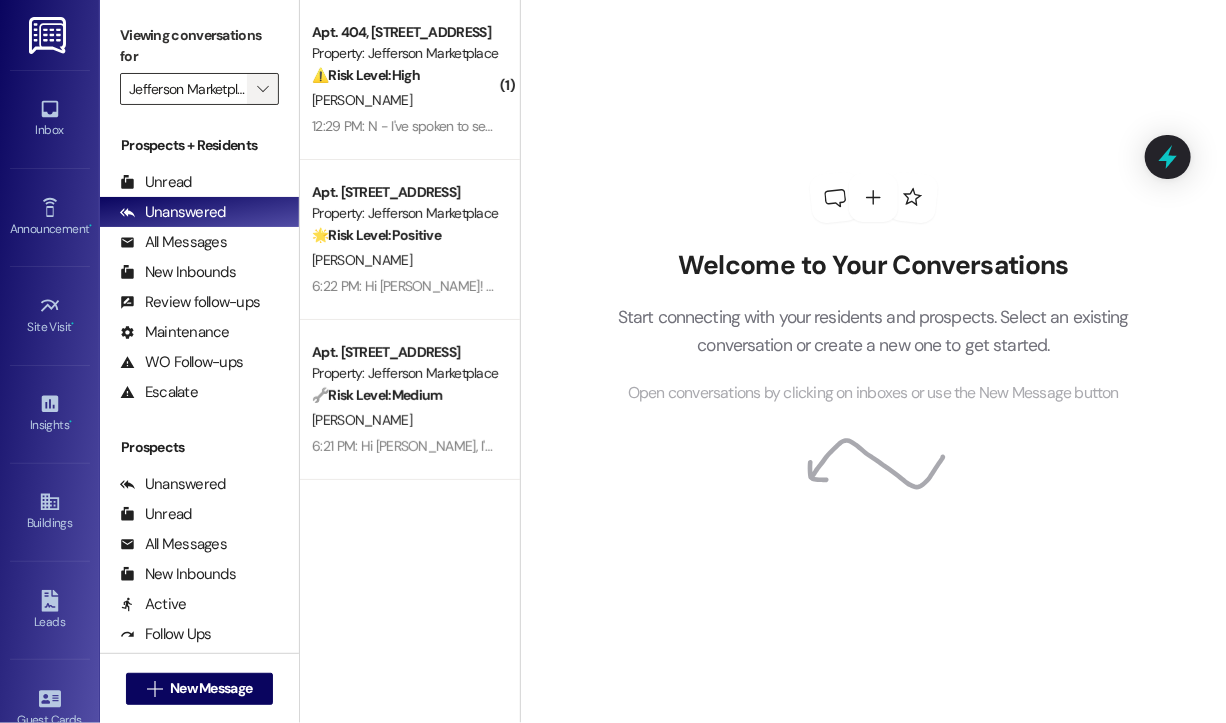 click on "" at bounding box center (262, 89) 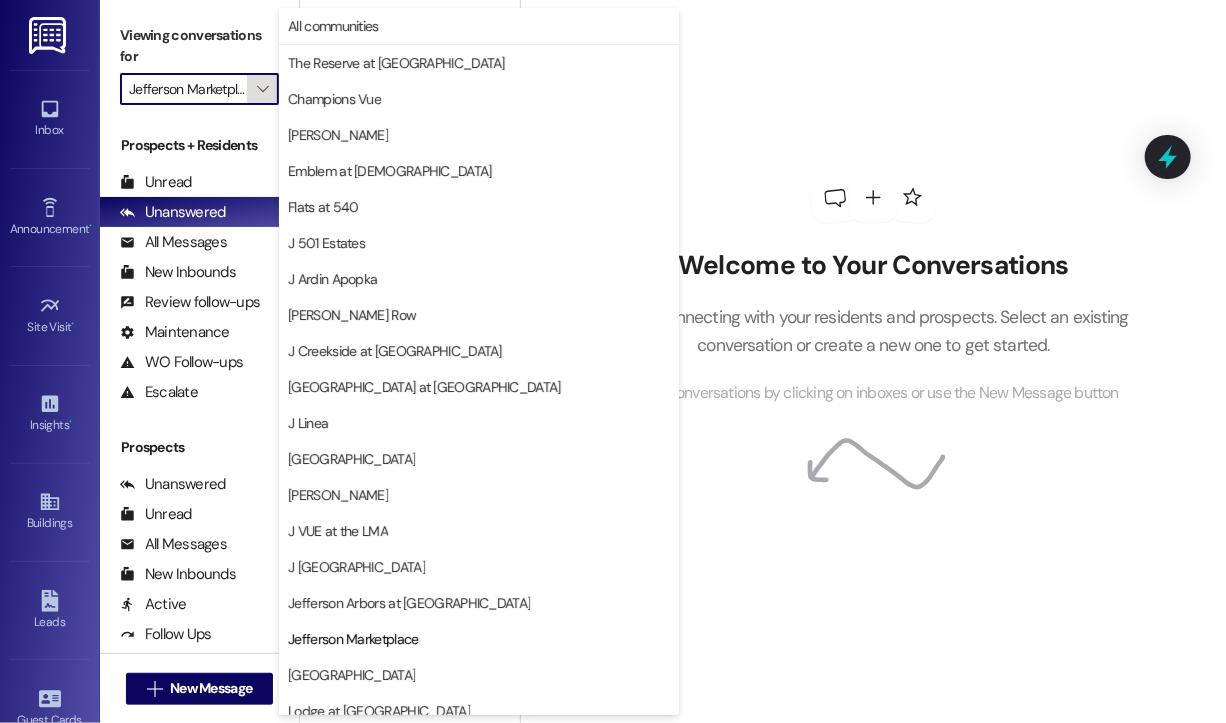 scroll, scrollTop: 0, scrollLeft: 11, axis: horizontal 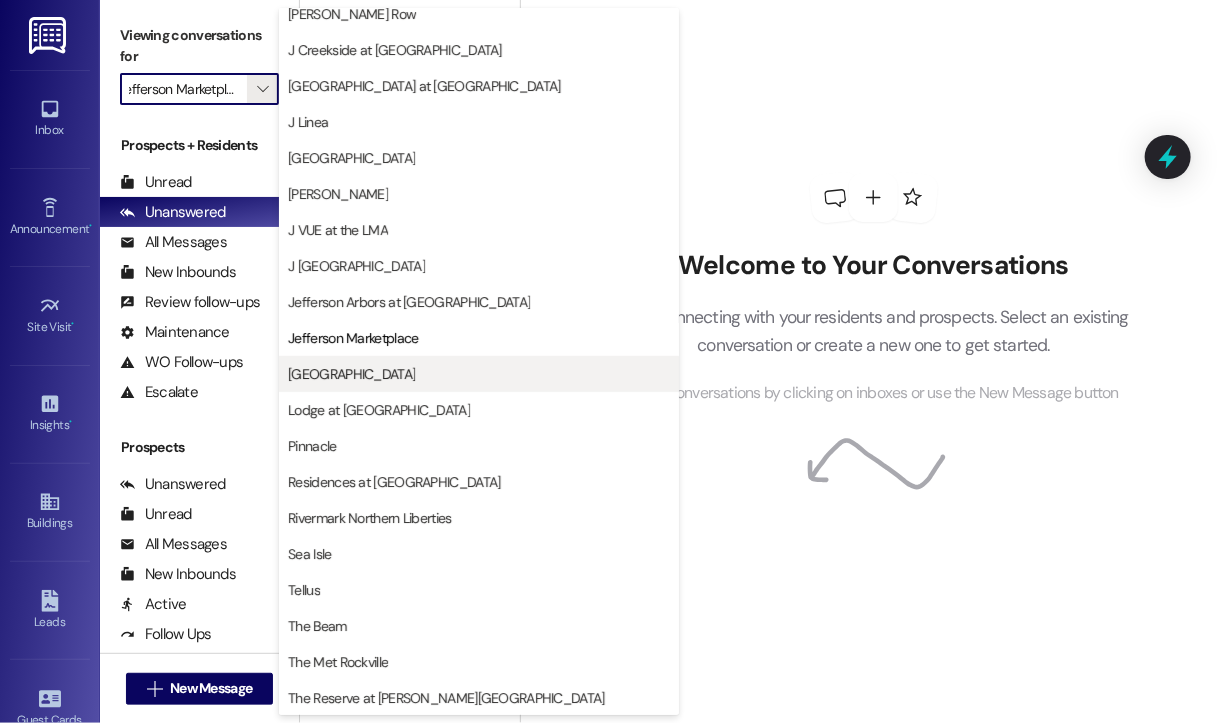 click on "Jefferson Somerset Park" at bounding box center [351, 374] 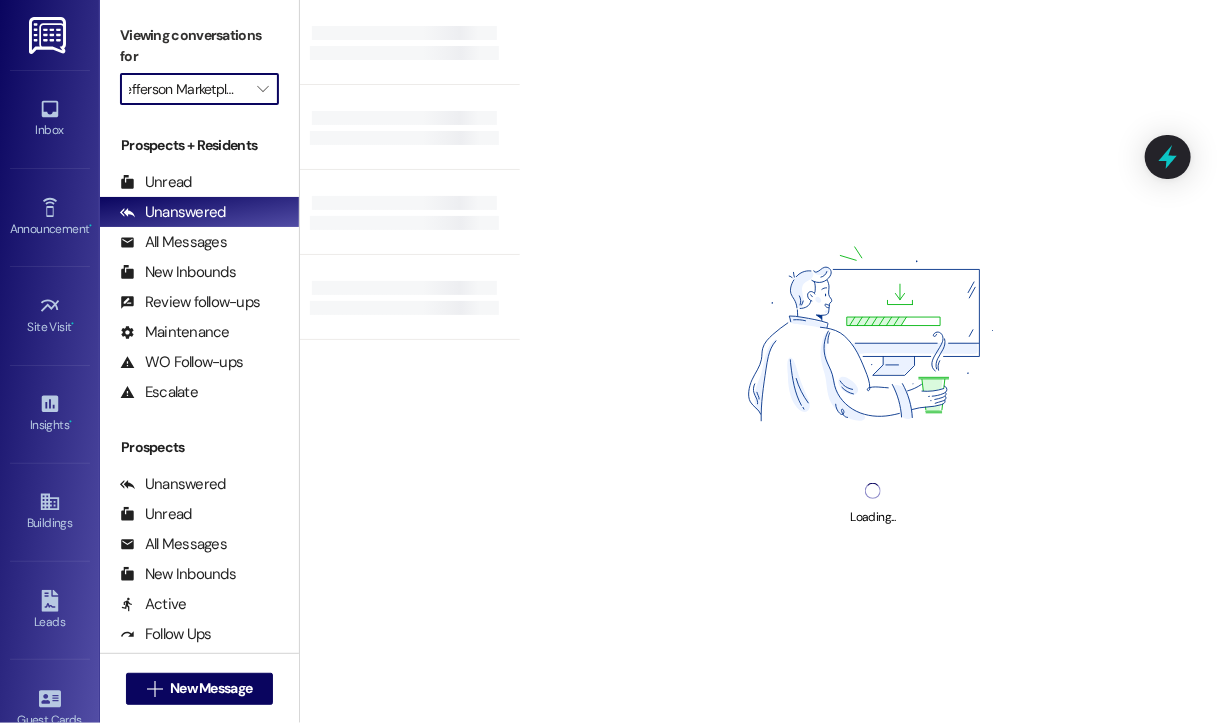 type on "[GEOGRAPHIC_DATA]" 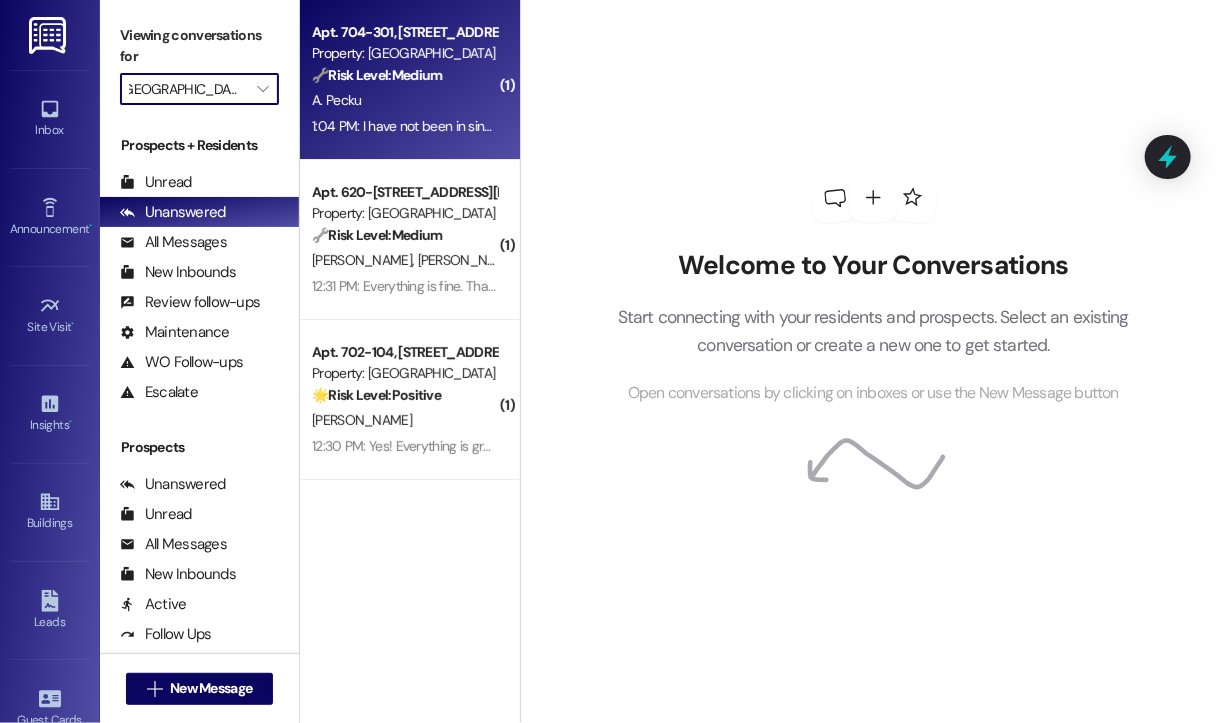 click on "1:04 PM: I have not been in since the 13th of July.I will come back on the 21st of  July. Thanks.  1:04 PM: I have not been in since the 13th of July.I will come back on the 21st of  July. Thanks." at bounding box center (548, 126) 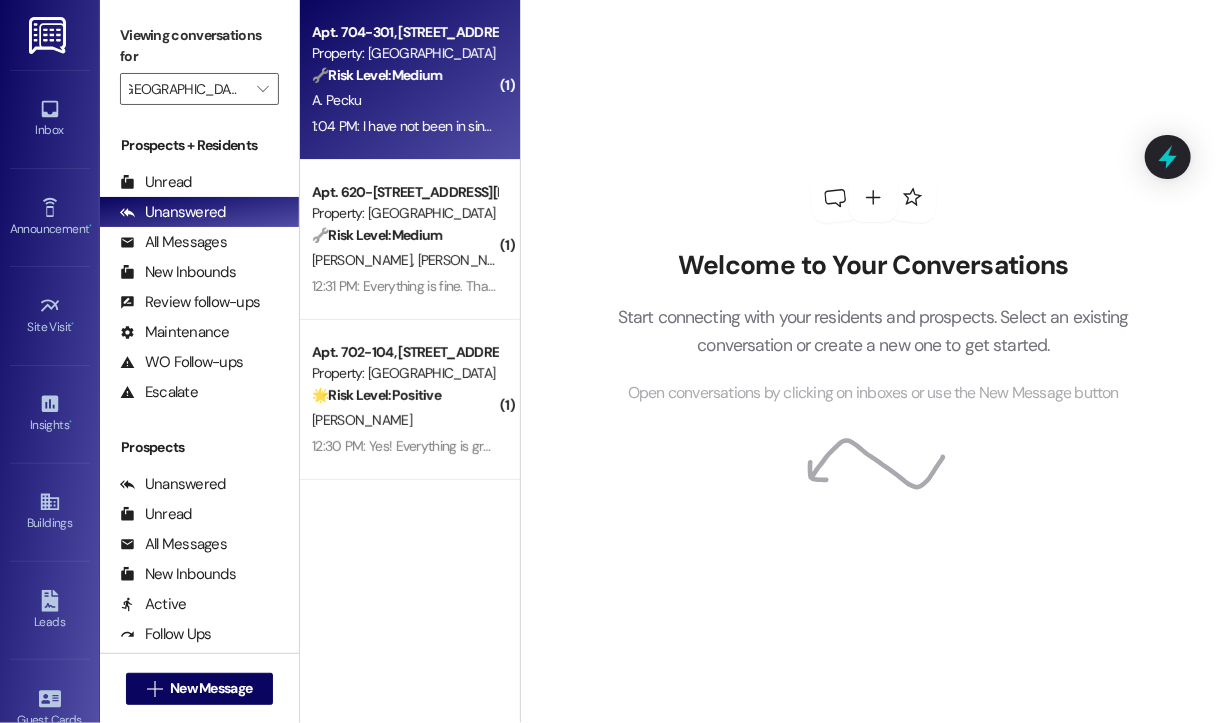 scroll, scrollTop: 0, scrollLeft: 0, axis: both 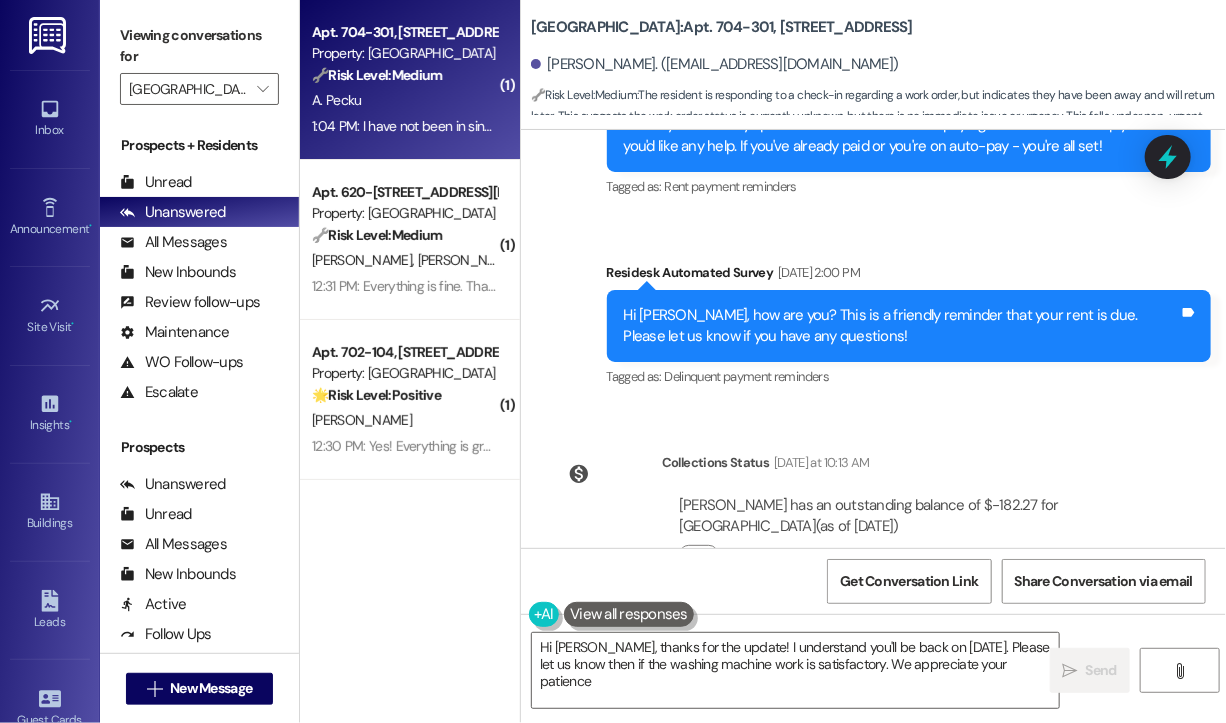 type on "Hi Agatha, thanks for the update! I understand you'll be back on July 21st. Please let us know then if the washing machine work is satisfactory. We appreciate your patience!" 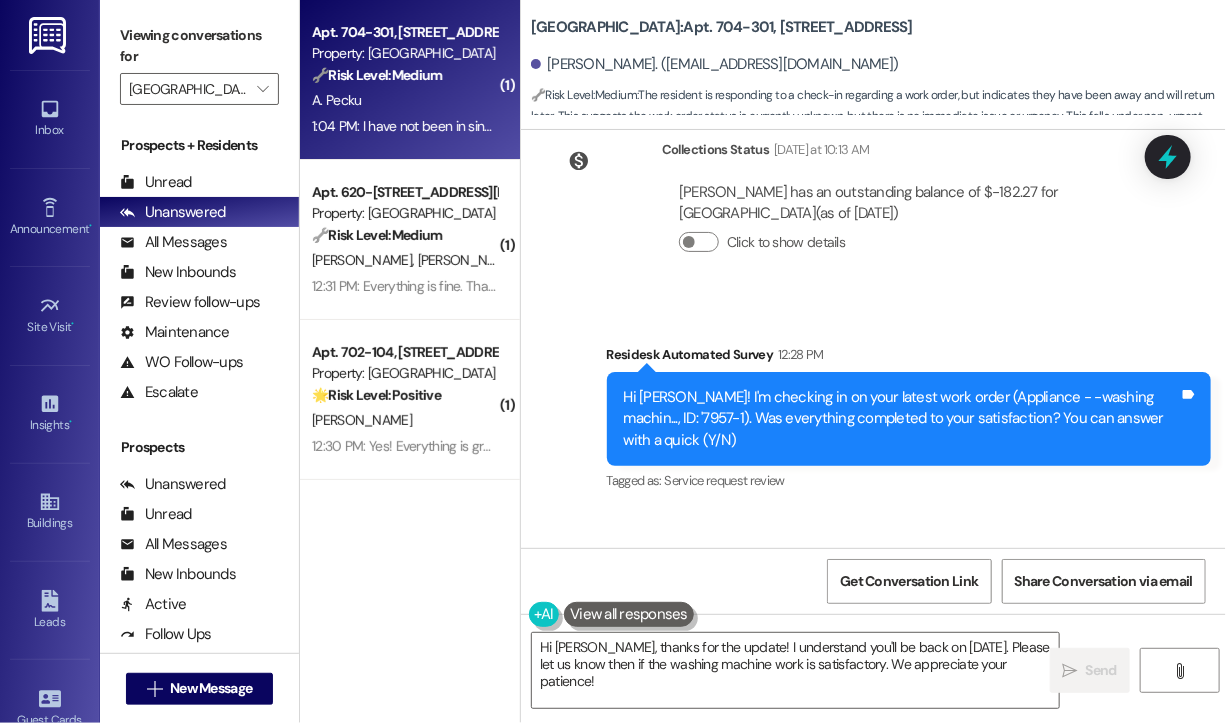 scroll, scrollTop: 1943, scrollLeft: 0, axis: vertical 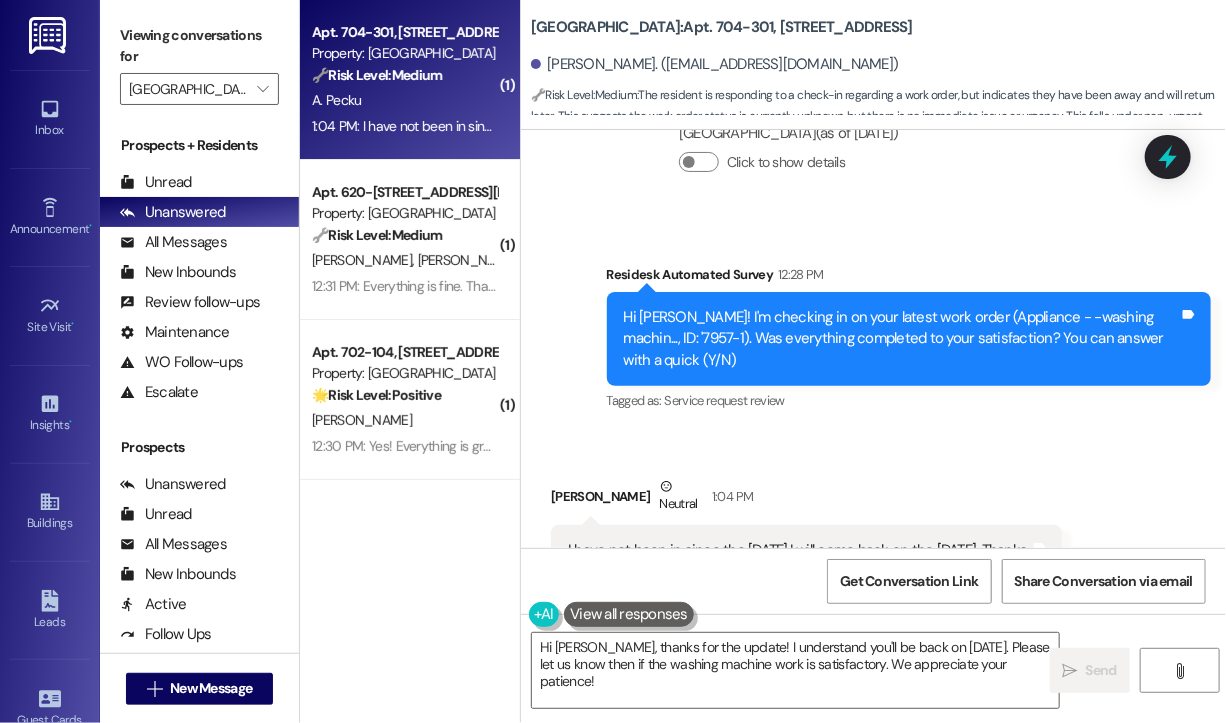 click on "Received via SMS Agatha Pecku   Neutral 1:04 PM I have not been in since the 13th of July.I will come back on the 21st of  July. Thanks.  Tags and notes" at bounding box center (806, 526) 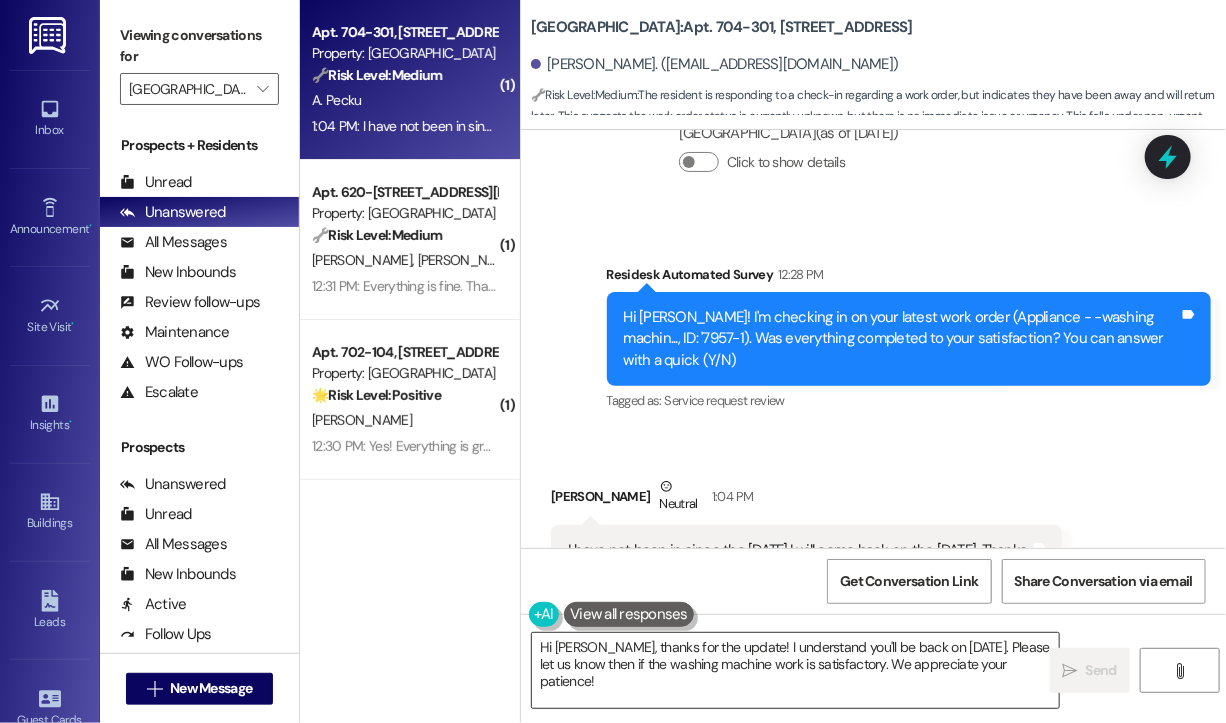 click on "Hi Agatha, thanks for the update! I understand you'll be back on July 21st. Please let us know then if the washing machine work is satisfactory. We appreciate your patience!" at bounding box center (795, 670) 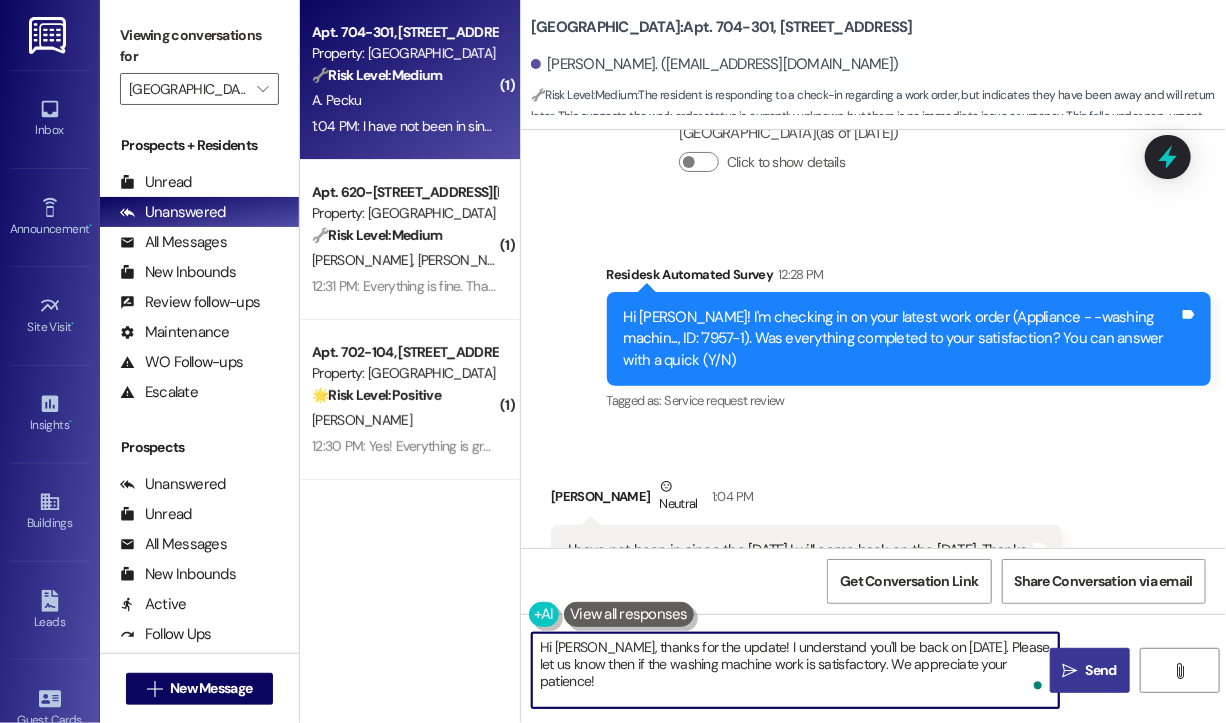 click on "" at bounding box center (1070, 671) 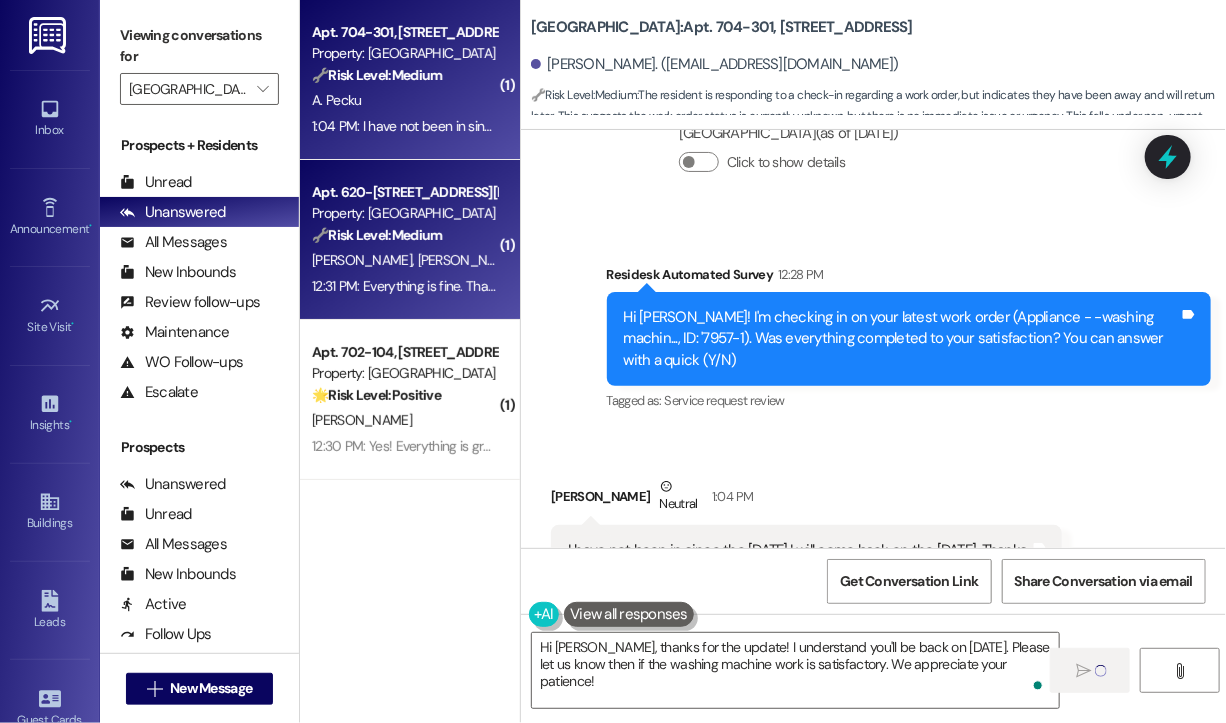 click on "C. Maimone C. Maimone" at bounding box center [404, 260] 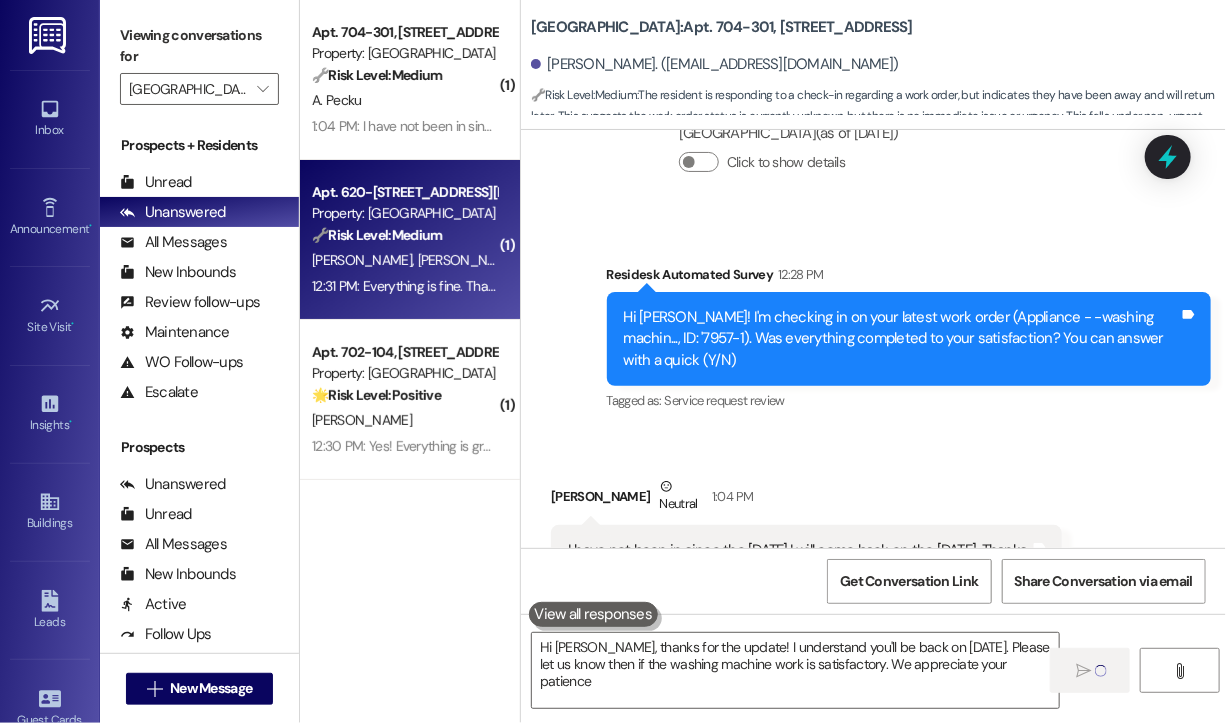 type on "Hi Agatha, thanks for the update! I understand you'll be back on July 21st. Please let us know then if the washing machine work is satisfactory. We appreciate your patience!" 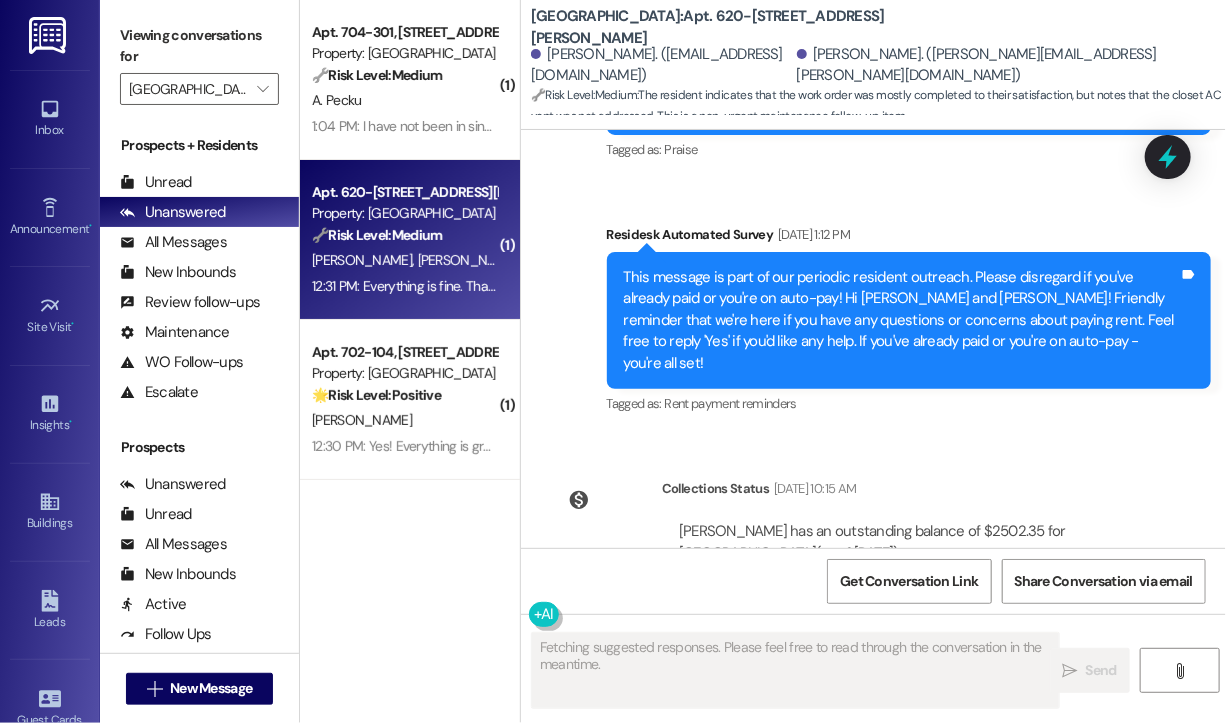 scroll, scrollTop: 2316, scrollLeft: 0, axis: vertical 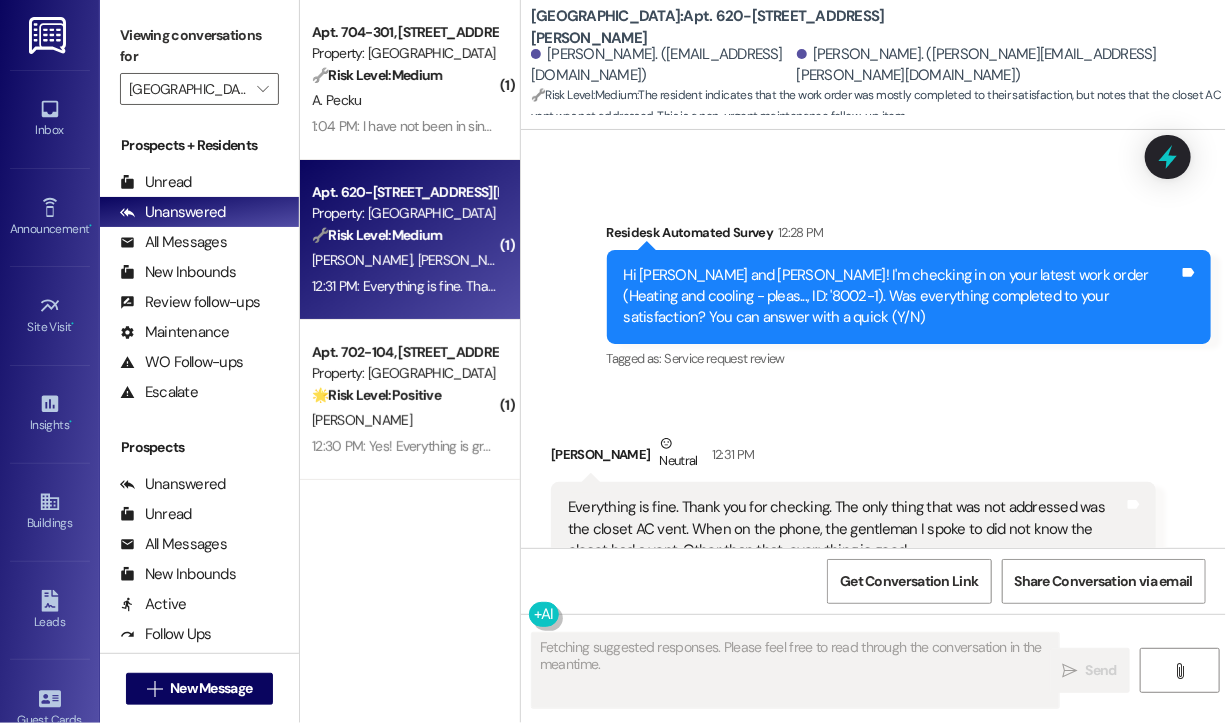 click on "Received via SMS Christopher Maimone   Neutral 12:31 PM Everything is fine. Thank you for checking. The only thing that was not addressed was the closet AC vent. When on the phone, the gentleman I spoke to did not know the closet had a vent. Other than that, everything is good. Tags and notes" at bounding box center (873, 489) 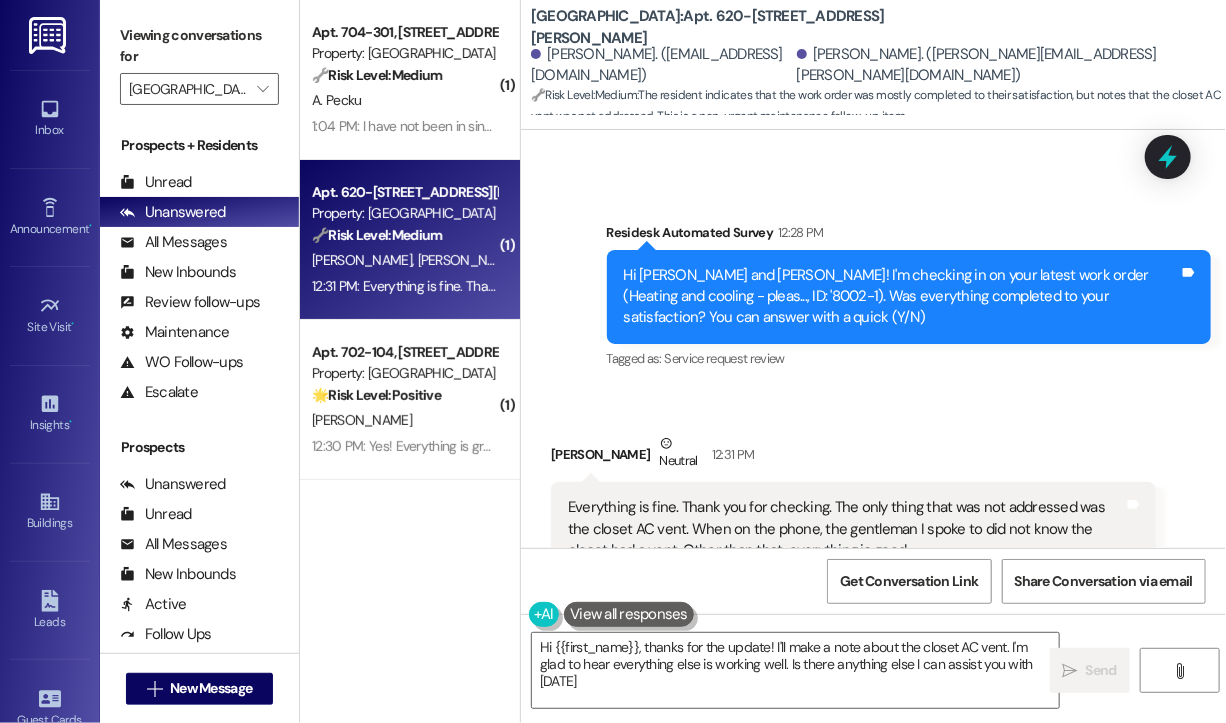 type on "Hi {{first_name}}, thanks for the update! I'll make a note about the closet AC vent. I'm glad to hear everything else is working well. Is there anything else I can assist you with today?" 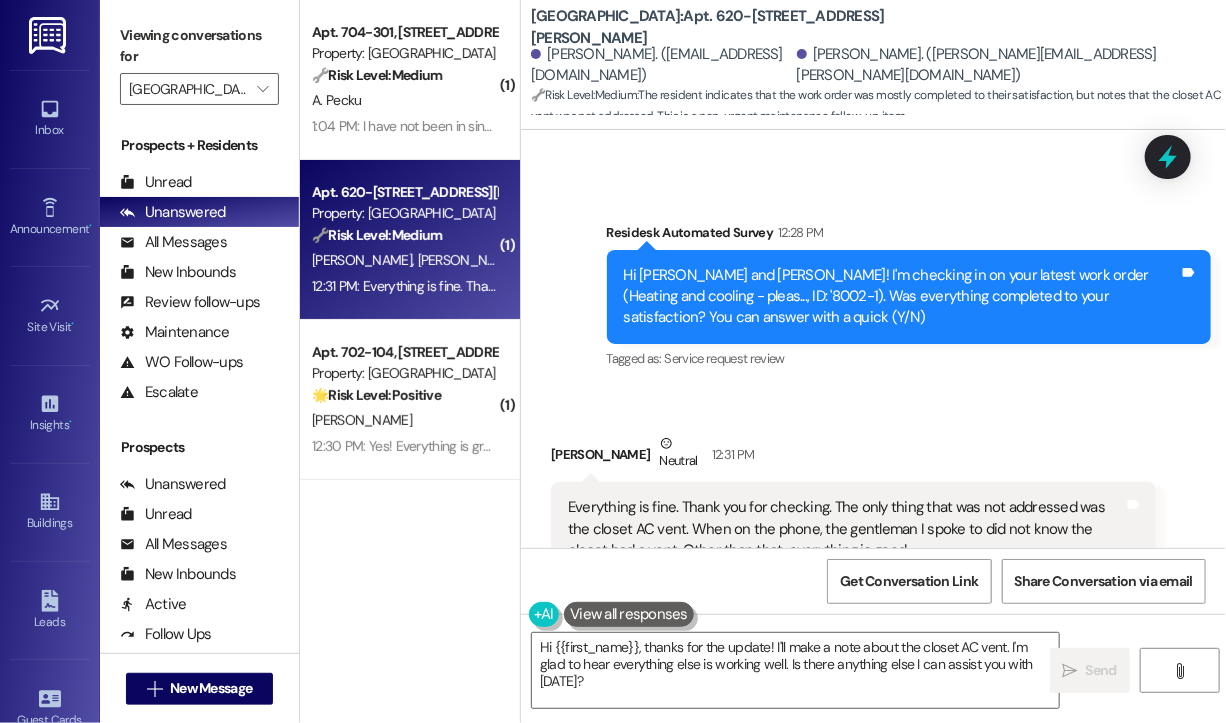 click on "Received via SMS Christopher Maimone   Neutral 12:31 PM Everything is fine. Thank you for checking. The only thing that was not addressed was the closet AC vent. When on the phone, the gentleman I spoke to did not know the closet had a vent. Other than that, everything is good. Tags and notes" at bounding box center [873, 489] 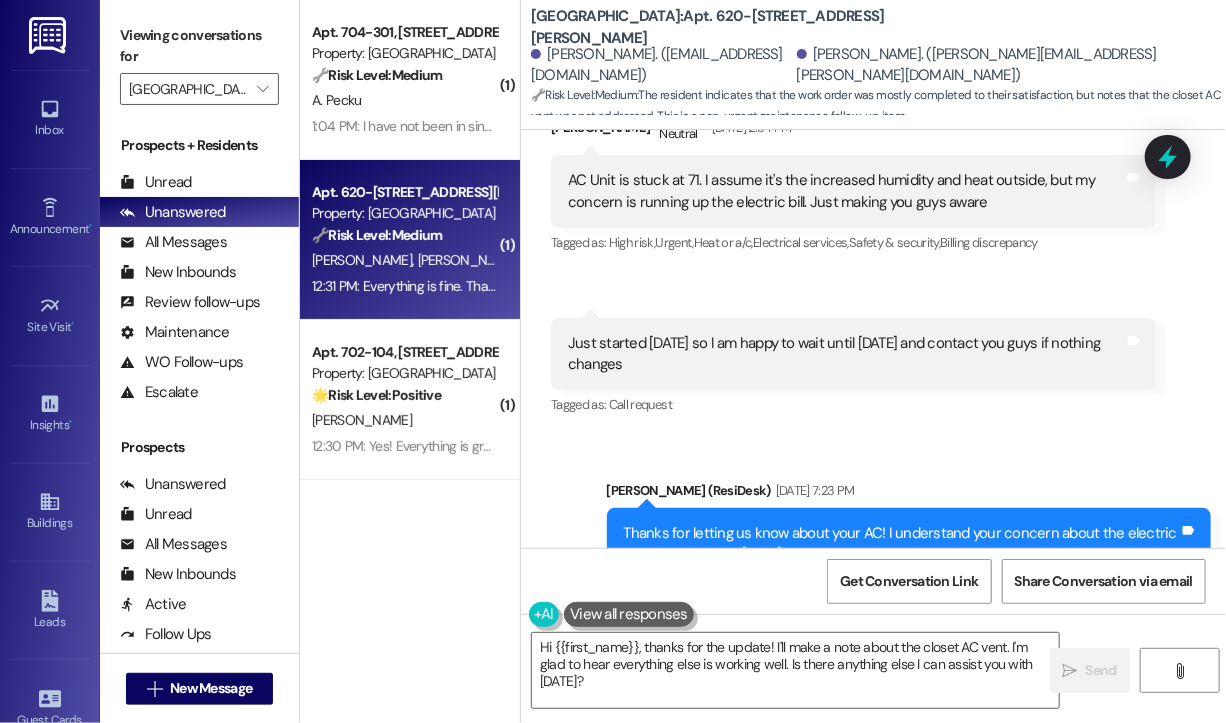 scroll, scrollTop: 716, scrollLeft: 0, axis: vertical 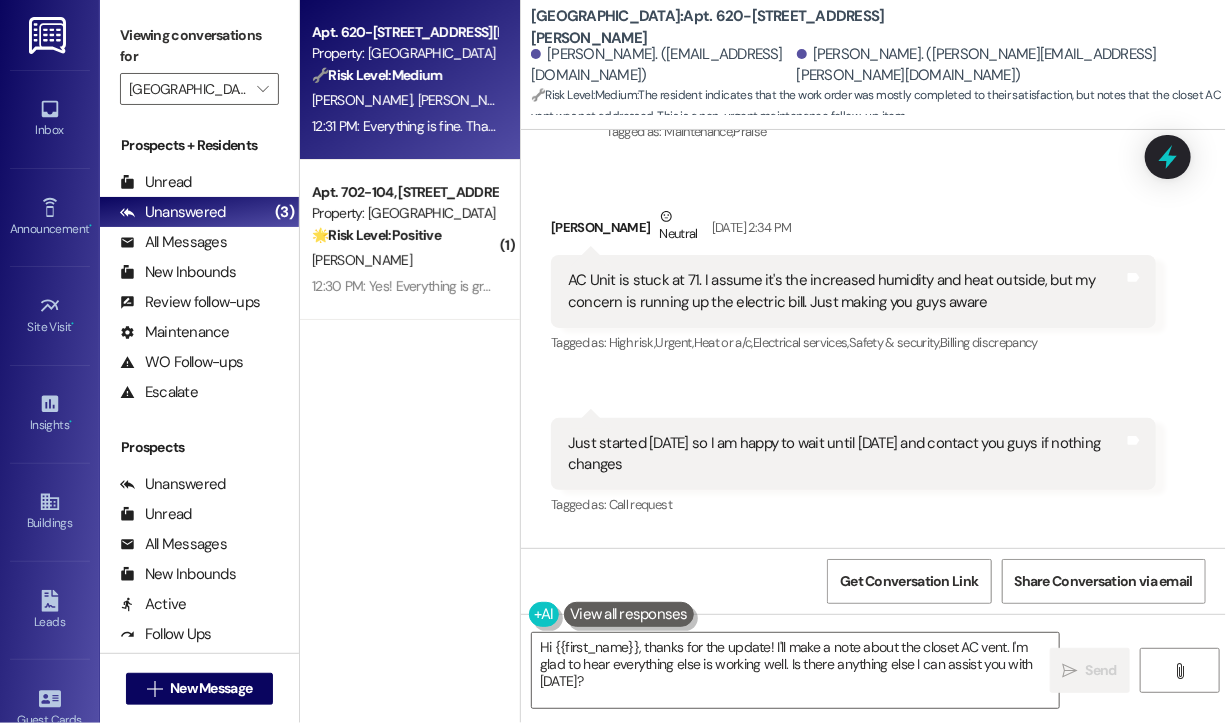 click on "Property: Jefferson Somerset Park" at bounding box center (404, 213) 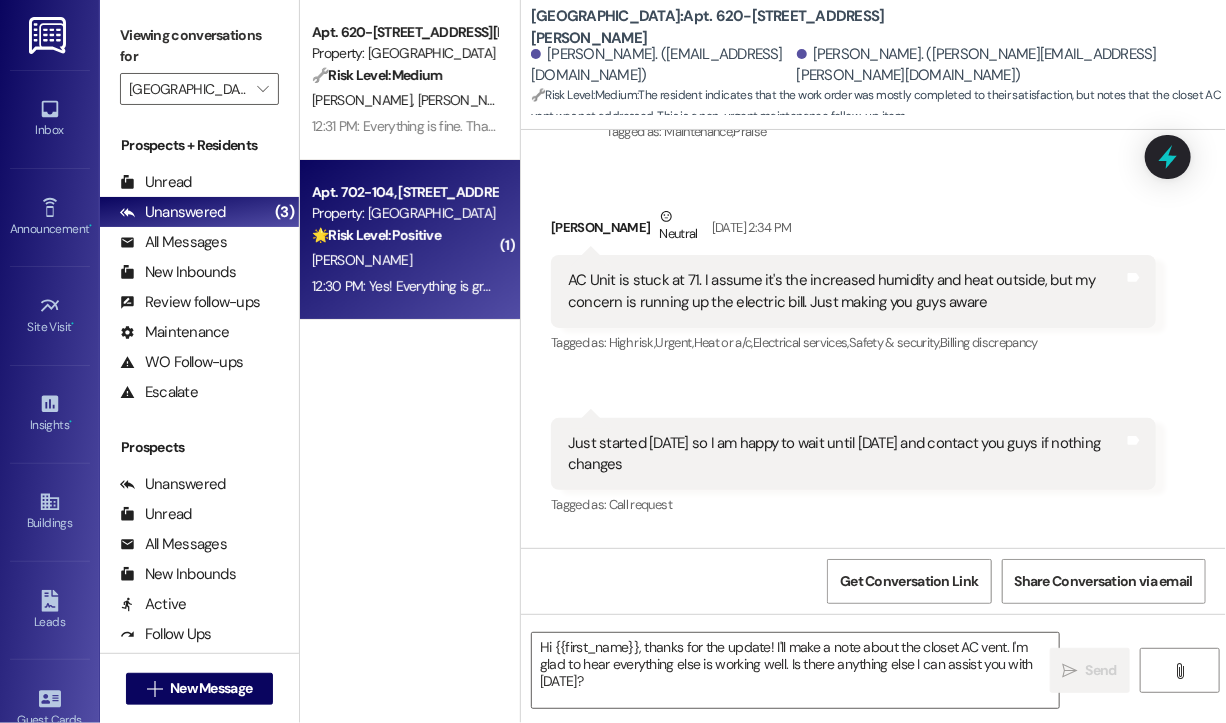 type on "Fetching suggested responses. Please feel free to read through the conversation in the meantime." 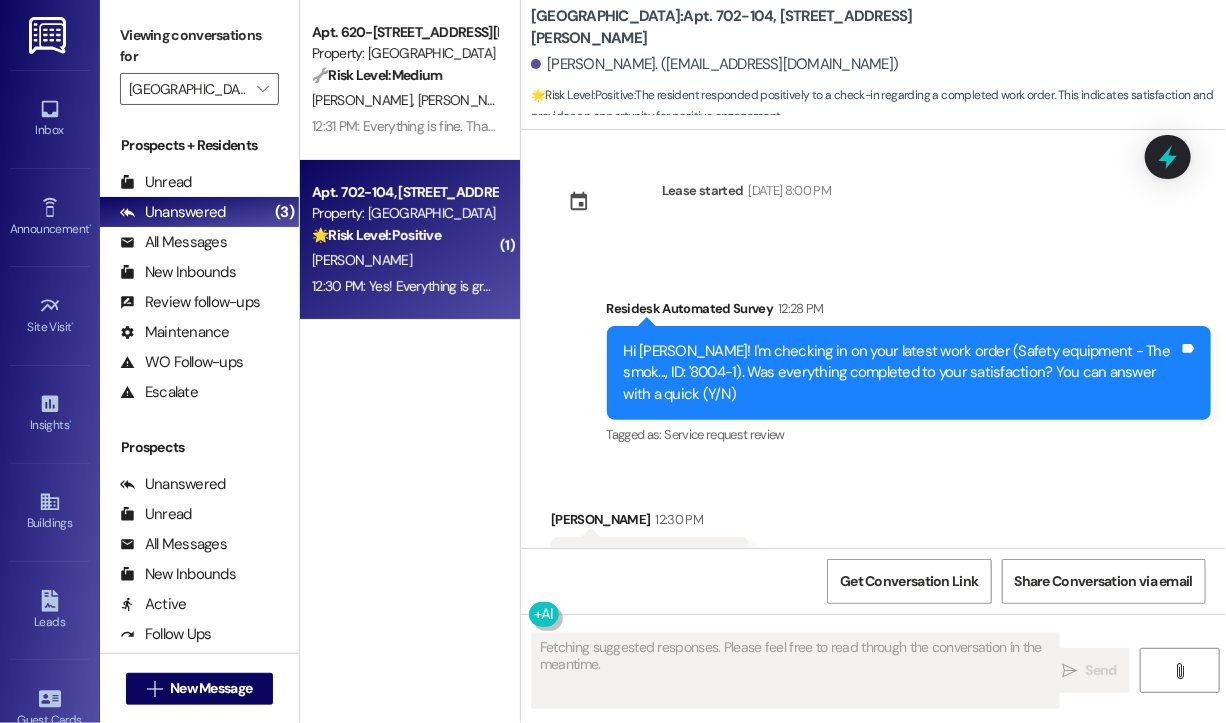 scroll, scrollTop: 13900, scrollLeft: 0, axis: vertical 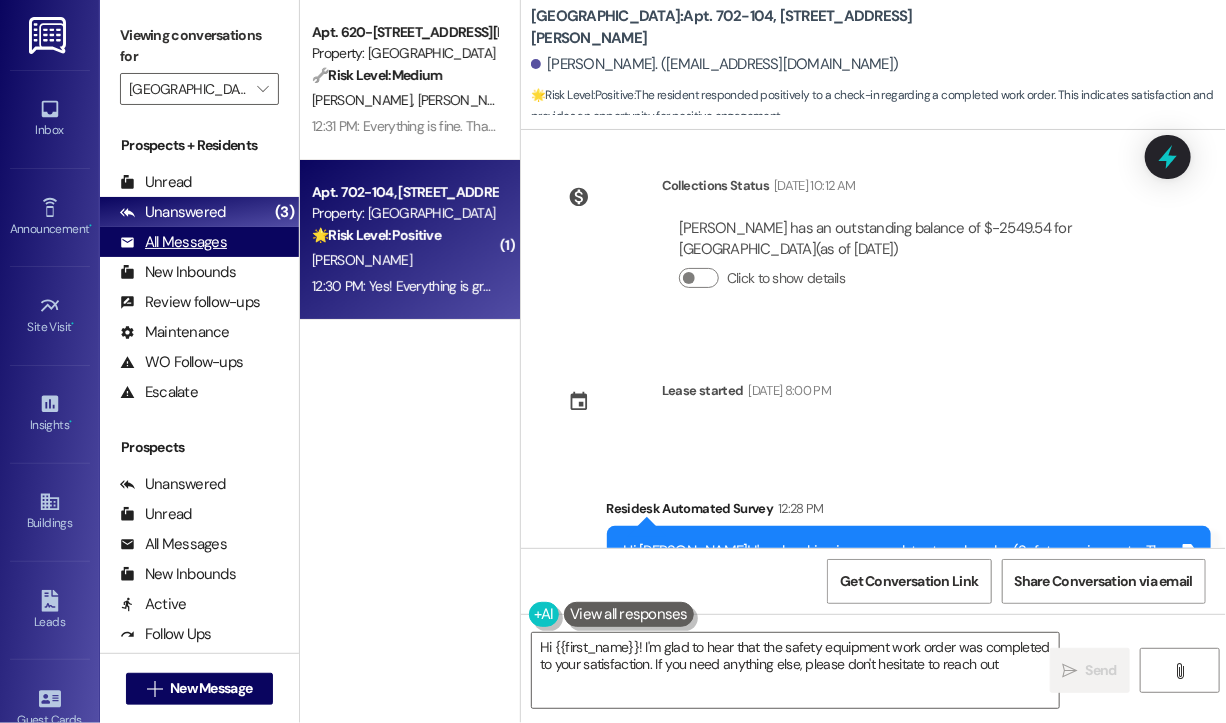 type on "Hi {{first_name}}! I'm glad to hear that the safety equipment work order was completed to your satisfaction. If you need anything else, please don't hesitate to reach out!" 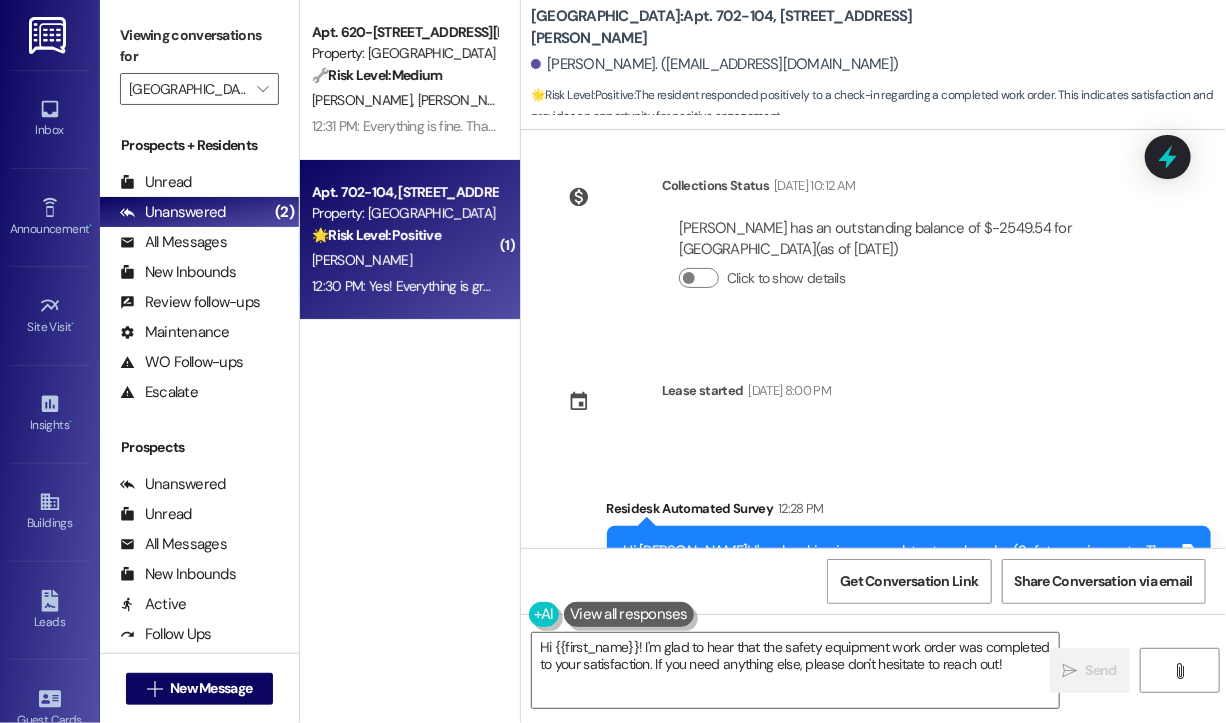 click on "Apt. 620-305, 600 Sommerset Park Dr SE Property: Jefferson Somerset Park 🔧  Risk Level:  Medium The resident indicates that the work order was mostly completed to their satisfaction, but notes that the closet AC vent was not addressed. This is a non-urgent maintenance follow-up item. C. Maimone C. Maimone 12:31 PM: Everything is fine. Thank you for checking. The only thing that was not addressed was the closet AC vent. When on the phone, the gentleman I spoke to did not know the closet had a vent. Other than that, everything is good. 12:31 PM: Everything is fine. Thank you for checking. The only thing that was not addressed was the closet AC vent. When on the phone, the gentleman I spoke to did not know the closet had a vent. Other than that, everything is good. ( 1 ) Apt. 702-104, 600 Sommerset Park Dr SE Property: Jefferson Somerset Park 🌟  Risk Level:  Positive K. Hart 12:30 PM: Yes! Everything is great. 12:30 PM: Yes! Everything is great." at bounding box center [410, 290] 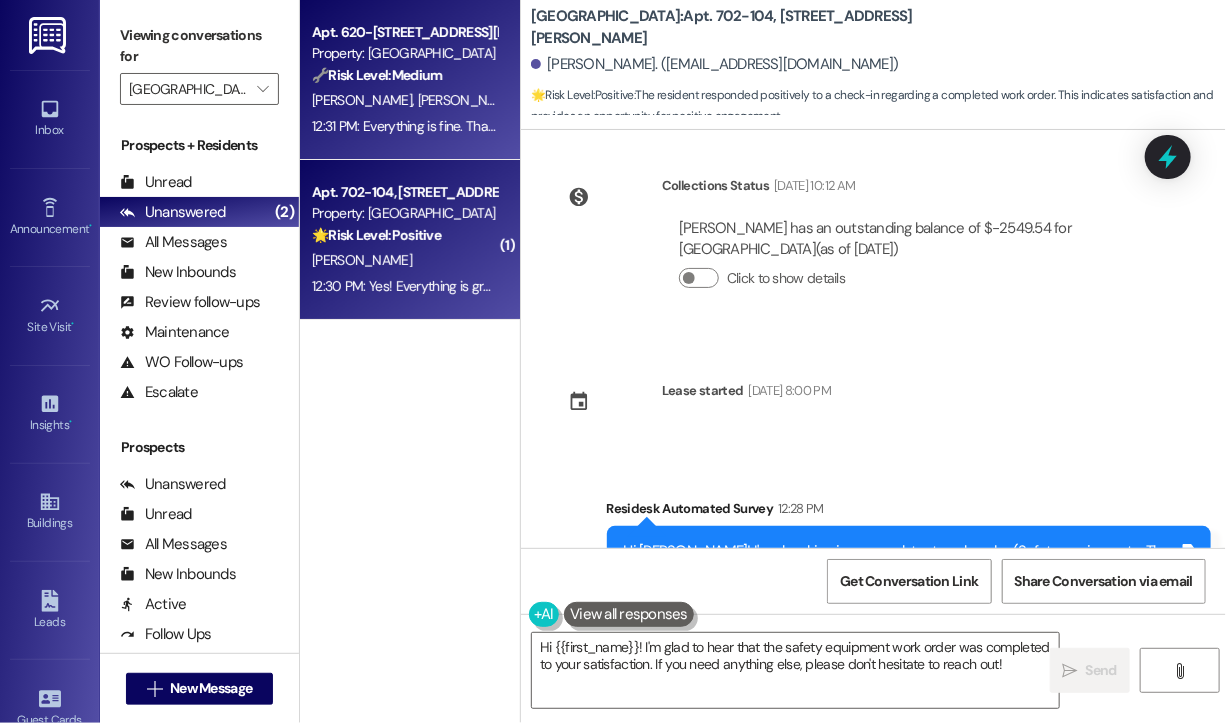 click on "12:31 PM: Everything is fine. Thank you for checking. The only thing that was not addressed was the closet AC vent. When on the phone, the gentleman I spoke to did not know the closet had a vent. Other than that, everything is good. 12:31 PM: Everything is fine. Thank you for checking. The only thing that was not addressed was the closet AC vent. When on the phone, the gentleman I spoke to did not know the closet had a vent. Other than that, everything is good." at bounding box center (404, 126) 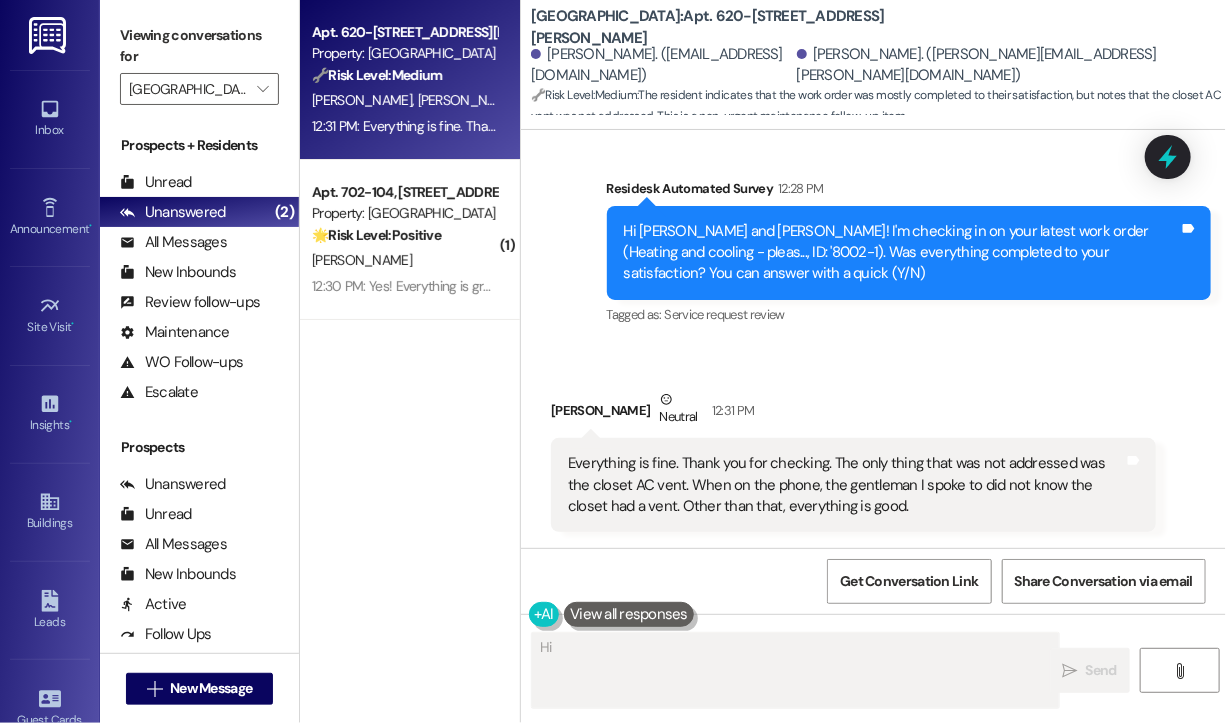 scroll, scrollTop: 2317, scrollLeft: 0, axis: vertical 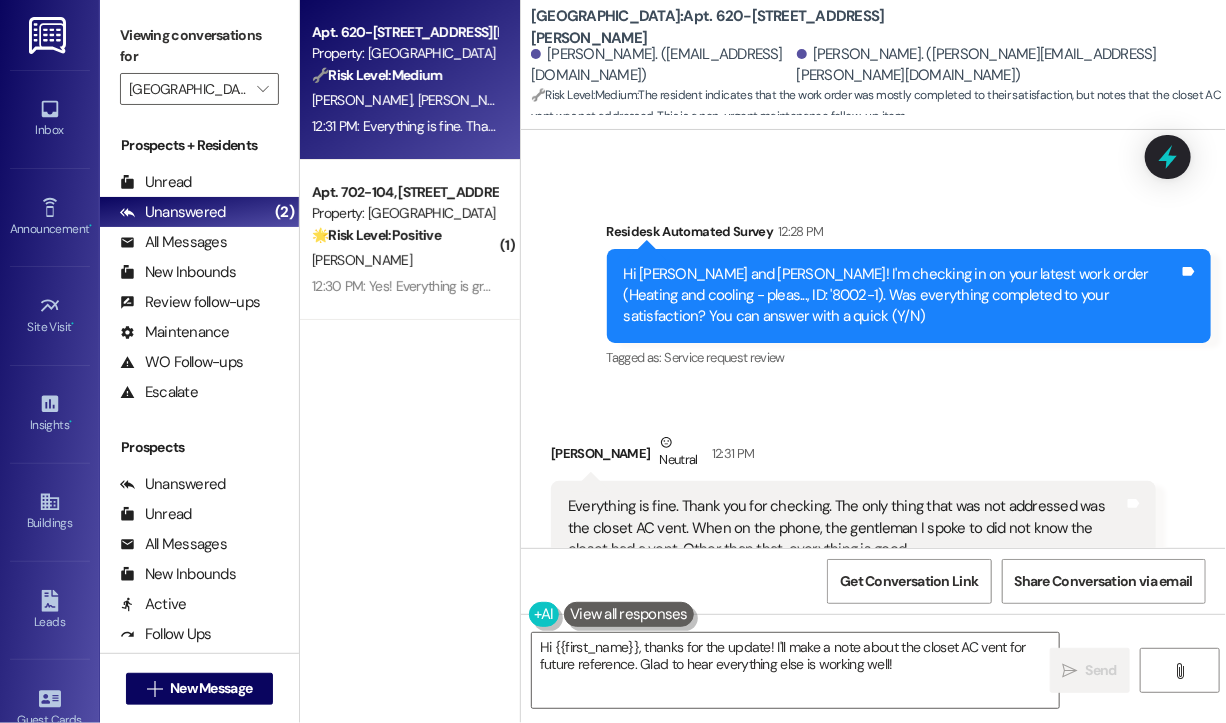 click on "Received via SMS Christopher Maimone   Neutral 12:31 PM Everything is fine. Thank you for checking. The only thing that was not addressed was the closet AC vent. When on the phone, the gentleman I spoke to did not know the closet had a vent. Other than that, everything is good. Tags and notes" at bounding box center [853, 503] 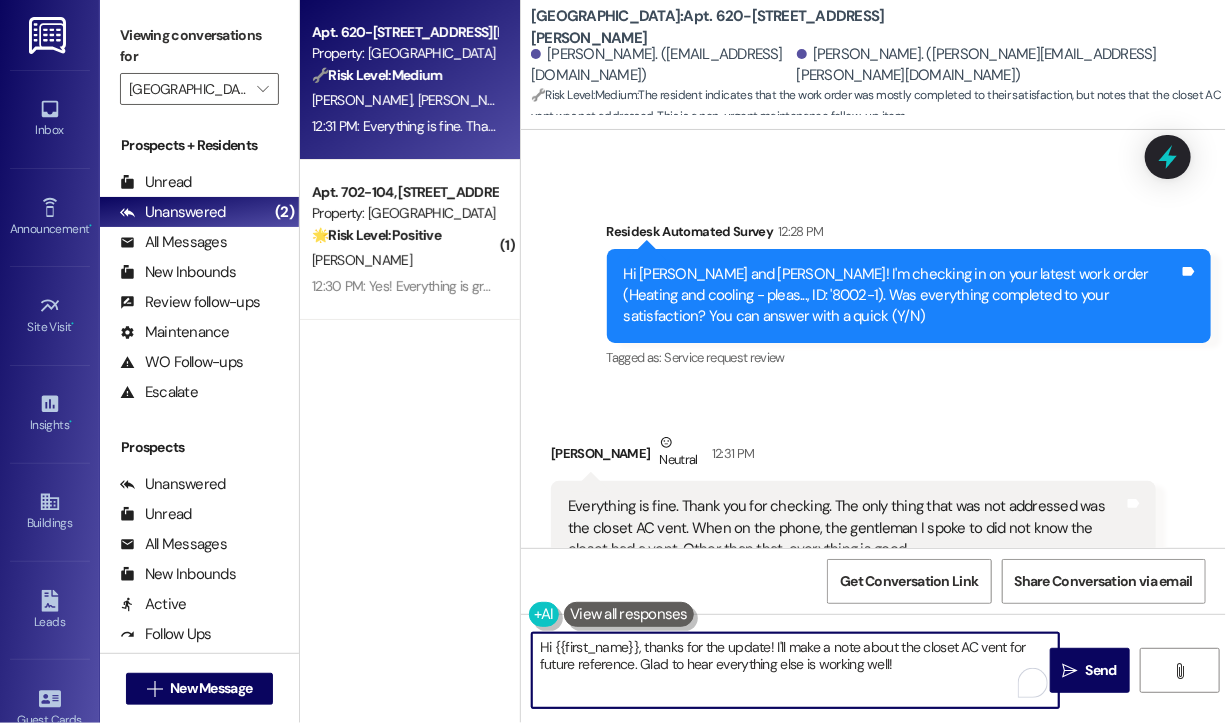 click on "Hi {{first_name}}, thanks for the update! I'll make a note about the closet AC vent for future reference. Glad to hear everything else is working well!" at bounding box center (795, 670) 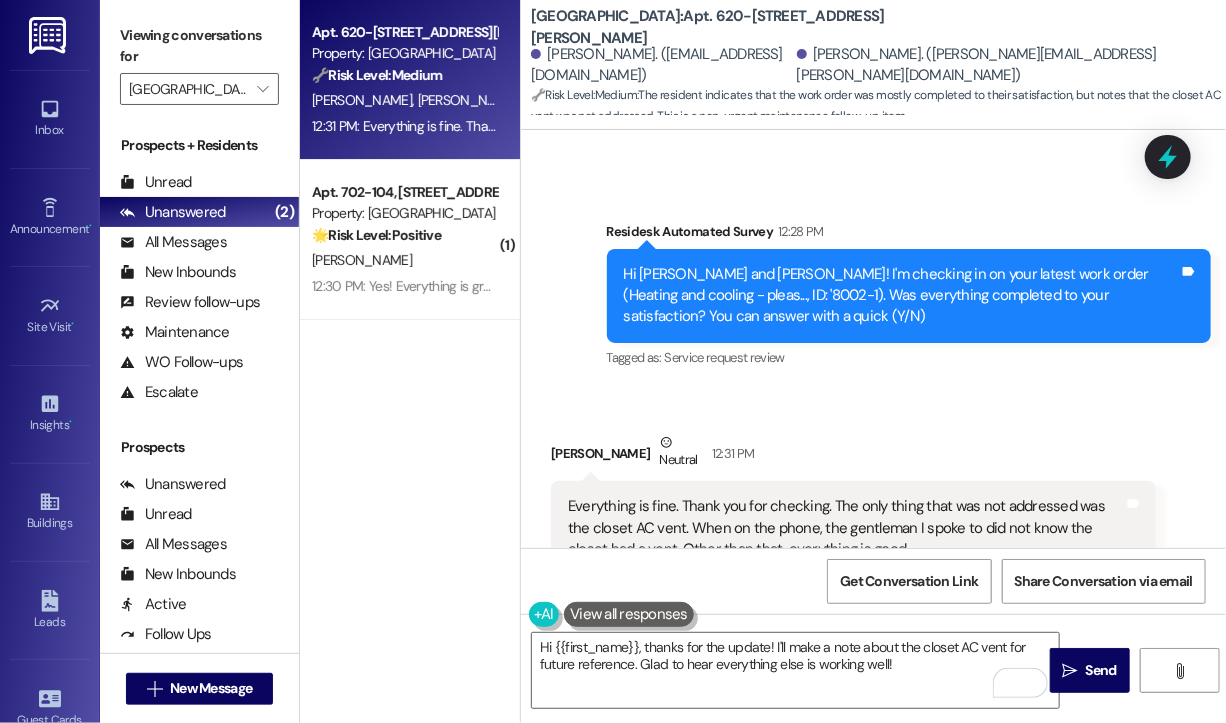click on "Received via SMS Christopher Maimone   Neutral 12:31 PM Everything is fine. Thank you for checking. The only thing that was not addressed was the closet AC vent. When on the phone, the gentleman I spoke to did not know the closet had a vent. Other than that, everything is good. Tags and notes" at bounding box center [853, 503] 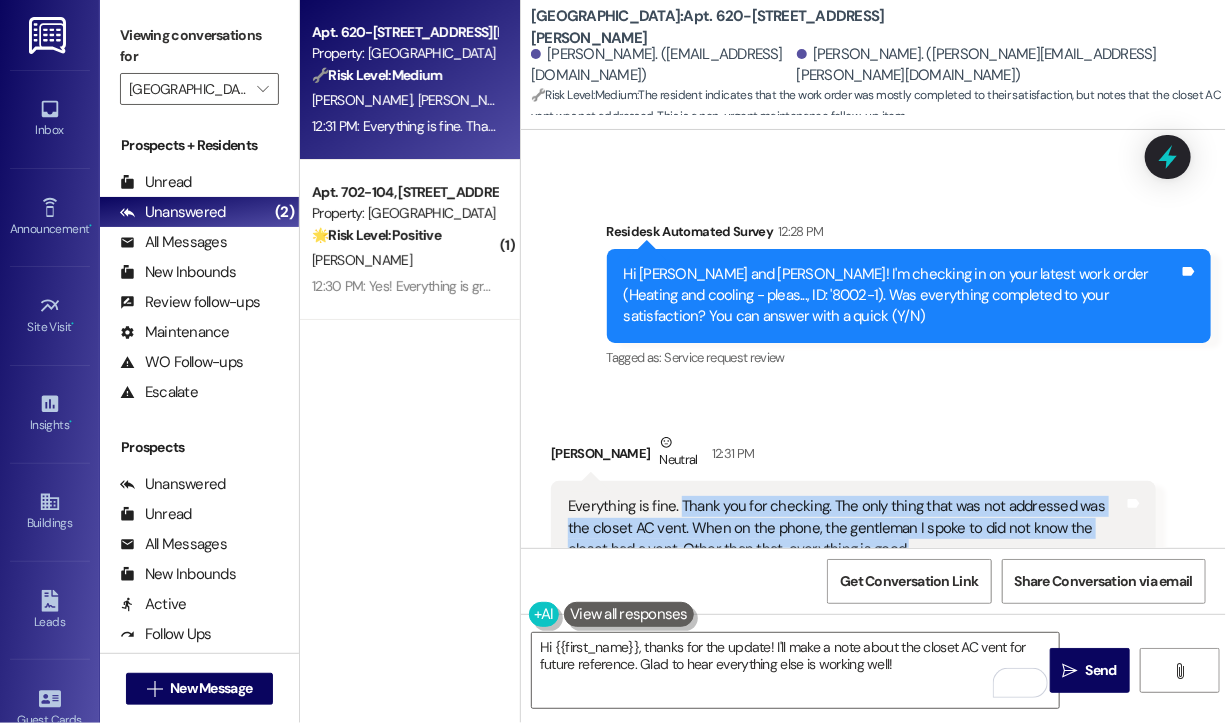drag, startPoint x: 934, startPoint y: 513, endPoint x: 677, endPoint y: 470, distance: 260.57245 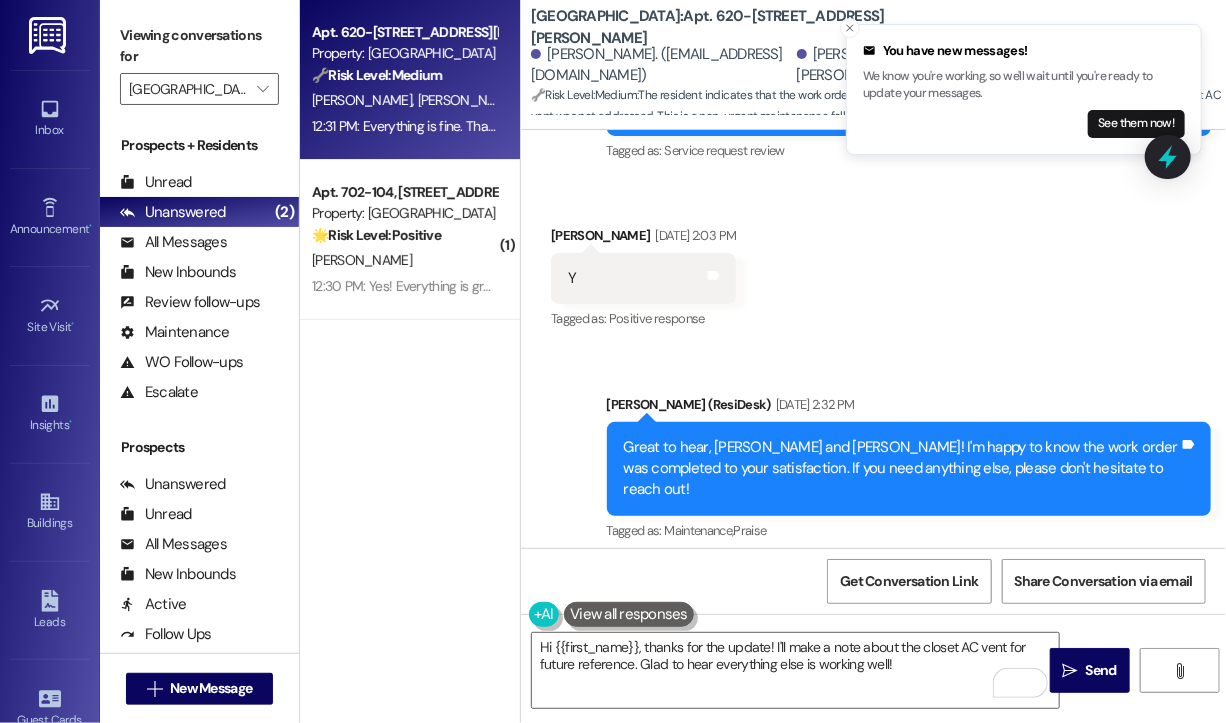 scroll, scrollTop: 617, scrollLeft: 0, axis: vertical 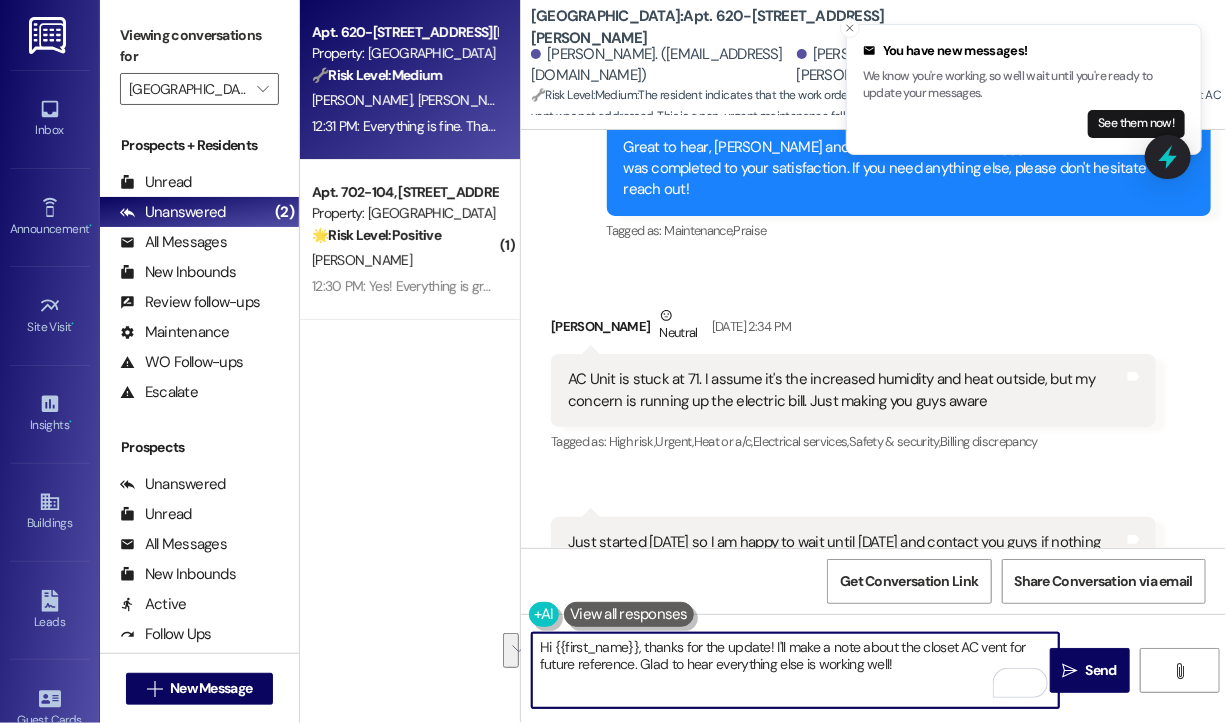 drag, startPoint x: 922, startPoint y: 672, endPoint x: 638, endPoint y: 647, distance: 285.09824 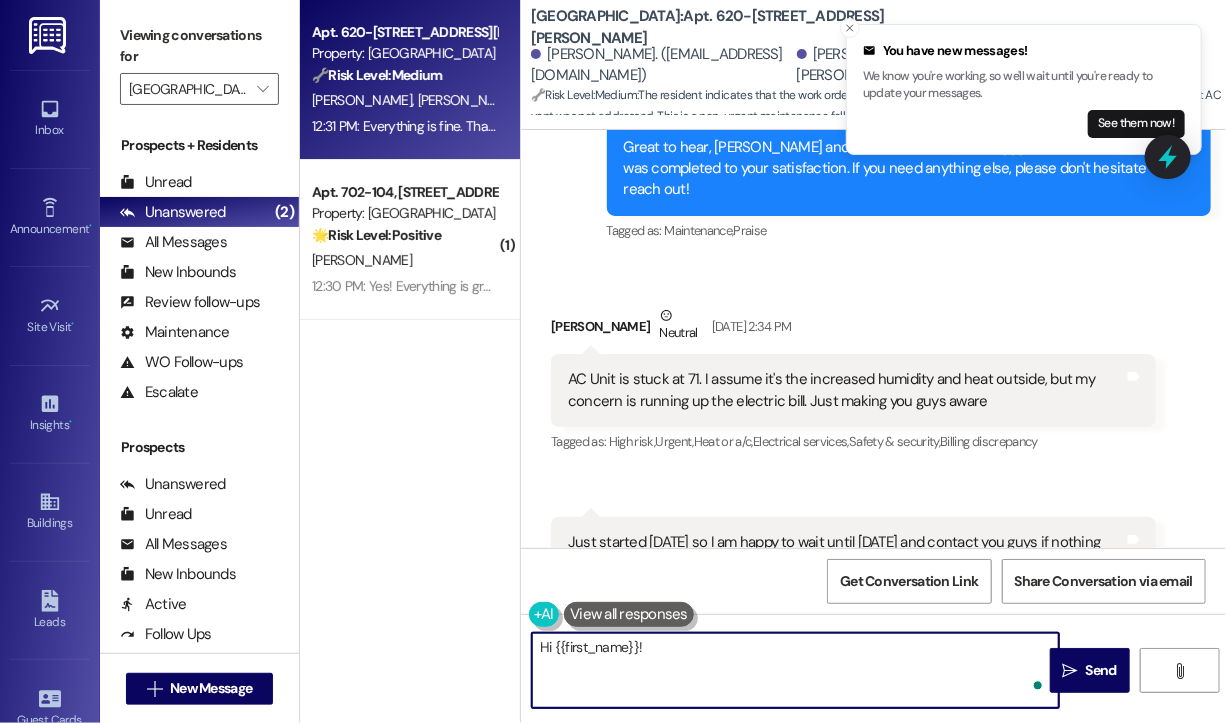 paste on "Thank you for checking. The only thing that was not addressed was the closet AC vent. When on the phone, the gentleman I spoke to did not know the closet had a vent. Other than that, everything is good." 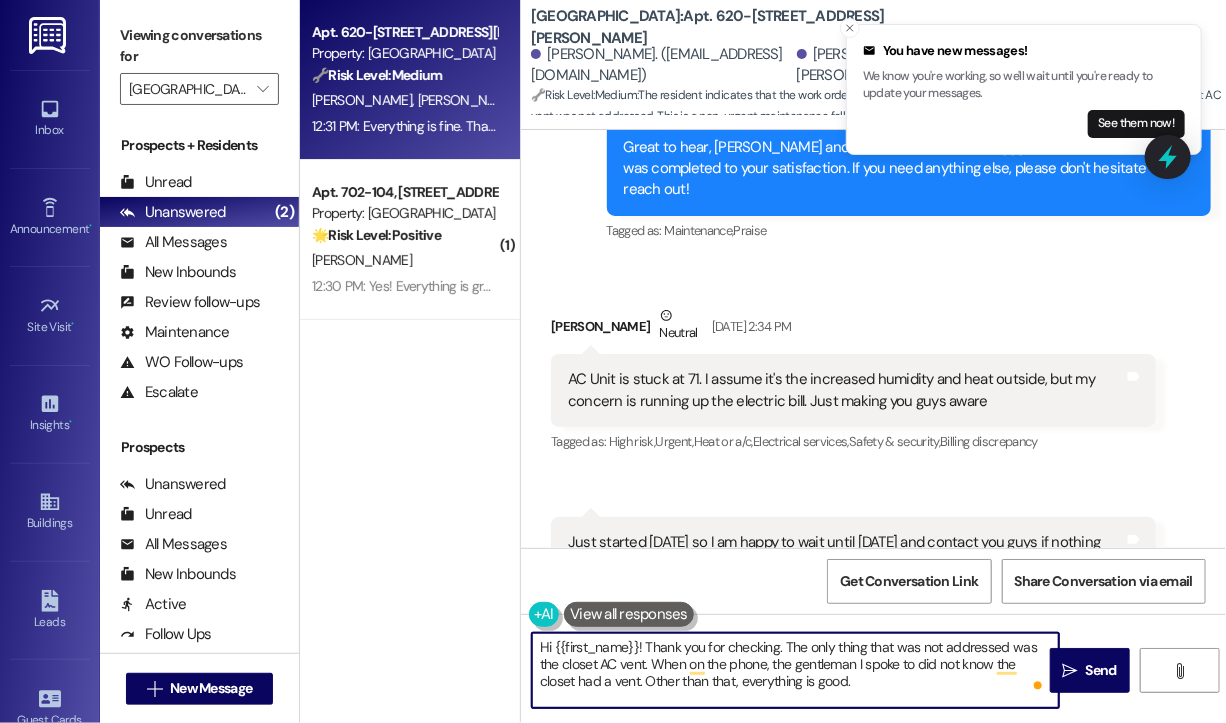 click on "Hi {{first_name}}! Thank you for checking. The only thing that was not addressed was the closet AC vent. When on the phone, the gentleman I spoke to did not know the closet had a vent. Other than that, everything is good." at bounding box center (795, 670) 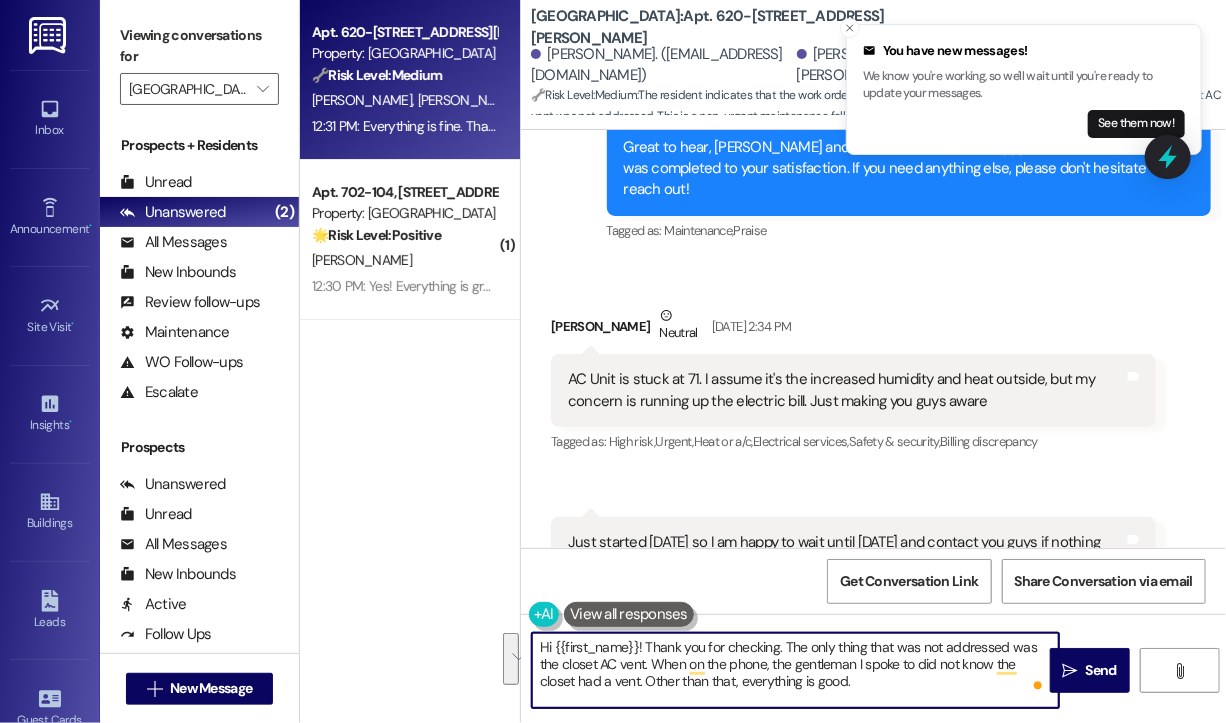 drag, startPoint x: 894, startPoint y: 678, endPoint x: 642, endPoint y: 645, distance: 254.15154 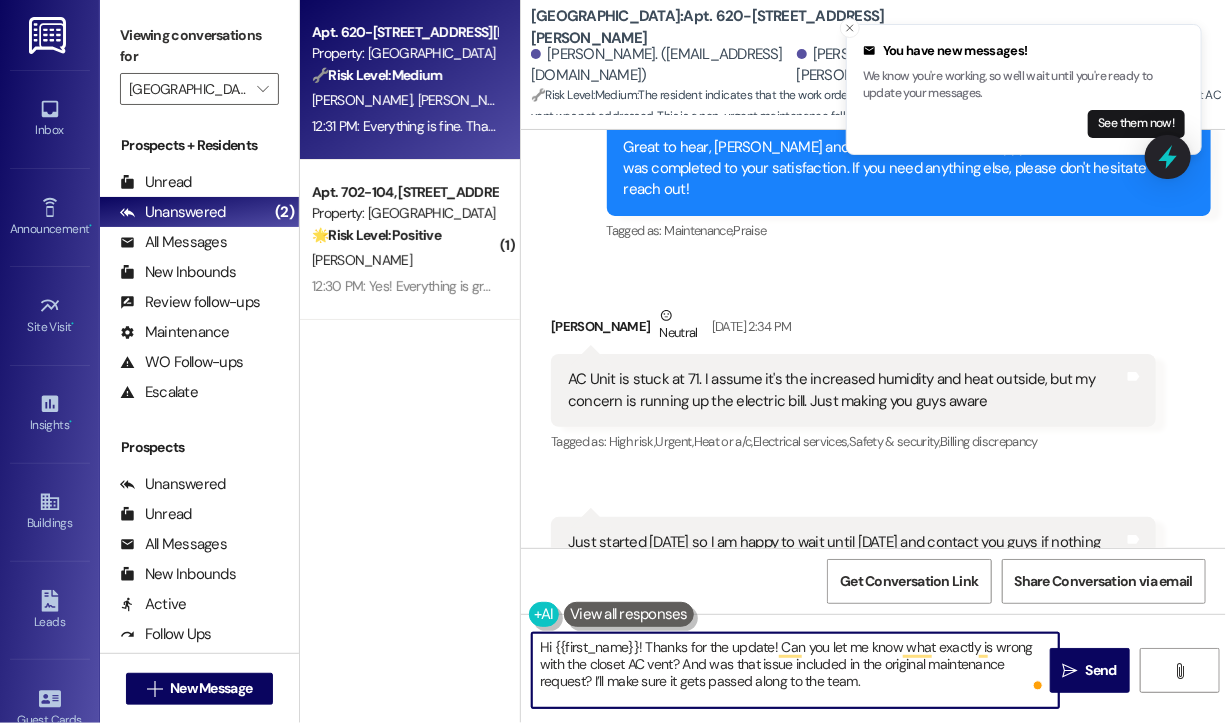 click on "Hi {{first_name}}! Thanks for the update! Can you let me know what exactly is wrong with the closet AC vent? And was that issue included in the original maintenance request? I’ll make sure it gets passed along to the team." at bounding box center [795, 670] 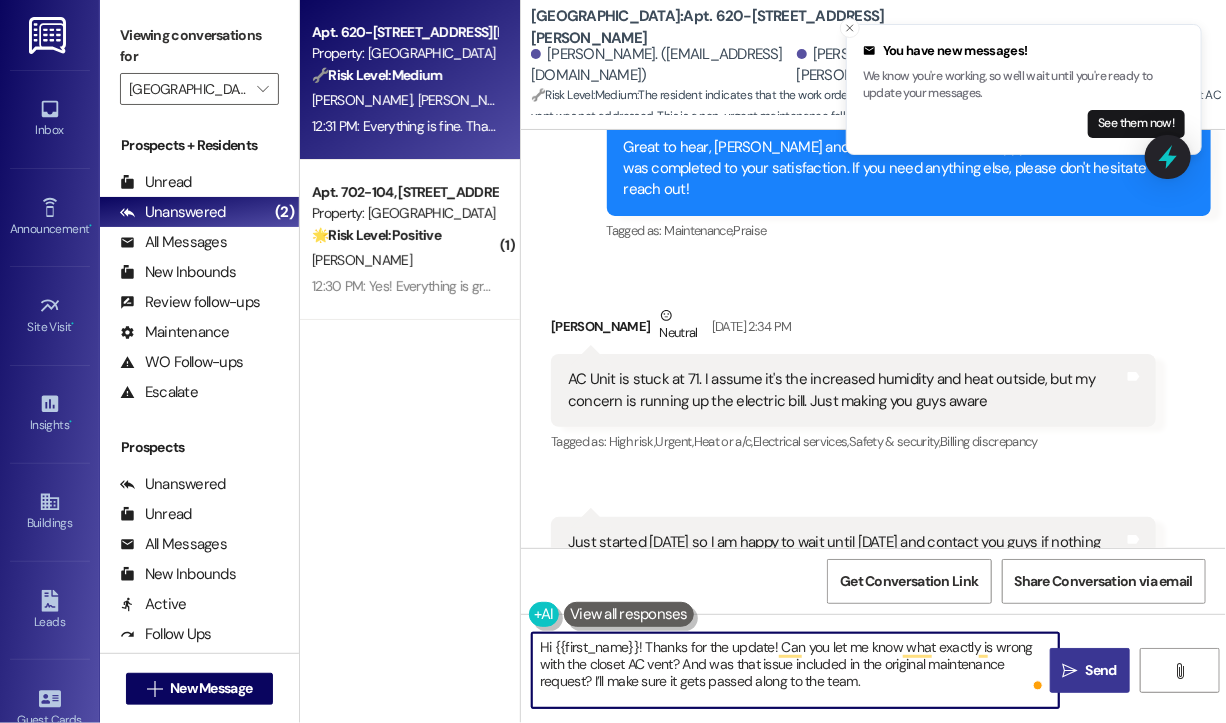 click on "Send" at bounding box center (1101, 670) 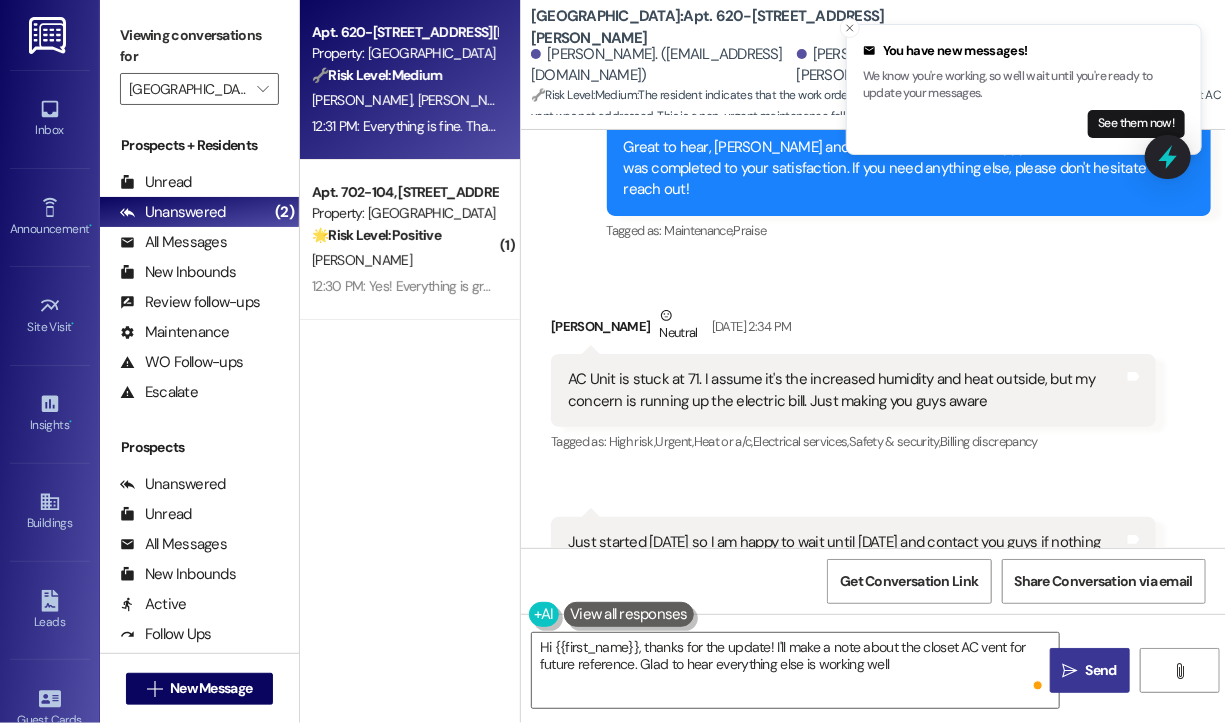 type on "Hi {{first_name}}, thanks for the update! I'll make a note about the closet AC vent for future reference. Glad to hear everything else is working well!" 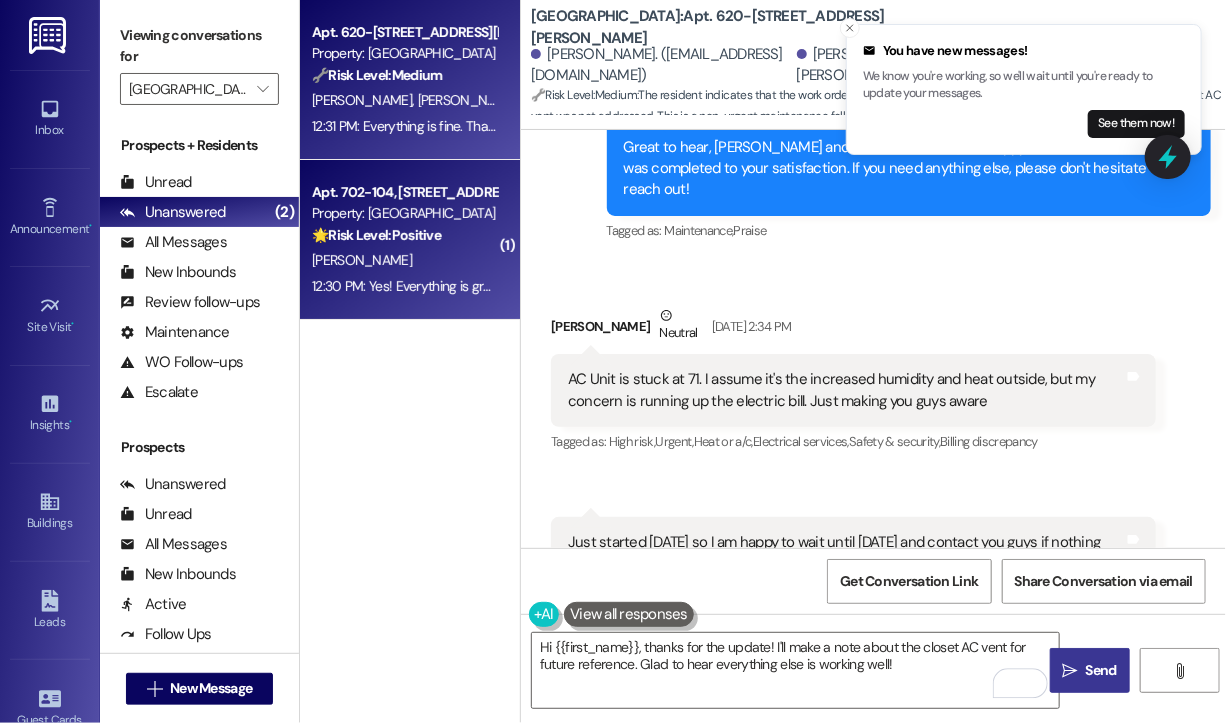 click on "🌟  Risk Level:  Positive The resident responded positively to a check-in regarding a completed work order. This indicates satisfaction and provides an opportunity for positive engagement." at bounding box center (404, 235) 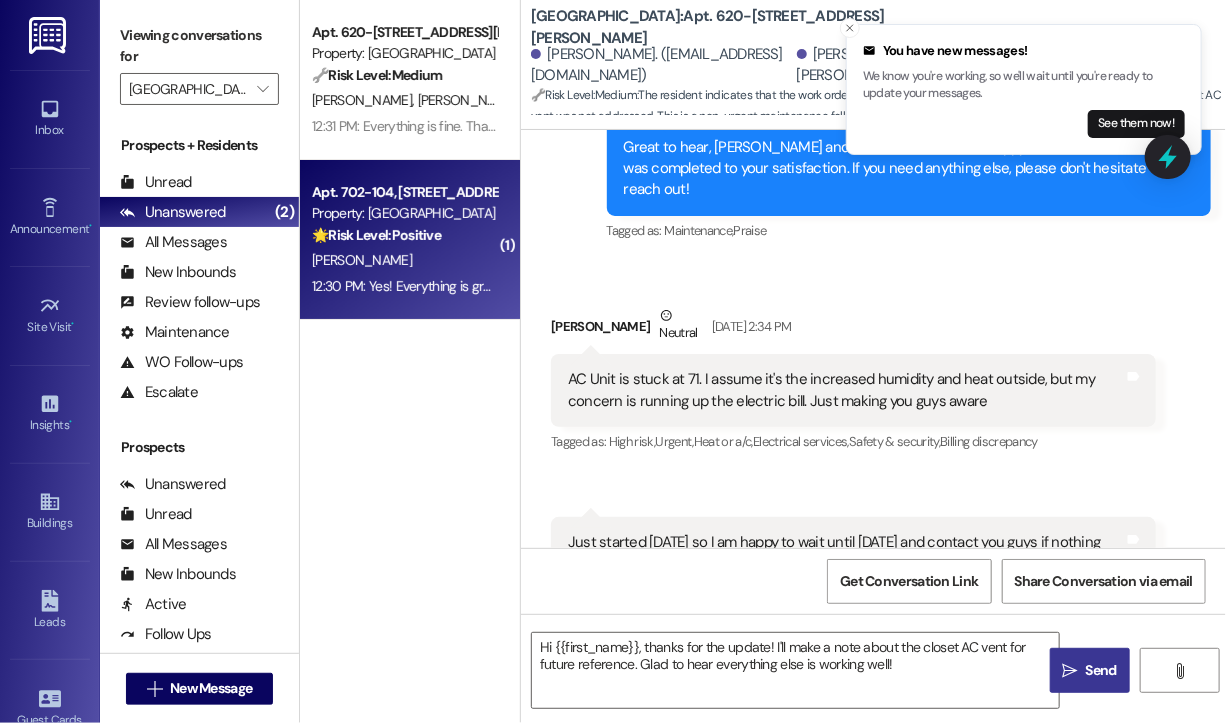 type on "Fetching suggested responses. Please feel free to read through the conversation in the meantime." 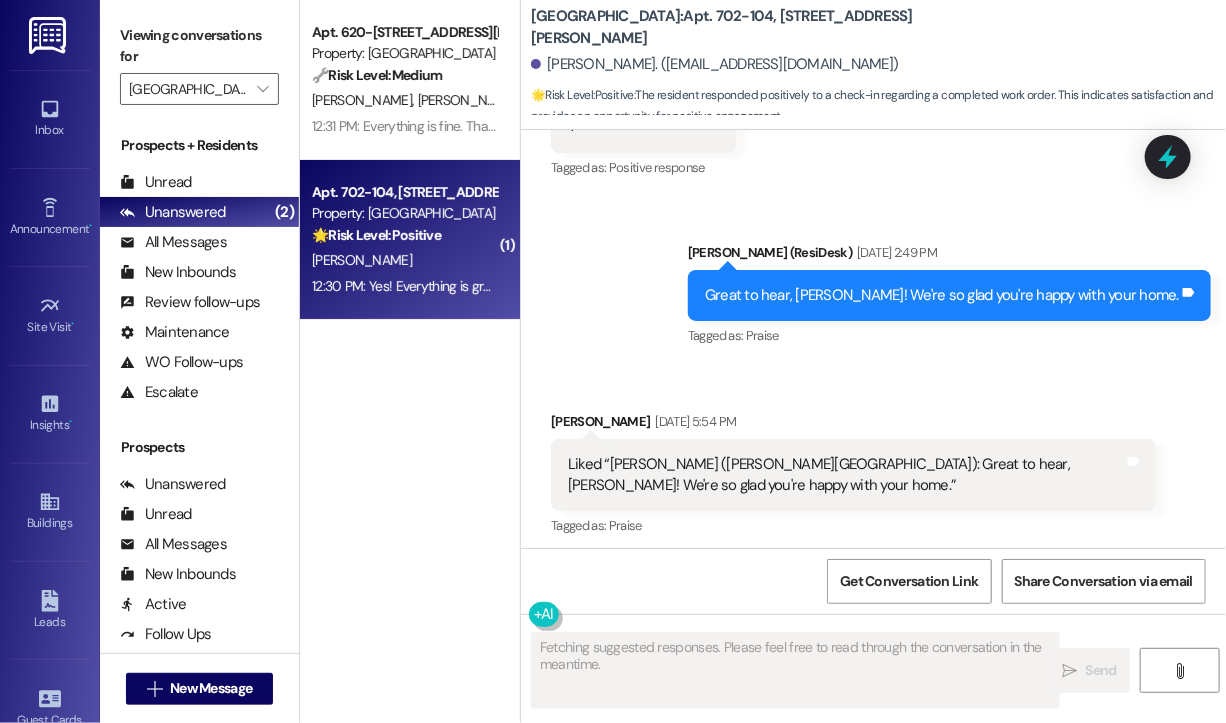 scroll, scrollTop: 14100, scrollLeft: 0, axis: vertical 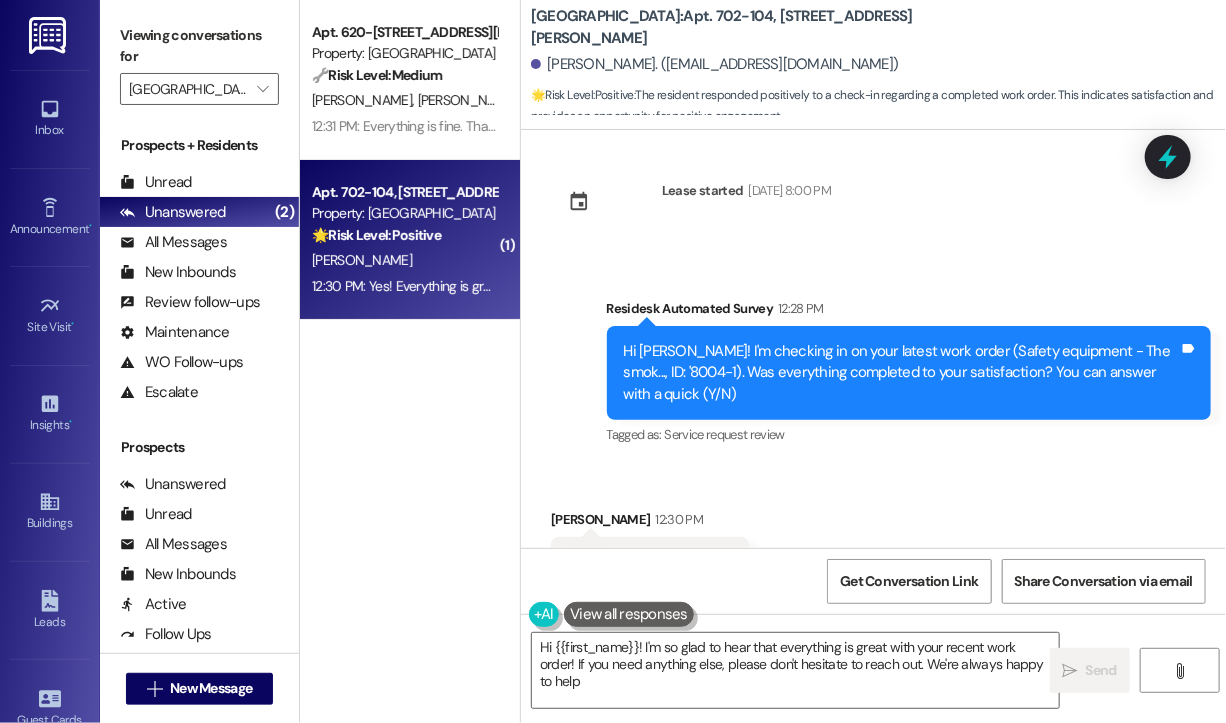 type on "Hi {{first_name}}! I'm so glad to hear that everything is great with your recent work order! If you need anything else, please don't hesitate to reach out. We're always happy to help!" 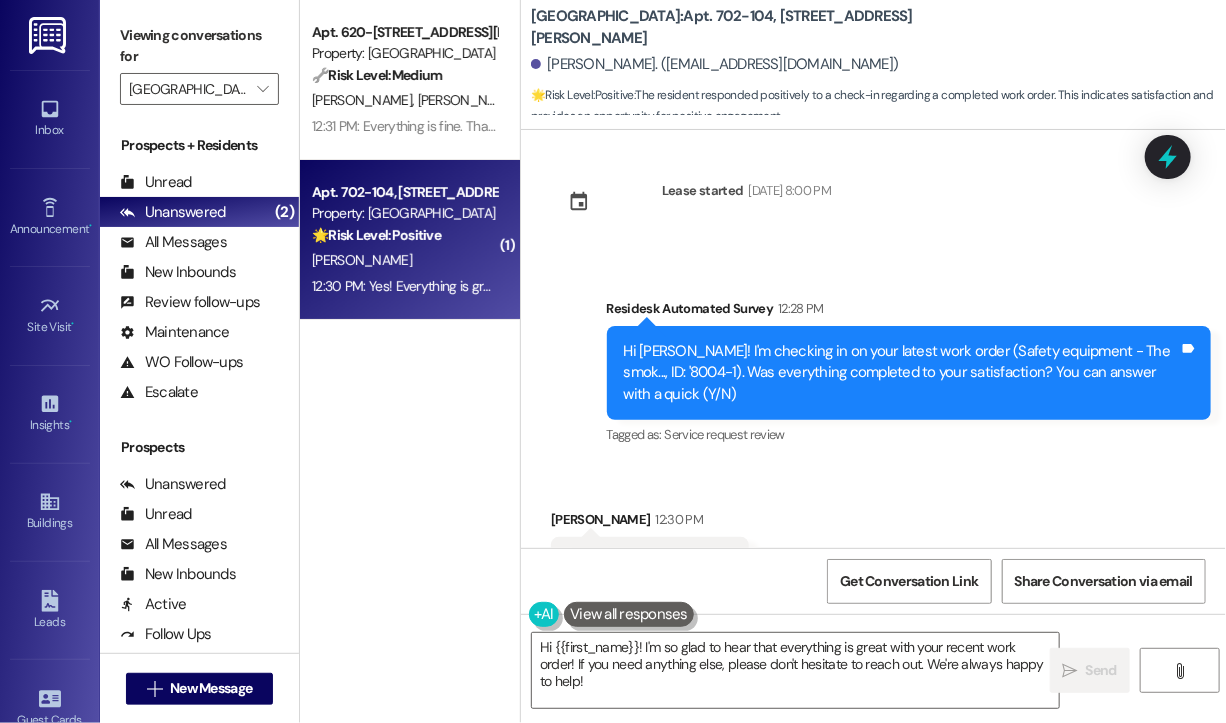 click on "Received via SMS Karen Hart 12:30 PM Yes! Everything is great. Tags and notes Tagged as:   Praise ,  Click to highlight conversations about Praise Positive response Click to highlight conversations about Positive response" at bounding box center [873, 548] 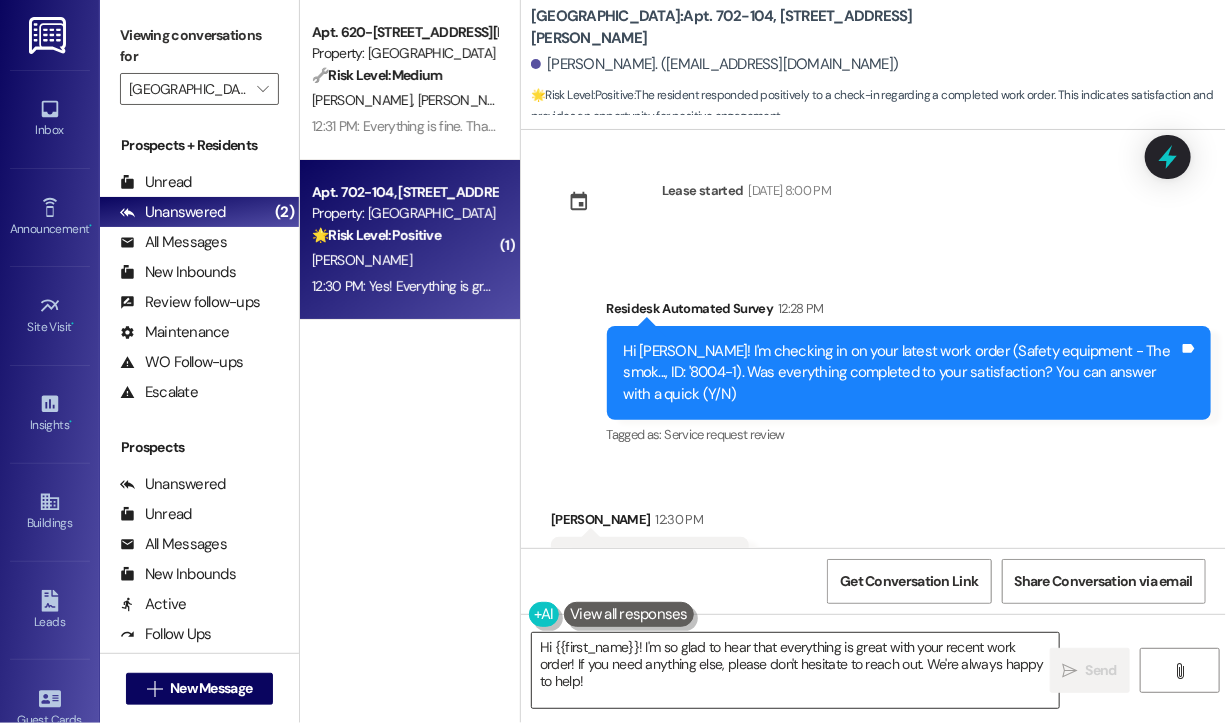 click on "Hi {{first_name}}! I'm so glad to hear that everything is great with your recent work order! If you need anything else, please don't hesitate to reach out. We're always happy to help!" at bounding box center [795, 670] 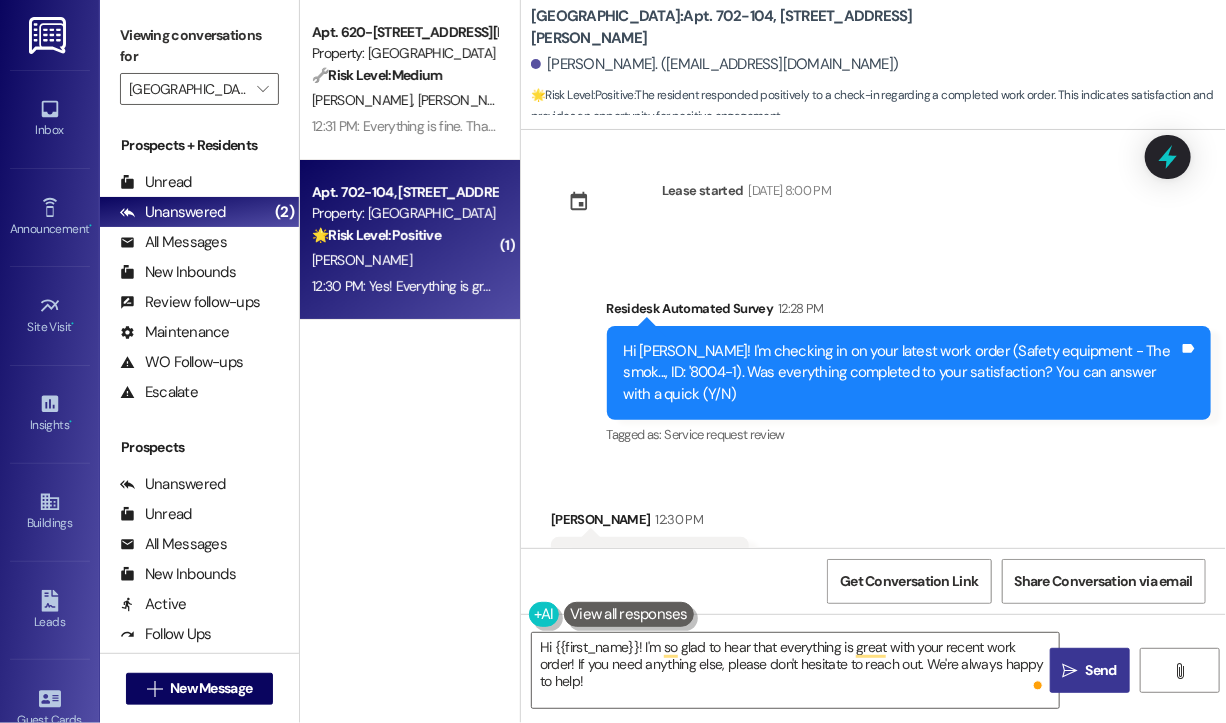 click on "" at bounding box center [1070, 671] 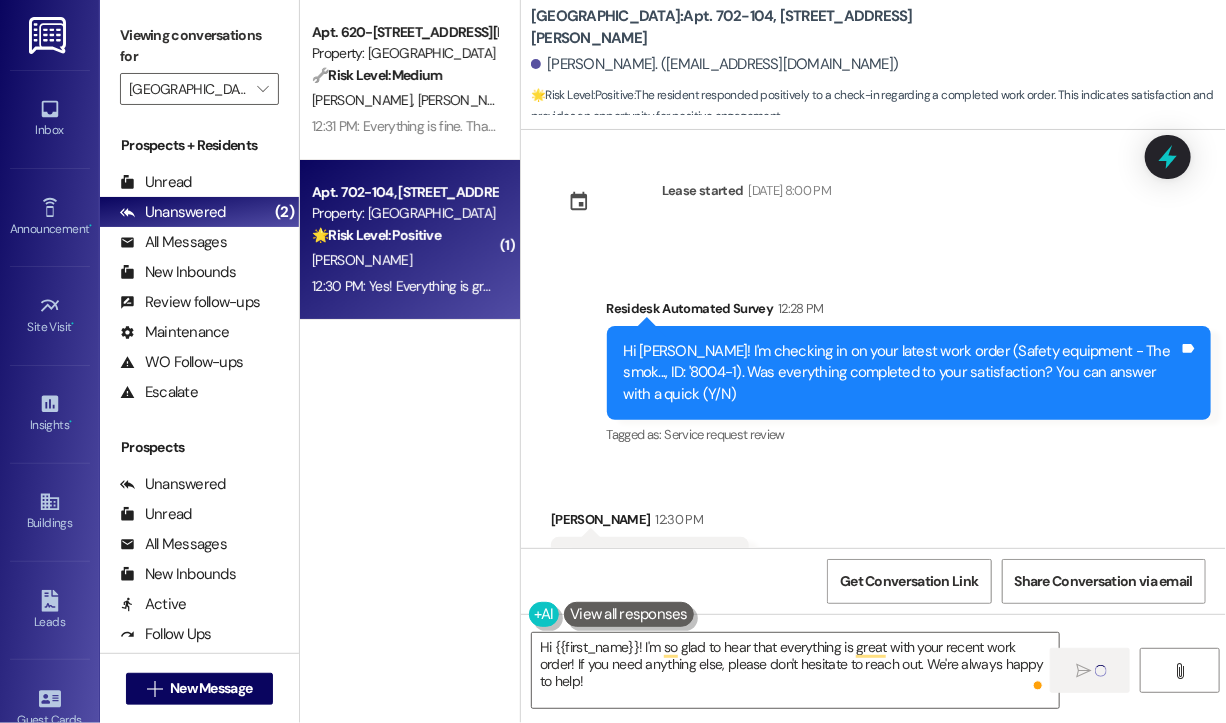 type 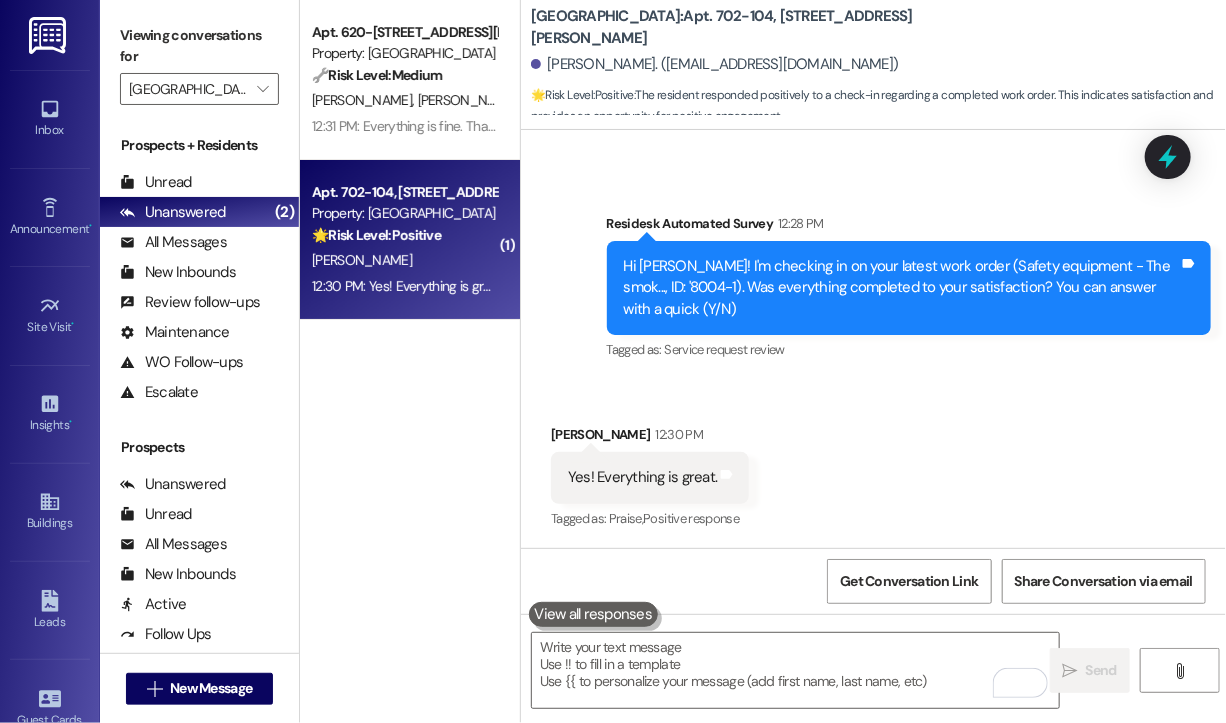 scroll, scrollTop: 14261, scrollLeft: 0, axis: vertical 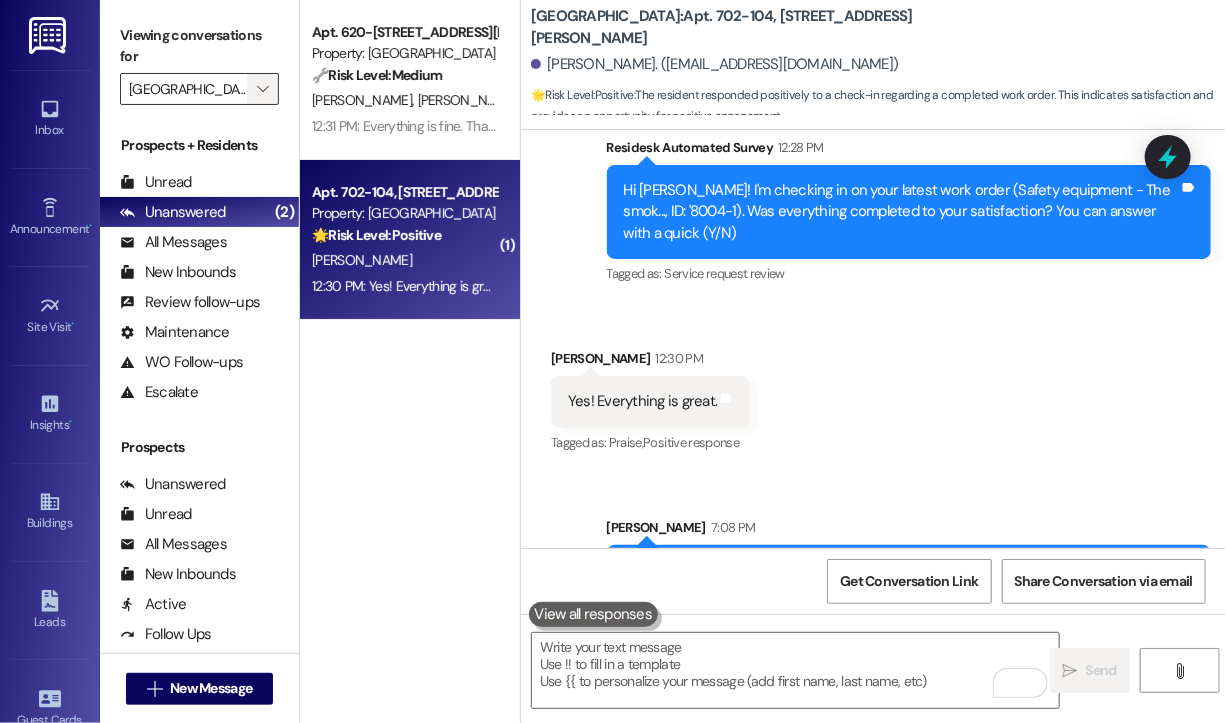 click on "" at bounding box center [262, 89] 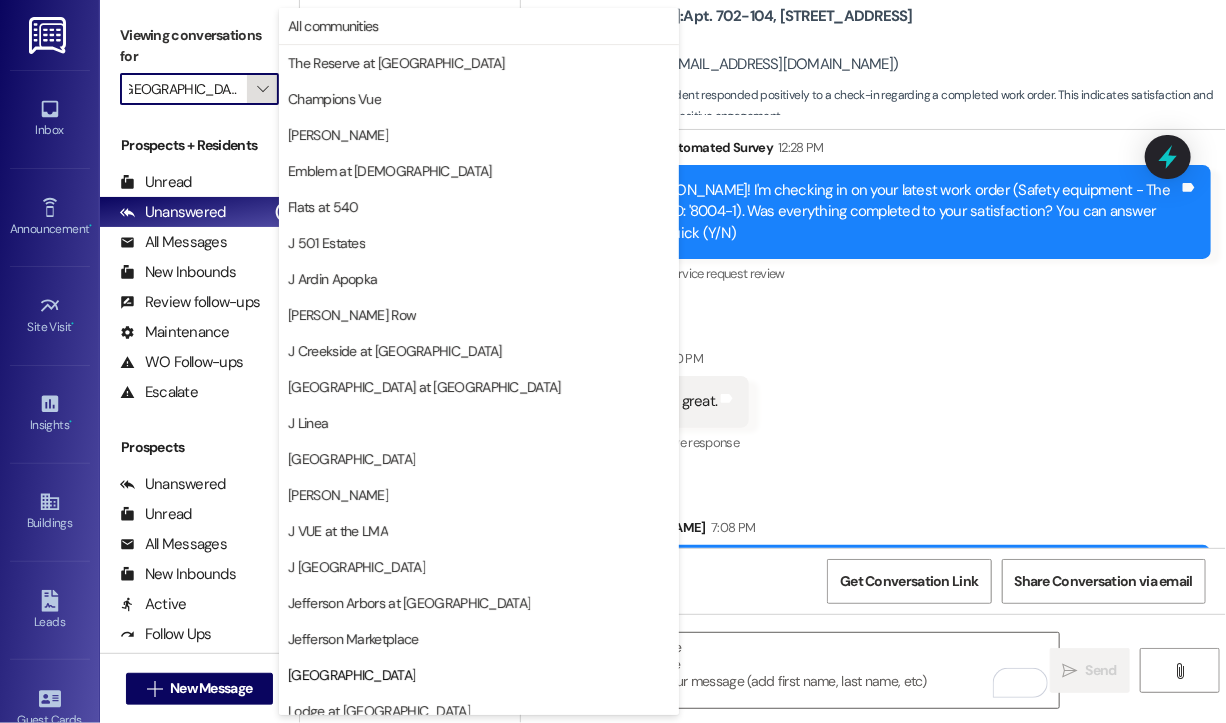 scroll, scrollTop: 301, scrollLeft: 0, axis: vertical 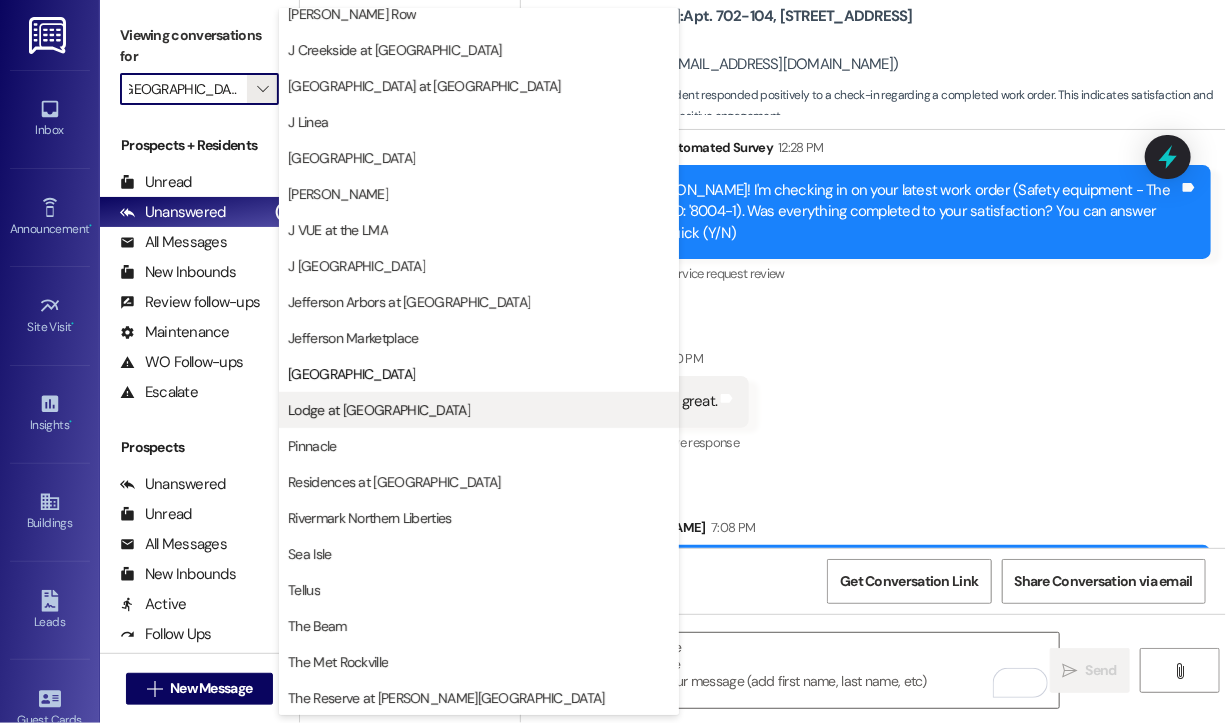 click on "Lodge at [GEOGRAPHIC_DATA]" at bounding box center [379, 410] 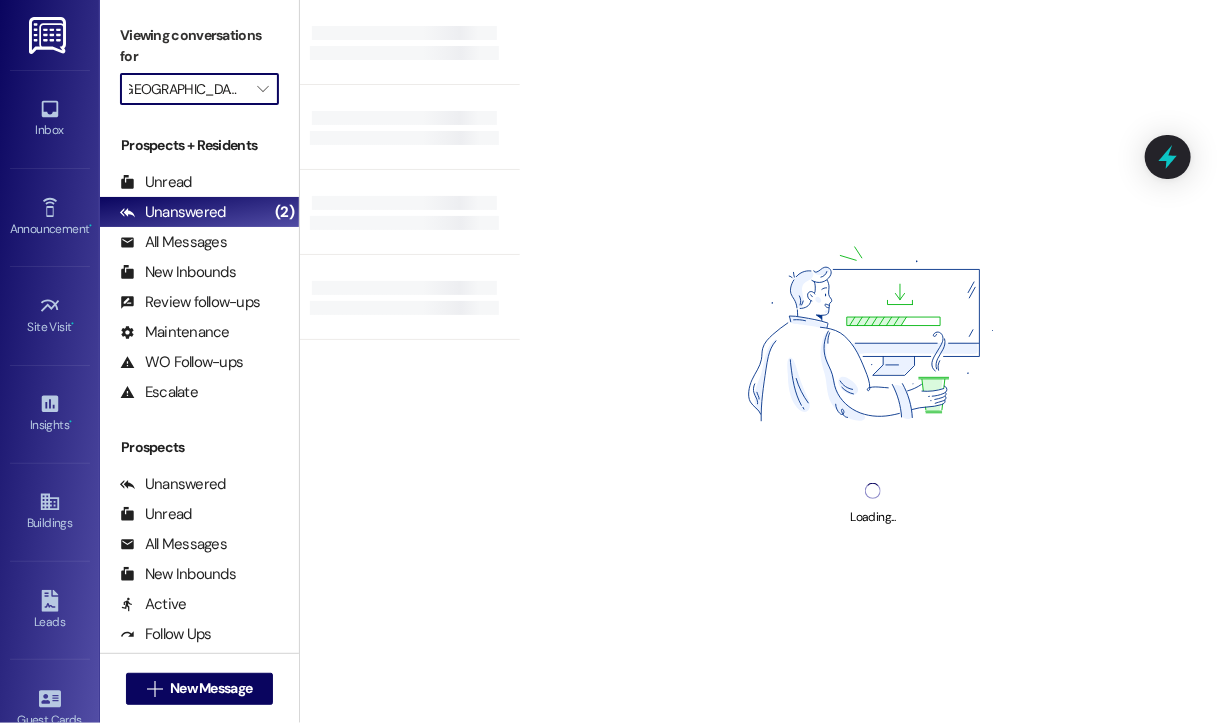 type on "Lodge at [GEOGRAPHIC_DATA]" 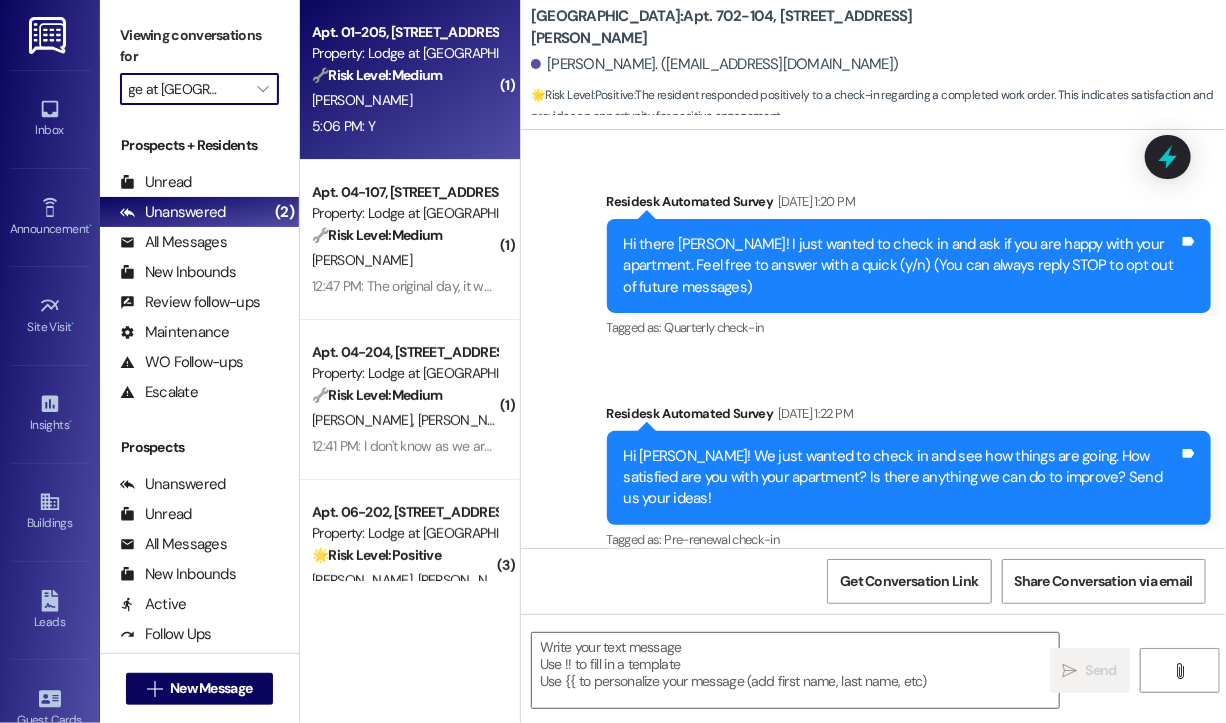 type on "Fetching suggested responses. Please feel free to read through the conversation in the meantime." 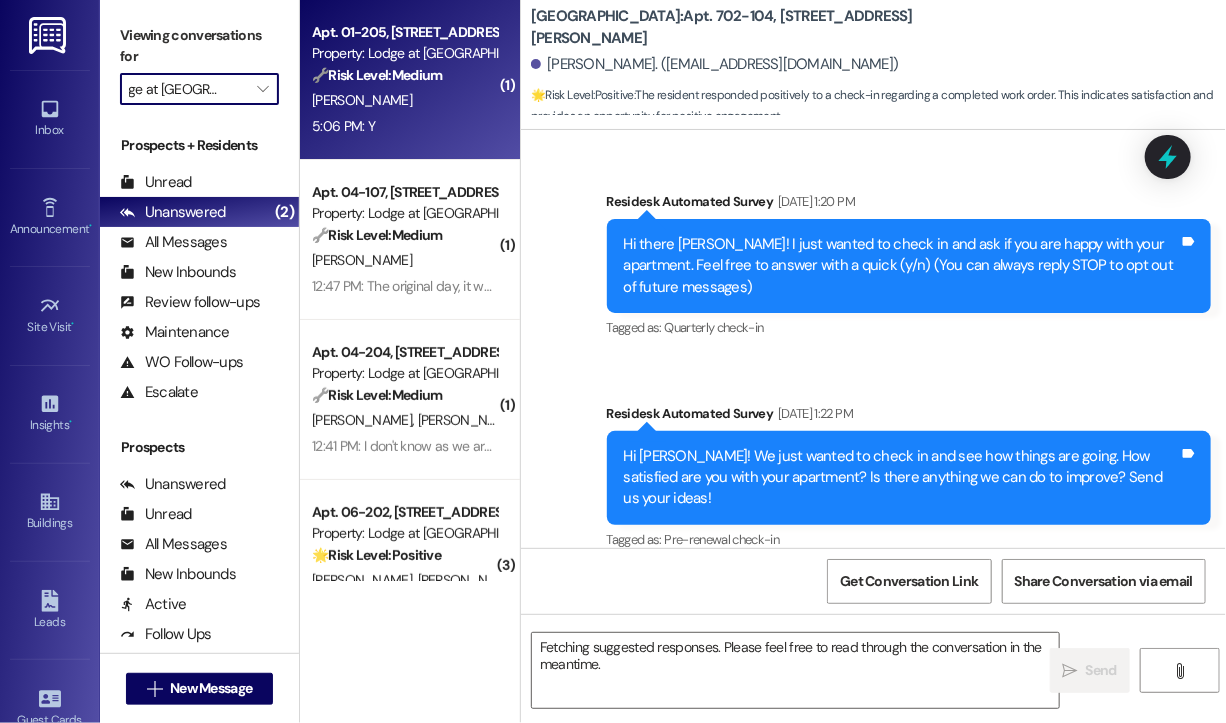 scroll, scrollTop: 1647, scrollLeft: 0, axis: vertical 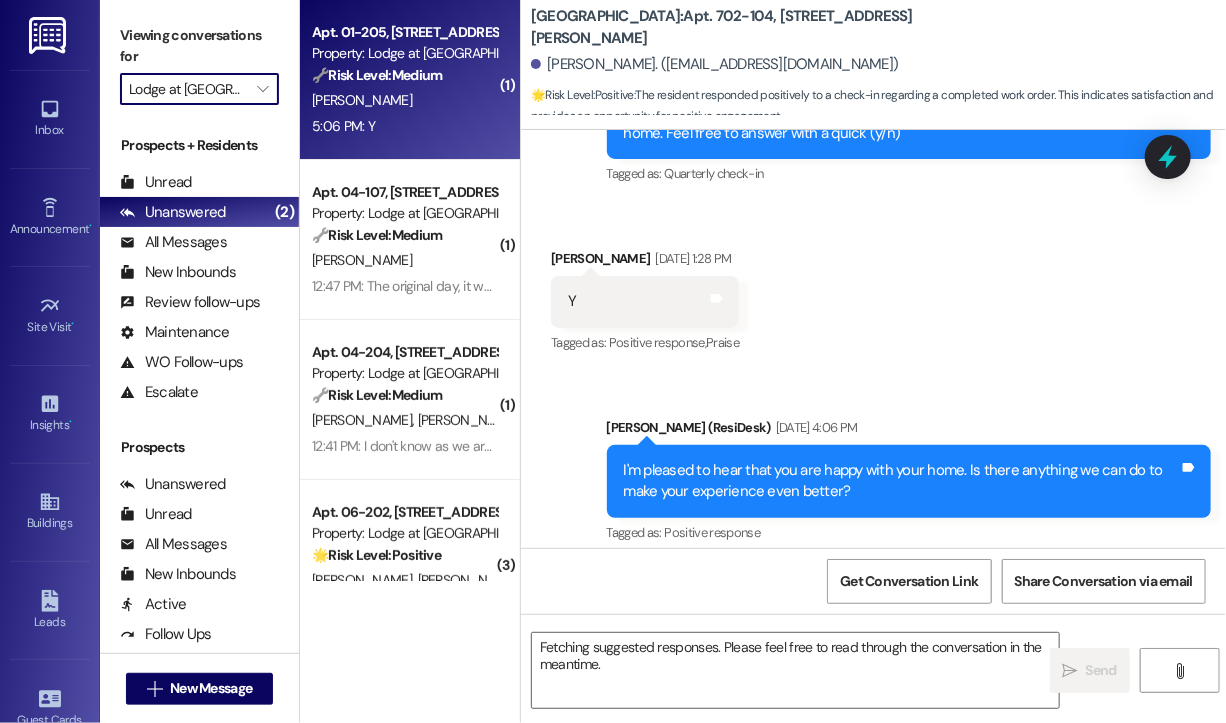 click on "5:06 PM: Y 5:06 PM: Y" at bounding box center (404, 126) 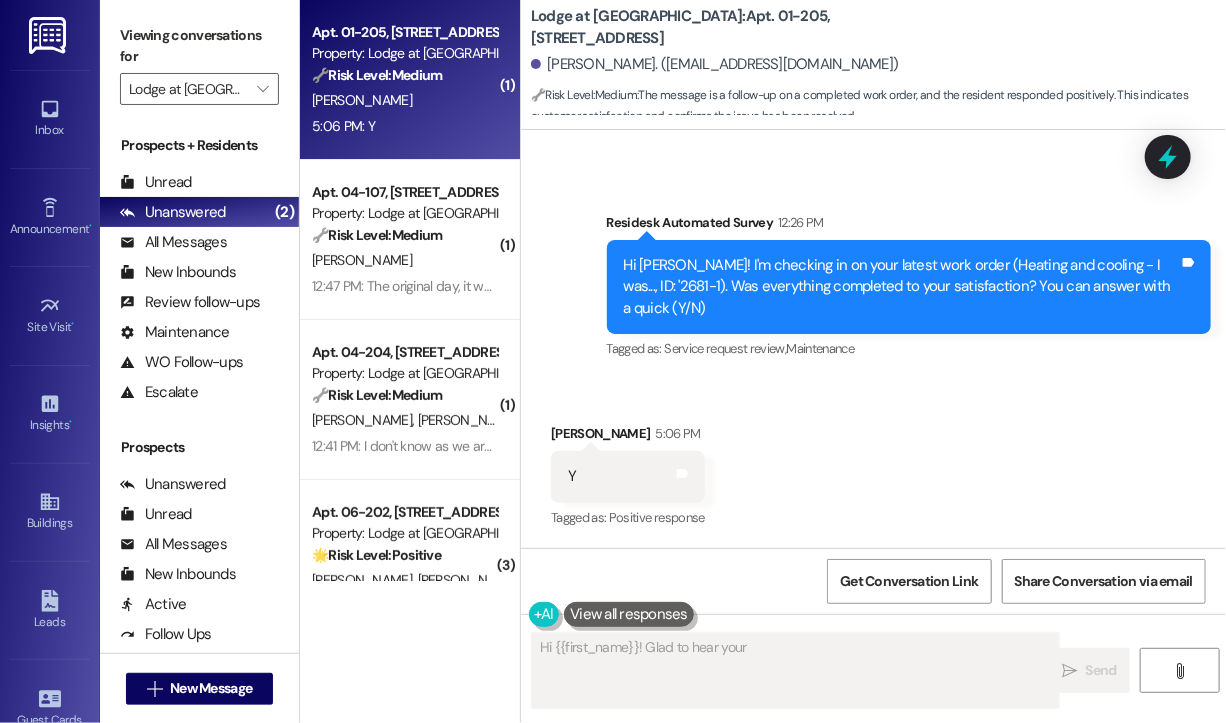 scroll, scrollTop: 747, scrollLeft: 0, axis: vertical 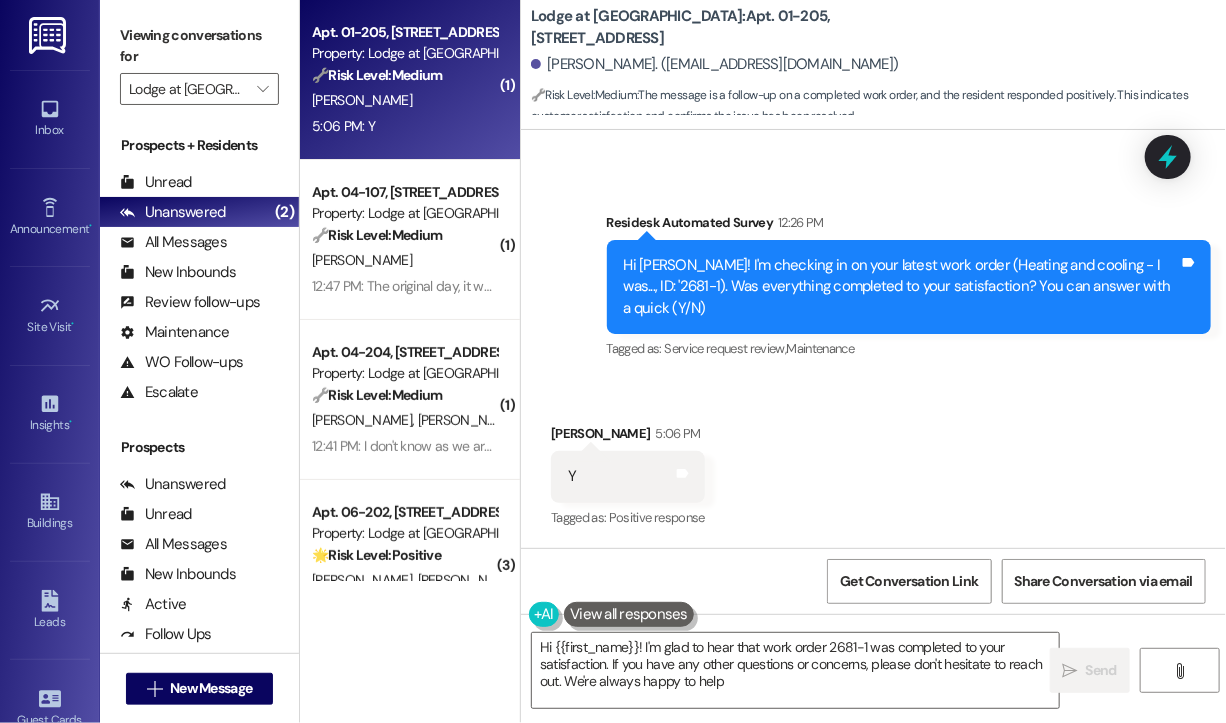 type on "Hi {{first_name}}! I'm glad to hear that work order 2681-1 was completed to your satisfaction. If you have any other questions or concerns, please don't hesitate to reach out. We're always happy to help!" 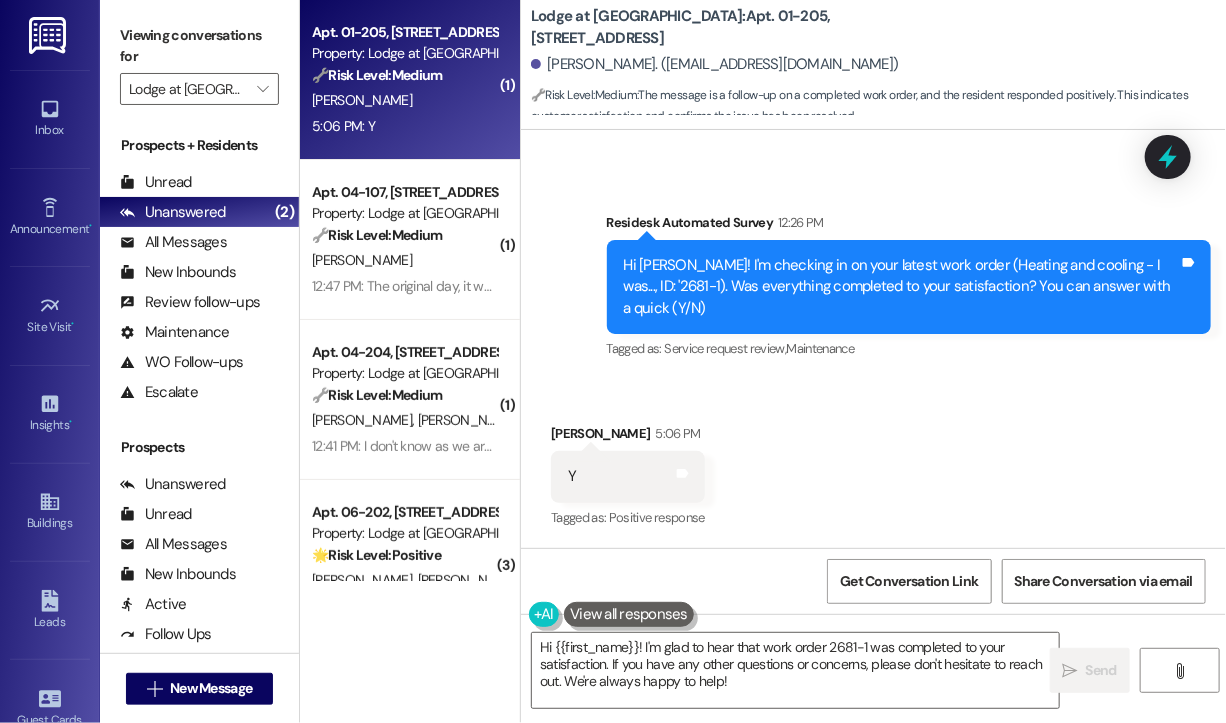 click on "Received via SMS Meghan Allen 5:06 PM Y Tags and notes Tagged as:   Positive response Click to highlight conversations about Positive response" at bounding box center [873, 462] 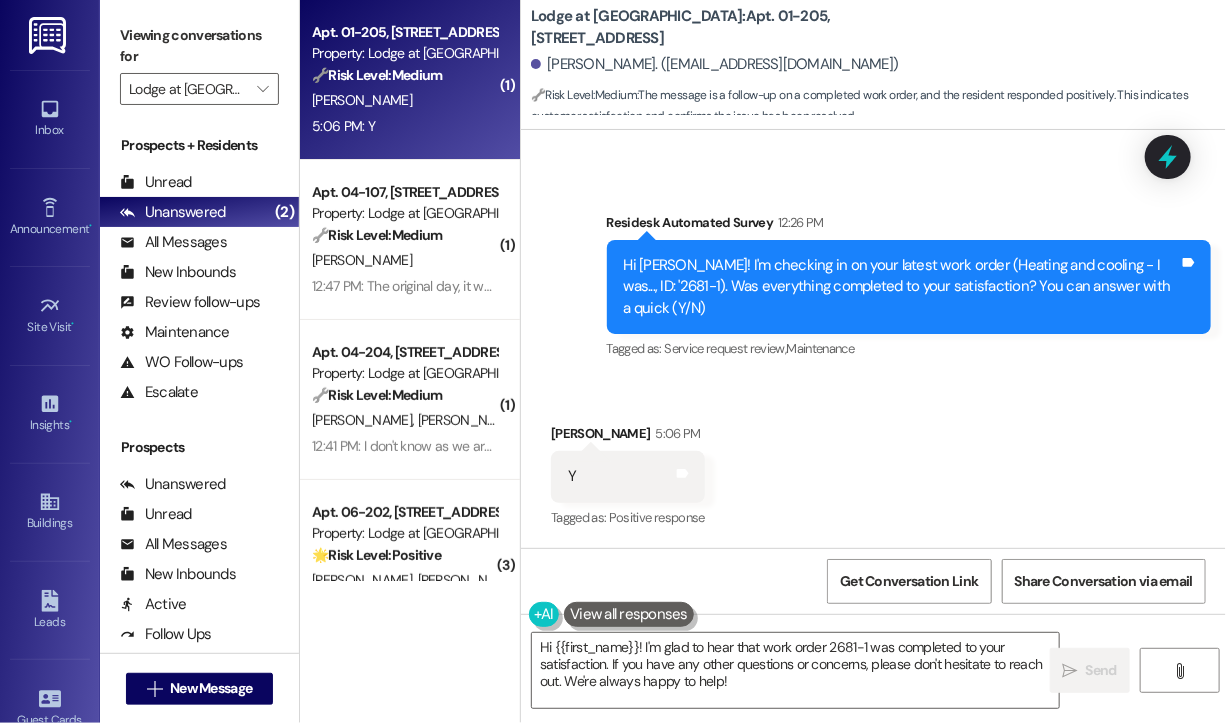 click on "Received via SMS Meghan Allen 5:06 PM Y Tags and notes Tagged as:   Positive response Click to highlight conversations about Positive response" at bounding box center (873, 462) 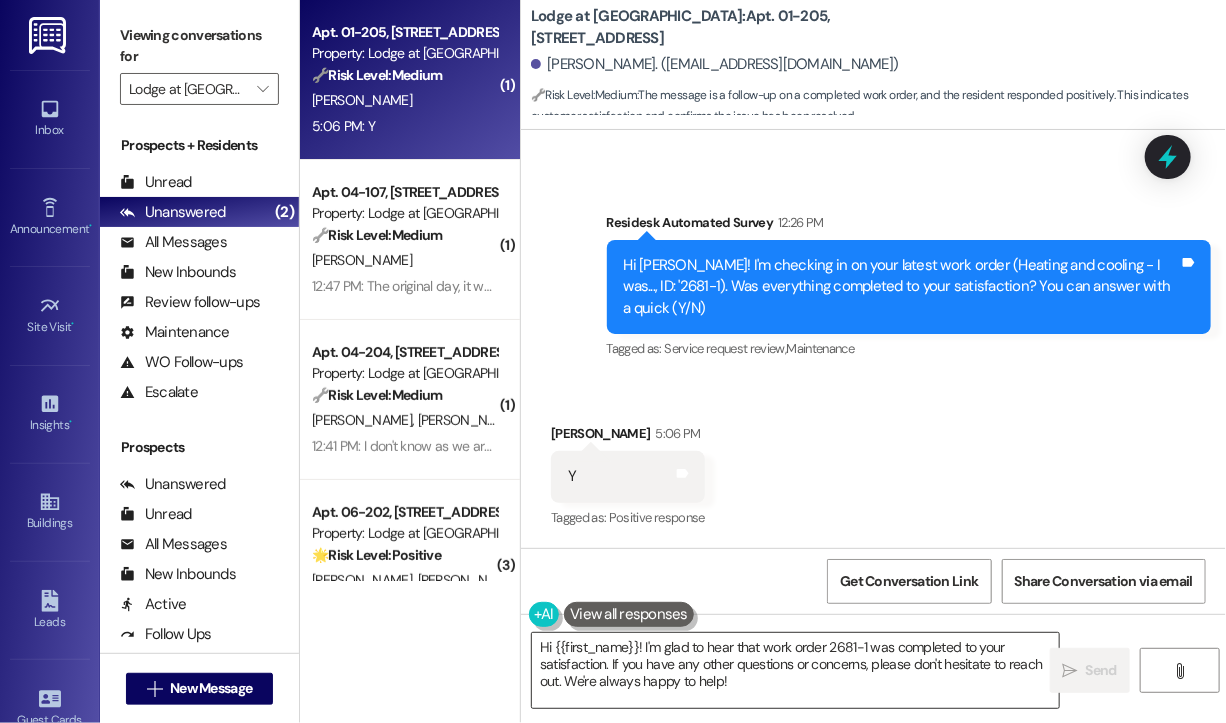 click on "Hi {{first_name}}! I'm glad to hear that work order 2681-1 was completed to your satisfaction. If you have any other questions or concerns, please don't hesitate to reach out. We're always happy to help!" at bounding box center [795, 670] 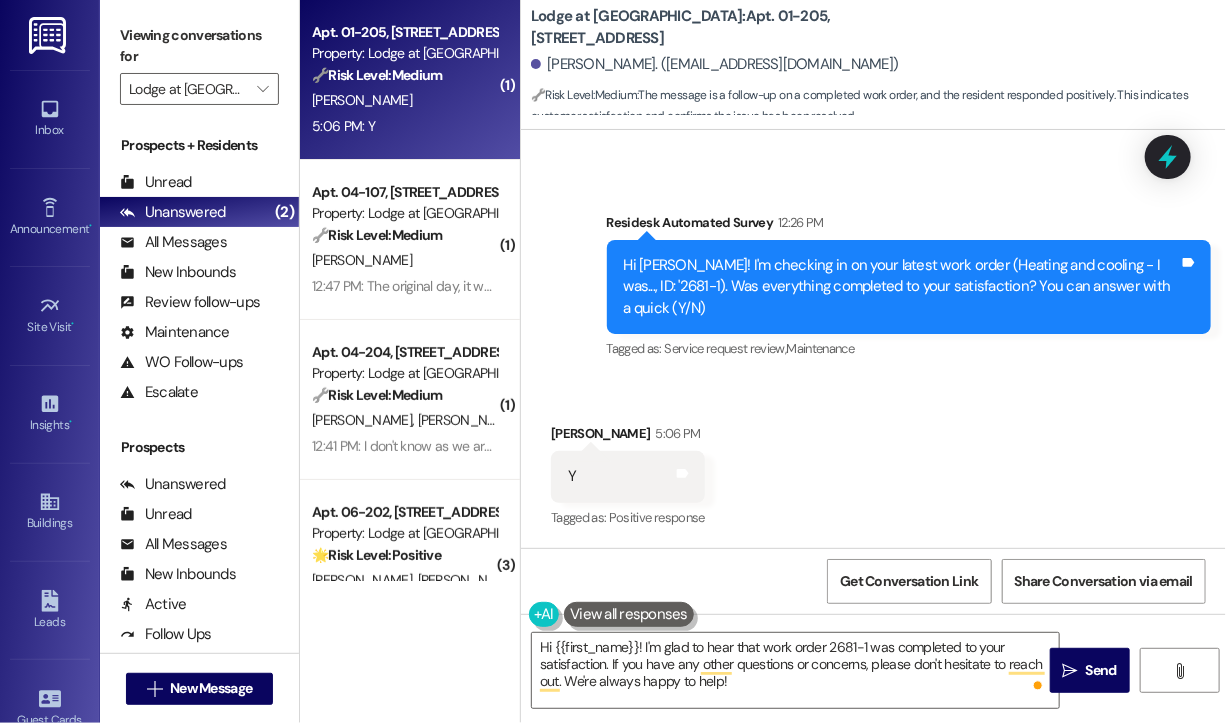 click on "Received via SMS Meghan Allen 5:06 PM Y Tags and notes Tagged as:   Positive response Click to highlight conversations about Positive response" at bounding box center (873, 462) 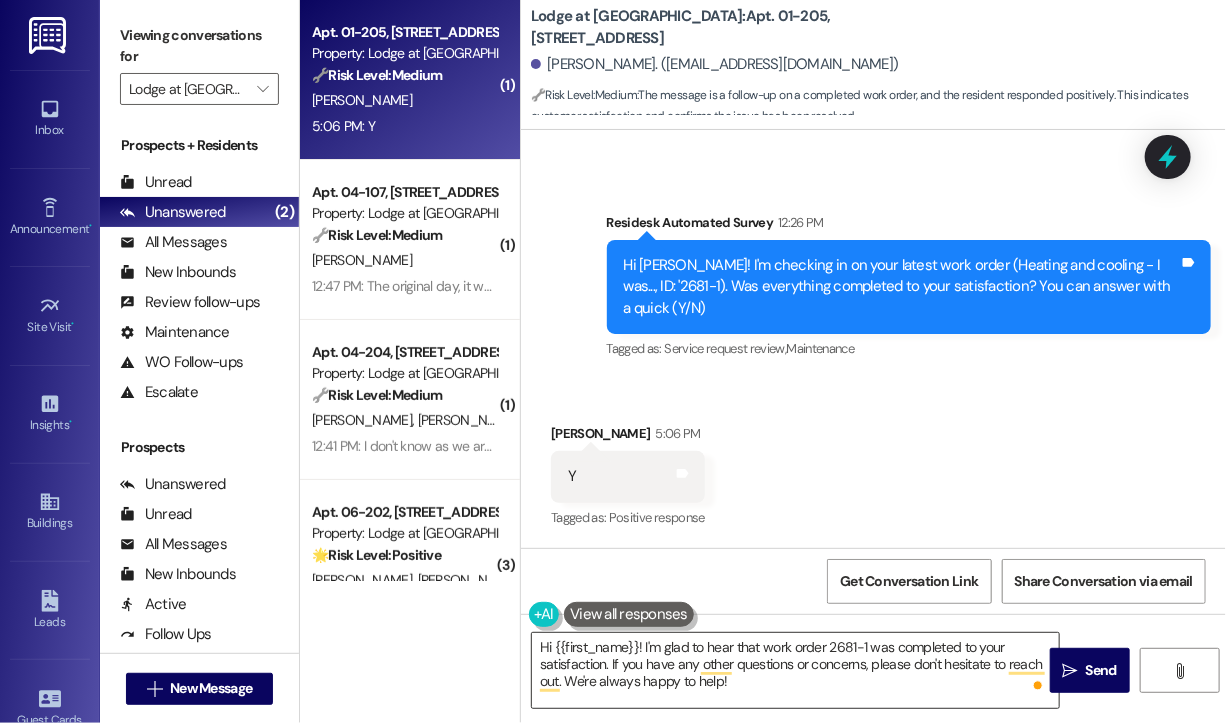 click on "Hi {{first_name}}! I'm glad to hear that work order 2681-1 was completed to your satisfaction. If you have any other questions or concerns, please don't hesitate to reach out. We're always happy to help!" at bounding box center [795, 670] 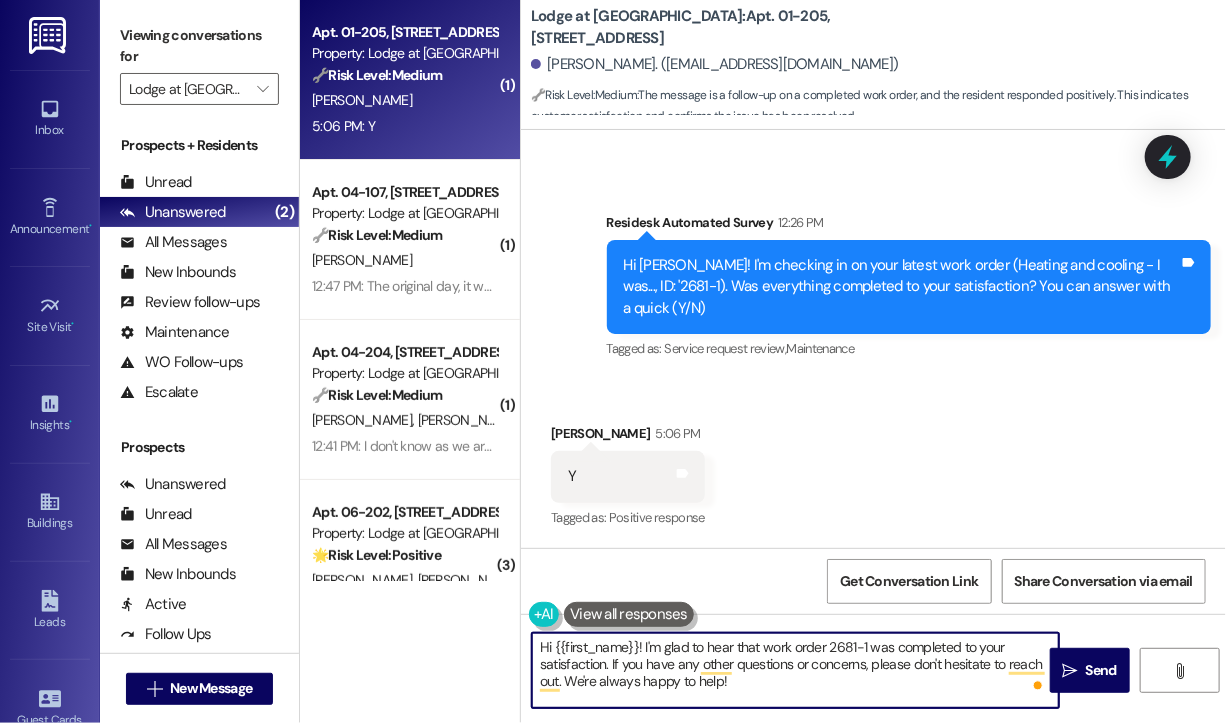 click on "Hi {{first_name}}! I'm glad to hear that work order 2681-1 was completed to your satisfaction. If you have any other questions or concerns, please don't hesitate to reach out. We're always happy to help!" at bounding box center (795, 670) 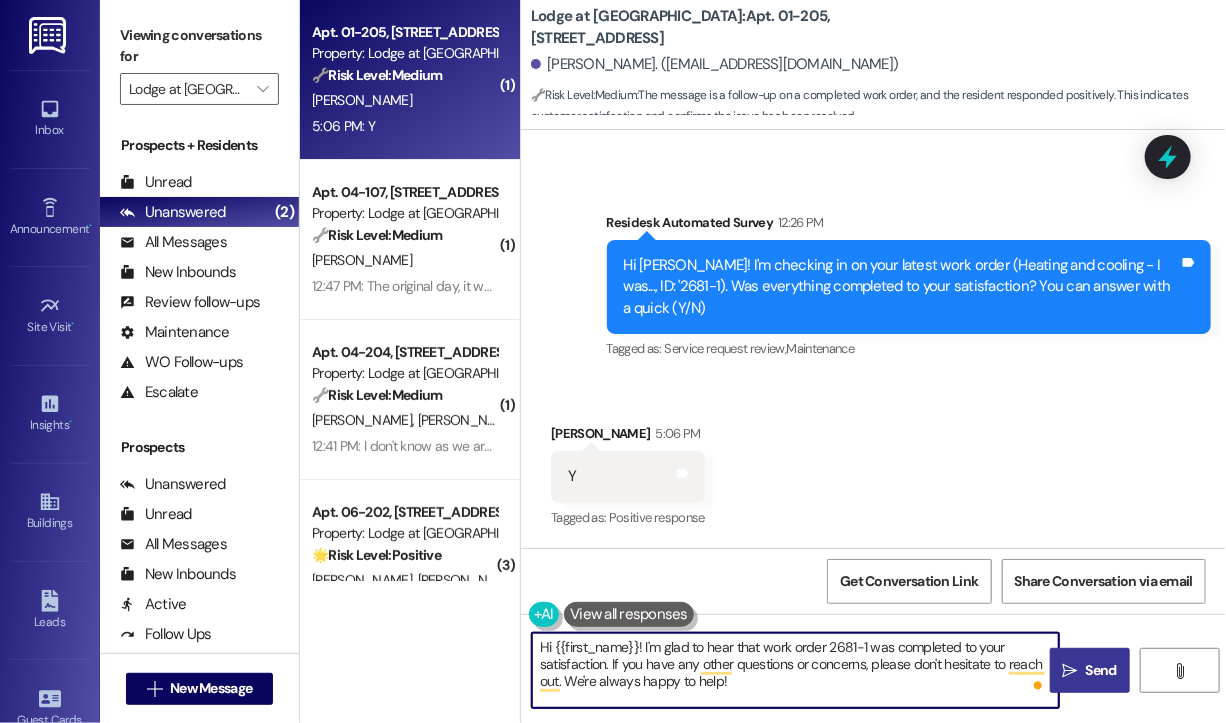 click on "Send" at bounding box center (1101, 670) 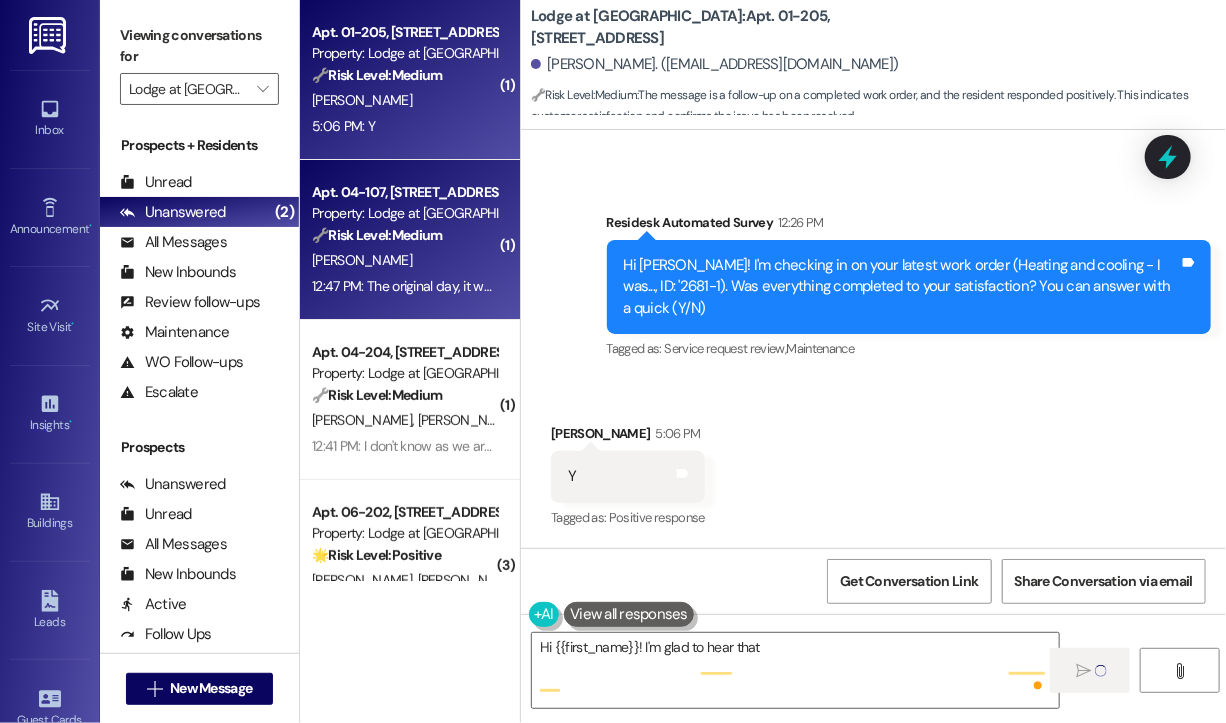 scroll, scrollTop: 928, scrollLeft: 0, axis: vertical 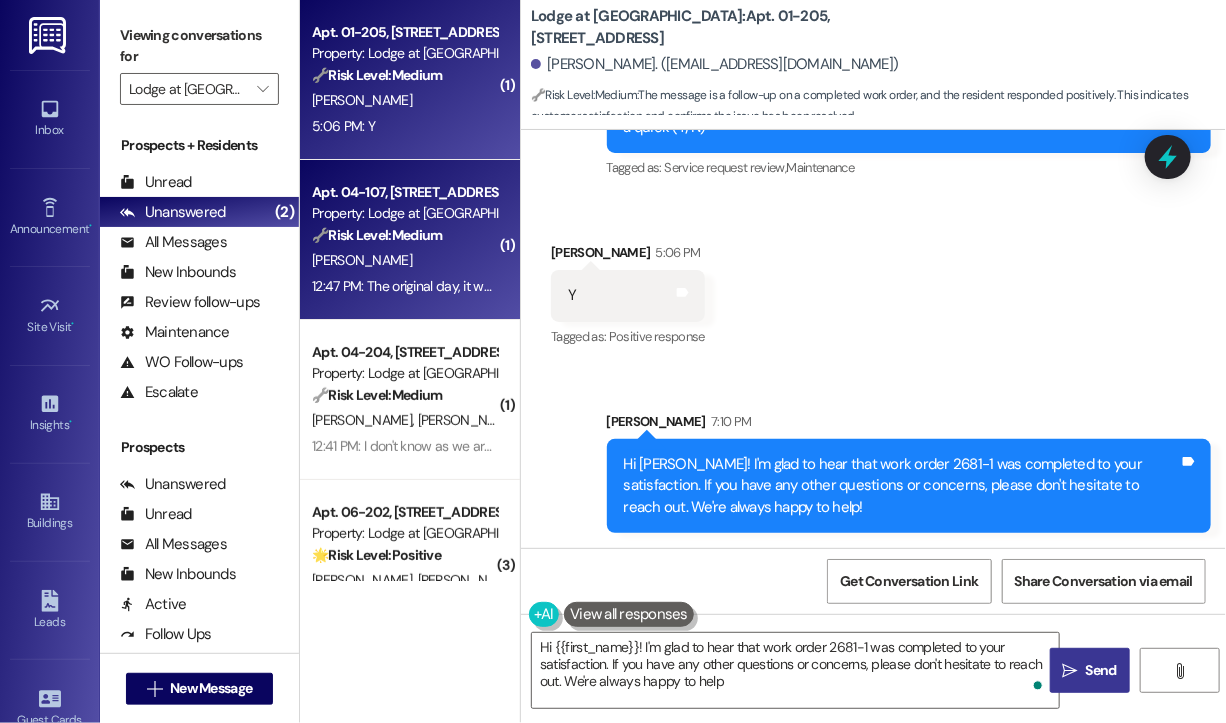 type on "Hi {{first_name}}! I'm glad to hear that work order 2681-1 was completed to your satisfaction. If you have any other questions or concerns, please don't hesitate to reach out. We're always happy to help!" 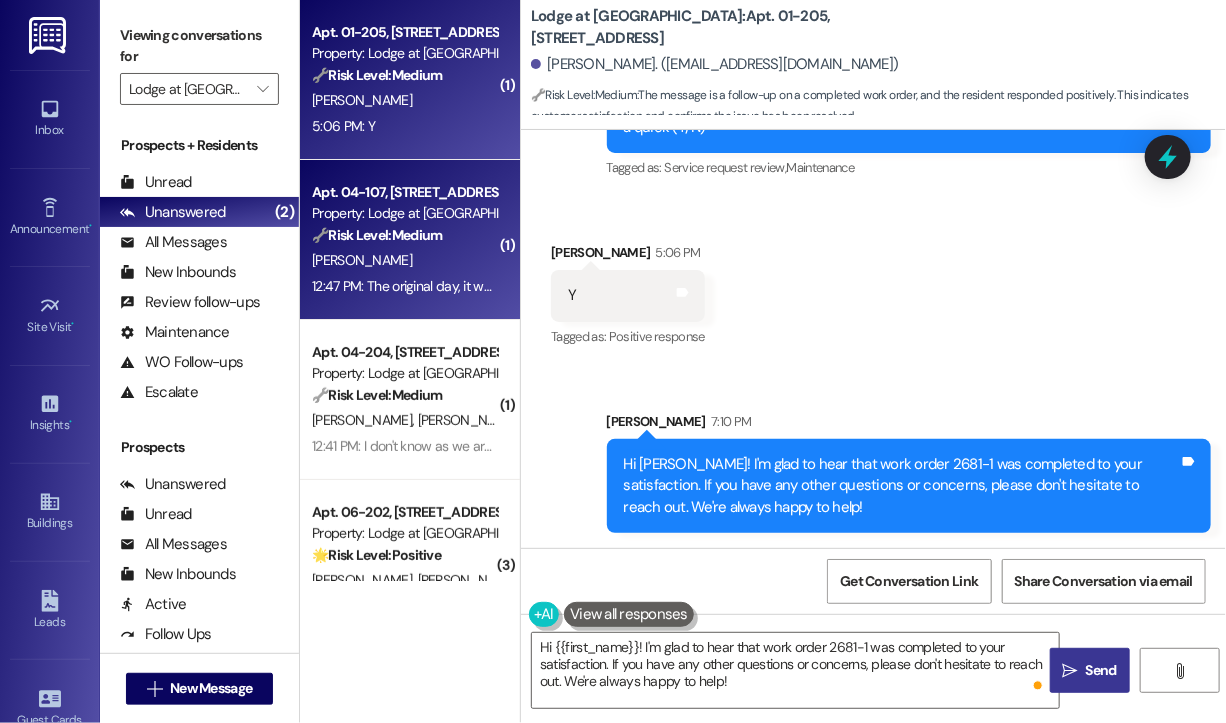 click on "12:47 PM: The original day, it was not.
Shawn stopped by to complete the previous operator's job.
Shawn was supposed to replace some type of water flow thingy yesterday.
I have not had any additional issues thus far.
Thanks for reaching out  12:47 PM: The original day, it was not.
Shawn stopped by to complete the previous operator's job.
Shawn was supposed to replace some type of water flow thingy yesterday.
I have not had any additional issues thus far.
Thanks for reaching out" at bounding box center [1061, 286] 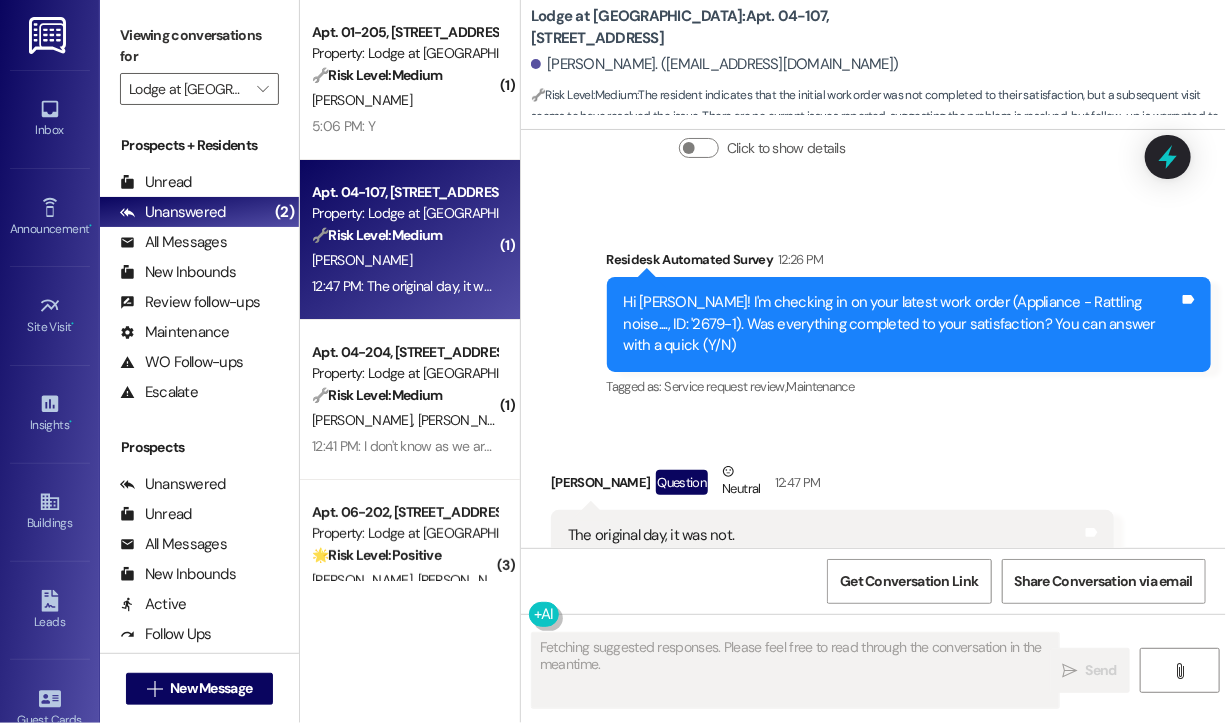 scroll, scrollTop: 3700, scrollLeft: 0, axis: vertical 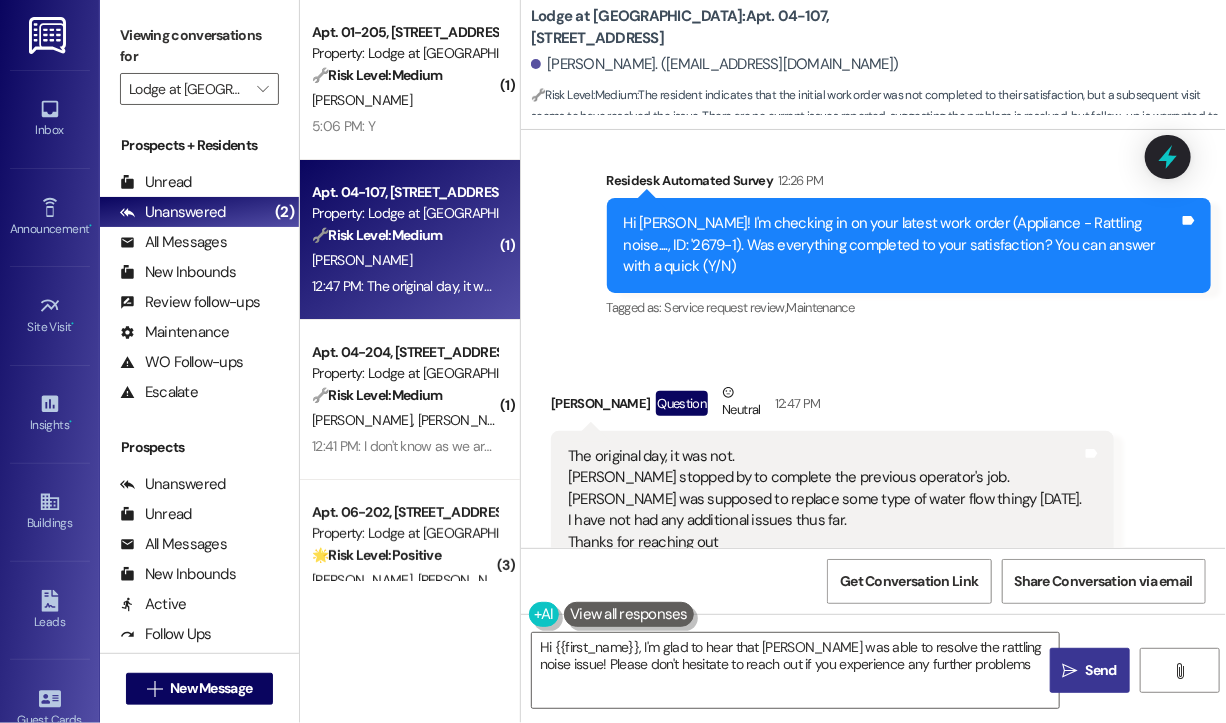type on "Hi {{first_name}}, I'm glad to hear that Shawn was able to resolve the rattling noise issue! Please don't hesitate to reach out if you experience any further problems." 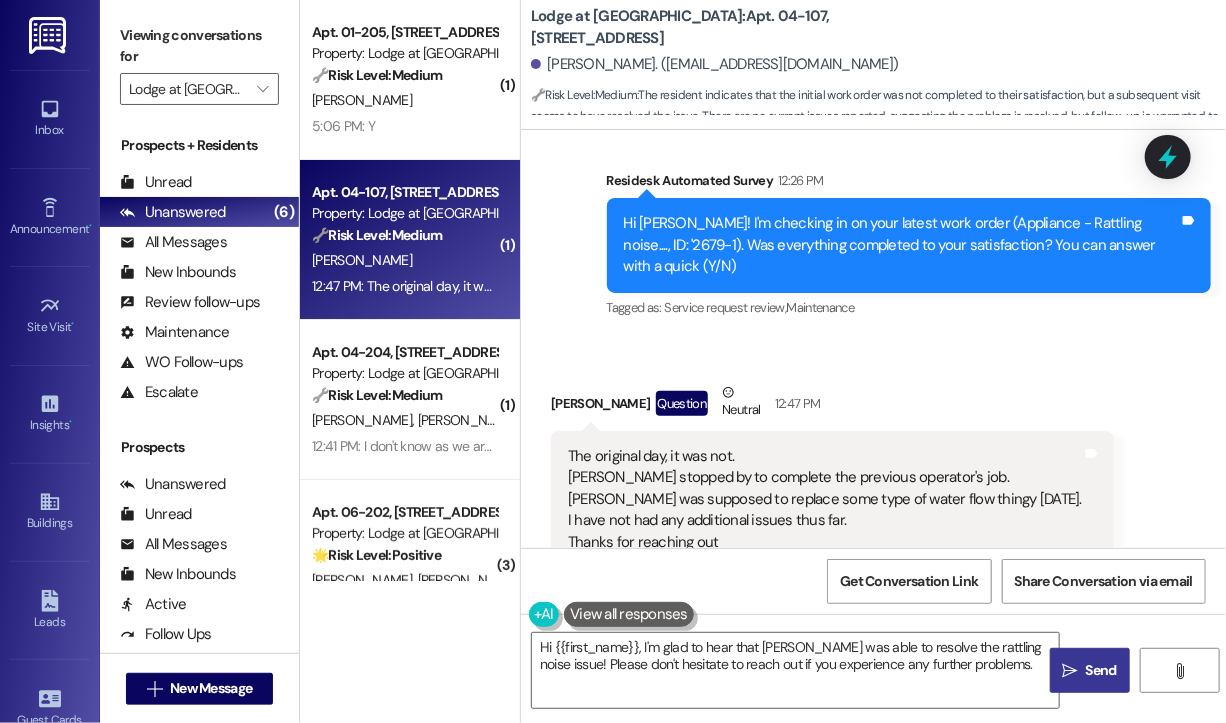 click on "Sabrina Patrick Question   Neutral 12:47 PM" at bounding box center [832, 406] 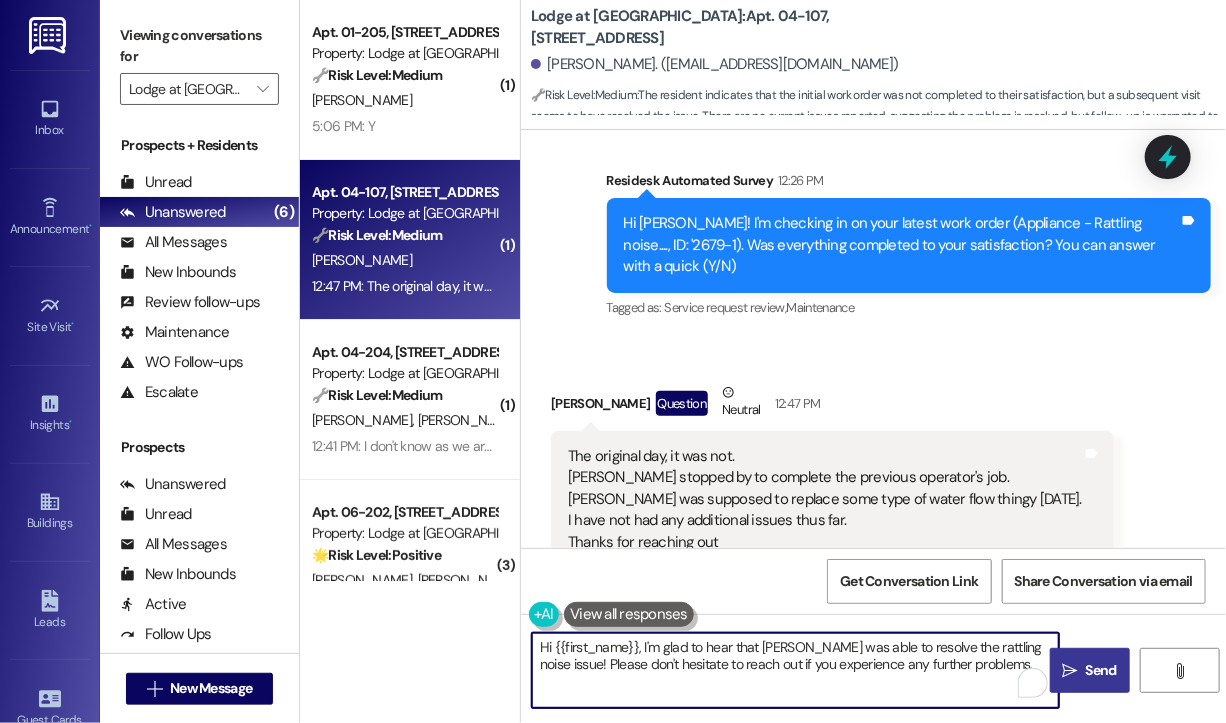 click on "Hi {{first_name}}, I'm glad to hear that Shawn was able to resolve the rattling noise issue! Please don't hesitate to reach out if you experience any further problems." at bounding box center (795, 670) 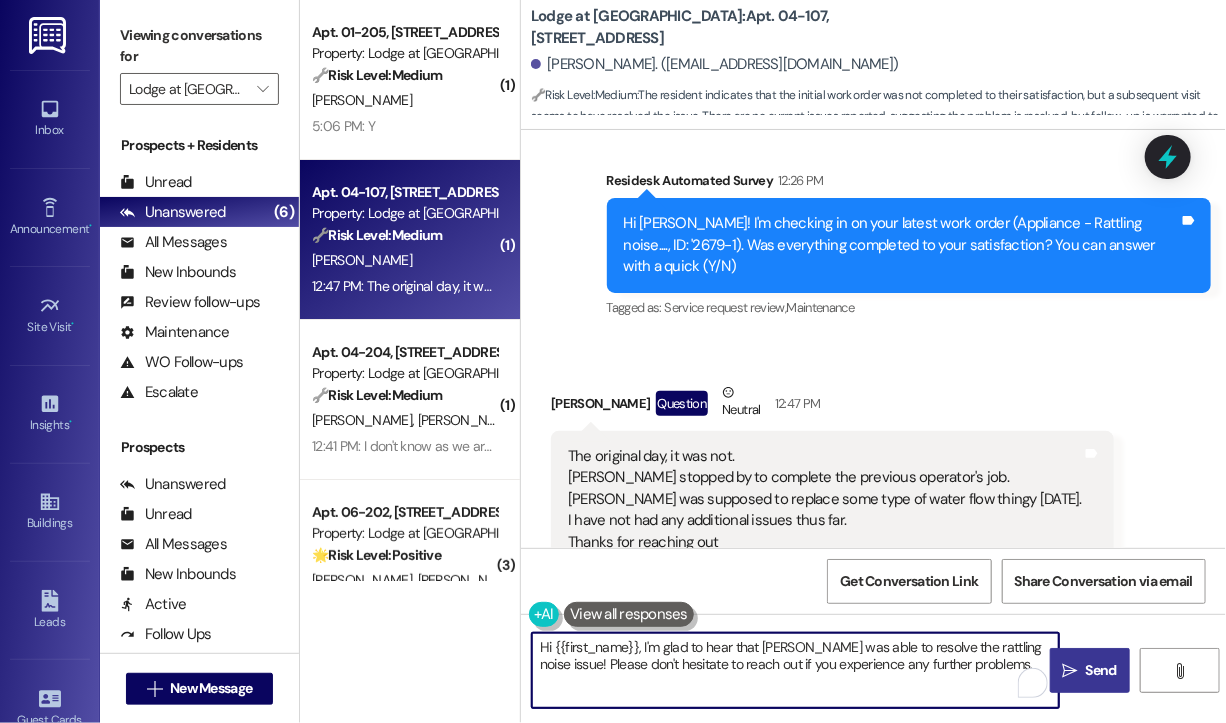 click on "Send" at bounding box center (1101, 670) 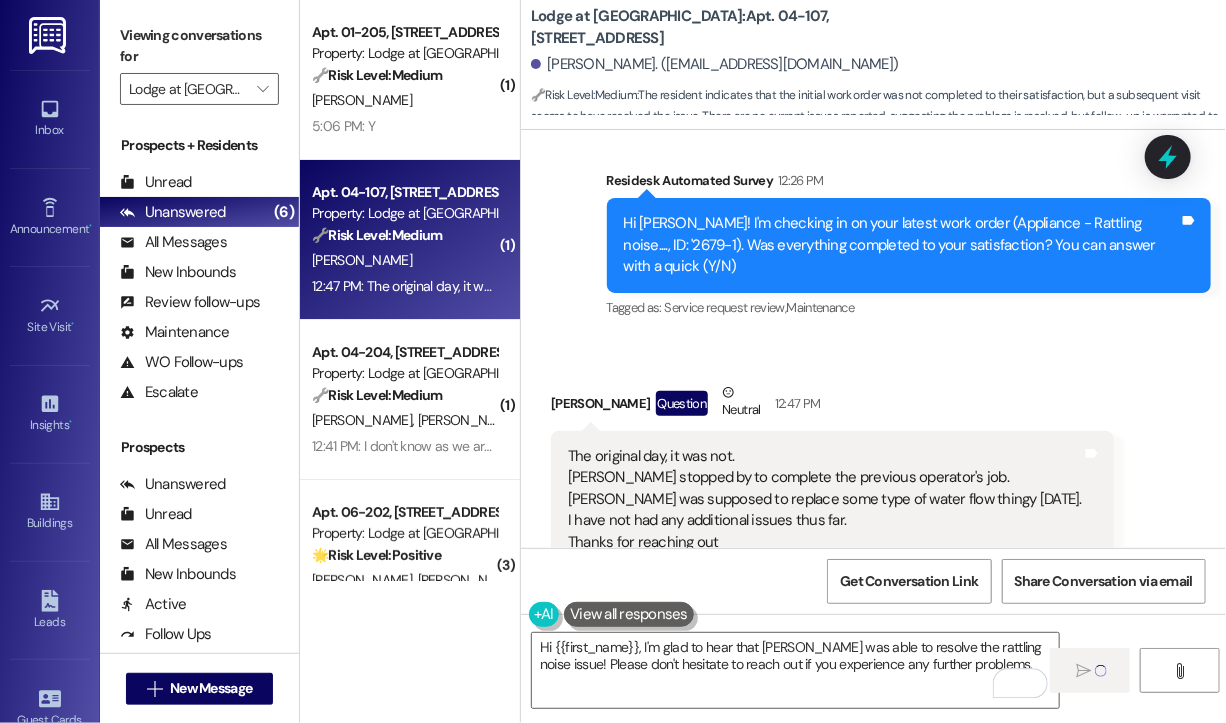 type 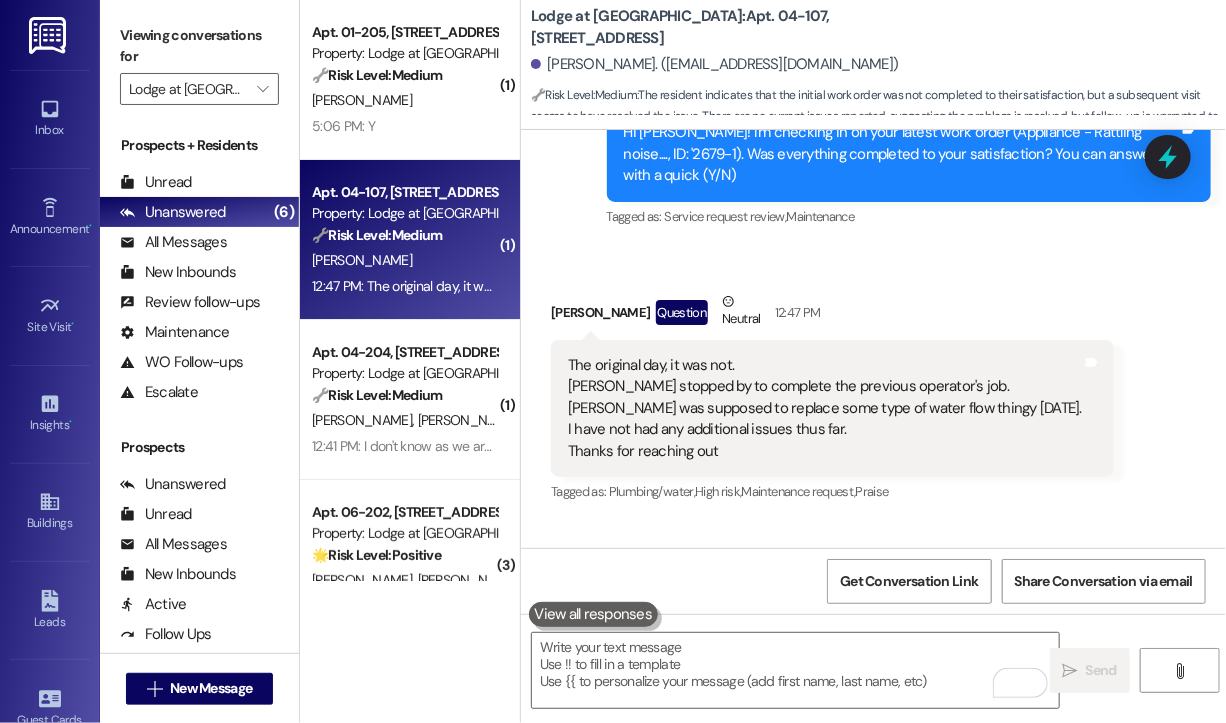 scroll, scrollTop: 3861, scrollLeft: 0, axis: vertical 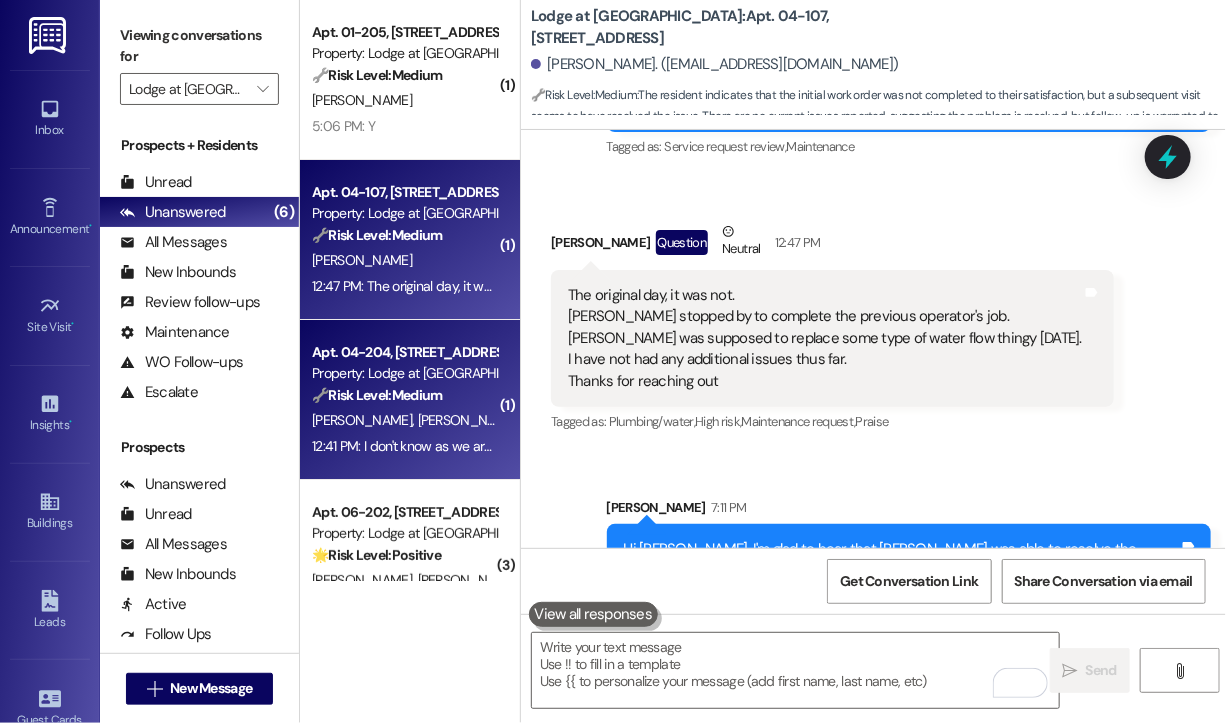 click on "🔧  Risk Level:  Medium" at bounding box center [377, 395] 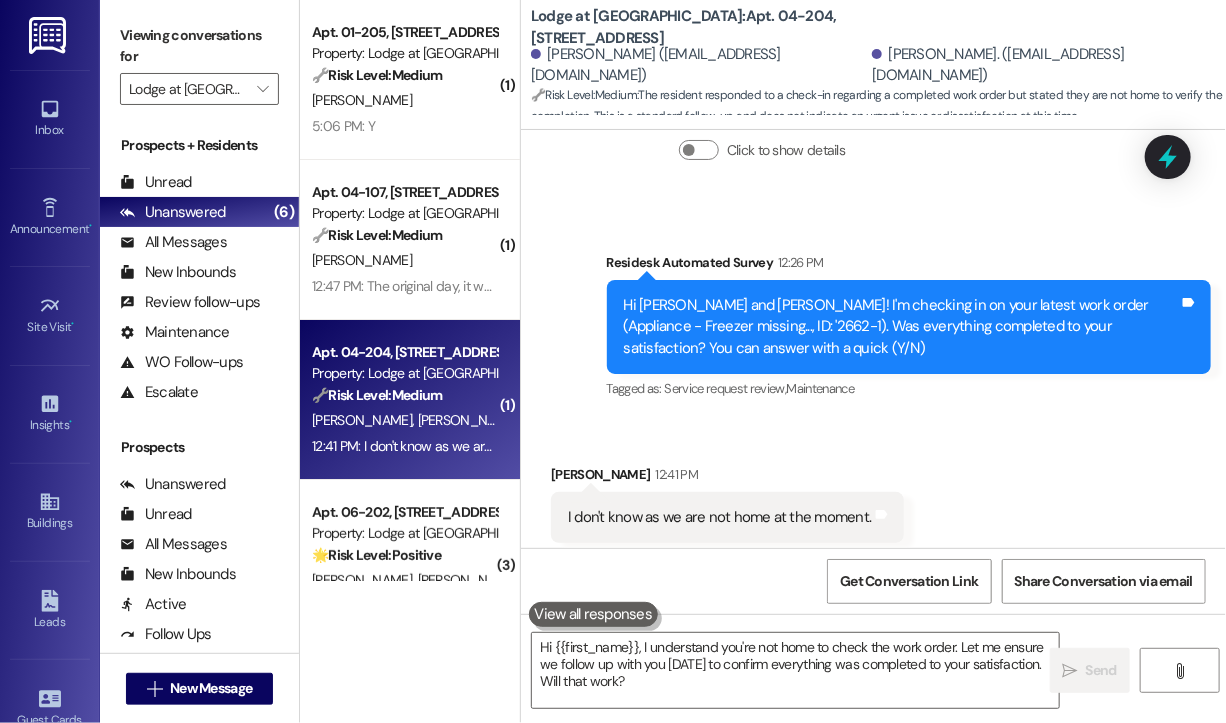 scroll, scrollTop: 534, scrollLeft: 0, axis: vertical 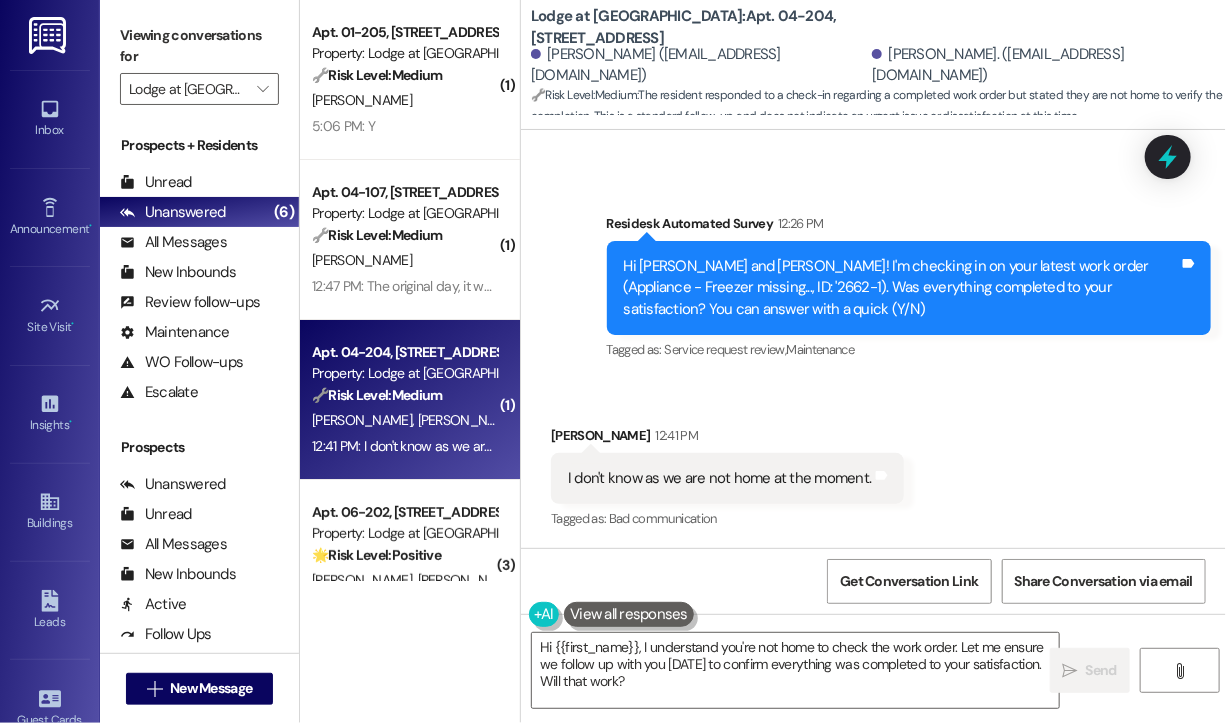 click on "Received via SMS Ivelisse Chapman 12:41 PM I don't know as we are not home at the moment.  Tags and notes Tagged as:   Bad communication Click to highlight conversations about Bad communication" at bounding box center [873, 464] 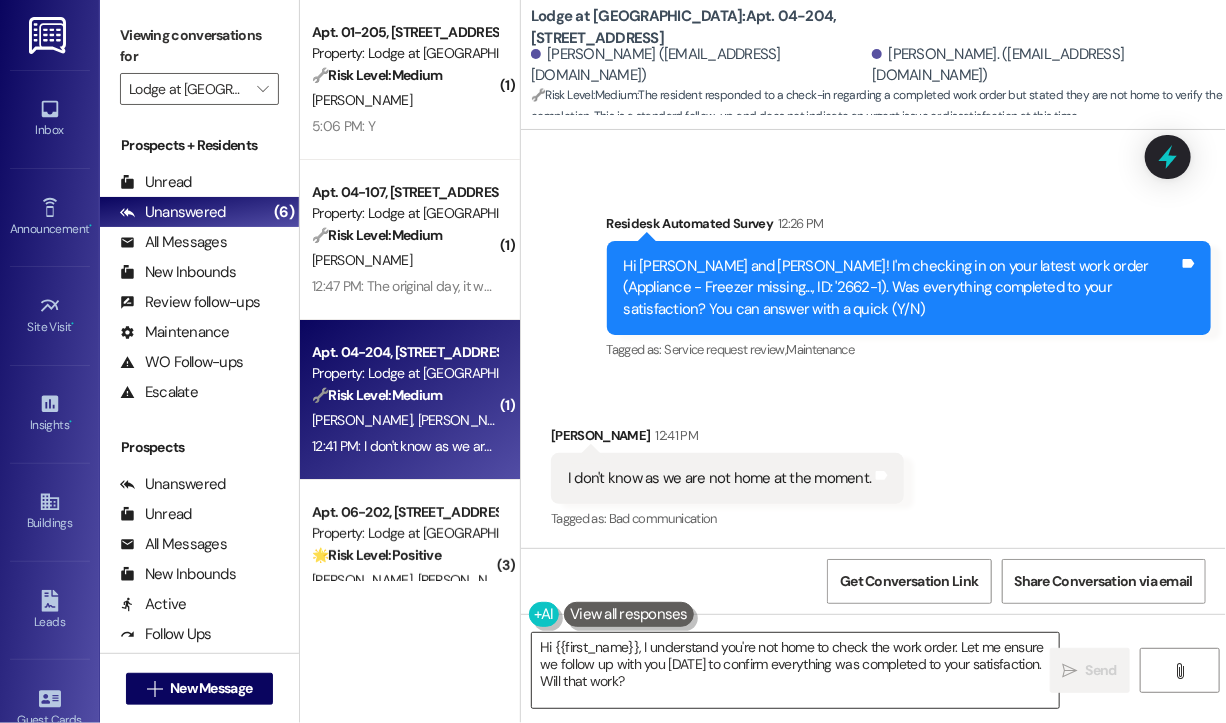 click on "Hi {{first_name}}, I understand you're not home to check the work order. Let me ensure we follow up with you tomorrow to confirm everything was completed to your satisfaction. Will that work?" at bounding box center (795, 670) 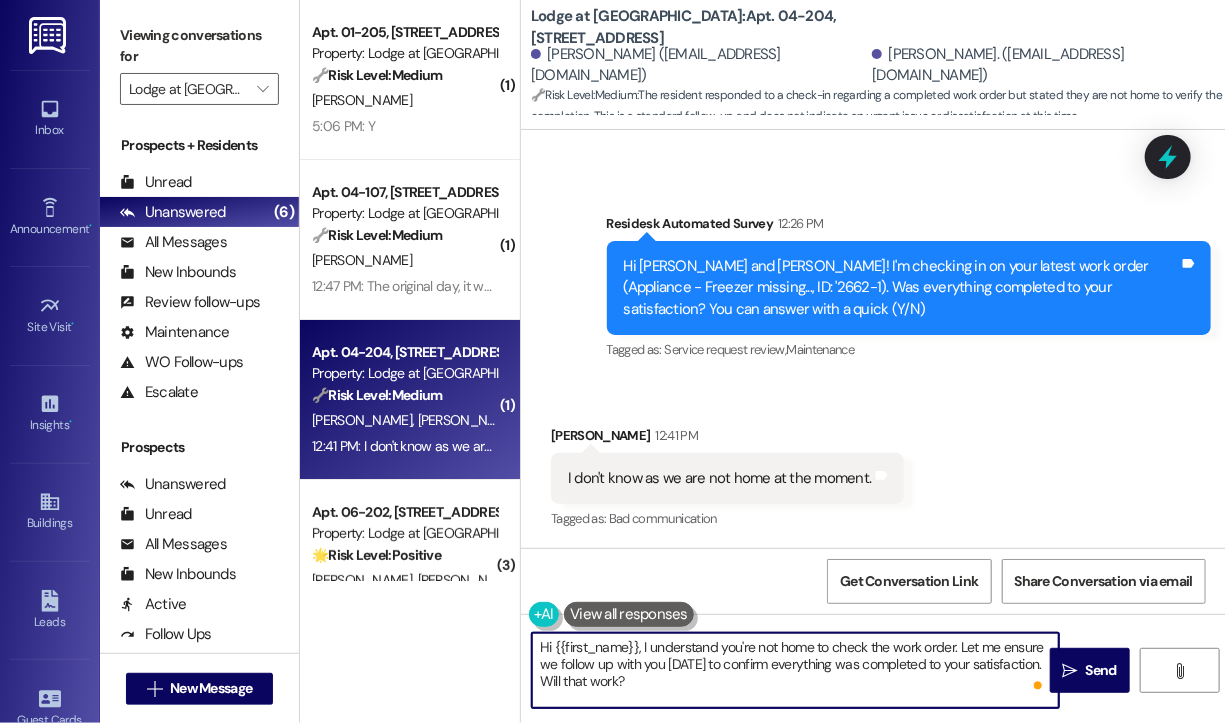 click on "I don't know as we are not home at the moment." at bounding box center [720, 478] 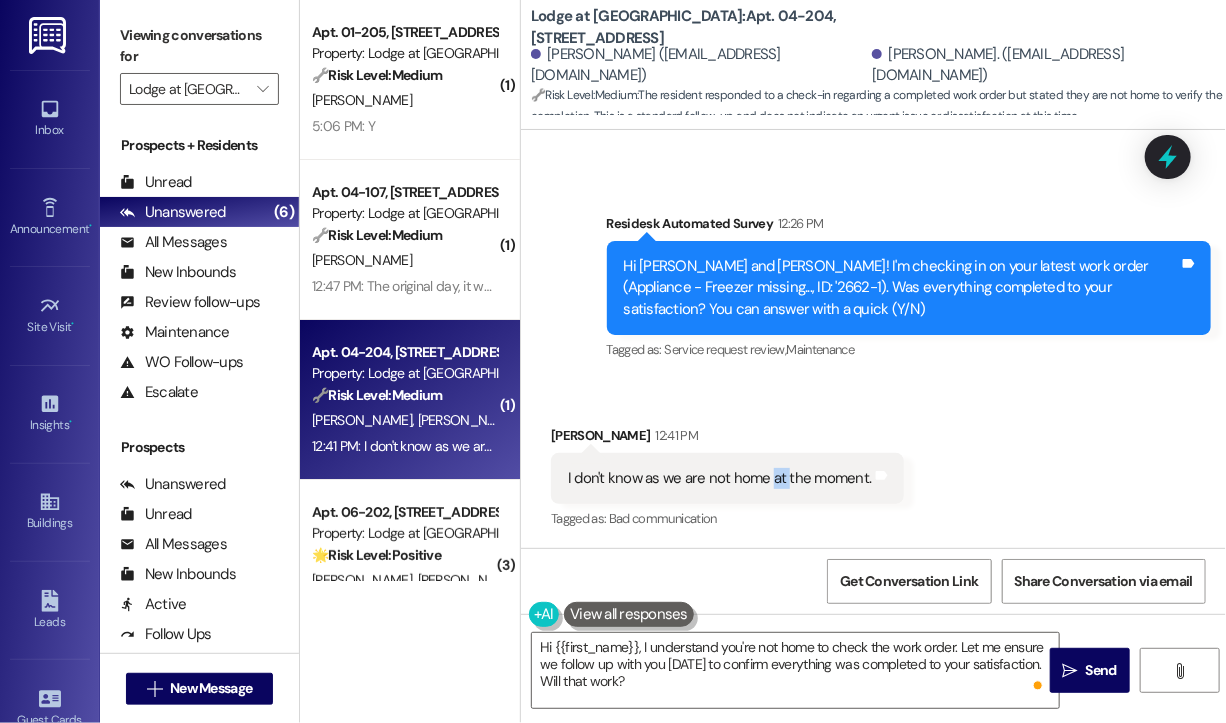 click on "I don't know as we are not home at the moment." at bounding box center [720, 478] 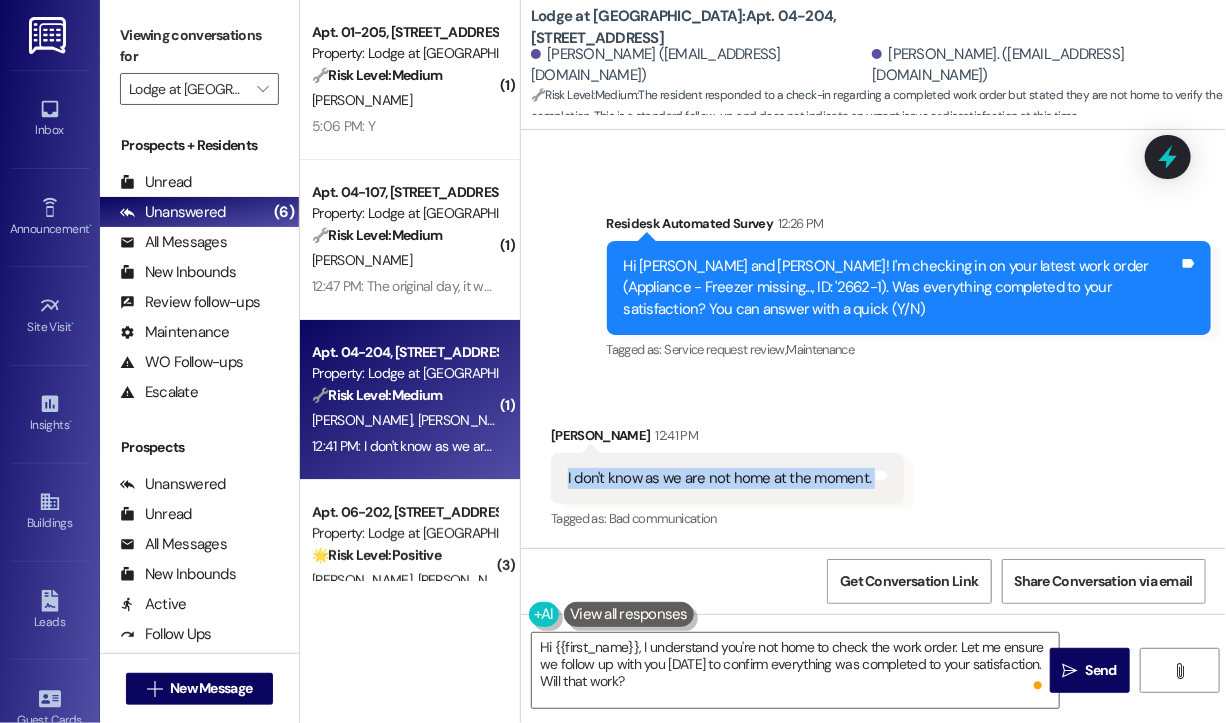 click on "I don't know as we are not home at the moment." at bounding box center (720, 478) 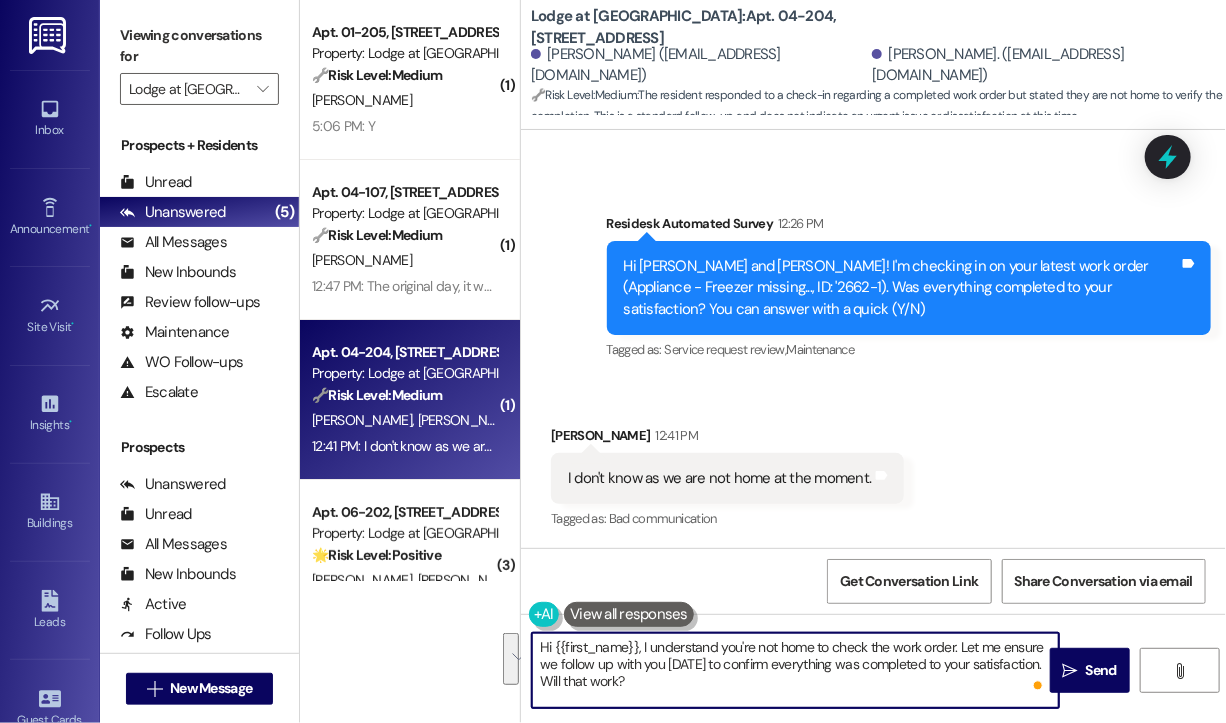 drag, startPoint x: 776, startPoint y: 690, endPoint x: 640, endPoint y: 646, distance: 142.94055 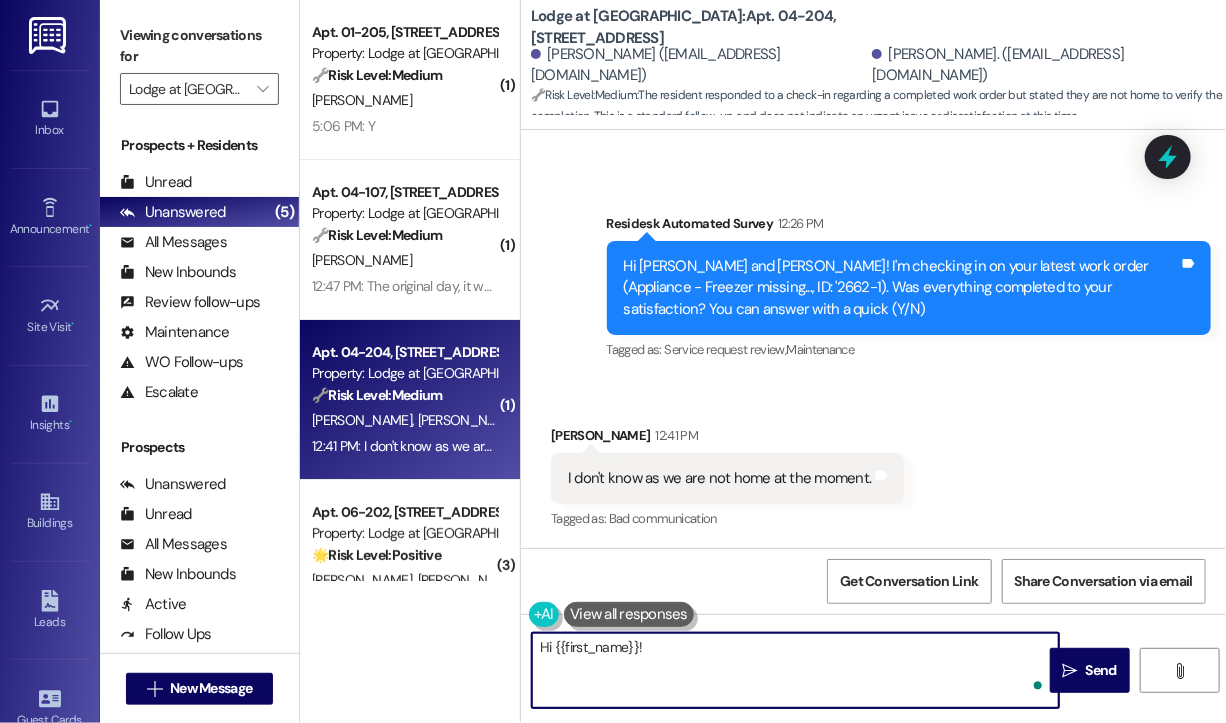 paste on "Thanks for the update! When you get a chance, could you let us know once you’re back and if the issue has been resolved? That would be super helpful—thank you!" 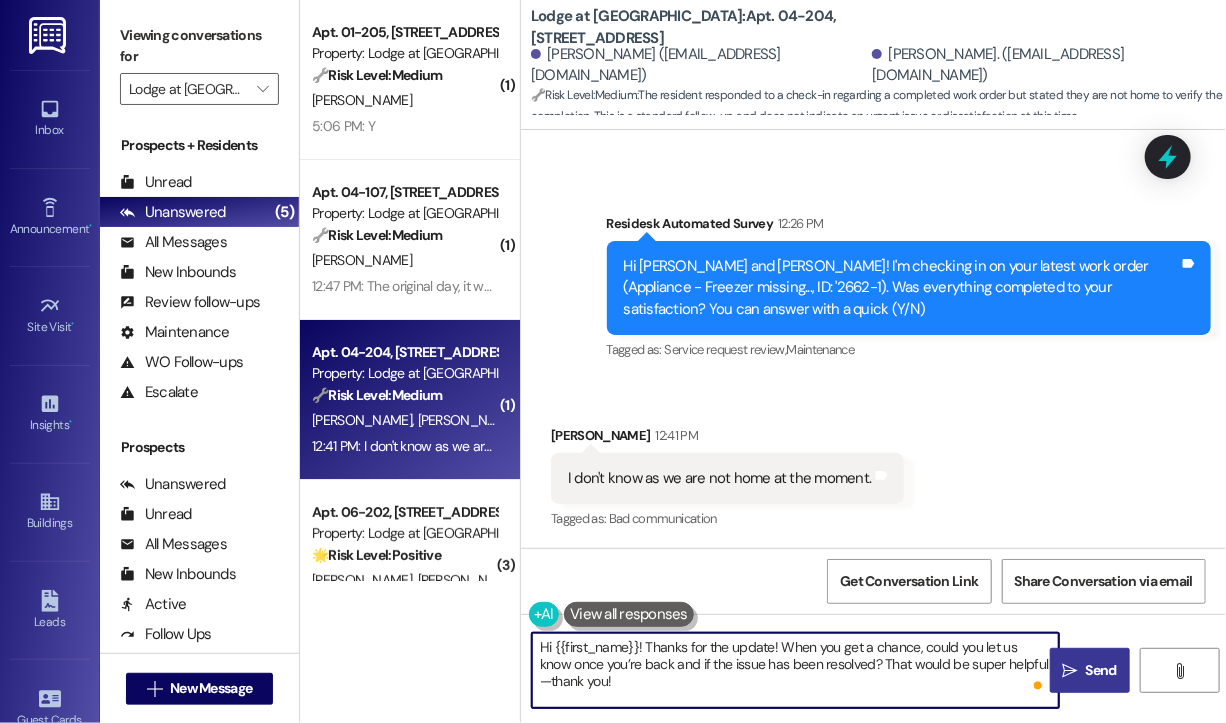 click on " Send" at bounding box center [1090, 670] 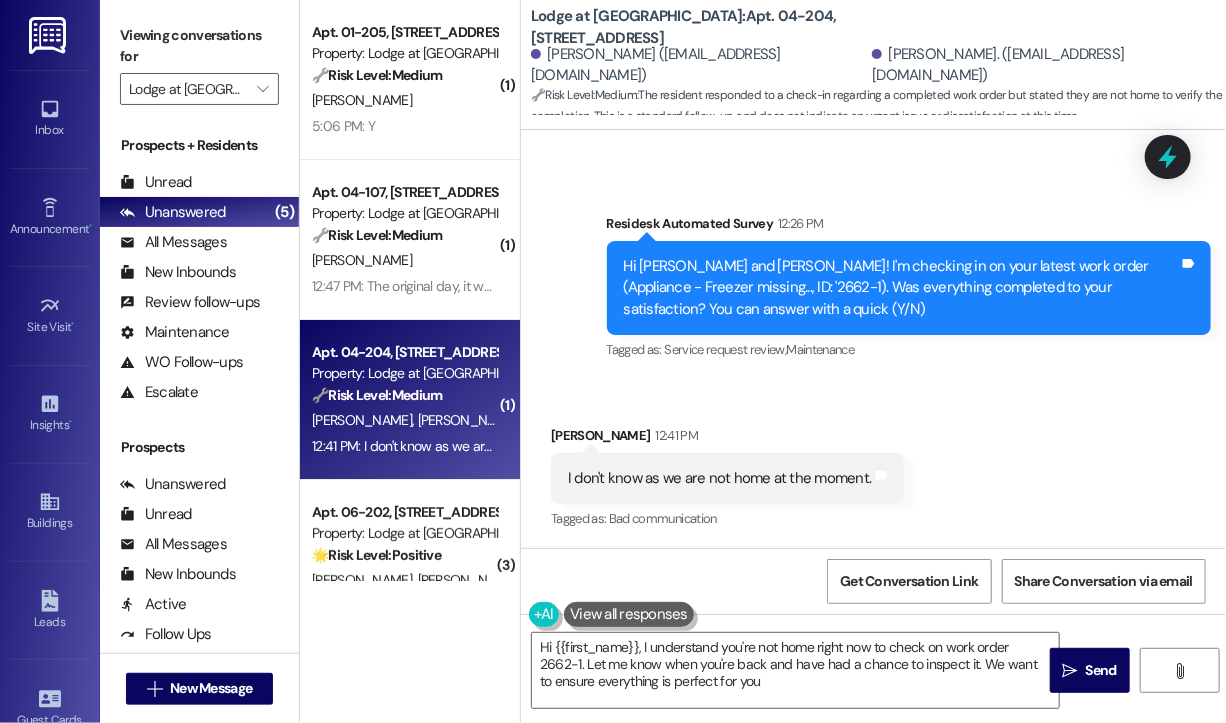 type on "Hi {{first_name}}, I understand you're not home right now to check on work order 2662-1. Let me know when you're back and have had a chance to inspect it. We want to ensure everything is perfect for you!" 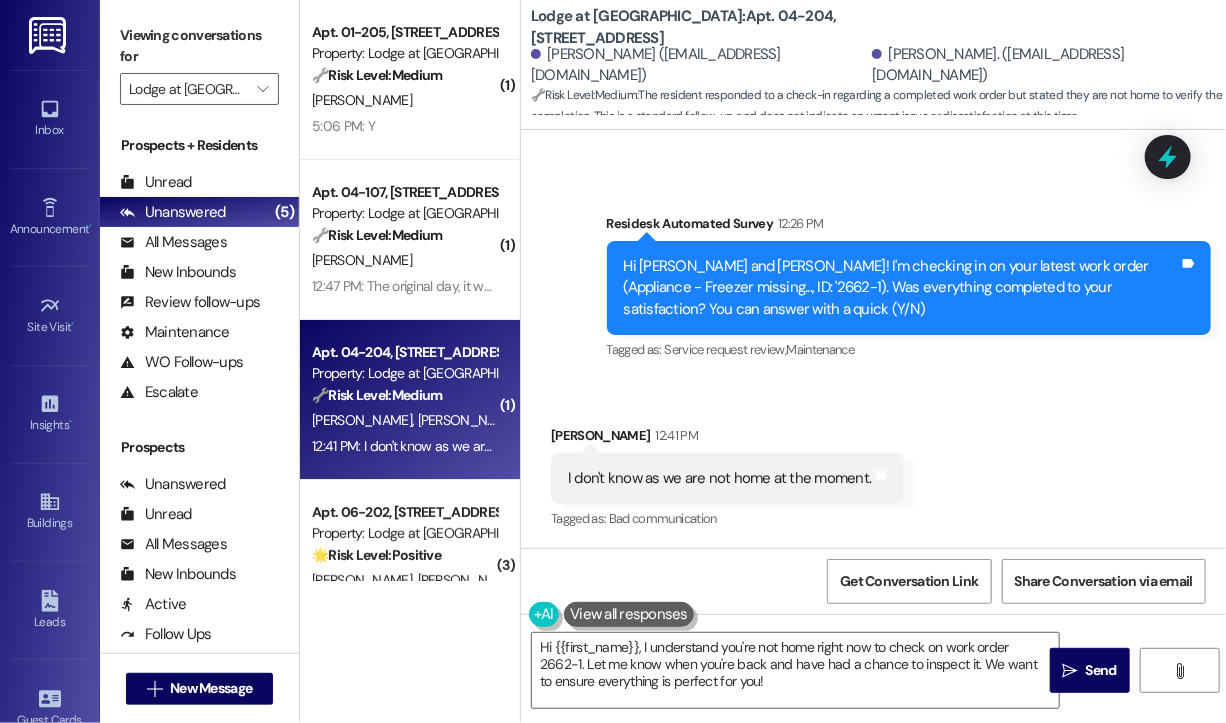 scroll, scrollTop: 717, scrollLeft: 0, axis: vertical 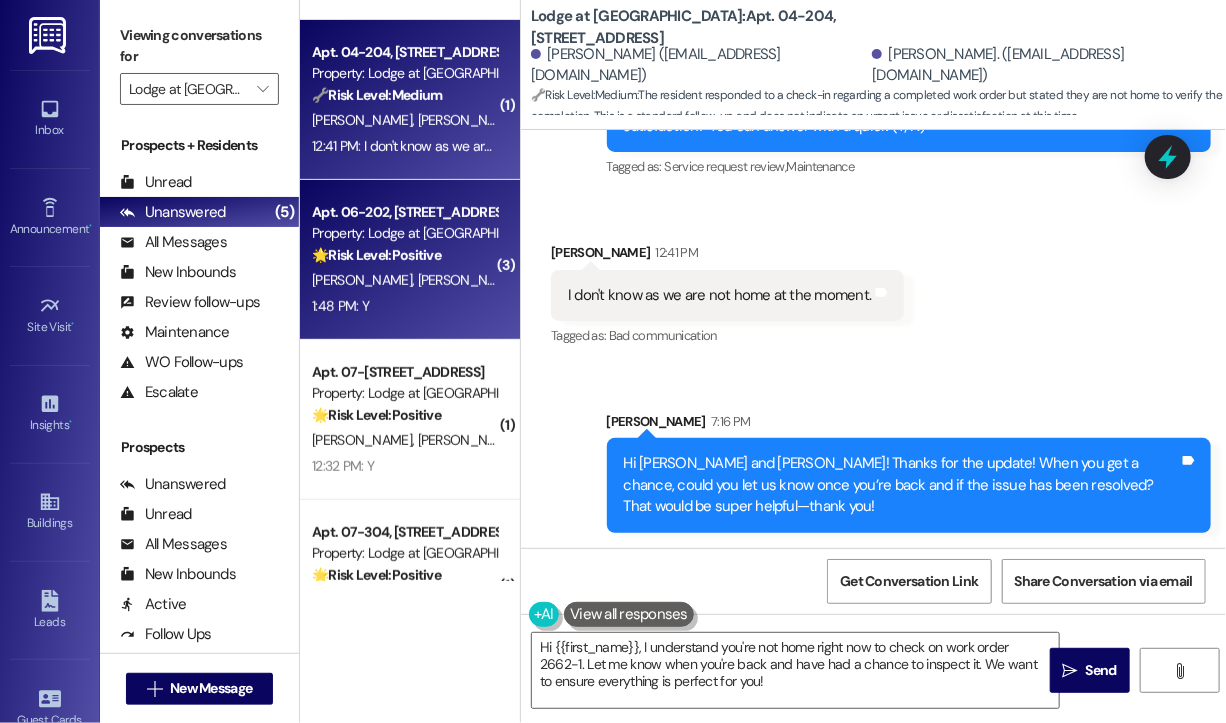 click on "1:48 PM: Y 1:48 PM: Y" at bounding box center (404, 306) 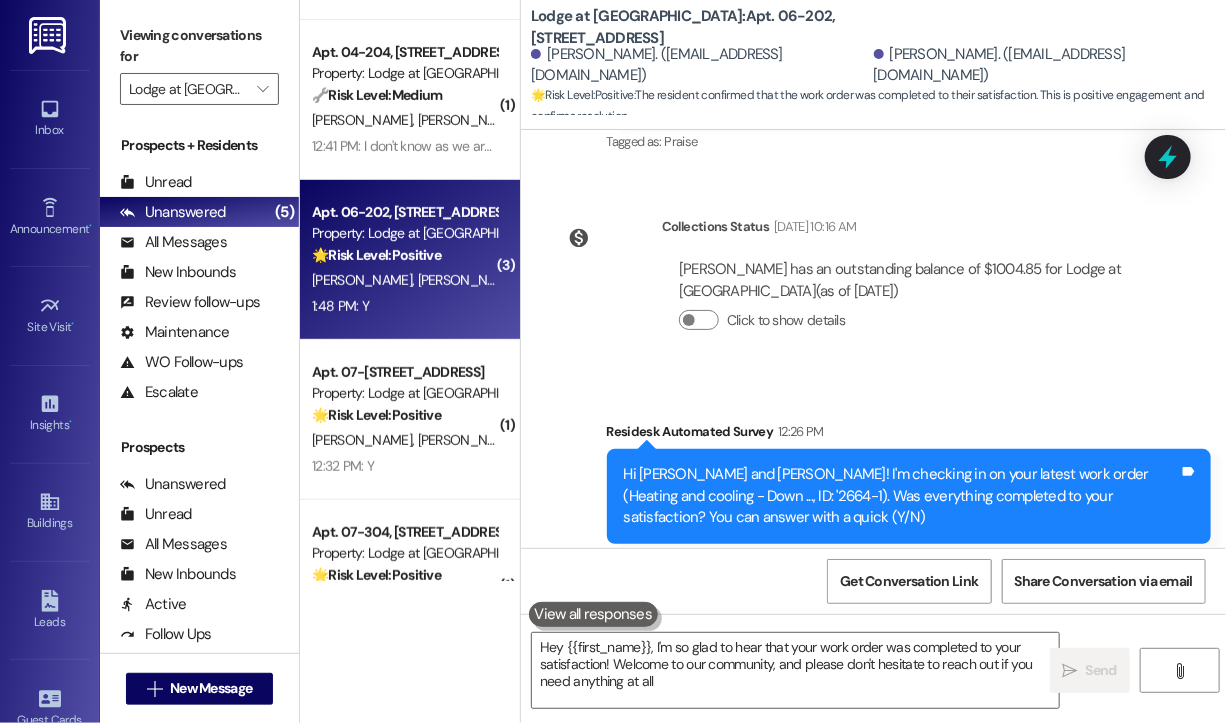 type on "Hey {{first_name}}, I'm so glad to hear that your work order was completed to your satisfaction! Welcome to our community, and please don't hesitate to reach out if you need anything at all." 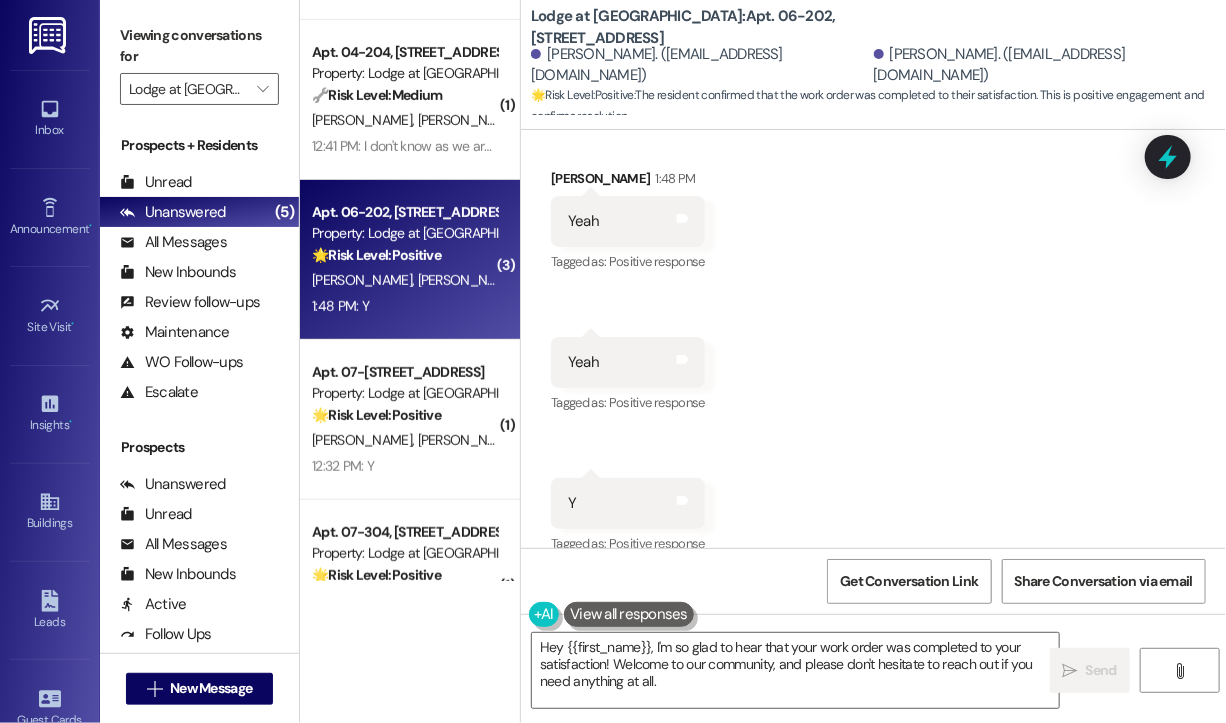 scroll, scrollTop: 1311, scrollLeft: 0, axis: vertical 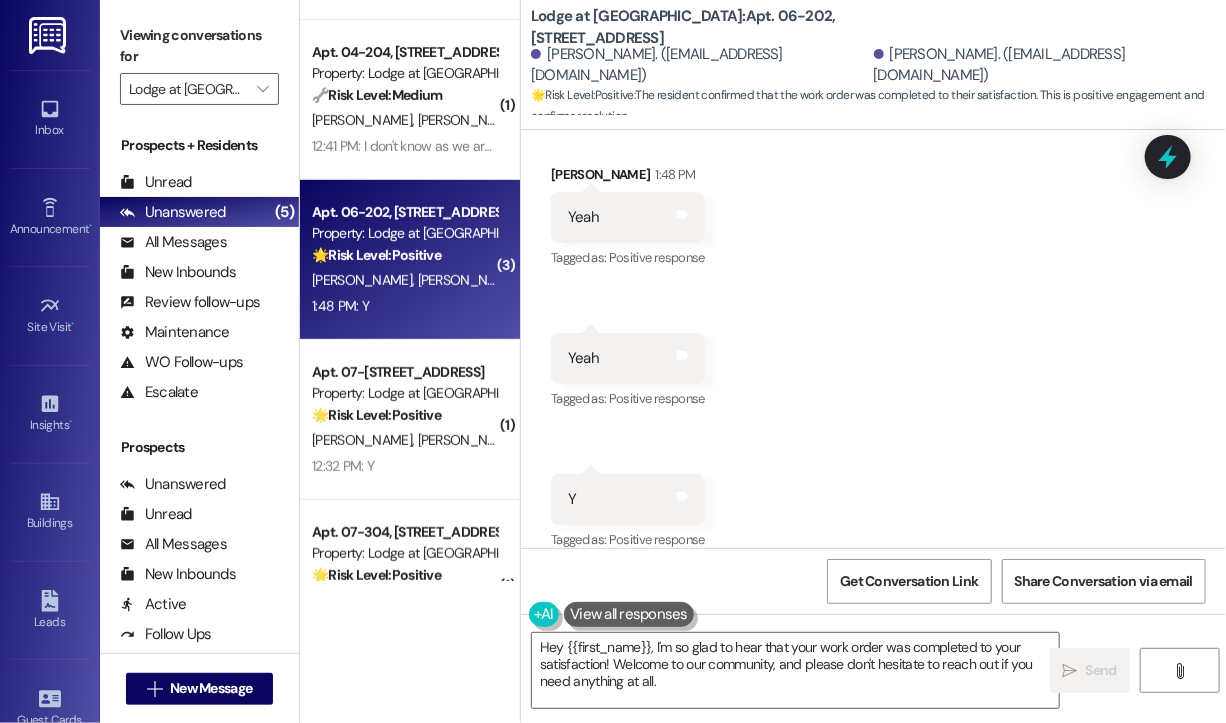 click on "Received via SMS Katelyn Davis 1:48 PM Yeah Tags and notes Tagged as:   Positive response Click to highlight conversations about Positive response Received via SMS 1:48 PM Katelyn Davis 1:48 PM Yeah Tags and notes Tagged as:   Positive response Click to highlight conversations about Positive response Received via SMS 1:48 PM Katelyn Davis 1:48 PM Y Tags and notes Tagged as:   Positive response Click to highlight conversations about Positive response" at bounding box center [873, 344] 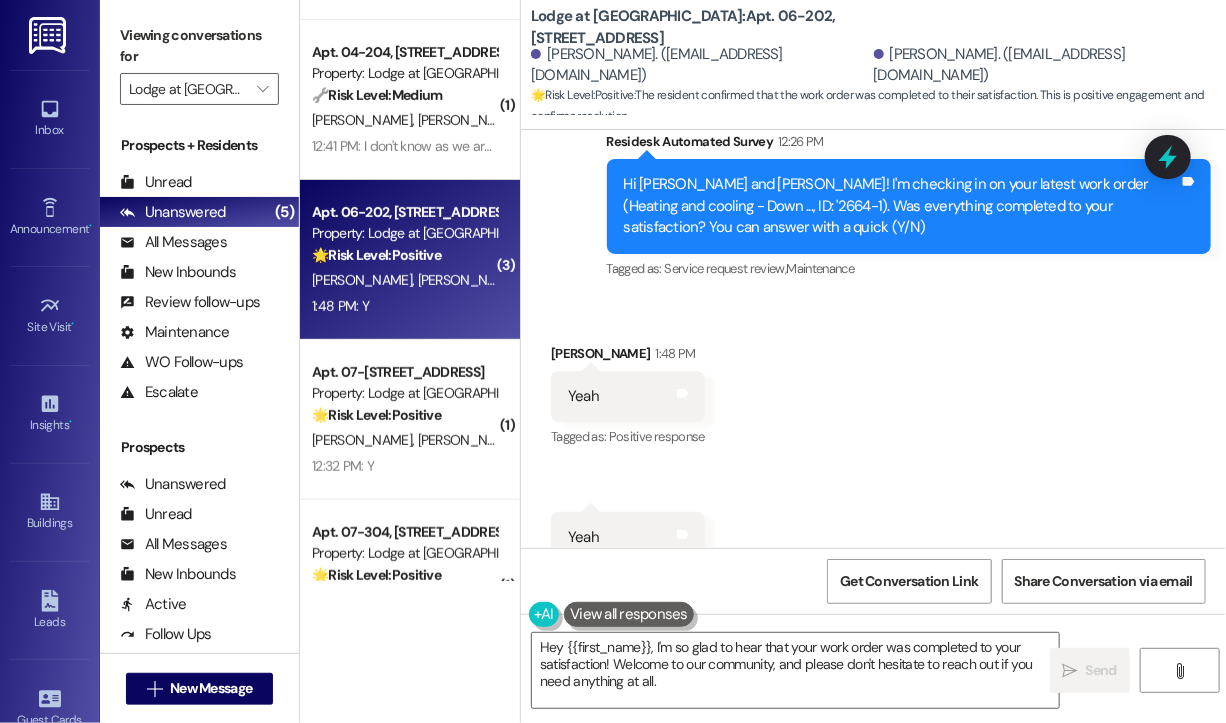scroll, scrollTop: 1211, scrollLeft: 0, axis: vertical 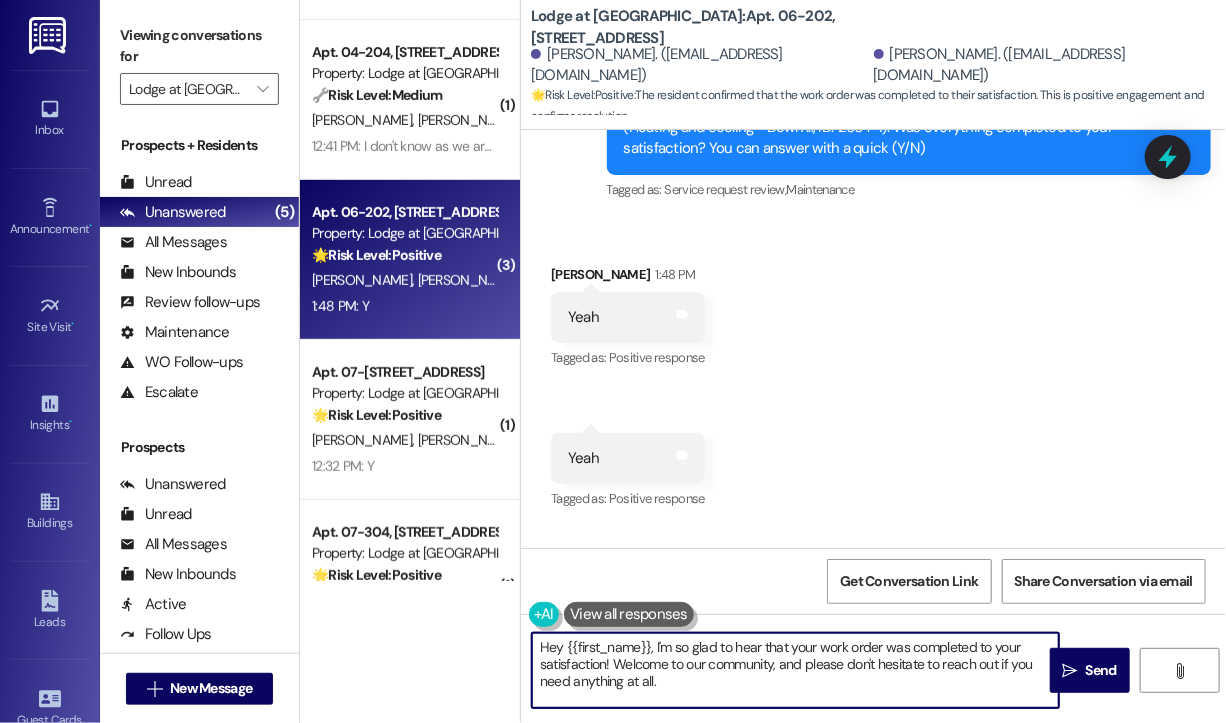 click on "Hey {{first_name}}, I'm so glad to hear that your work order was completed to your satisfaction! Welcome to our community, and please don't hesitate to reach out if you need anything at all." at bounding box center [795, 670] 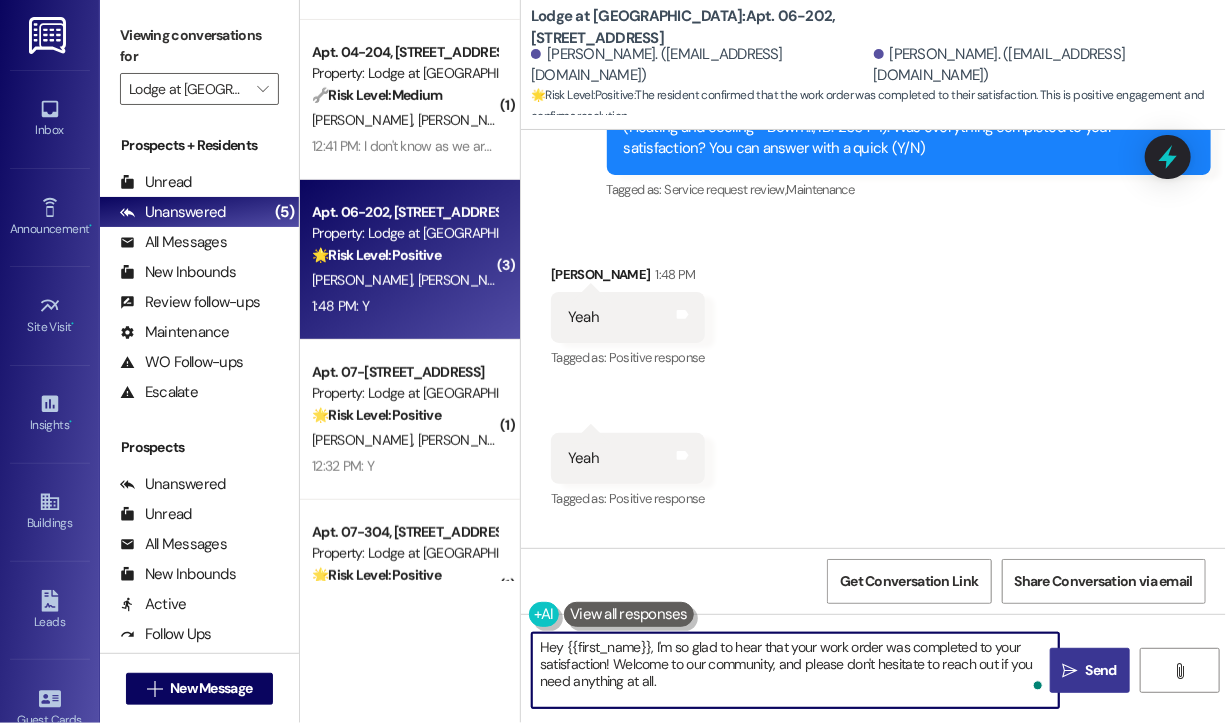 click on "Send" at bounding box center [1101, 670] 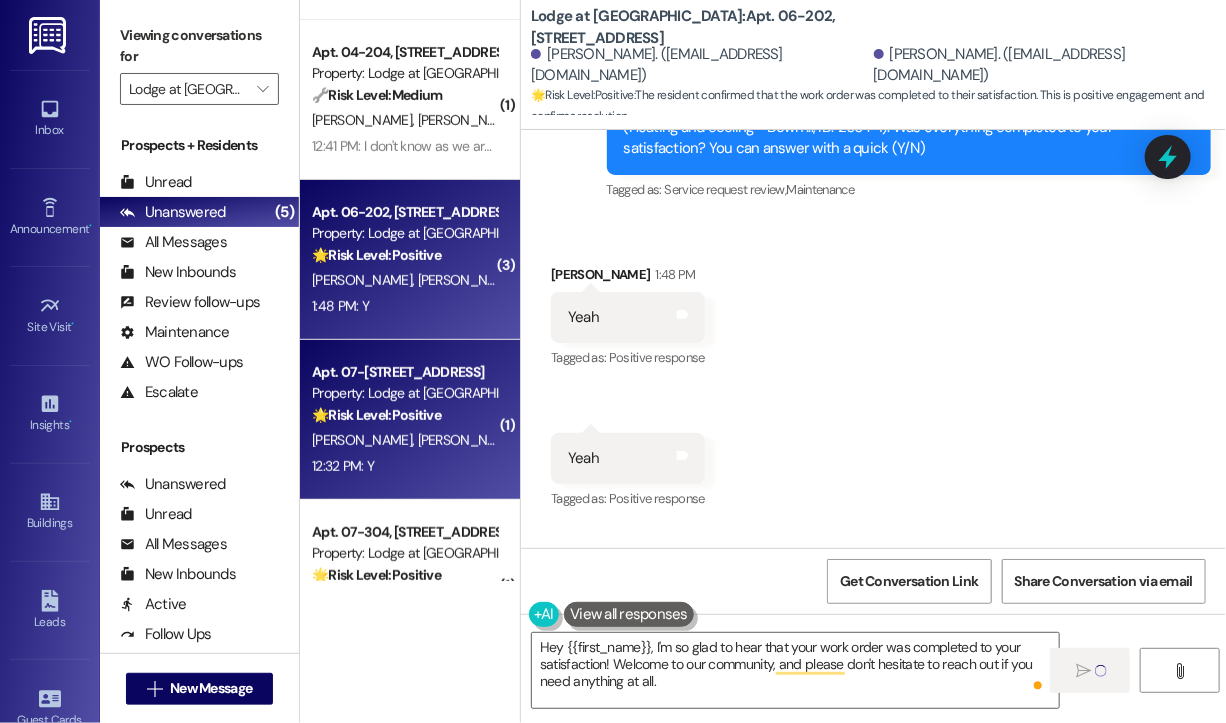 type 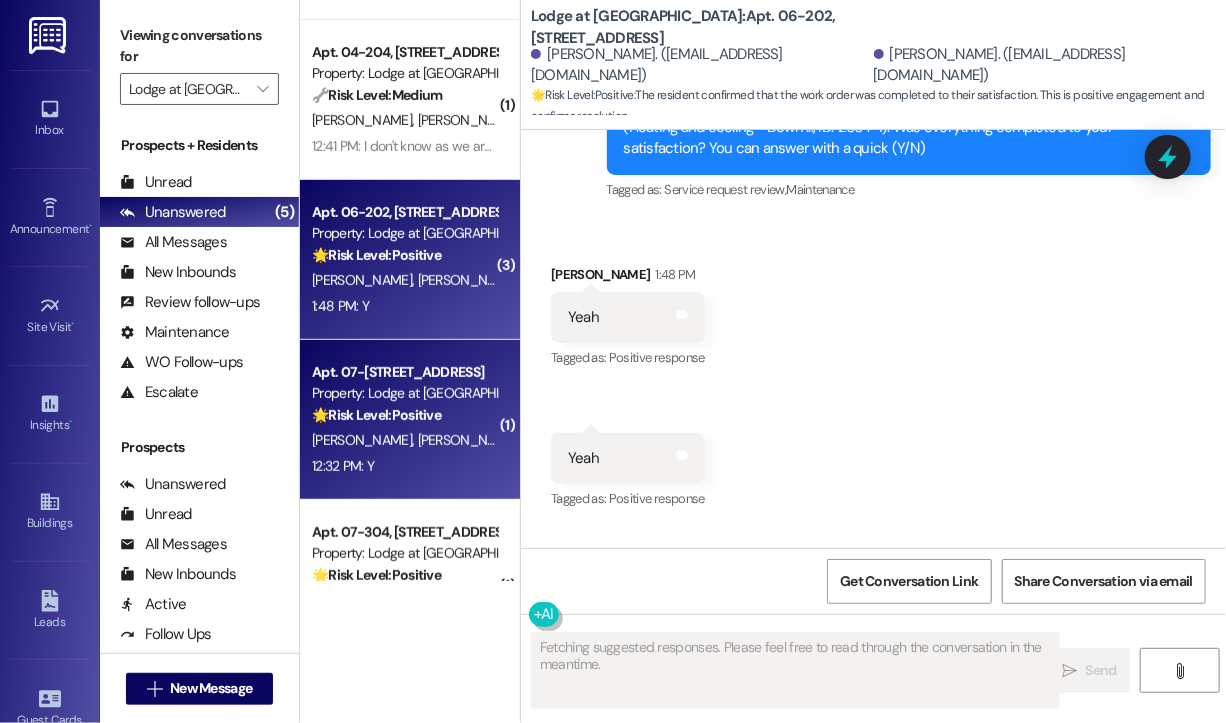 click on "T. Yang C. Knowles" at bounding box center [404, 440] 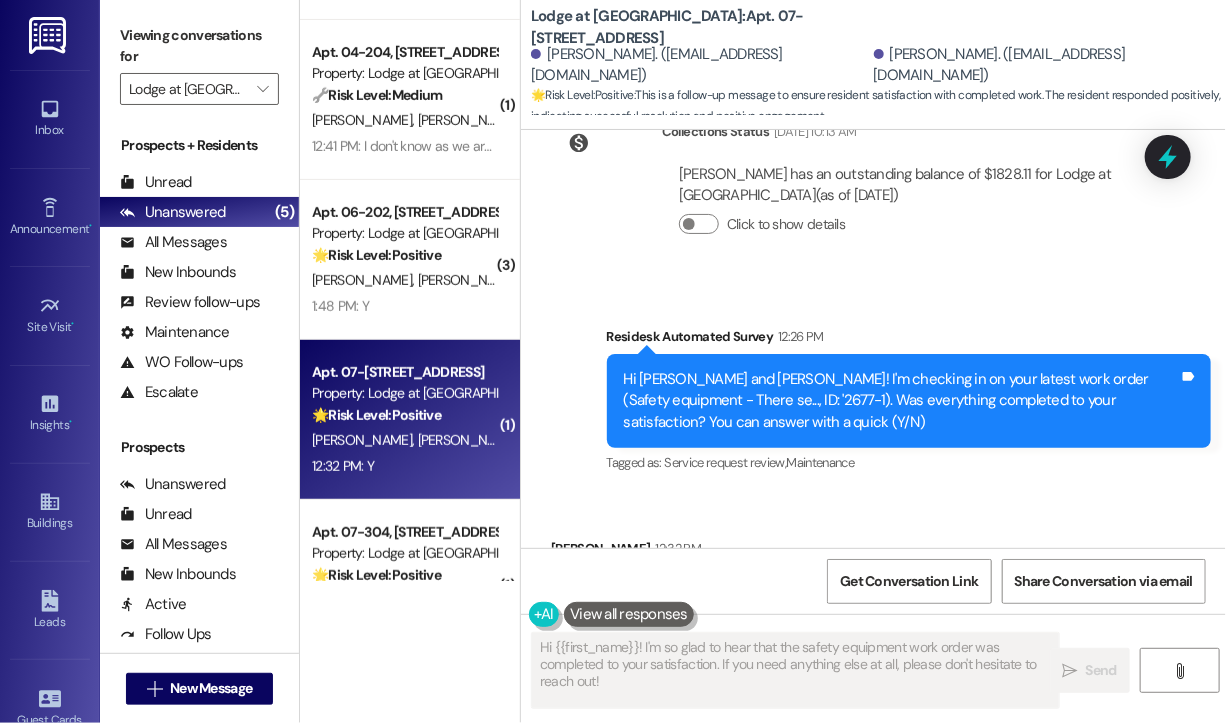 scroll, scrollTop: 1528, scrollLeft: 0, axis: vertical 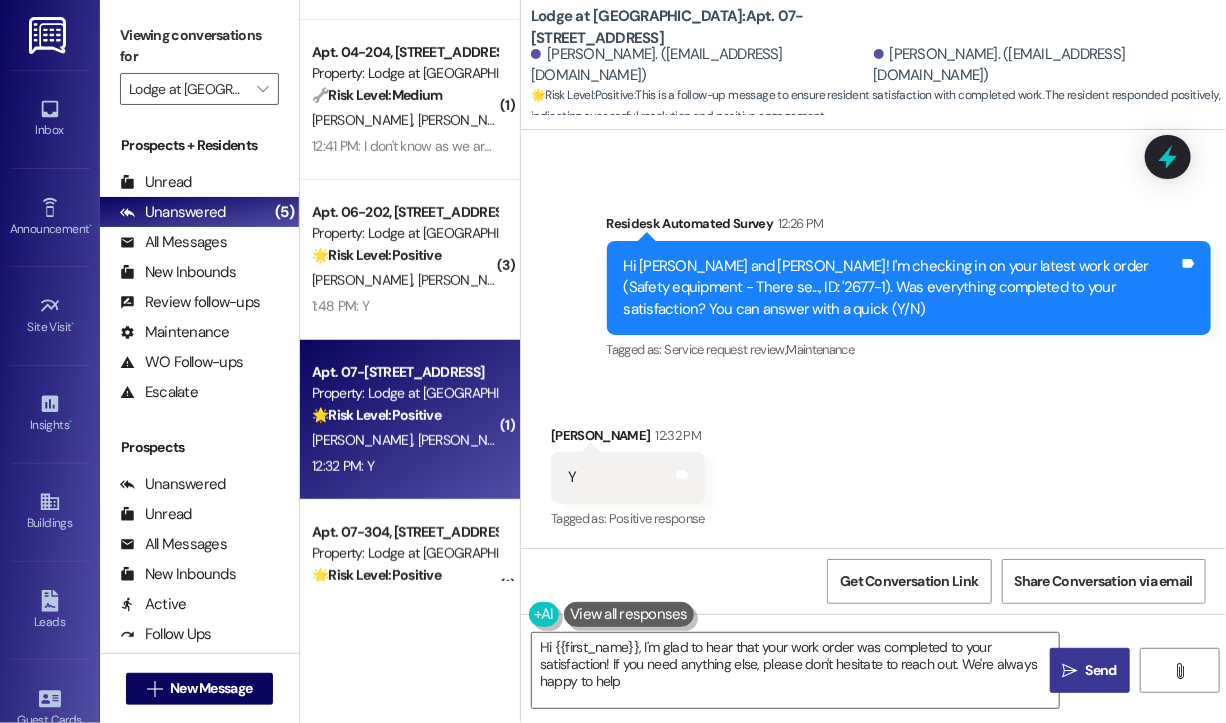 type on "Hi {{first_name}}, I'm glad to hear that your work order was completed to your satisfaction! If you need anything else, please don't hesitate to reach out. We're always happy to help!" 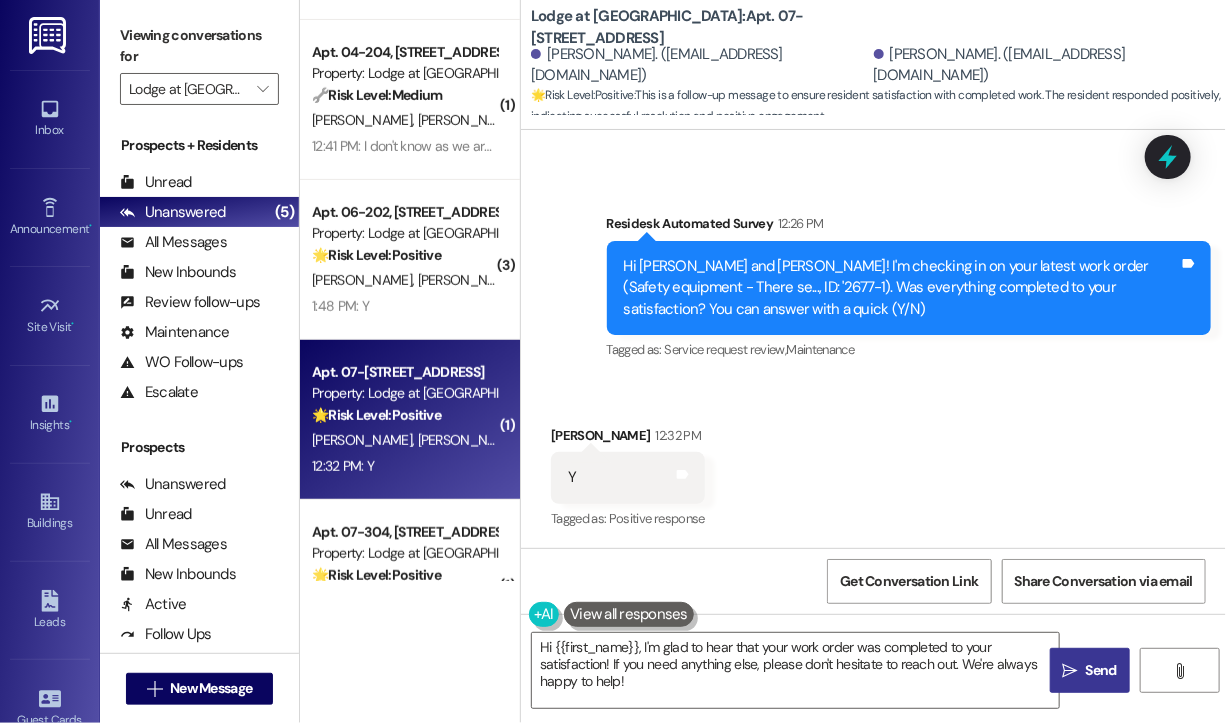 click on "Received via SMS Christine Knowles 12:32 PM Y Tags and notes Tagged as:   Positive response Click to highlight conversations about Positive response" at bounding box center (873, 464) 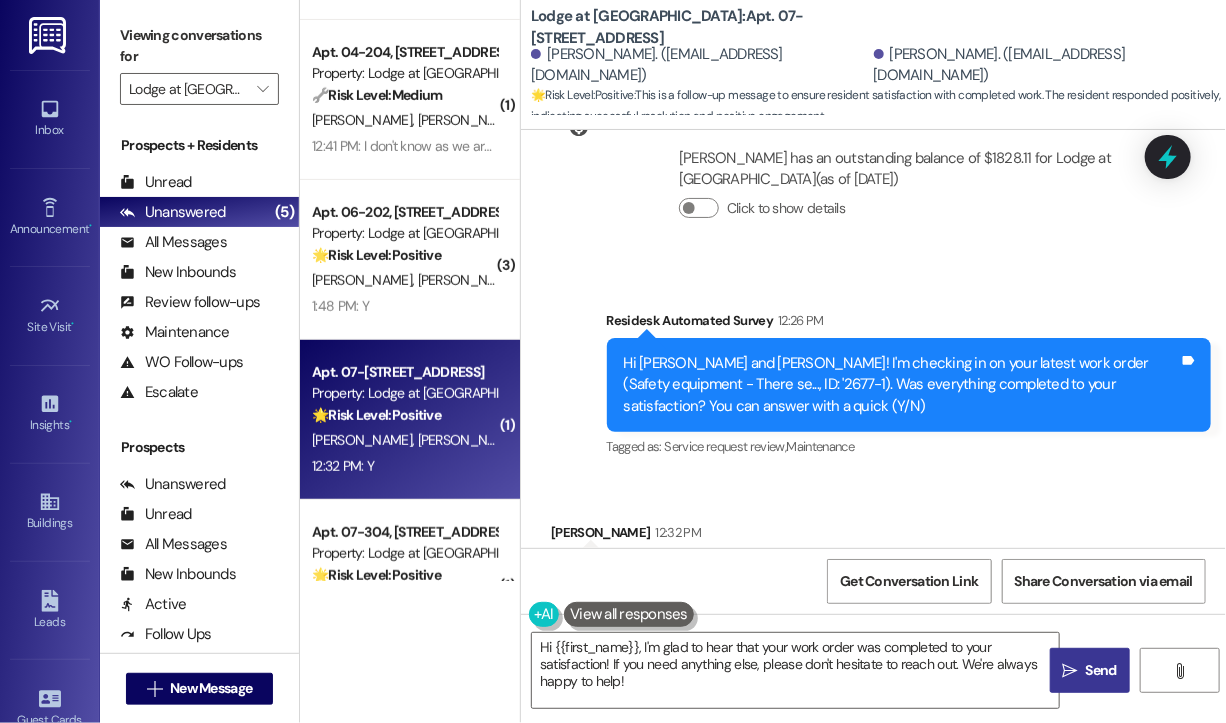 scroll, scrollTop: 1528, scrollLeft: 0, axis: vertical 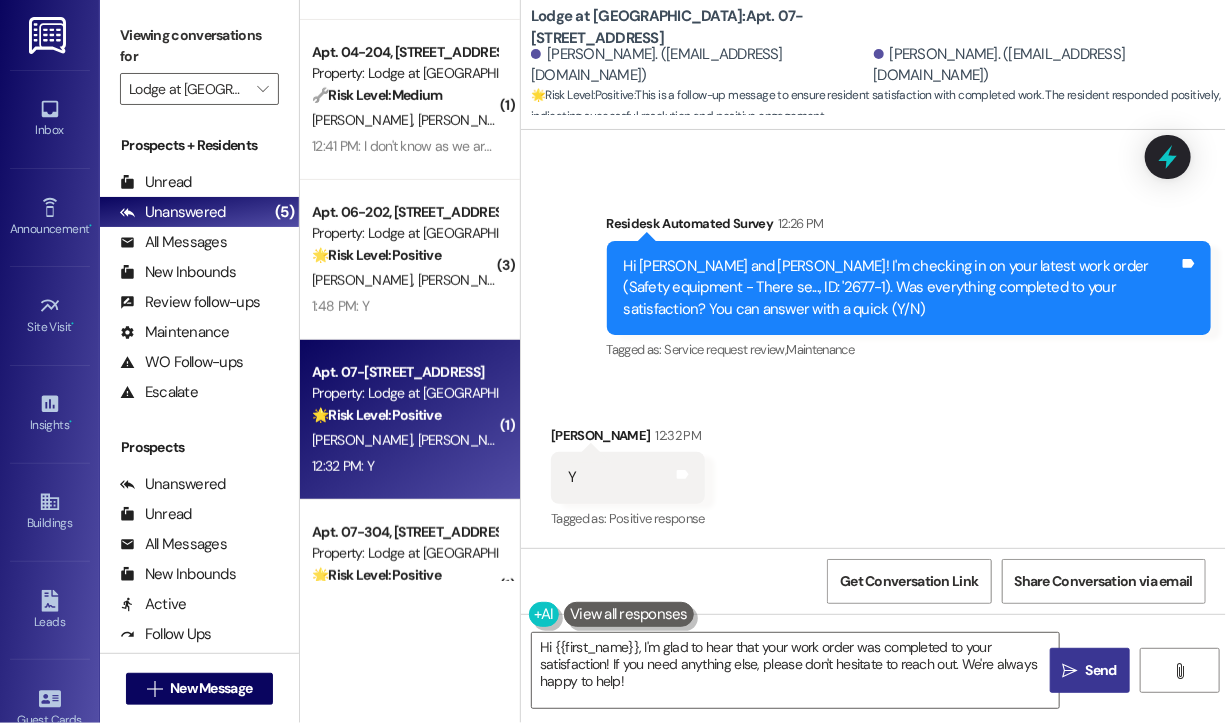 click on "Received via SMS Christine Knowles 12:32 PM Y Tags and notes Tagged as:   Positive response Click to highlight conversations about Positive response" at bounding box center (873, 464) 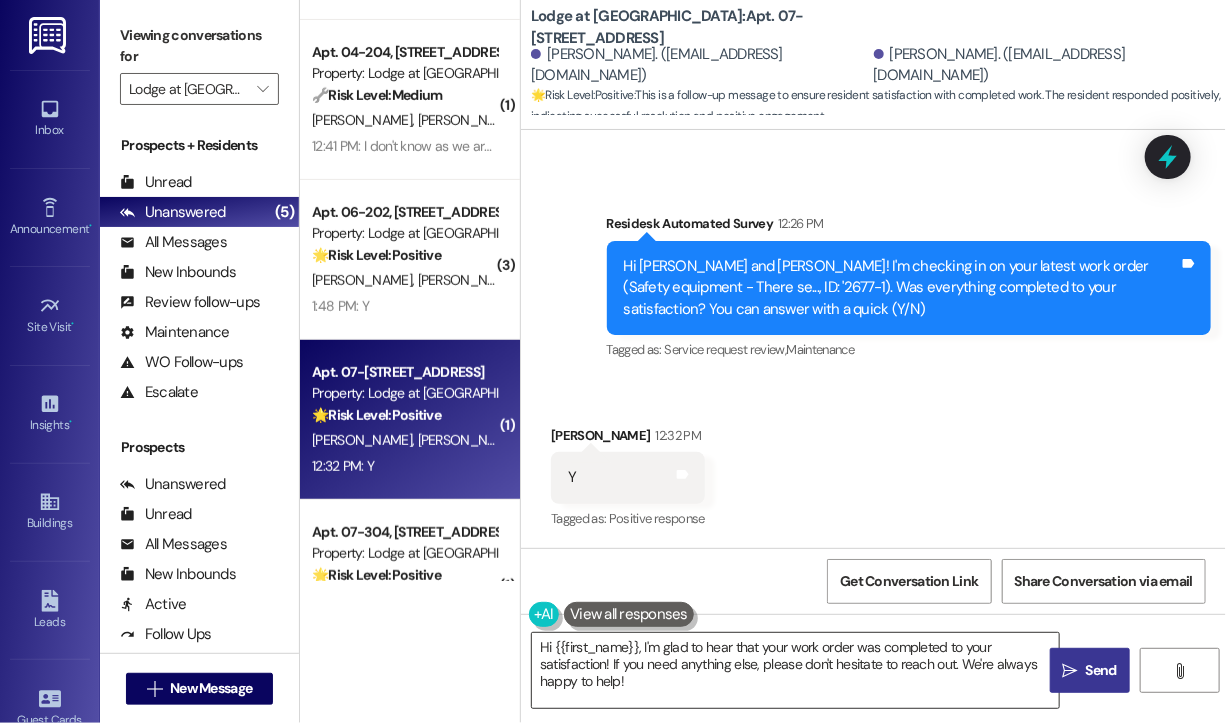 click on "Hi {{first_name}}, I'm glad to hear that your work order was completed to your satisfaction! If you need anything else, please don't hesitate to reach out. We're always happy to help!" at bounding box center [795, 670] 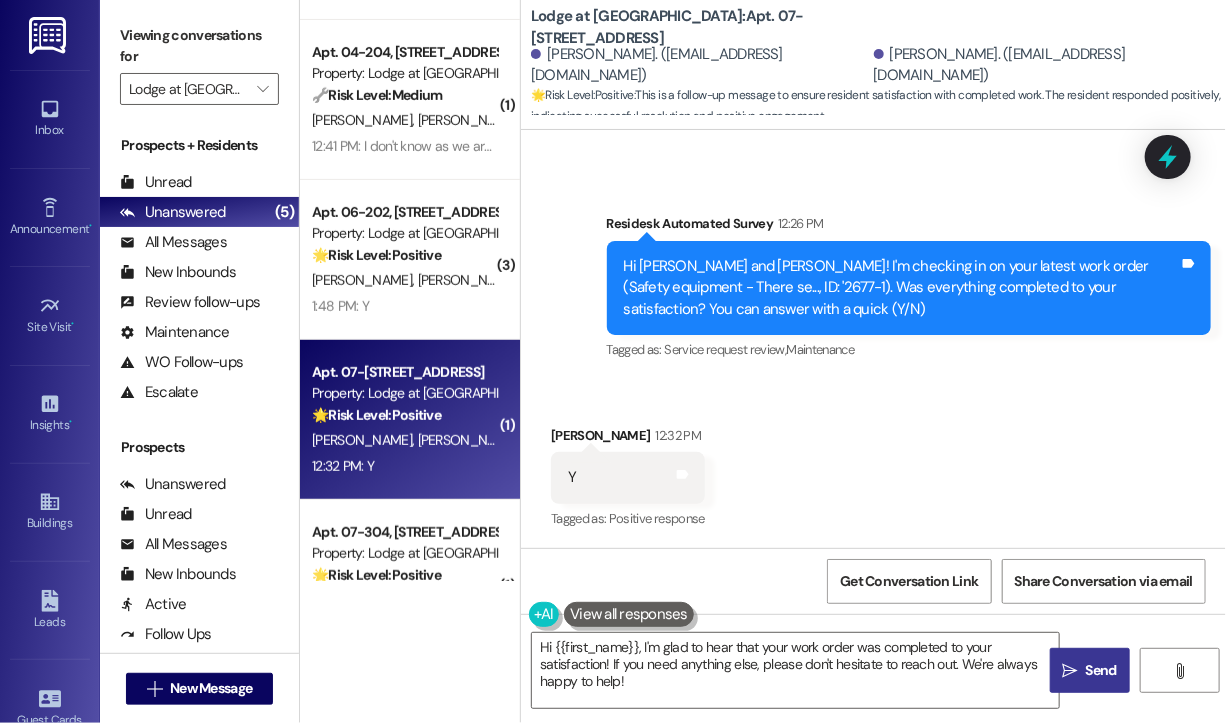 click on " Send" at bounding box center (1090, 670) 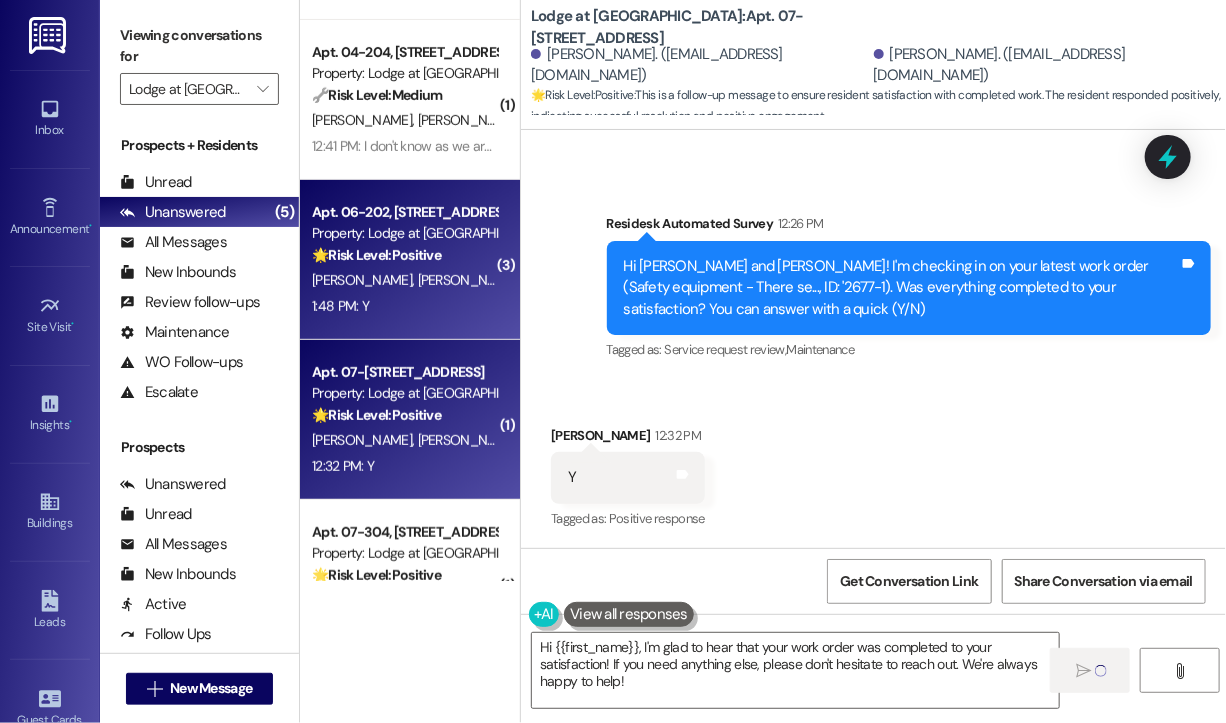scroll, scrollTop: 379, scrollLeft: 0, axis: vertical 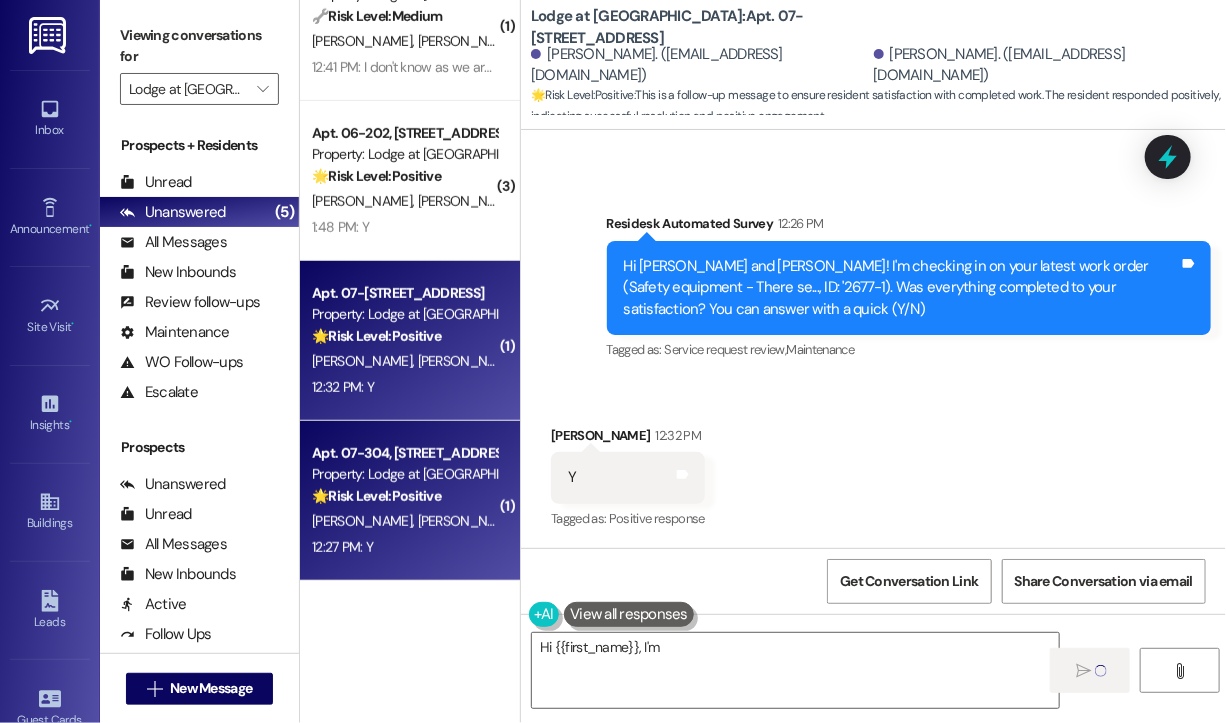 click on "Property: Lodge at Croasdaile Farm" at bounding box center (404, 474) 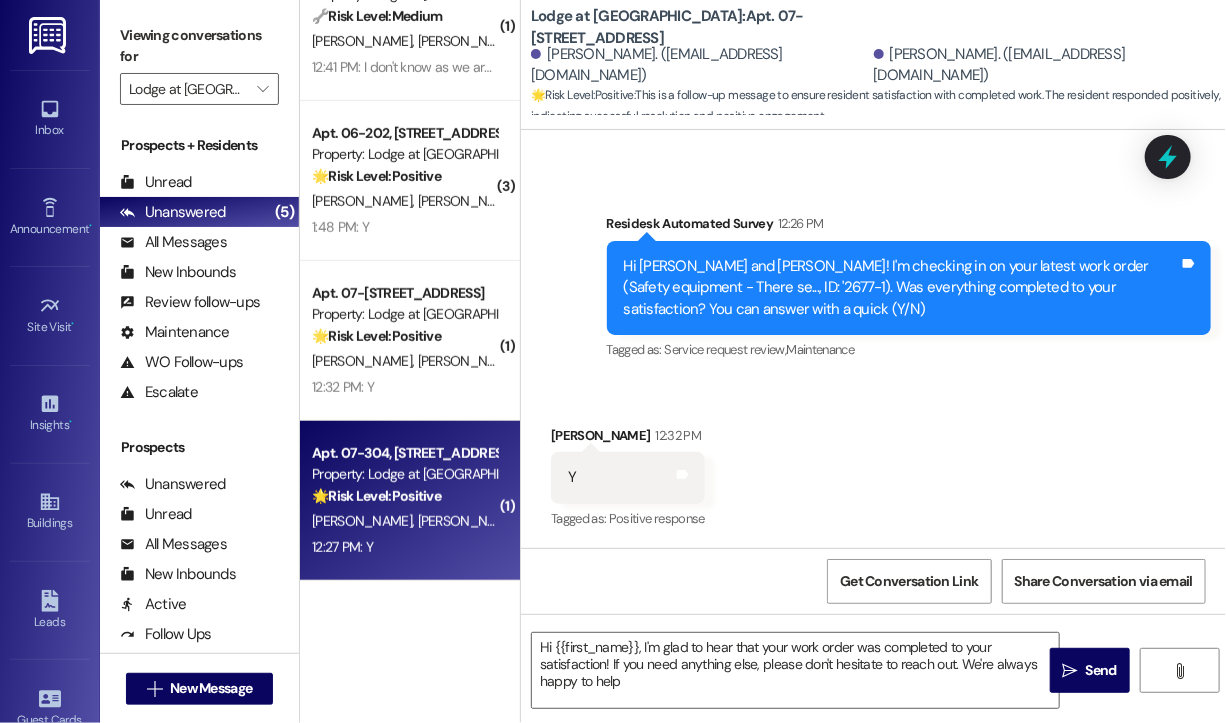 type on "Hi {{first_name}}, I'm glad to hear that your work order was completed to your satisfaction! If you need anything else, please don't hesitate to reach out. We're always happy to help!" 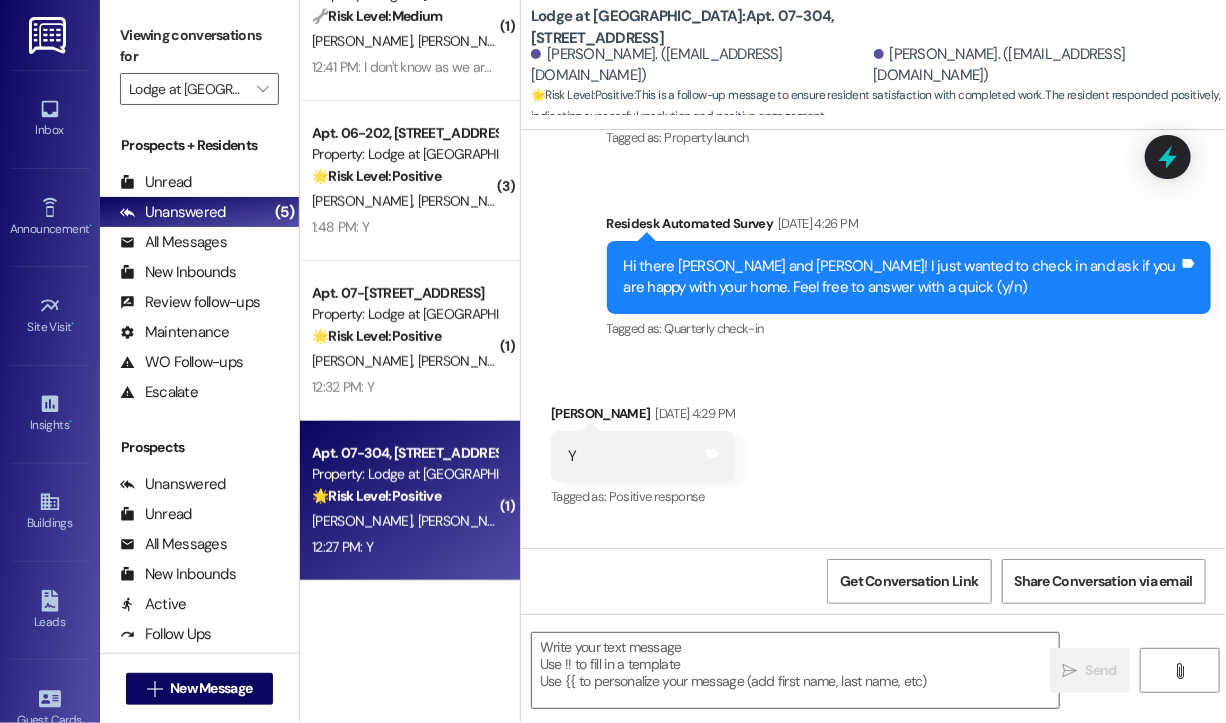 type on "Fetching suggested responses. Please feel free to read through the conversation in the meantime." 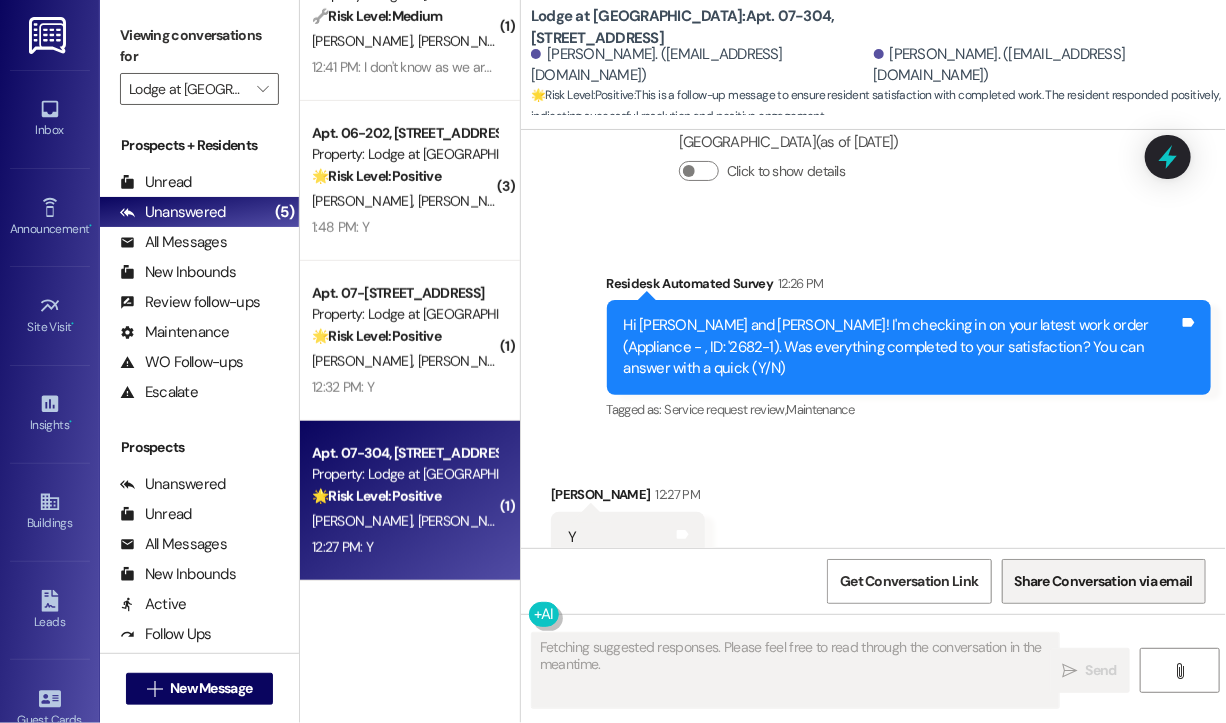 scroll, scrollTop: 1104, scrollLeft: 0, axis: vertical 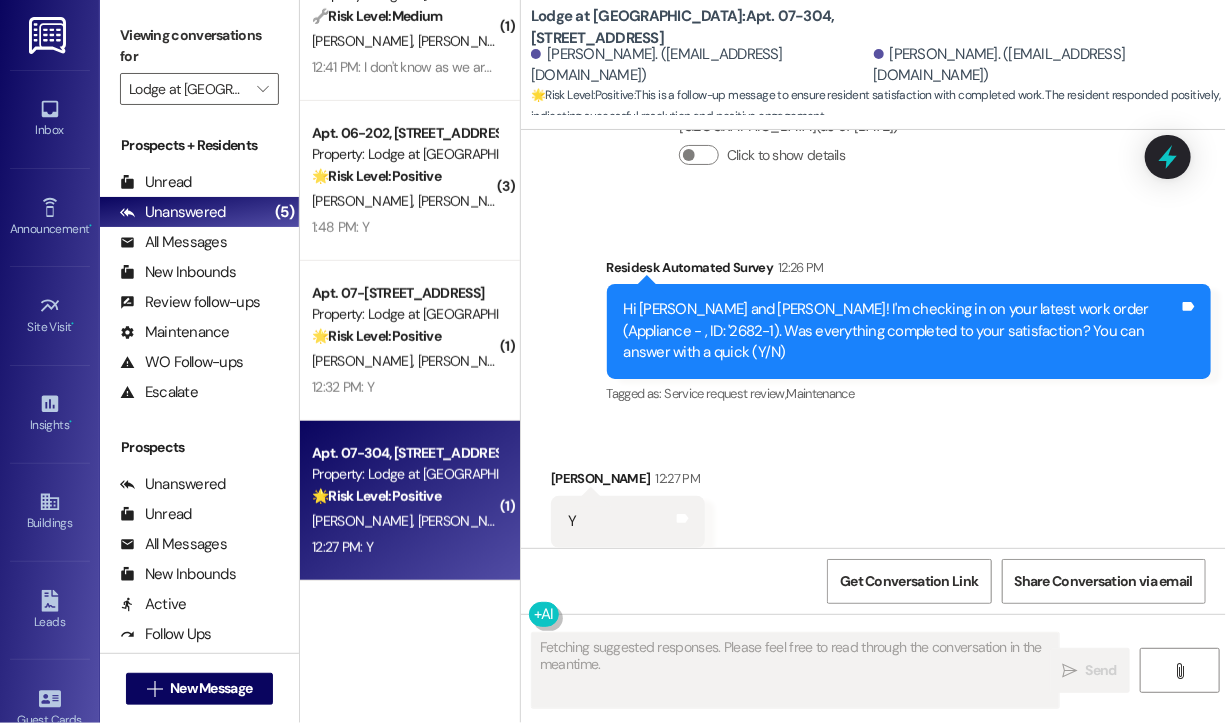type 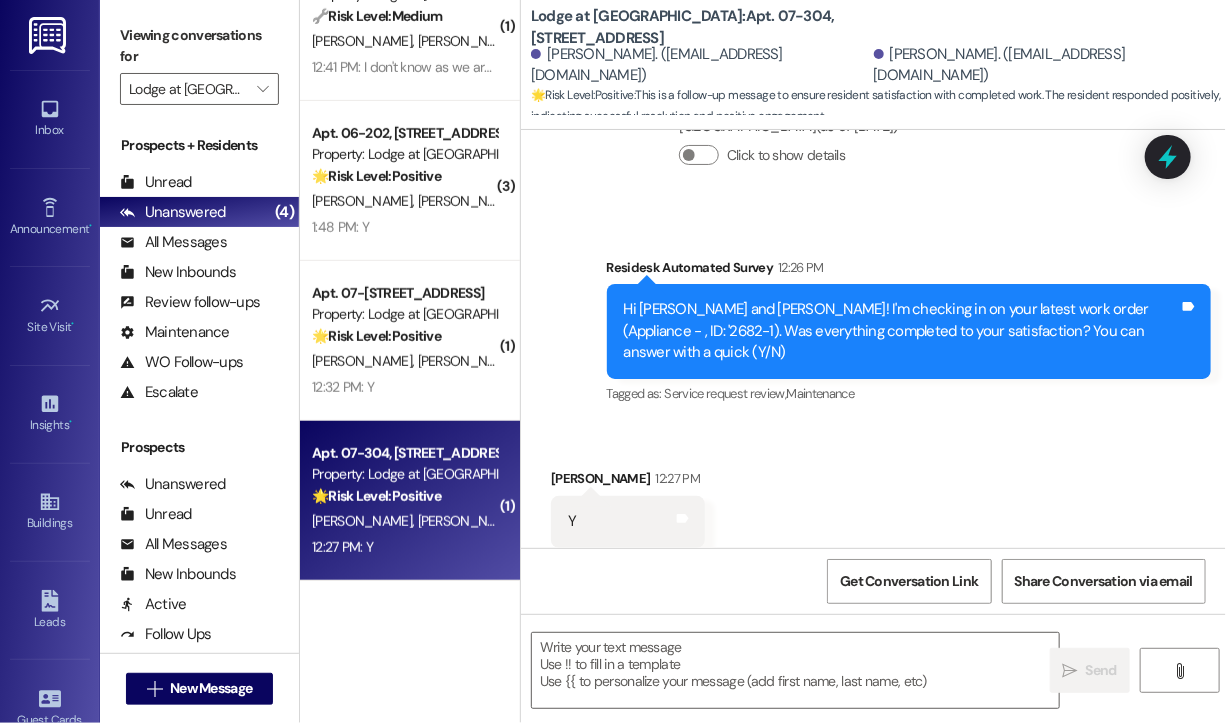 scroll, scrollTop: 1105, scrollLeft: 0, axis: vertical 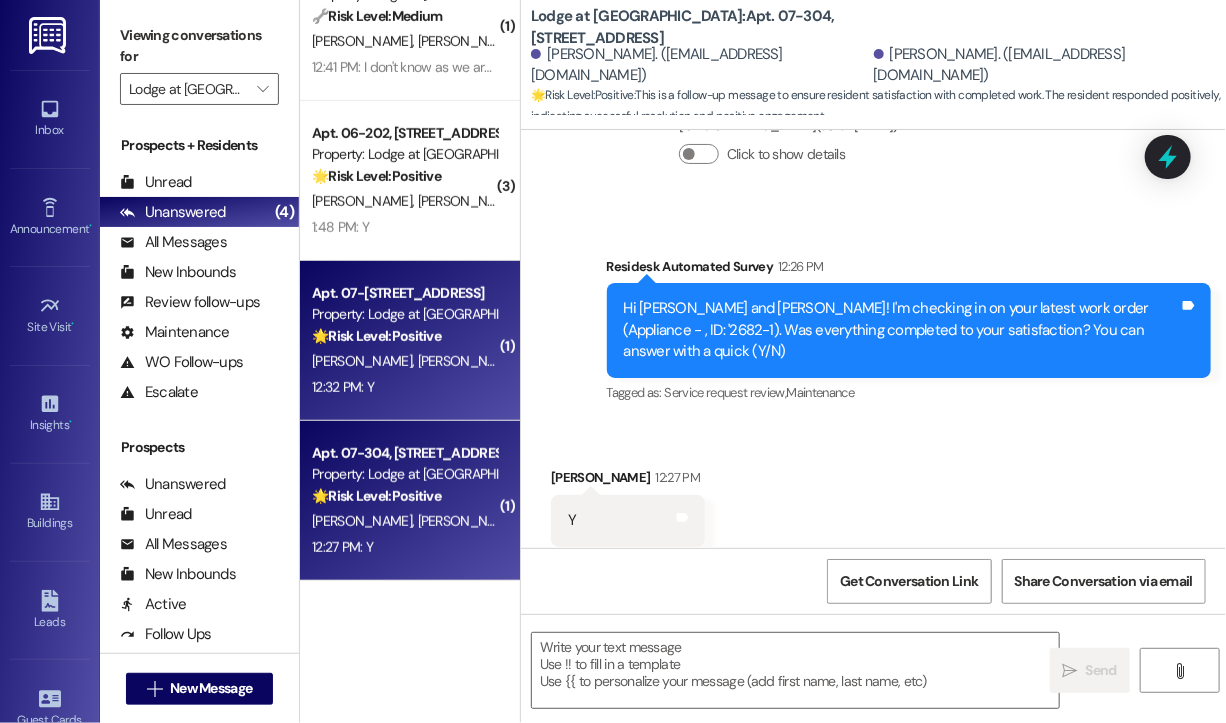 click on "12:32 PM: Y 12:32 PM: Y" at bounding box center (404, 387) 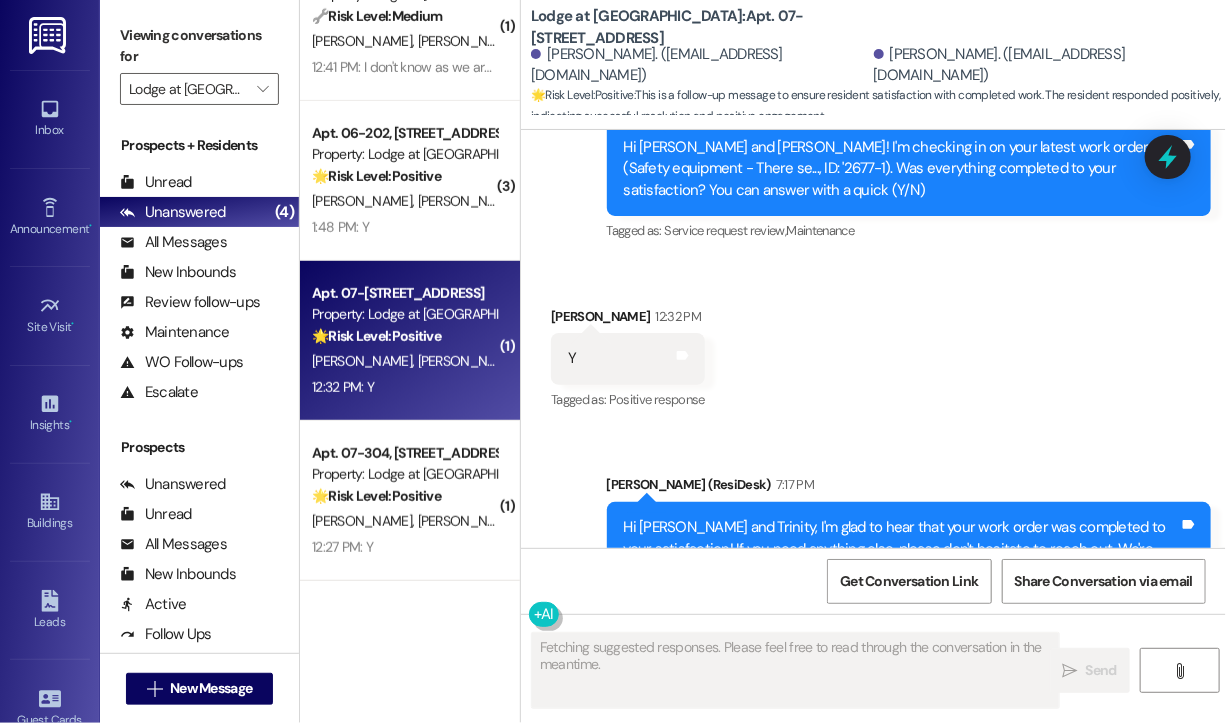 scroll, scrollTop: 1740, scrollLeft: 0, axis: vertical 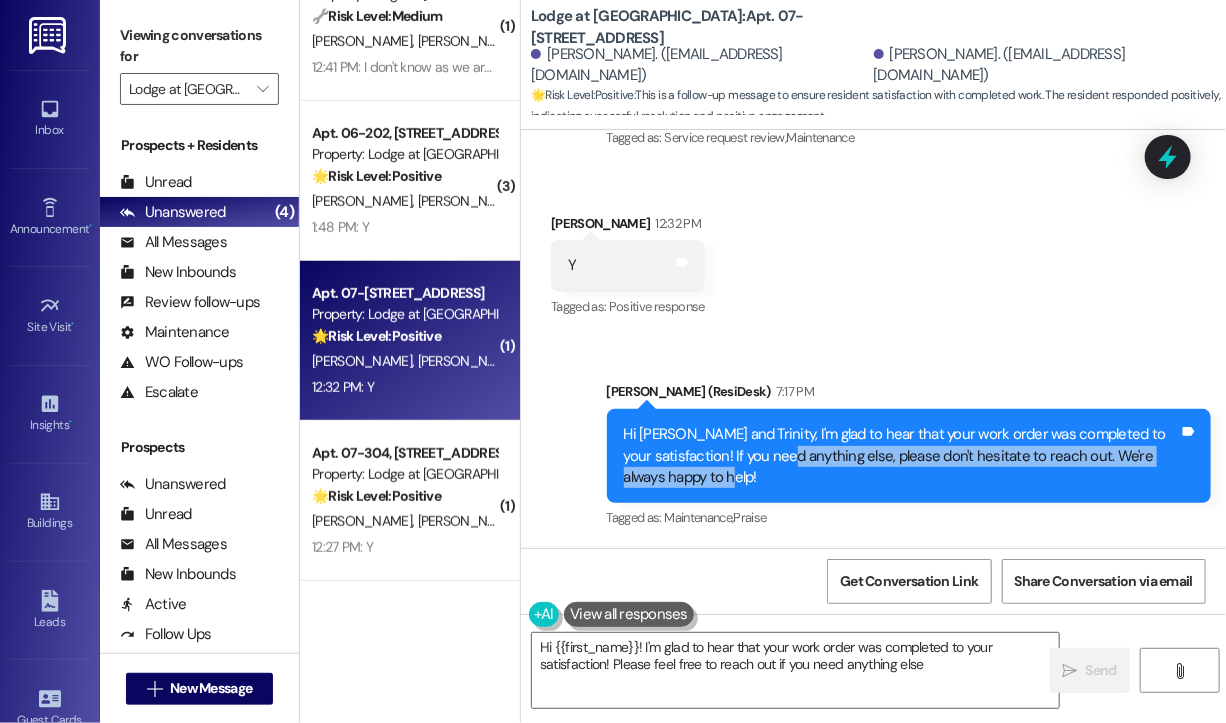 type on "Hi {{first_name}}! I'm glad to hear that your work order was completed to your satisfaction! Please feel free to reach out if you need anything else!" 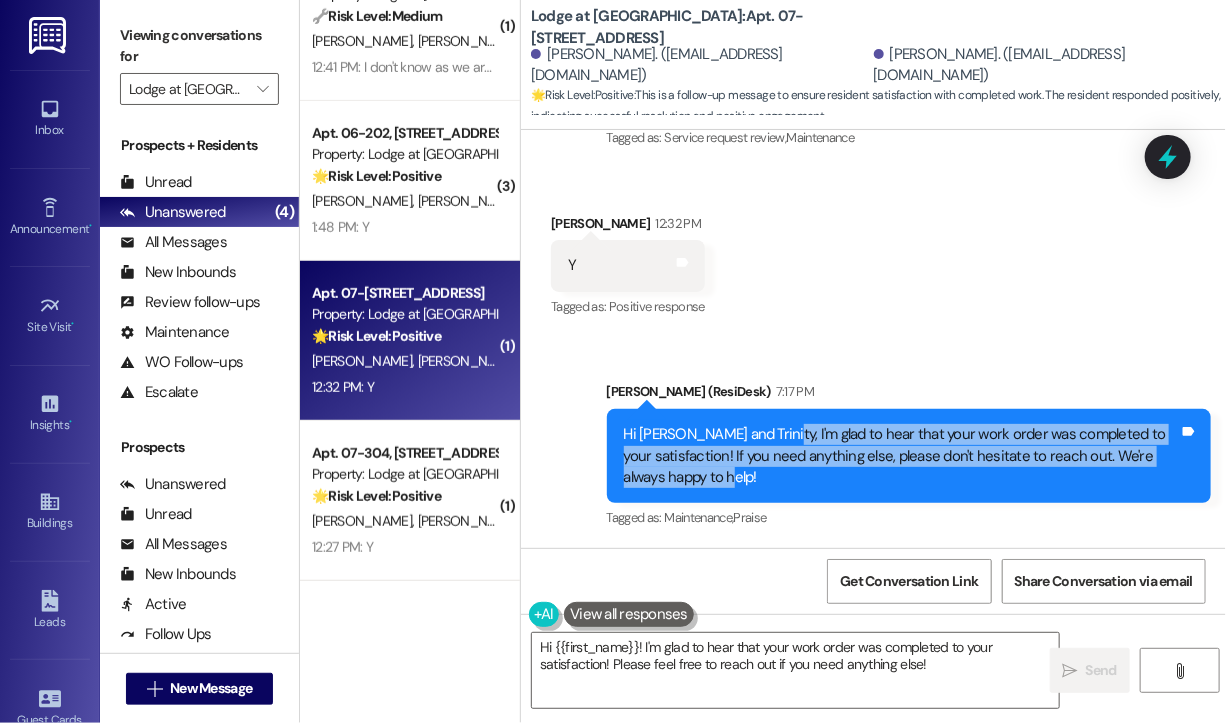 drag, startPoint x: 854, startPoint y: 480, endPoint x: 764, endPoint y: 439, distance: 98.89894 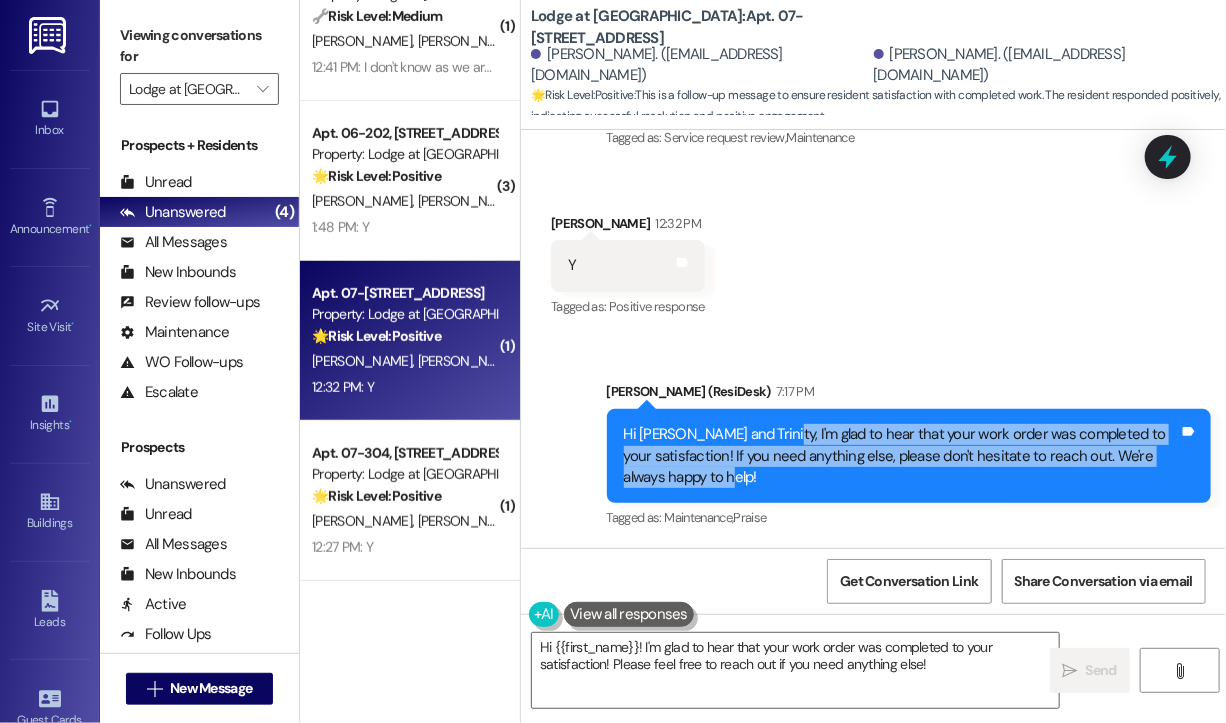 copy on "I'm glad to hear that your work order was completed to your satisfaction! If you need anything else, please don't hesitate to reach out. We're always happy to help!" 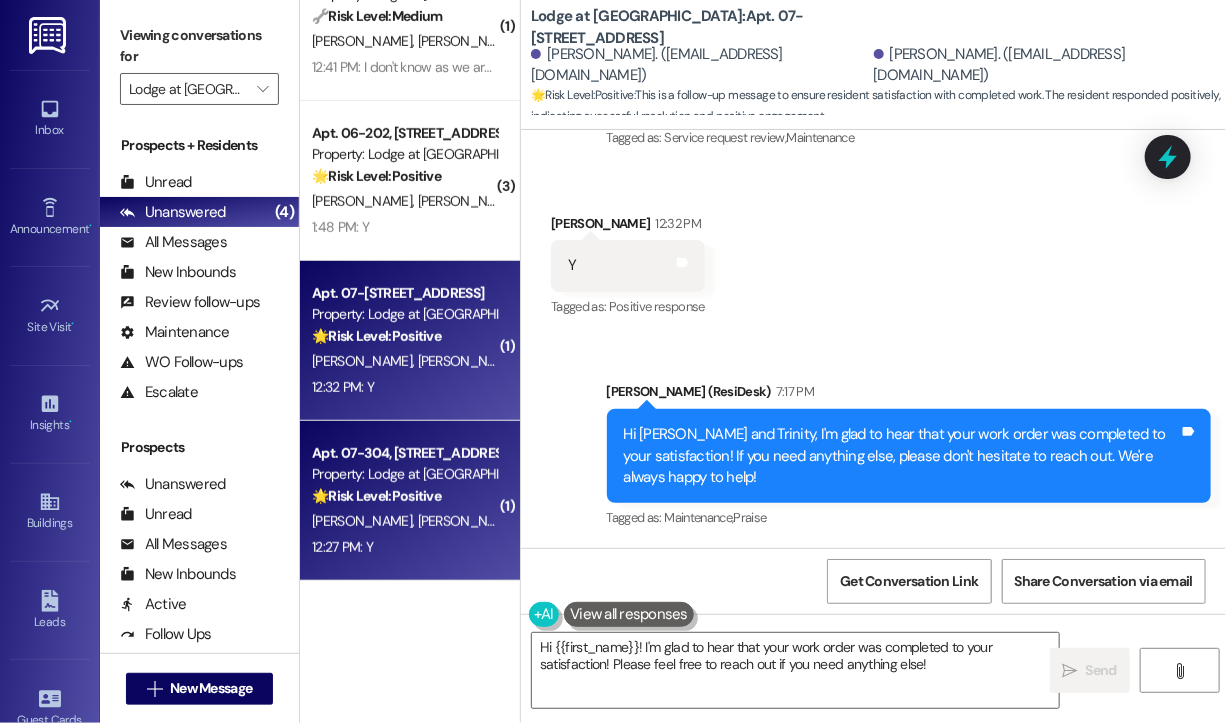 click on "🌟  Risk Level:  Positive This is a follow-up message to ensure resident satisfaction with completed work. The resident responded positively, indicating successful resolution and positive engagement." at bounding box center [404, 496] 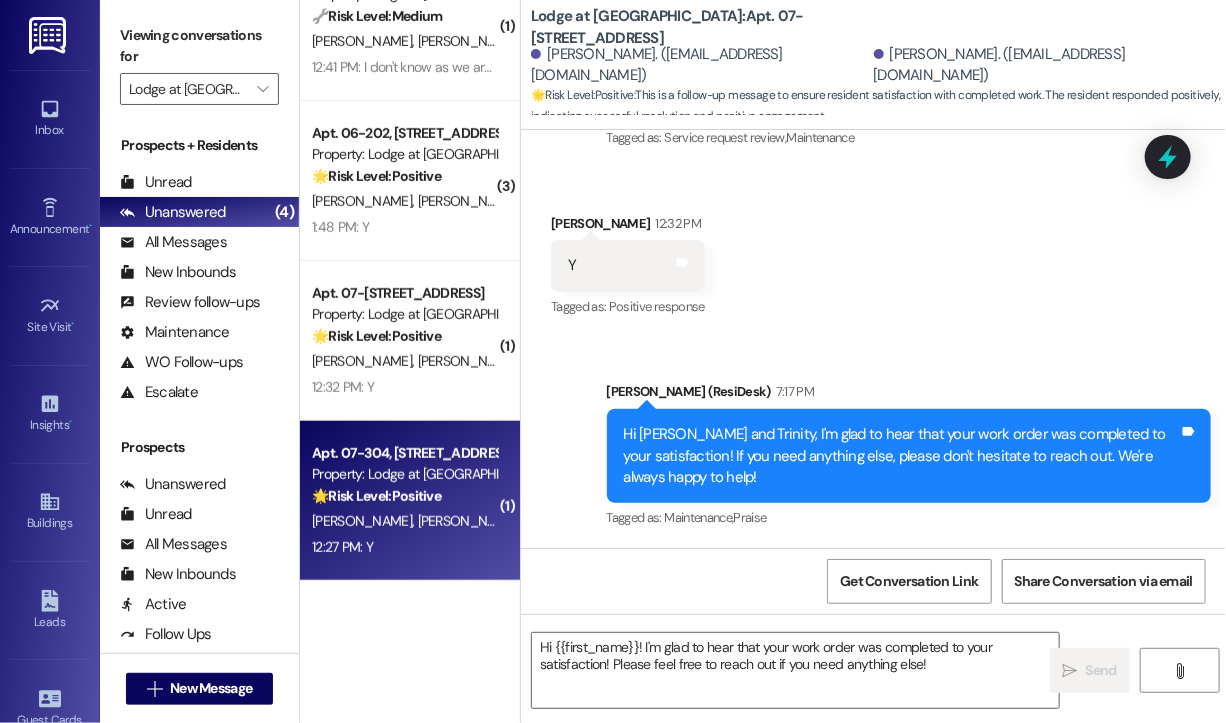 type on "Fetching suggested responses. Please feel free to read through the conversation in the meantime." 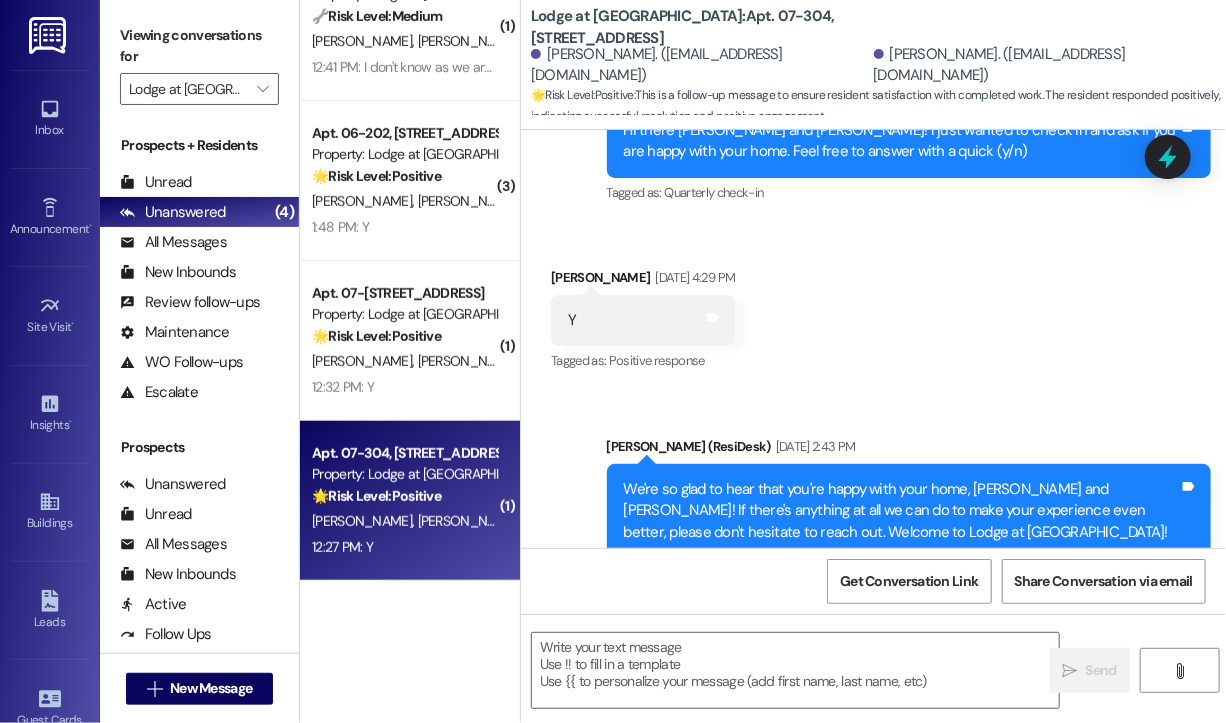type on "Fetching suggested responses. Please feel free to read through the conversation in the meantime." 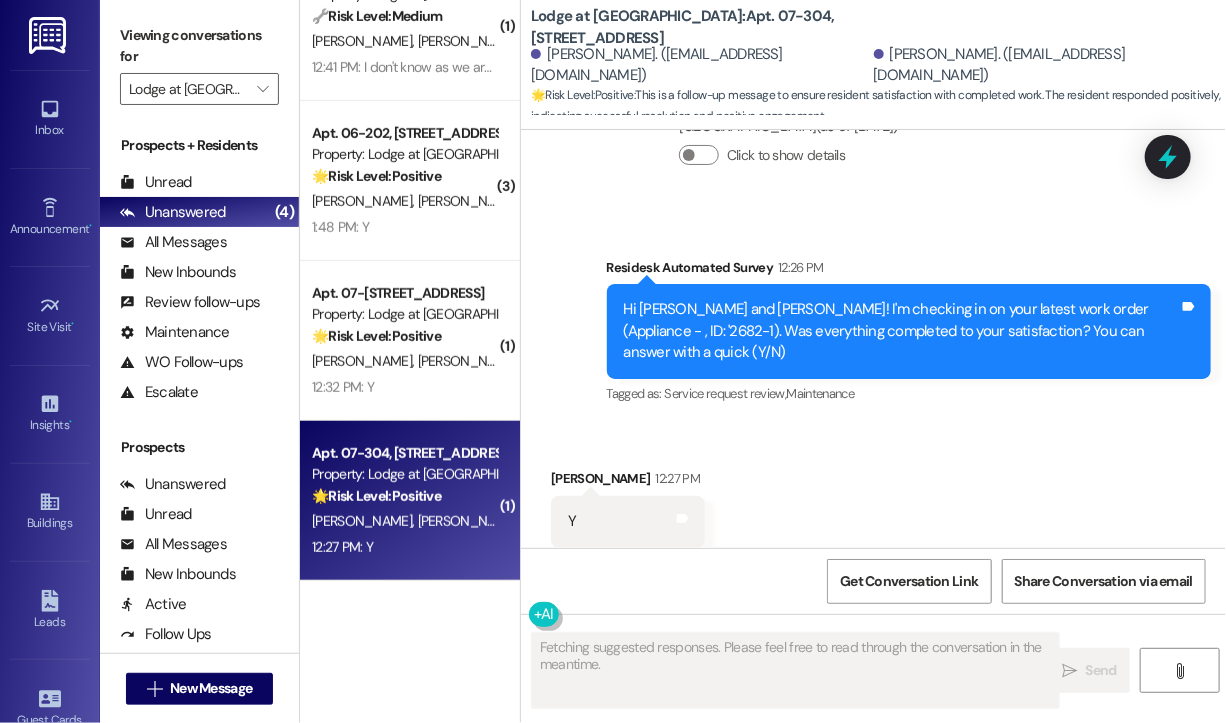 scroll, scrollTop: 1105, scrollLeft: 0, axis: vertical 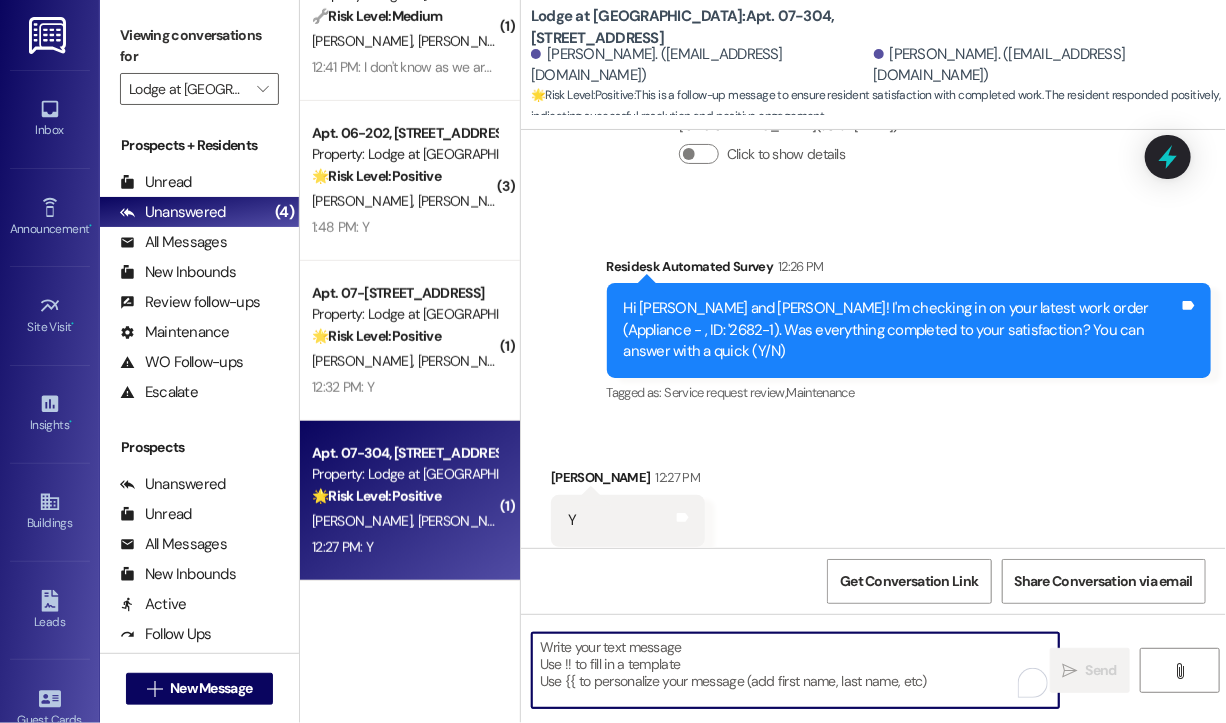 click at bounding box center (795, 670) 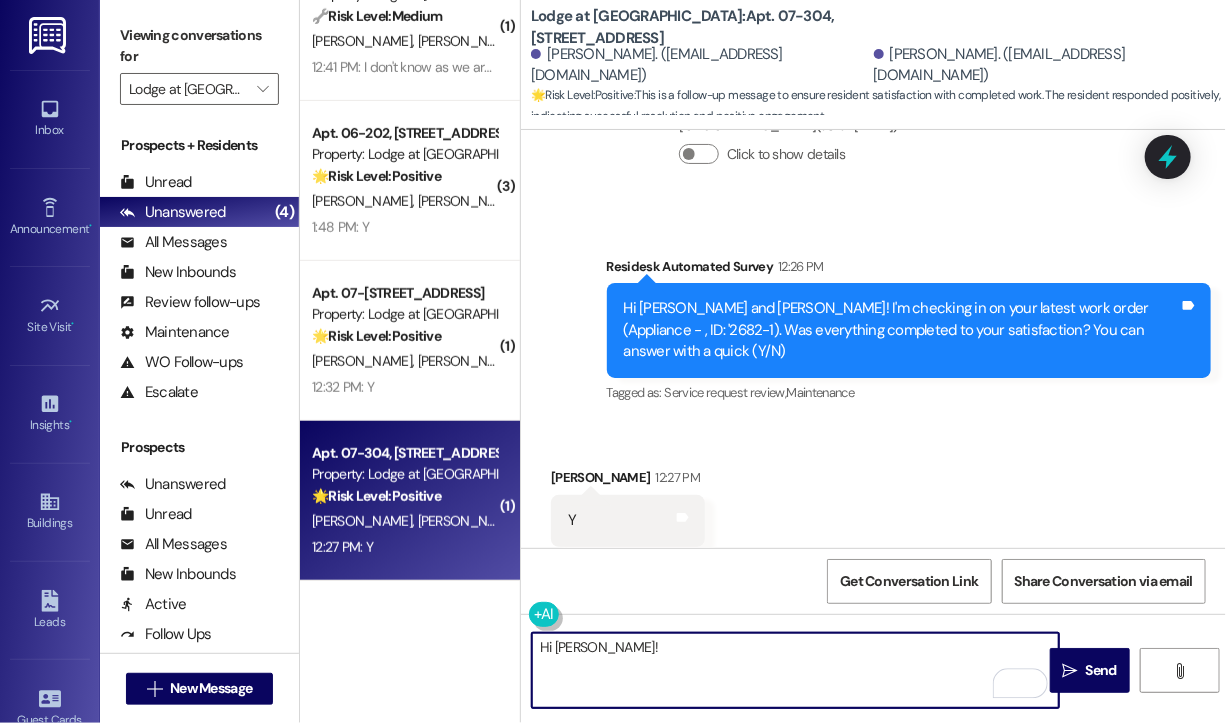 paste on "I'm glad to hear that your work order was completed to your satisfaction! If you need anything else, please don't hesitate to reach out. We're always happy to help!" 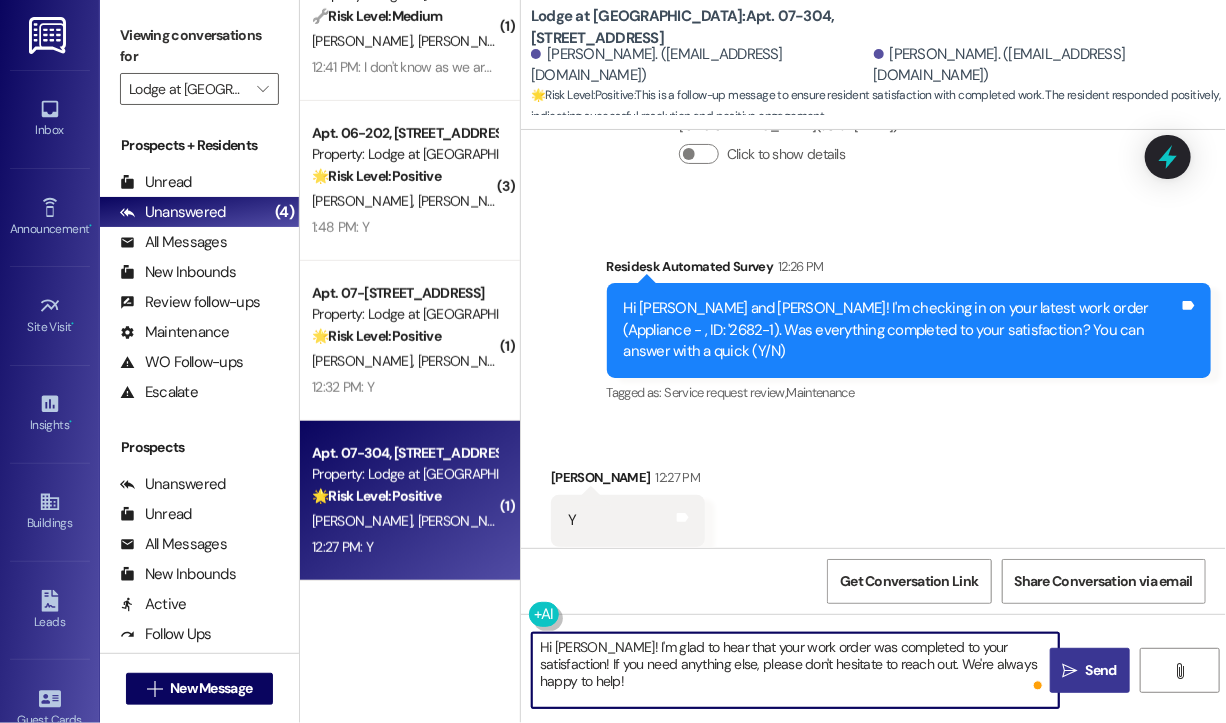 type on "Hi Michael! I'm glad to hear that your work order was completed to your satisfaction! If you need anything else, please don't hesitate to reach out. We're always happy to help!" 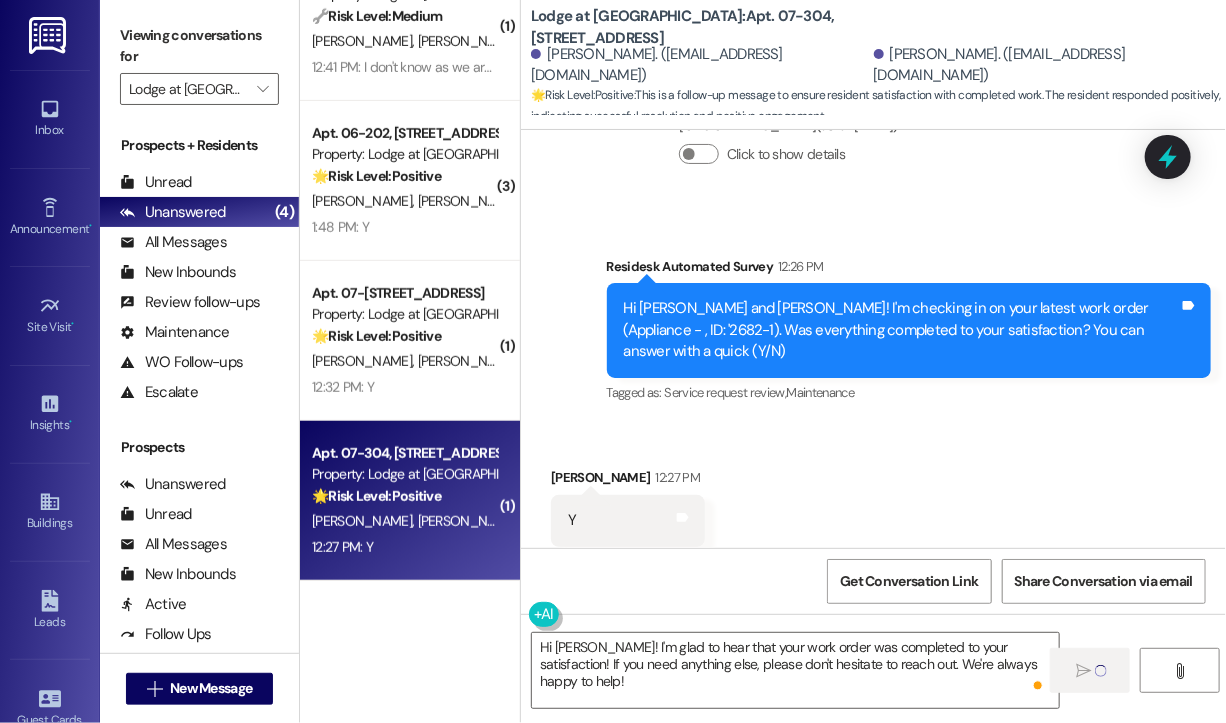 type 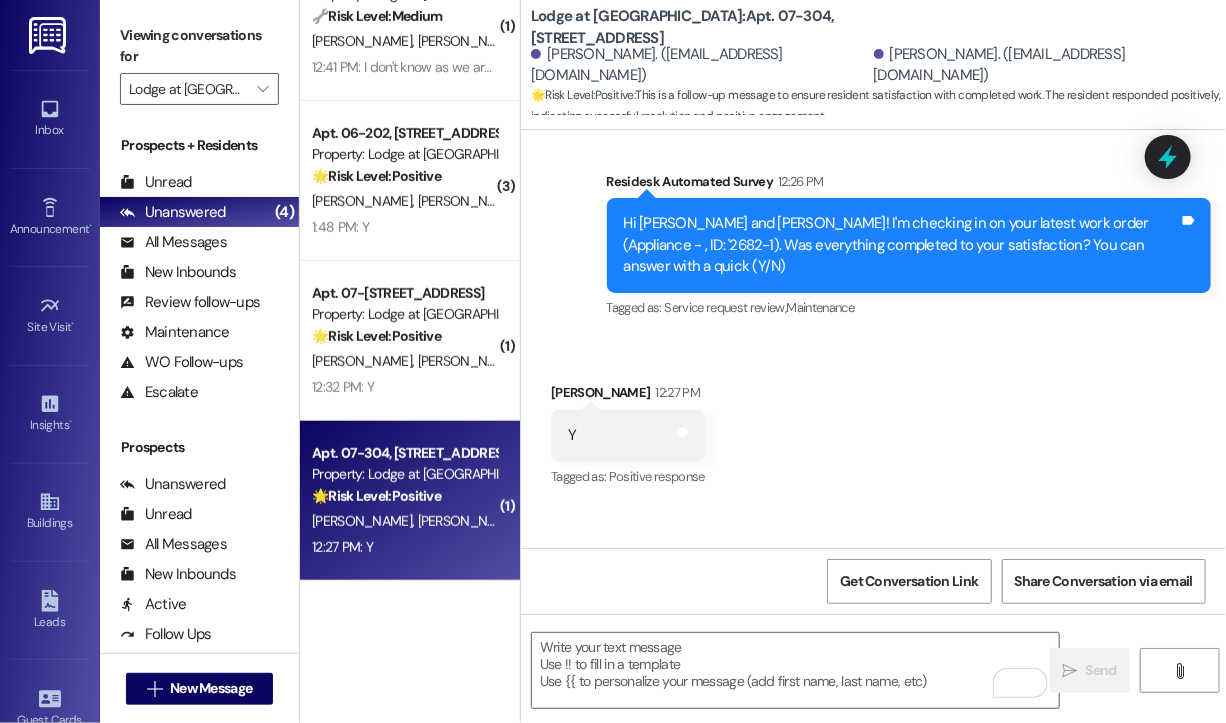 scroll, scrollTop: 1266, scrollLeft: 0, axis: vertical 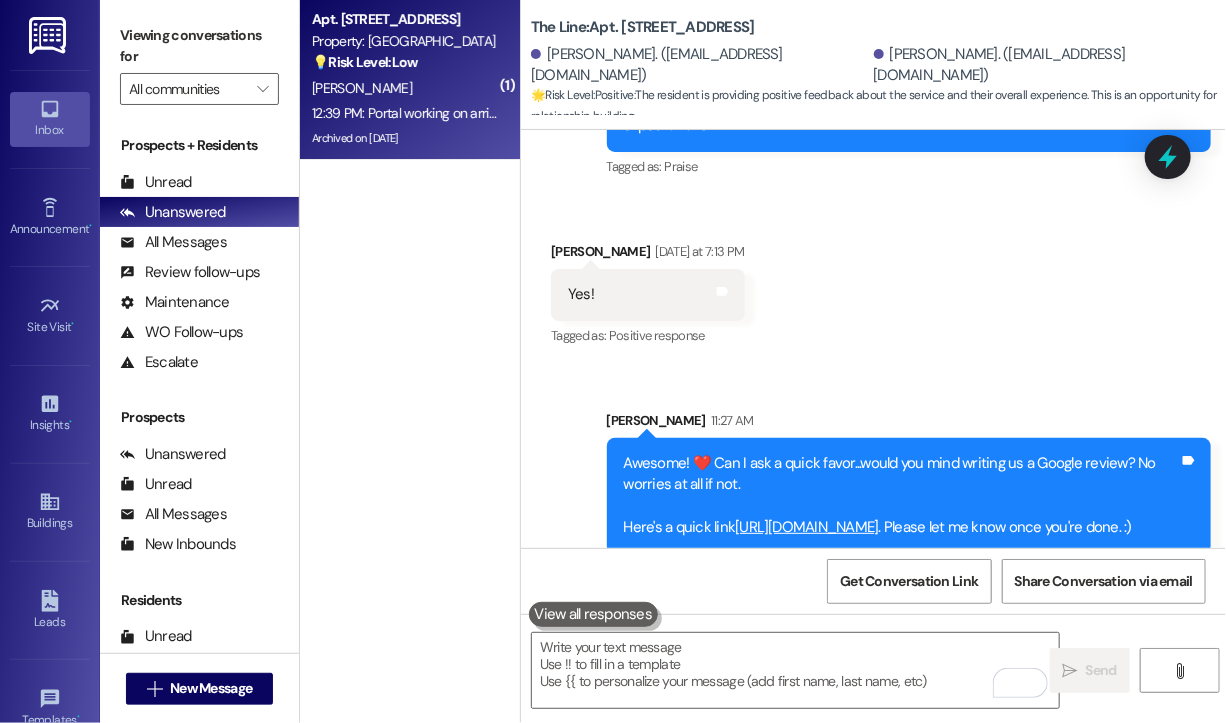 click on "💡  Risk Level:  Low" at bounding box center (365, 62) 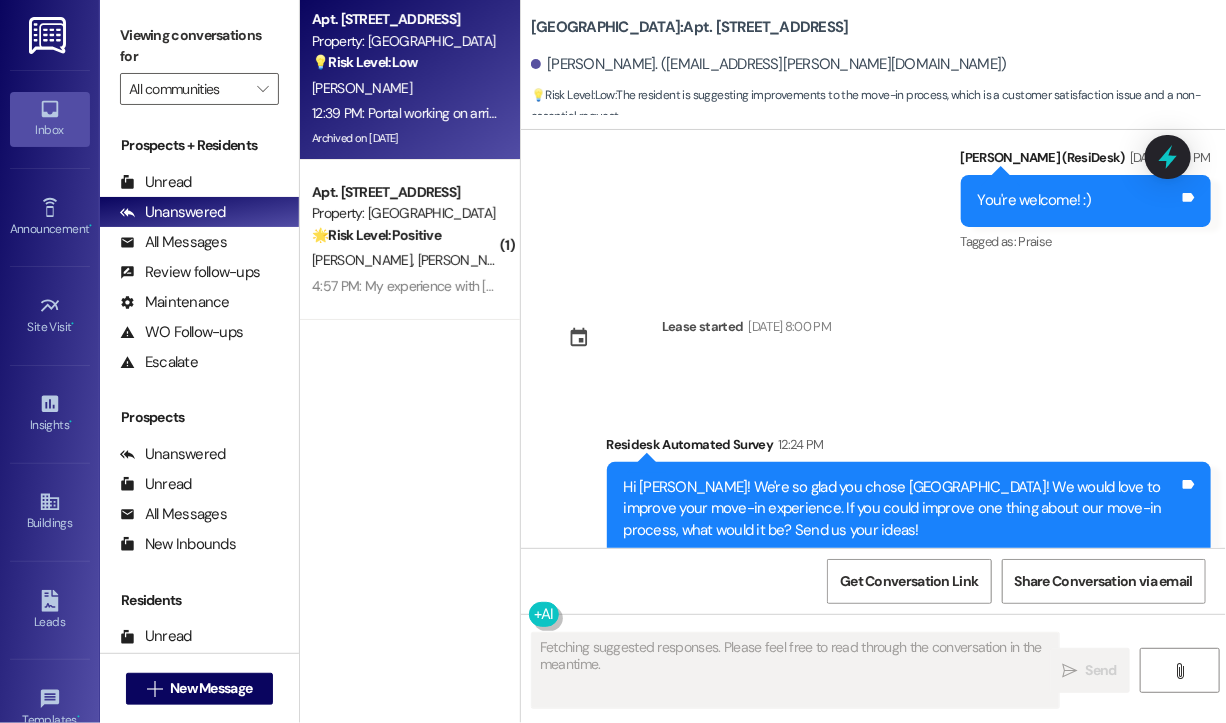 scroll, scrollTop: 7355, scrollLeft: 0, axis: vertical 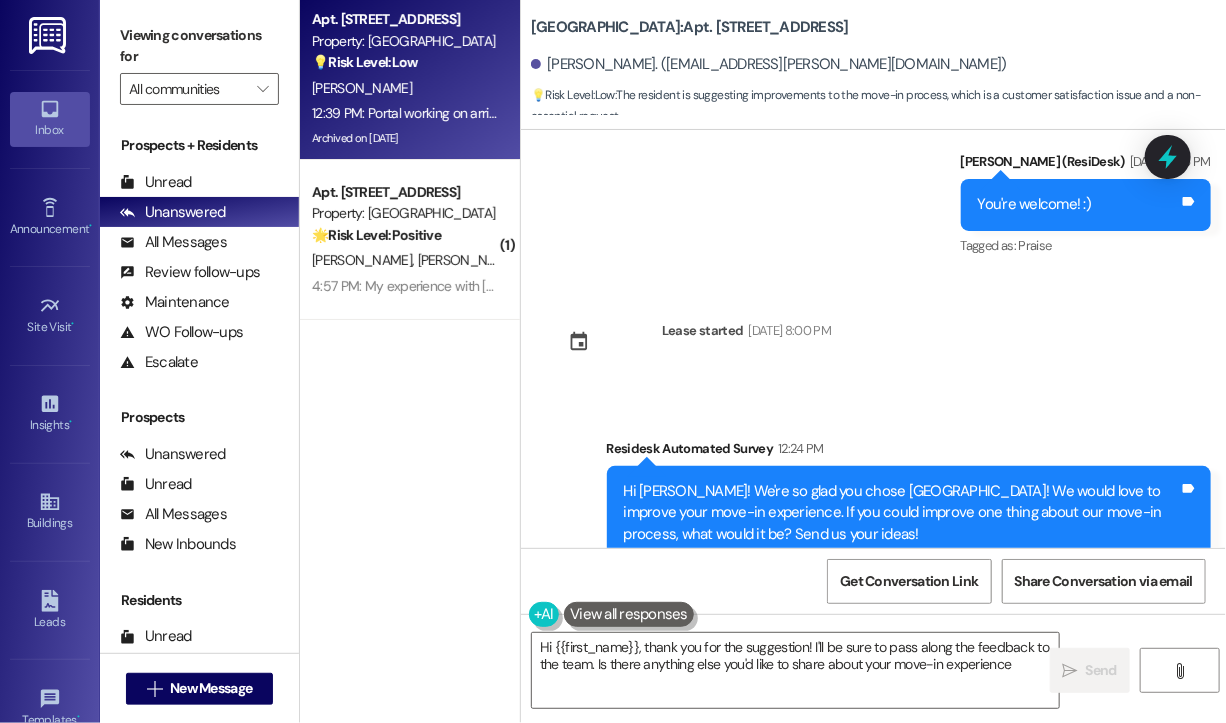 type on "Hi {{first_name}}, thank you for the suggestion! I'll be sure to pass along the feedback to the team. Is there anything else you'd like to share about your move-in experience?" 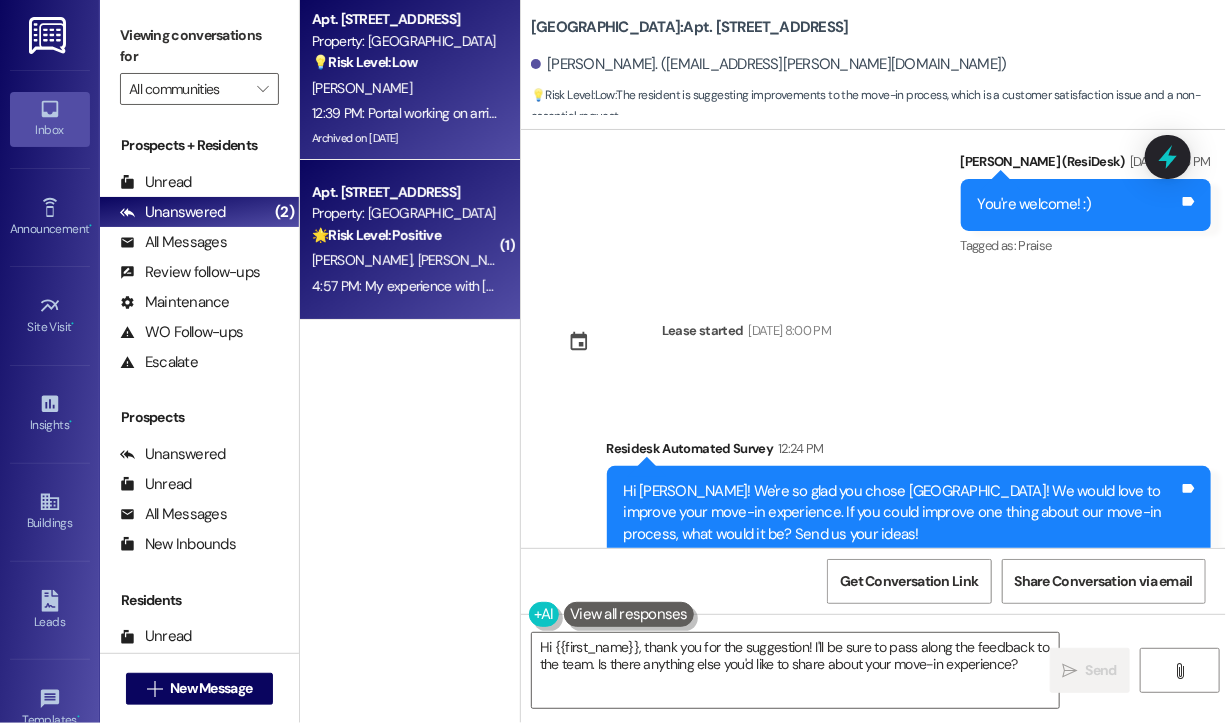 click on "4:57 PM: My experience with Colby, Alanna and Tripp has been excellent and very professional.  4:57 PM: My experience with Colby, Alanna and Tripp has been excellent and very professional." at bounding box center (633, 286) 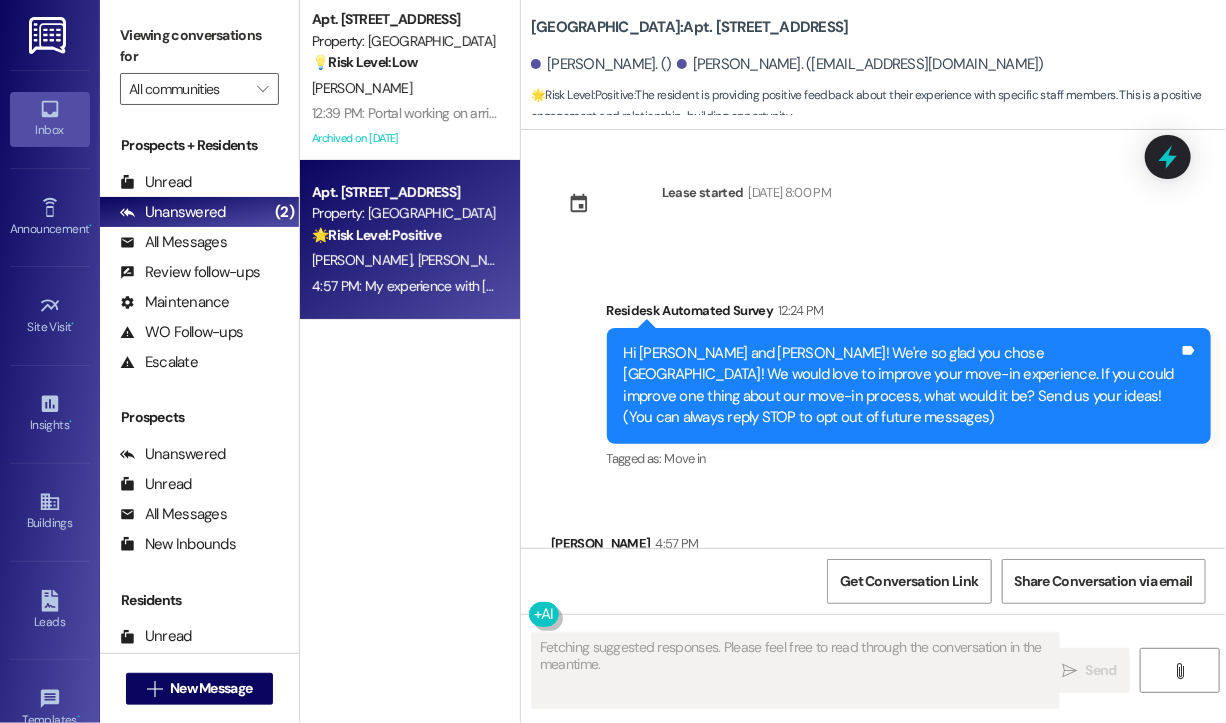scroll, scrollTop: 0, scrollLeft: 0, axis: both 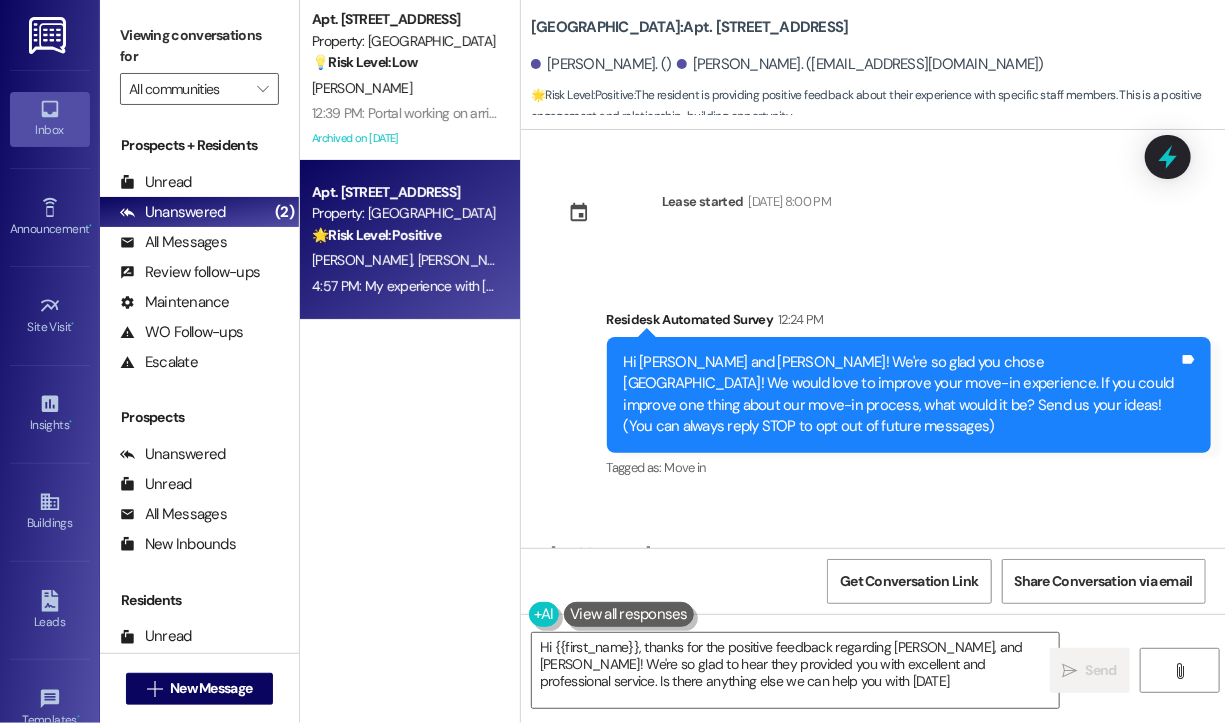 type on "Hi {{first_name}}, thanks for the positive feedback regarding Colby, Alanna, and Tripp! We're so glad to hear they provided you with excellent and professional service. Is there anything else we can help you with today?" 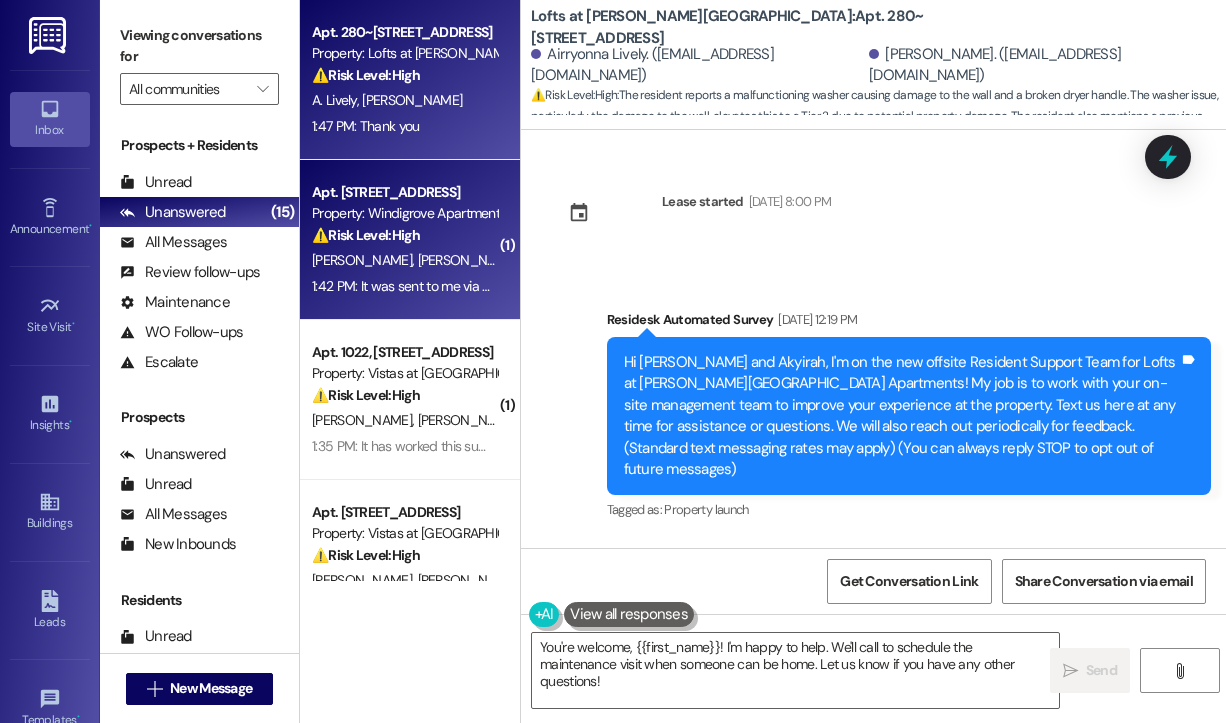 scroll, scrollTop: 0, scrollLeft: 0, axis: both 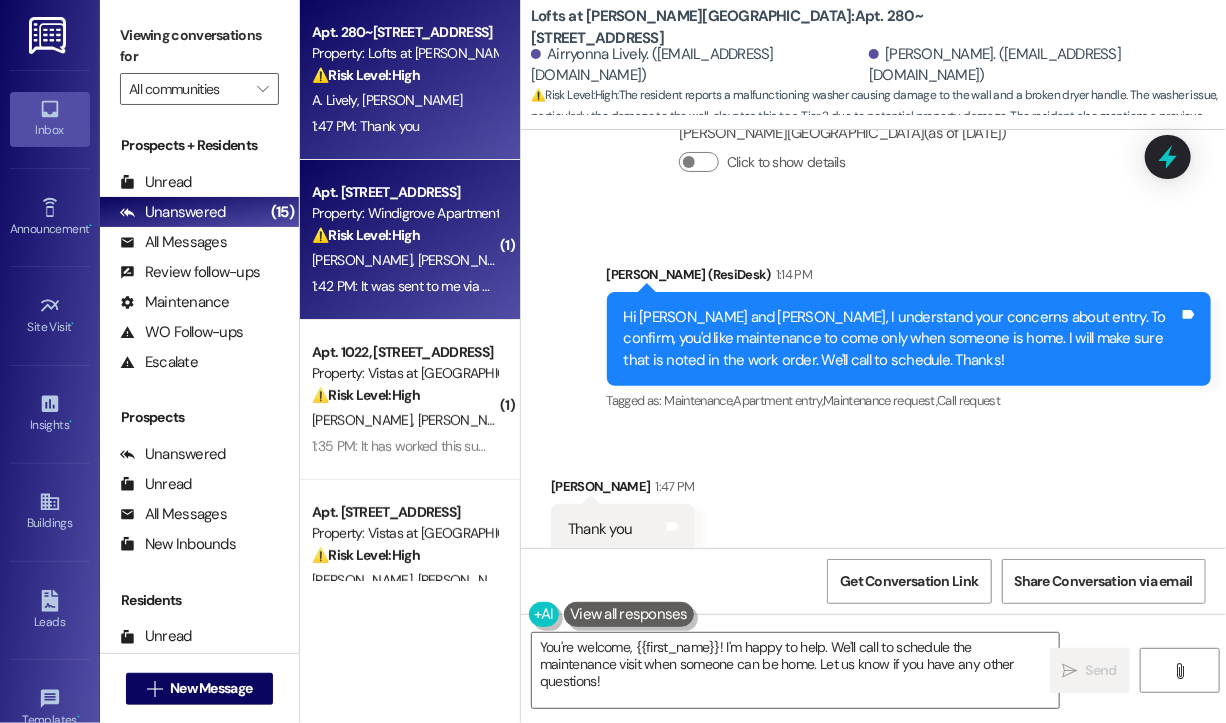 click on "⚠️  Risk Level:  High" at bounding box center (366, 235) 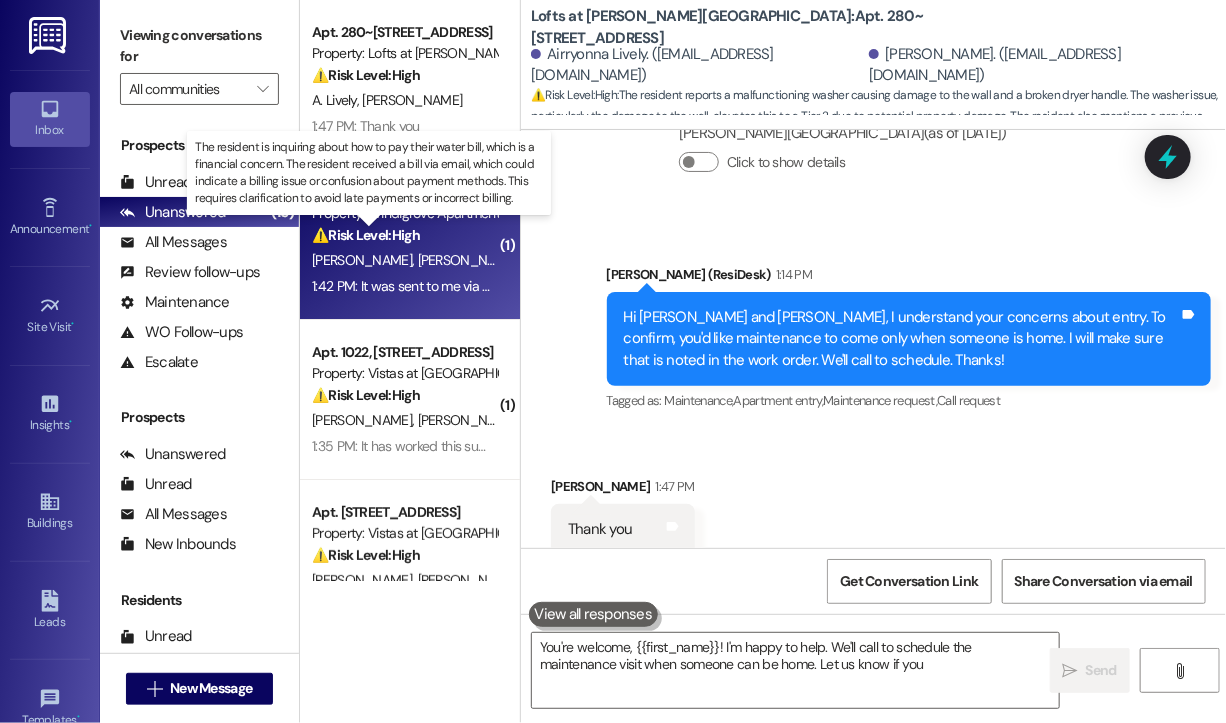 type on "You're welcome, {{first_name}}! I'm happy to help. We'll call to schedule the maintenance visit when someone can be home. Let us know if you have" 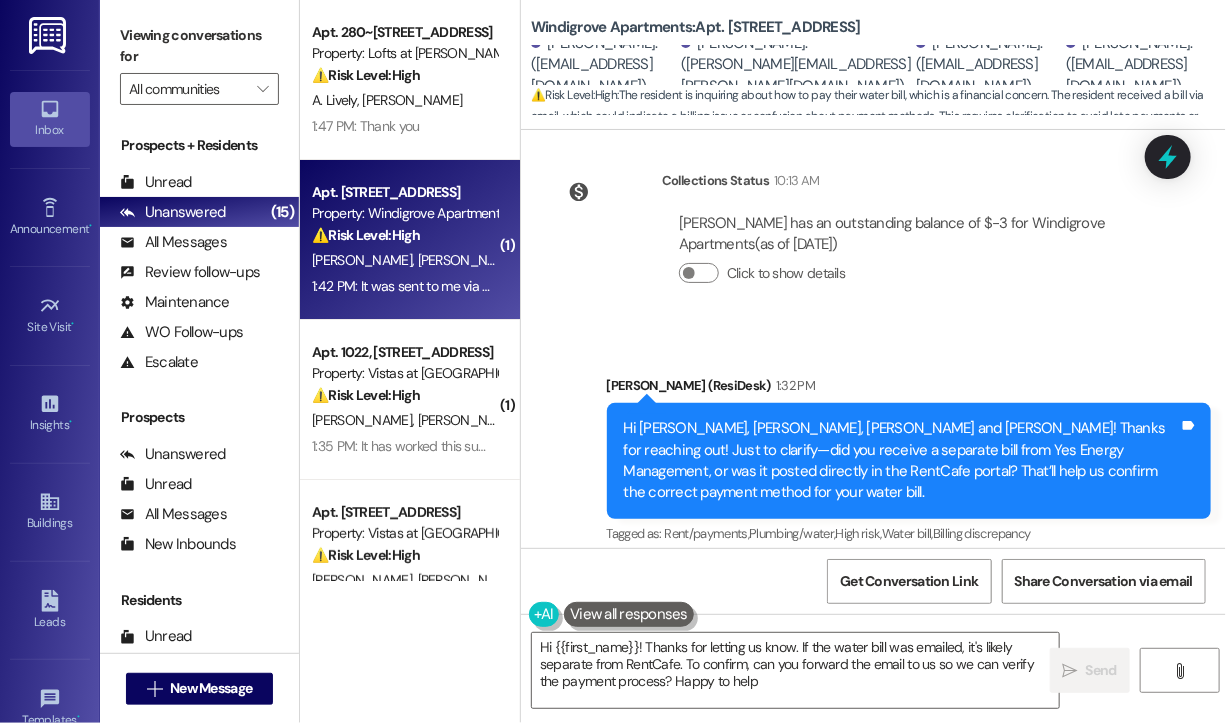 type on "Hi {{first_name}}! Thanks for letting us know. If the water bill was emailed, it's likely separate from RentCafe. To confirm, can you forward the email to us so we can verify the payment process? Happy to help!" 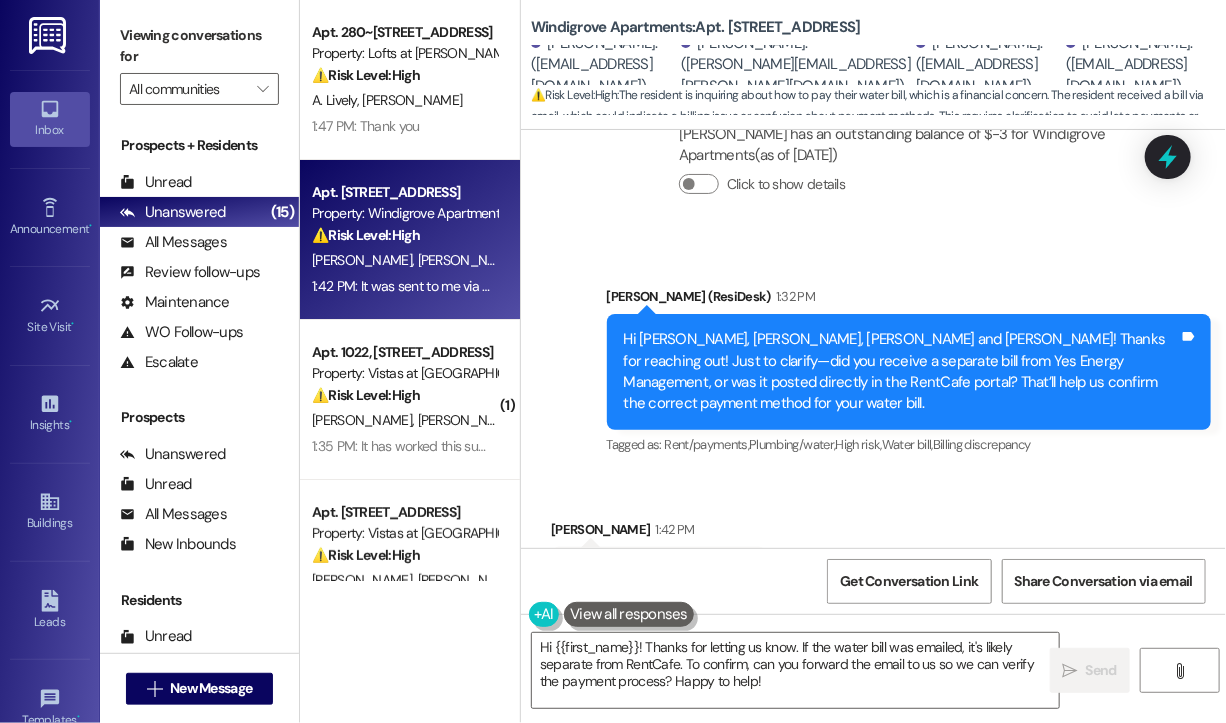 scroll, scrollTop: 1461, scrollLeft: 0, axis: vertical 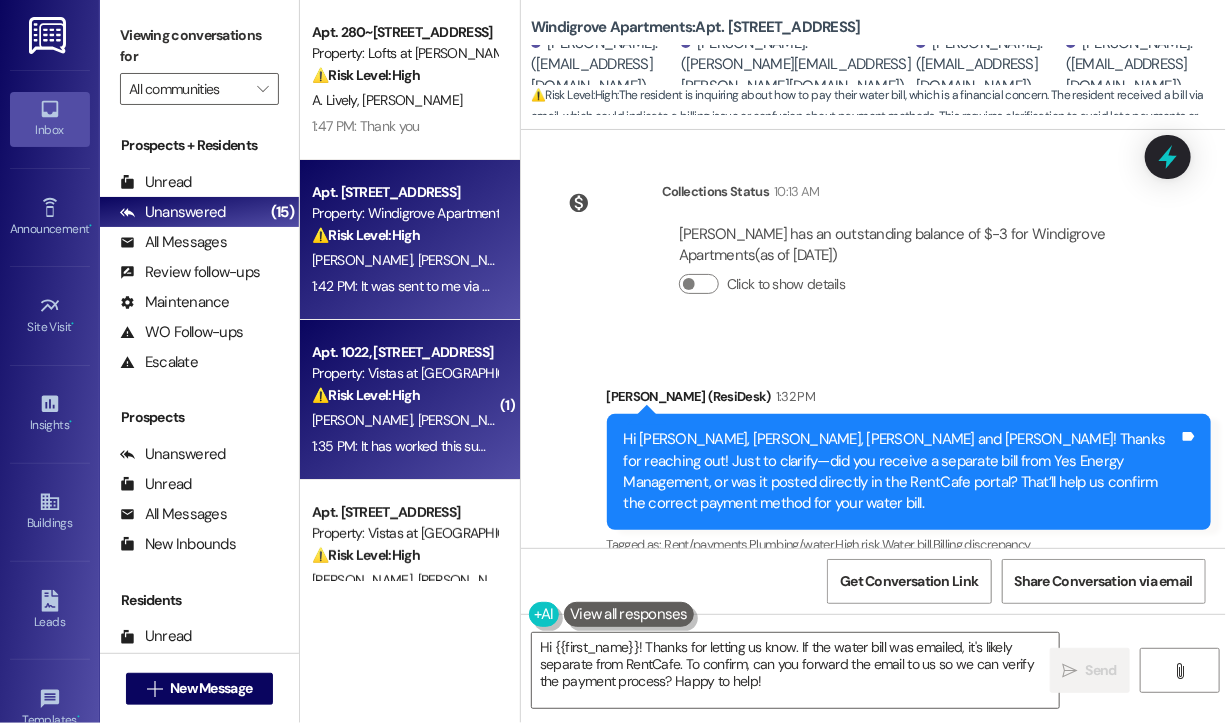 click on "1:35 PM: It has worked this summer but it has been down more than it has worked. I did call this morning. They are waiting on the part to be manufactured. 1:35 PM: It has worked this summer but it has been down more than it has worked. I did call this morning. They are waiting on the part to be manufactured." at bounding box center (756, 446) 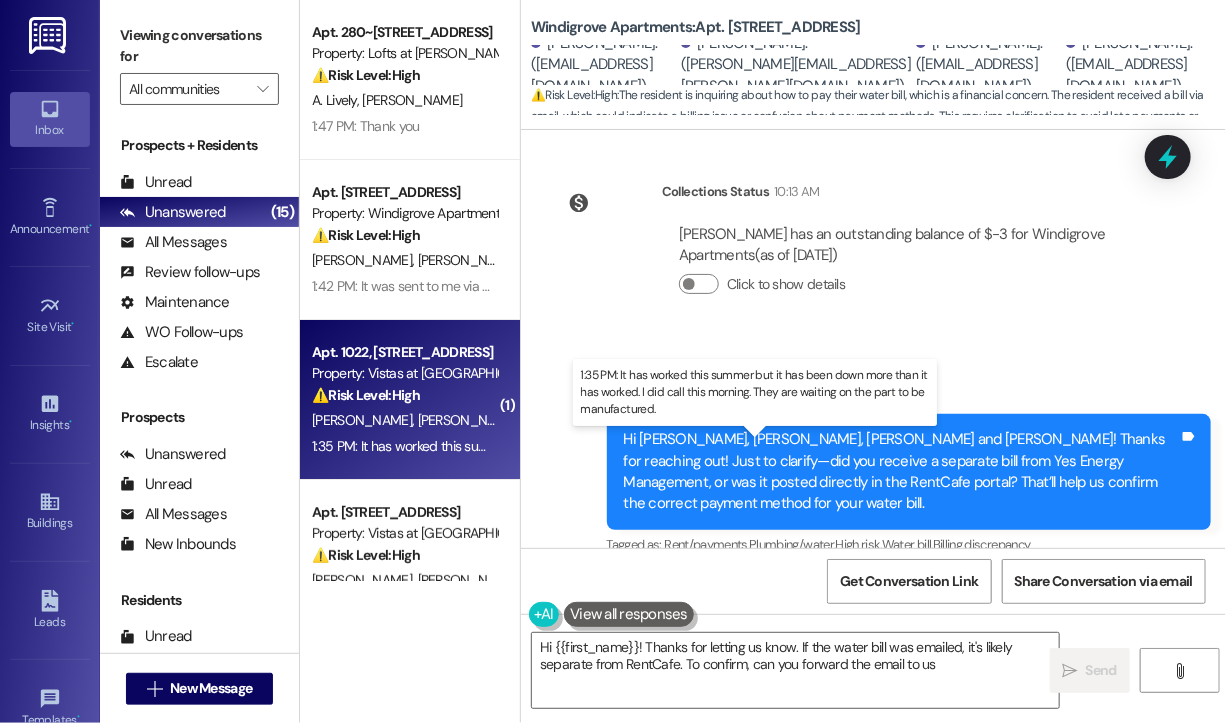 type on "Hi {{first_name}}! Thanks for letting us know. If the water bill was emailed, it's likely separate from RentCafe. To confirm, can you forward the email to us so" 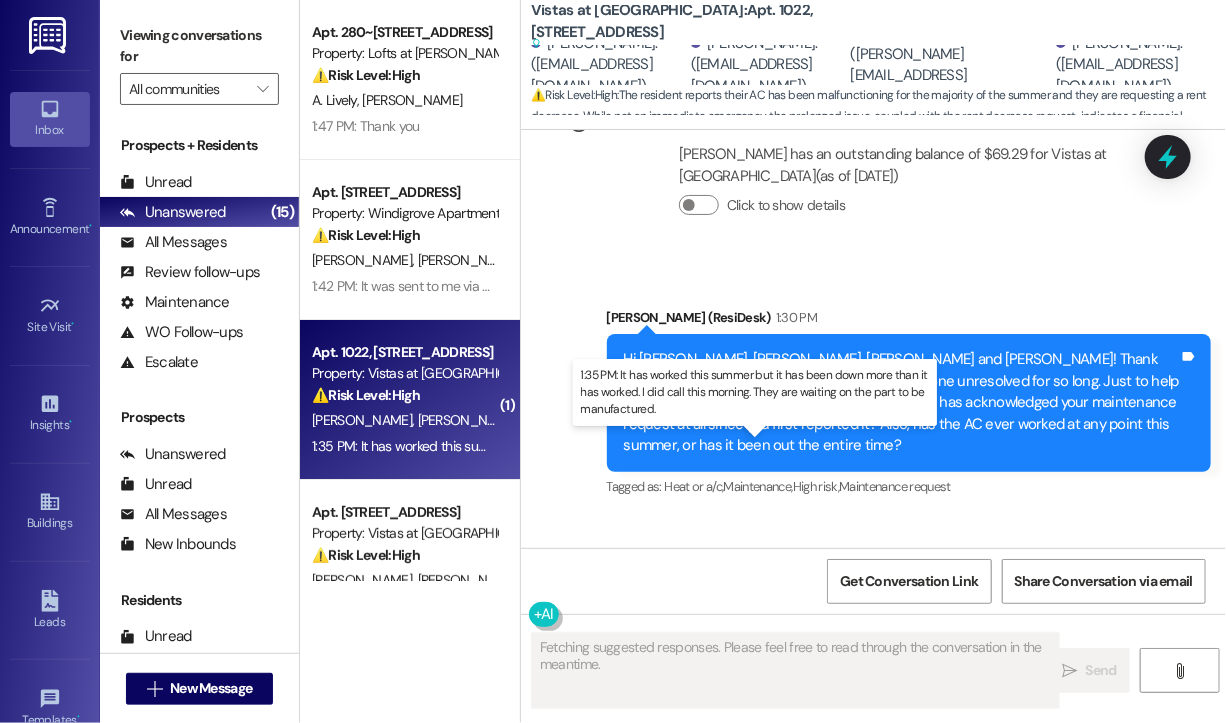scroll, scrollTop: 4899, scrollLeft: 0, axis: vertical 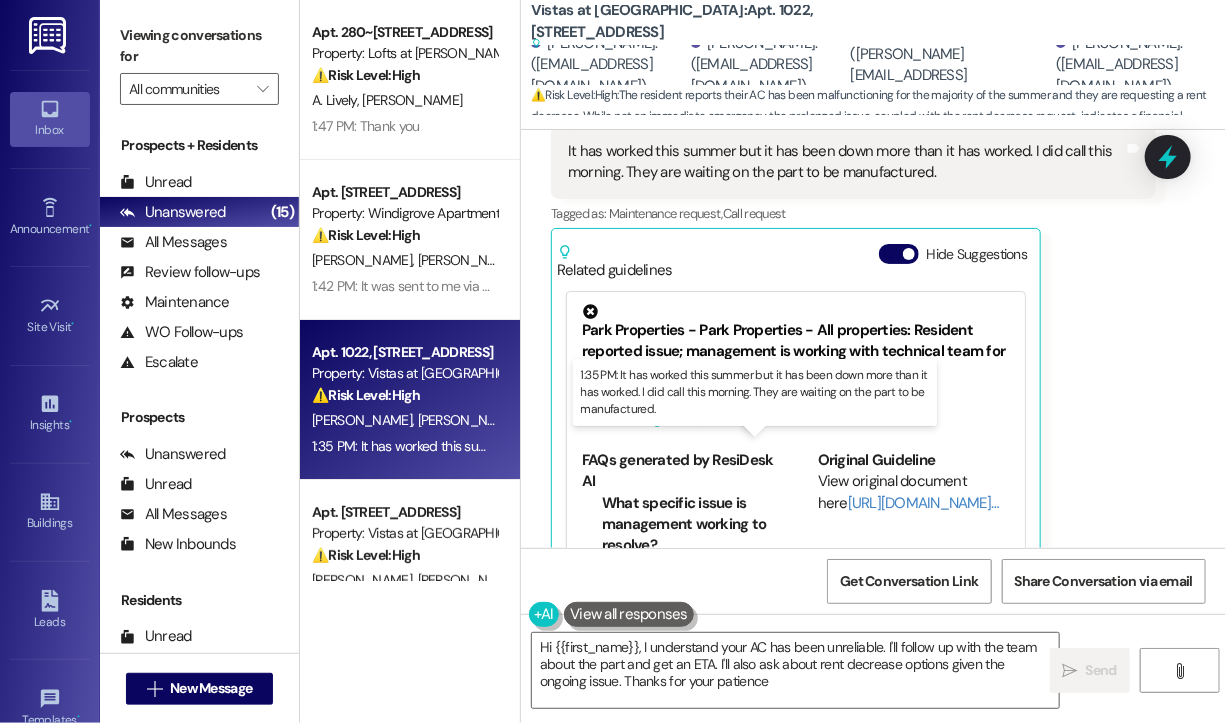 type on "Hi {{first_name}}, I understand your AC has been unreliable. I'll follow up with the team about the part and get an ETA. I'll also ask about rent decrease options given the ongoing issue. Thanks for your patience!" 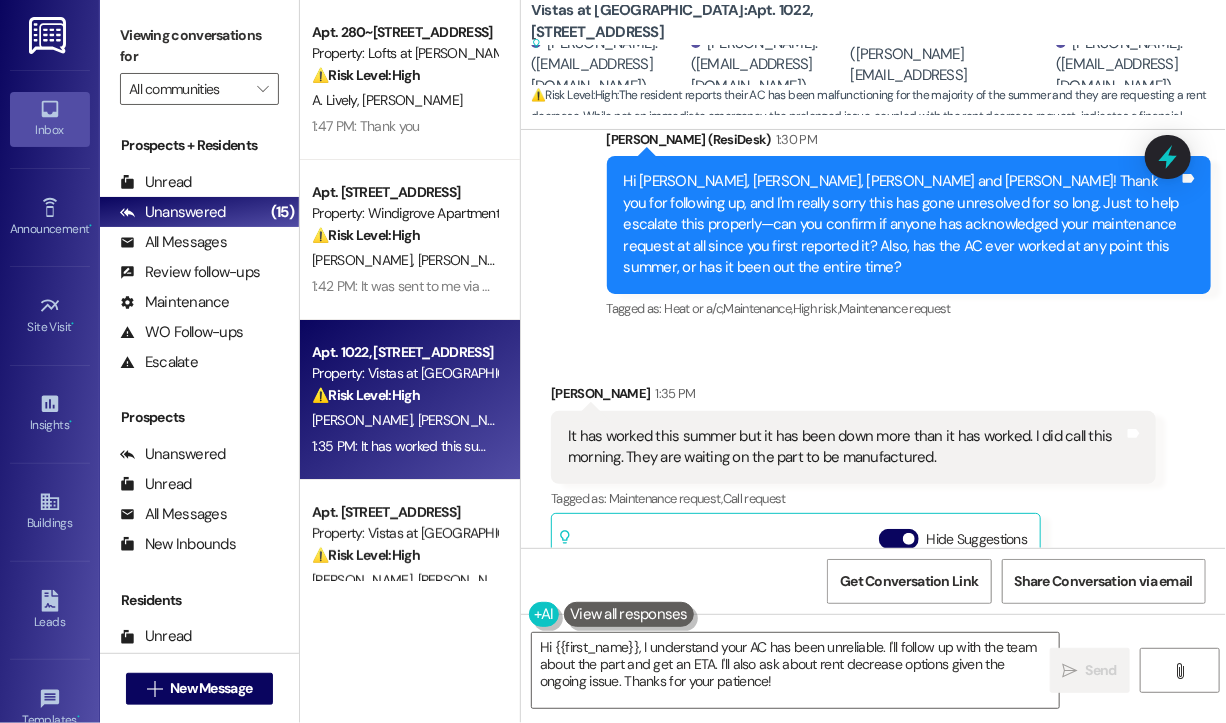 scroll, scrollTop: 4599, scrollLeft: 0, axis: vertical 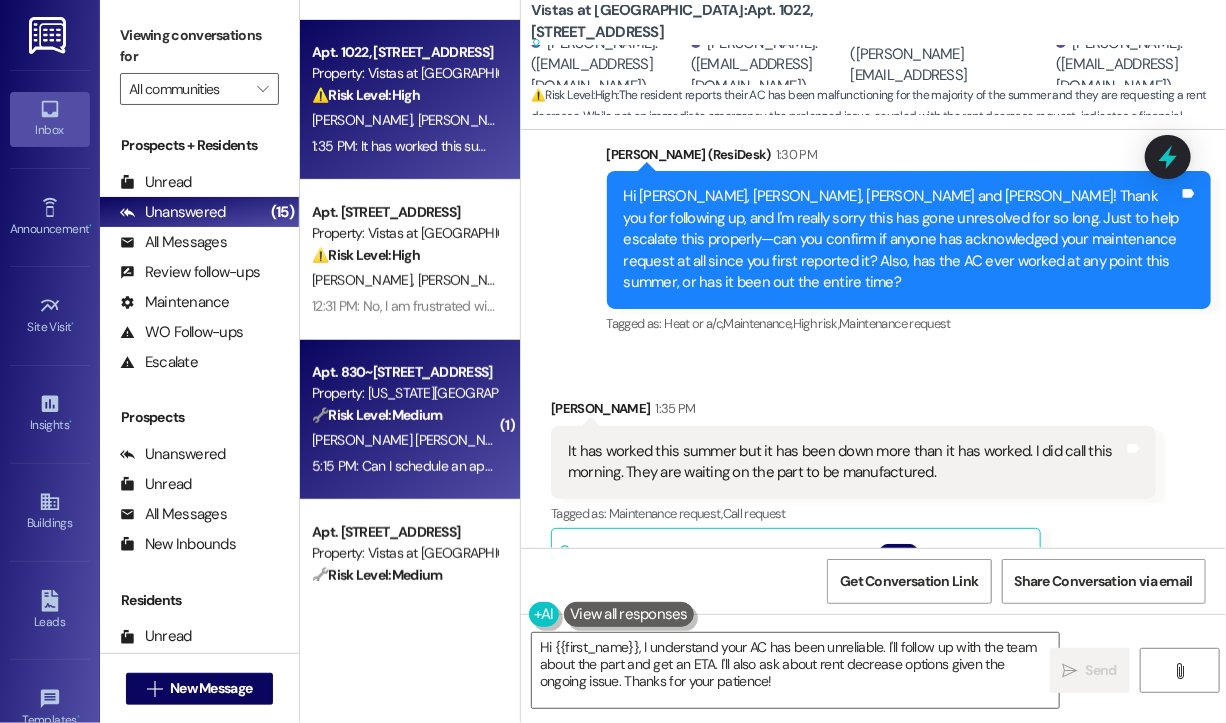 click on "Property: Washington Landing  Apartments" at bounding box center (404, 393) 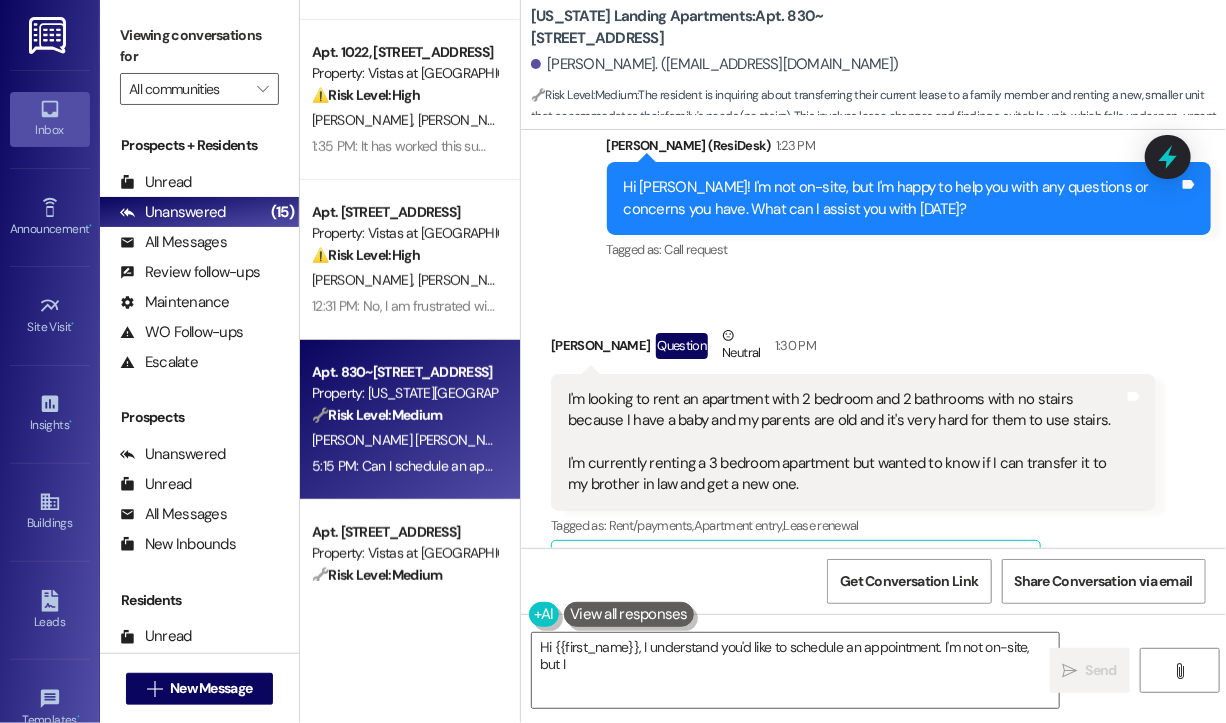 scroll, scrollTop: 936, scrollLeft: 0, axis: vertical 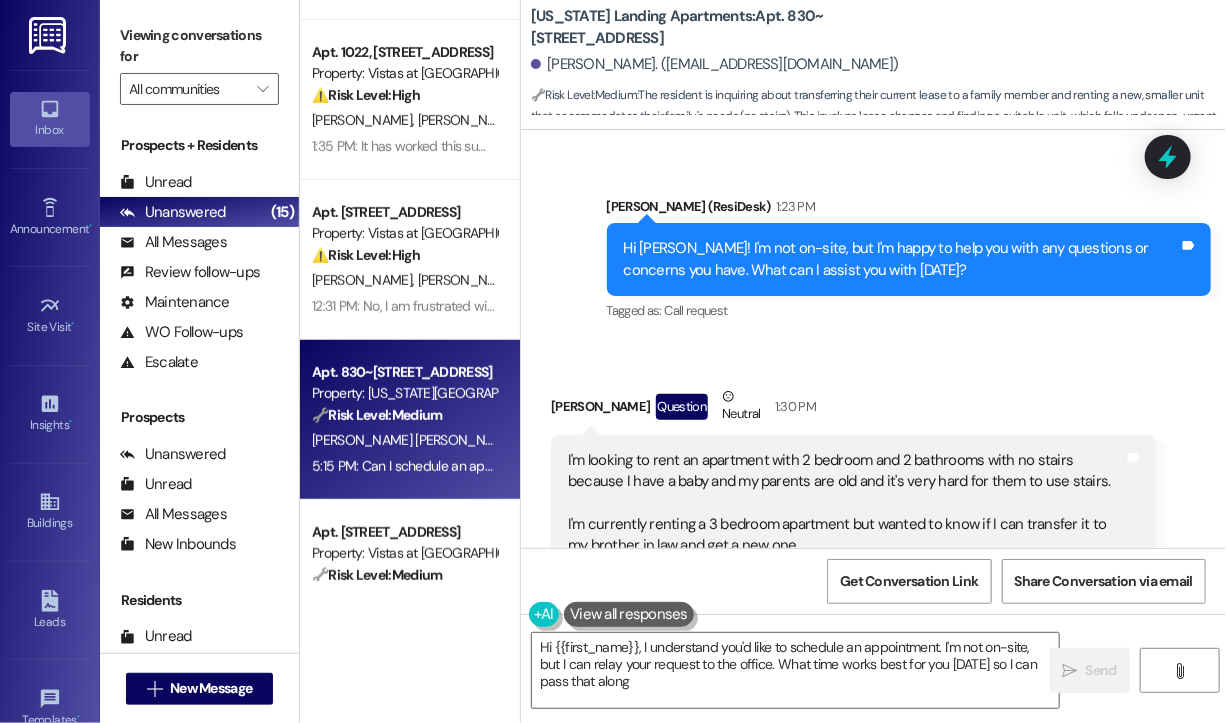 type on "Hi {{first_name}}, I understand you'd like to schedule an appointment. I'm not on-site, but I can relay your request to the office. What time works best for you tomorrow so I can pass that along?" 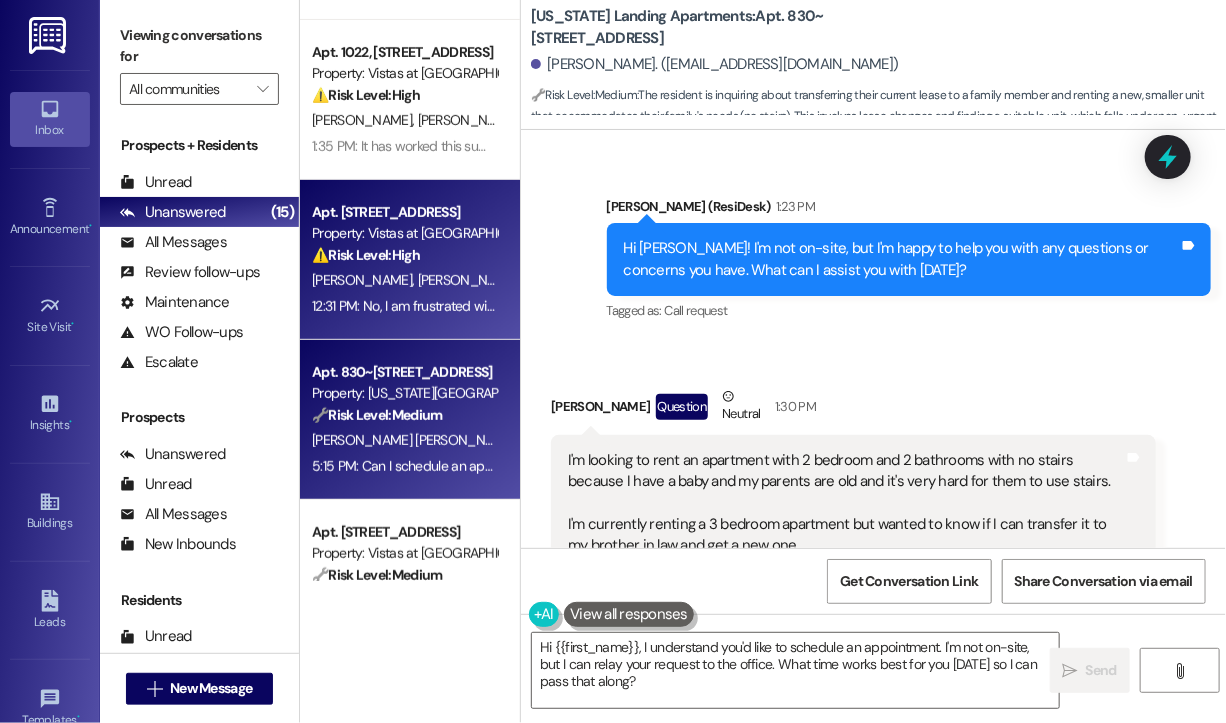 scroll, scrollTop: 600, scrollLeft: 0, axis: vertical 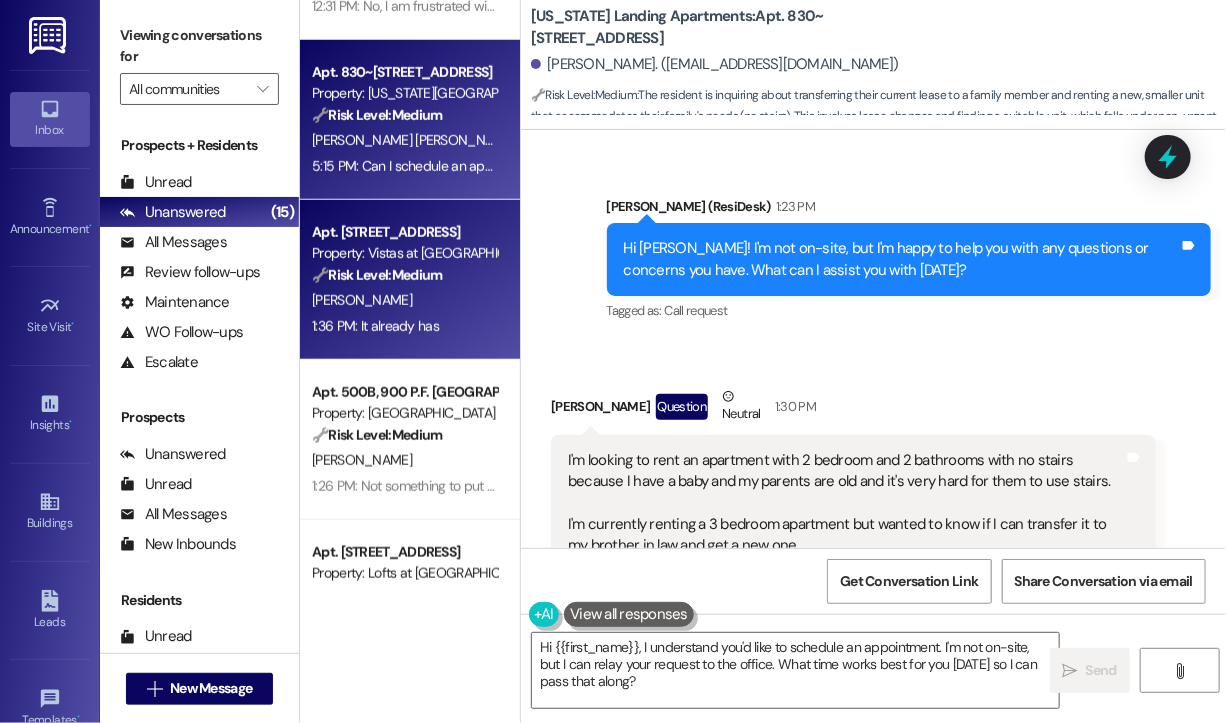 click on "1:36 PM: It already has 1:36 PM: It already has" at bounding box center [404, 326] 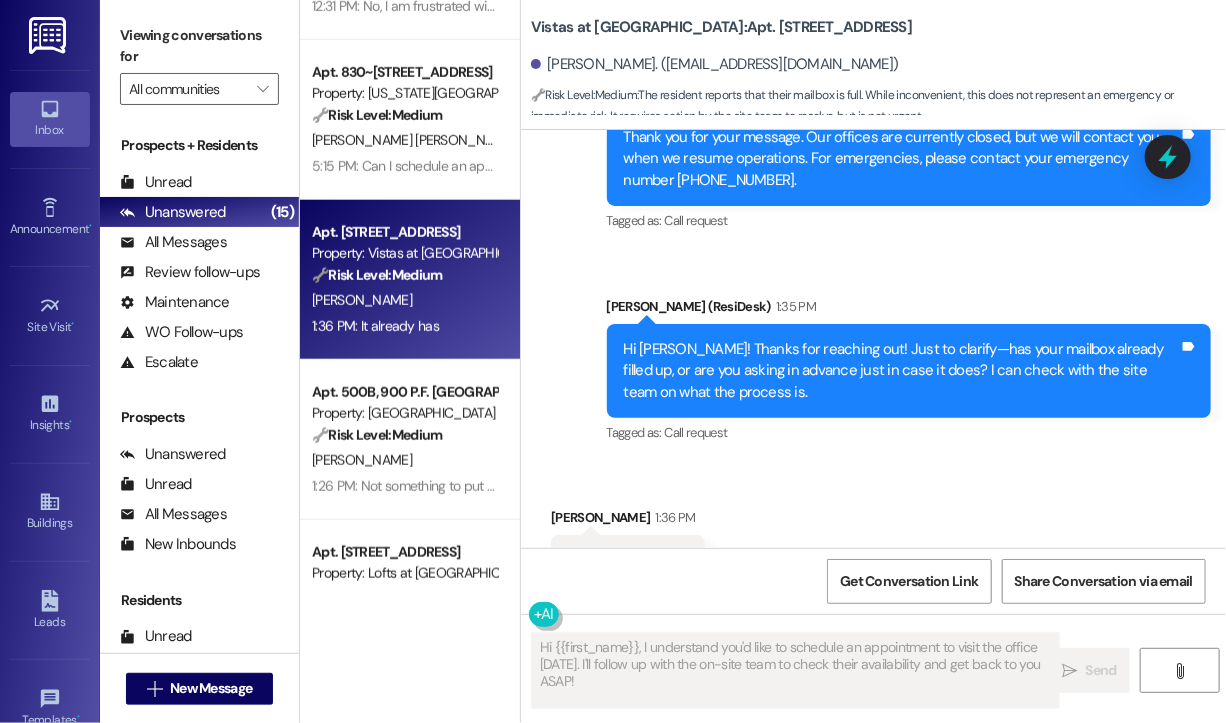 scroll, scrollTop: 1754, scrollLeft: 0, axis: vertical 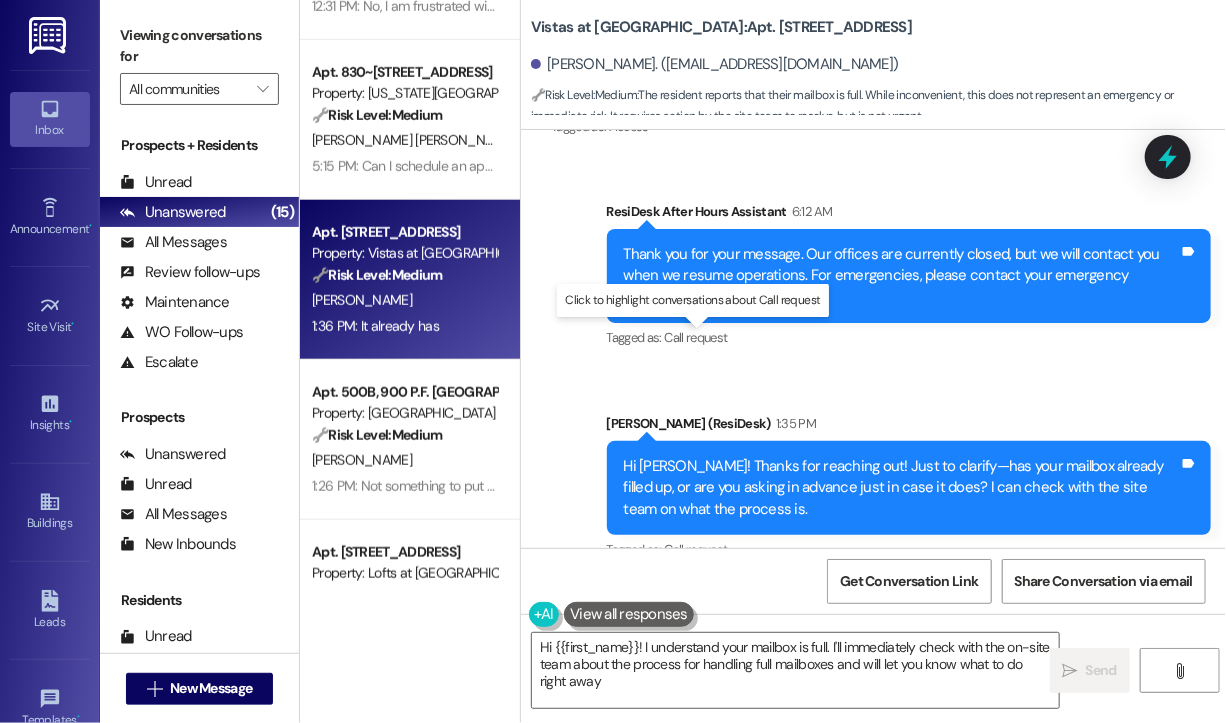 type on "Hi {{first_name}}! I understand your mailbox is full. I'll immediately check with the on-site team about the process for handling full mailboxes and will let you know what to do right away!" 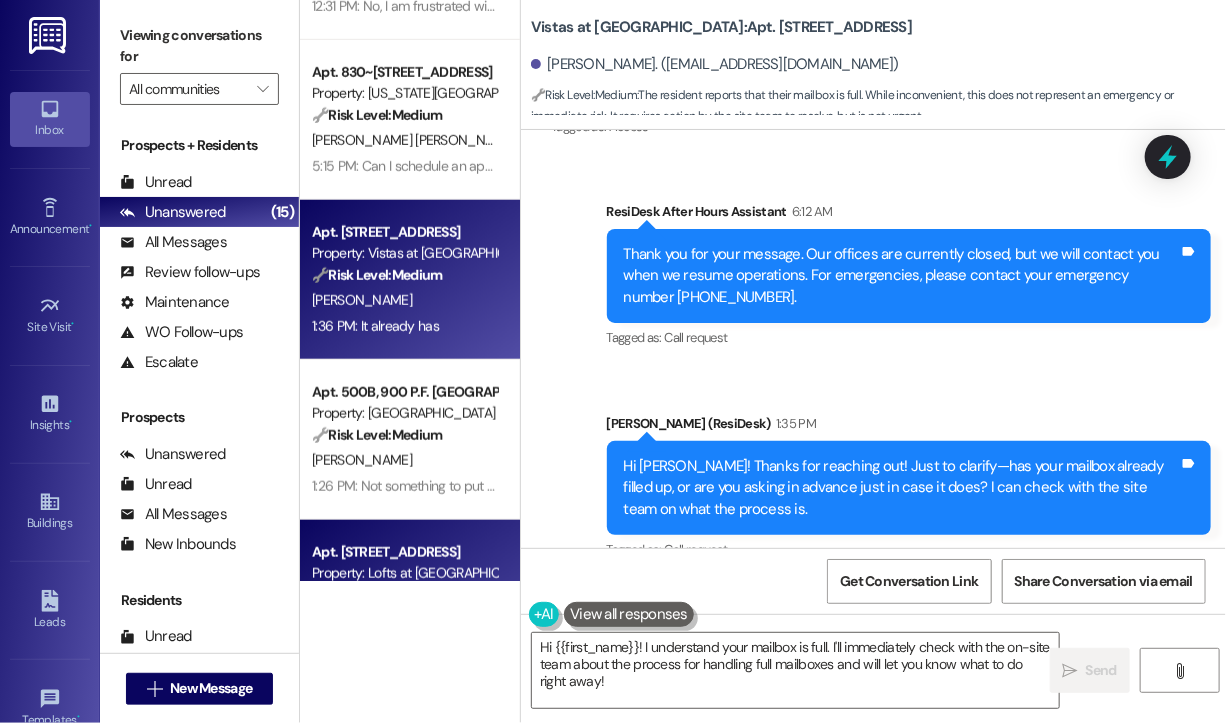 click on "Apt. 215, 615 Rio Road Property: Lofts at Meadowcreek Apartments 🔧  Risk Level:  Medium The resident is reporting ongoing issues with smoking in a vehicle and illegal parking in handicap spaces. While the handicap parking issue is a compliance concern, the situation does not present an immediate threat or indicate a policy failure requiring immediate action. The smoking issue is also a recurring nuisance, but not an emergency. B. Tyrrell P. Kiatrungrit 1:07 PM: Liked “Sarah (Lofts at Meadowcreek Apartments): Hi Pimm a…” 1:07 PM: Liked “Sarah (Lofts at Meadowcreek Apartments): Hi Pimm a…”" at bounding box center [410, 600] 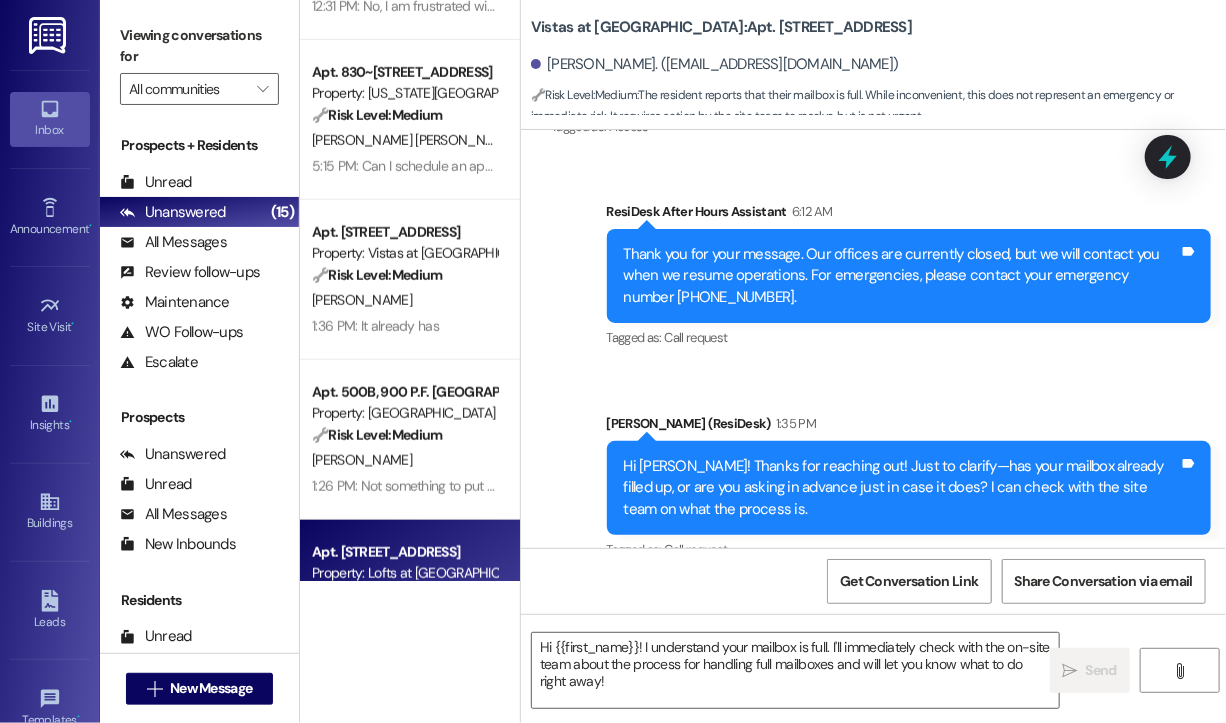 type on "Fetching suggested responses. Please feel free to read through the conversation in the meantime." 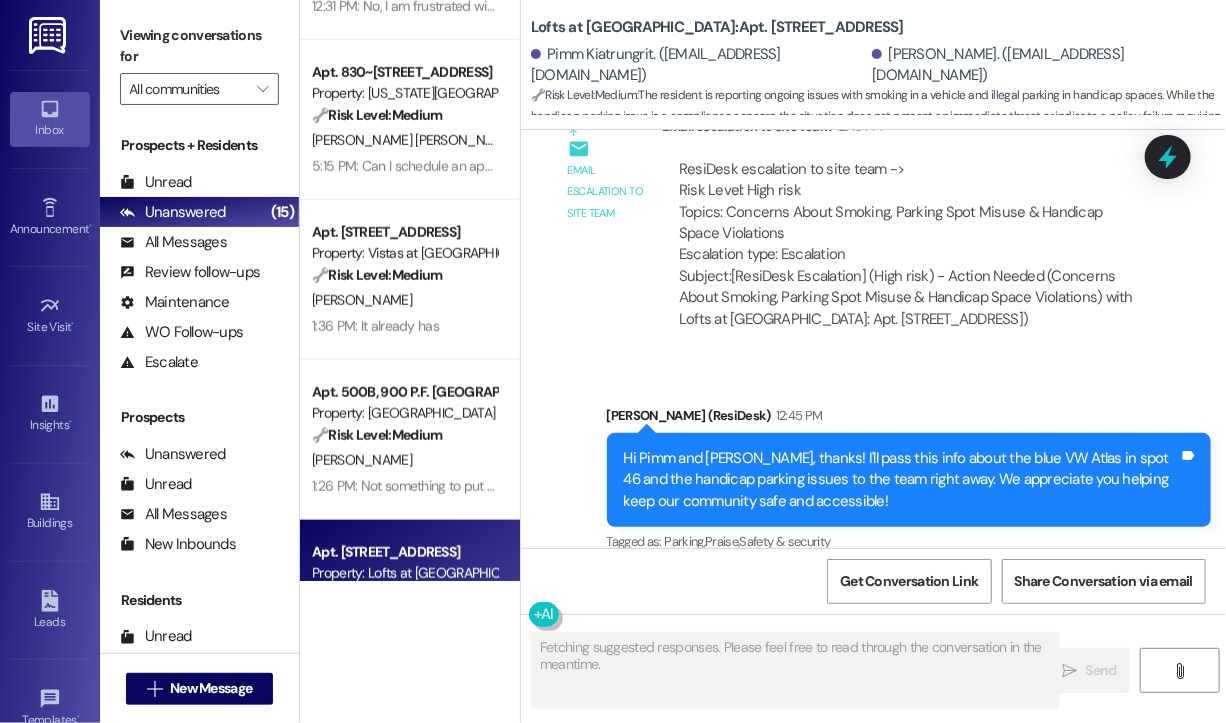 scroll, scrollTop: 3000, scrollLeft: 0, axis: vertical 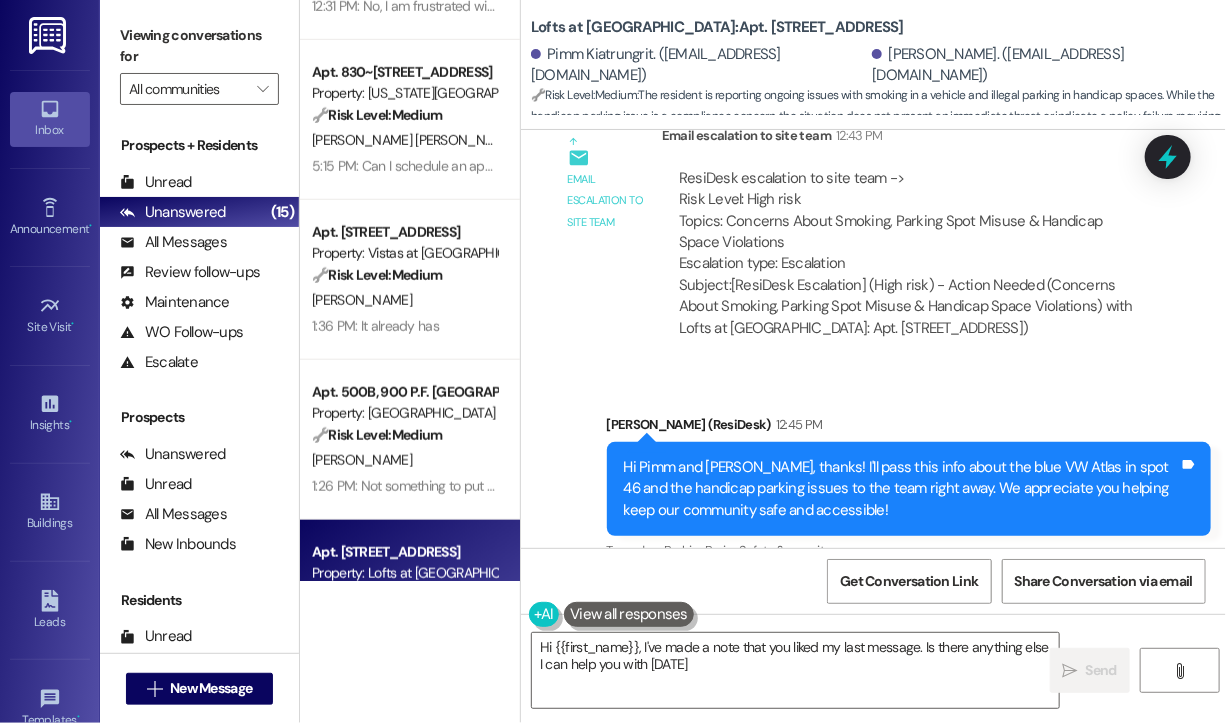 type on "Hi {{first_name}}, I've made a note that you liked my last message. Is there anything else I can help you with today?" 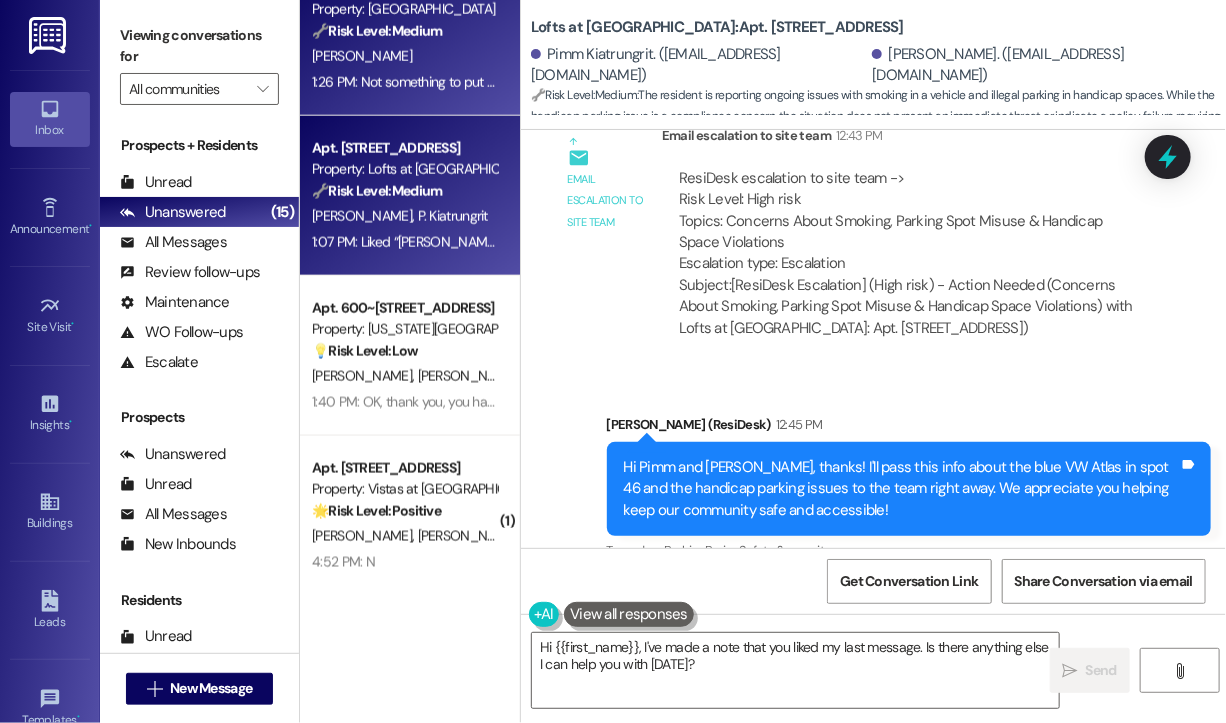 scroll, scrollTop: 1100, scrollLeft: 0, axis: vertical 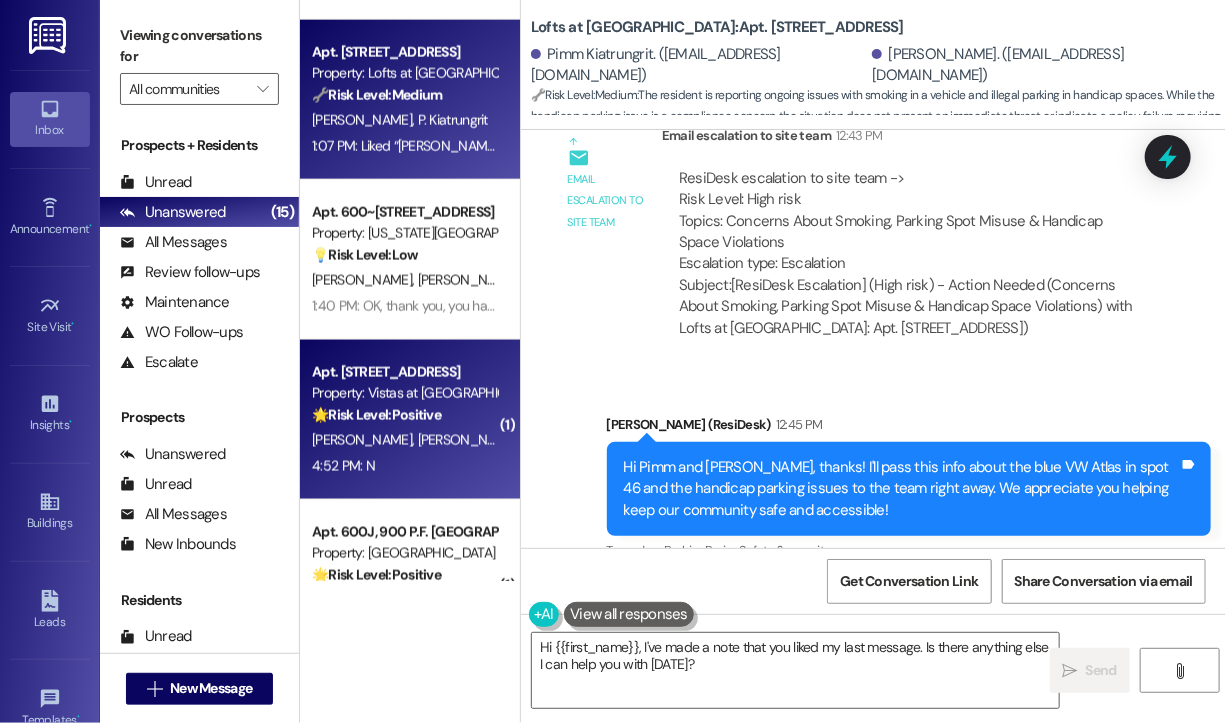 click on "🌟  Risk Level:  Positive" at bounding box center [376, 415] 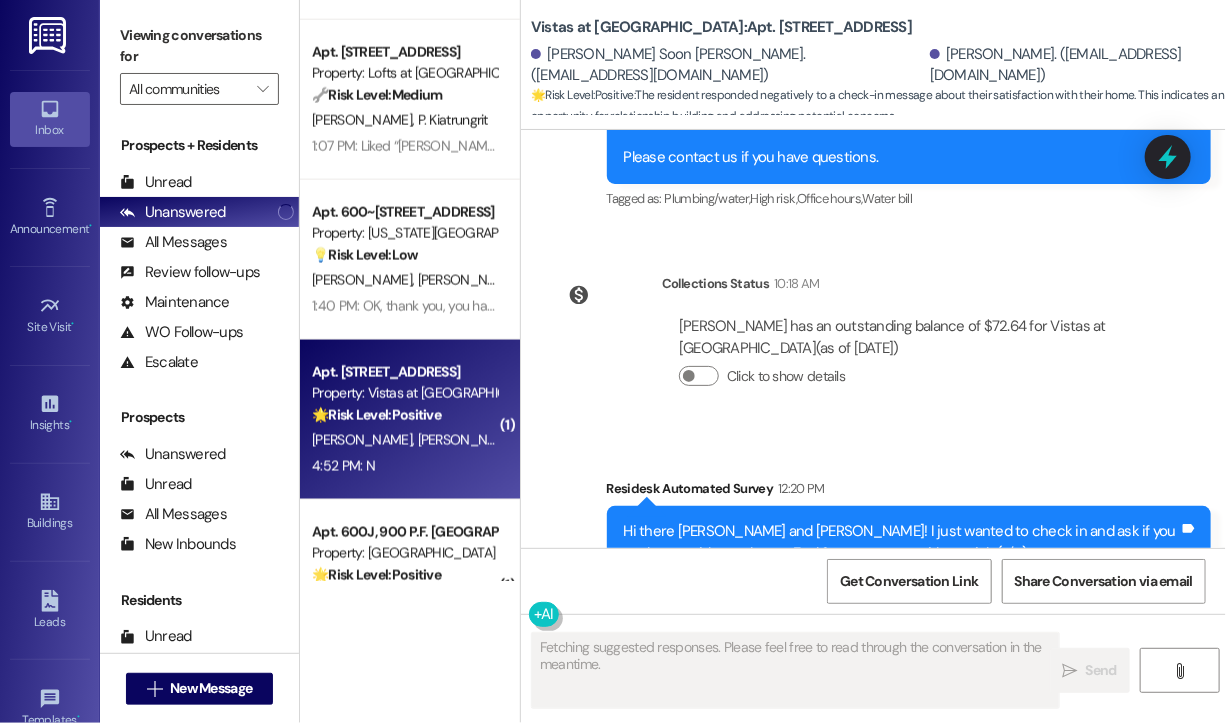 scroll, scrollTop: 1555, scrollLeft: 0, axis: vertical 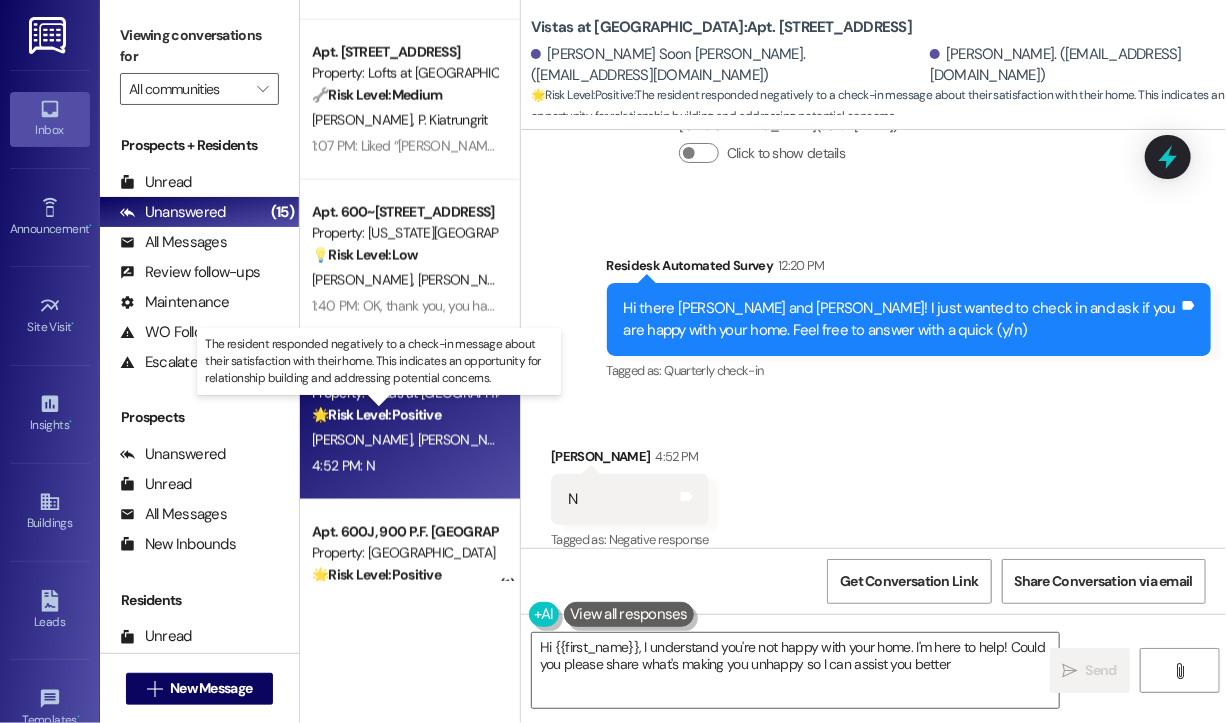 type on "Hi {{first_name}}, I understand you're not happy with your home. I'm here to help! Could you please share what's making you unhappy so I can assist you better?" 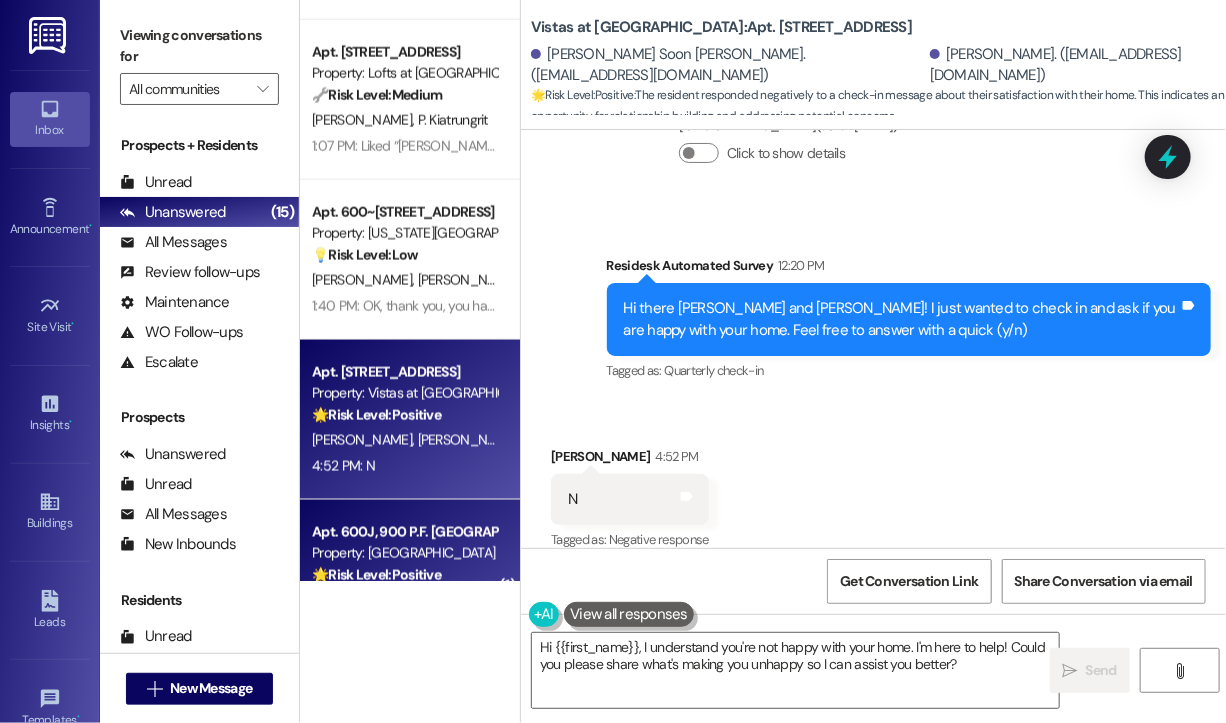 click on "Apt. 600J, 900 P.F. Poplar Forest Road" at bounding box center [404, 532] 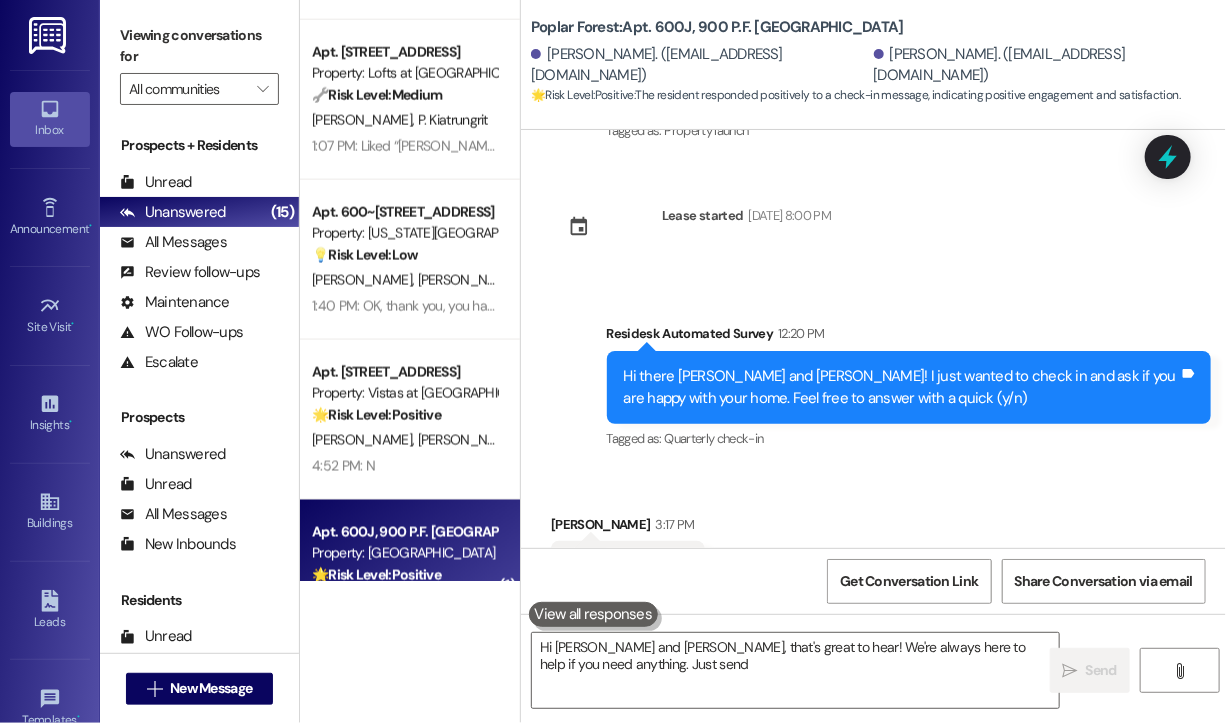 scroll, scrollTop: 328, scrollLeft: 0, axis: vertical 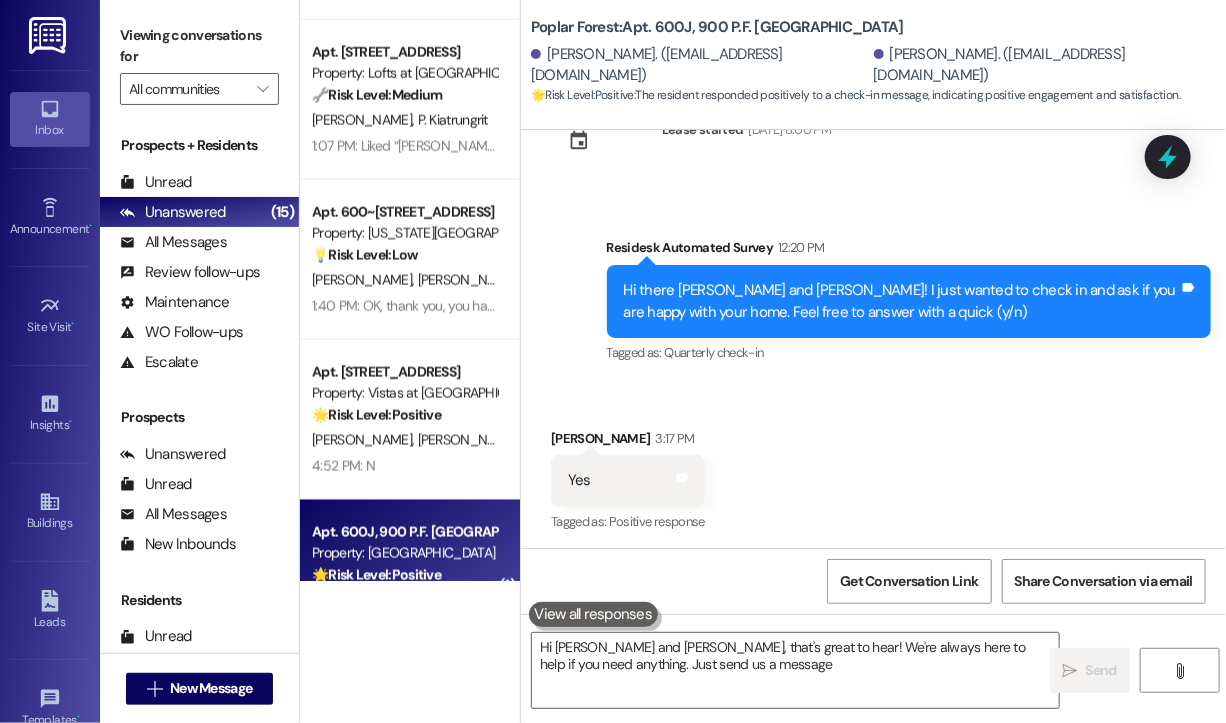 type on "Hi Vanessa and Annekia, that's great to hear! We're always here to help if you need anything. Just send us a message!" 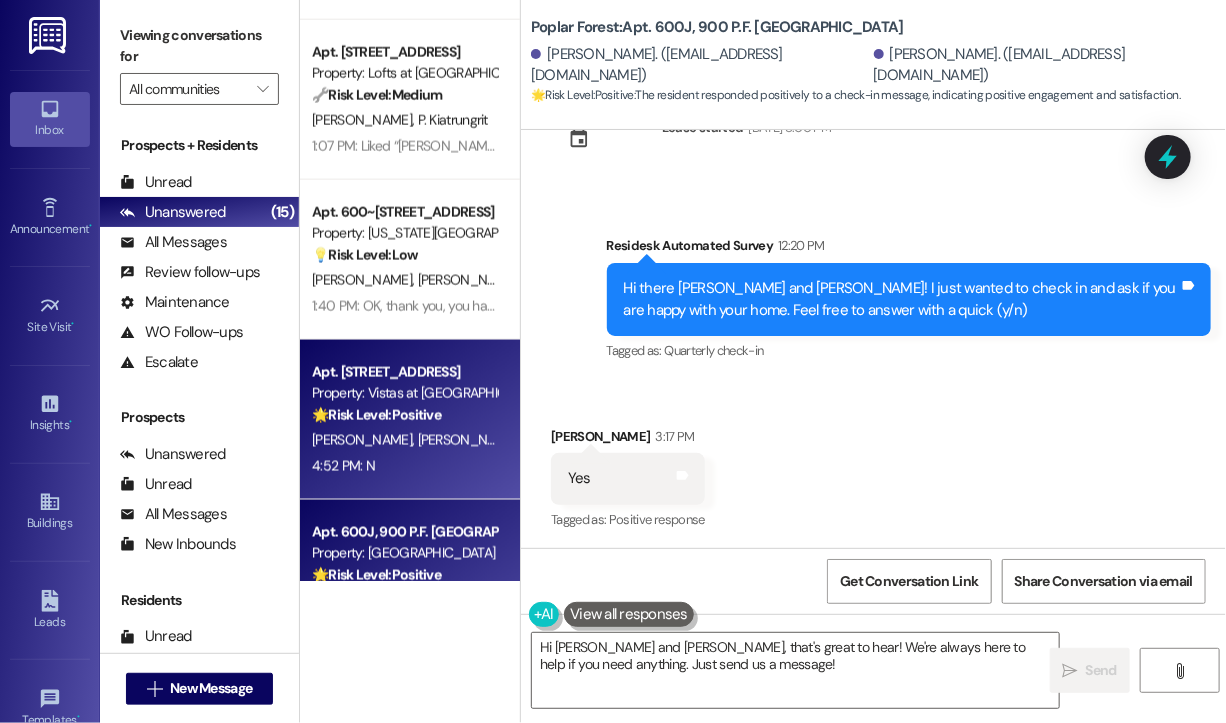 click on "4:52 PM: N 4:52 PM: N" at bounding box center (404, 466) 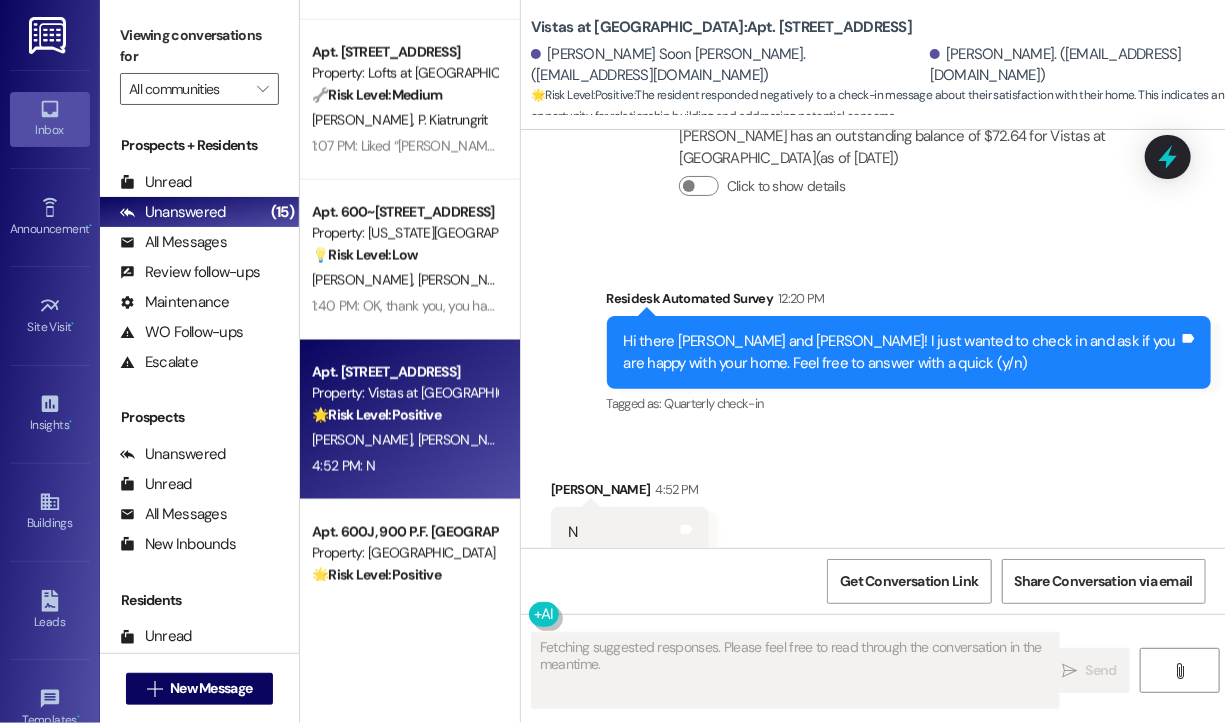 scroll, scrollTop: 1555, scrollLeft: 0, axis: vertical 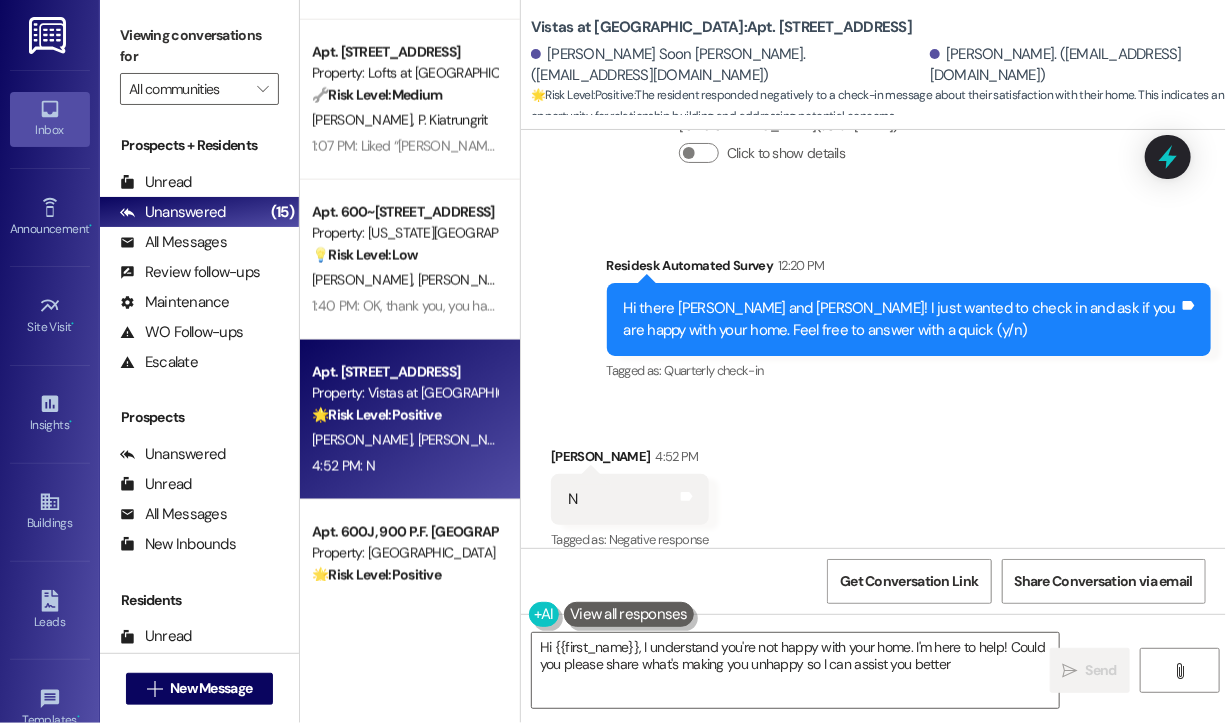 type on "Hi {{first_name}}, I understand you're not happy with your home. I'm here to help! Could you please share what's making you unhappy so I can assist you better?" 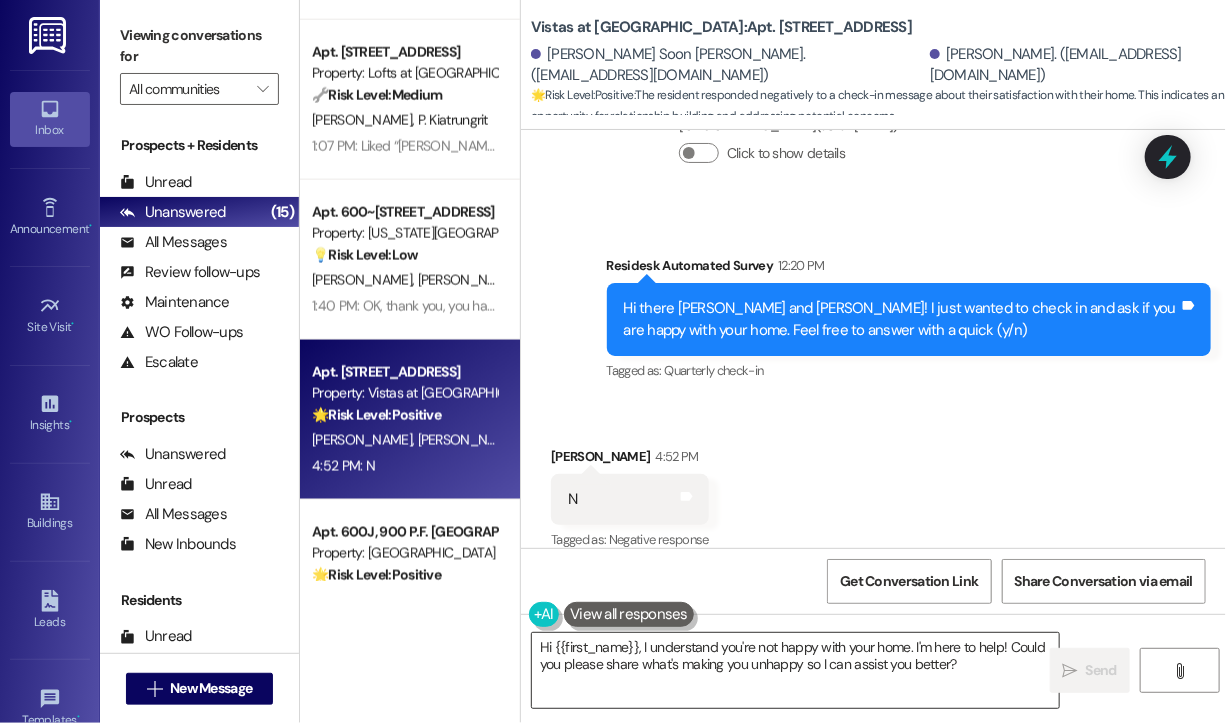 click on "Hi {{first_name}}, I understand you're not happy with your home. I'm here to help! Could you please share what's making you unhappy so I can assist you better?" at bounding box center [795, 670] 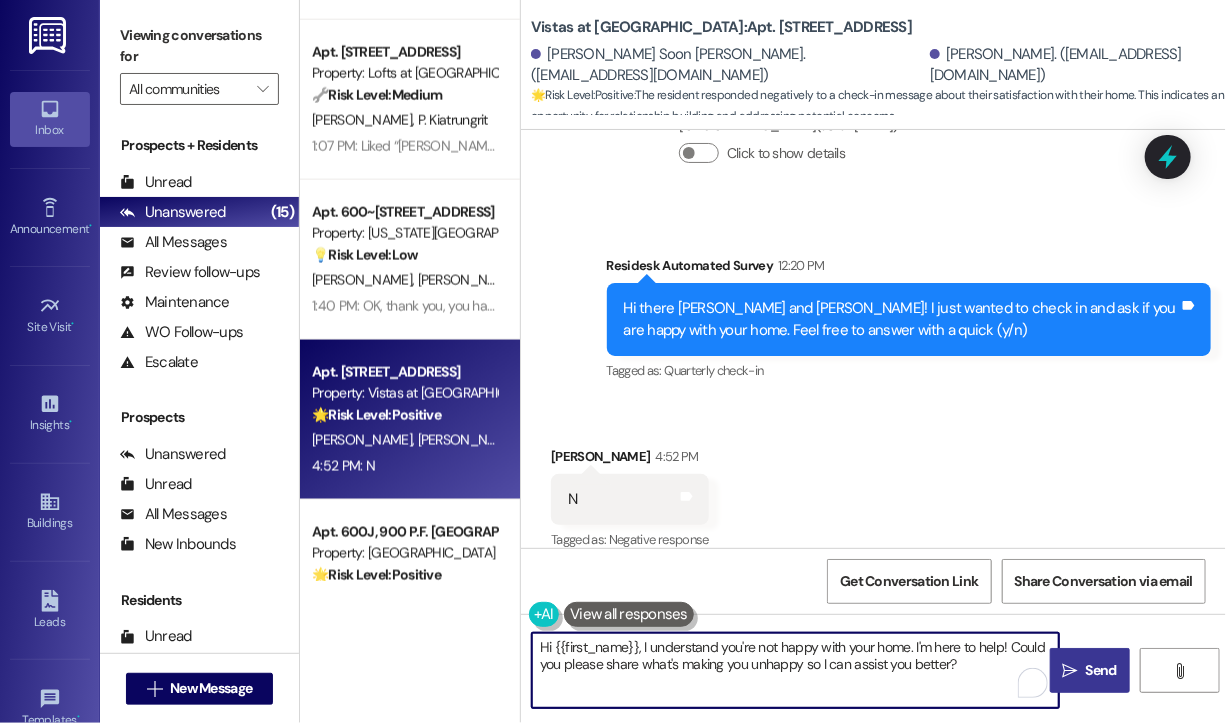 click on "Send" at bounding box center (1101, 670) 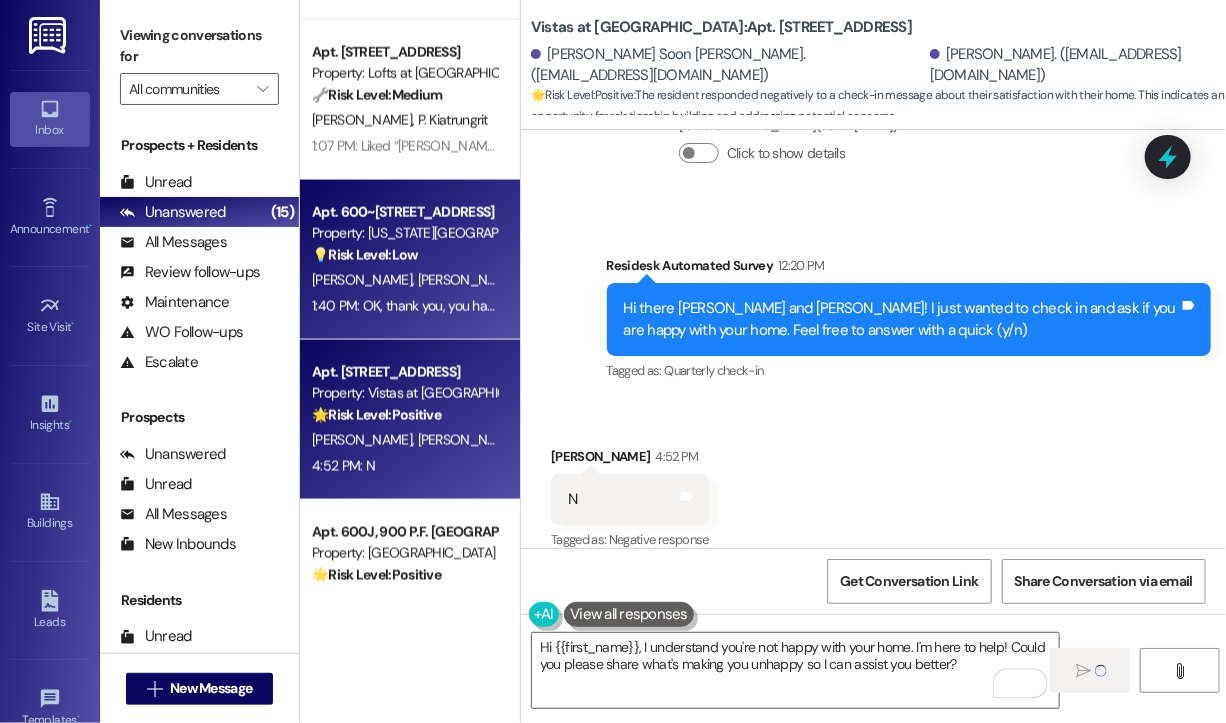 type 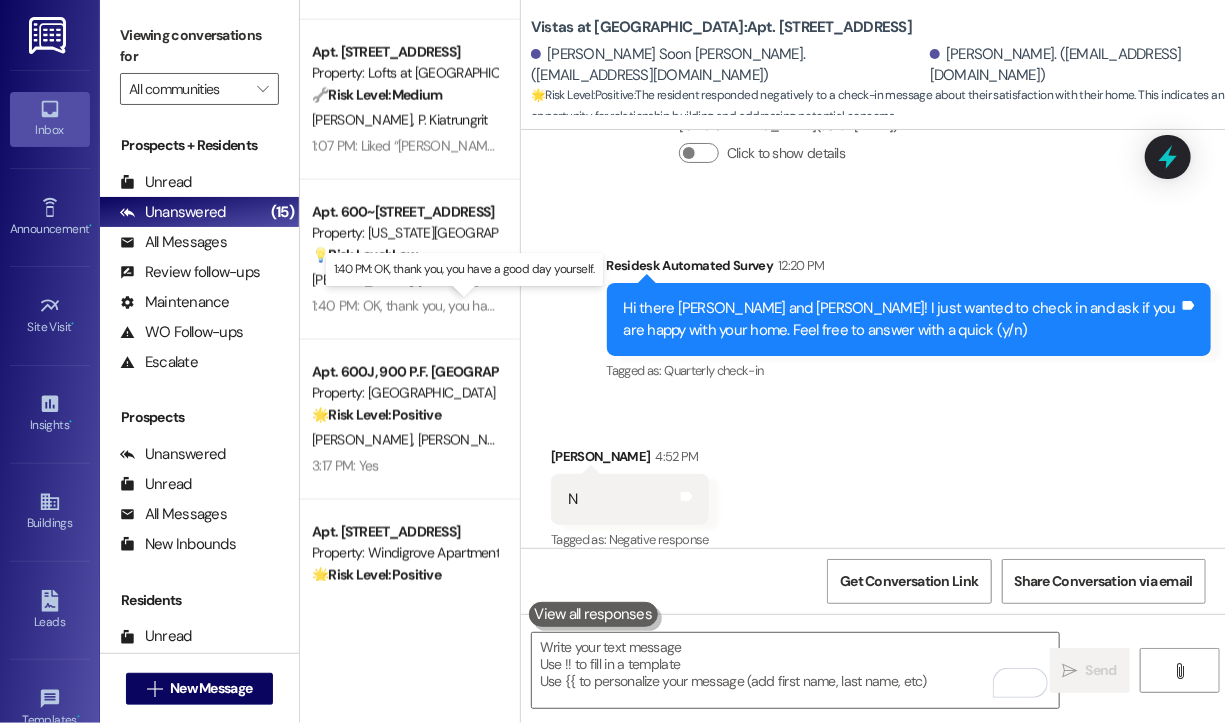 click on "1:40 PM: OK, thank you, you have a good day yourself.  1:40 PM: OK, thank you, you have a good day yourself." at bounding box center [467, 306] 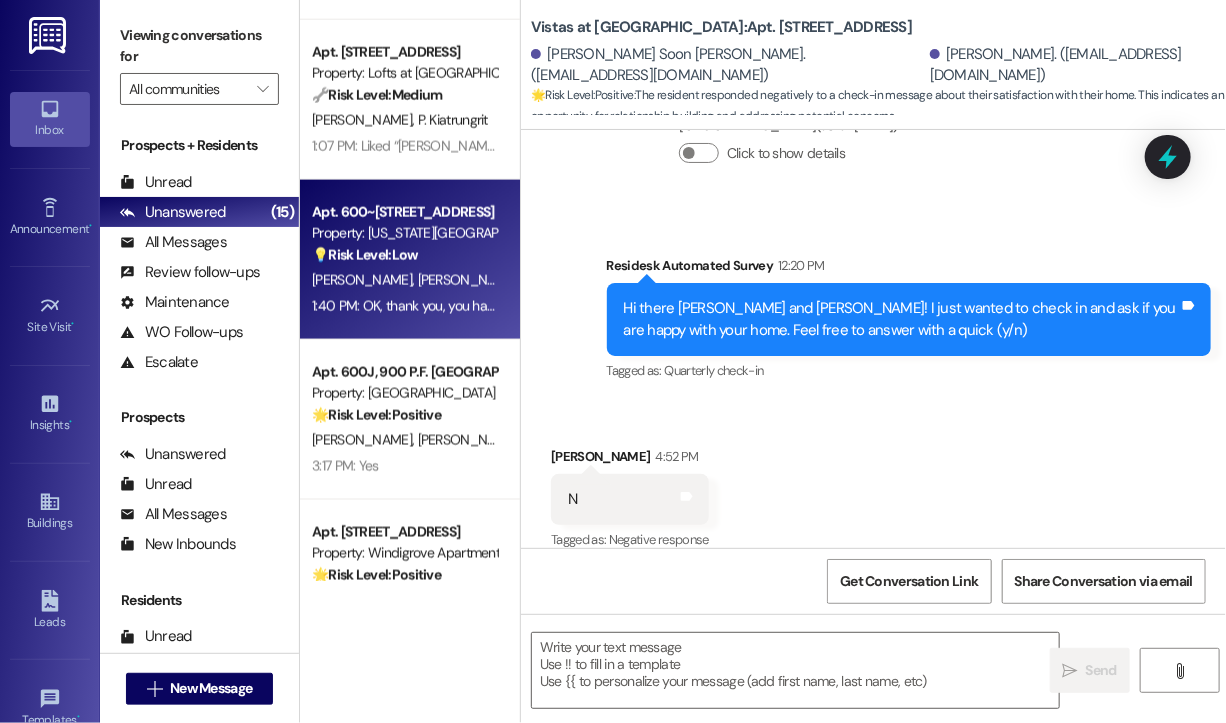 type on "Fetching suggested responses. Please feel free to read through the conversation in the meantime." 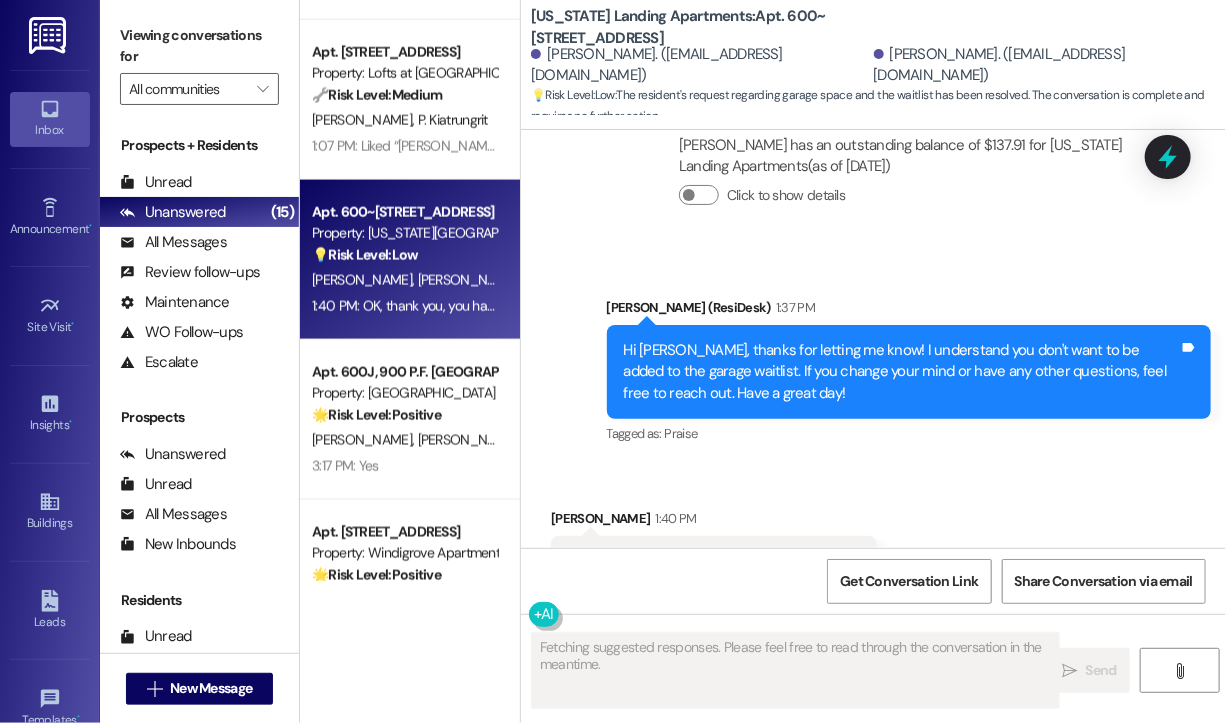 scroll, scrollTop: 4693, scrollLeft: 0, axis: vertical 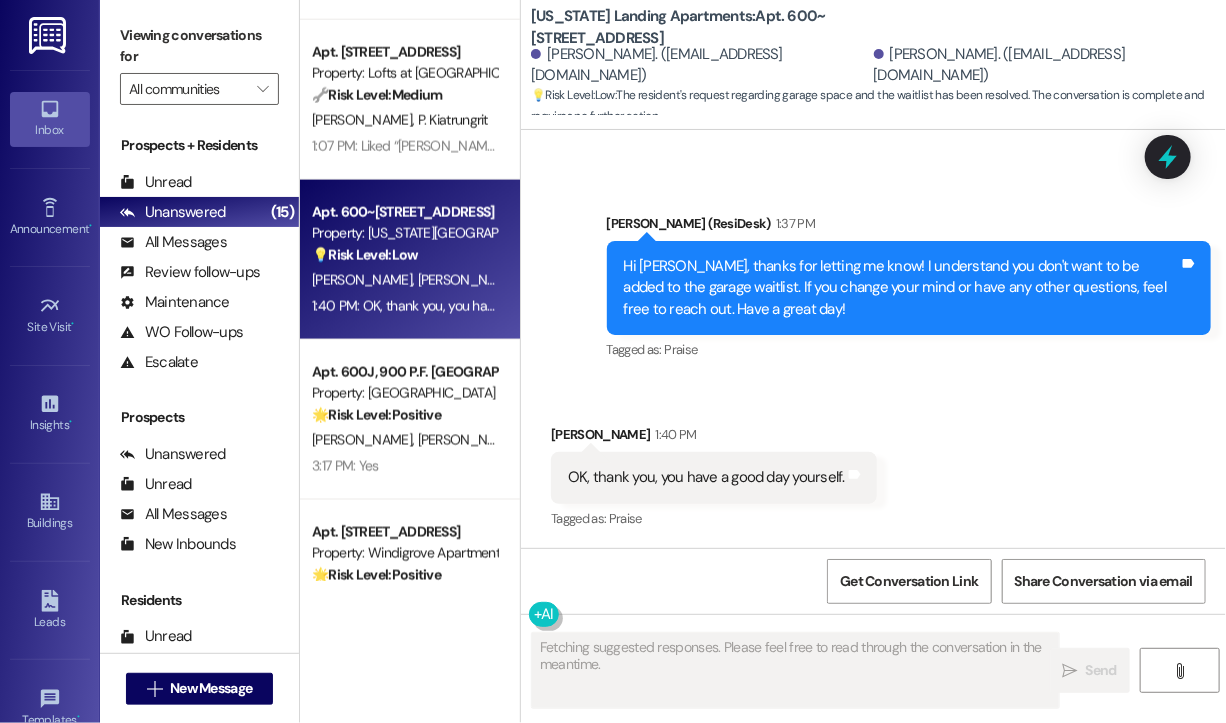click on "Received via SMS Bobby Delgado 1:40 PM OK, thank you, you have a good day yourself.  Tags and notes Tagged as:   Praise Click to highlight conversations about Praise" at bounding box center [873, 463] 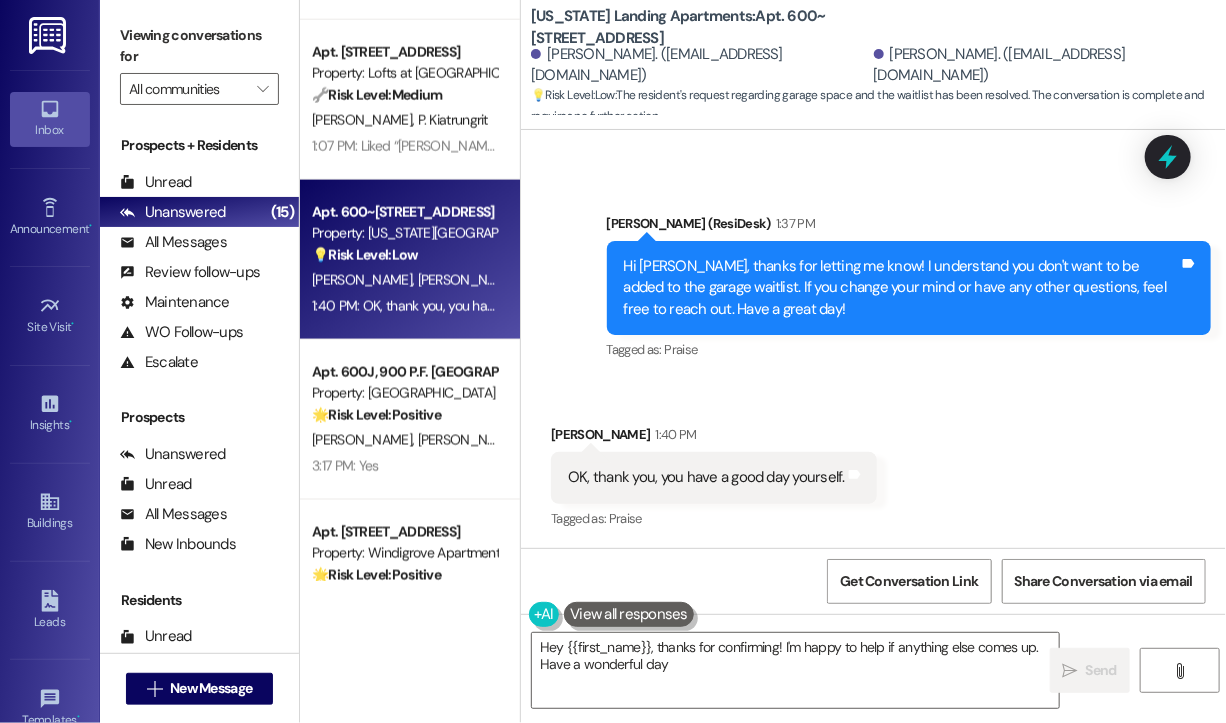 type on "Hey {{first_name}}, thanks for confirming! I'm happy to help if anything else comes up. Have a wonderful day!" 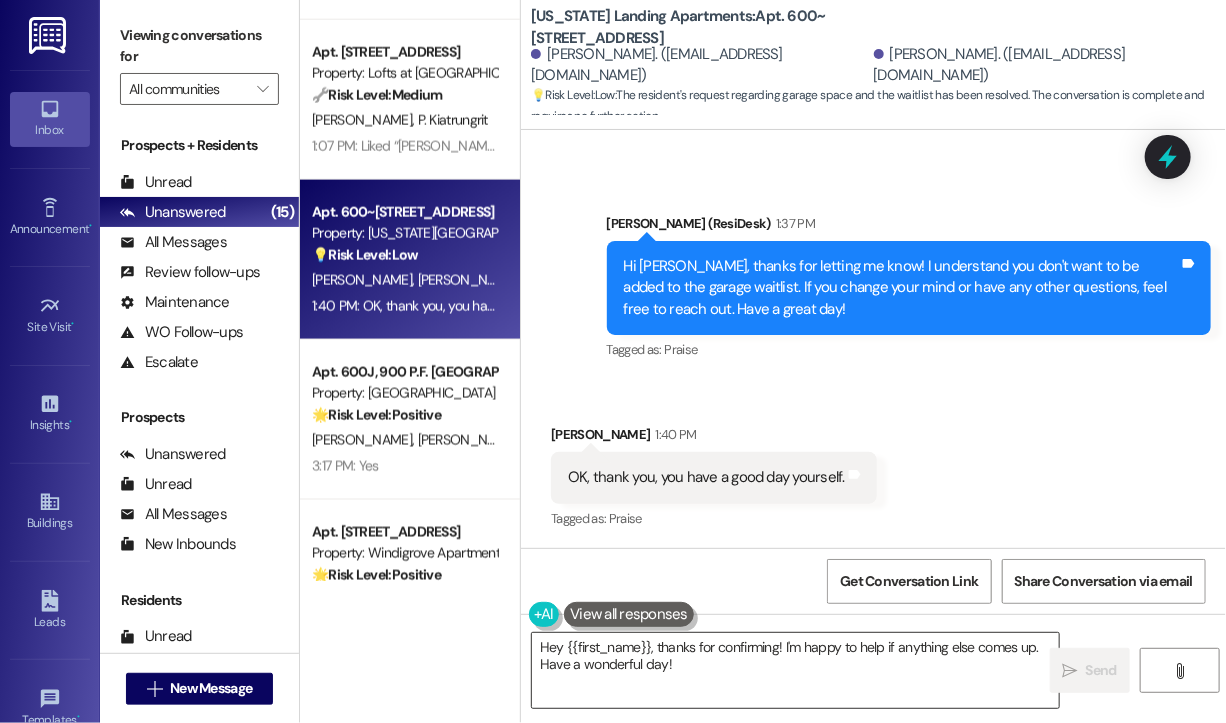 click on "Hey {{first_name}}, thanks for confirming! I'm happy to help if anything else comes up. Have a wonderful day!" at bounding box center [795, 670] 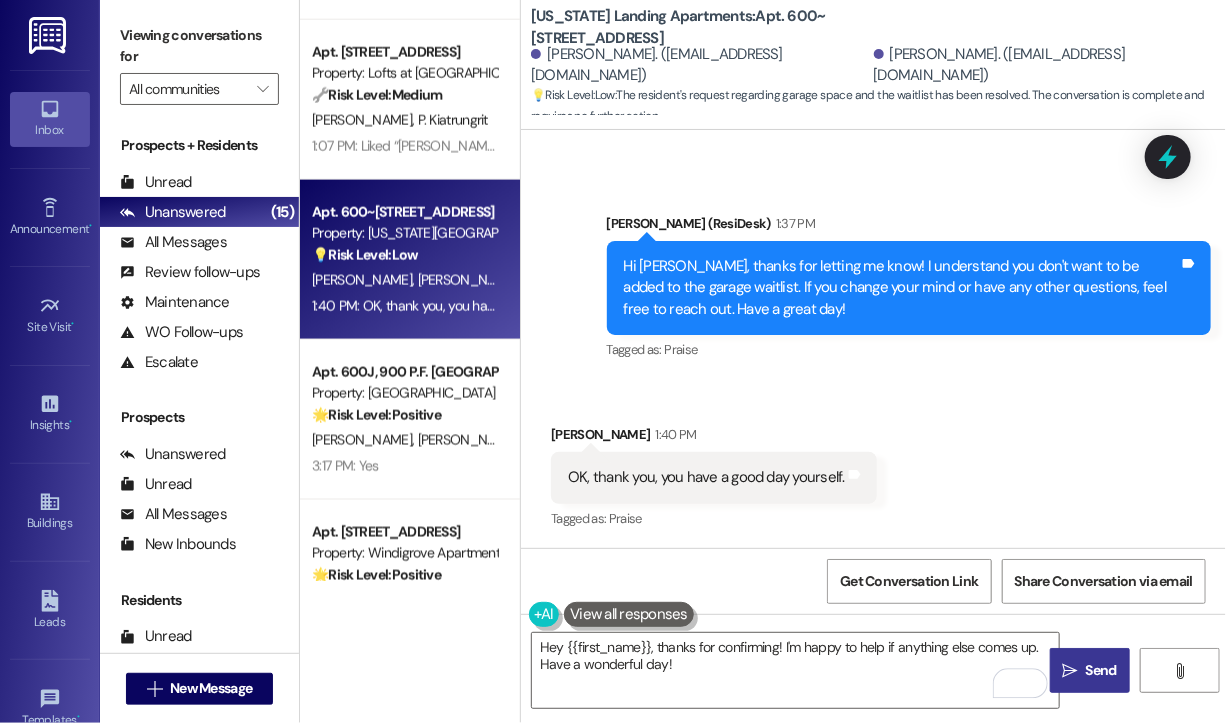 click on "Send" at bounding box center (1101, 670) 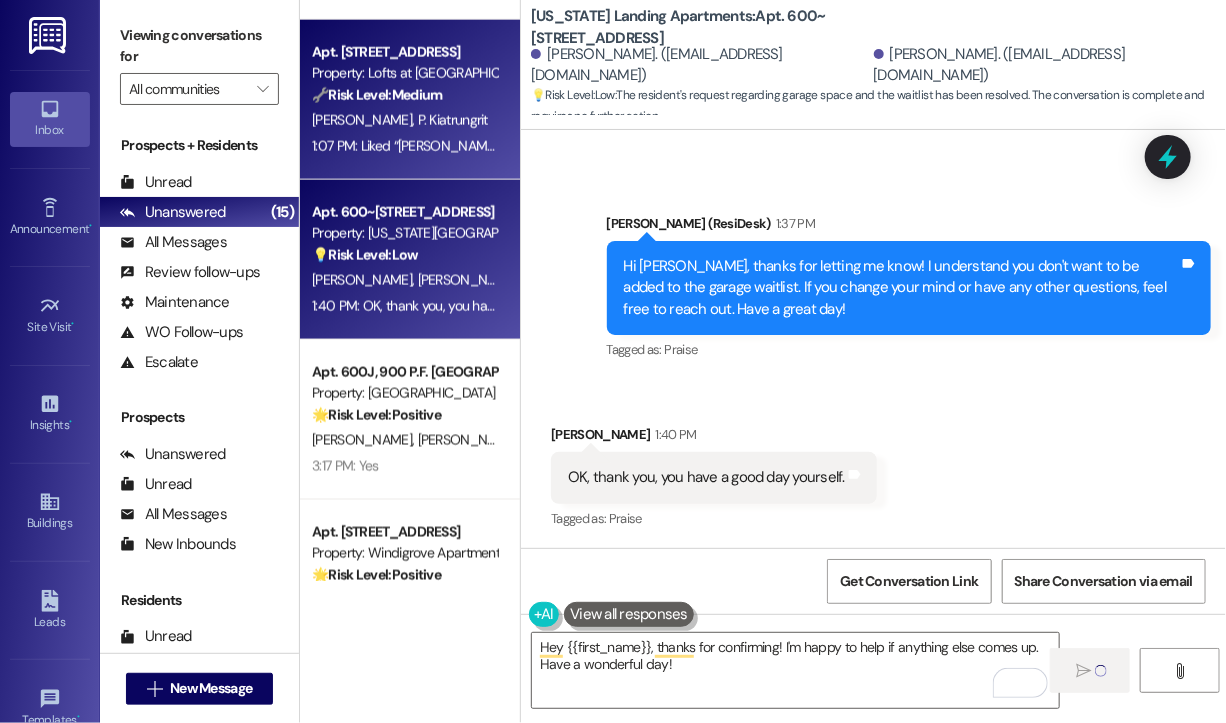 type 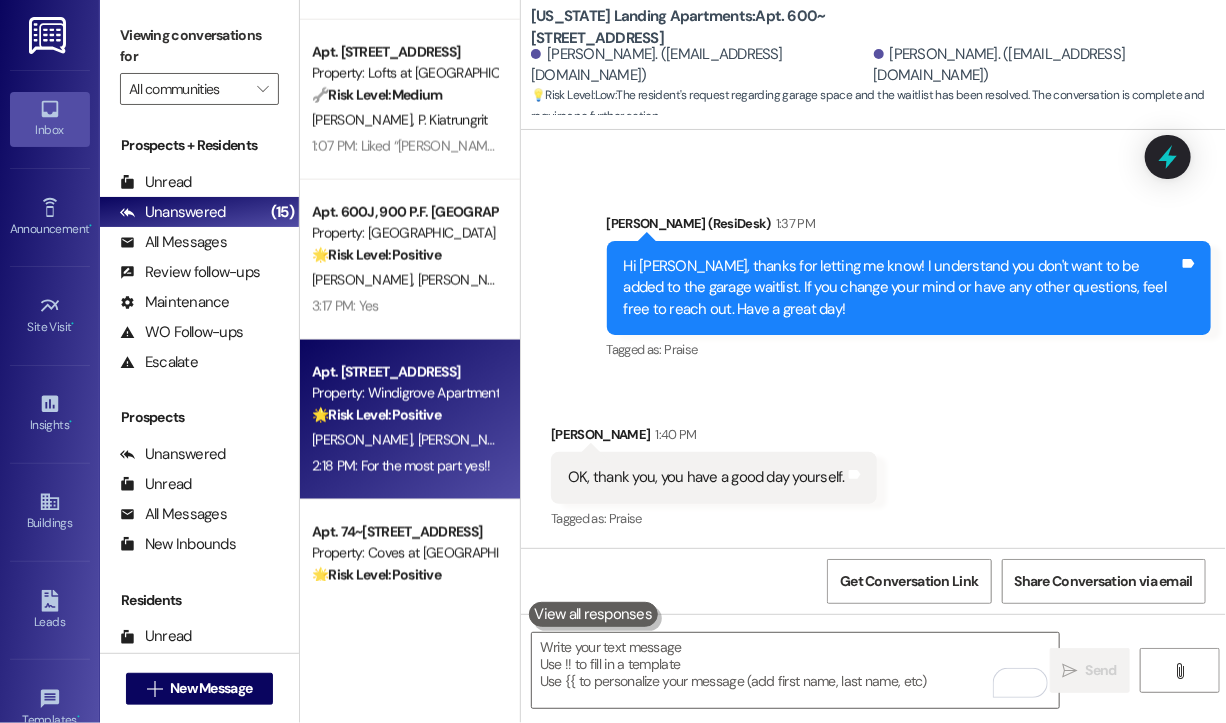 click on "J. Burkholder J. Custer S. Burkholder" at bounding box center (404, 440) 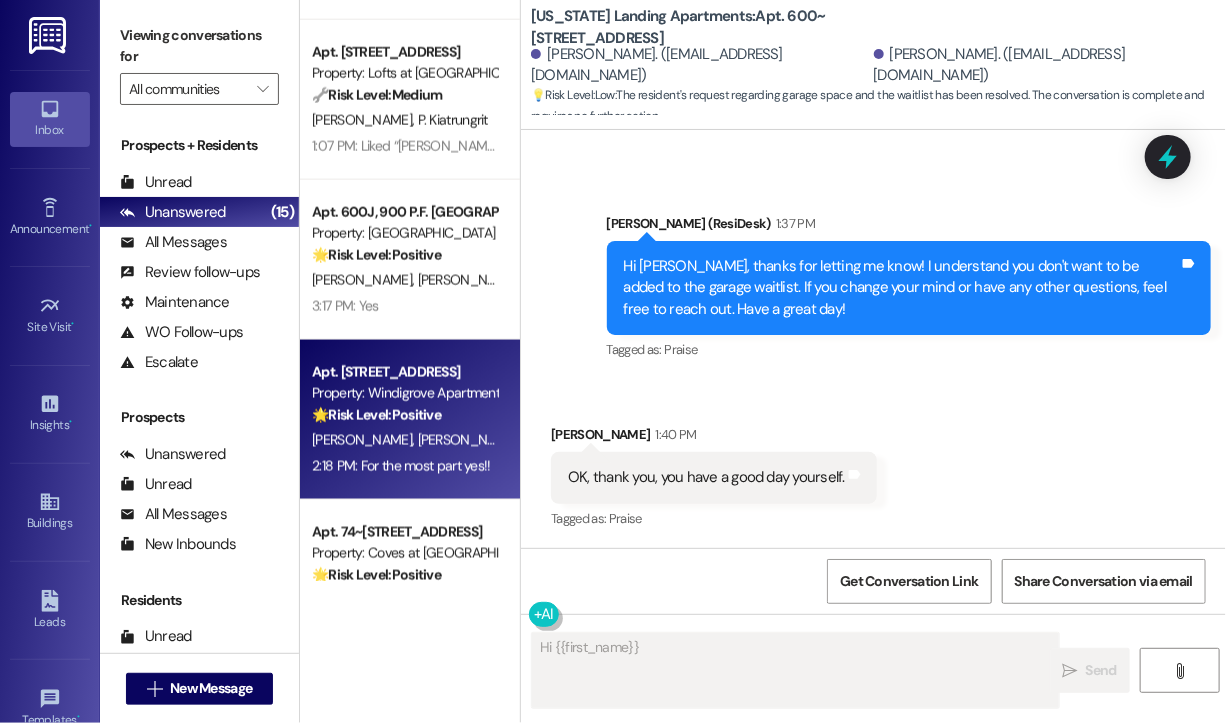scroll, scrollTop: 1305, scrollLeft: 0, axis: vertical 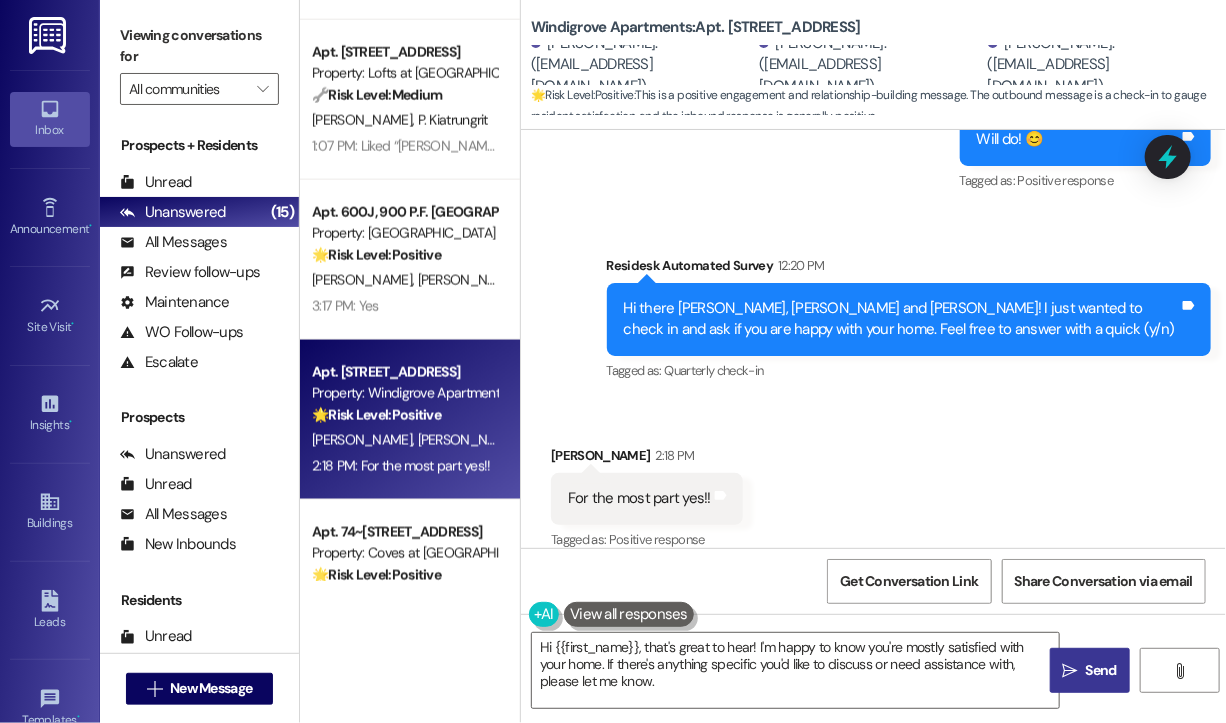type on "Hi {{first_name}}, that's great to hear! I'm happy to know you're mostly satisfied with your home. If there's anything specific you'd like to discuss or need assistance with, please let me know. 😊" 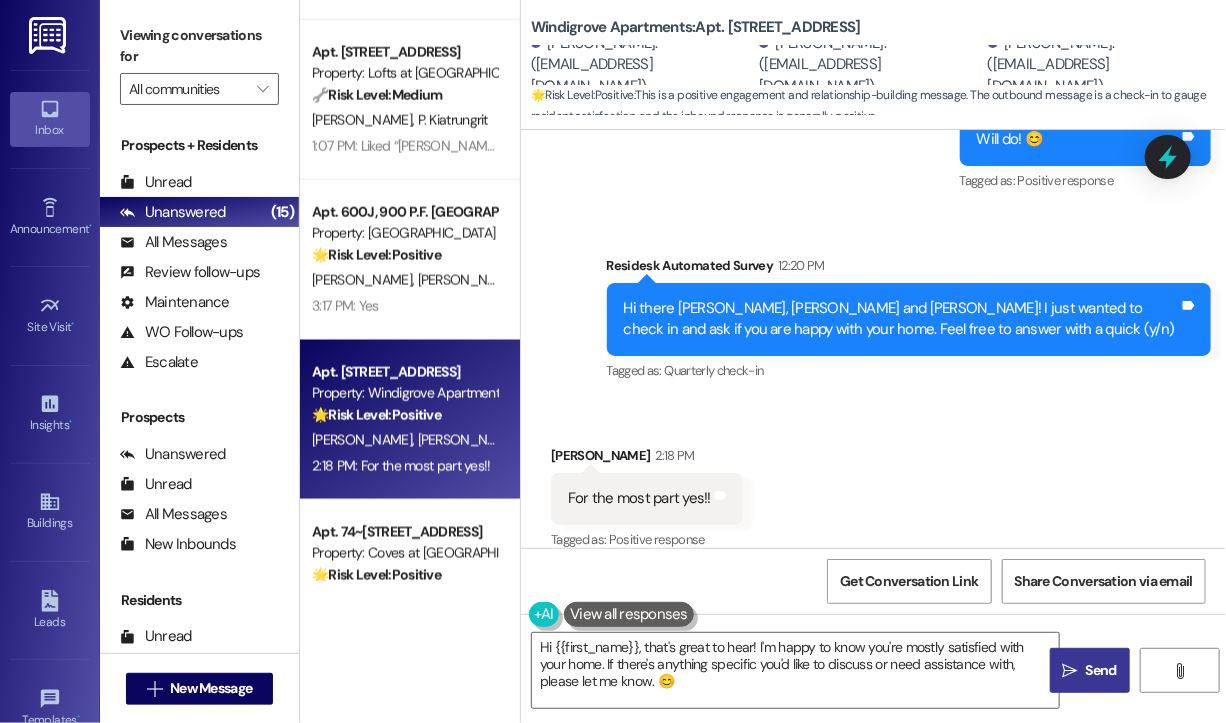 click on "Received via SMS Sarah Burkholder 2:18 PM For the most part yes!!  Tags and notes Tagged as:   Positive response Click to highlight conversations about Positive response" at bounding box center [873, 484] 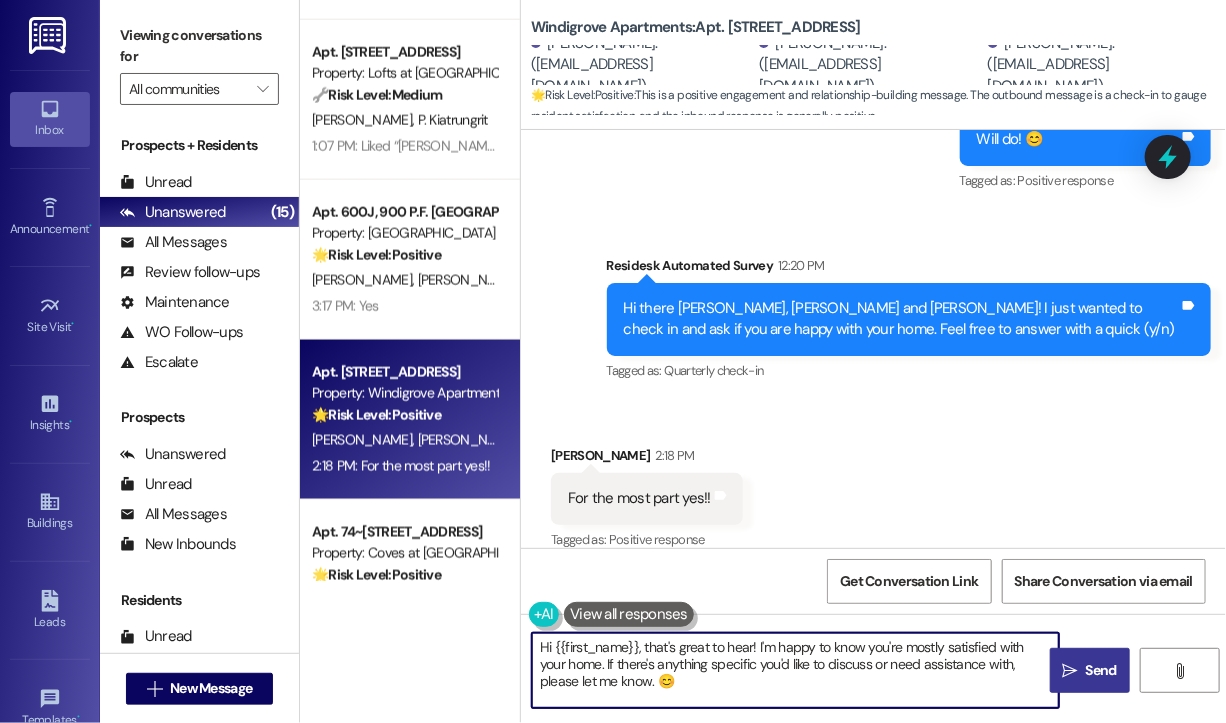 click on "Hi {{first_name}}, that's great to hear! I'm happy to know you're mostly satisfied with your home. If there's anything specific you'd like to discuss or need assistance with, please let me know. 😊" at bounding box center [795, 670] 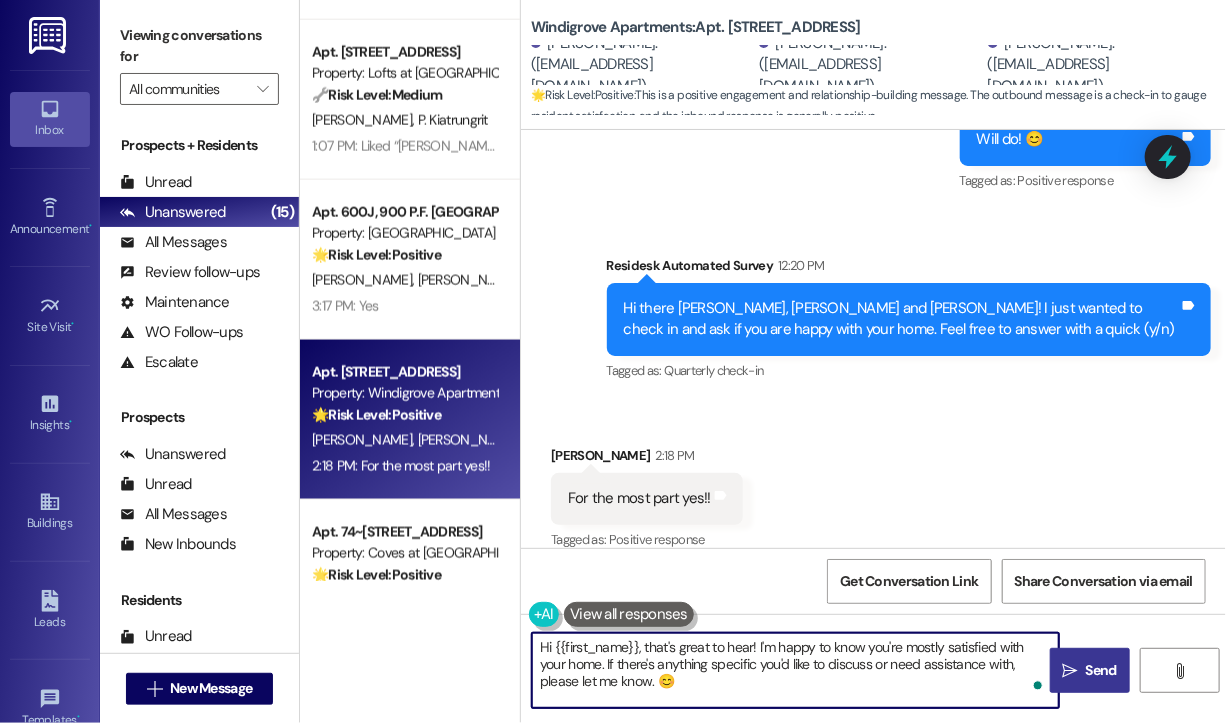 click on "" at bounding box center [1070, 671] 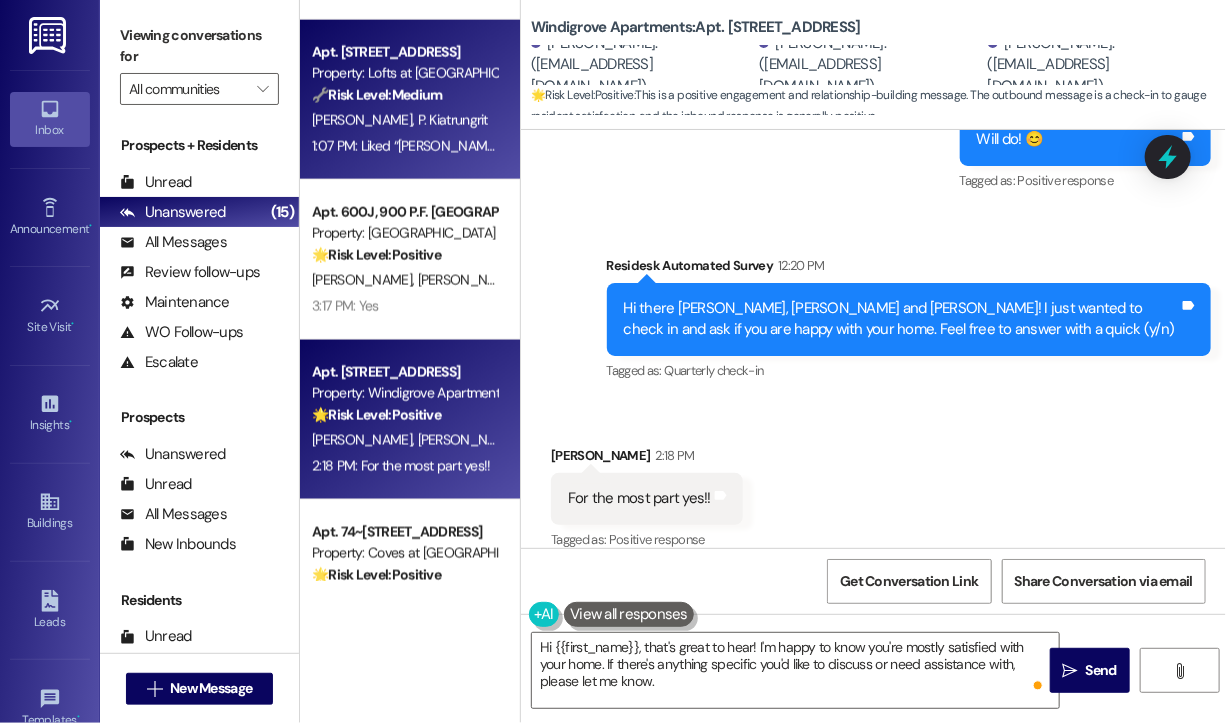 type on "Hi {{first_name}}, that's great to hear! I'm happy to know you're mostly satisfied with your home. If there's anything specific you'd like to discuss or need assistance with, please let me know. 😊" 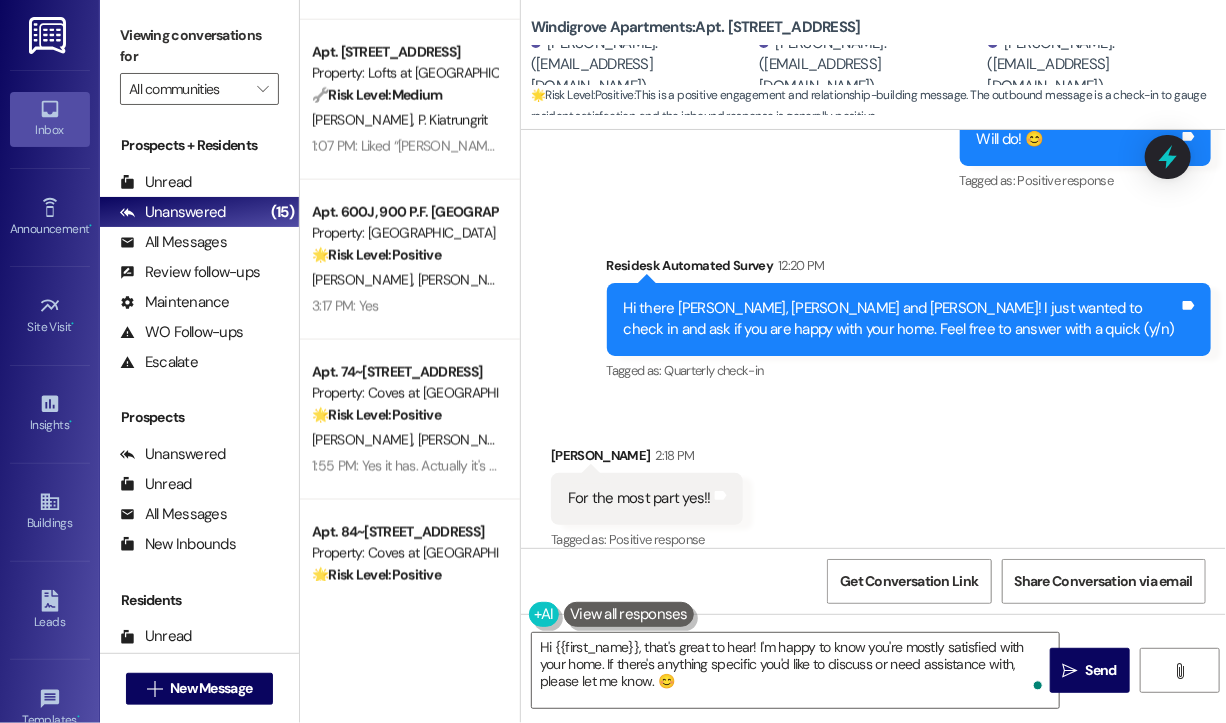 click on "1:07 PM: Liked “Sarah (Lofts at Meadowcreek Apartments): Hi Pimm a…” 1:07 PM: Liked “Sarah (Lofts at Meadowcreek Apartments): Hi Pimm a…”" at bounding box center (404, 146) 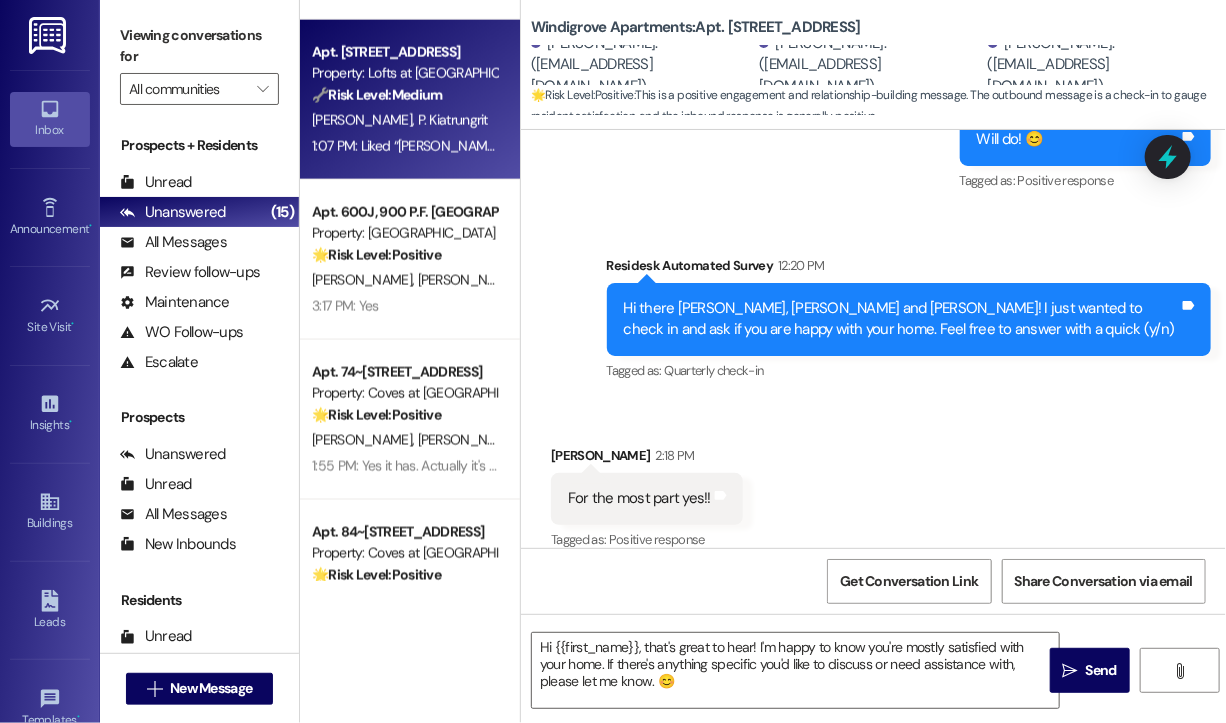 type on "Fetching suggested responses. Please feel free to read through the conversation in the meantime." 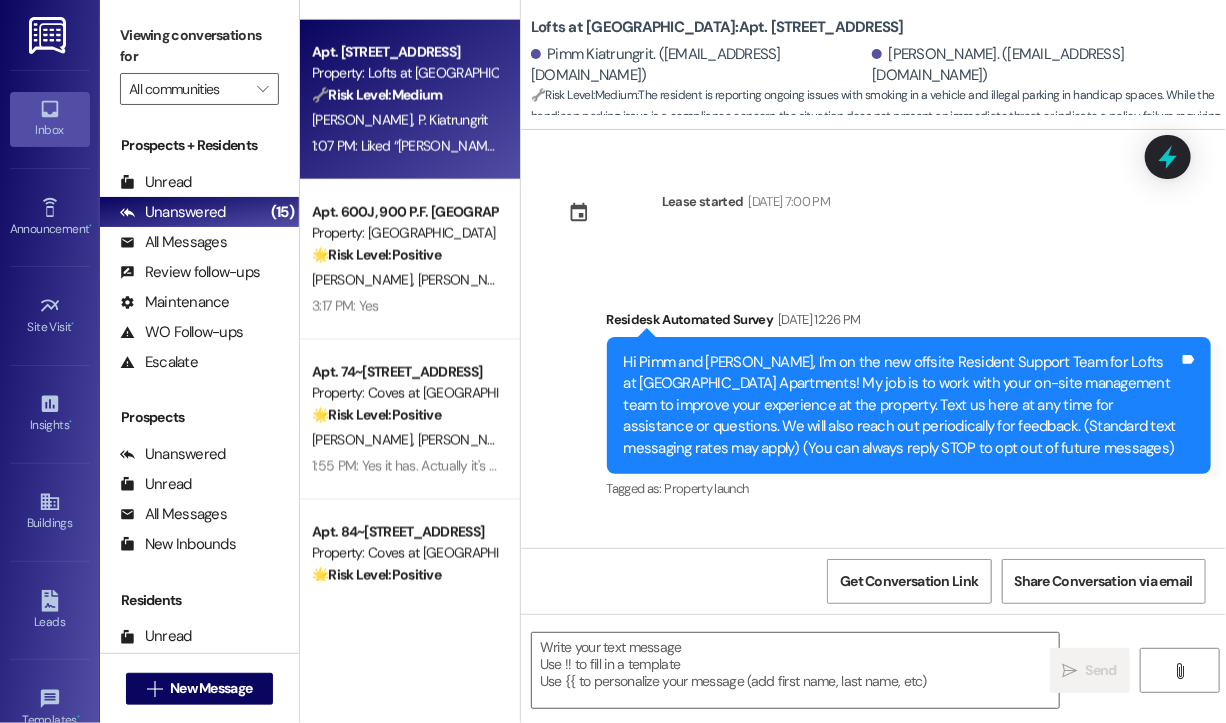 scroll, scrollTop: 3200, scrollLeft: 0, axis: vertical 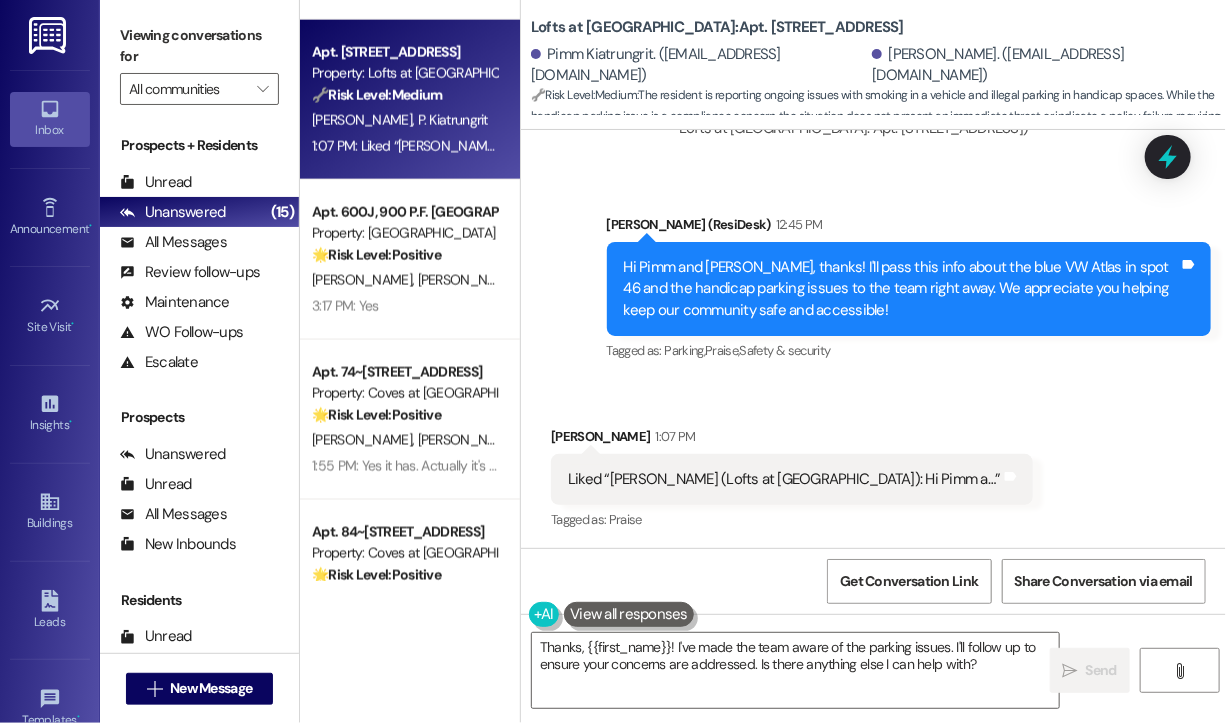 click on "Received via SMS Brent Tyrrell 1:07 PM Liked “Sarah (Lofts at Meadowcreek Apartments): Hi Pimm a…” Tags and notes Tagged as:   Praise Click to highlight conversations about Praise" at bounding box center (792, 480) 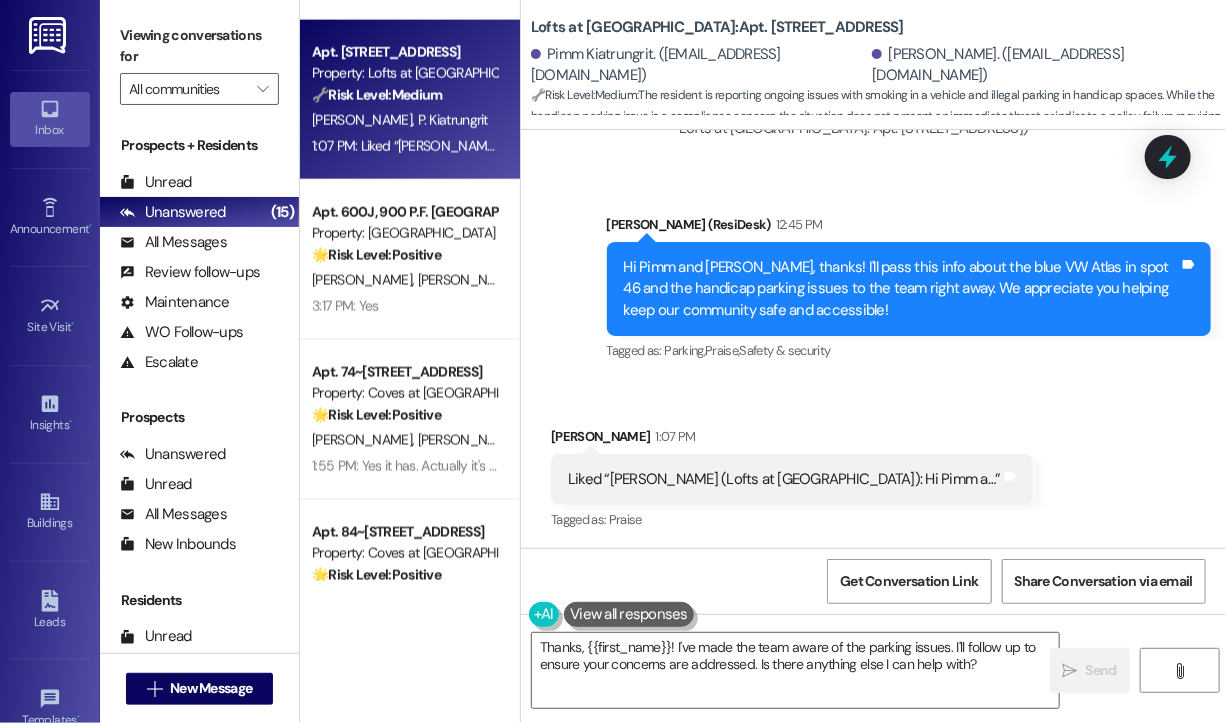 click on "Received via SMS Brent Tyrrell 1:07 PM Liked “Sarah (Lofts at Meadowcreek Apartments): Hi Pimm a…” Tags and notes Tagged as:   Praise Click to highlight conversations about Praise" at bounding box center (873, 465) 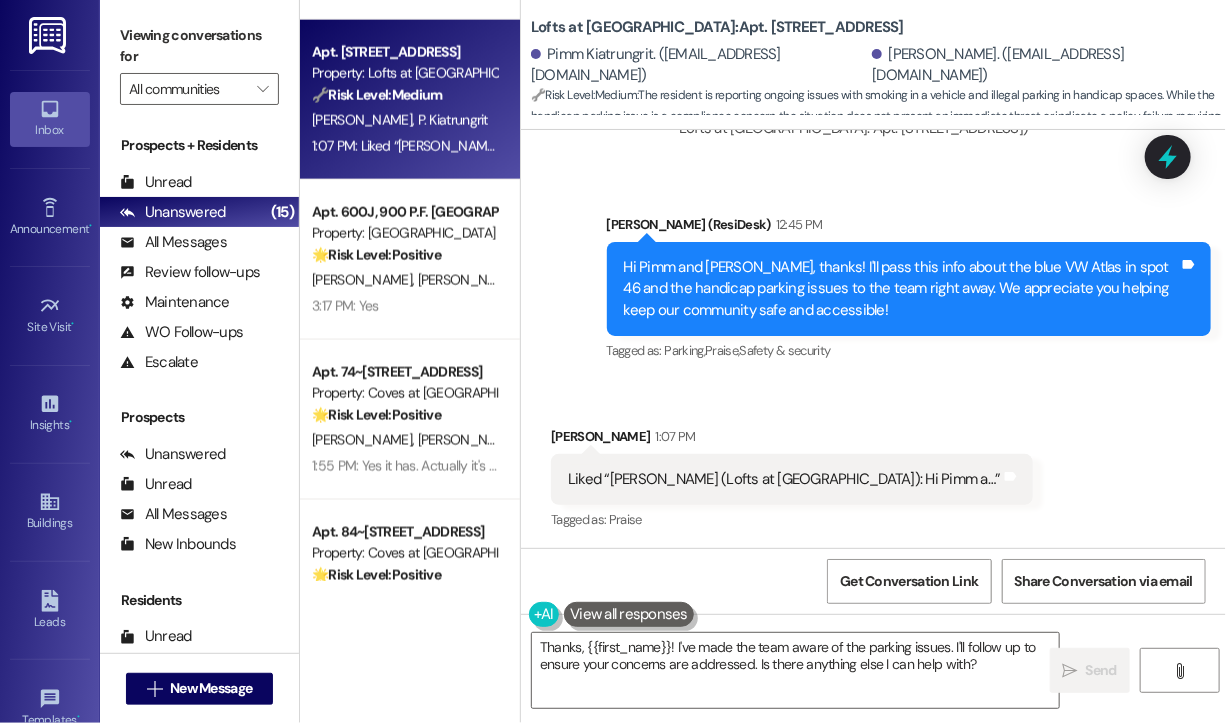 scroll, scrollTop: 3200, scrollLeft: 0, axis: vertical 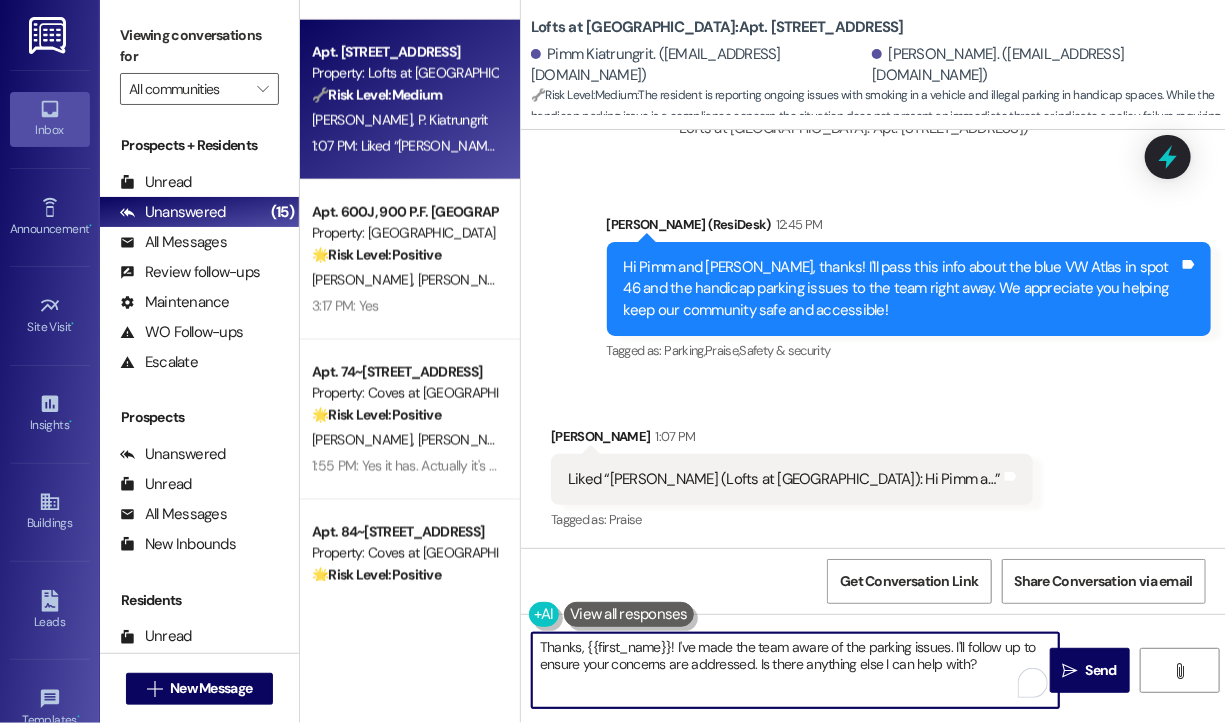 click on "Thanks, {{first_name}}! I've made the team aware of the parking issues. I'll follow up to ensure your concerns are addressed. Is there anything else I can help with?" at bounding box center [795, 670] 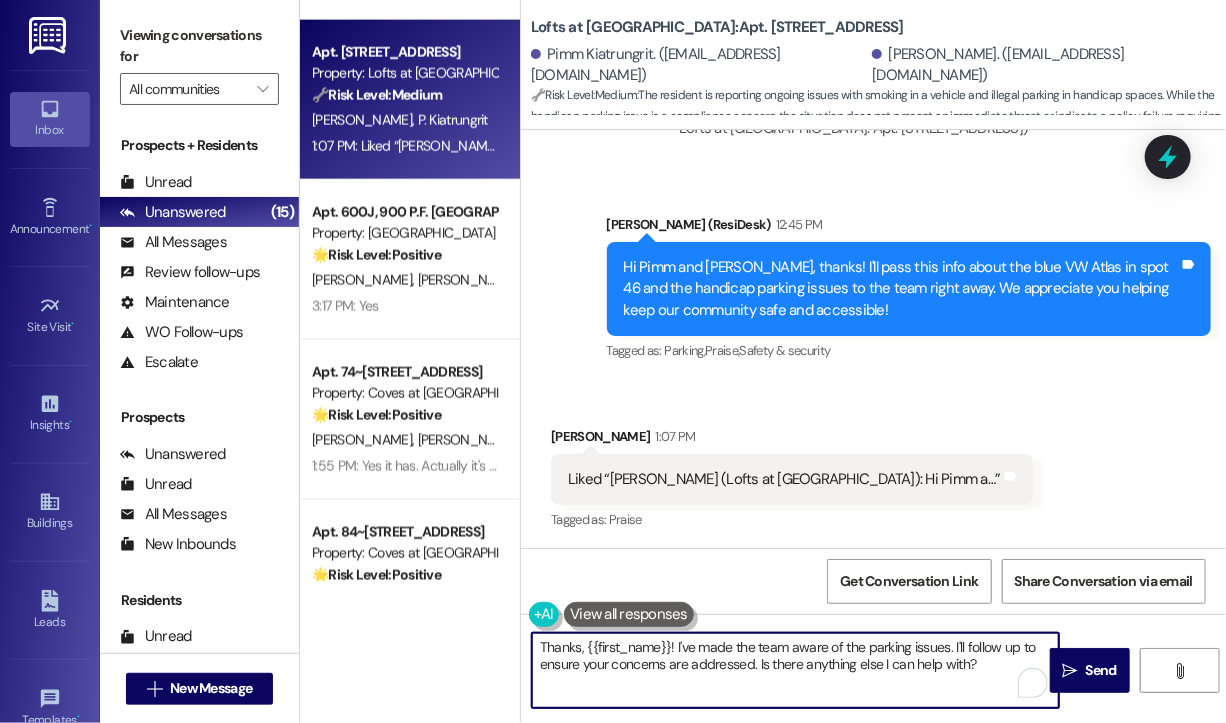 paste on "👍" 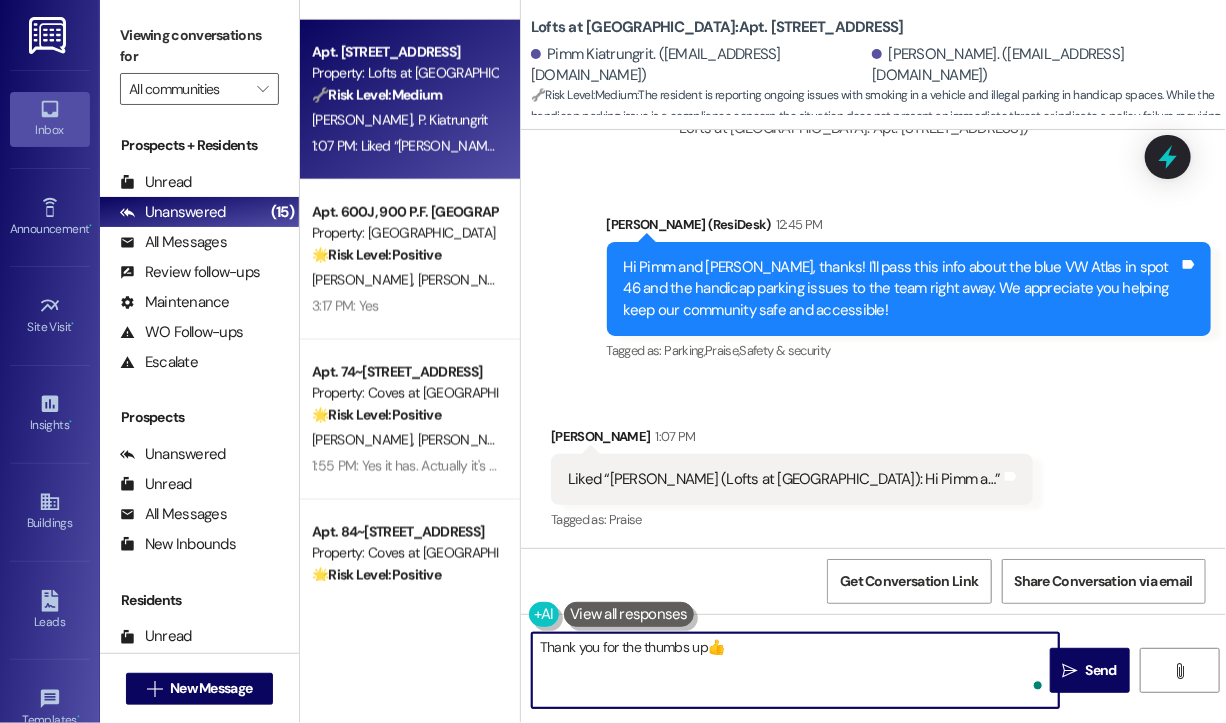 type on "Thank you for the thumbs up!👍" 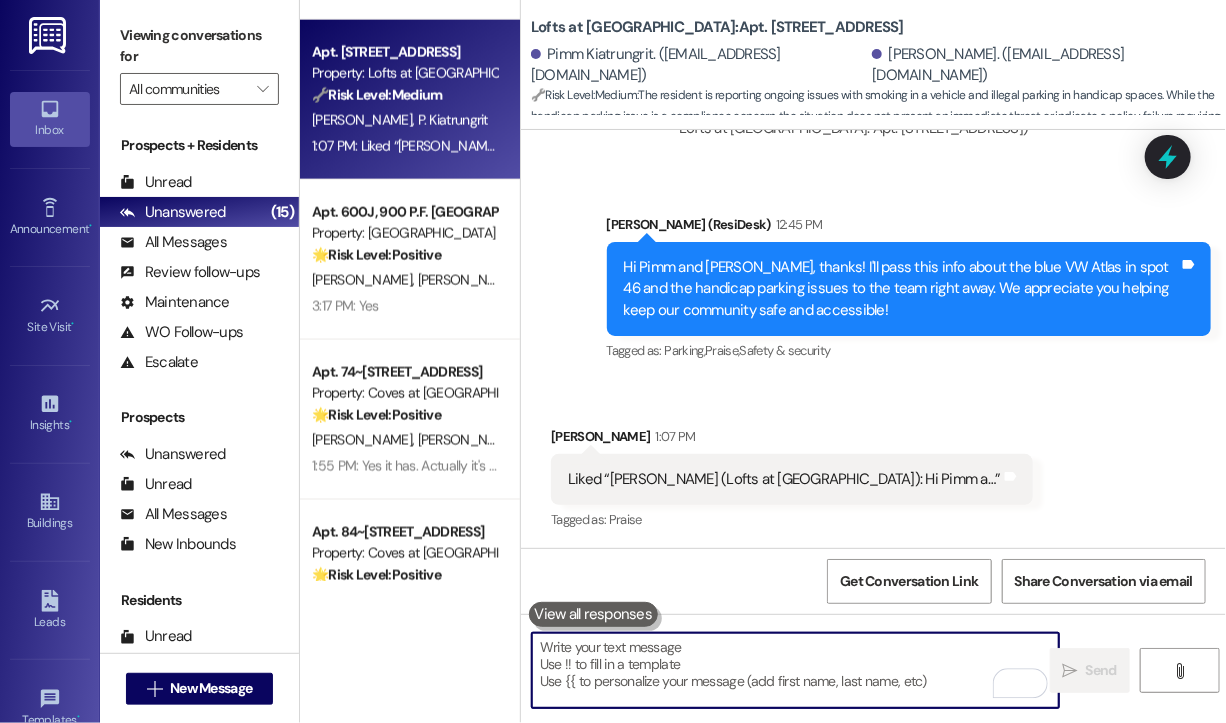 scroll, scrollTop: 3200, scrollLeft: 0, axis: vertical 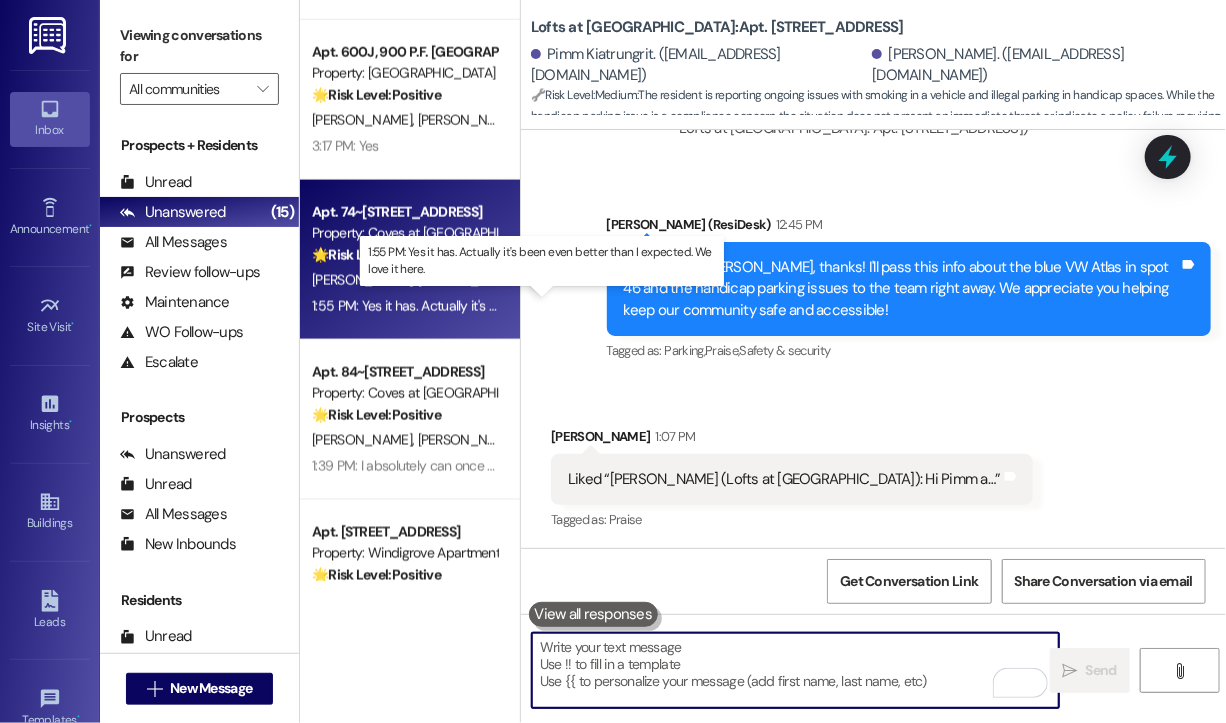 type 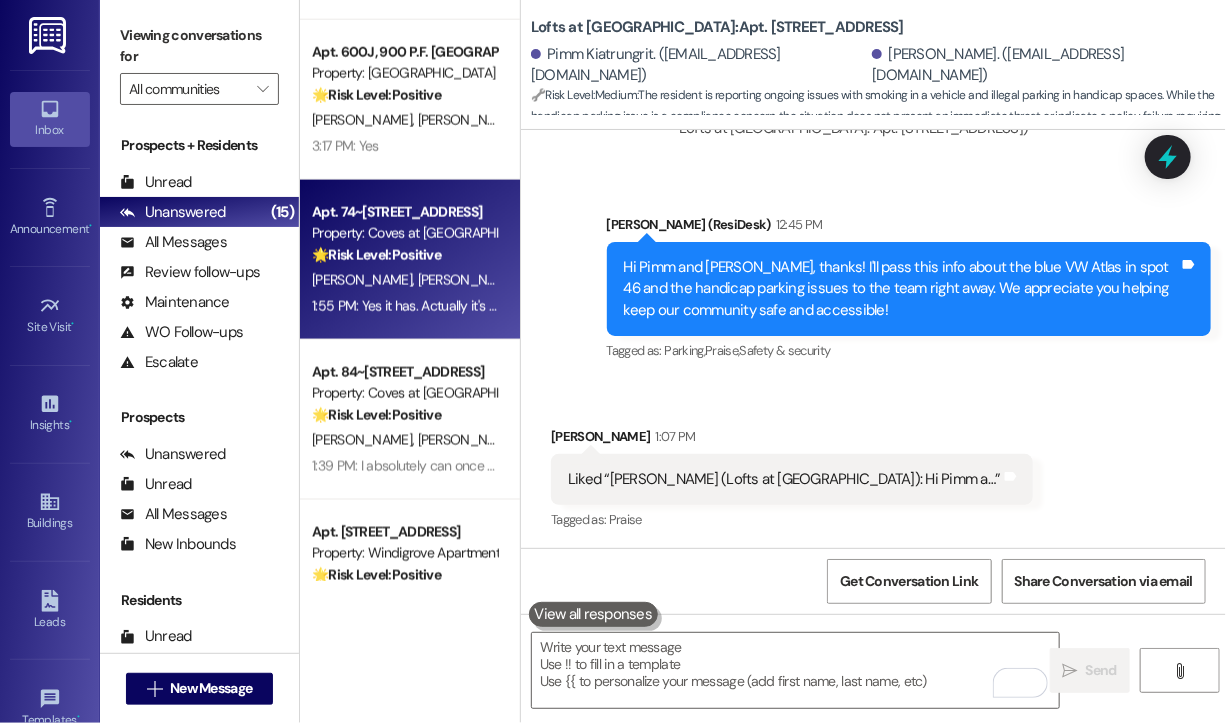 click on "1:55 PM: Yes it has. Actually it's been even better than I expected. We love it here. 1:55 PM: Yes it has. Actually it's been even better than I expected. We love it here." at bounding box center (545, 306) 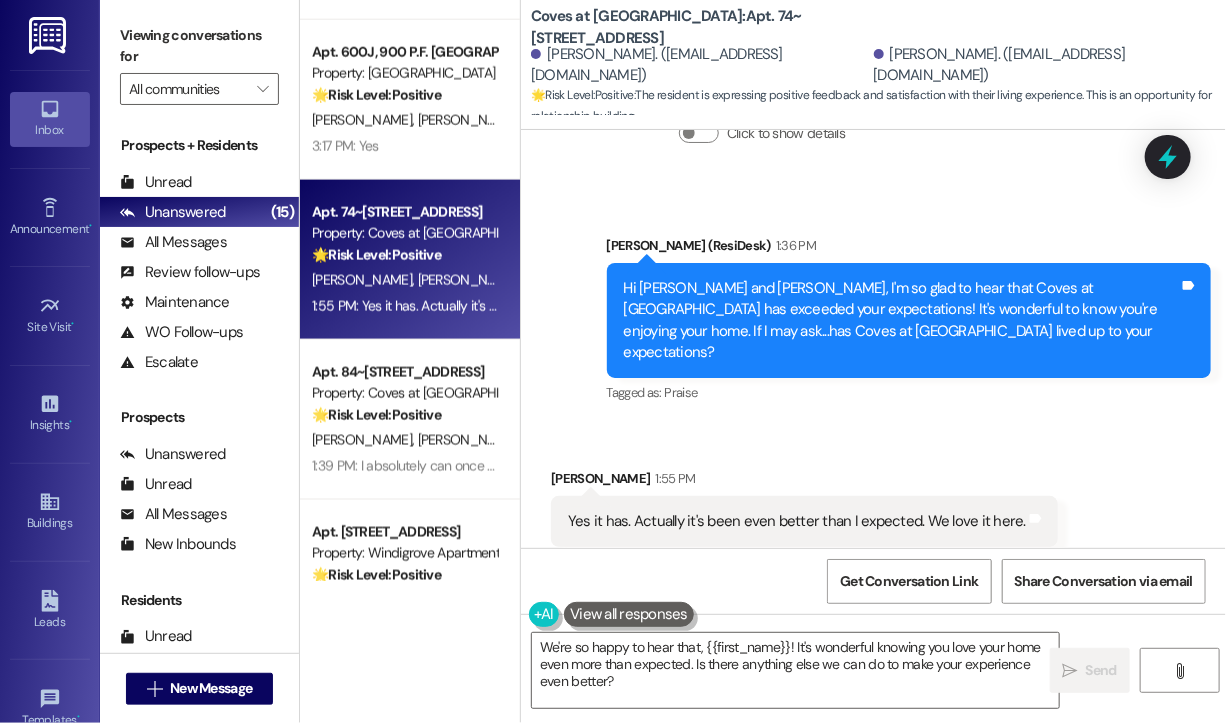 scroll, scrollTop: 1633, scrollLeft: 0, axis: vertical 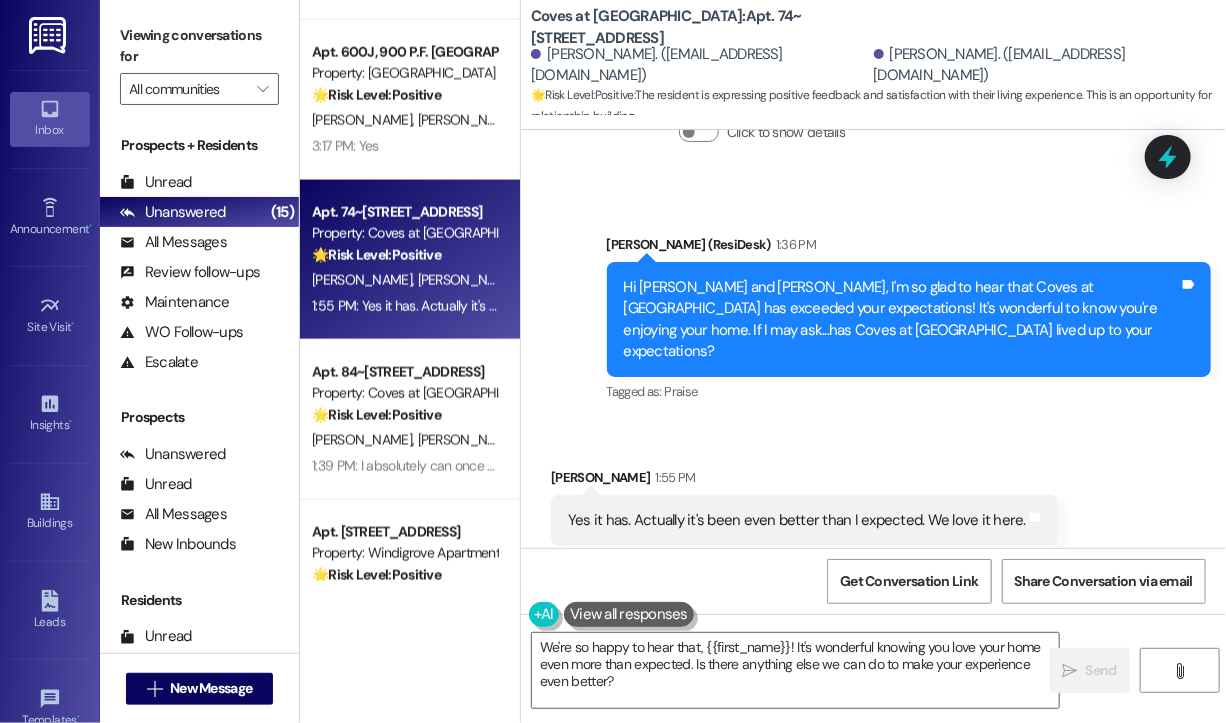 click on "Sent via SMS Sarah   (ResiDesk) 1:36 PM Hi Richard and Dawn, I'm so glad to hear that Coves at Monticello has exceeded your expectations! It's wonderful to know you're enjoying your home. If I may ask...has Coves at Monticello lived up to your expectations? Tags and notes Tagged as:   Praise Click to highlight conversations about Praise" at bounding box center (873, 305) 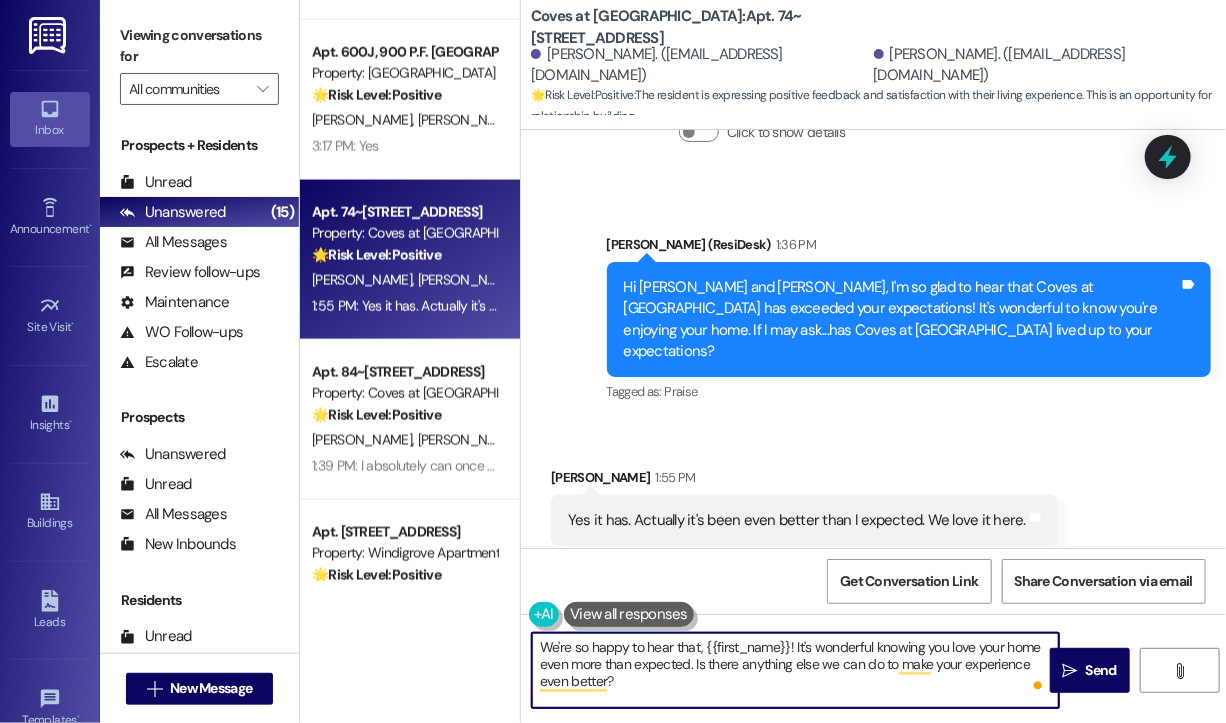 drag, startPoint x: 660, startPoint y: 694, endPoint x: 514, endPoint y: 632, distance: 158.61903 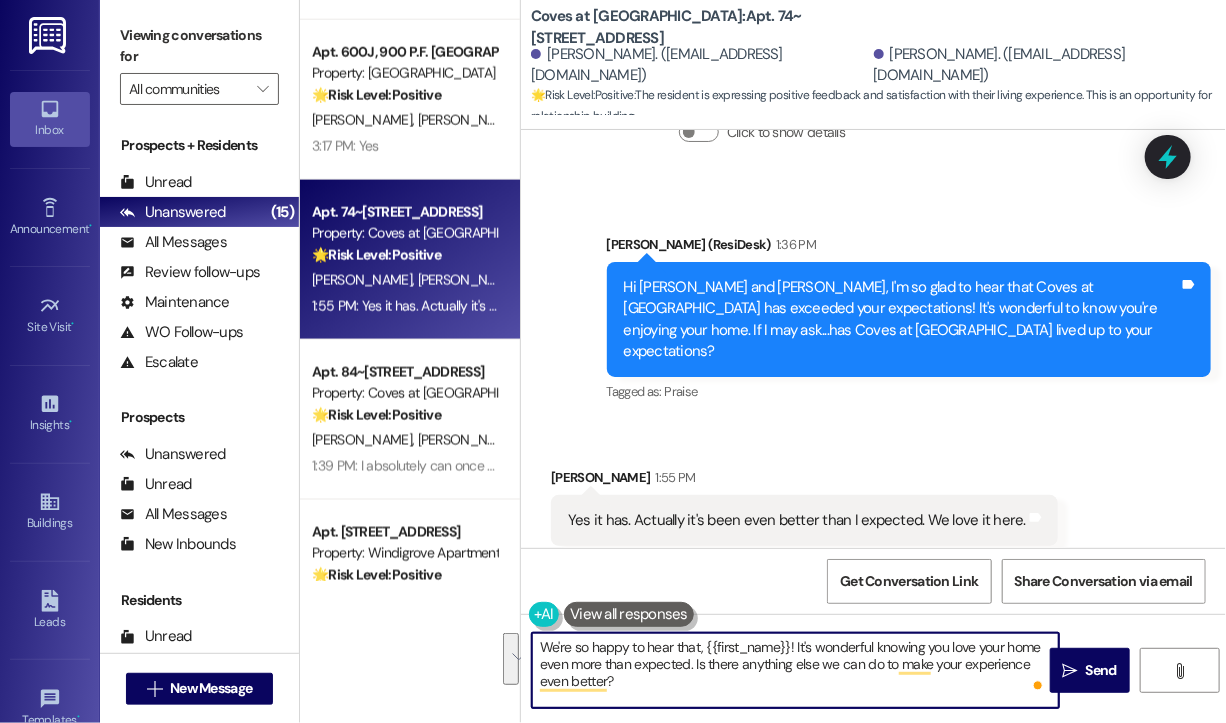 paste on "Awesome! ❤️ Can I ask a quick favor...would you mind writing us a Google review? No worries at all if not.
Here's a quick link {{google_review_link}}. Please let me know once you're done. :)" 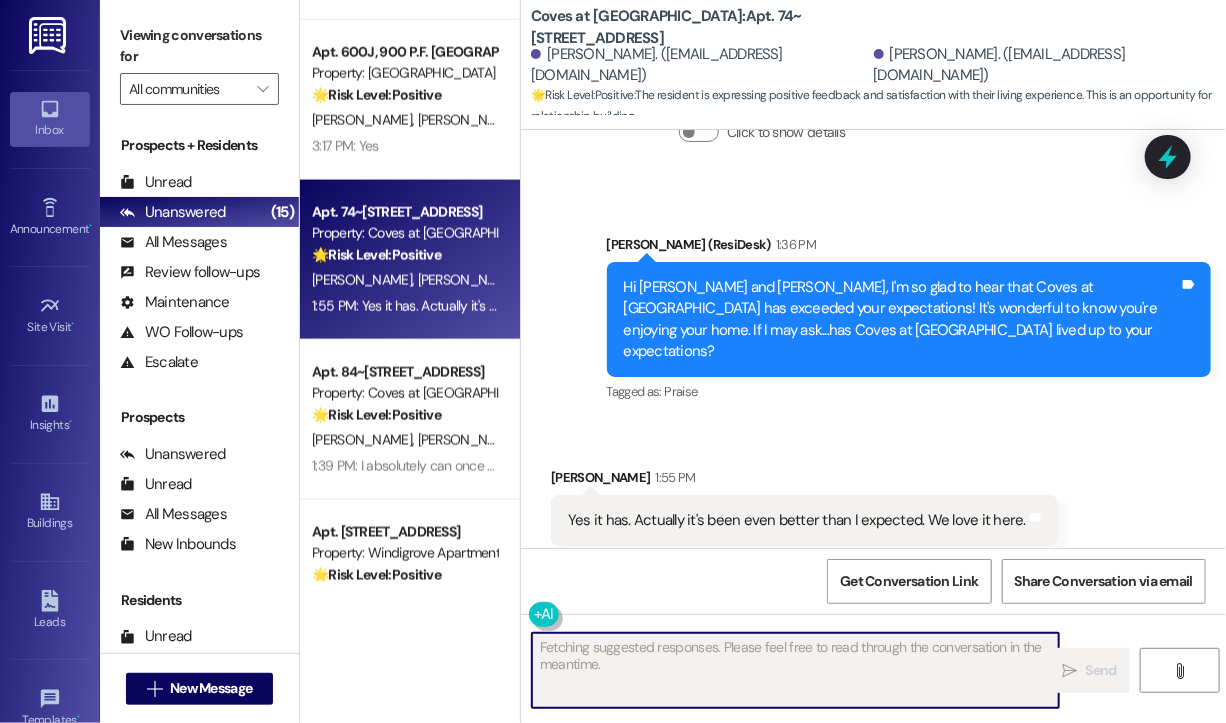 scroll, scrollTop: 1632, scrollLeft: 0, axis: vertical 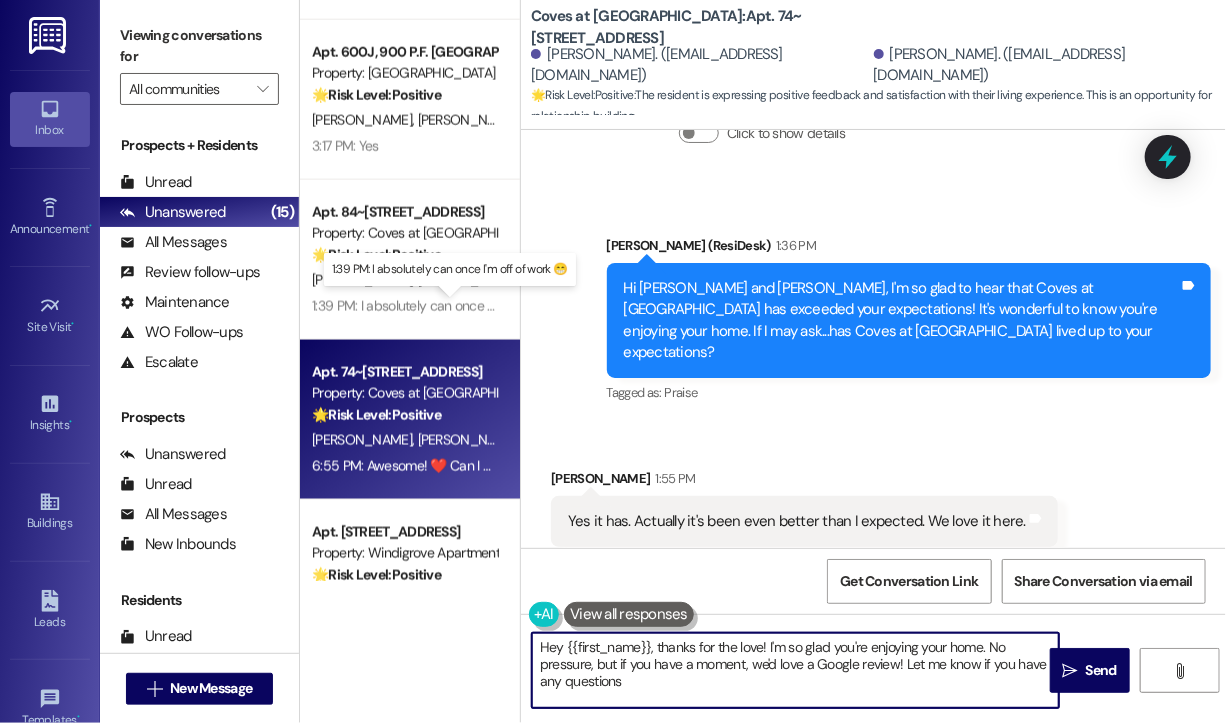 type on "Hey {{first_name}}, thanks for the love! I'm so glad you're enjoying your home. No pressure, but if you have a moment, we'd love a Google review! Let me know if you have any questions!" 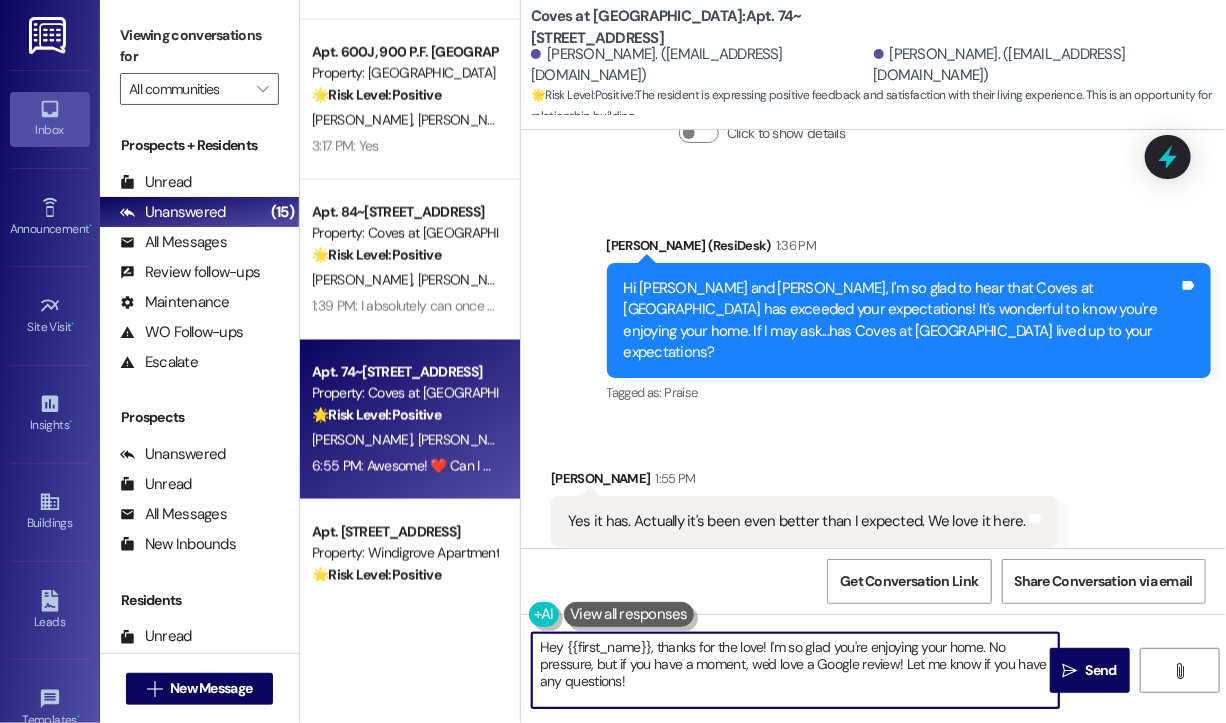 click on "Sent via SMS Sarah   (ResiDesk) 1:36 PM Hi Richard and Dawn, I'm so glad to hear that Coves at Monticello has exceeded your expectations! It's wonderful to know you're enjoying your home. If I may ask...has Coves at Monticello lived up to your expectations? Tags and notes Tagged as:   Praise Click to highlight conversations about Praise" at bounding box center [909, 321] 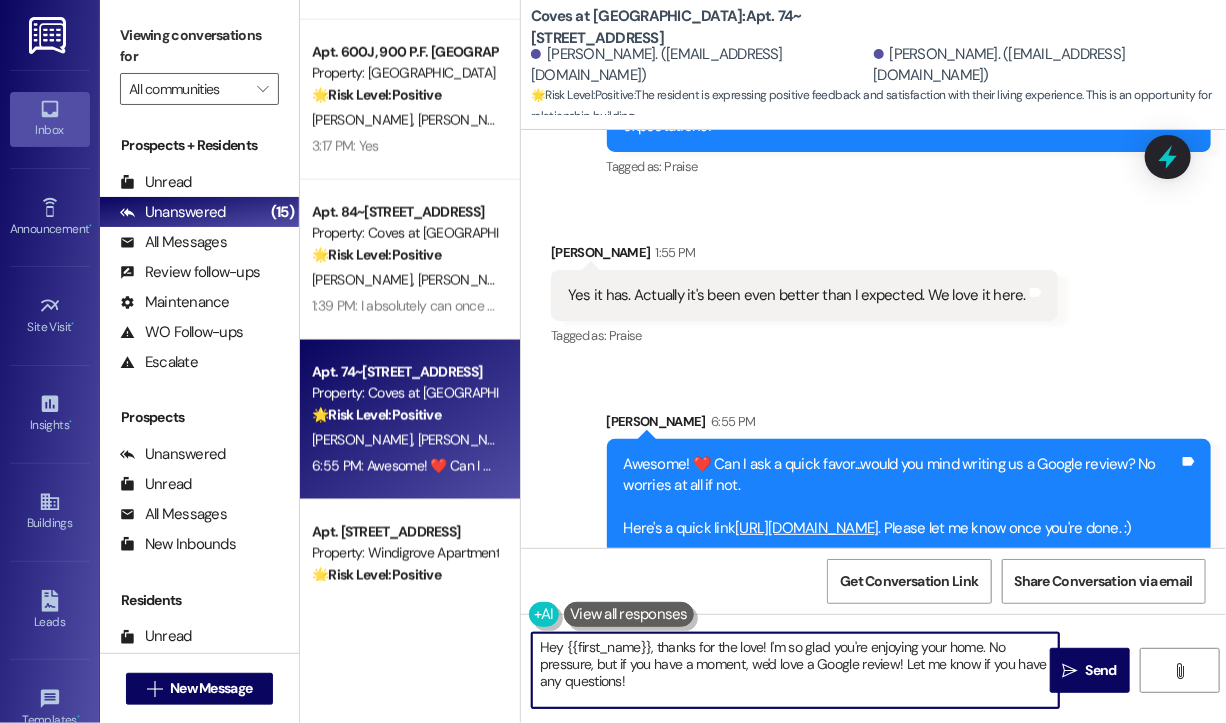 scroll, scrollTop: 1659, scrollLeft: 0, axis: vertical 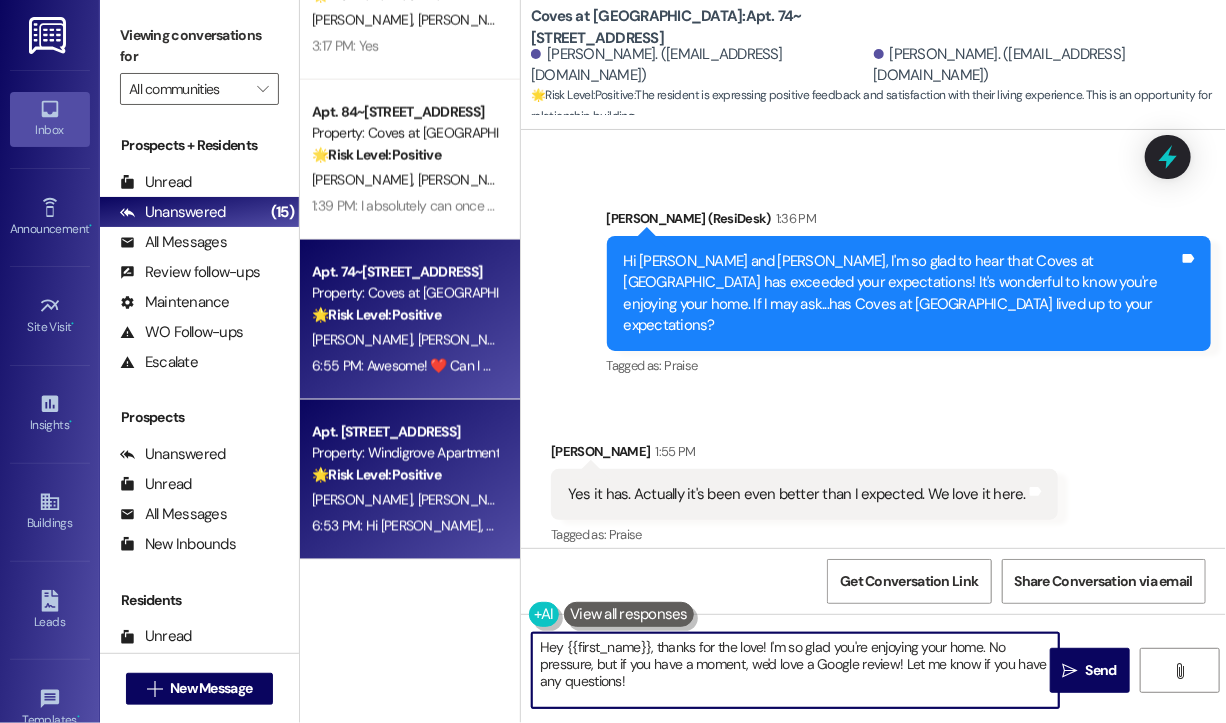 click on "Property: Windigrove Apartments" at bounding box center (404, 453) 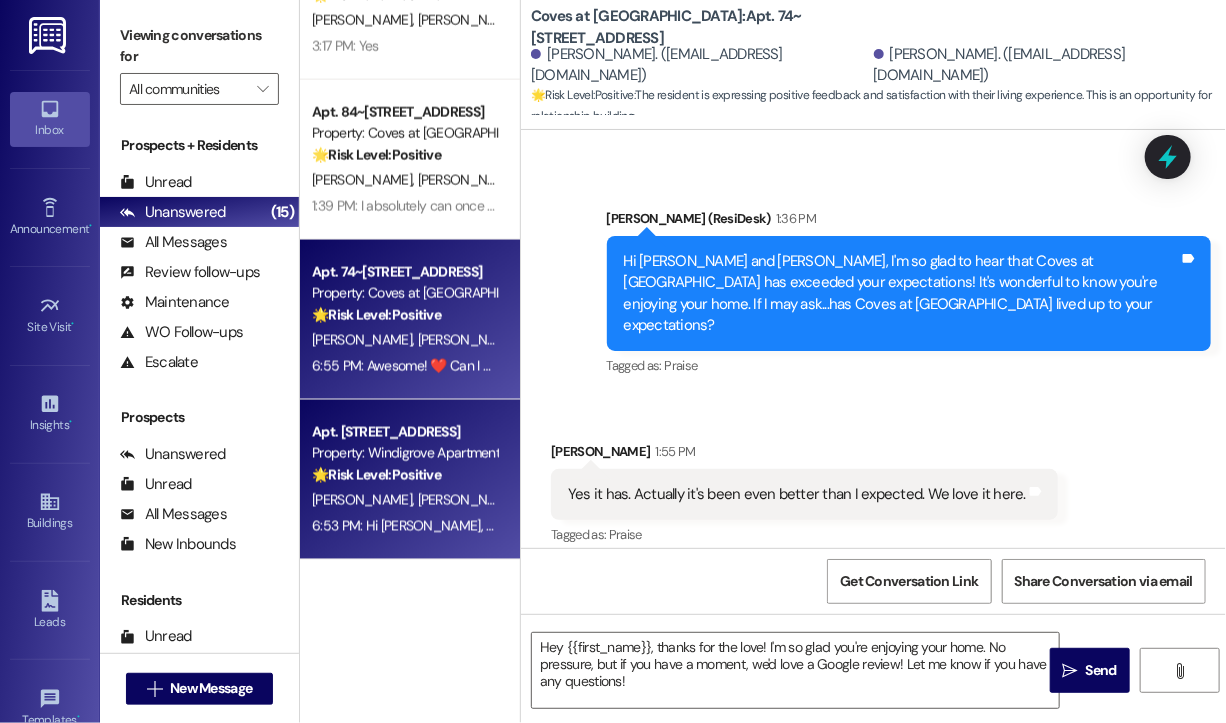 type on "Fetching suggested responses. Please feel free to read through the conversation in the meantime." 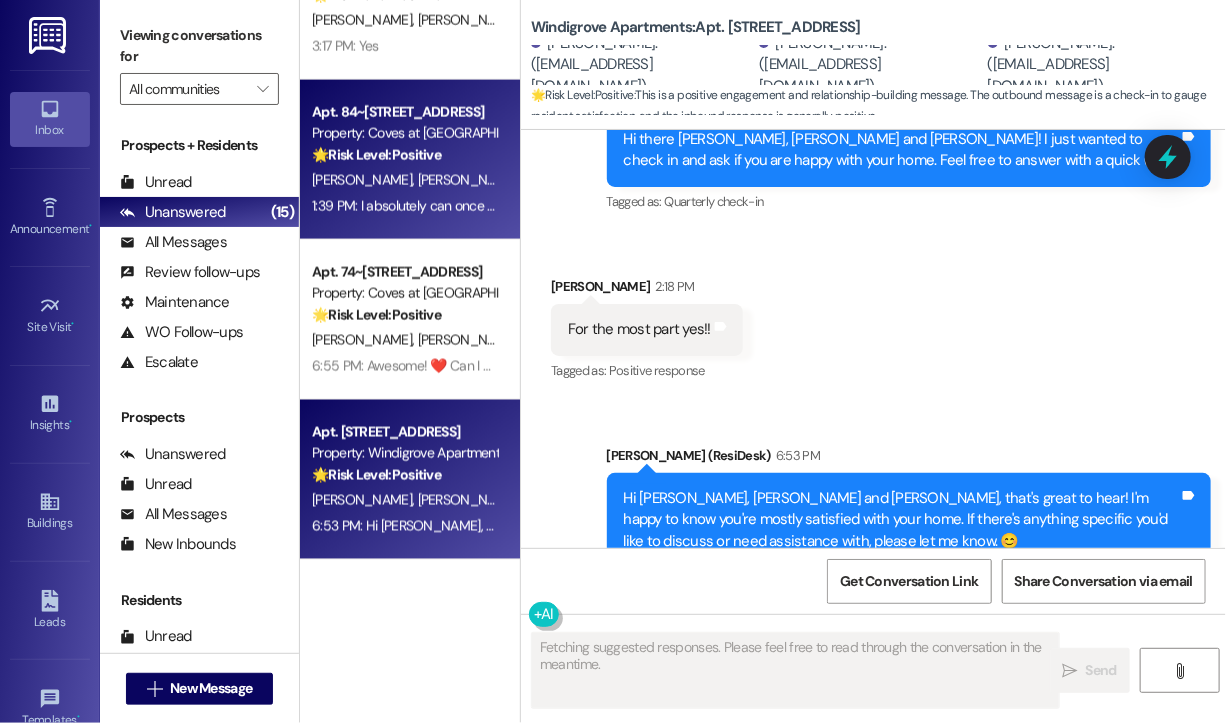 scroll, scrollTop: 1304, scrollLeft: 0, axis: vertical 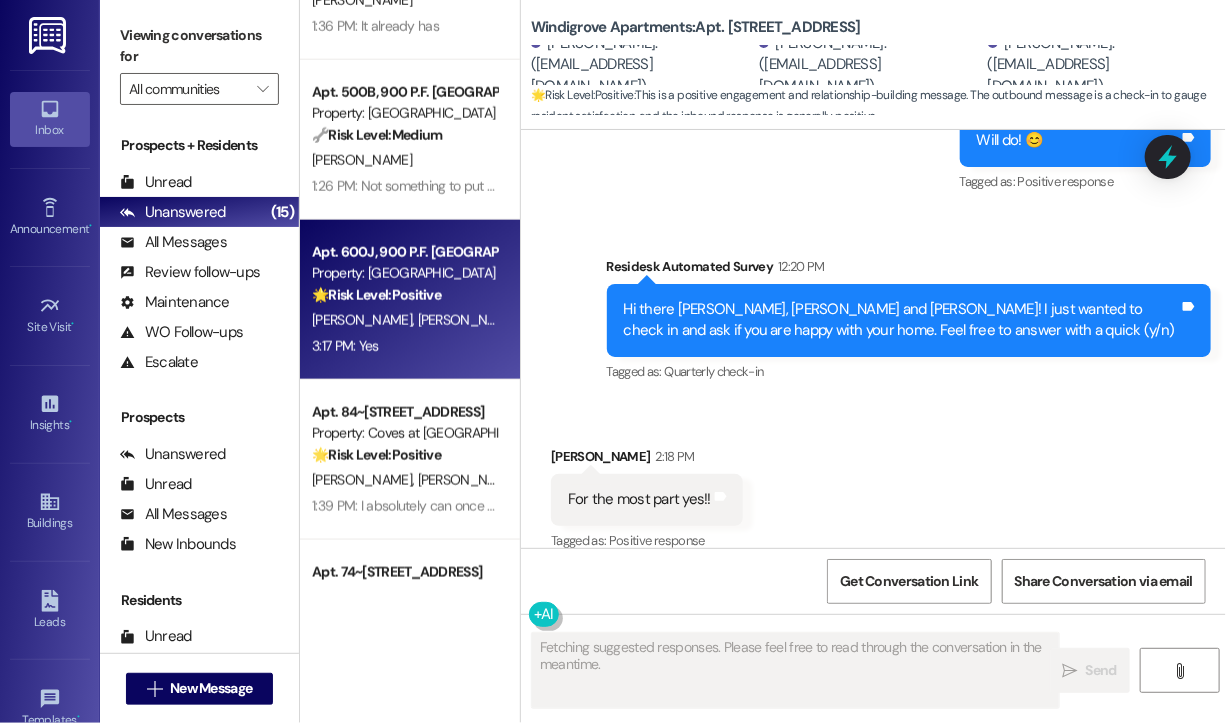 click on "🌟  Risk Level:  Positive" at bounding box center (376, 295) 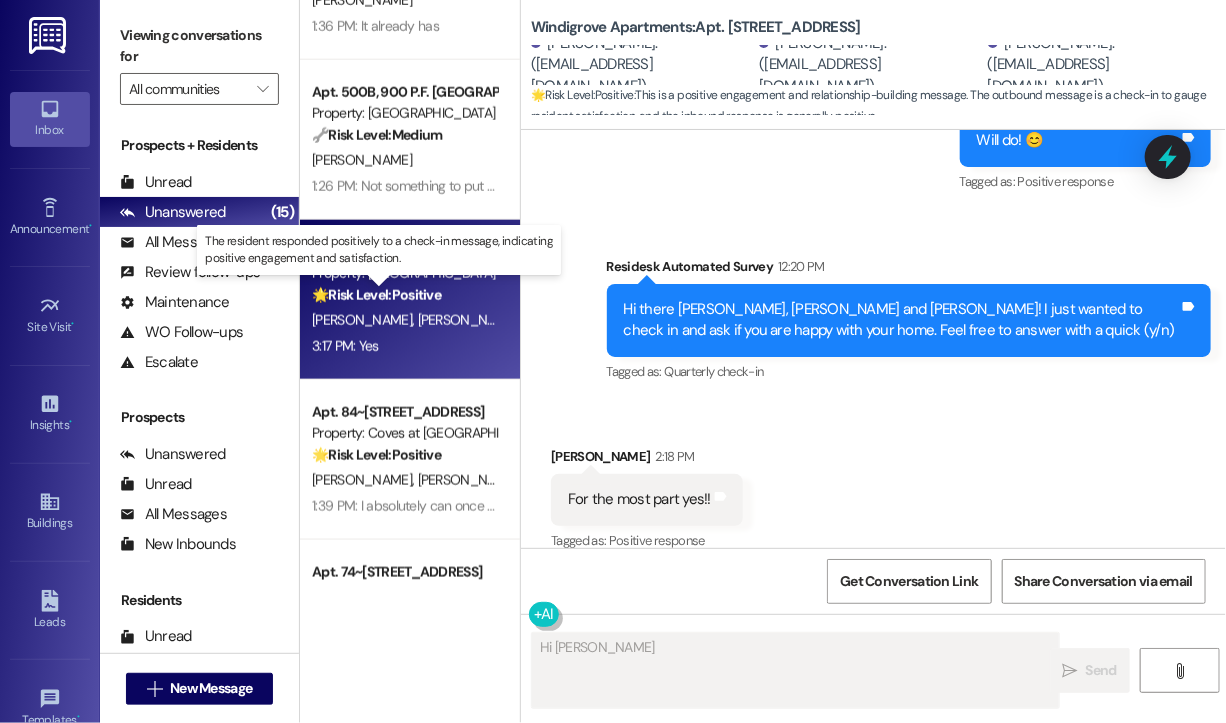 scroll, scrollTop: 329, scrollLeft: 0, axis: vertical 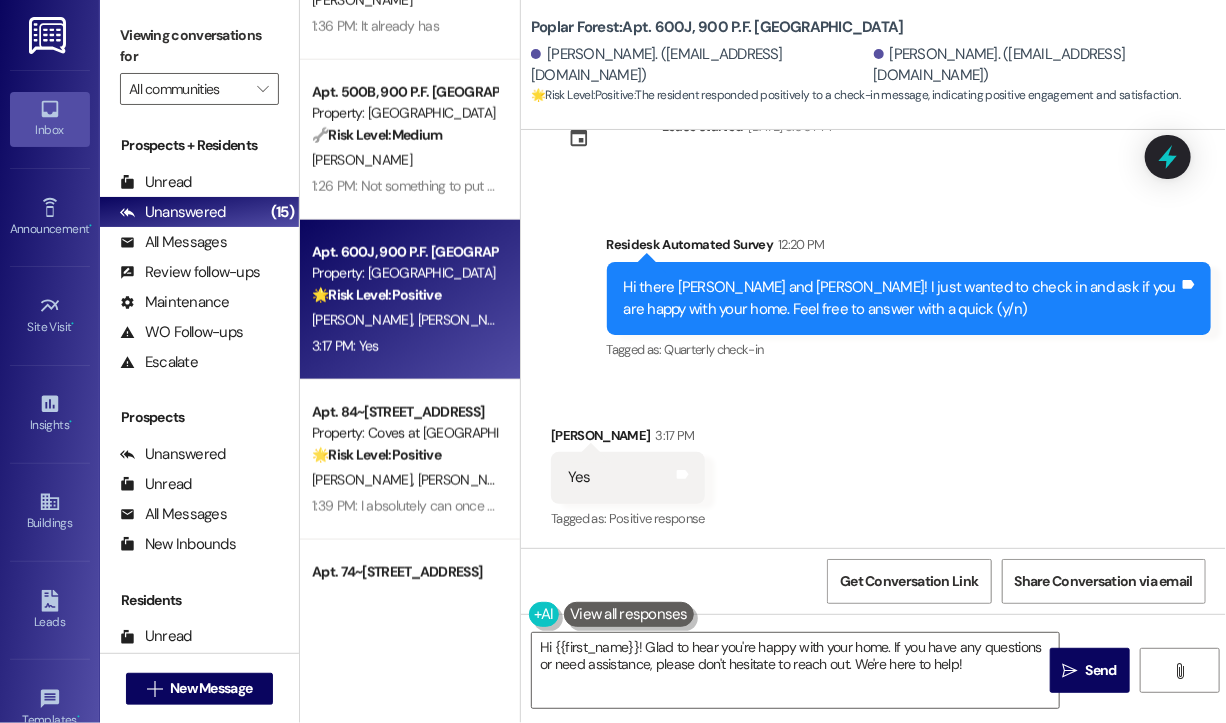 click on "Received via SMS Vanessa Morton 3:17 PM Yes Tags and notes Tagged as:   Positive response Click to highlight conversations about Positive response" at bounding box center (873, 464) 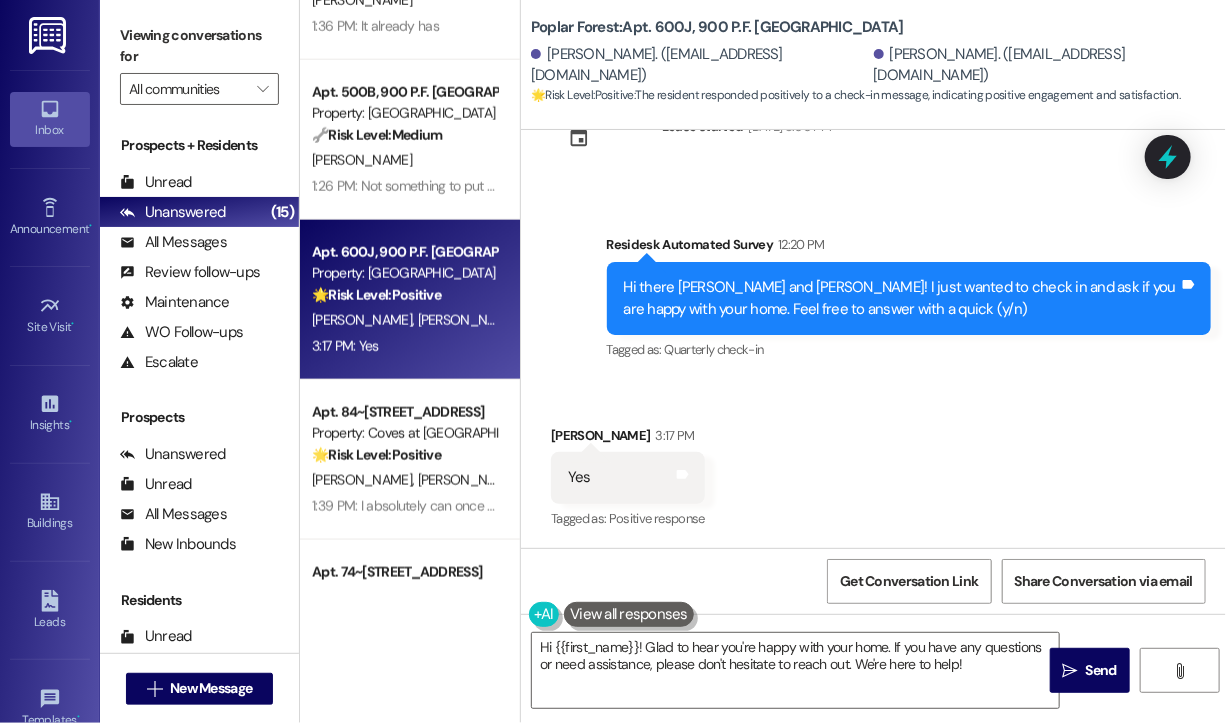 click on "Received via SMS Vanessa Morton 3:17 PM Yes Tags and notes Tagged as:   Positive response Click to highlight conversations about Positive response" at bounding box center [873, 464] 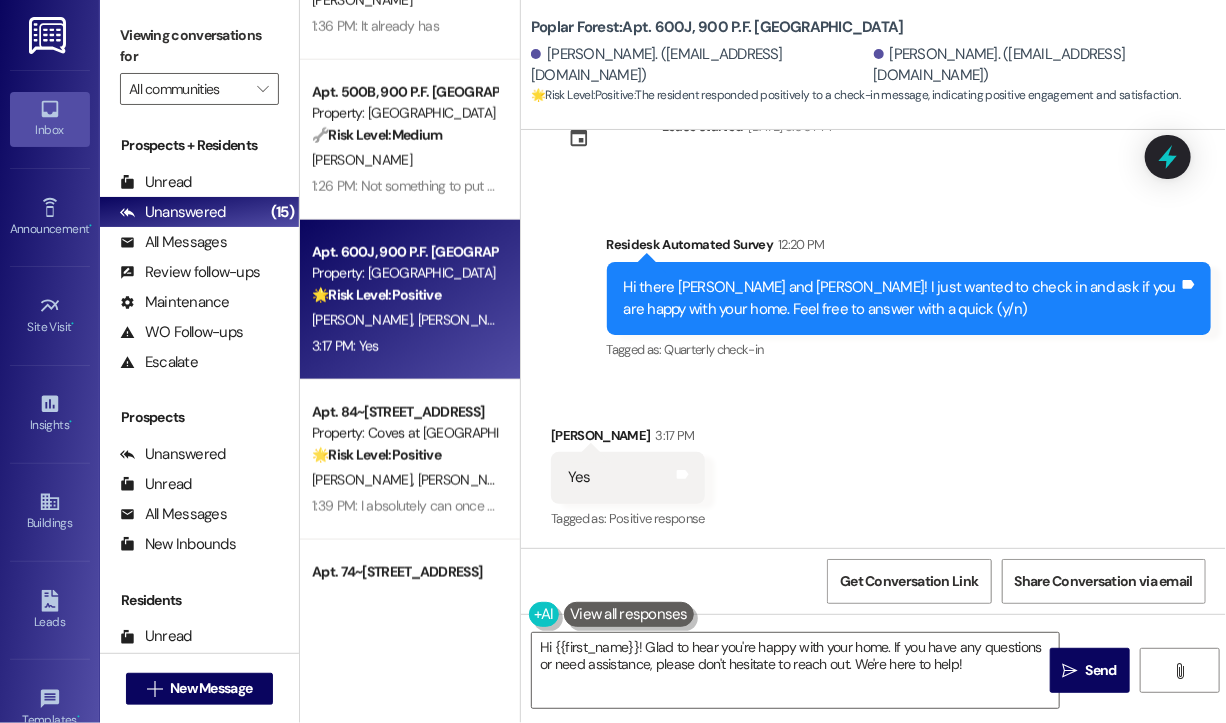 drag, startPoint x: 703, startPoint y: 199, endPoint x: 715, endPoint y: 199, distance: 12 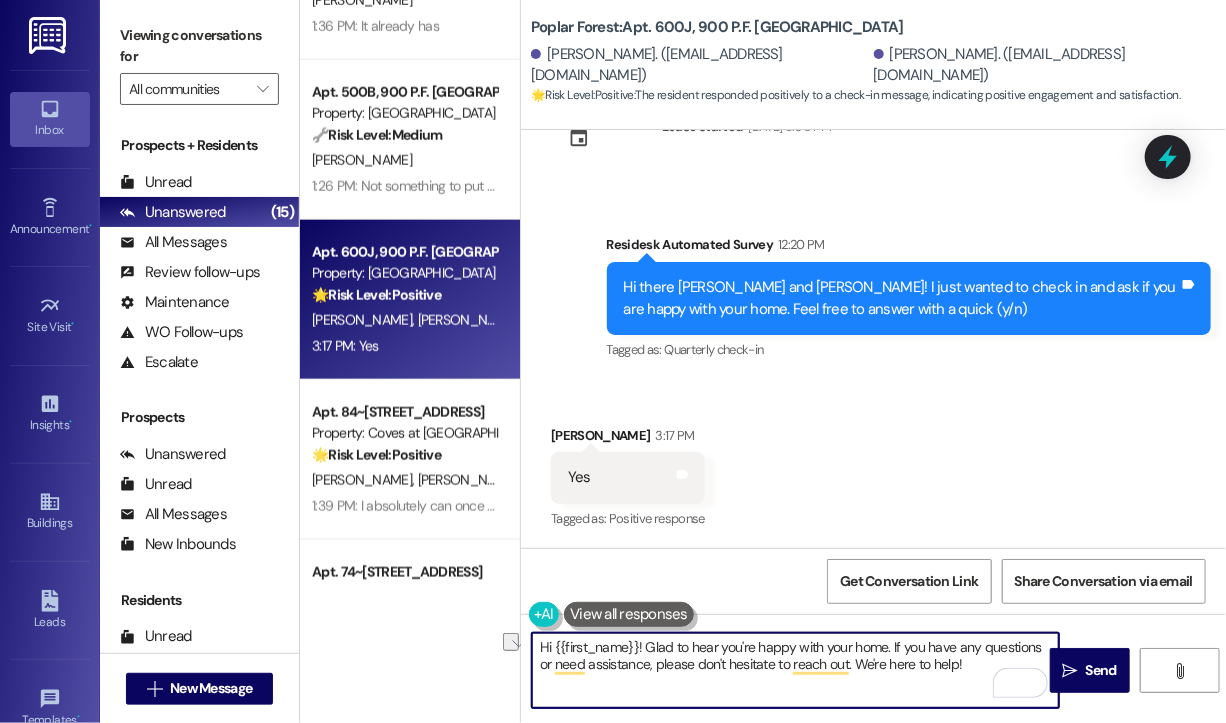 drag, startPoint x: 984, startPoint y: 665, endPoint x: 850, endPoint y: 668, distance: 134.03358 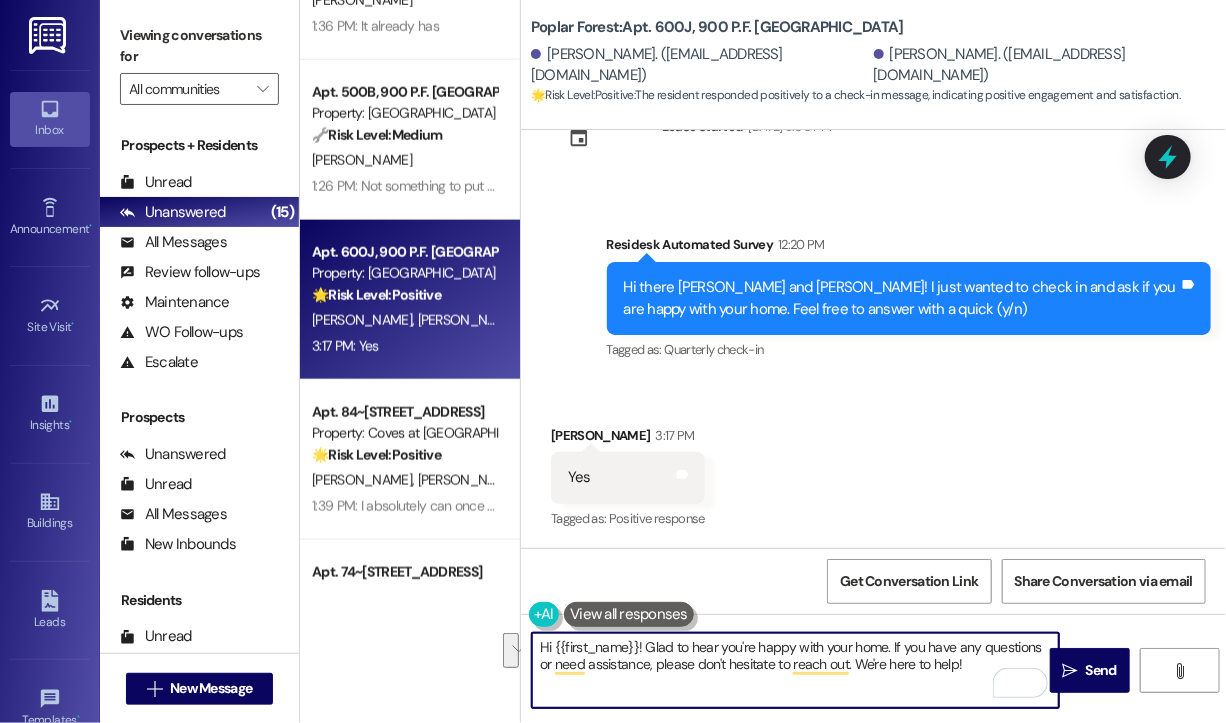 drag, startPoint x: 975, startPoint y: 666, endPoint x: 892, endPoint y: 651, distance: 84.34453 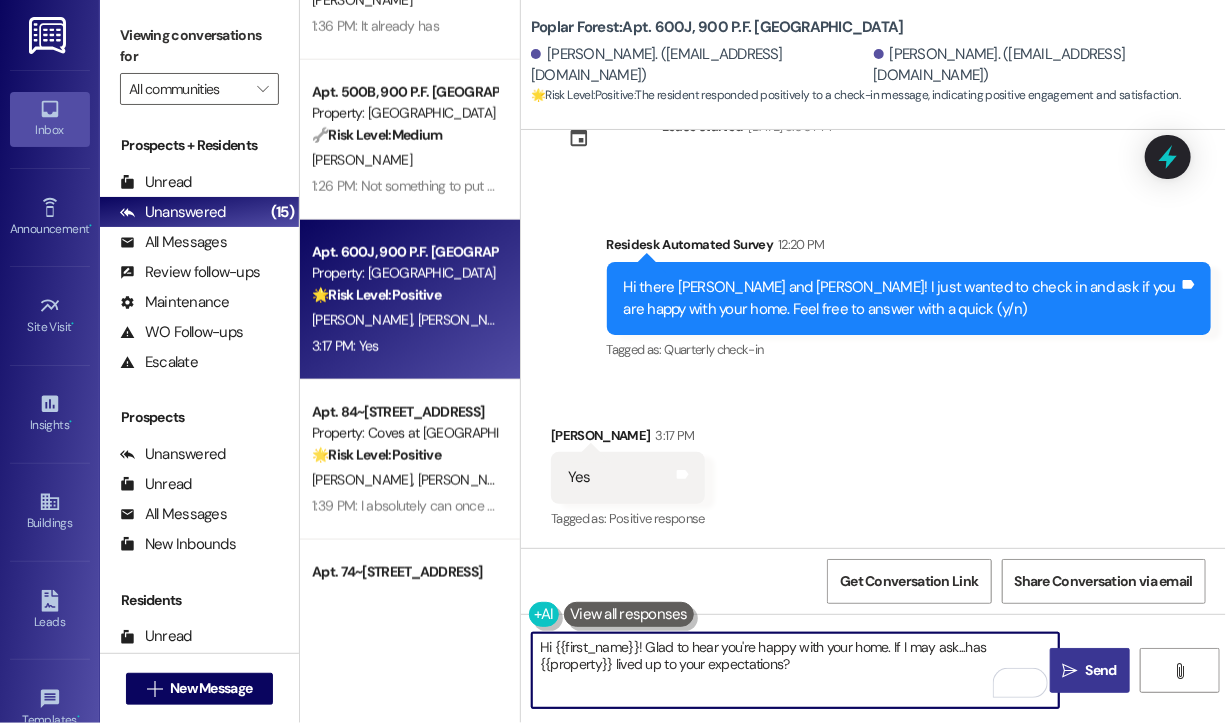 click on "Send" at bounding box center (1101, 670) 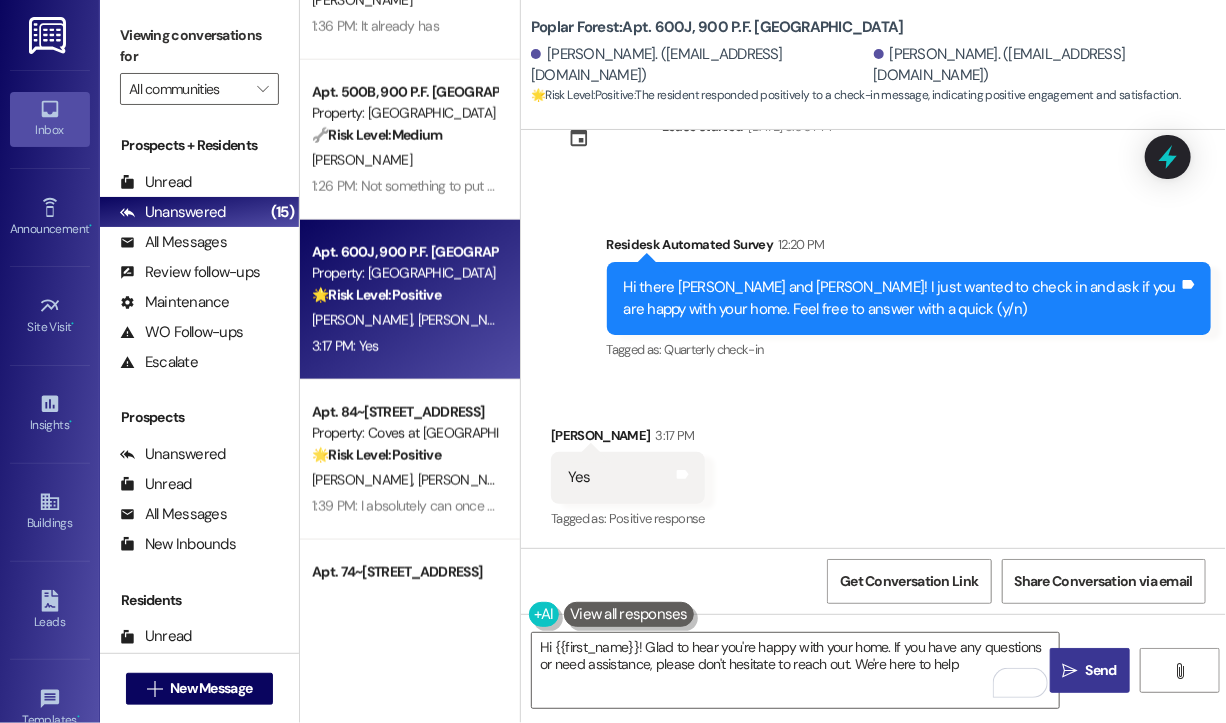 type on "Hi {{first_name}}! Glad to hear you're happy with your home. If you have any questions or need assistance, please don't hesitate to reach out. We're here to help!" 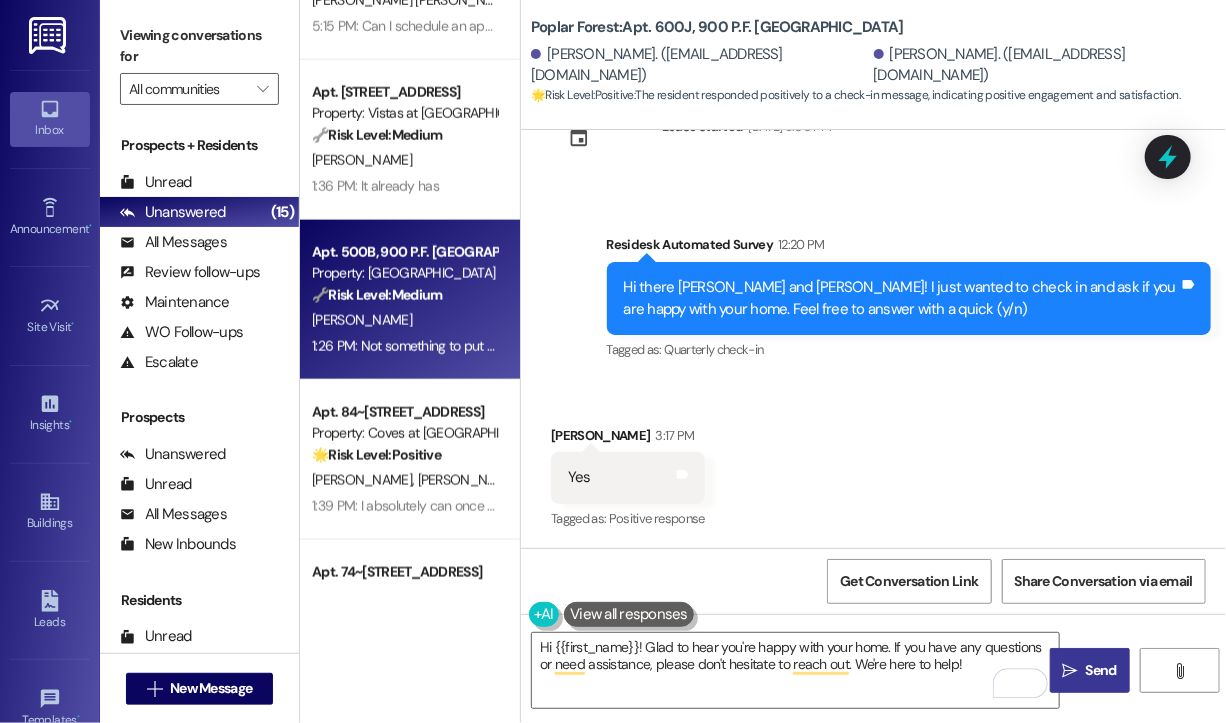 click on "🔧  Risk Level:  Medium The resident is unhappy with their home but declines to elaborate via text. This suggests a potentially sensitive issue, but without further information, it's a general concern about resident satisfaction. It warrants a follow-up to understand the issue better, but does not indicate an immediate risk." at bounding box center [404, 295] 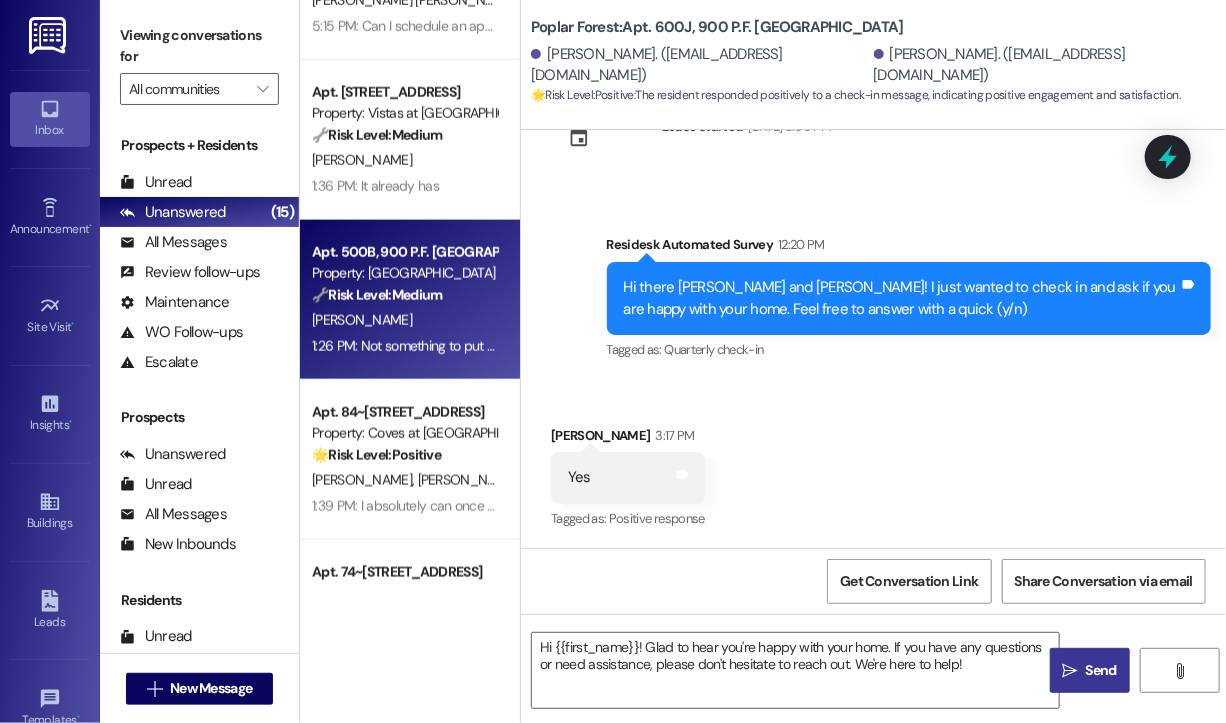 type on "Fetching suggested responses. Please feel free to read through the conversation in the meantime." 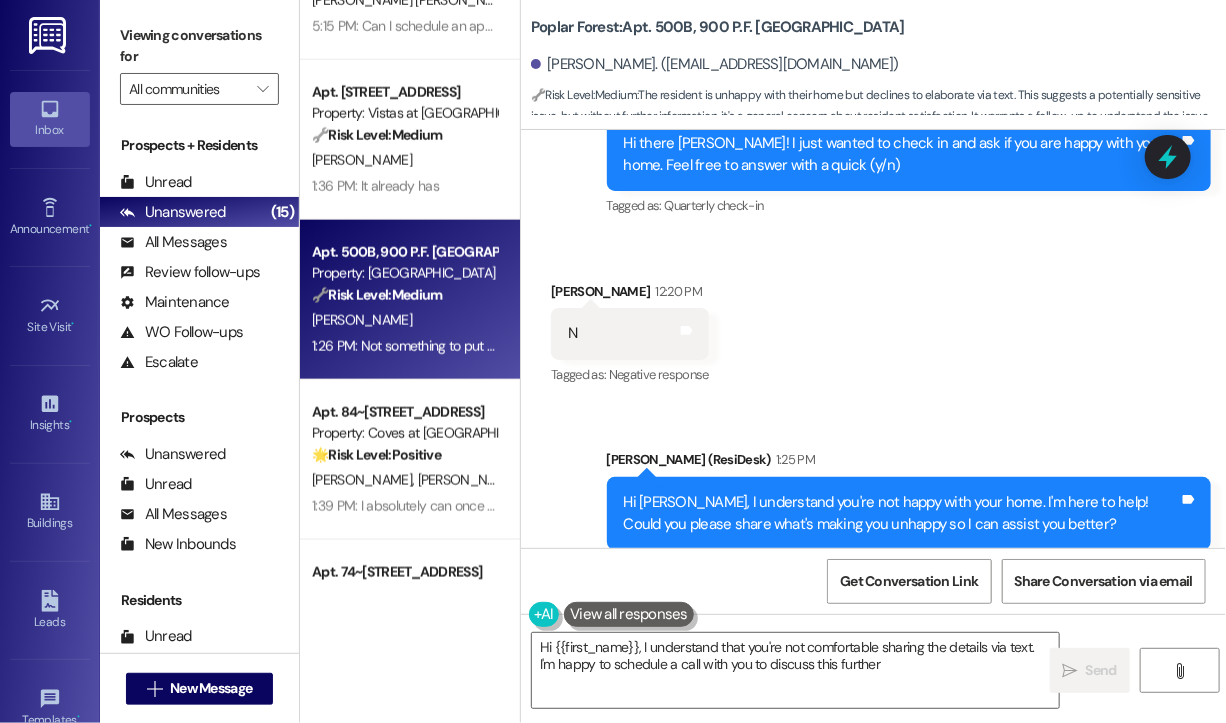 scroll, scrollTop: 688, scrollLeft: 0, axis: vertical 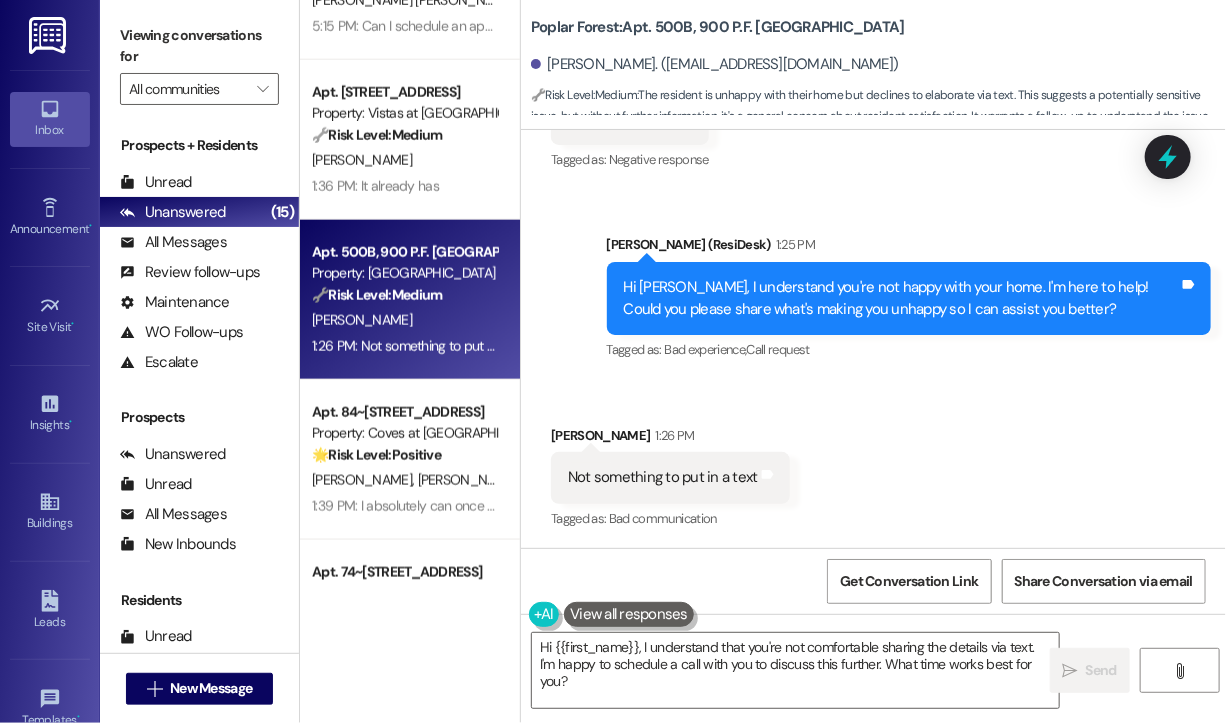 click on "Received via SMS Sandra Shumaker 1:26 PM Not something to put in a text Tags and notes Tagged as:   Bad communication Click to highlight conversations about Bad communication" at bounding box center (873, 464) 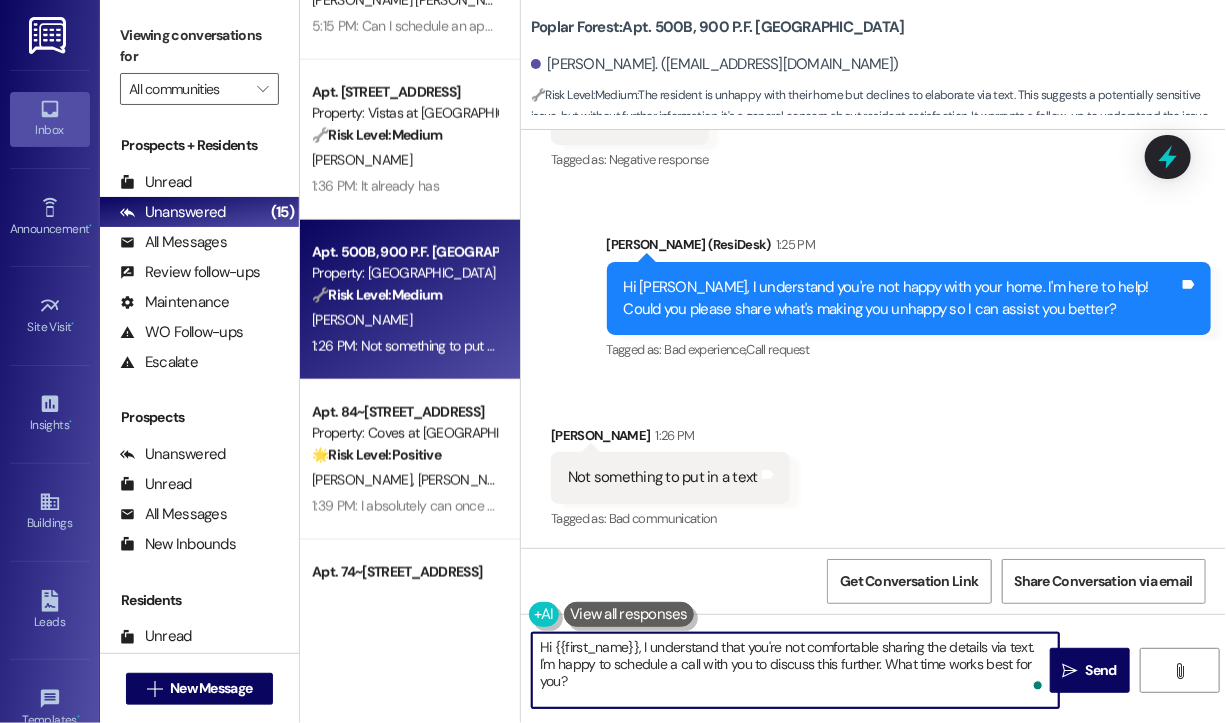 drag, startPoint x: 668, startPoint y: 688, endPoint x: 535, endPoint y: 670, distance: 134.21252 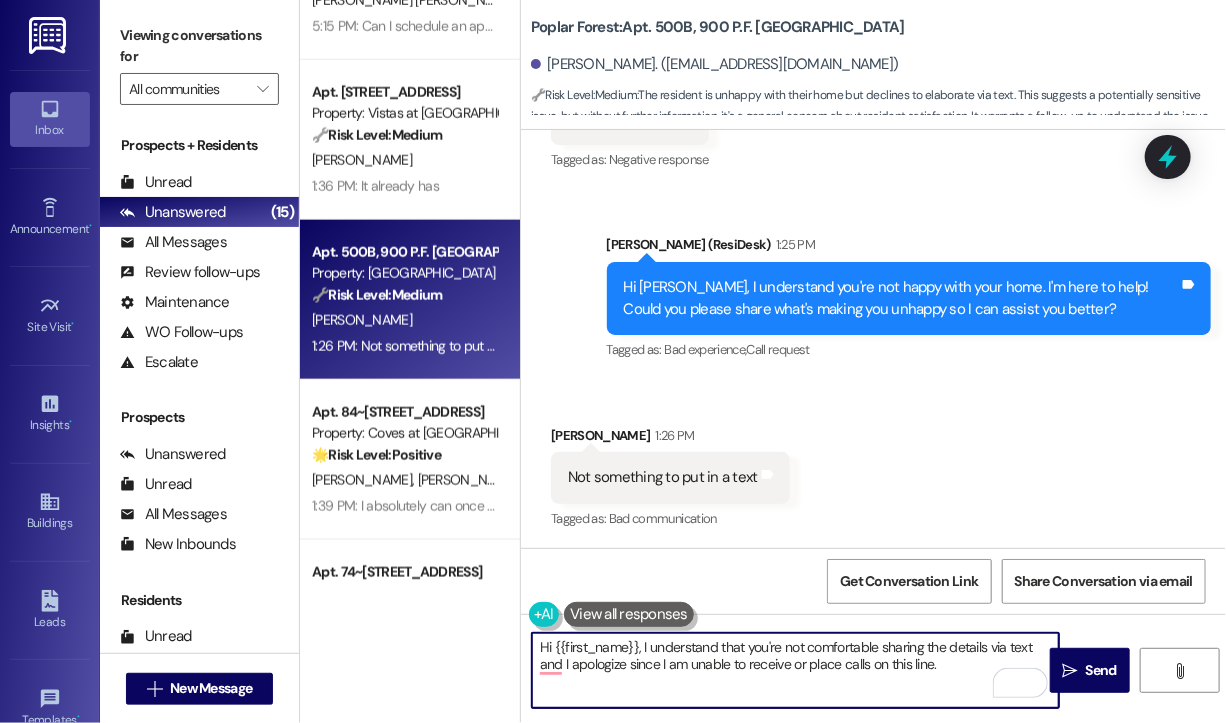 click on "Hi {{first_name}}, I understand that you're not comfortable sharing the details via text and I apologize since I am unable to receive or place calls on this line." at bounding box center (795, 670) 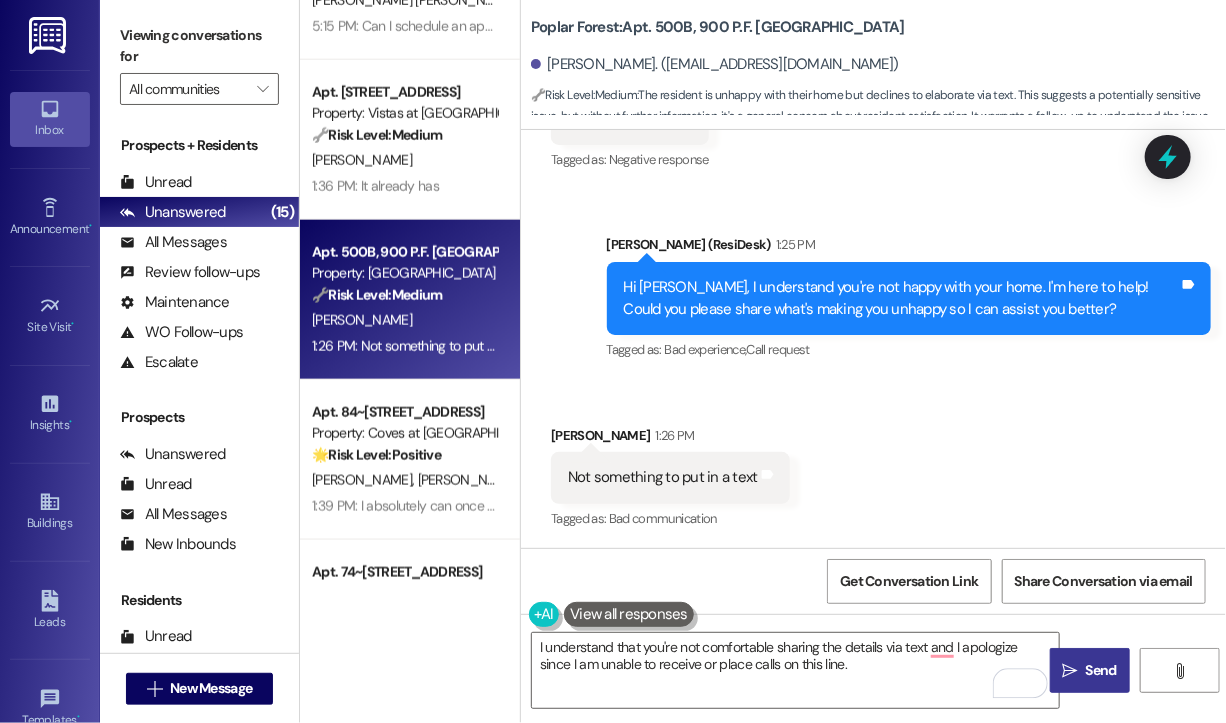 click on " Send" at bounding box center (1090, 670) 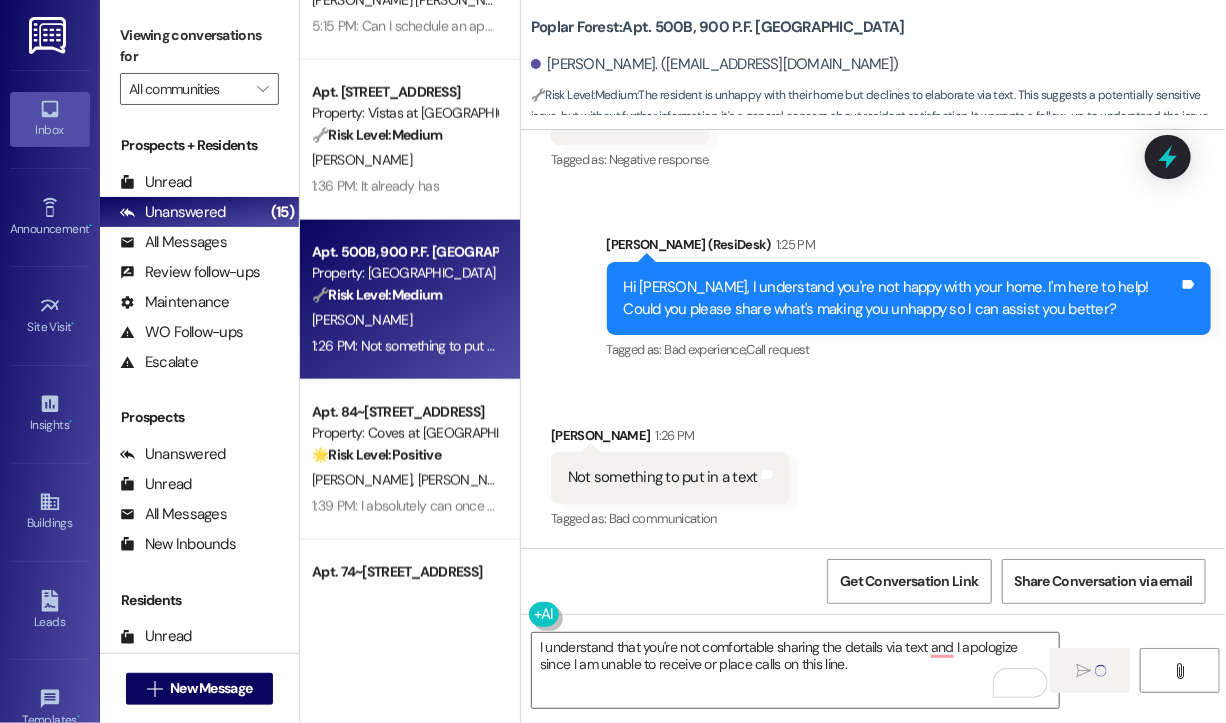 type on "Fetching suggested responses. Please feel free to read through the conversation in the meantime." 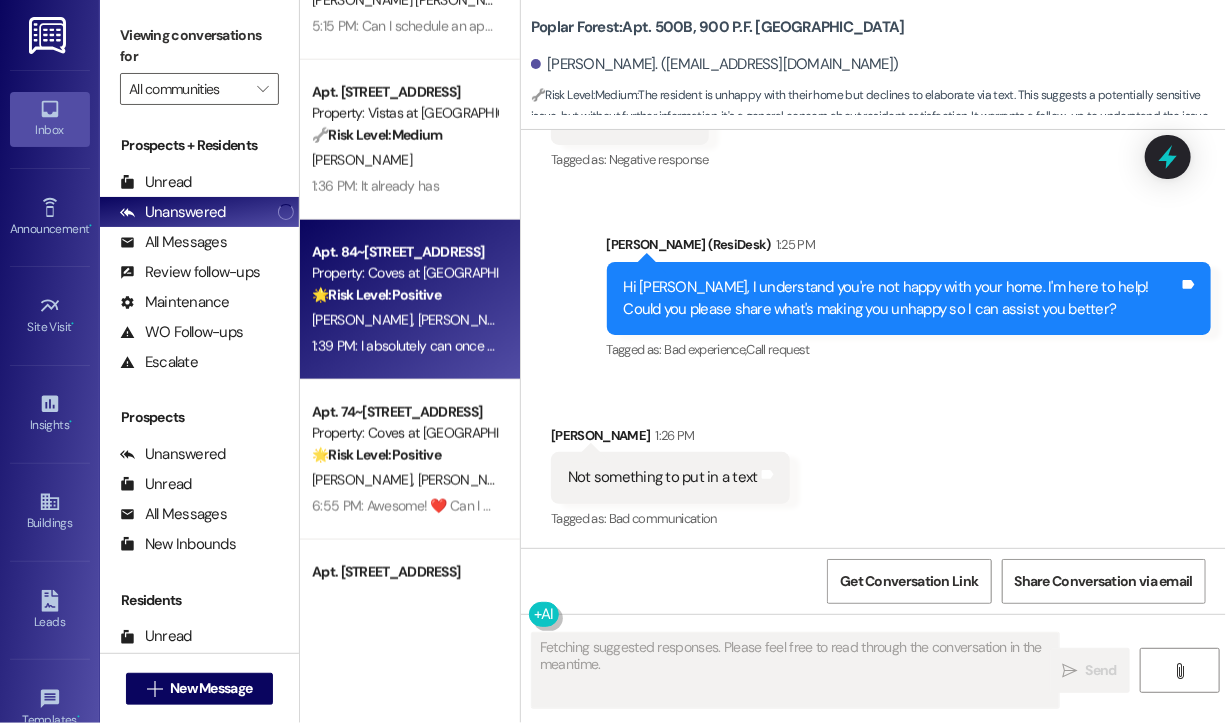 click on "1:39 PM: I absolutely can once I'm off of work 😁 1:39 PM: I absolutely can once I'm off of work 😁" at bounding box center (449, 346) 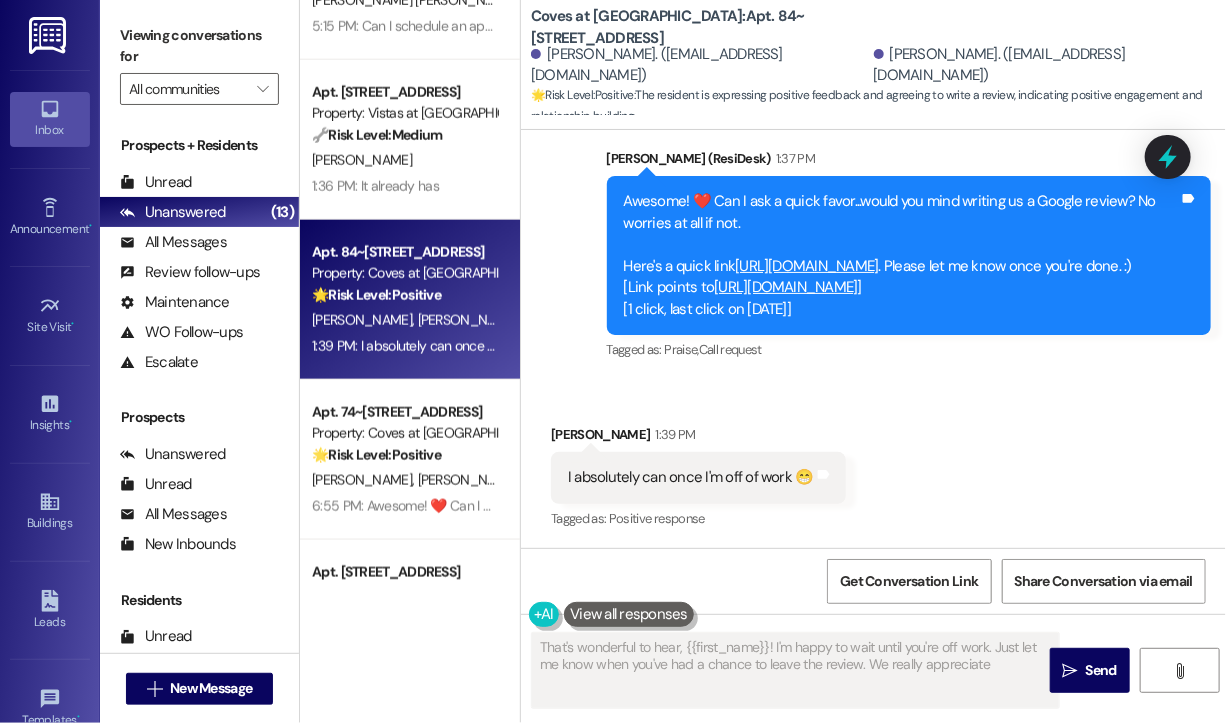 scroll, scrollTop: 1344, scrollLeft: 0, axis: vertical 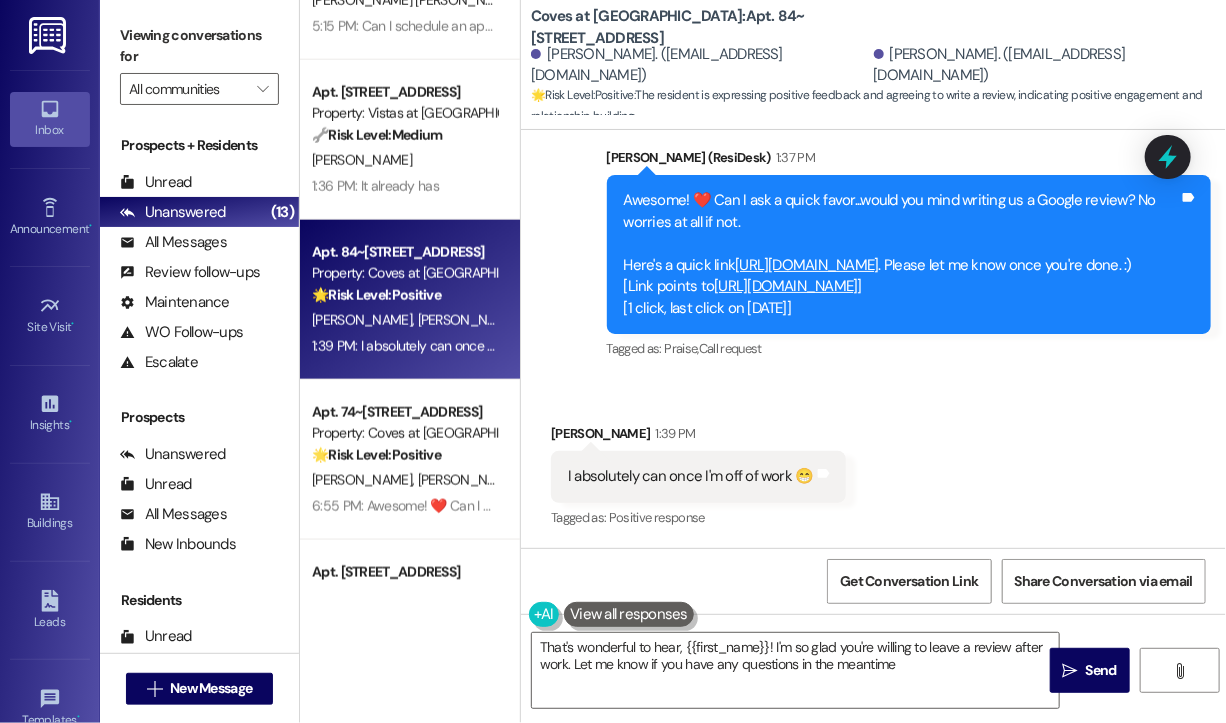 type on "That's wonderful to hear, {{first_name}}! I'm so glad you're willing to leave a review after work. Let me know if you have any questions in the meantime!" 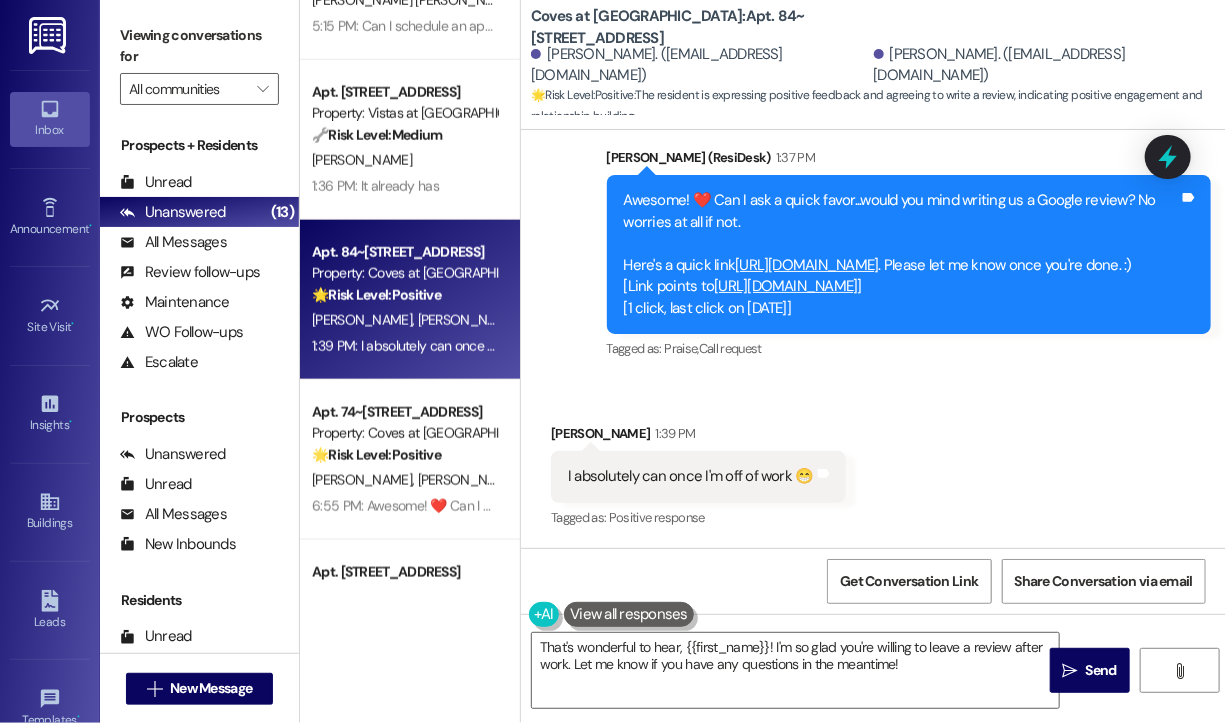 click on "Received via SMS Marisol Summers 1:39 PM I absolutely can once I'm off of work 😁 Tags and notes Tagged as:   Positive response Click to highlight conversations about Positive response" at bounding box center (873, 462) 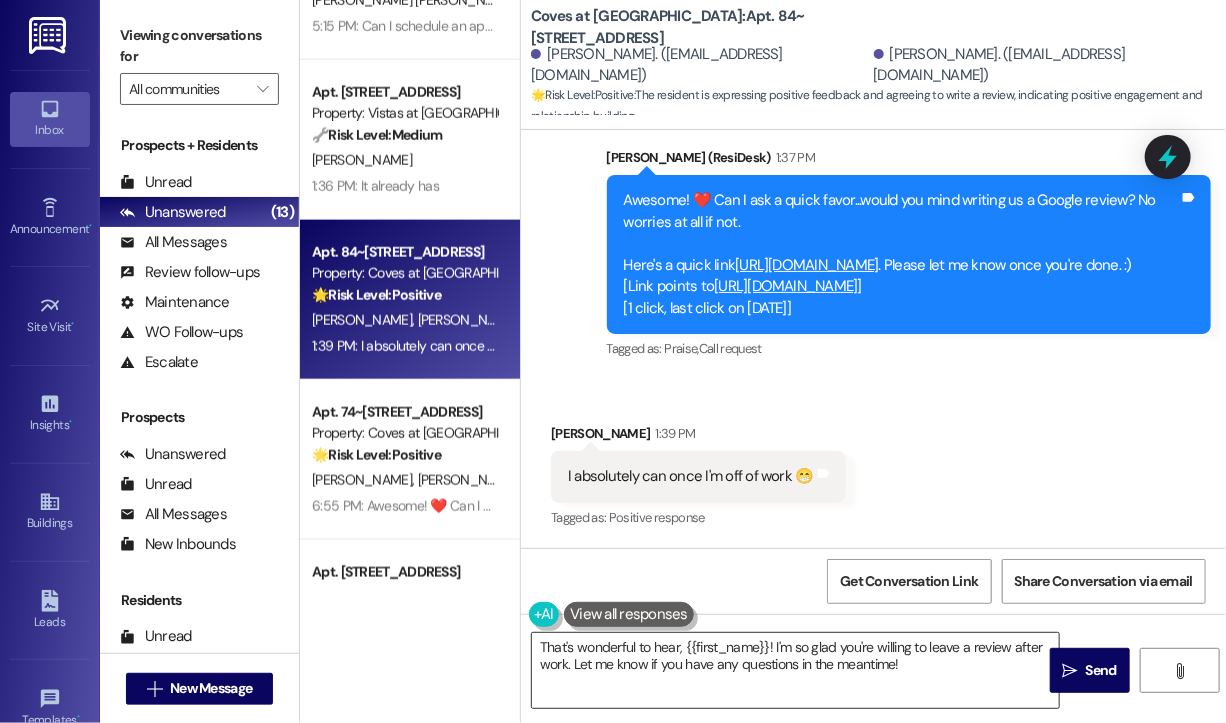 click on "That's wonderful to hear, {{first_name}}! I'm so glad you're willing to leave a review after work. Let me know if you have any questions in the meantime!" at bounding box center [795, 670] 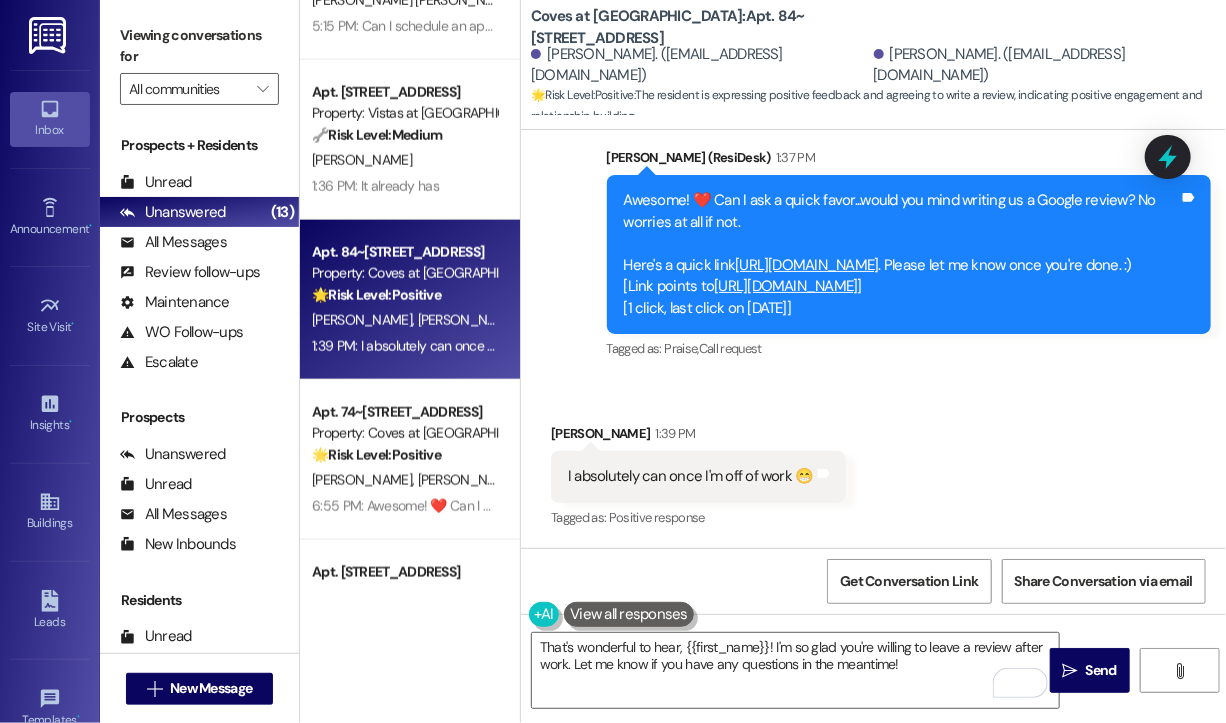 click on "Received via SMS Marisol Summers 1:39 PM I absolutely can once I'm off of work 😁 Tags and notes Tagged as:   Positive response Click to highlight conversations about Positive response" at bounding box center (873, 462) 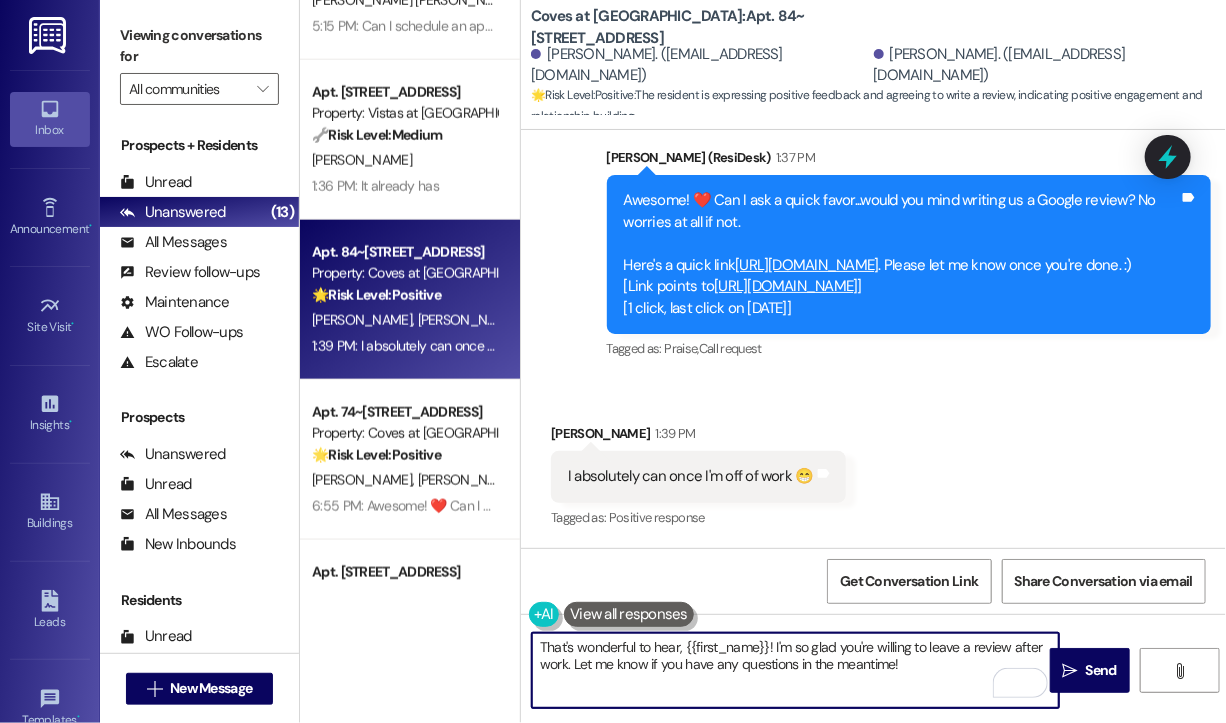 click on "That's wonderful to hear, {{first_name}}! I'm so glad you're willing to leave a review after work. Let me know if you have any questions in the meantime!" at bounding box center (795, 670) 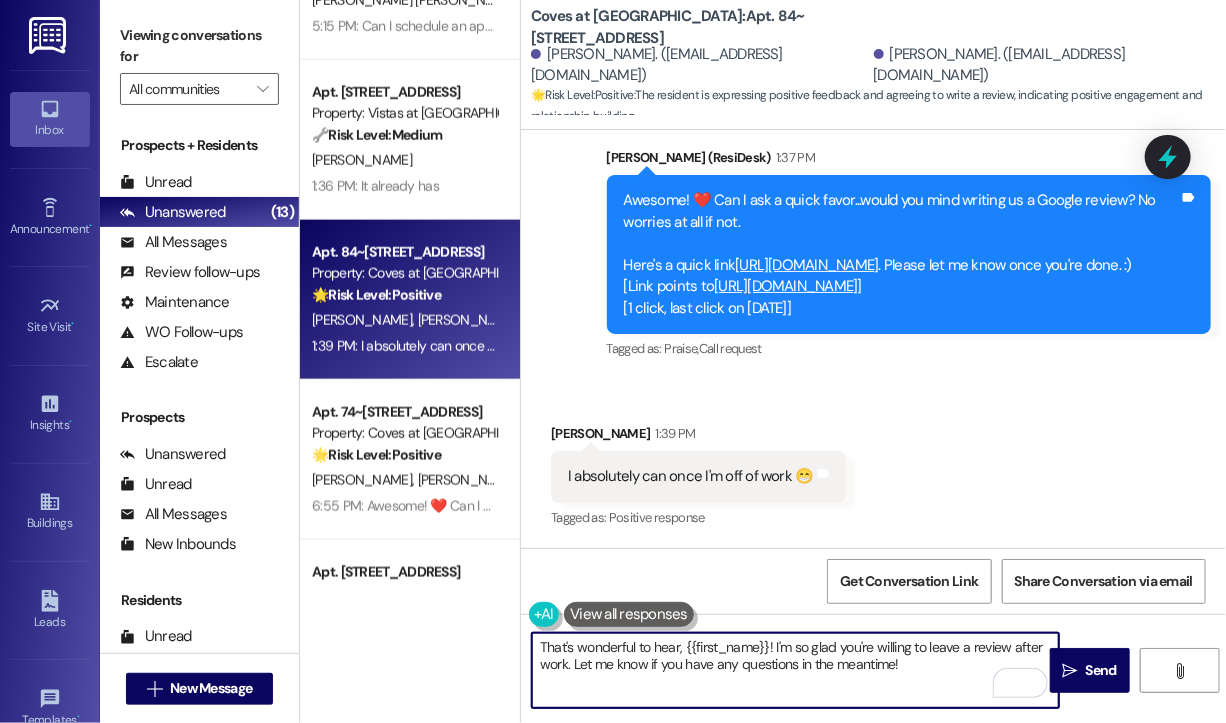 click on "That's wonderful to hear, {{first_name}}! I'm so glad you're willing to leave a review after work. Let me know if you have any questions in the meantime!" at bounding box center (795, 670) 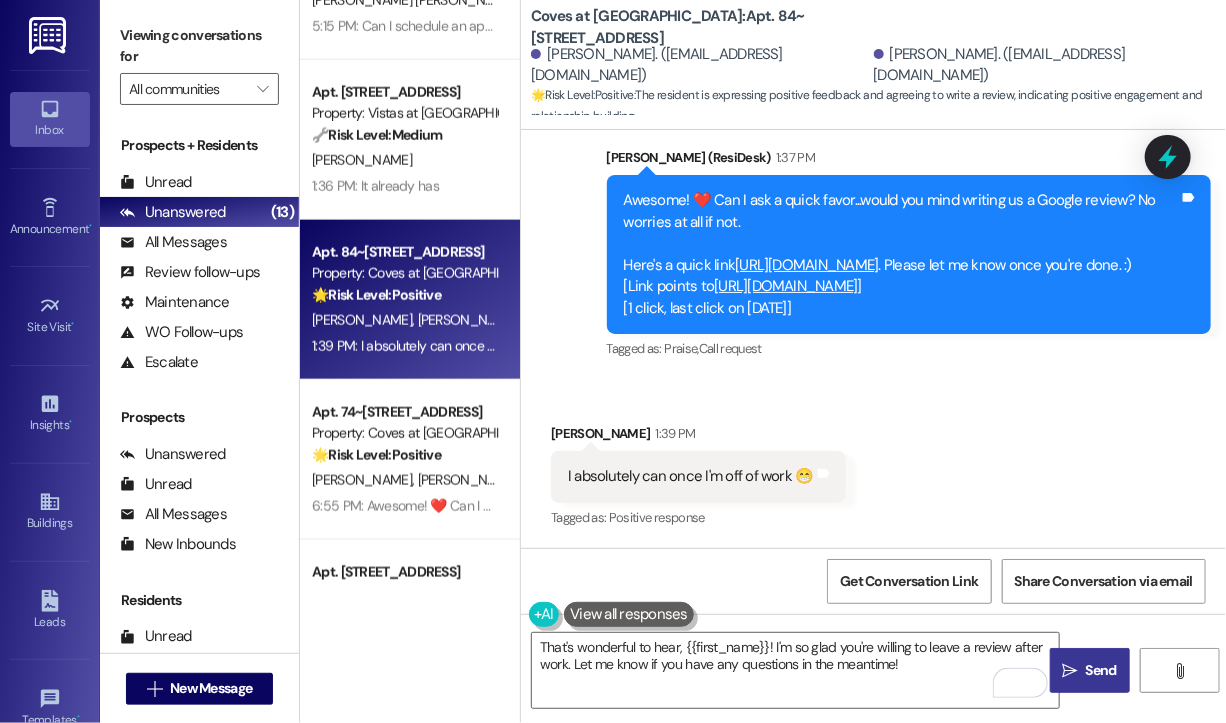 click on "Send" at bounding box center (1101, 670) 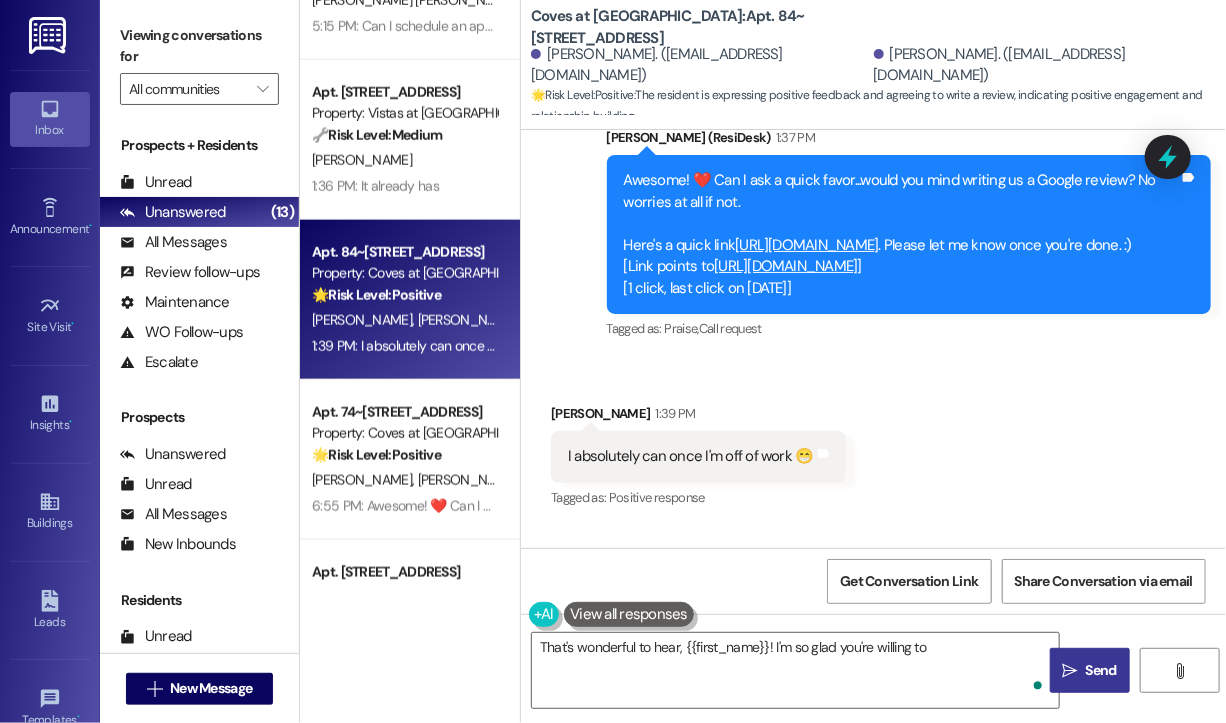 type on "That's wonderful to hear, {{first_name}}! I'm so glad you're willing to leave" 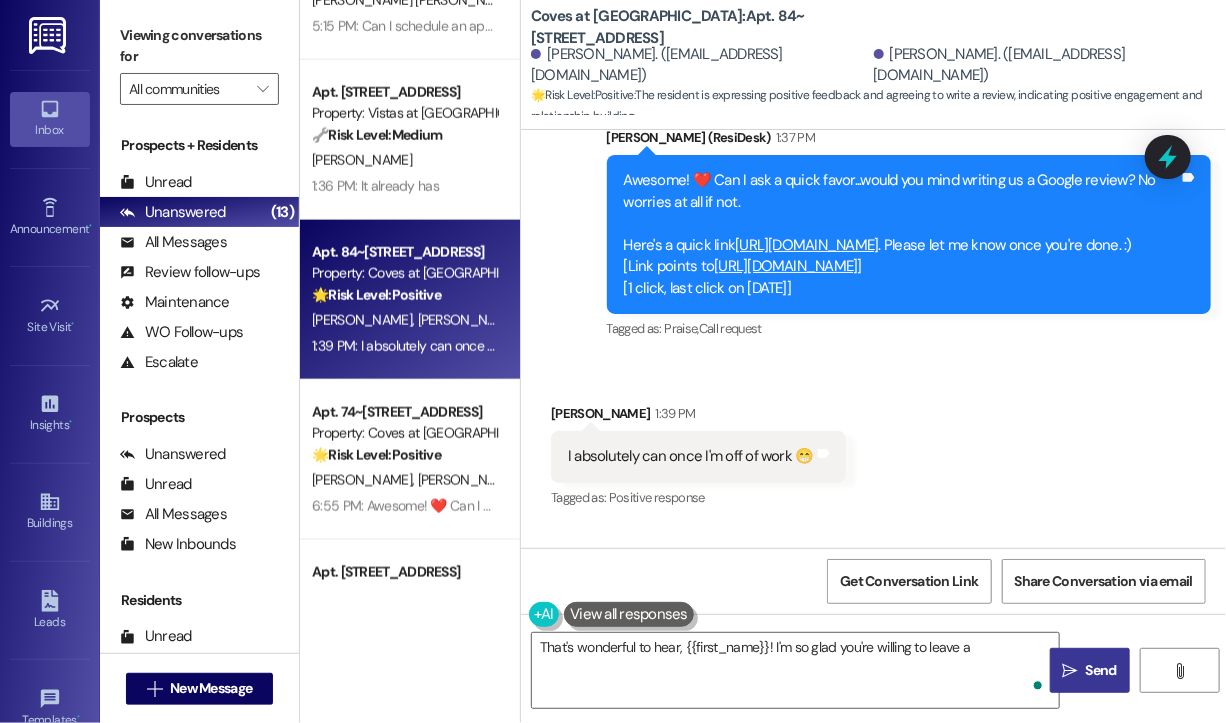 click on "1:36 PM: It already has 1:36 PM: It already has" at bounding box center [404, 186] 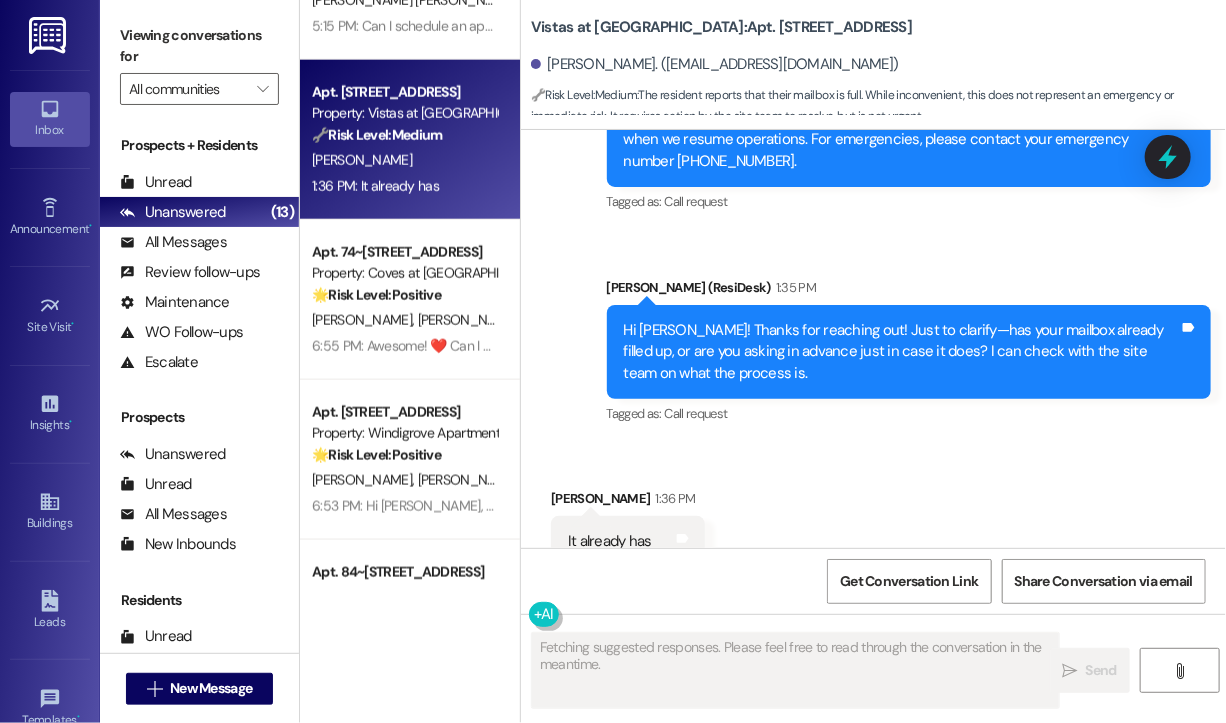 scroll, scrollTop: 1954, scrollLeft: 0, axis: vertical 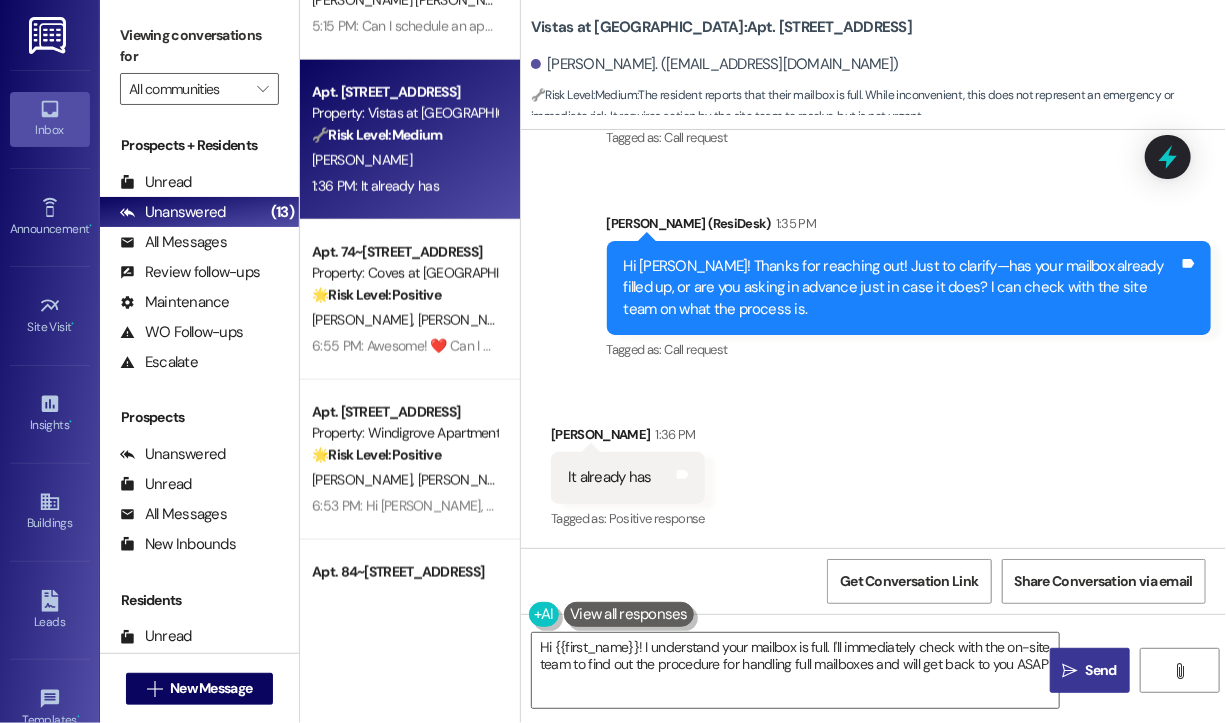 type on "Hi {{first_name}}! I understand your mailbox is full. I'll immediately check with the on-site team to find out the procedure for handling full mailboxes and will get back to you ASAP!" 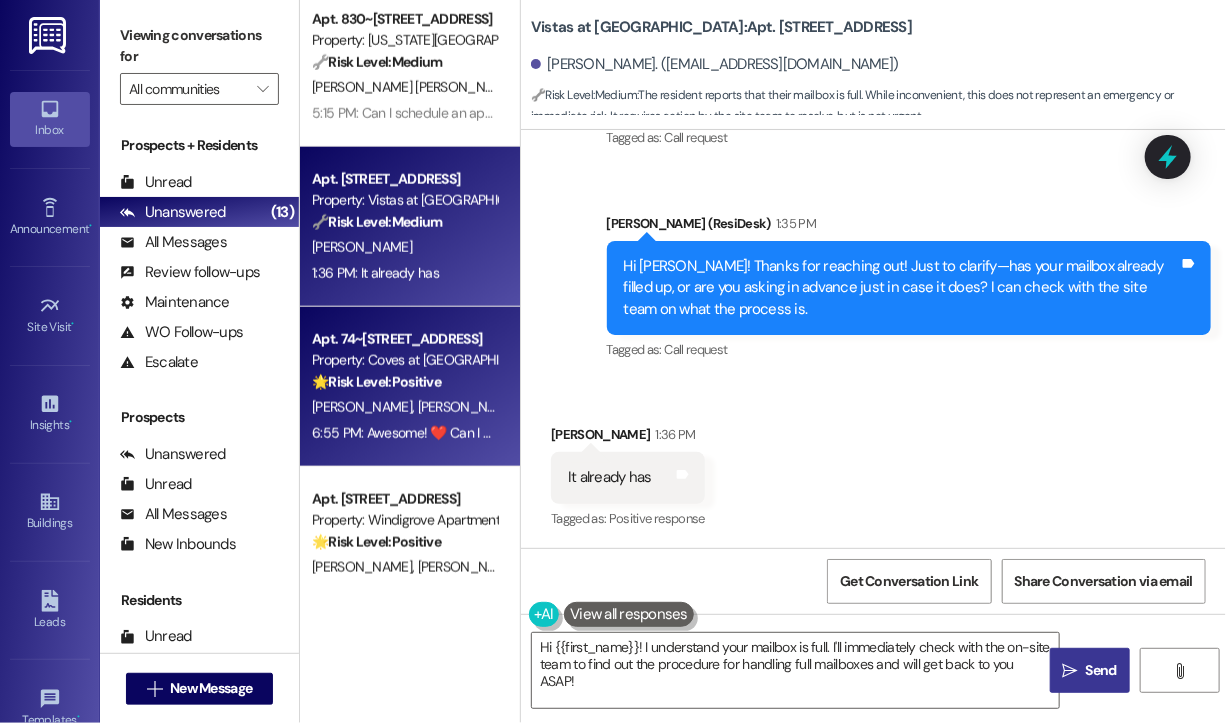 scroll, scrollTop: 700, scrollLeft: 0, axis: vertical 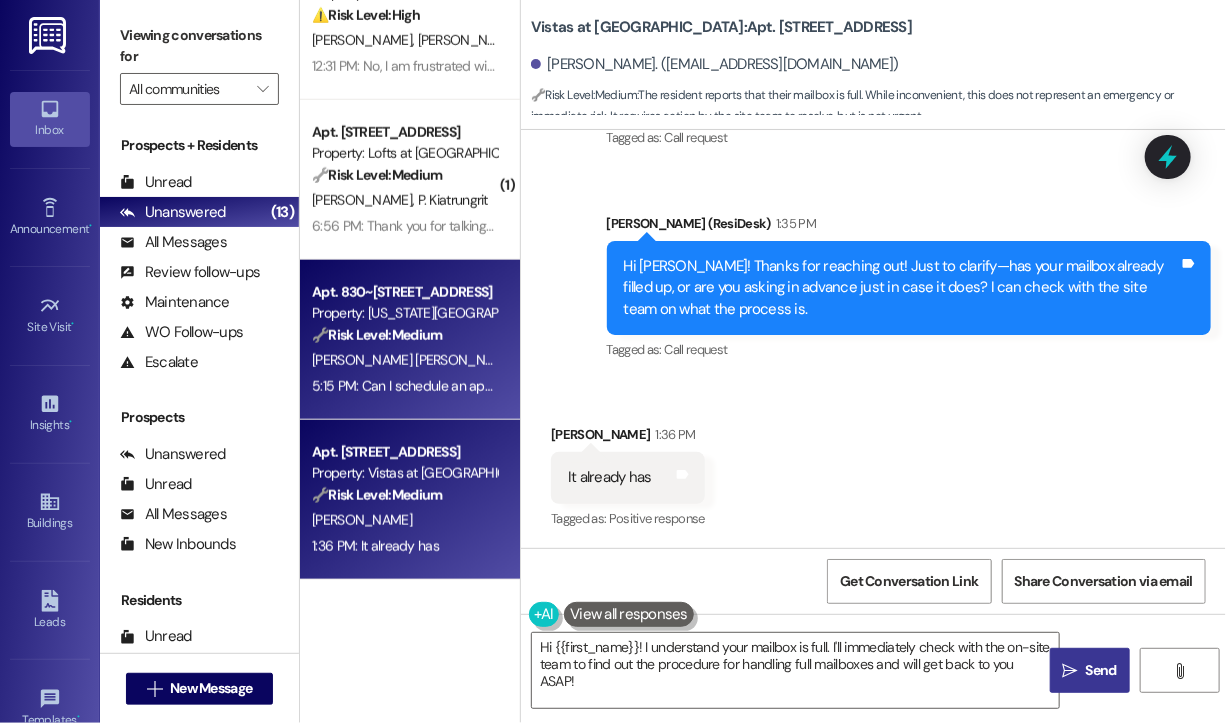 click on "L. Gonzalez Gonzalez" at bounding box center [404, 360] 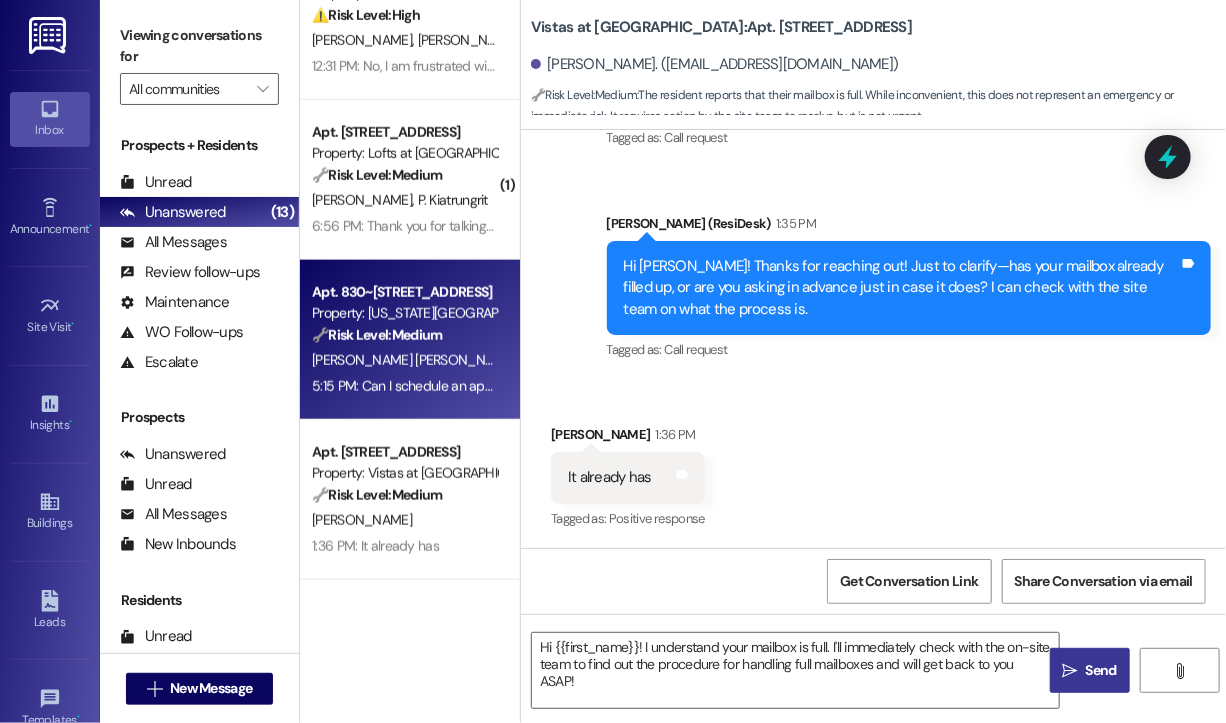 type on "Fetching suggested responses. Please feel free to read through the conversation in the meantime." 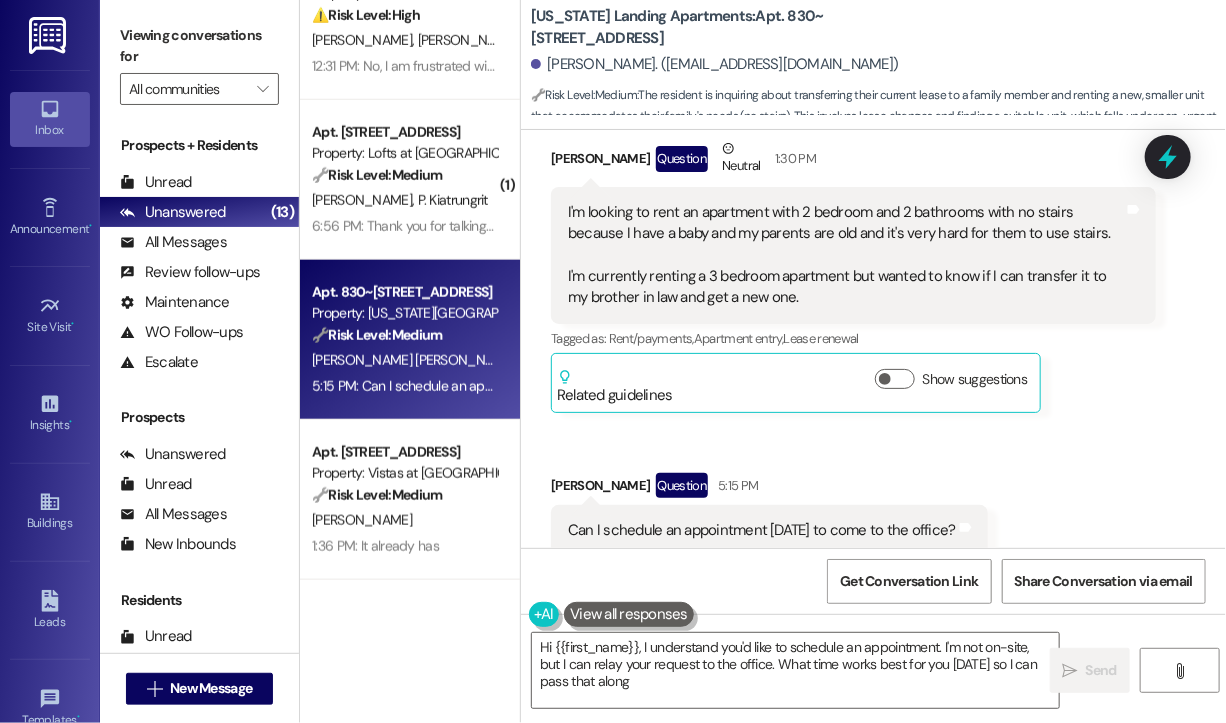 type on "Hi {{first_name}}, I understand you'd like to schedule an appointment. I'm not on-site, but I can relay your request to the office. What time works best for you tomorrow so I can pass that along?" 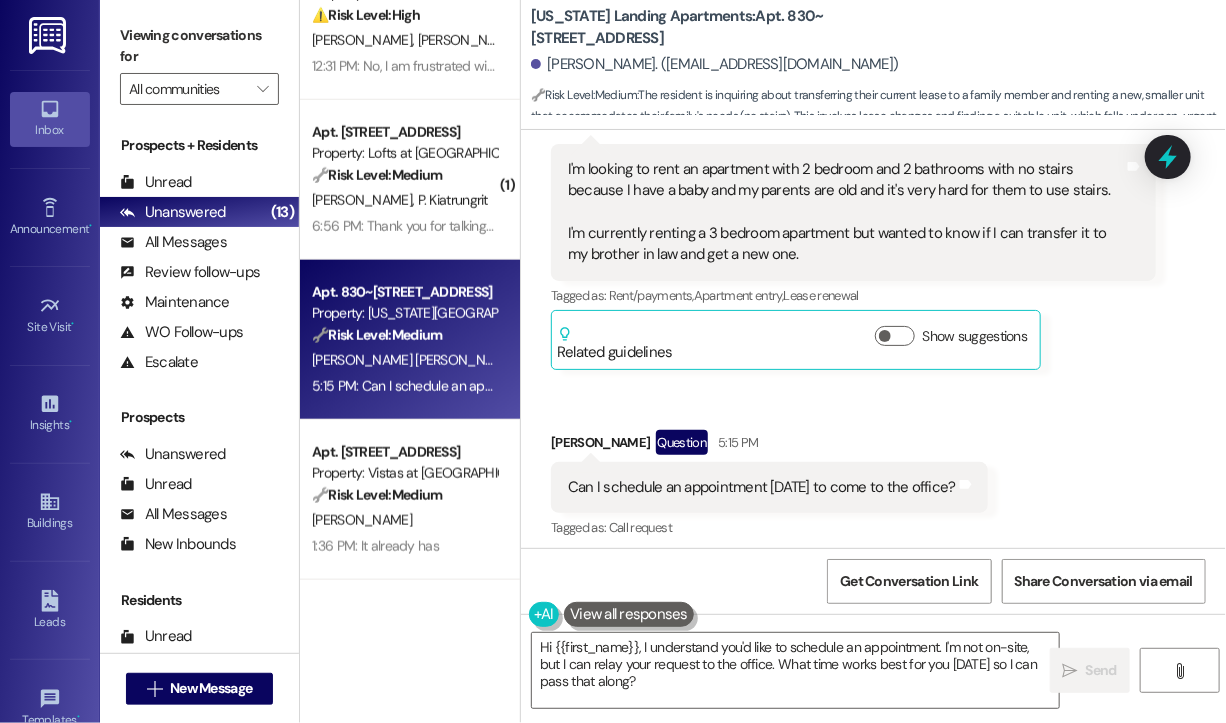scroll, scrollTop: 1236, scrollLeft: 0, axis: vertical 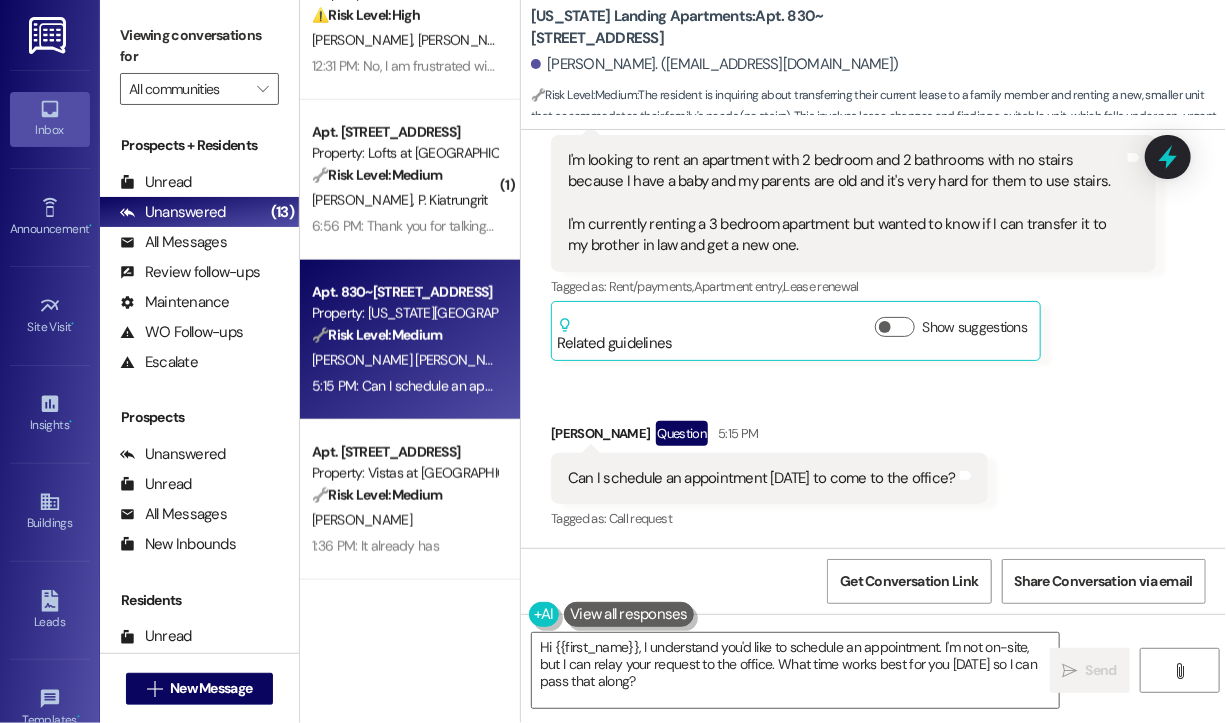 click on "Received via SMS Luz Gonzalez Gonzalez Question   Neutral 1:30 PM I'm looking to rent an apartment with 2 bedroom and 2 bathrooms with no stairs because I have a baby and my parents are old and it's very hard for them to use stairs.
I'm currently renting a 3 bedroom apartment but wanted to know if I can transfer it to my brother in law and get a new one. Tags and notes Tagged as:   Rent/payments ,  Click to highlight conversations about Rent/payments Apartment entry ,  Click to highlight conversations about Apartment entry Lease renewal Click to highlight conversations about Lease renewal  Related guidelines Show suggestions Received via SMS Luz Gonzalez Gonzalez Question 5:15 PM Can I schedule an appointment tomorrow to come to the office? Tags and notes Tagged as:   Call request Click to highlight conversations about Call request" at bounding box center (873, 295) 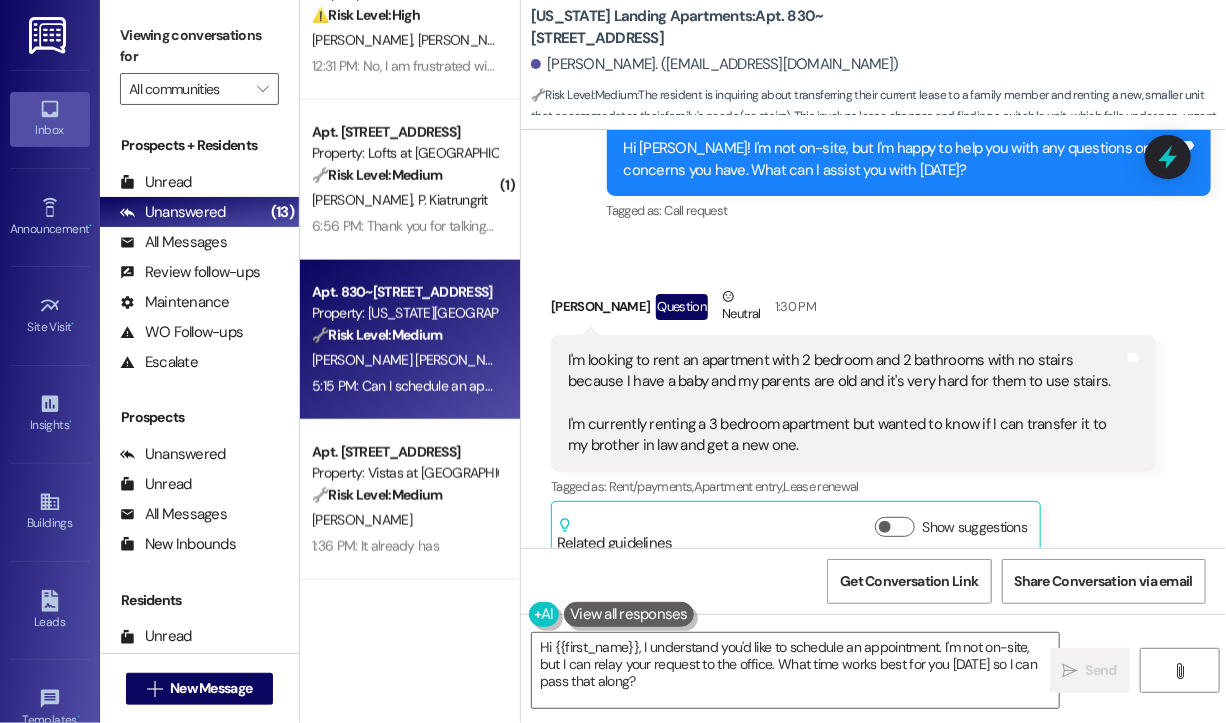 scroll, scrollTop: 936, scrollLeft: 0, axis: vertical 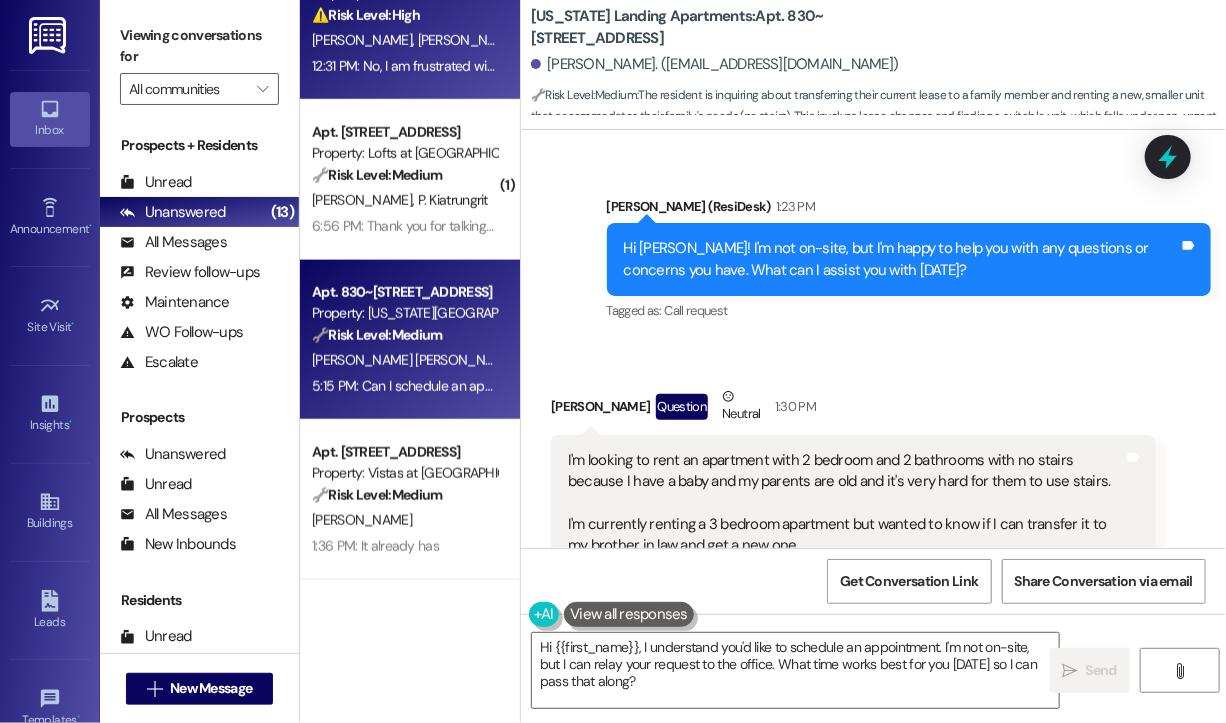 click on "12:31 PM: No, I am frustrated with the lack of communication on Wednesday when the water heater inspections were to occur.  The machine broke down early in the day and we received no communication that the inspections were cancelled.   12:31 PM: No, I am frustrated with the lack of communication on Wednesday when the water heater inspections were to occur.  The machine broke down early in the day and we received no communication that the inspections were cancelled." at bounding box center [983, 66] 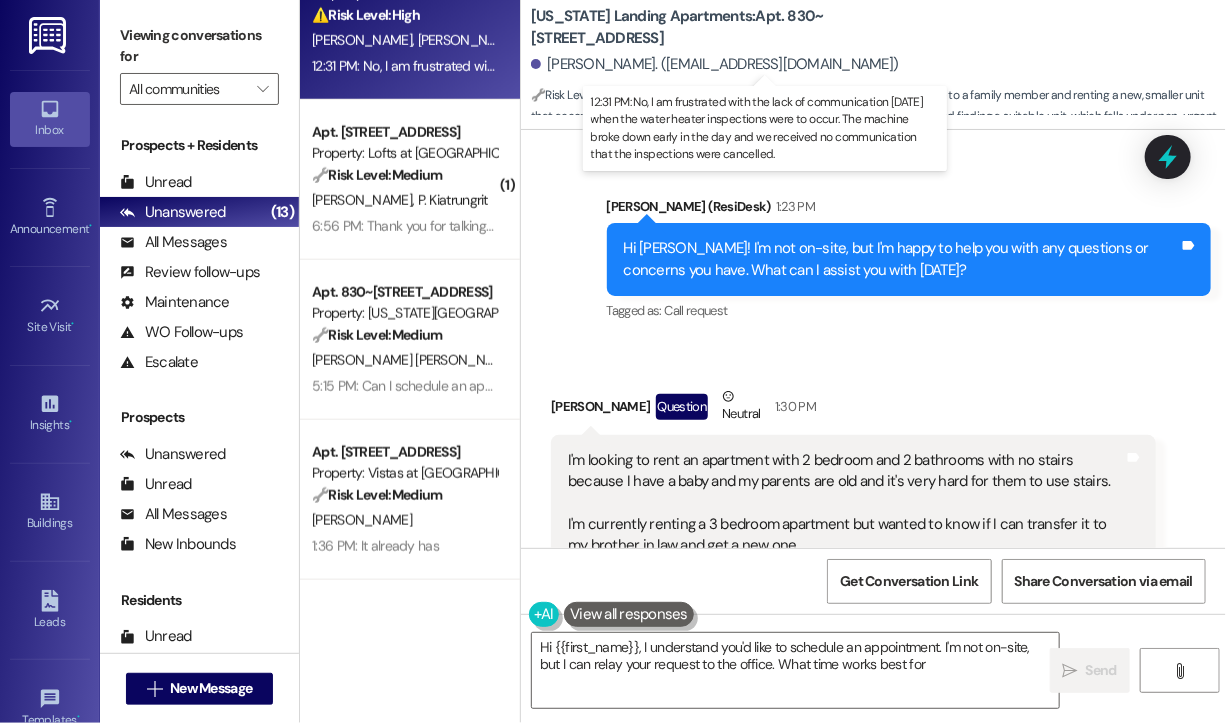 type on "Hi {{first_name}}, I understand you'd like to schedule an appointment. I'm not on-site, but I can relay your request to the office. What time works best for you" 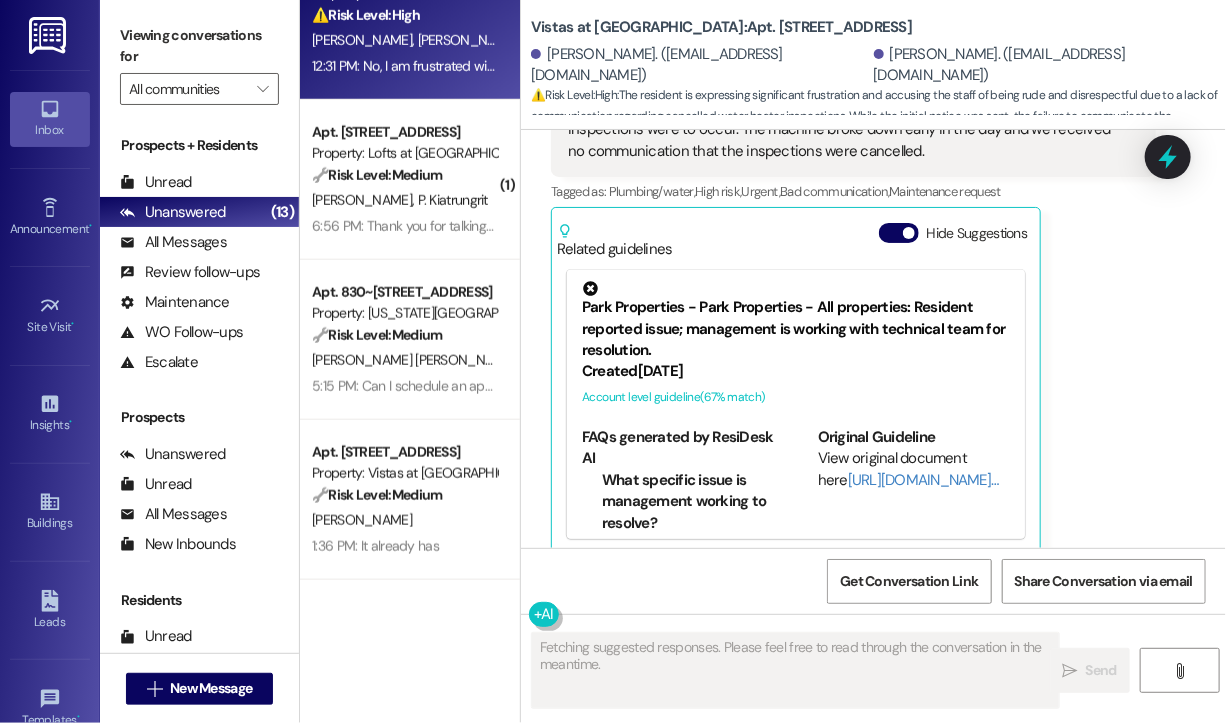 scroll, scrollTop: 4364, scrollLeft: 0, axis: vertical 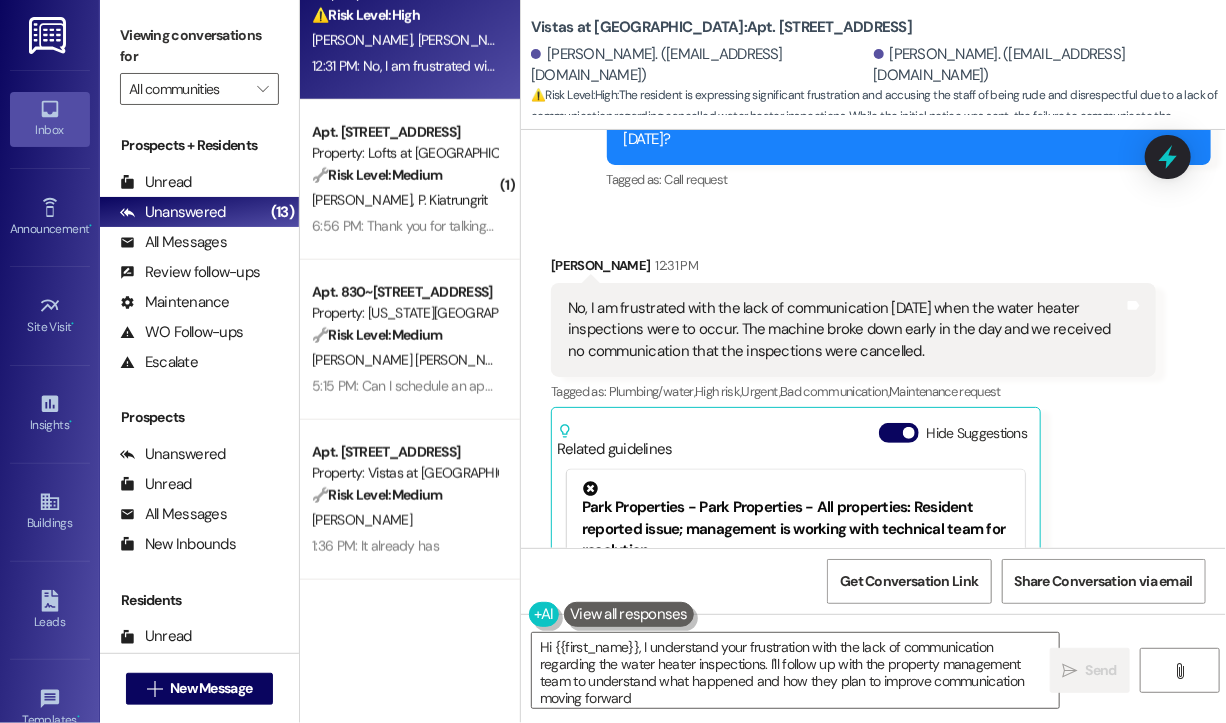 type on "Hi {{first_name}}, I understand your frustration with the lack of communication regarding the water heater inspections. I'll follow up with the property management team to understand what happened and how they plan to improve communication moving forward." 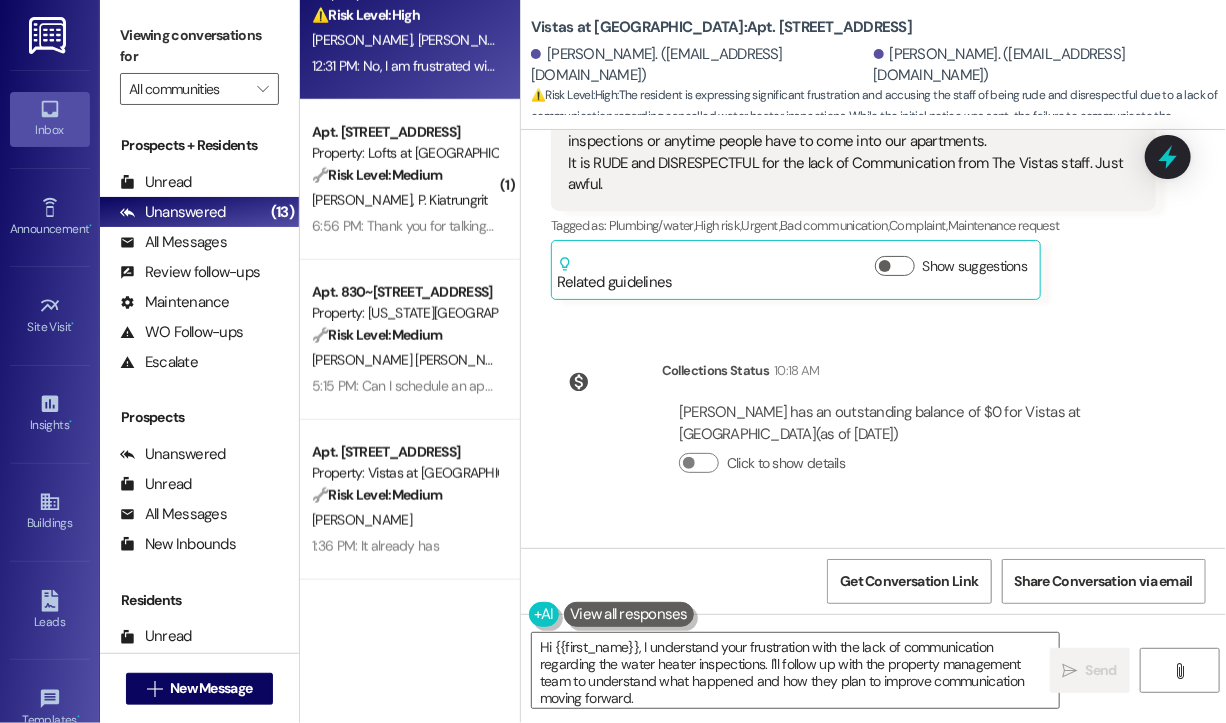 scroll, scrollTop: 3664, scrollLeft: 0, axis: vertical 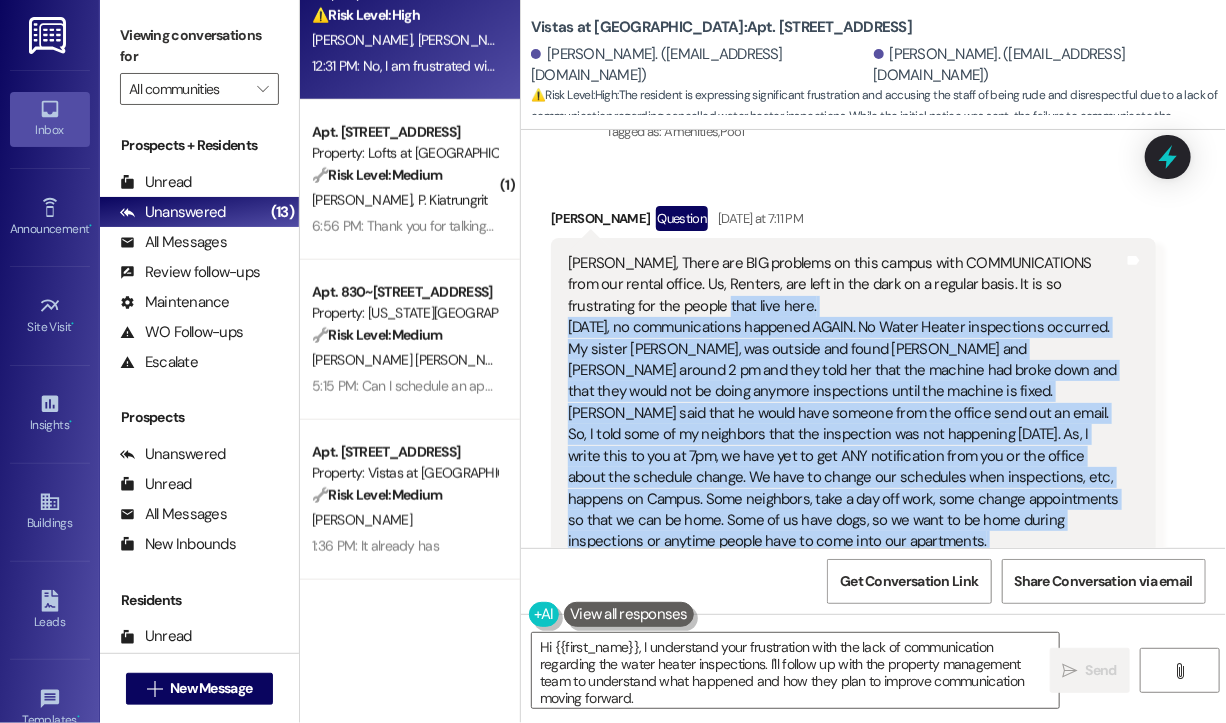 drag, startPoint x: 648, startPoint y: 365, endPoint x: 608, endPoint y: 314, distance: 64.815125 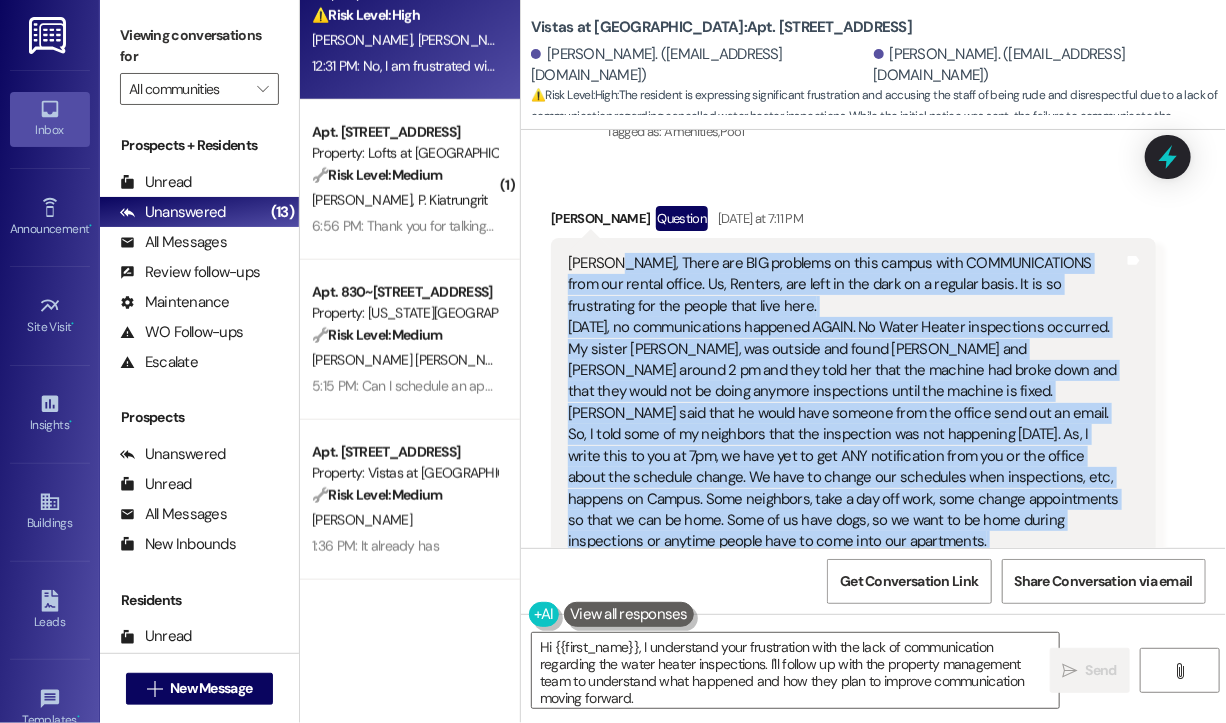 click on "Sarah, There are BIG problems on this campus with COMMUNICATIONS from our rental office.  Us, Renters, are left in the dark on a regular basis.  It is so frustrating for the people that live here.
It is RUDE and DISRESPECTFUL for the lack of Communication from The Vistas staff.  Just awful." at bounding box center [846, 424] 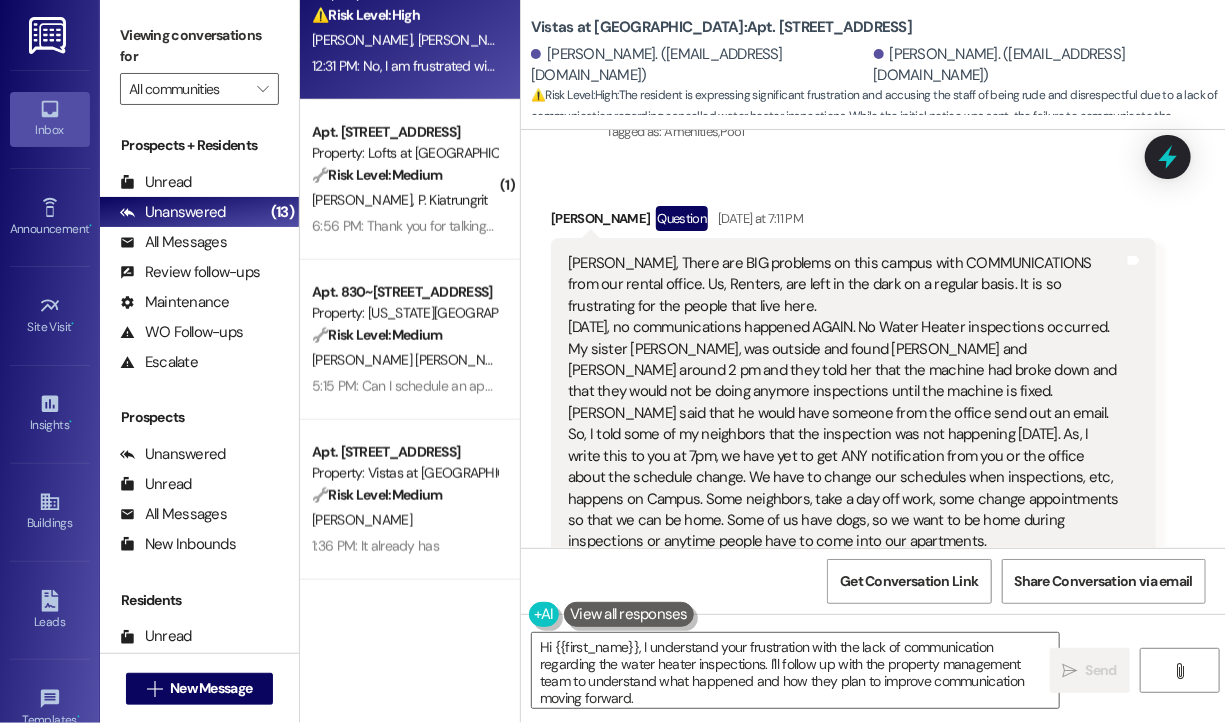 click on "Received via SMS Rebecca Crouch Question Yesterday at 7:11 PM Sarah, There are BIG problems on this campus with COMMUNICATIONS from our rental office.  Us, Renters, are left in the dark on a regular basis.  It is so frustrating for the people that live here.
It is RUDE and DISRESPECTFUL for the lack of Communication from The Vistas staff.  Just awful. Tags and notes Tagged as:   Plumbing/water ,  Click to highlight conversations about Plumbing/water High risk ,  Click to highlight conversations about High risk Urgent ,  Click to highlight conversations about Urgent Bad communication ,  Click to highlight conversations about Bad communication Complaint ,  Click to highlight conversations about Complaint Maintenance request Click to highlight conversations about Maintenance request  Related guidelines Show suggestions" at bounding box center (873, 438) 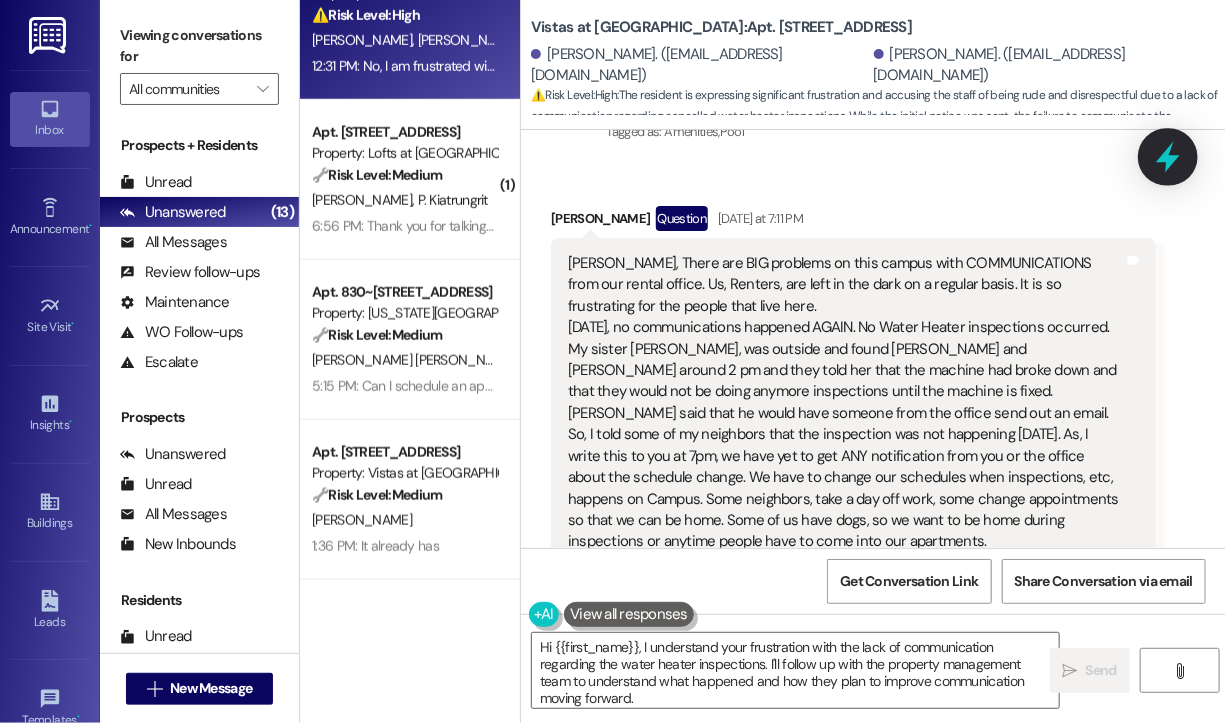 click 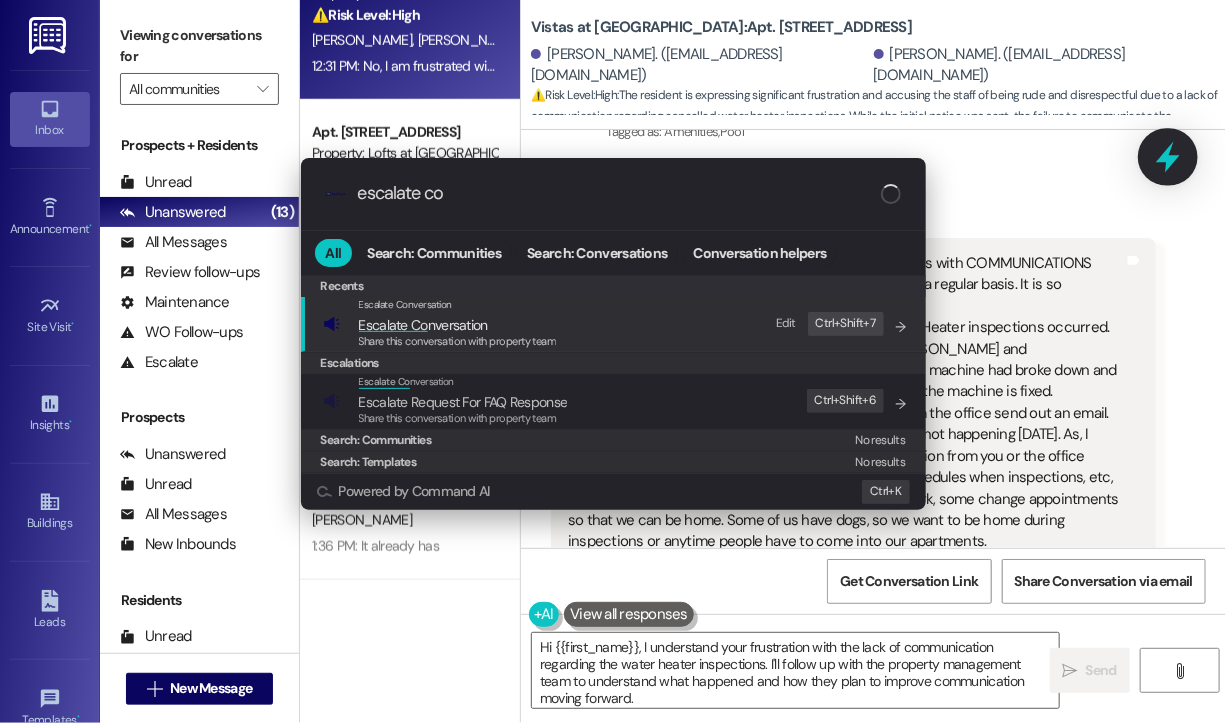type on "escalate con" 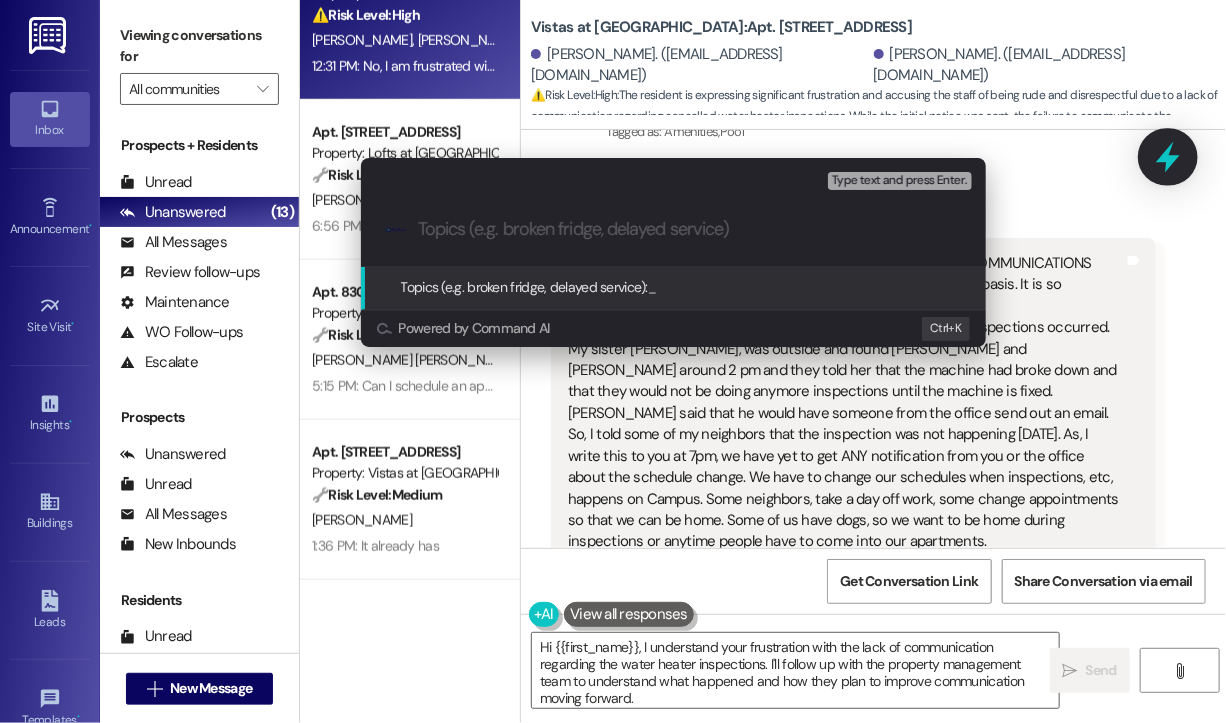 type on "Ongoing Communication Issues & Missed Water Heater Inspection – Resident Concern" 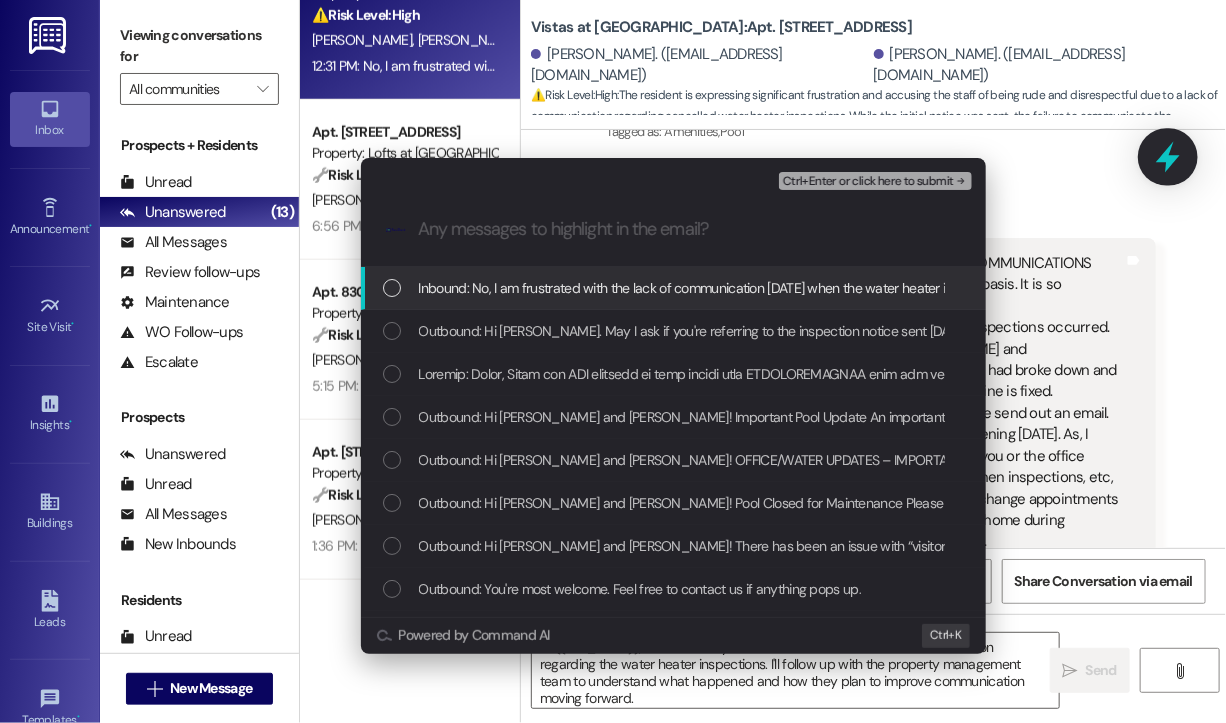 scroll, scrollTop: 0, scrollLeft: 0, axis: both 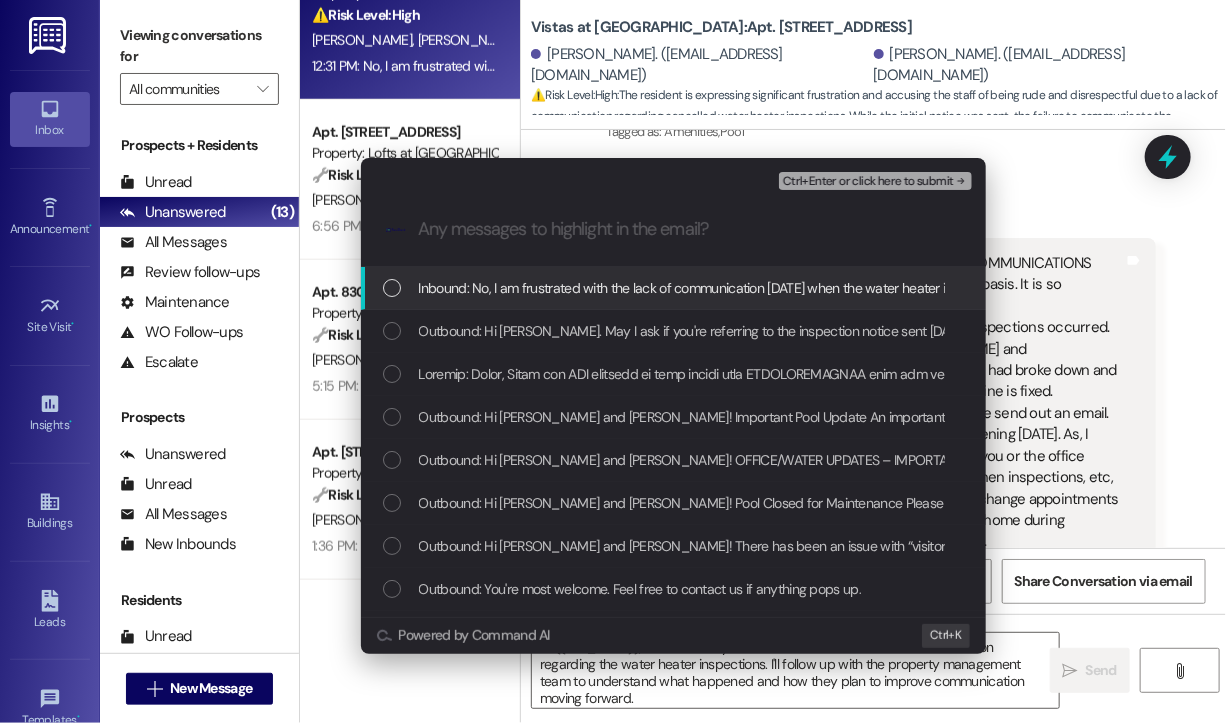 click on "Inbound: No, I am frustrated with the lack of communication on Wednesday when the water heater inspections were to occur.  The machine broke down early in the day and we received no communication that the inspections were cancelled." at bounding box center [1092, 288] 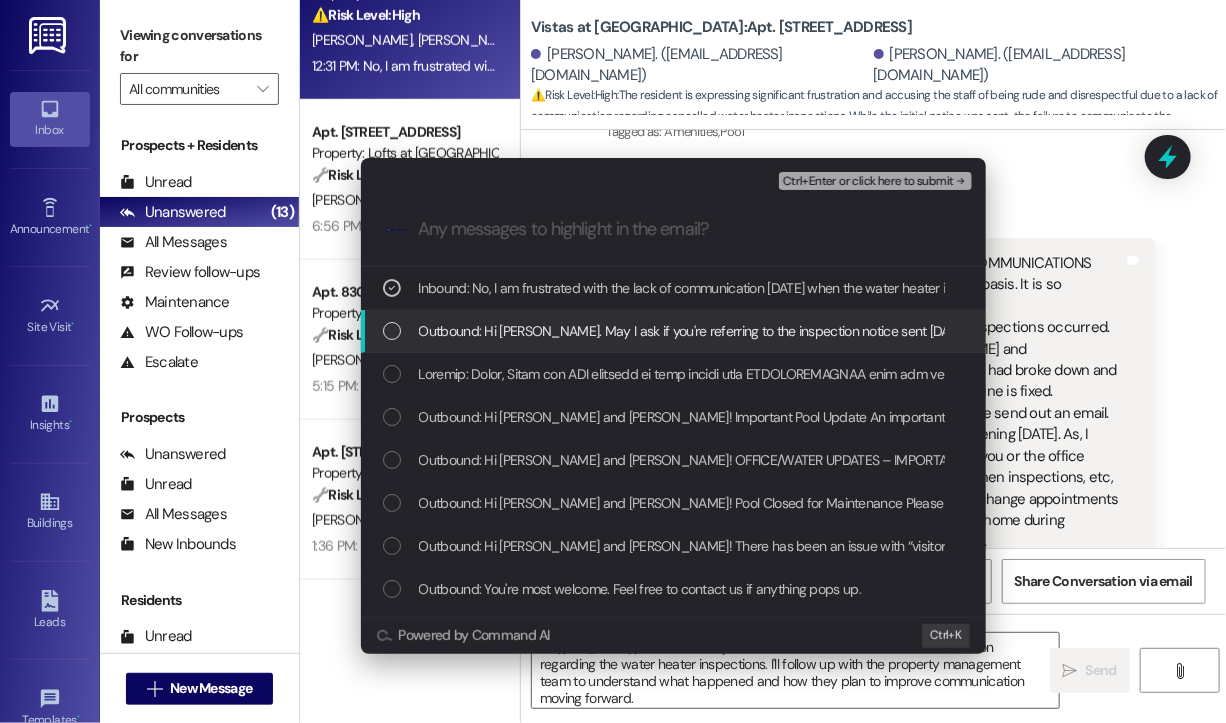 click on "Outbound: Hi Rebecca. May I ask if you're referring to the inspection notice sent on Tuesday, July 15th?" at bounding box center (714, 331) 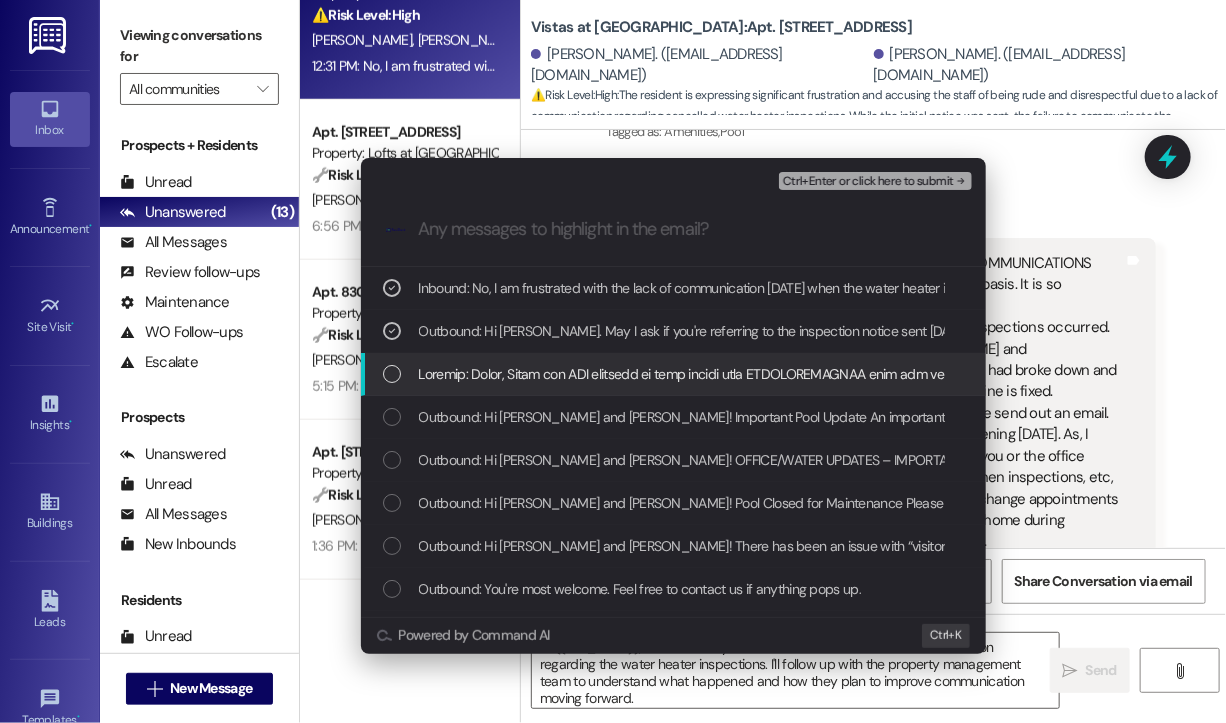 click at bounding box center (3681, 374) 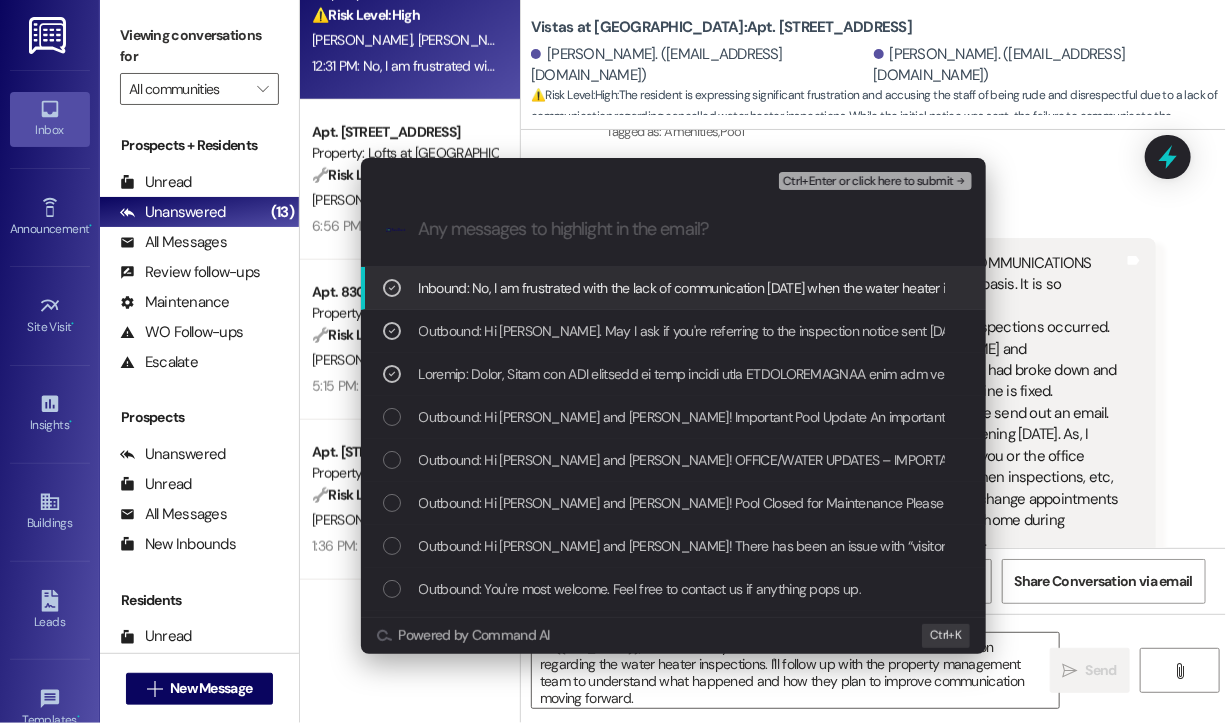 click on "Ctrl+Enter or click here to submit" at bounding box center [868, 182] 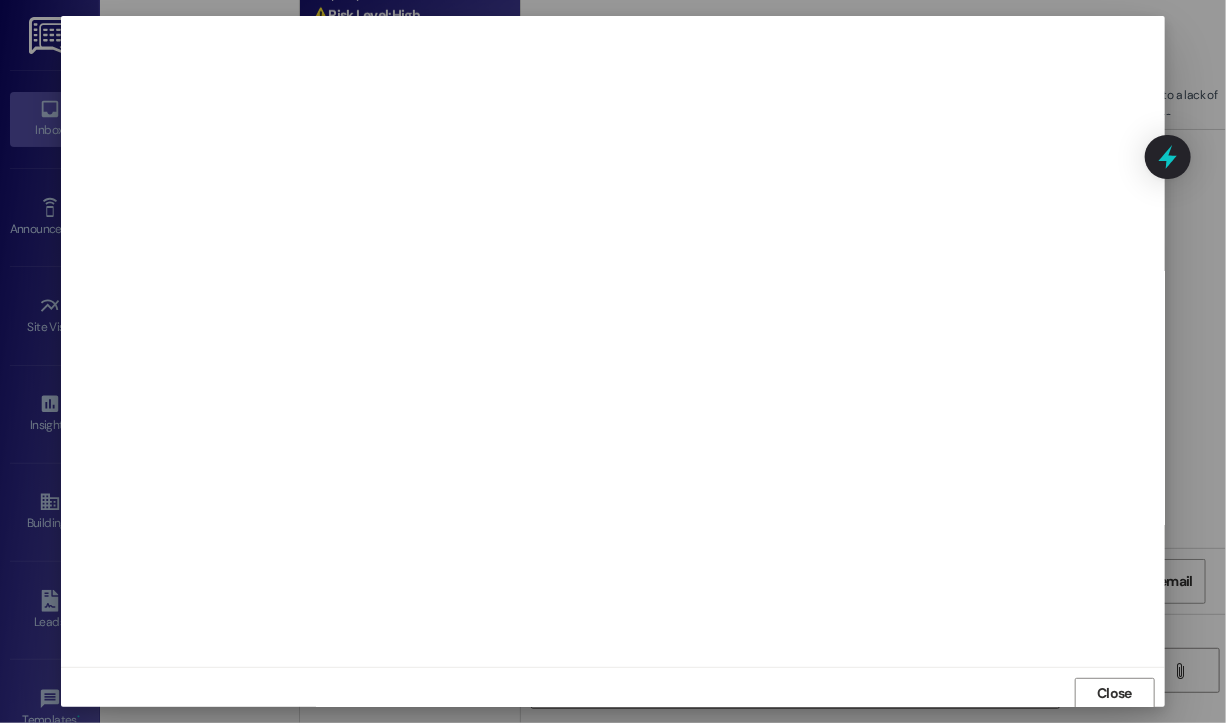 scroll, scrollTop: 2, scrollLeft: 0, axis: vertical 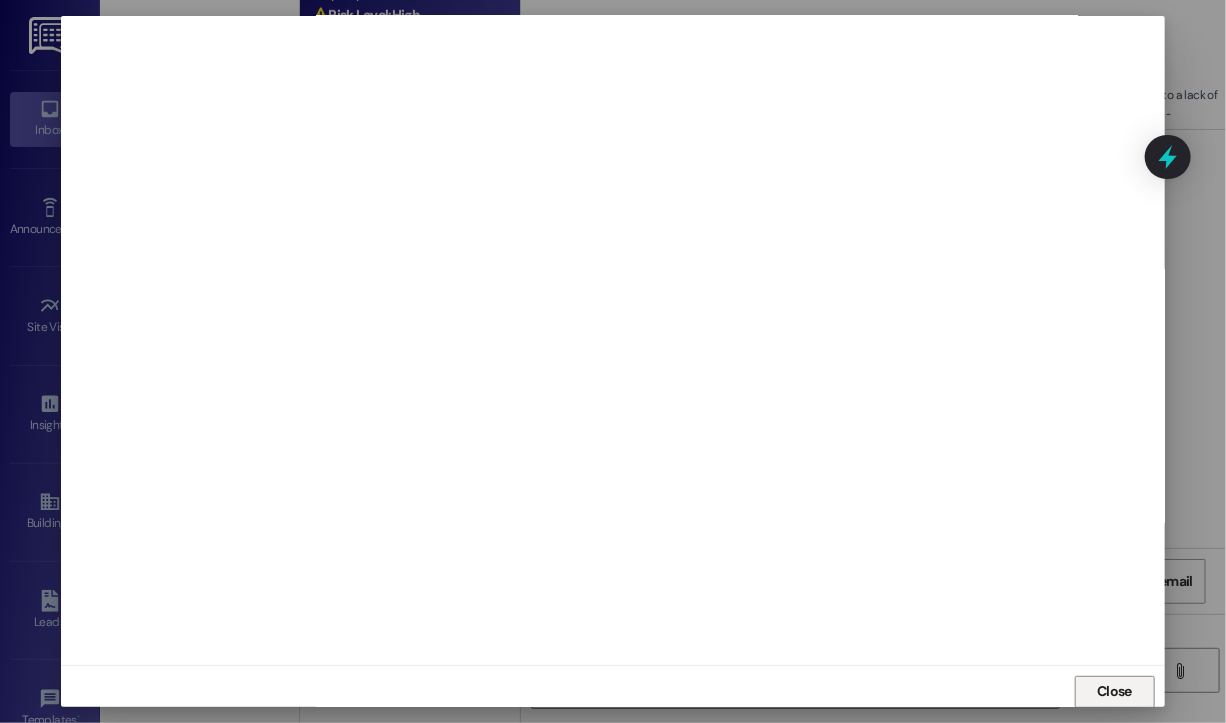 click on "Close" at bounding box center [1114, 691] 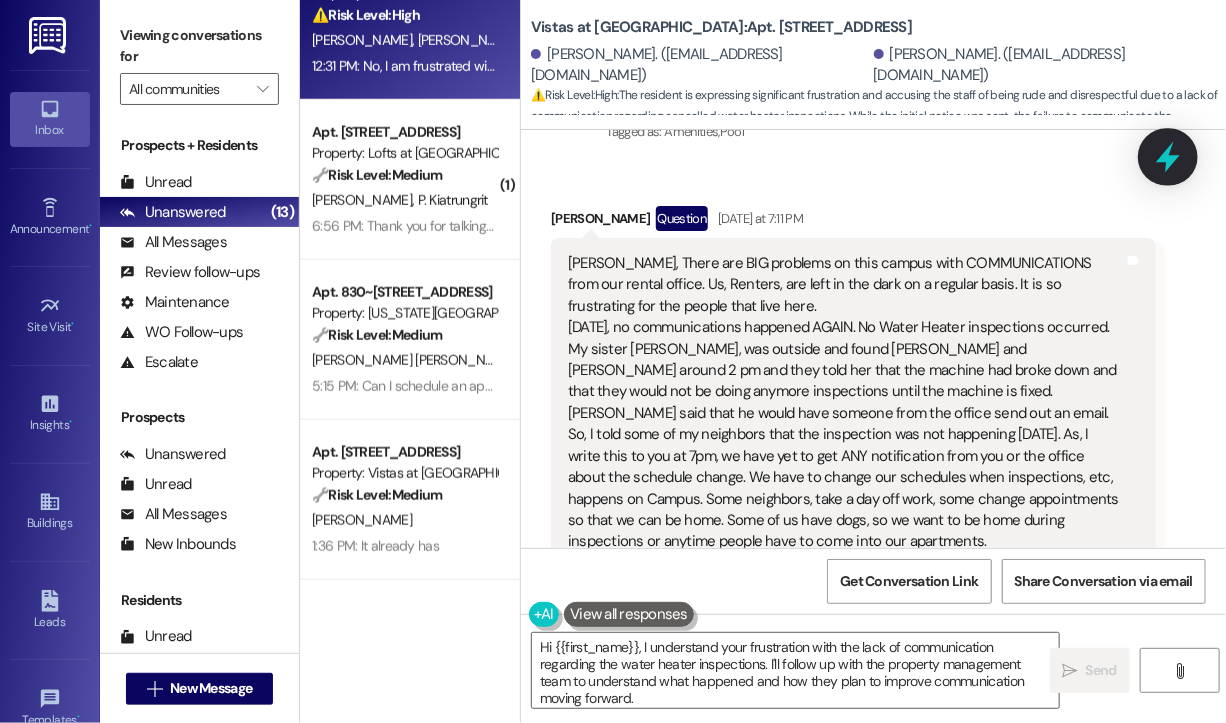 click 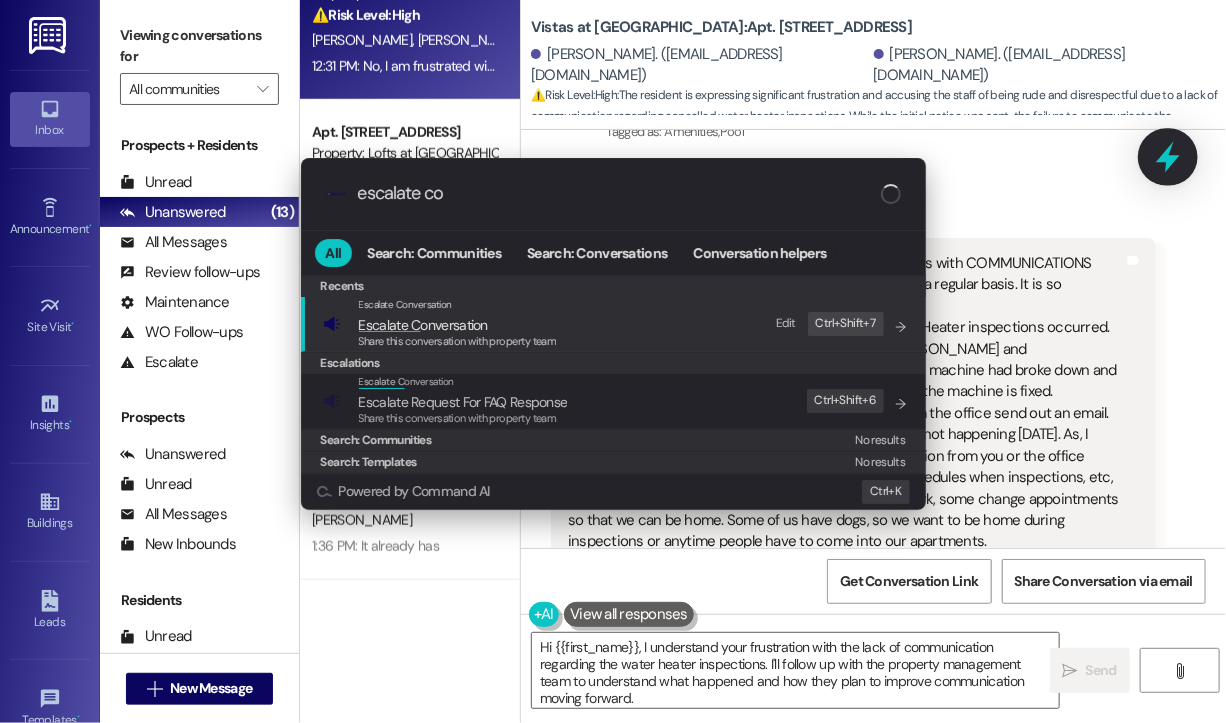 type on "escalate con" 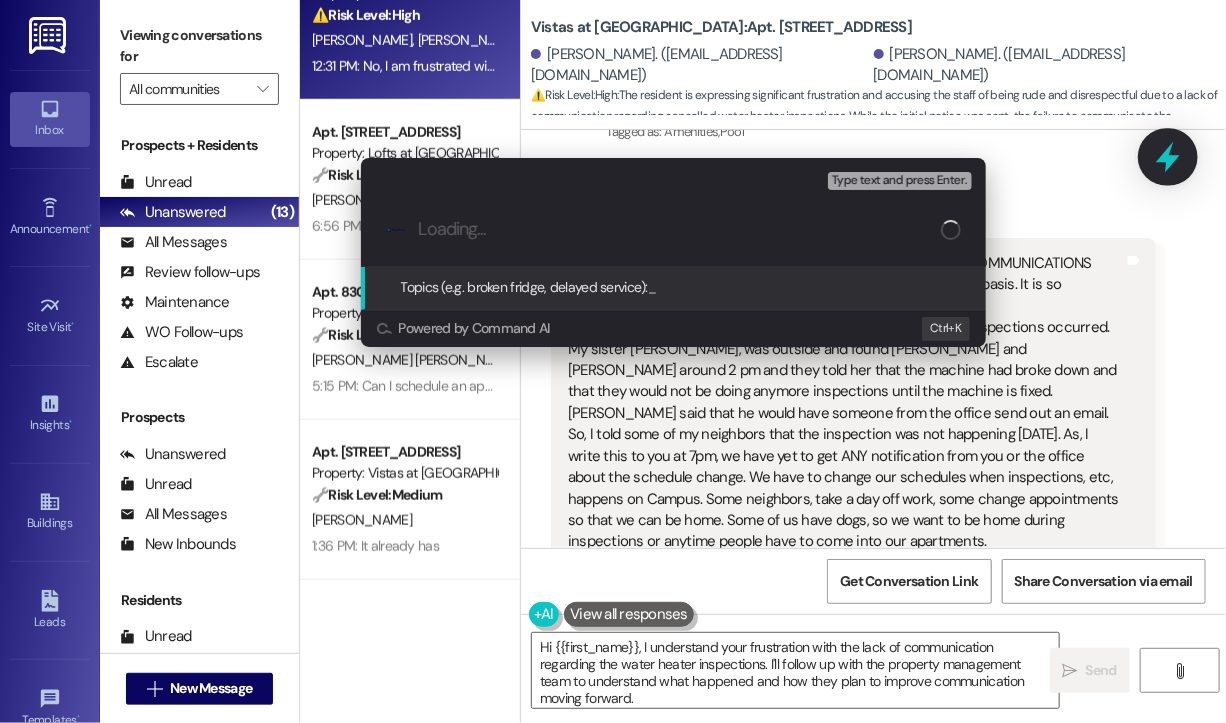 paste on "Ongoing Communication Issues & Missed Water Heater Inspection – Resident Concern" 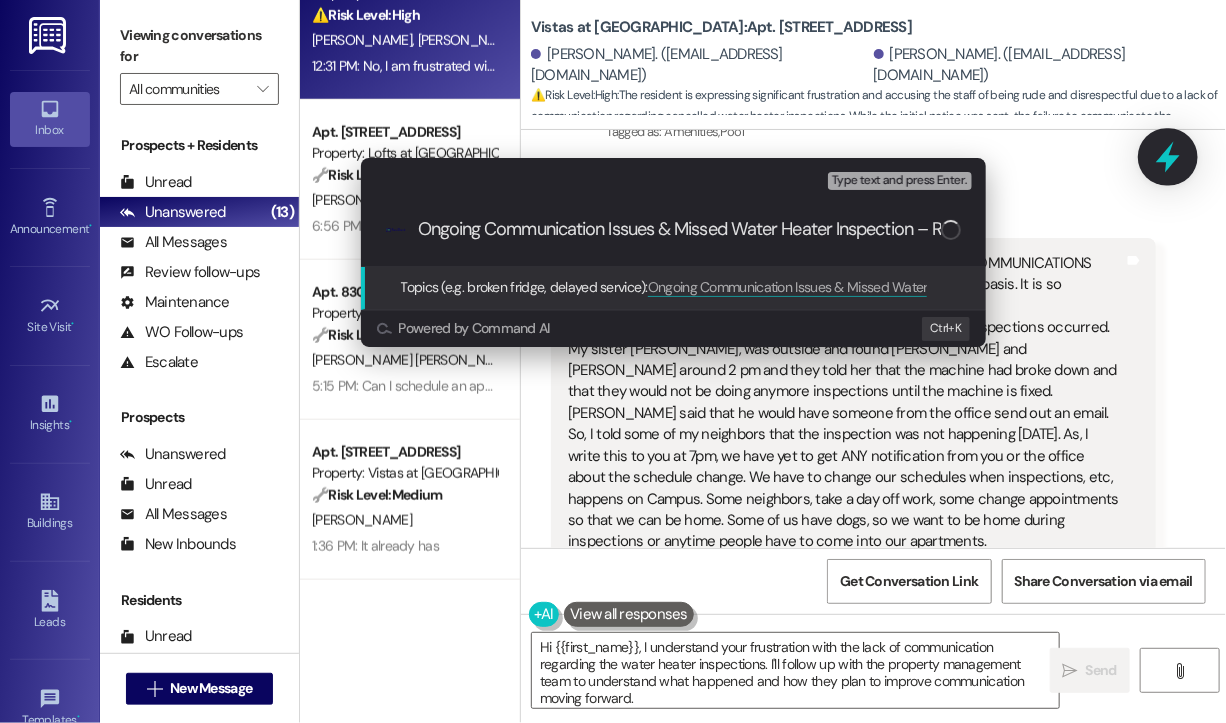scroll, scrollTop: 0, scrollLeft: 0, axis: both 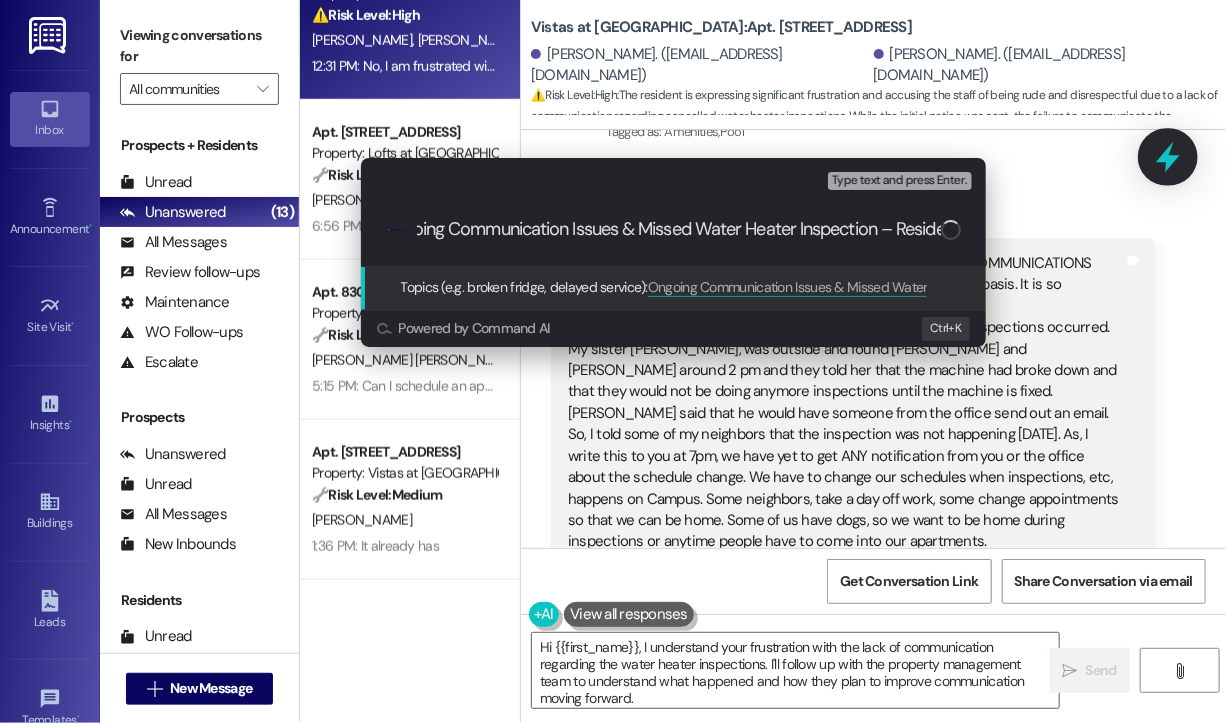 type 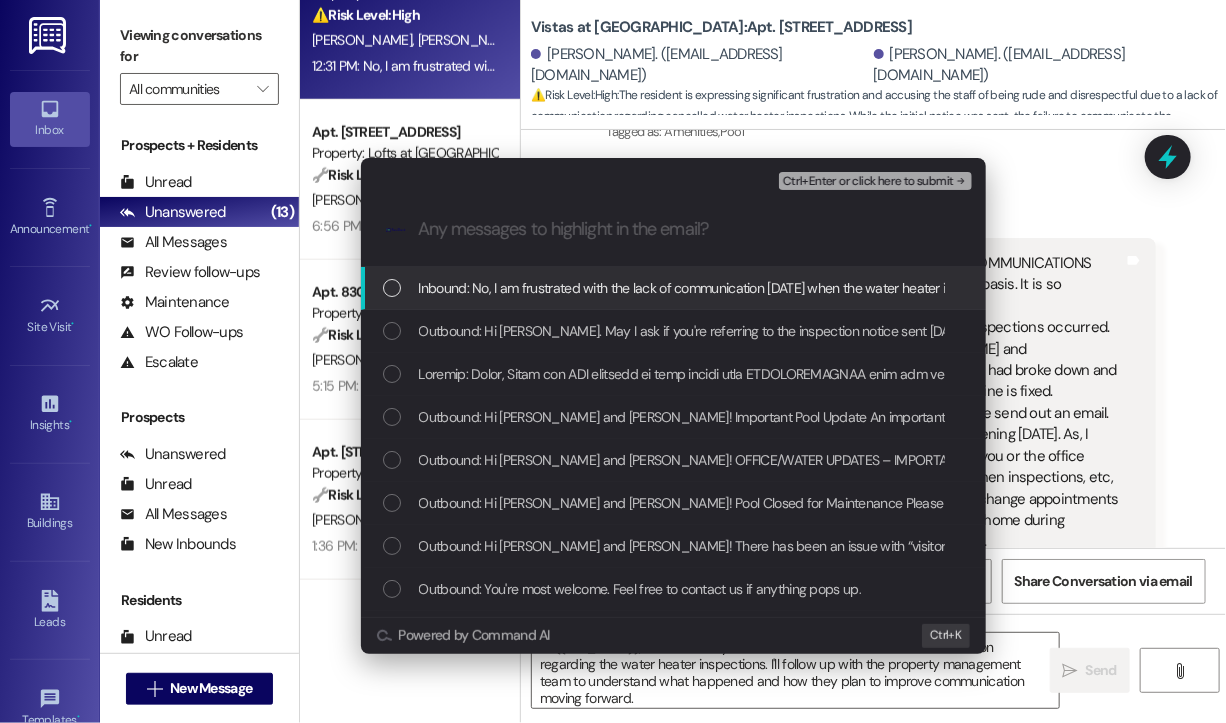 click on "Inbound: No, I am frustrated with the lack of communication on Wednesday when the water heater inspections were to occur.  The machine broke down early in the day and we received no communication that the inspections were cancelled." at bounding box center [1092, 288] 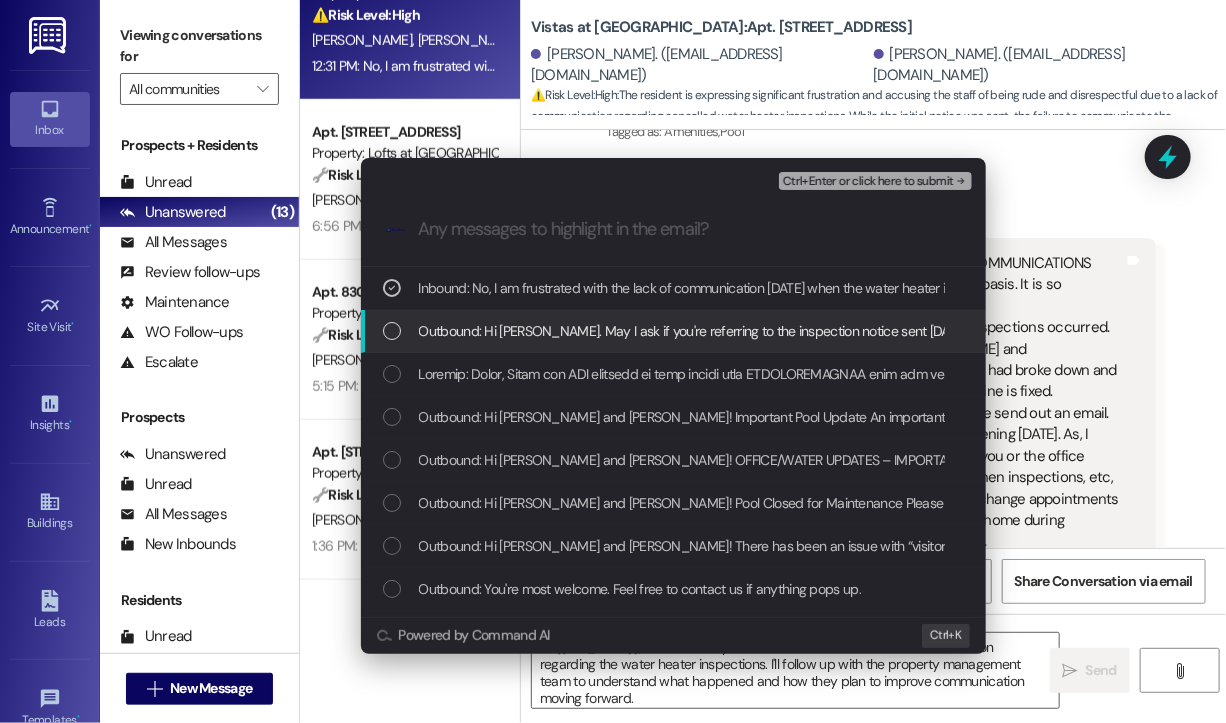 click on "Outbound: Hi Rebecca. May I ask if you're referring to the inspection notice sent on Tuesday, July 15th?" at bounding box center [714, 331] 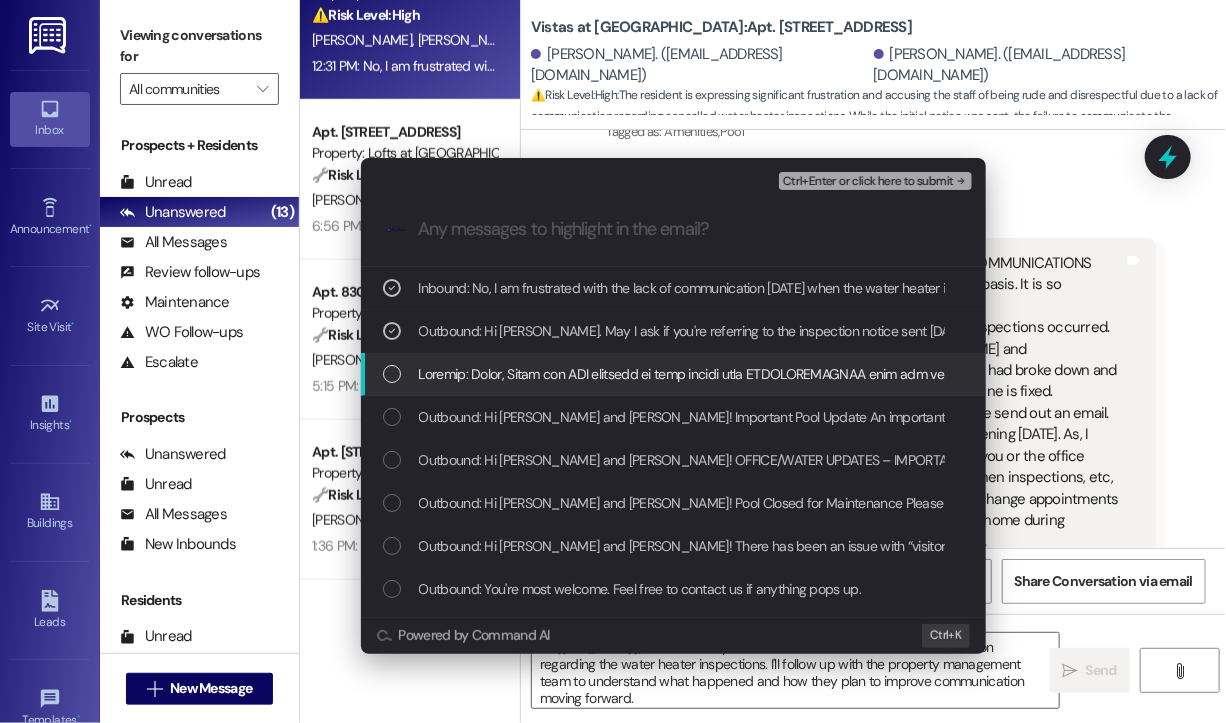 click at bounding box center (3681, 374) 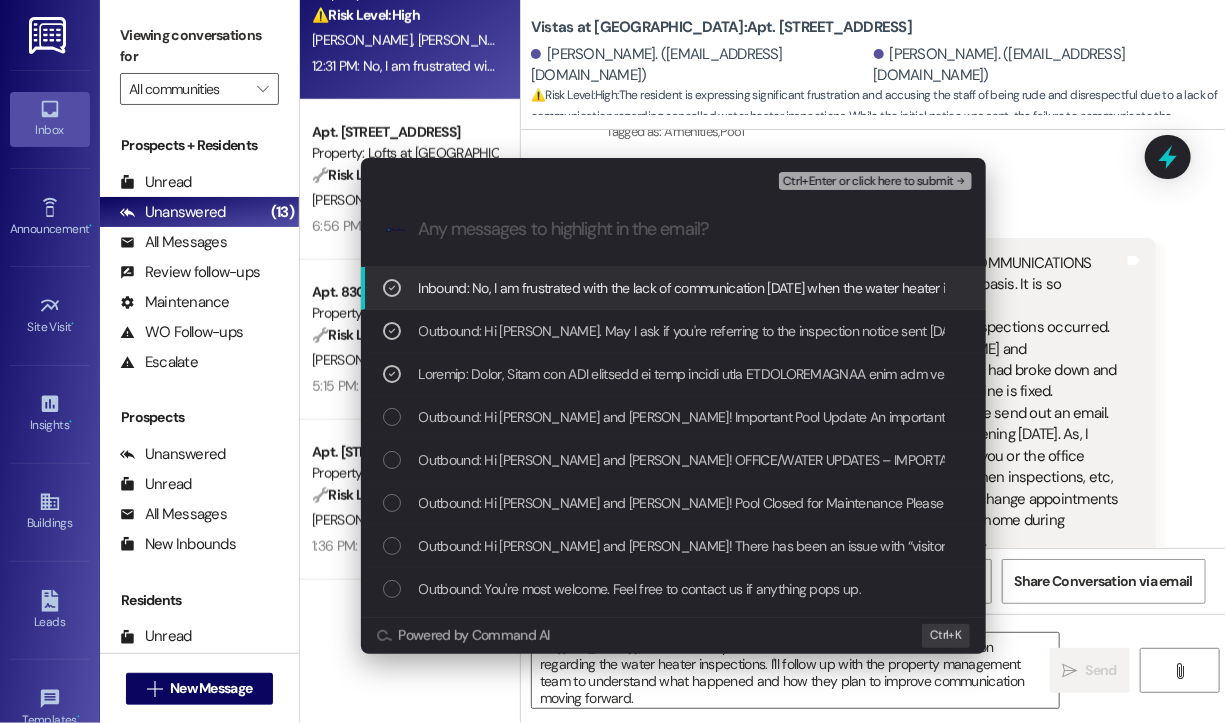 click on "Ctrl+Enter or click here to submit" at bounding box center [868, 182] 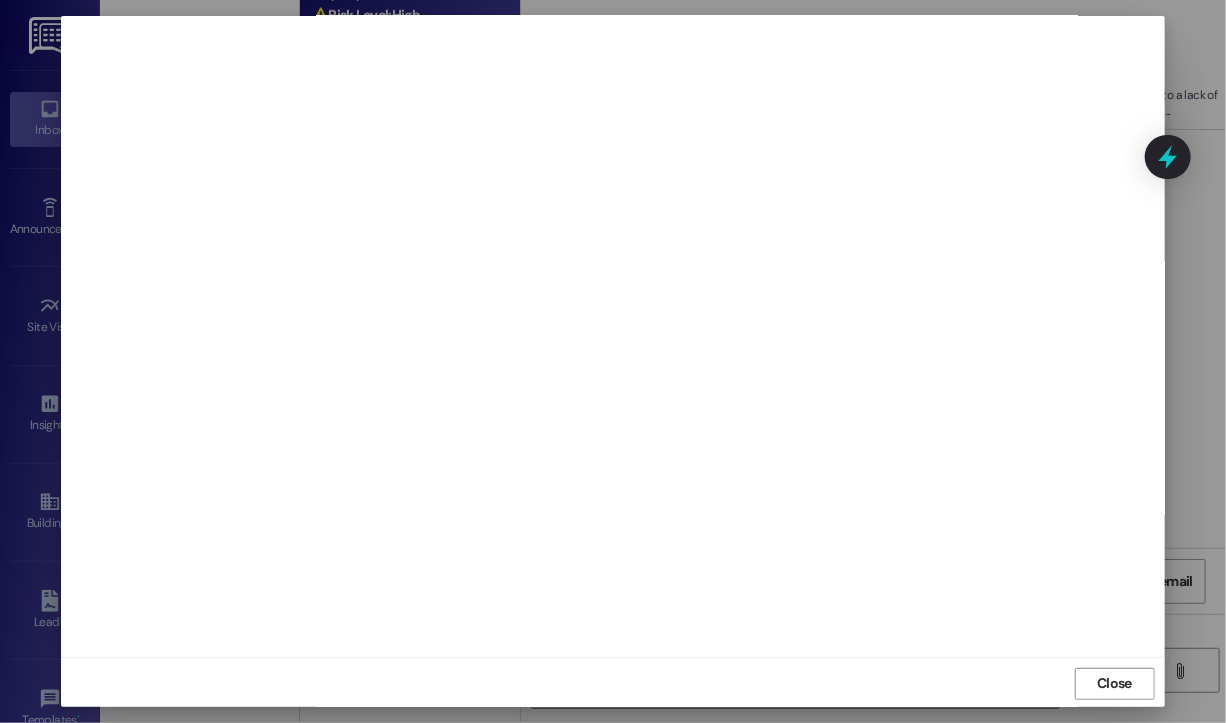 scroll, scrollTop: 12, scrollLeft: 0, axis: vertical 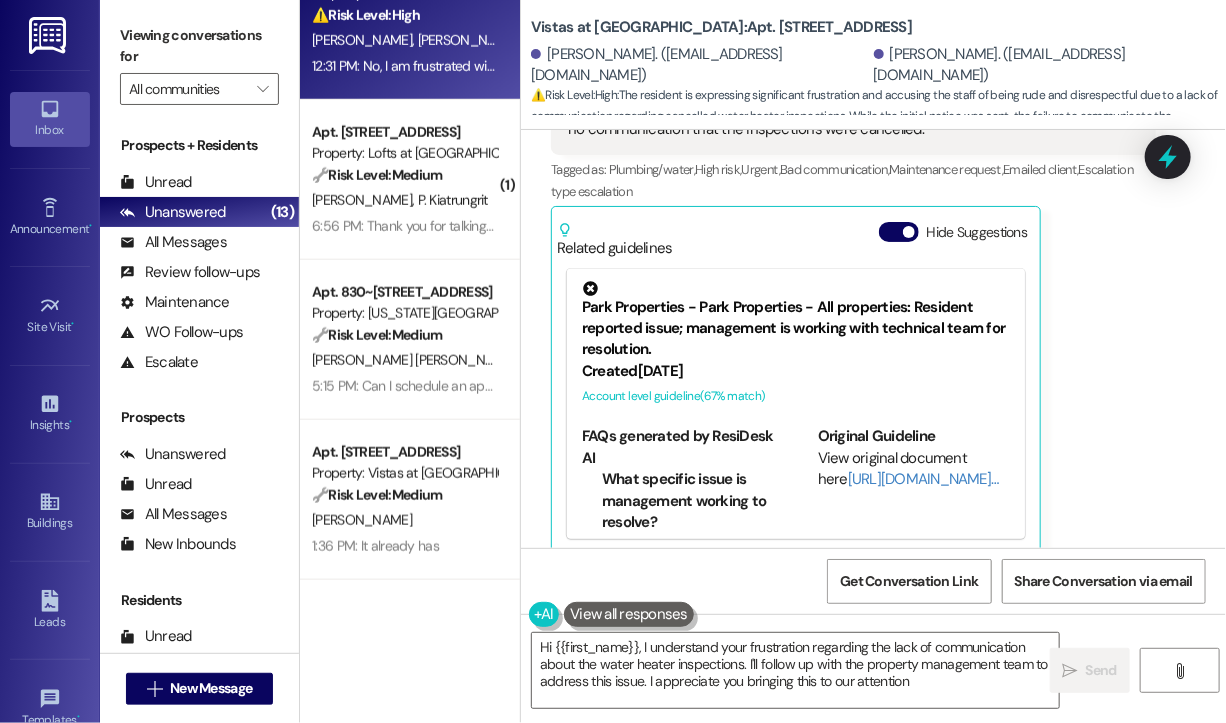type on "Hi {{first_name}}, I understand your frustration regarding the lack of communication about the water heater inspections. I'll follow up with the property management team to address this issue. I appreciate you bringing this to our attention." 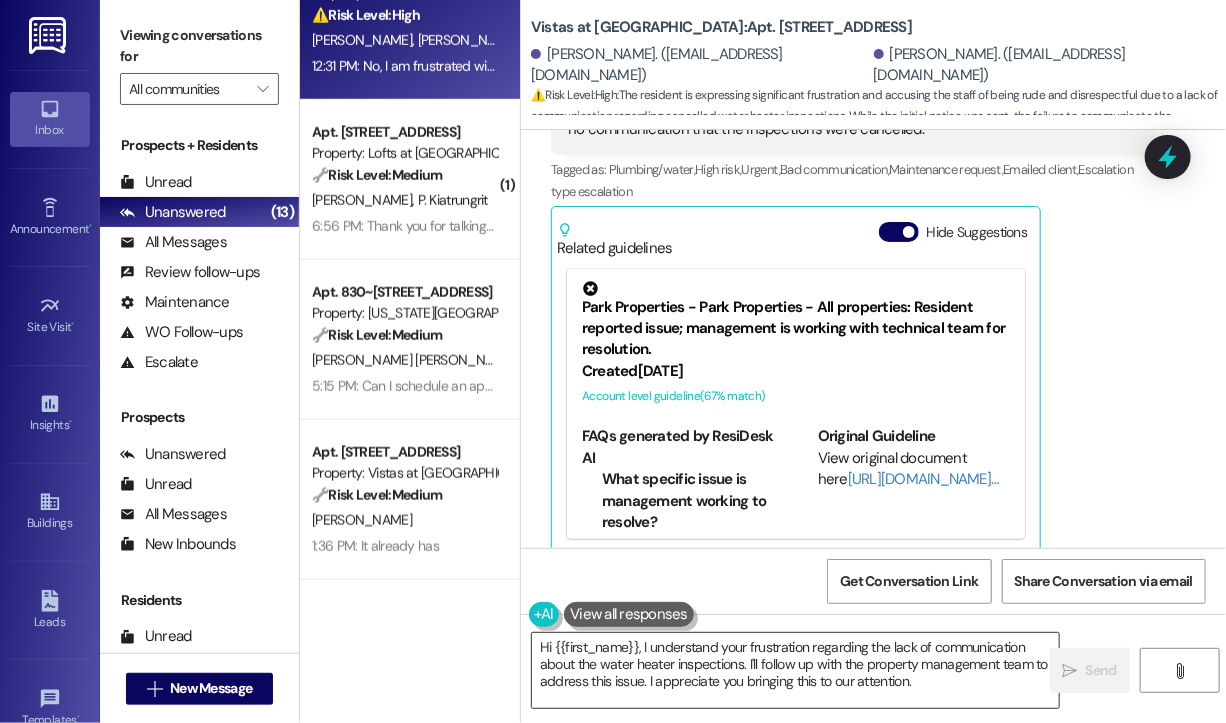 click on "Hi {{first_name}}, I understand your frustration regarding the lack of communication about the water heater inspections. I'll follow up with the property management team to address this issue. I appreciate you bringing this to our attention." at bounding box center [795, 670] 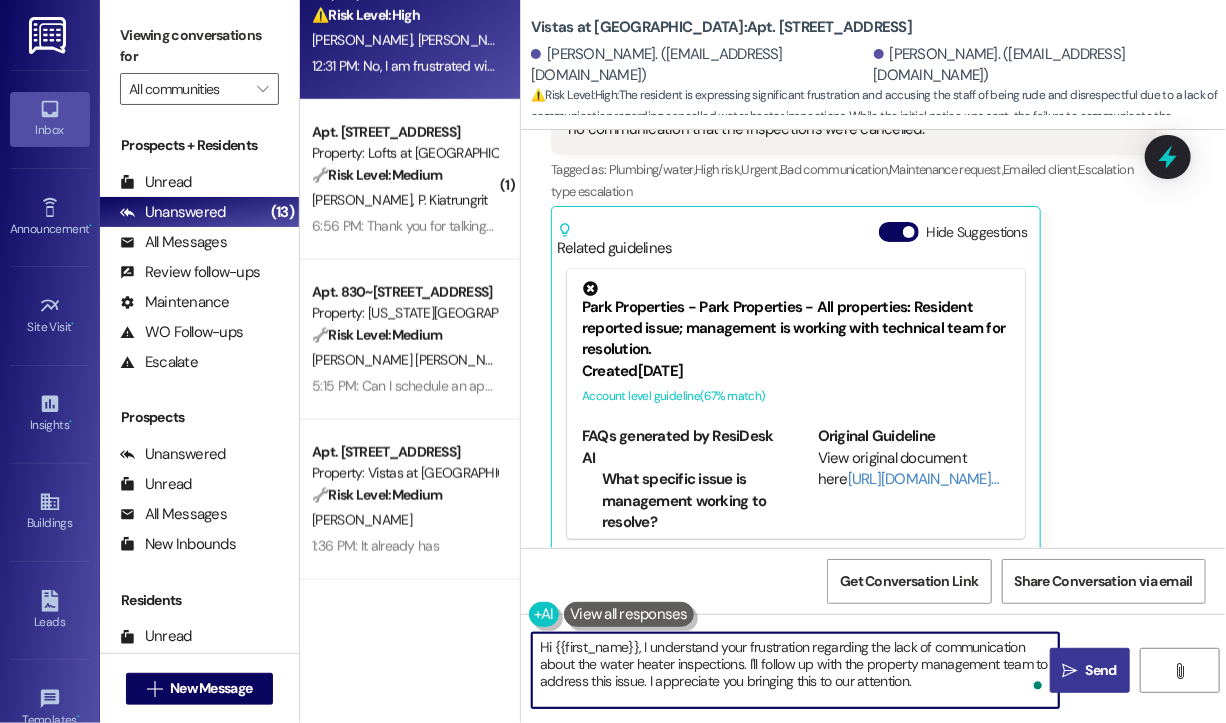 click on " Send" at bounding box center [1090, 670] 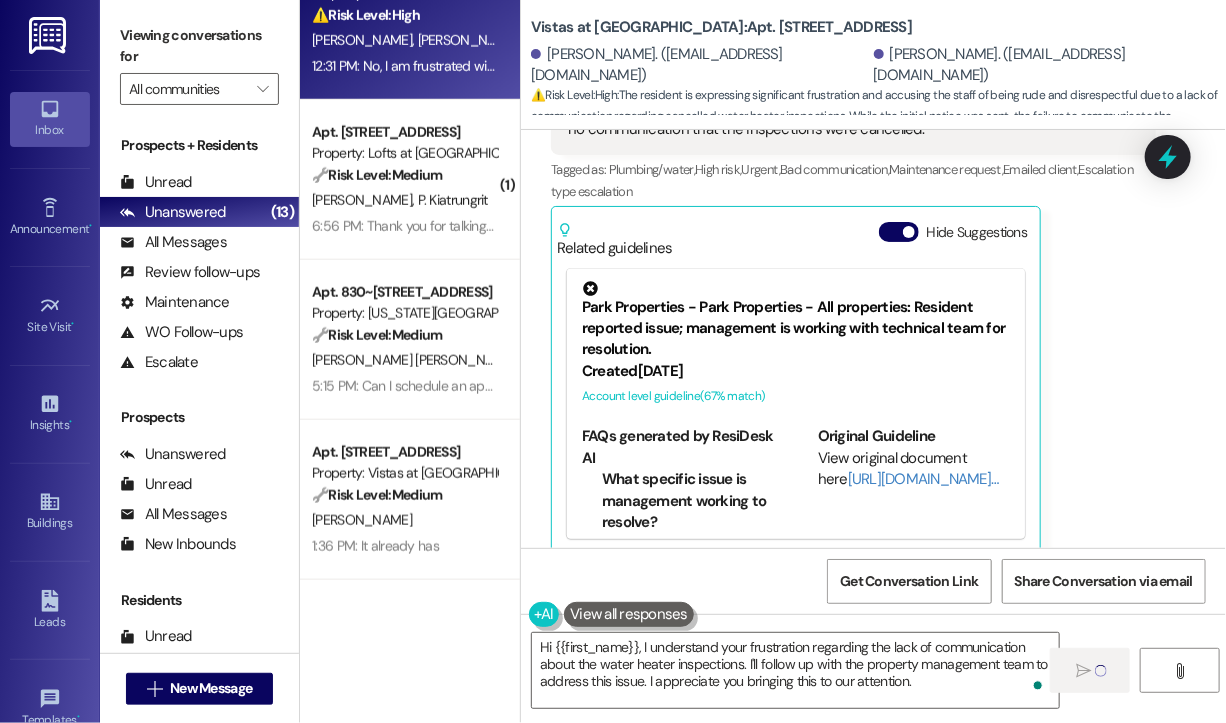 type 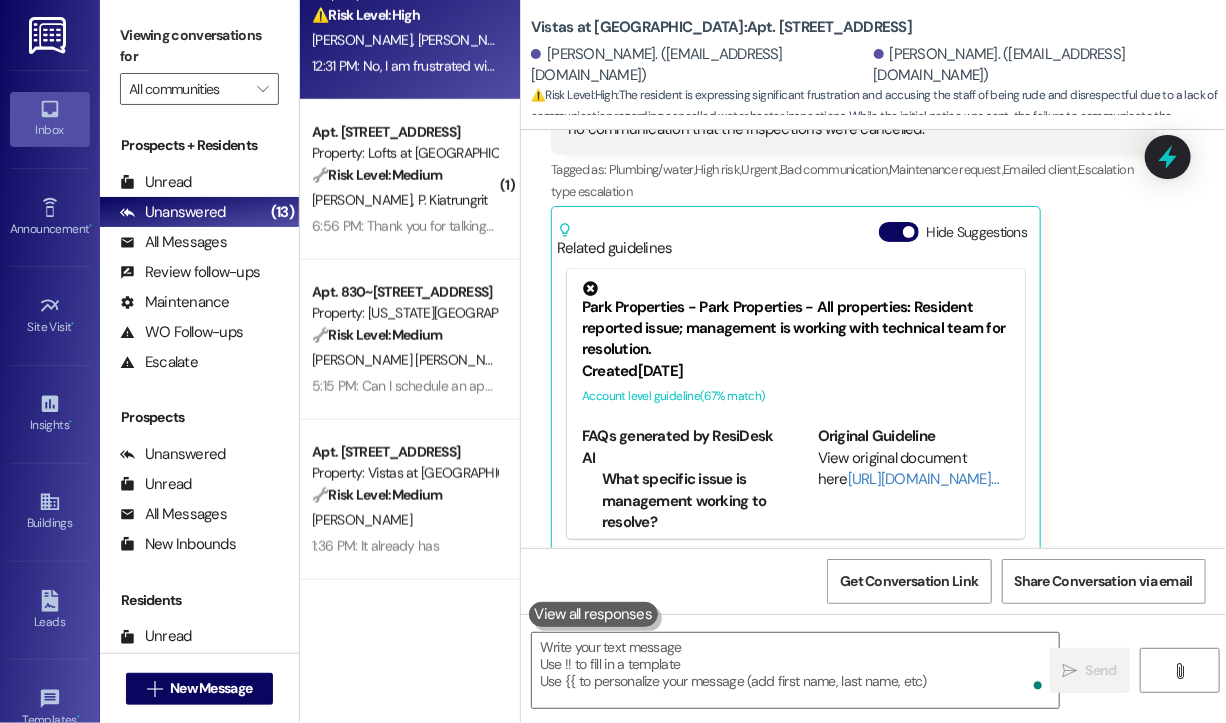 scroll, scrollTop: 4585, scrollLeft: 0, axis: vertical 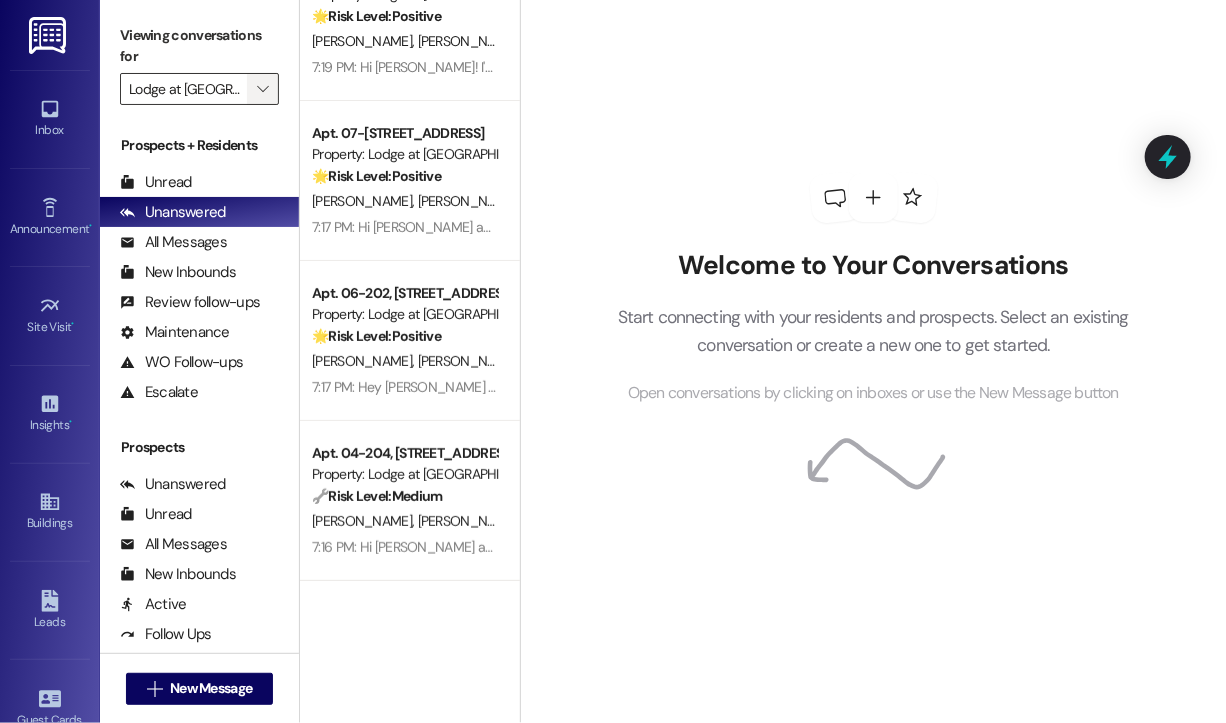 click on "" at bounding box center [262, 89] 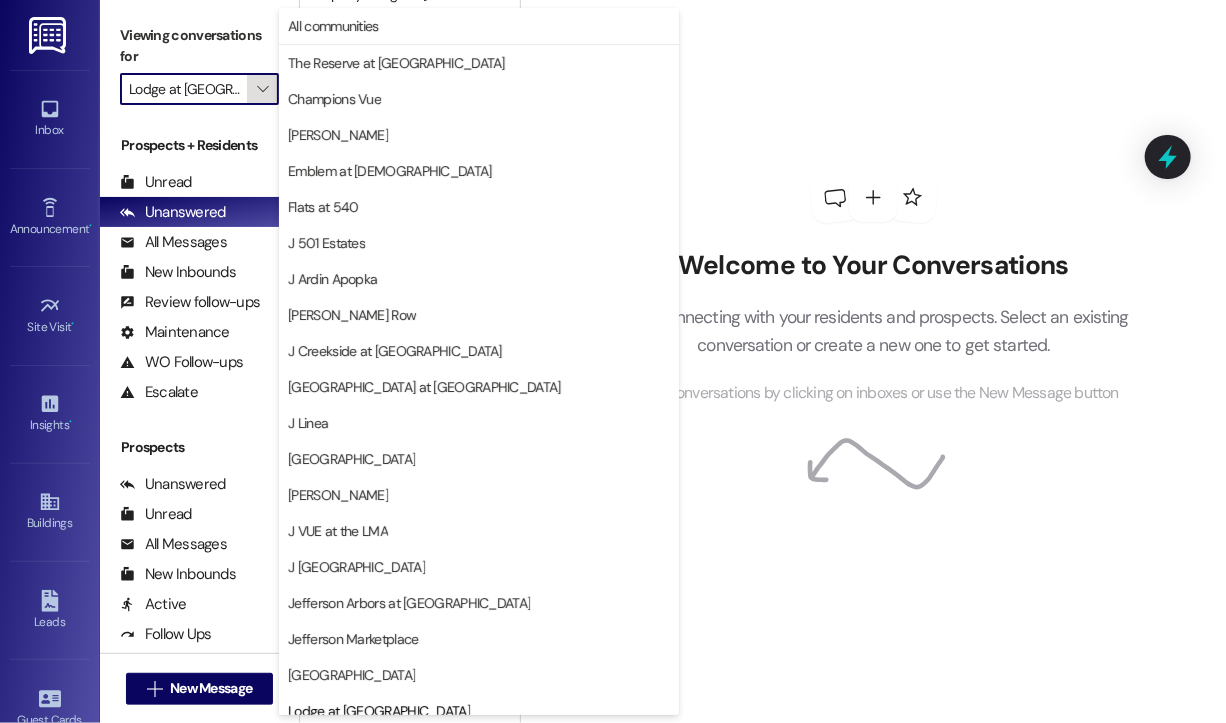 scroll, scrollTop: 0, scrollLeft: 29, axis: horizontal 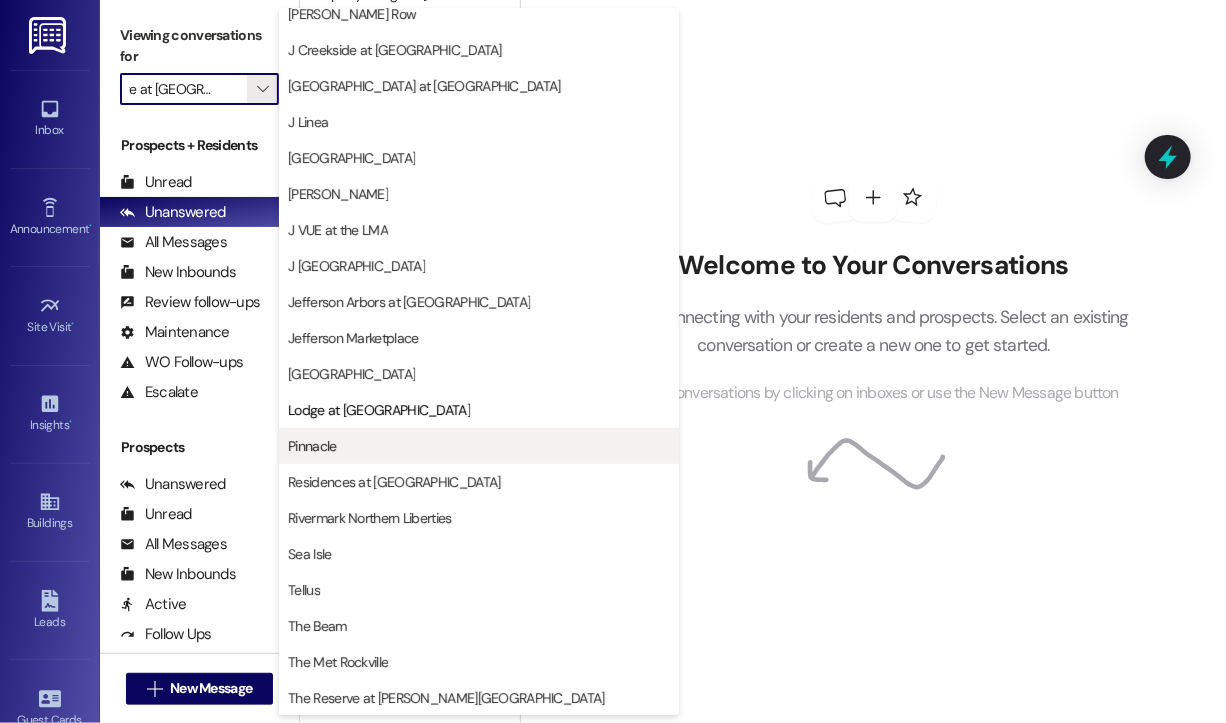 click on "Pinnacle" at bounding box center [479, 446] 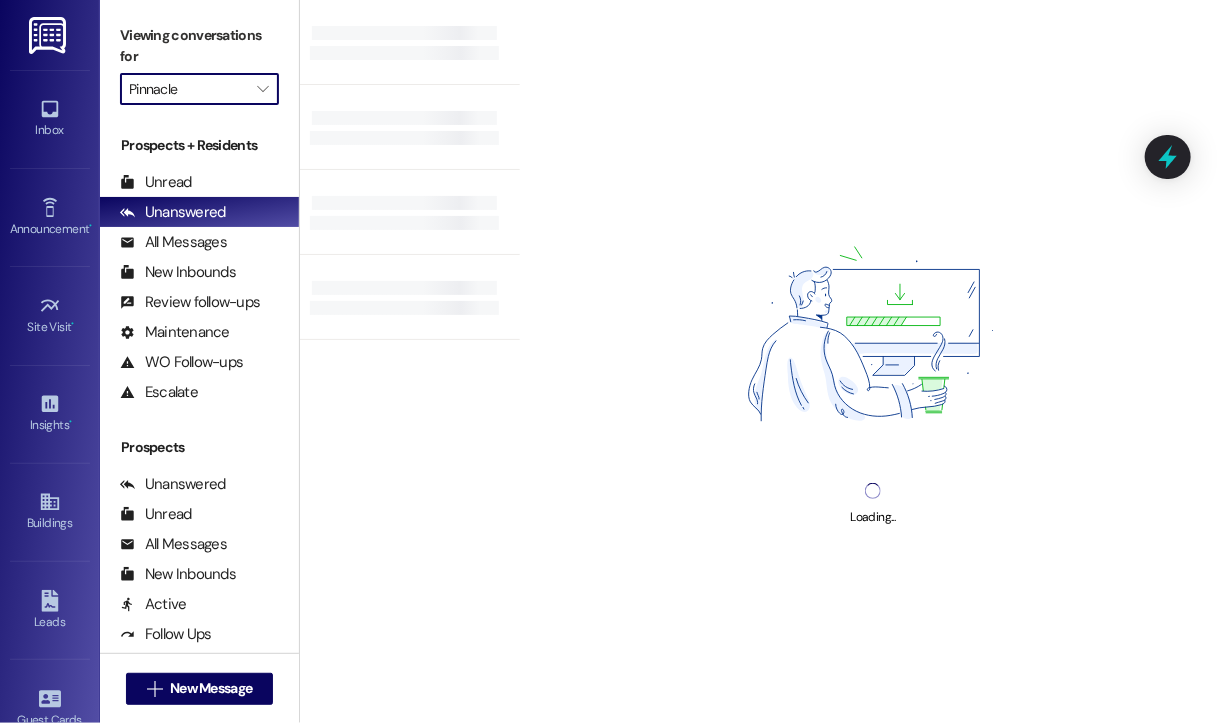 scroll, scrollTop: 0, scrollLeft: 0, axis: both 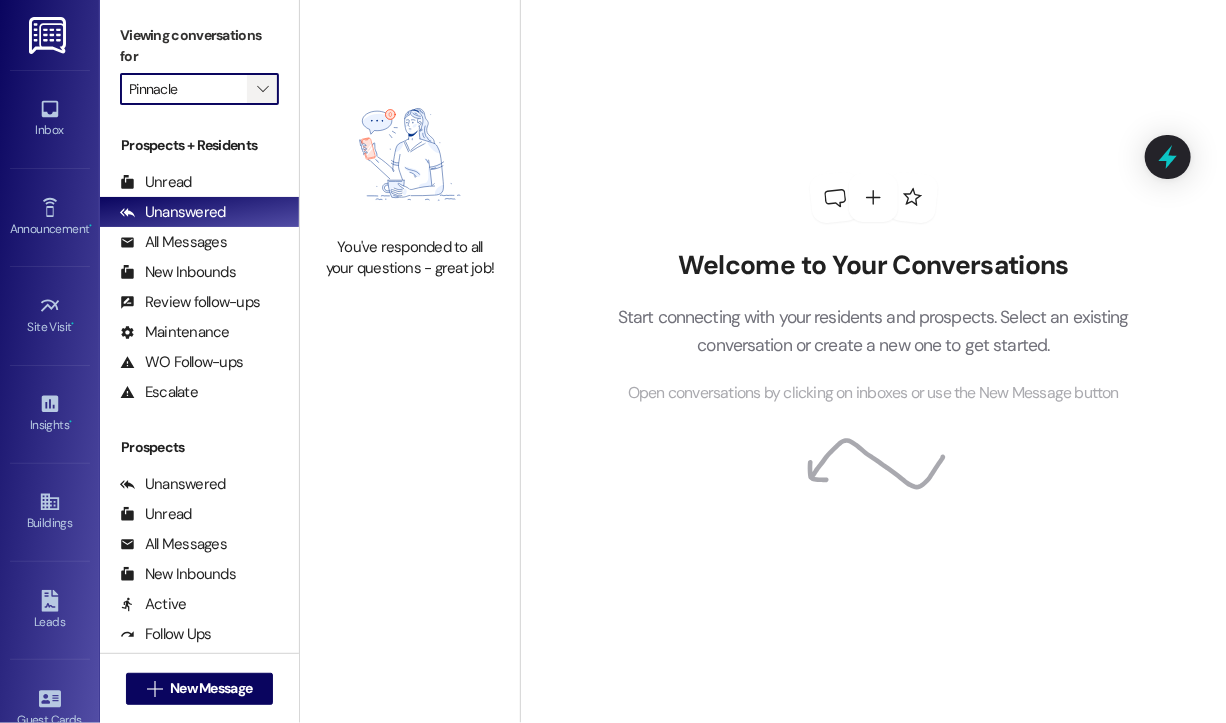 click on "" at bounding box center (262, 89) 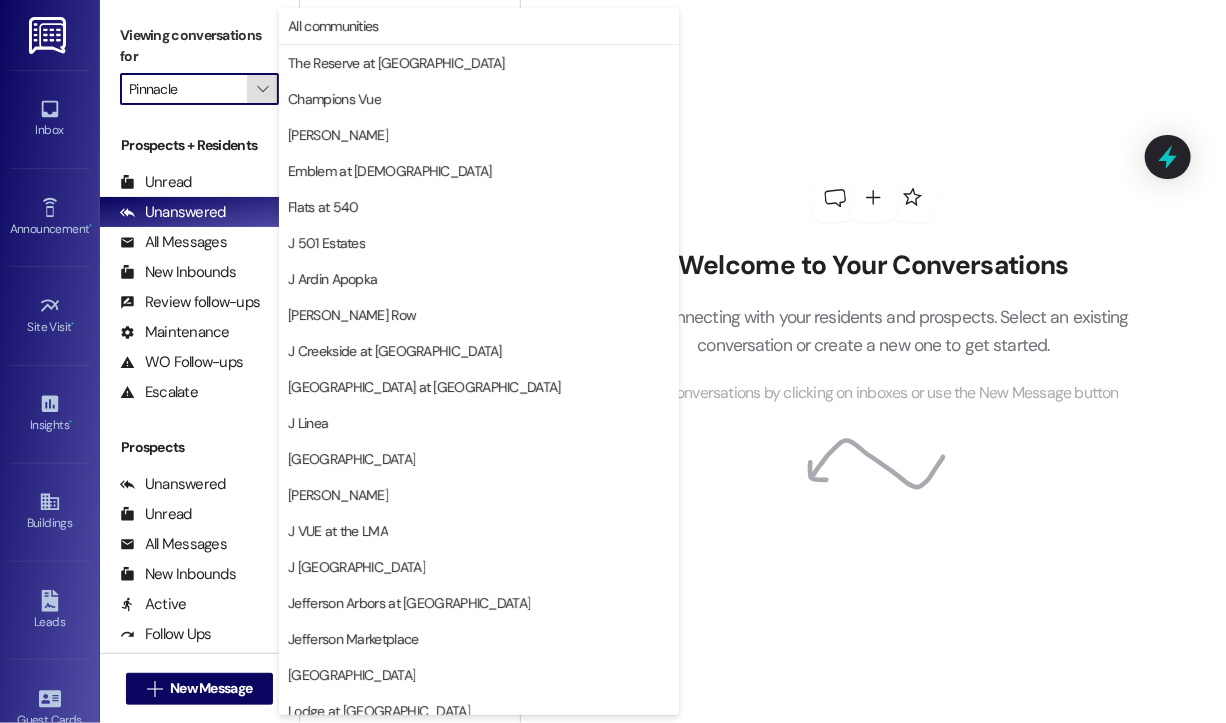 scroll, scrollTop: 301, scrollLeft: 0, axis: vertical 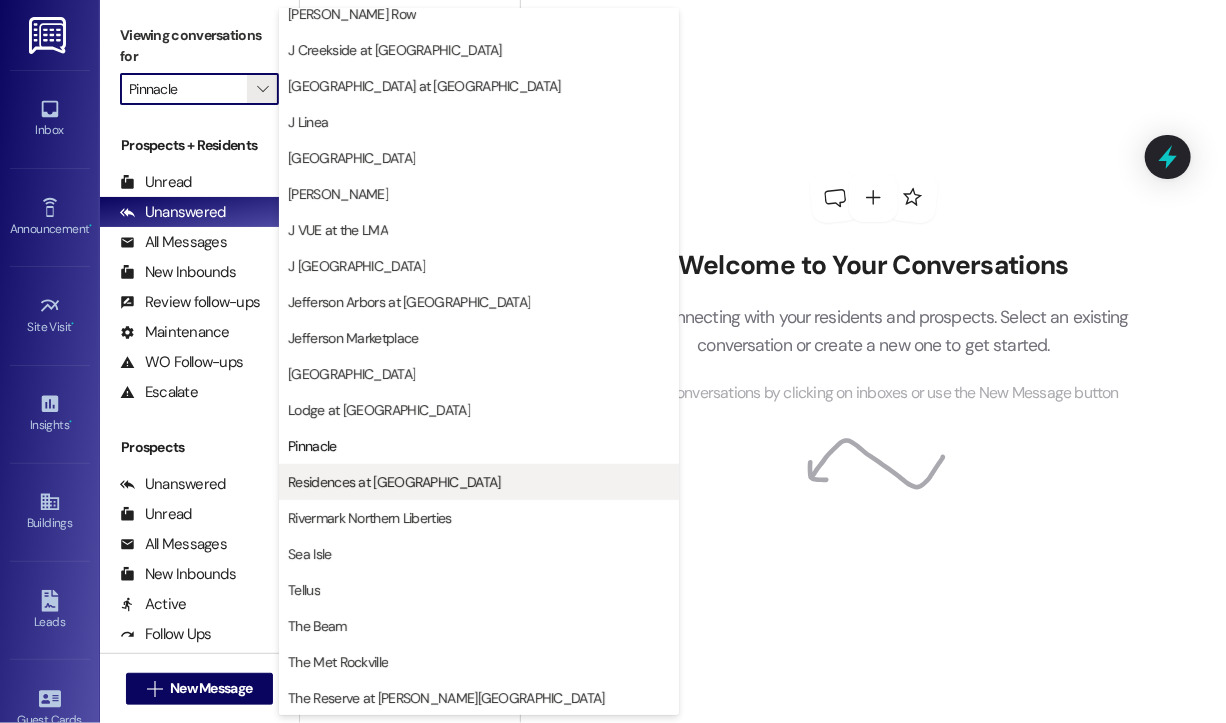 click on "Residences at [GEOGRAPHIC_DATA]" at bounding box center [394, 482] 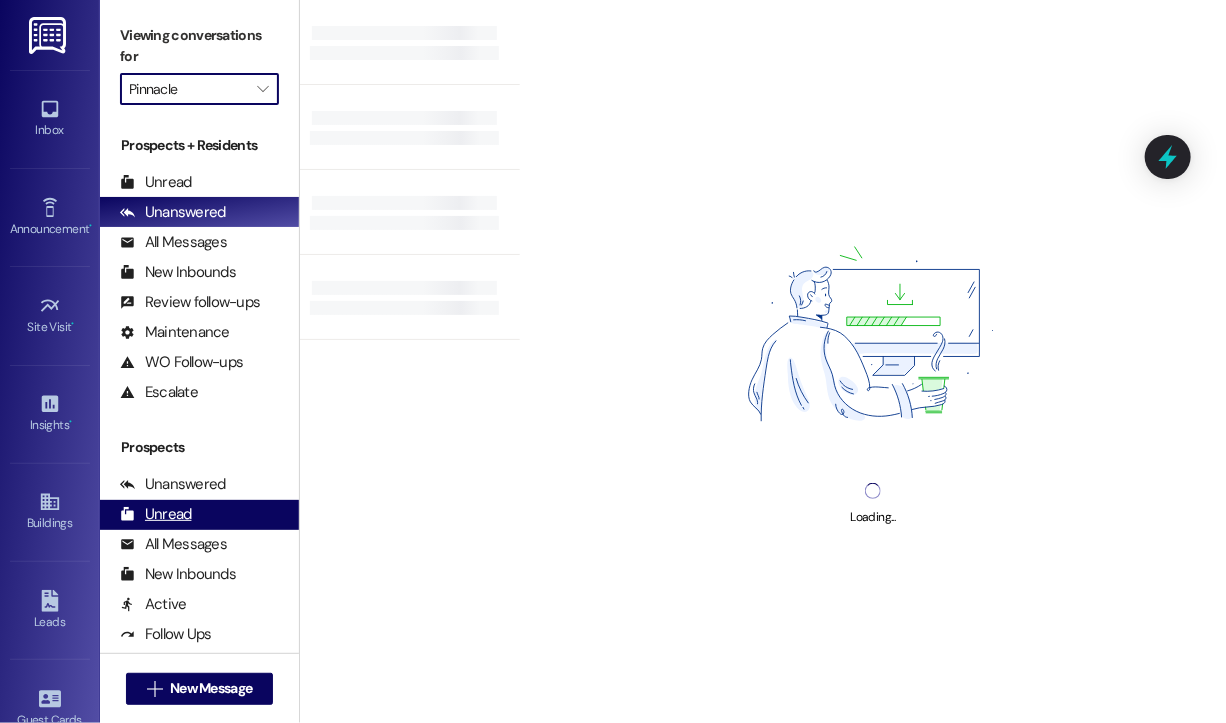 type on "Residences at [GEOGRAPHIC_DATA]" 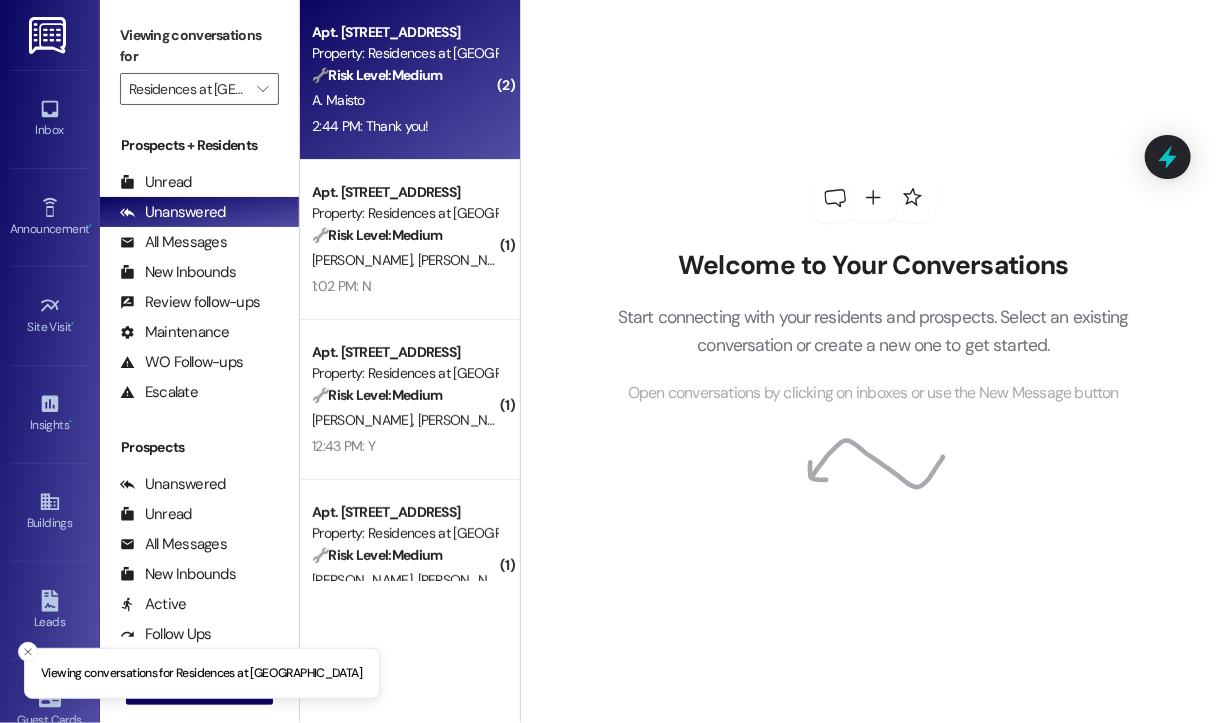 click on "2:44 PM: Thank you! 2:44 PM: Thank you!" at bounding box center (404, 126) 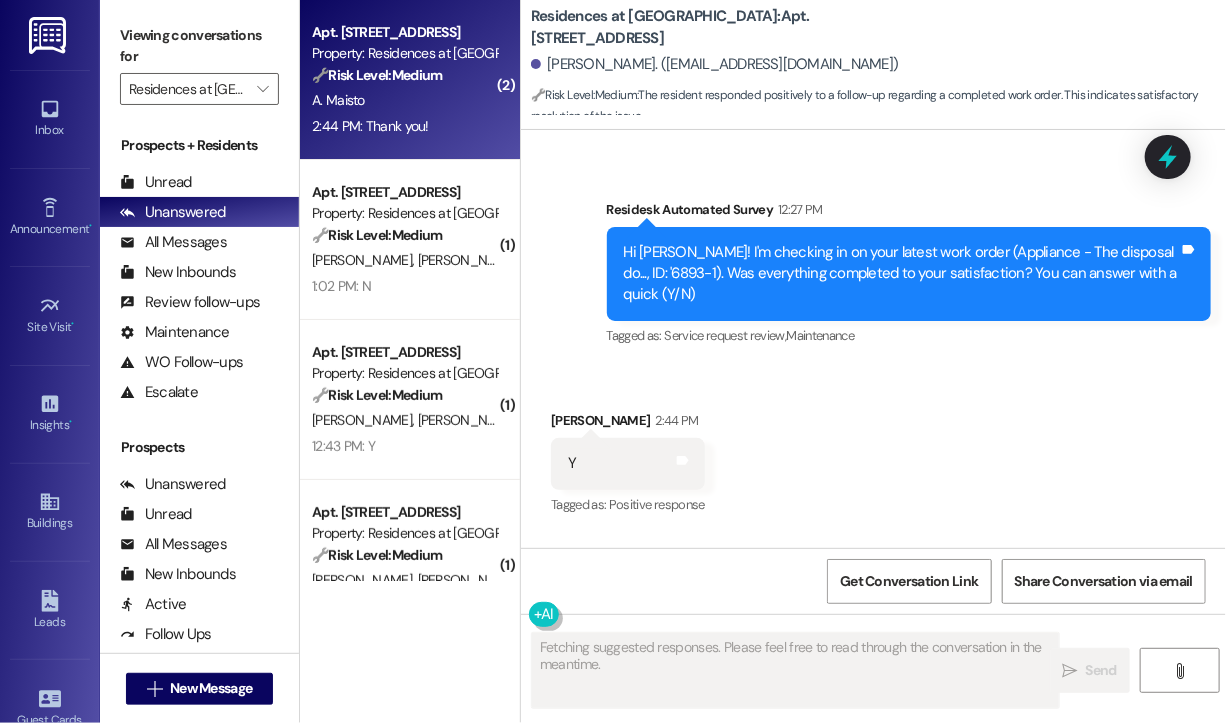 scroll, scrollTop: 2558, scrollLeft: 0, axis: vertical 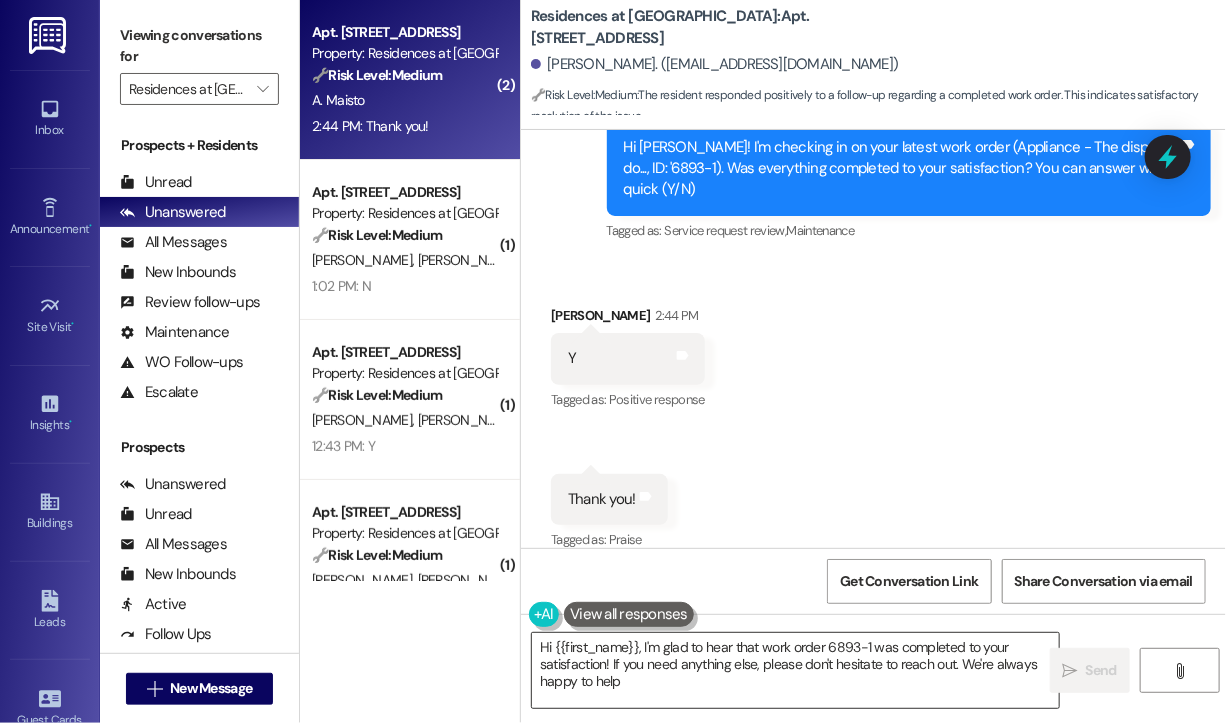 type on "Hi {{first_name}}, I'm glad to hear that work order 6893-1 was completed to your satisfaction! If you need anything else, please don't hesitate to reach out. We're always happy to help!" 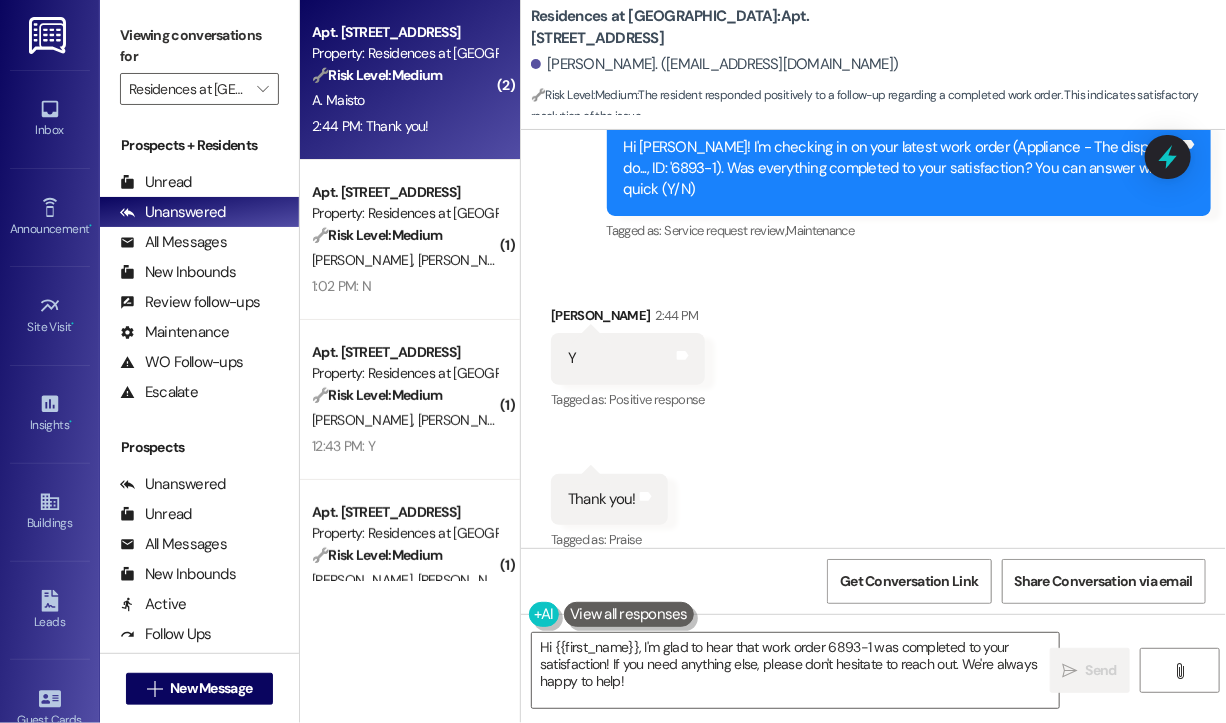 click on "Received via SMS Aaron Maisto 2:44 PM Y Tags and notes Tagged as:   Positive response Click to highlight conversations about Positive response Received via SMS 2:44 PM Aaron Maisto 2:44 PM Thank you! Tags and notes Tagged as:   Praise Click to highlight conversations about Praise" at bounding box center (873, 415) 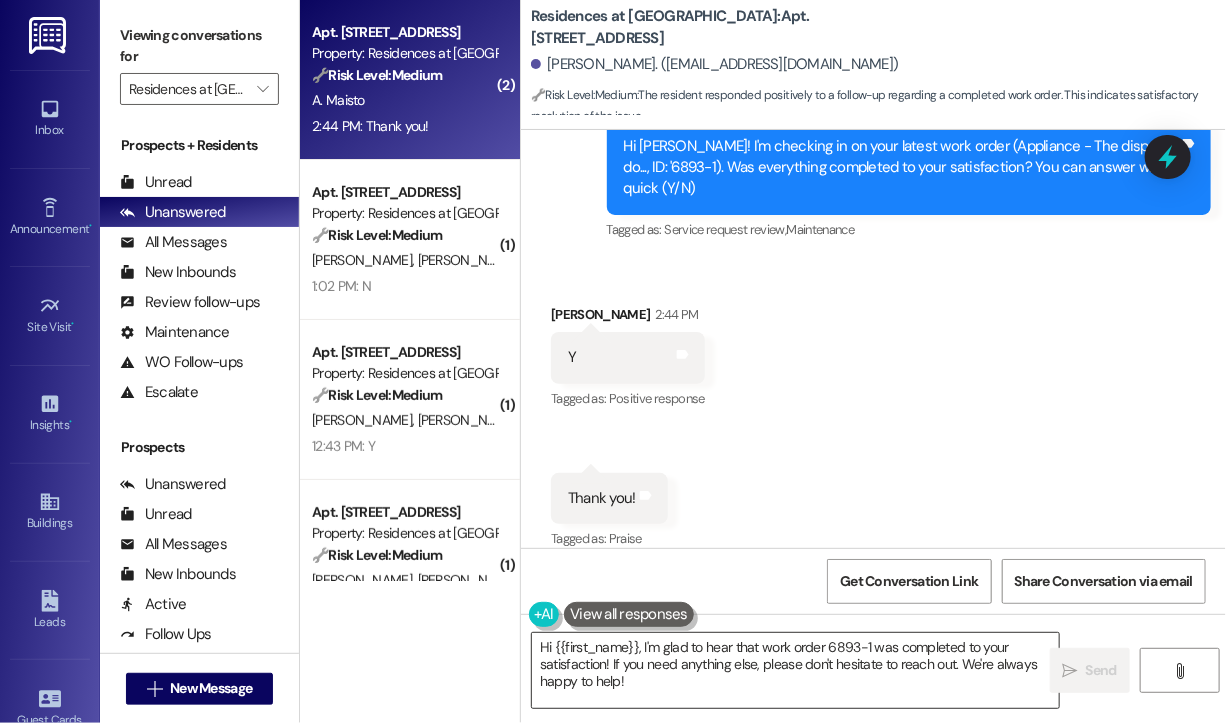 click on "Hi {{first_name}}, I'm glad to hear that work order 6893-1 was completed to your satisfaction! If you need anything else, please don't hesitate to reach out. We're always happy to help!" at bounding box center [795, 670] 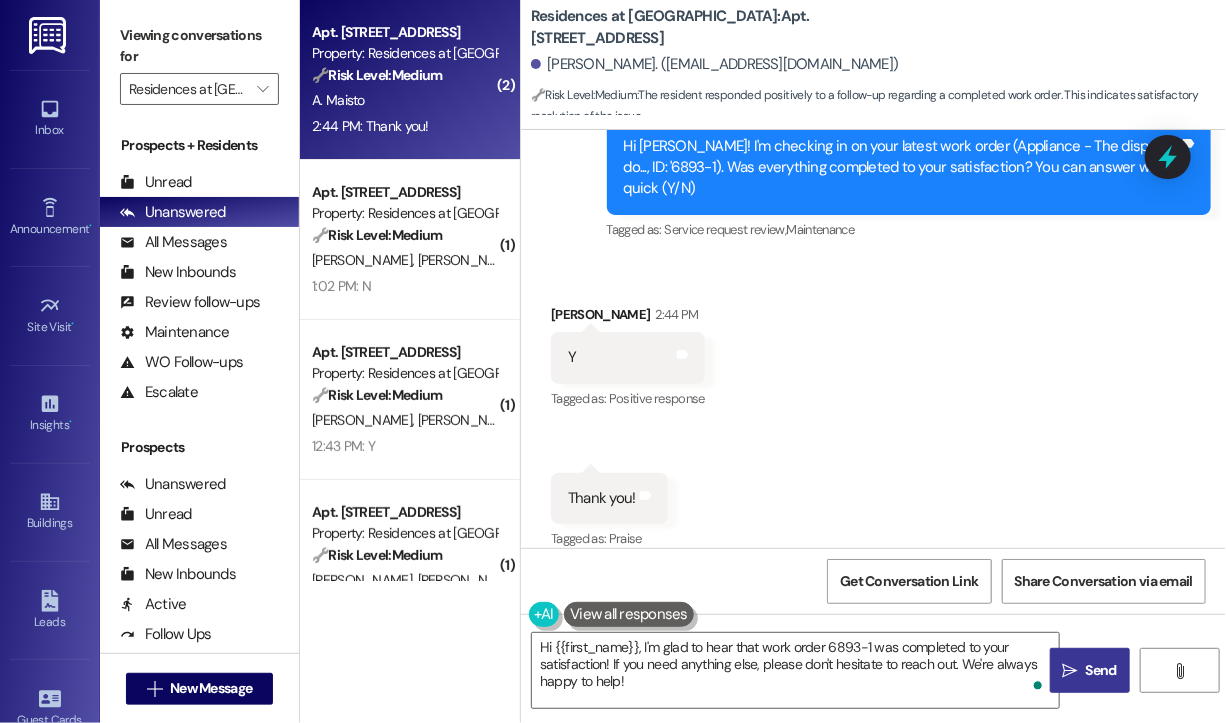 click on "Send" at bounding box center (1101, 670) 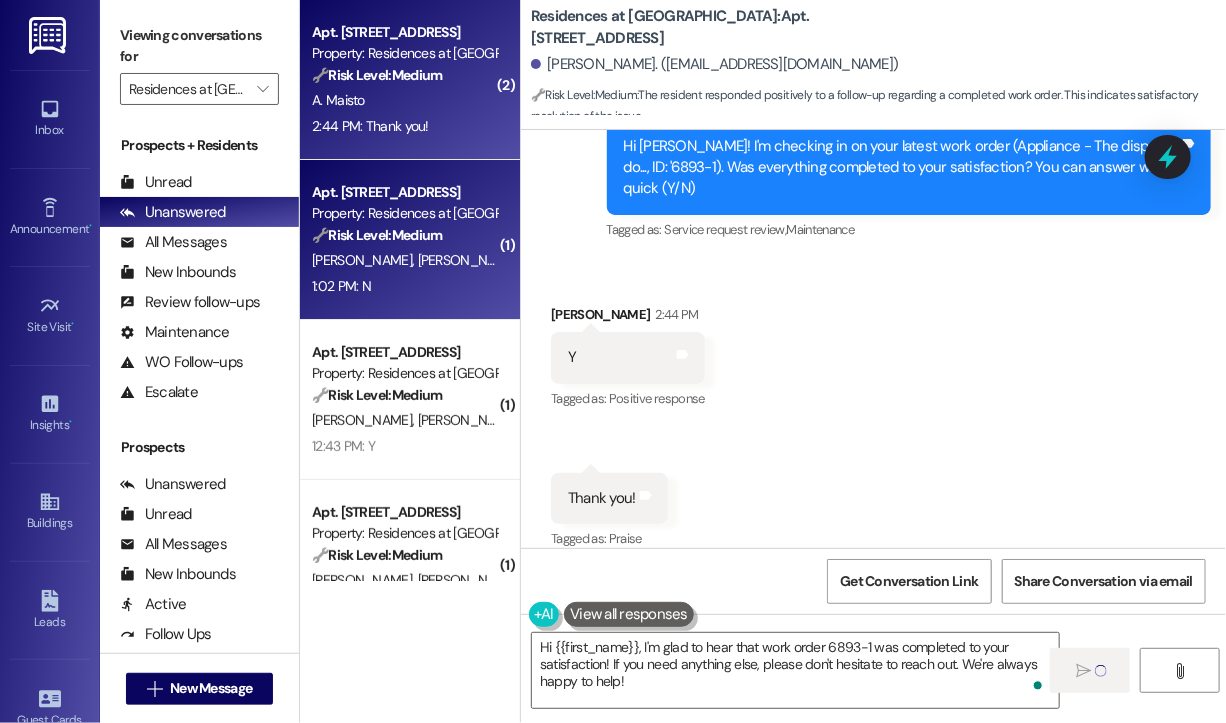 click on "1:02 PM: N 1:02 PM: N" at bounding box center [404, 286] 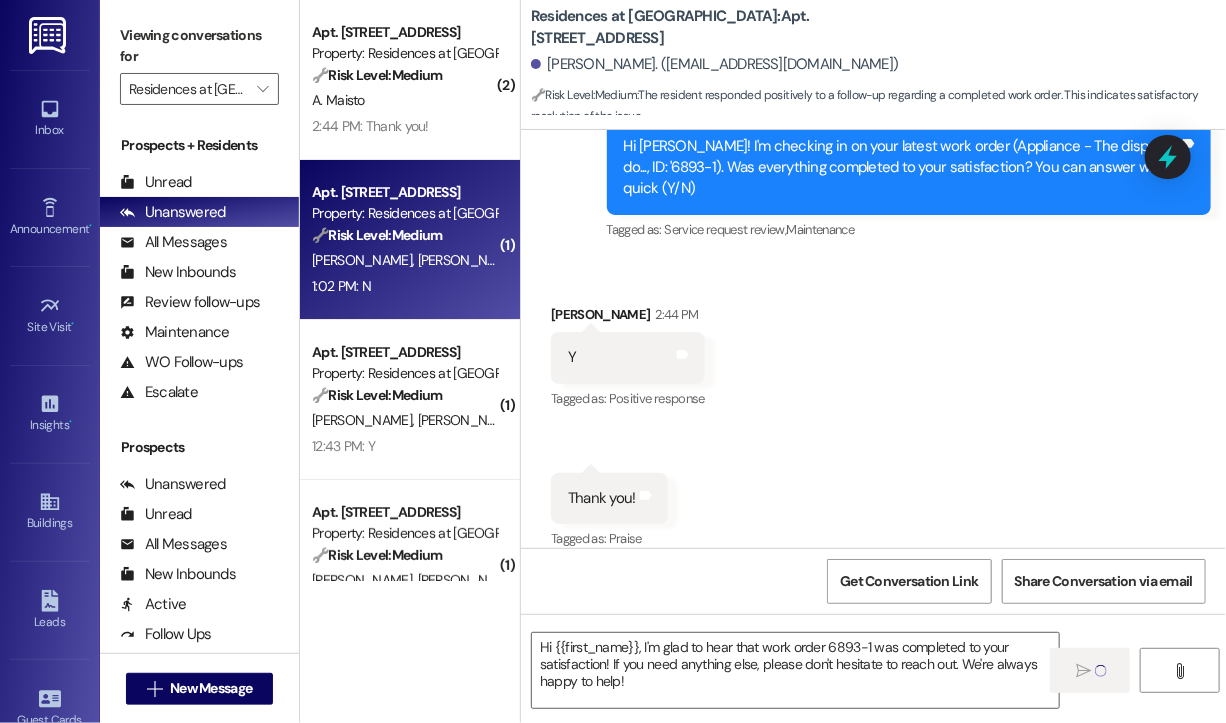 type on "Fetching suggested responses. Please feel free to read through the conversation in the meantime." 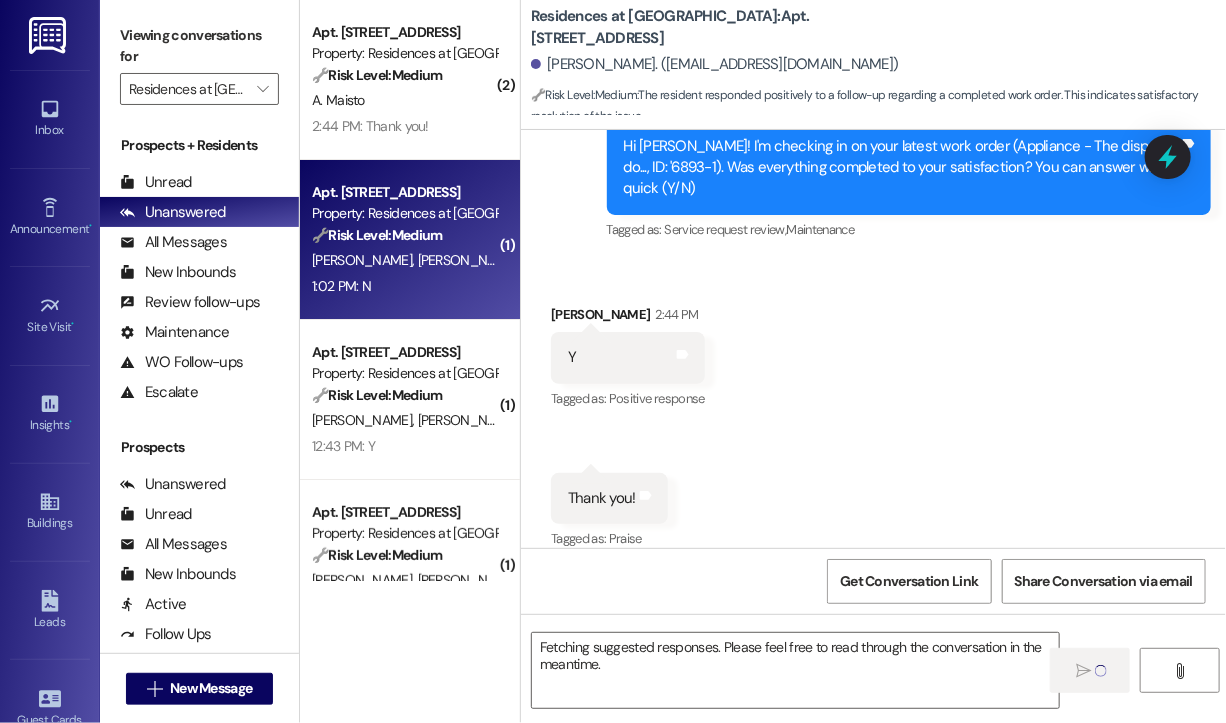 type 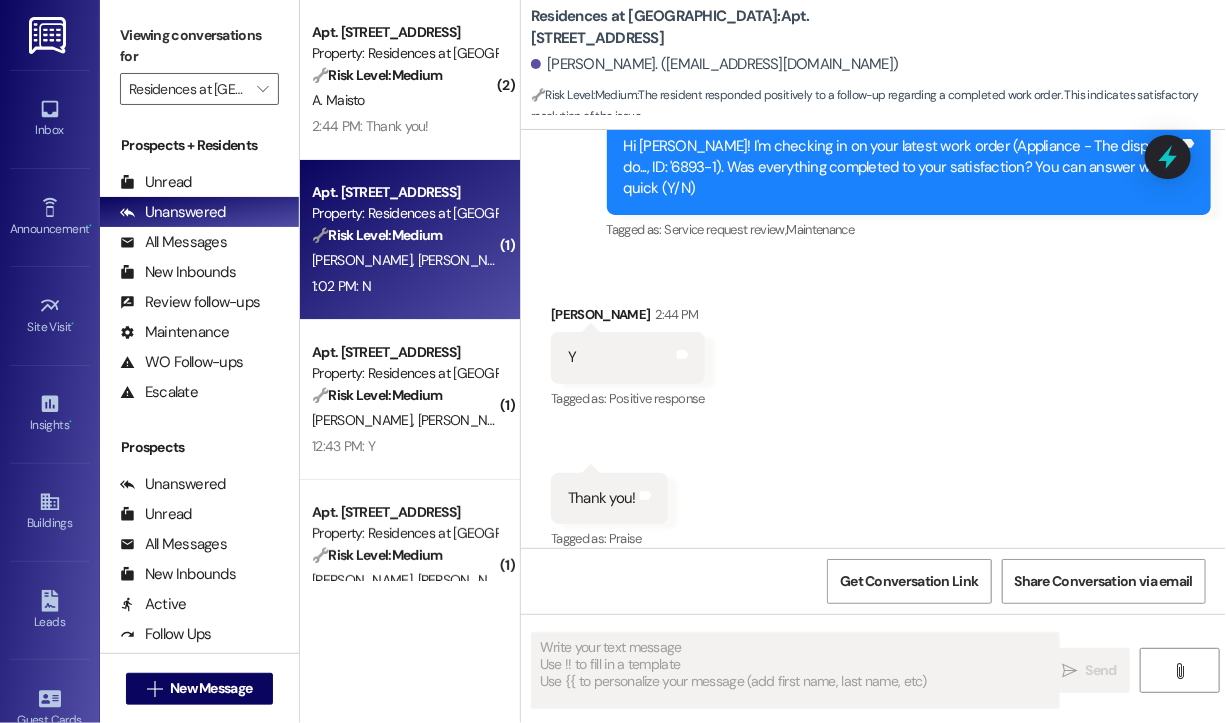 scroll, scrollTop: 0, scrollLeft: 0, axis: both 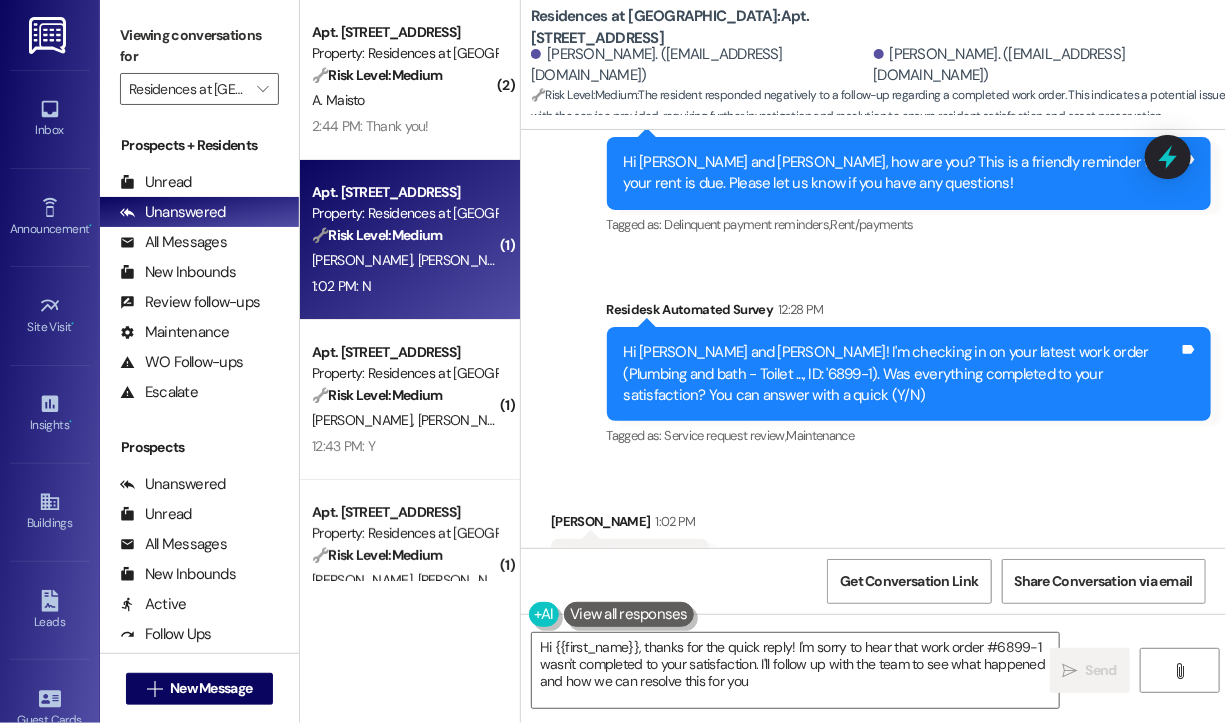 type on "Hi {{first_name}}, thanks for the quick reply! I'm sorry to hear that work order #6899-1 wasn't completed to your satisfaction. I'll follow up with the team to see what happened and how we can resolve this for you." 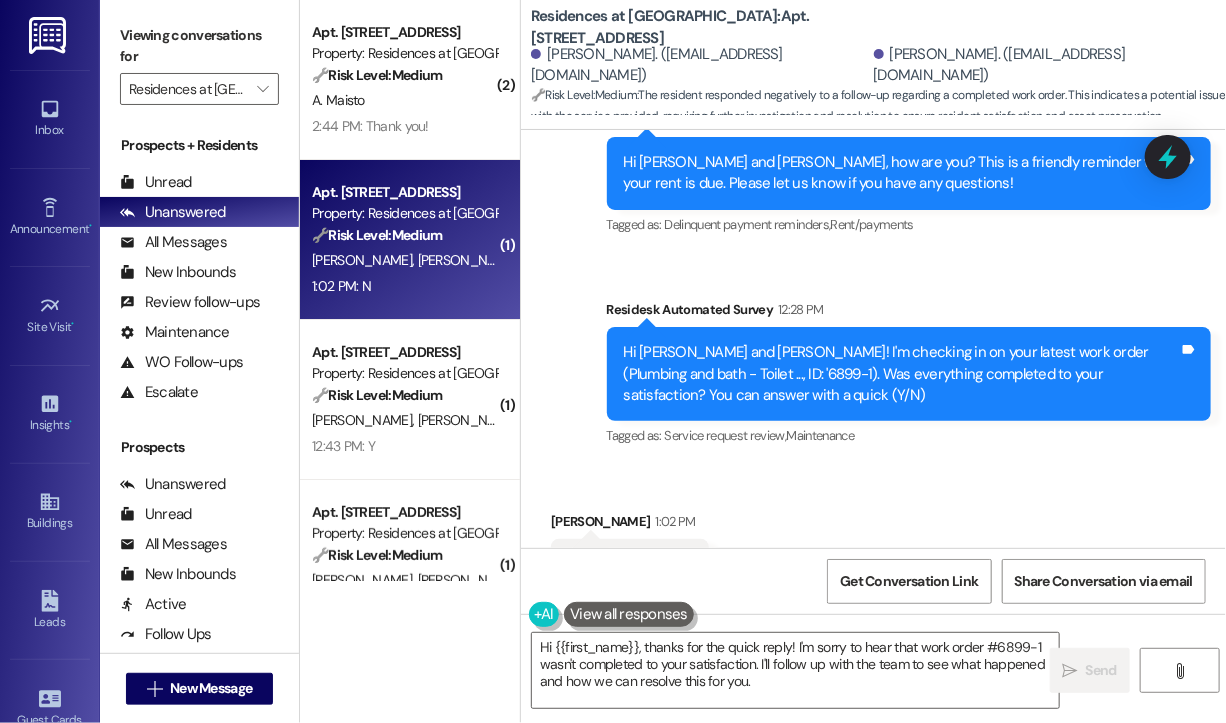 click on "Received via SMS Mauricio Coss 1:02 PM N Tags and notes Tagged as:   Negative response Click to highlight conversations about Negative response" at bounding box center [873, 550] 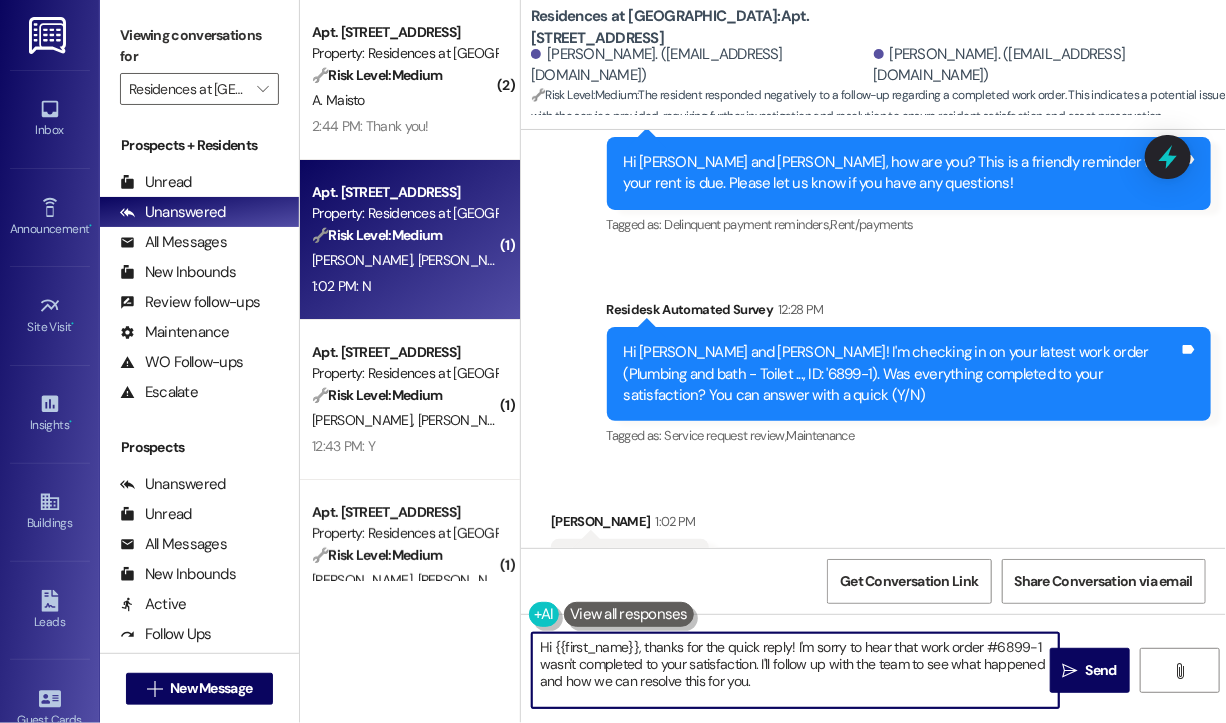 click on "Hi {{first_name}}, thanks for the quick reply! I'm sorry to hear that work order #6899-1 wasn't completed to your satisfaction. I'll follow up with the team to see what happened and how we can resolve this for you." at bounding box center [795, 670] 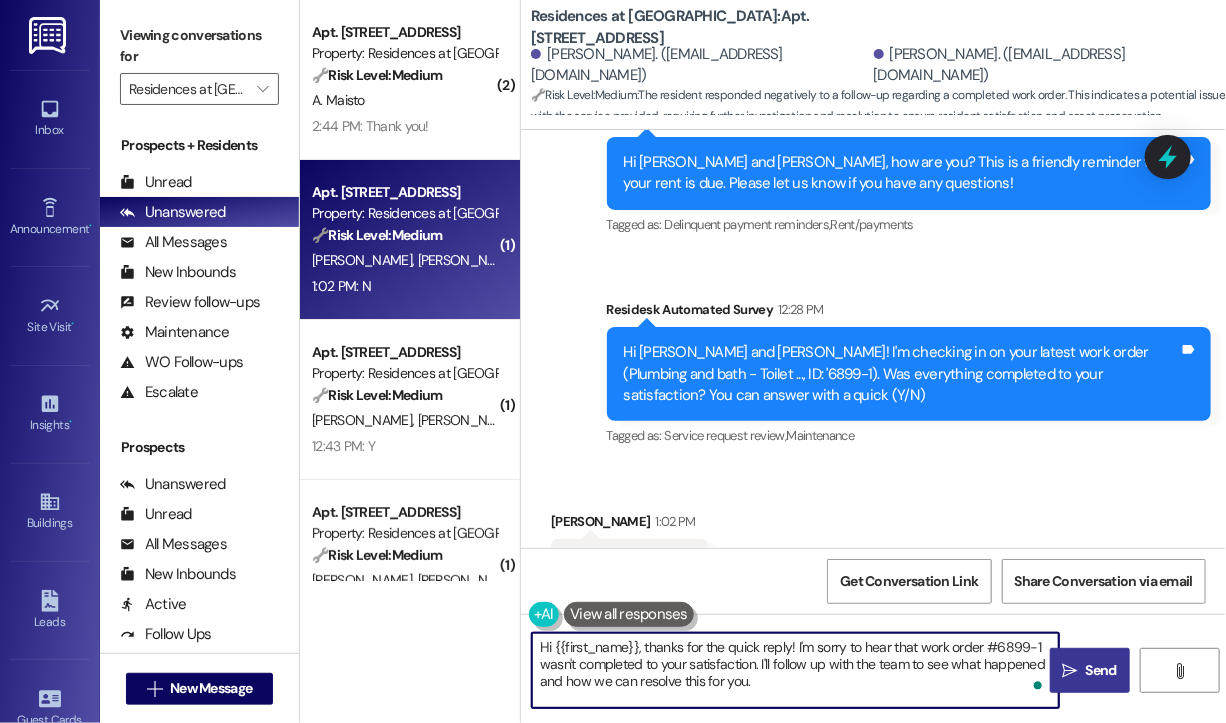 click on "" at bounding box center [1070, 671] 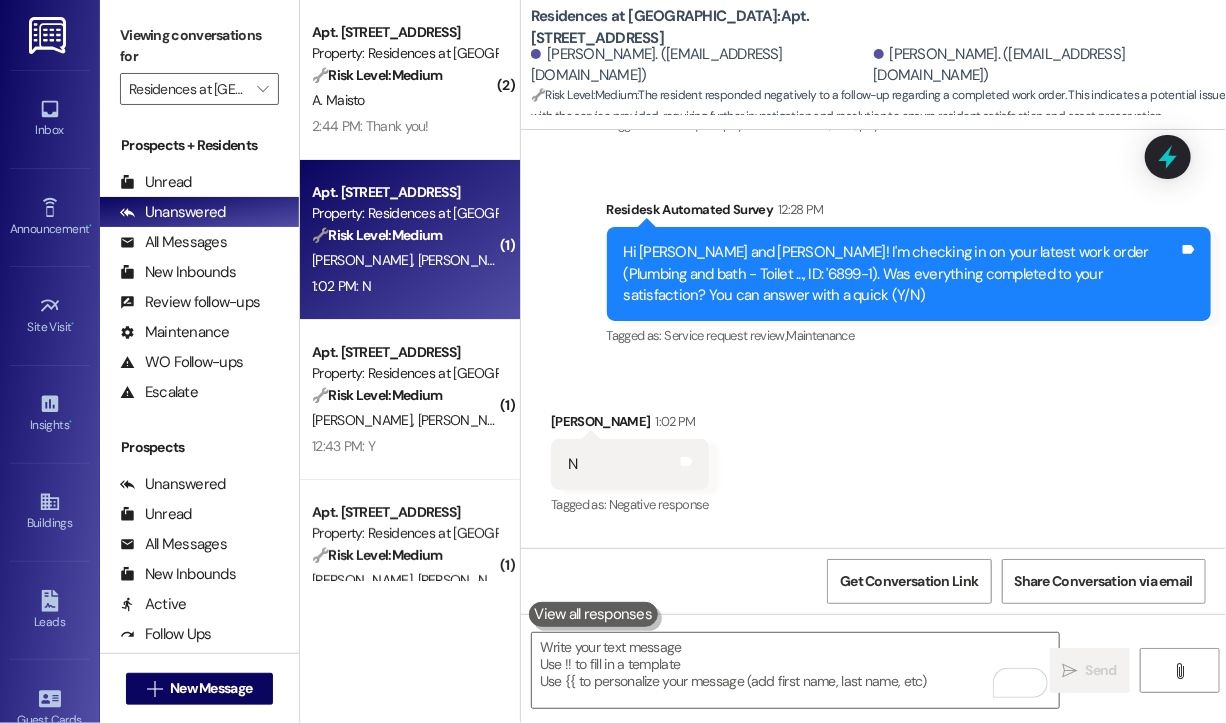 scroll, scrollTop: 4452, scrollLeft: 0, axis: vertical 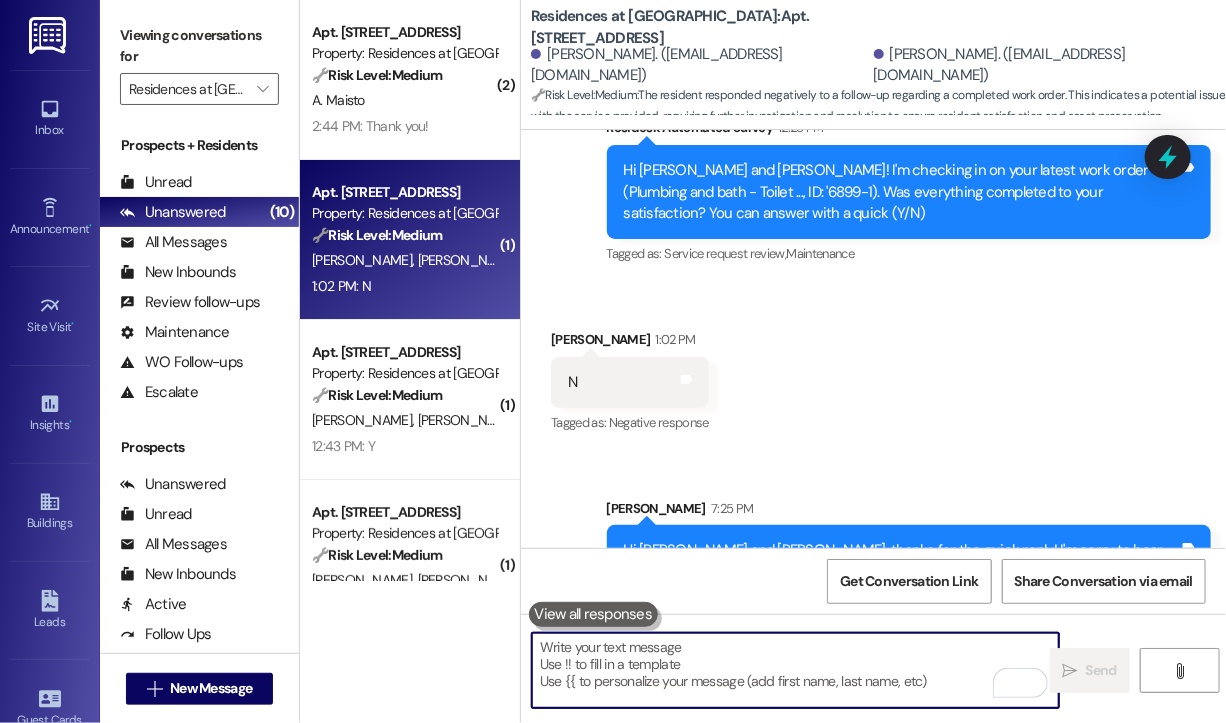 click at bounding box center [795, 670] 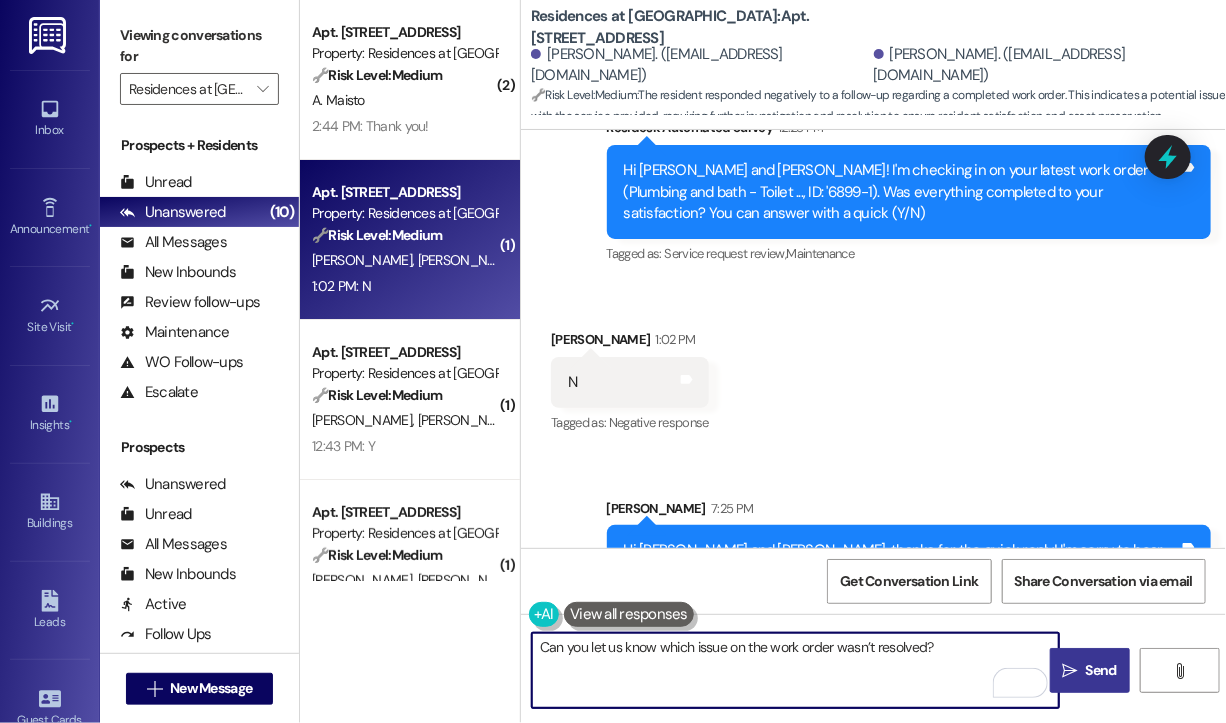 type on "Can you let us know which issue on the work order wasn’t resolved?" 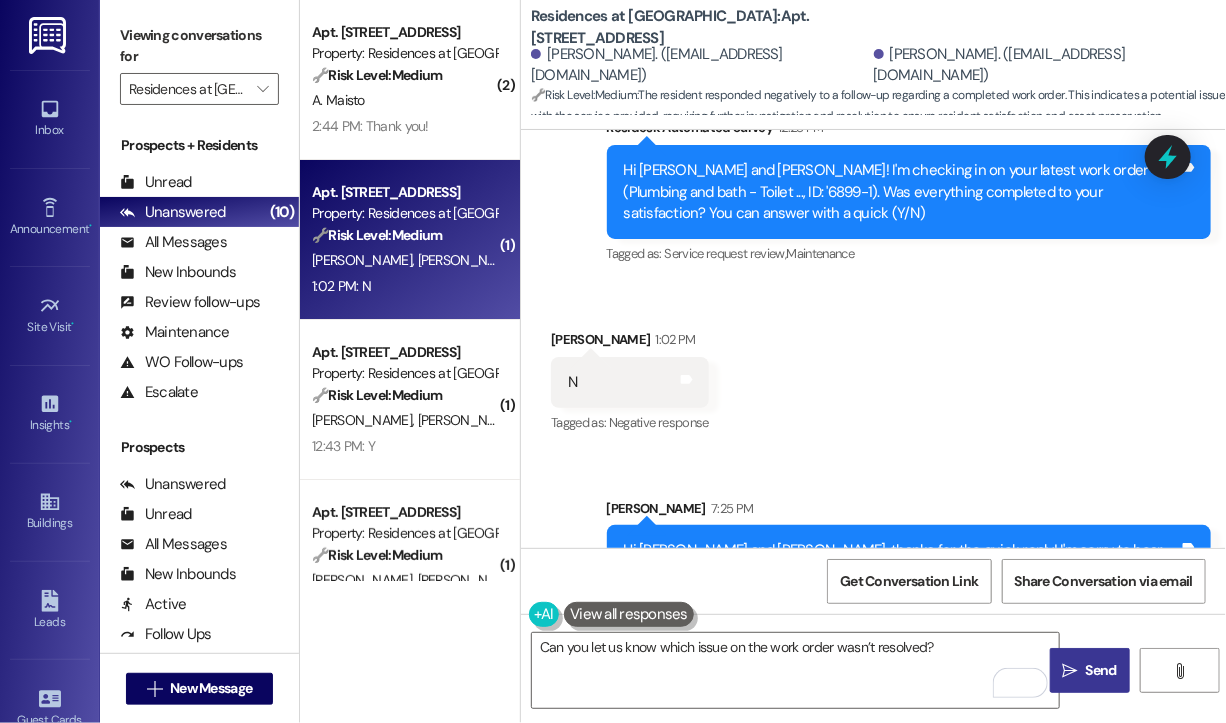 click on "Send" at bounding box center (1101, 670) 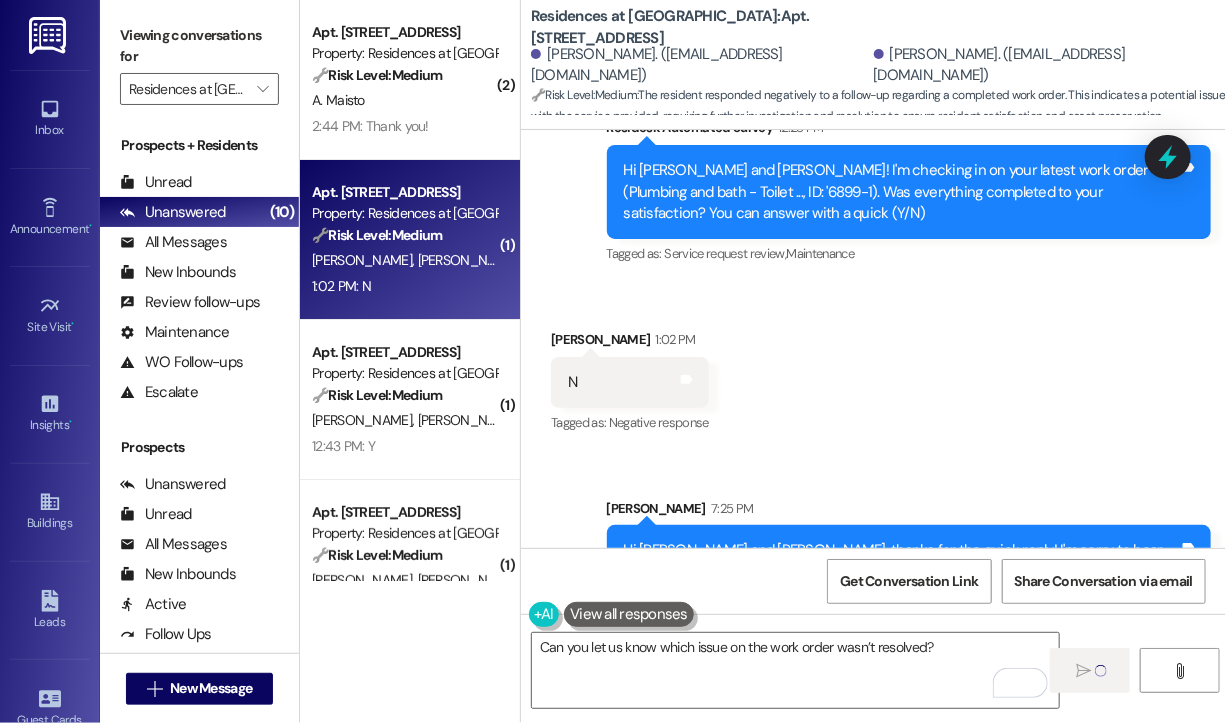 type 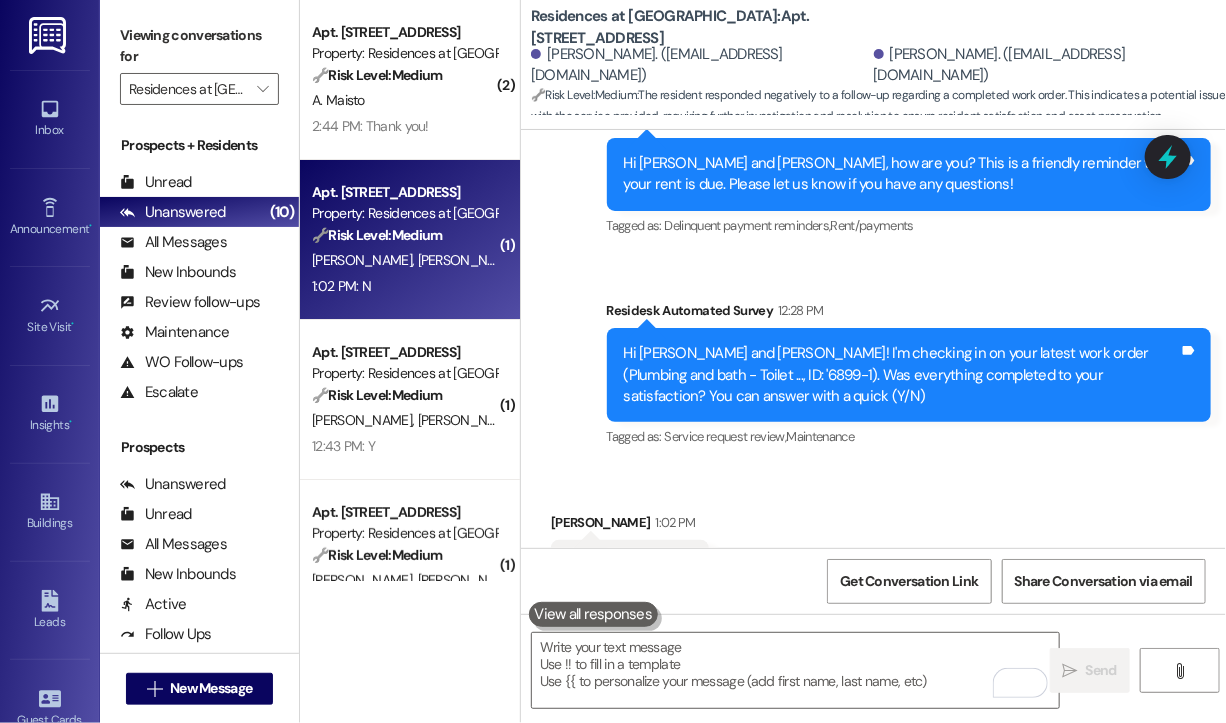 scroll, scrollTop: 4591, scrollLeft: 0, axis: vertical 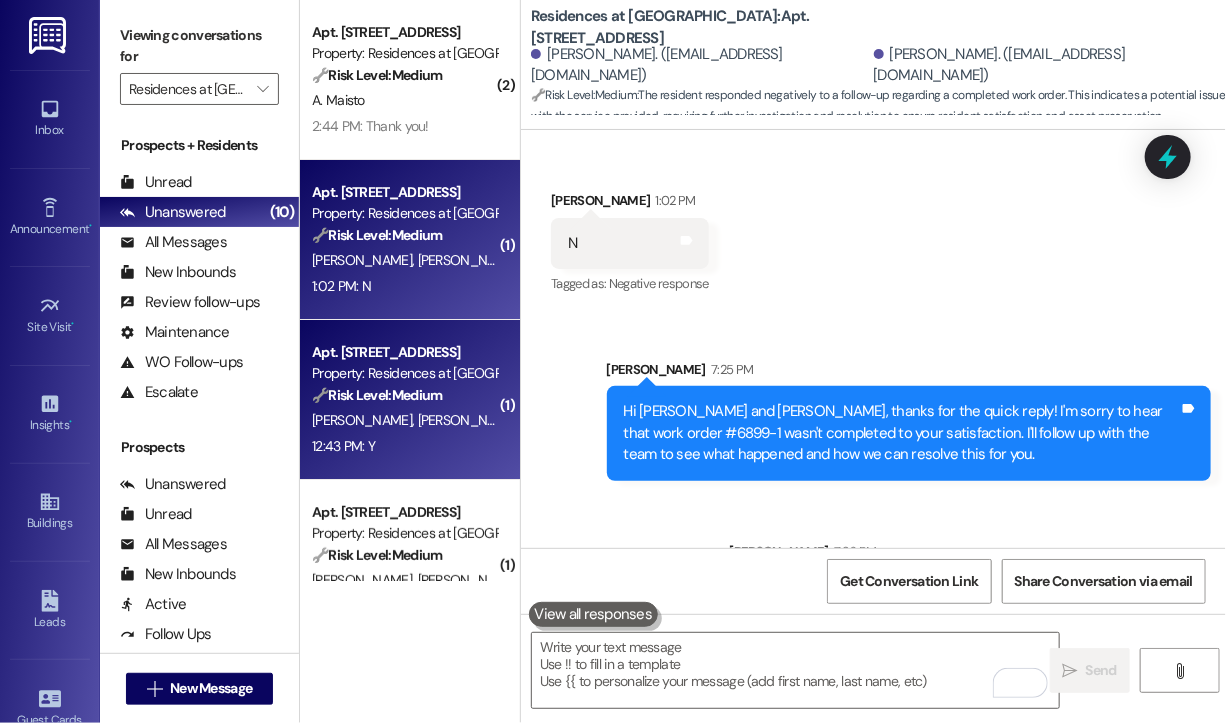 click on "🔧  Risk Level:  Medium The resident confirmed the work order was completed to their satisfaction. This is a follow-up on a maintenance request, and the positive confirmation indicates the issue is resolved." at bounding box center (404, 395) 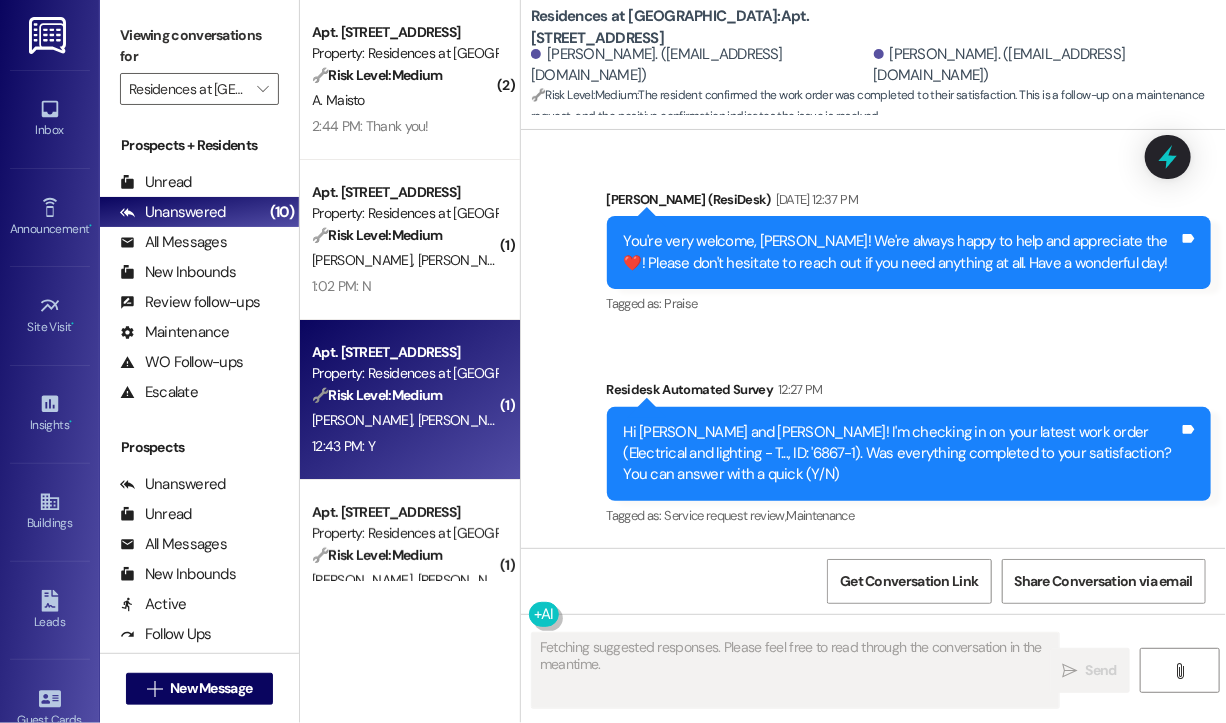 scroll, scrollTop: 2819, scrollLeft: 0, axis: vertical 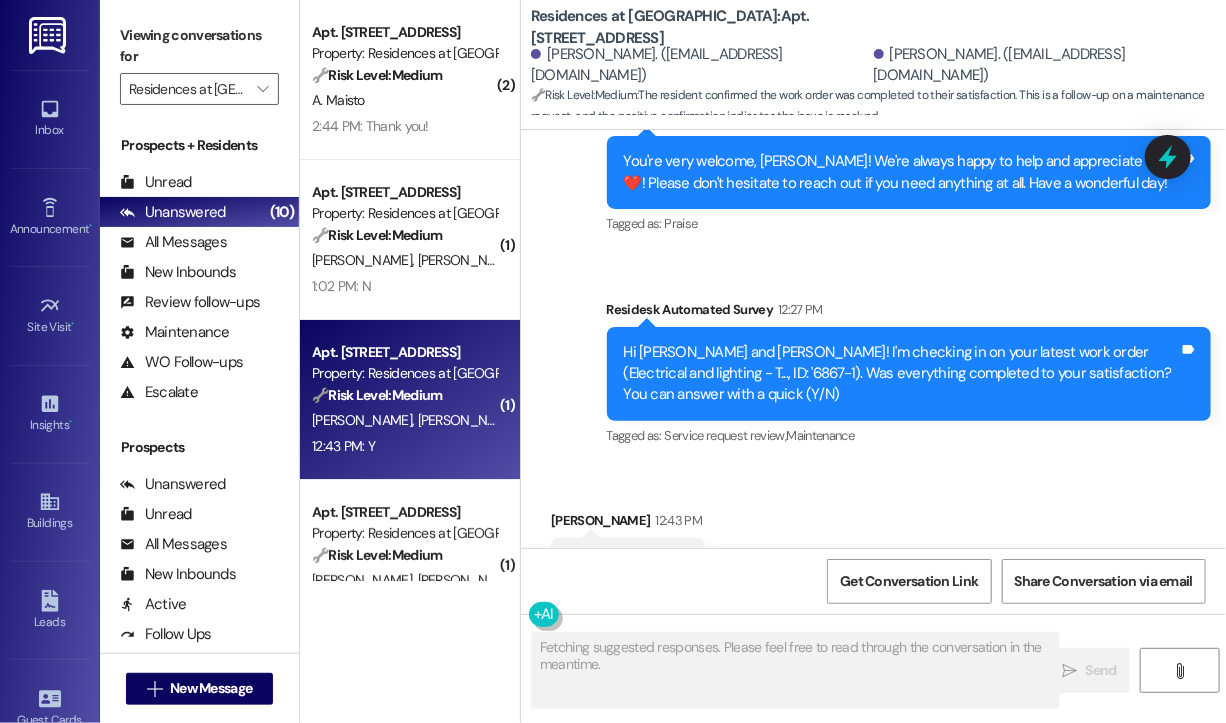 click on "Received via SMS Rubi Ochoa 12:43 PM Y Tags and notes Tagged as:   Positive response Click to highlight conversations about Positive response" at bounding box center (873, 549) 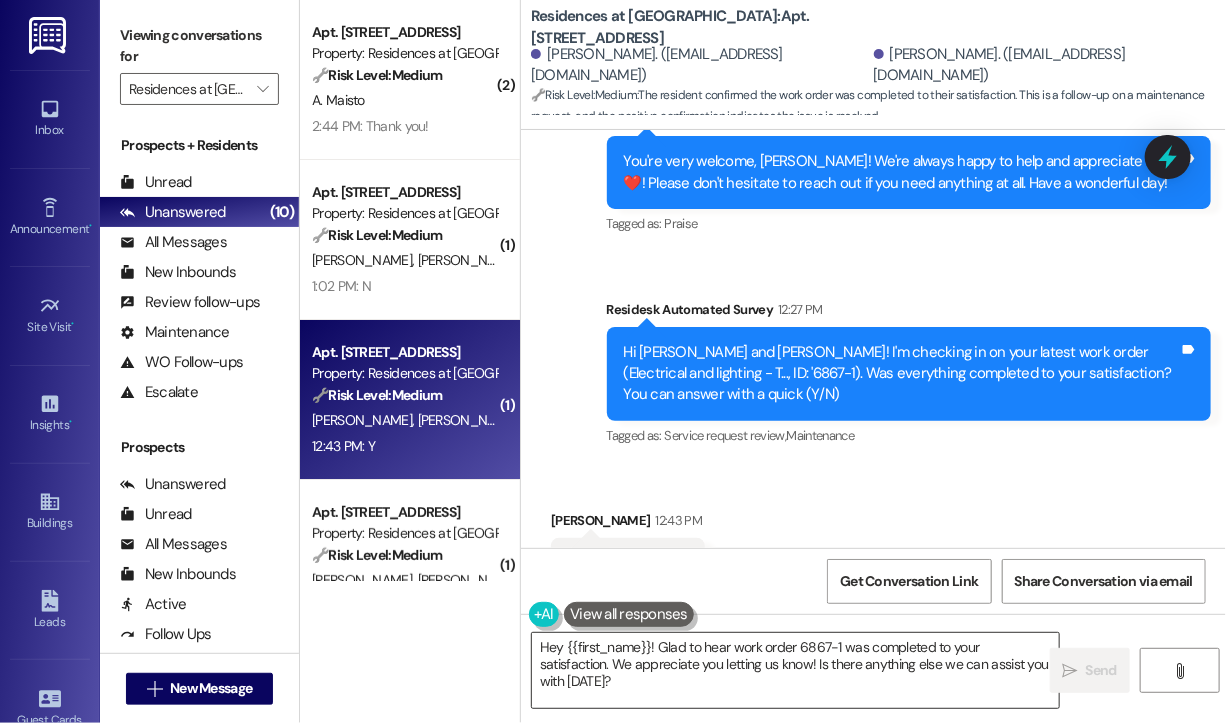 click on "Hey {{first_name}}! Glad to hear work order 6867-1 was completed to your satisfaction. We appreciate you letting us know! Is there anything else we can assist you with today?" at bounding box center [795, 670] 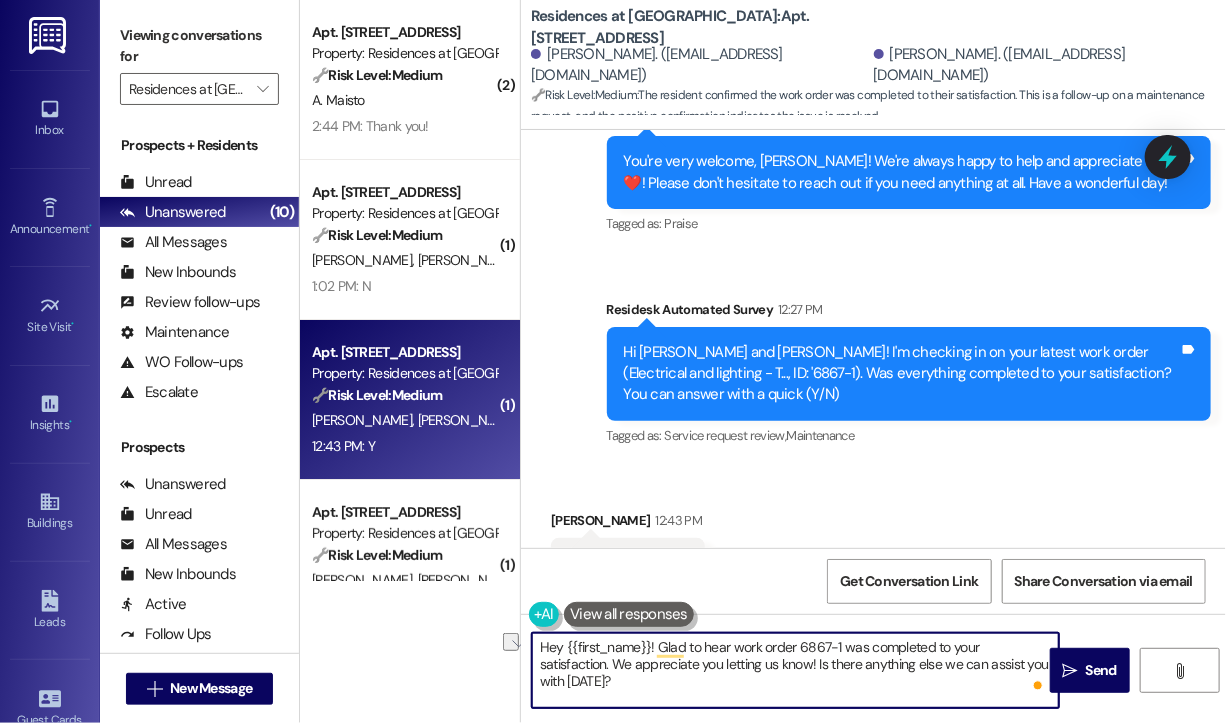 drag, startPoint x: 744, startPoint y: 666, endPoint x: 1043, endPoint y: 673, distance: 299.08194 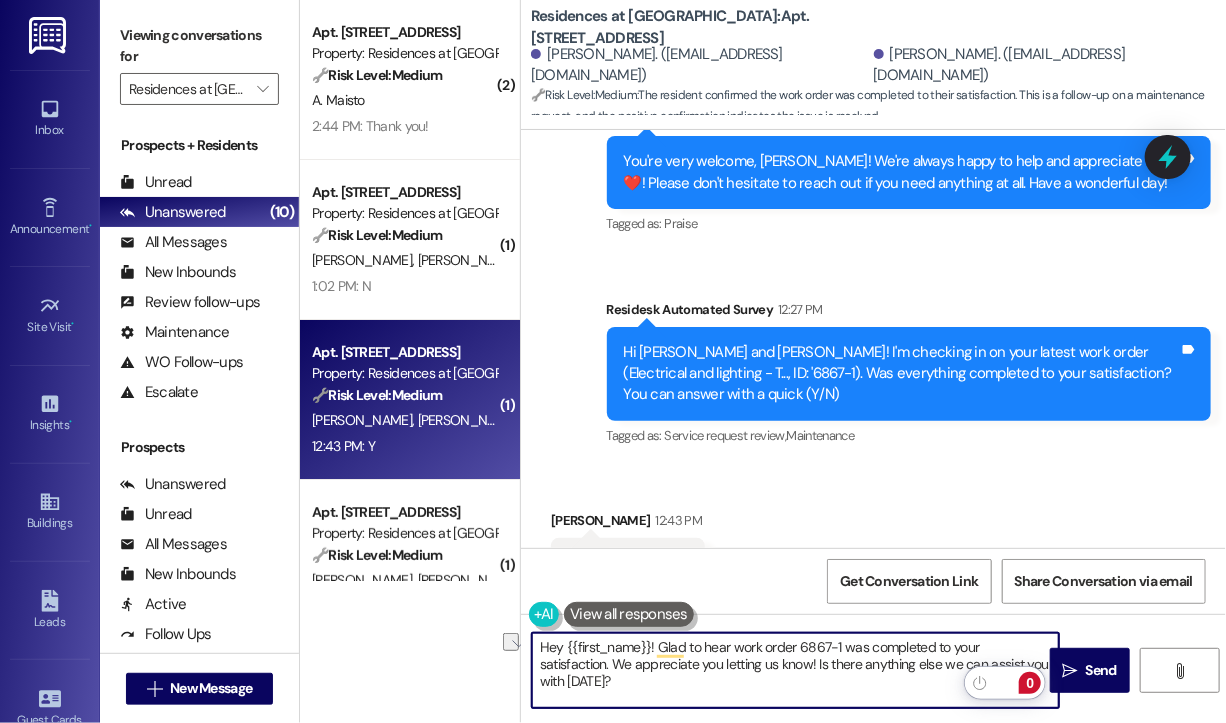 type on "Hey {{first_name}}! Glad to hear work order 6867-1 was completed to your satisfaction. We appreciate you letting us know!" 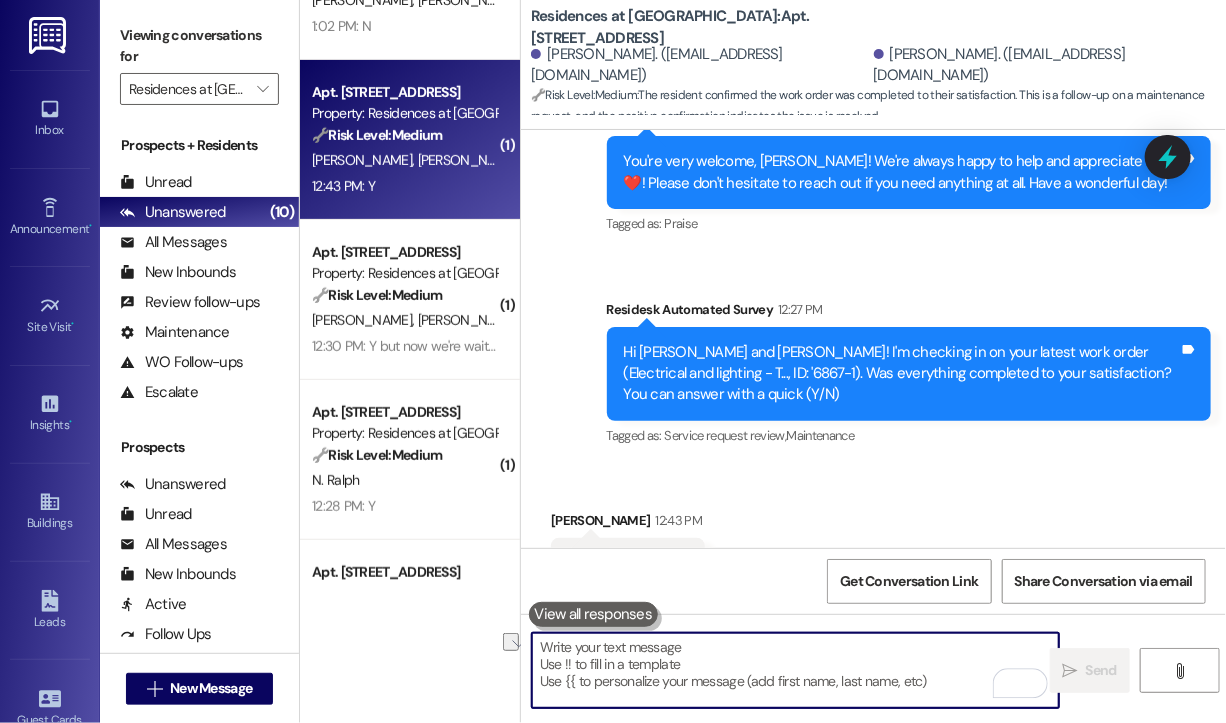 scroll, scrollTop: 300, scrollLeft: 0, axis: vertical 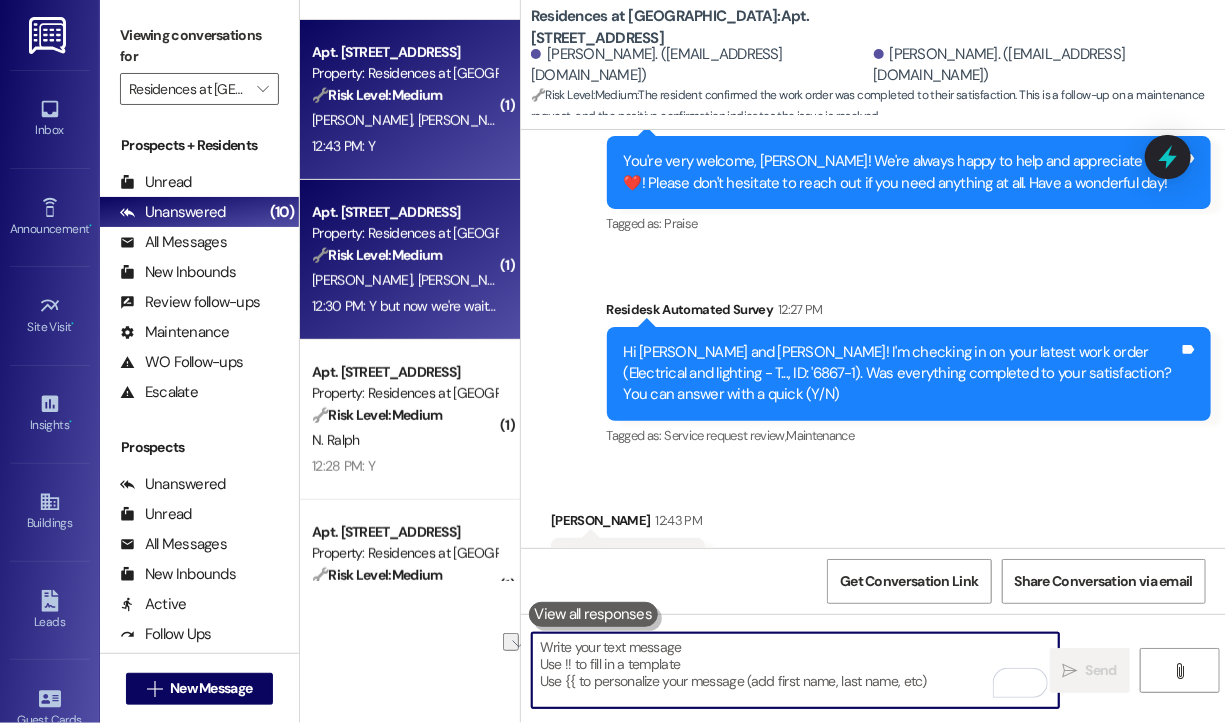 type 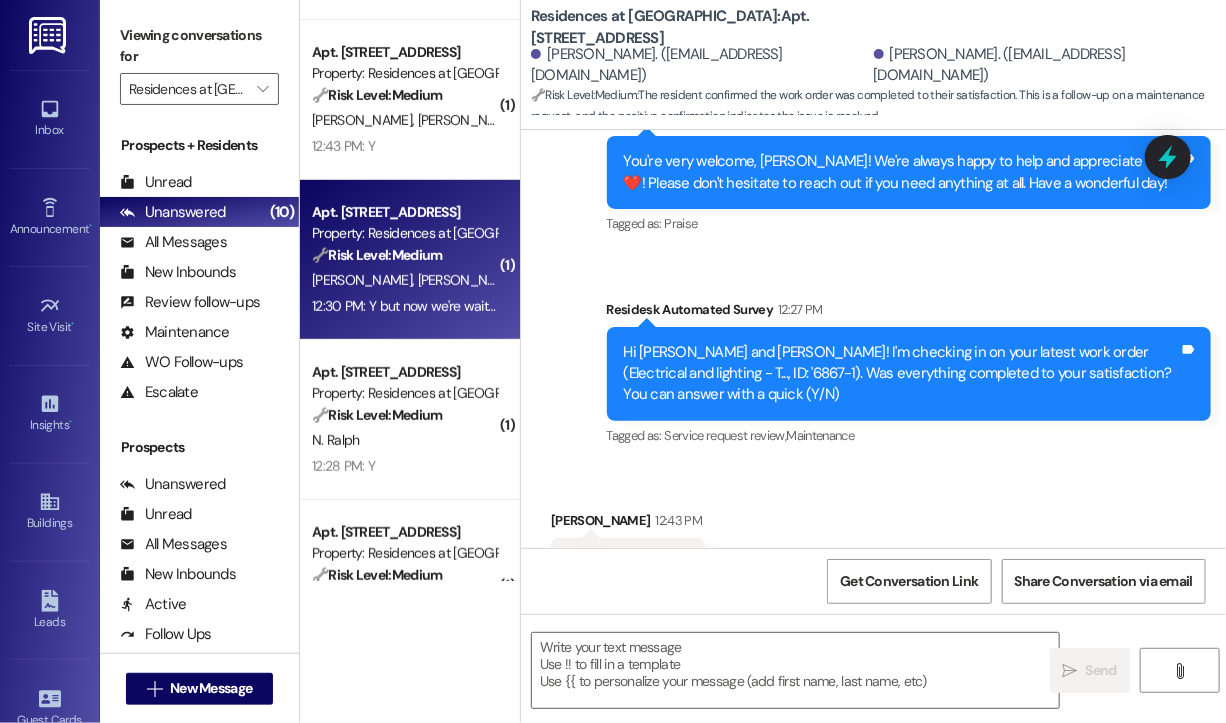 type on "Fetching suggested responses. Please feel free to read through the conversation in the meantime." 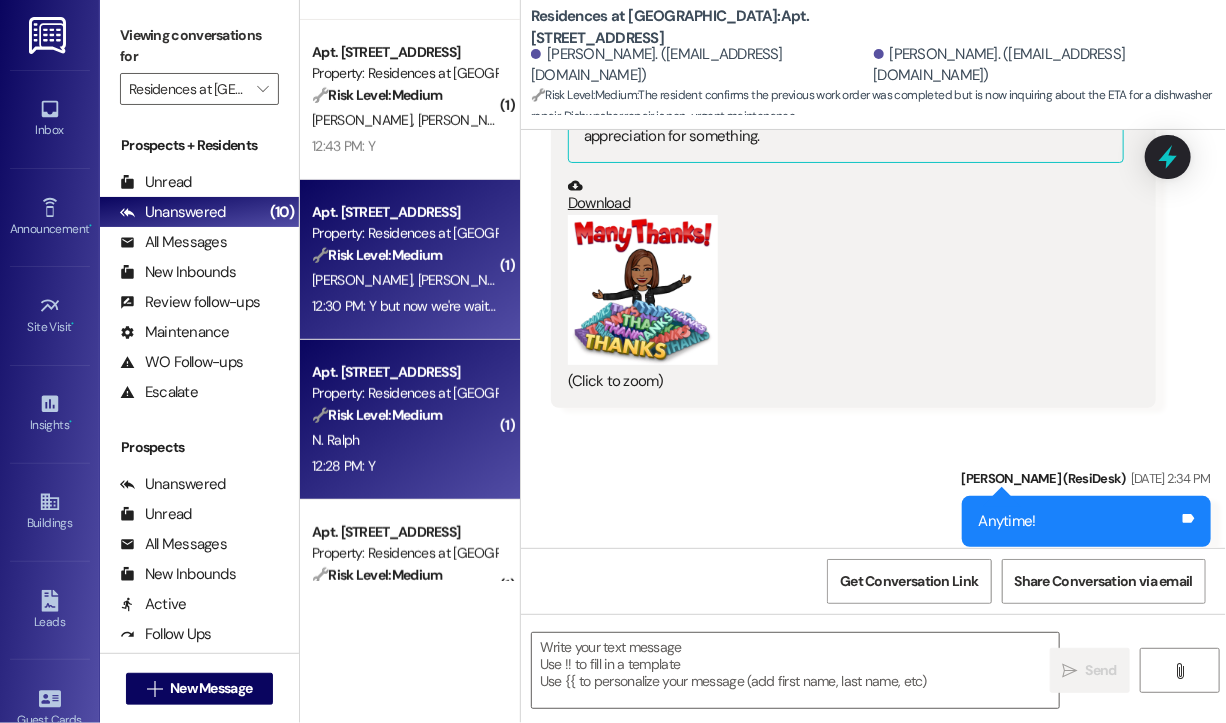 click on "N. Ralph" at bounding box center (404, 440) 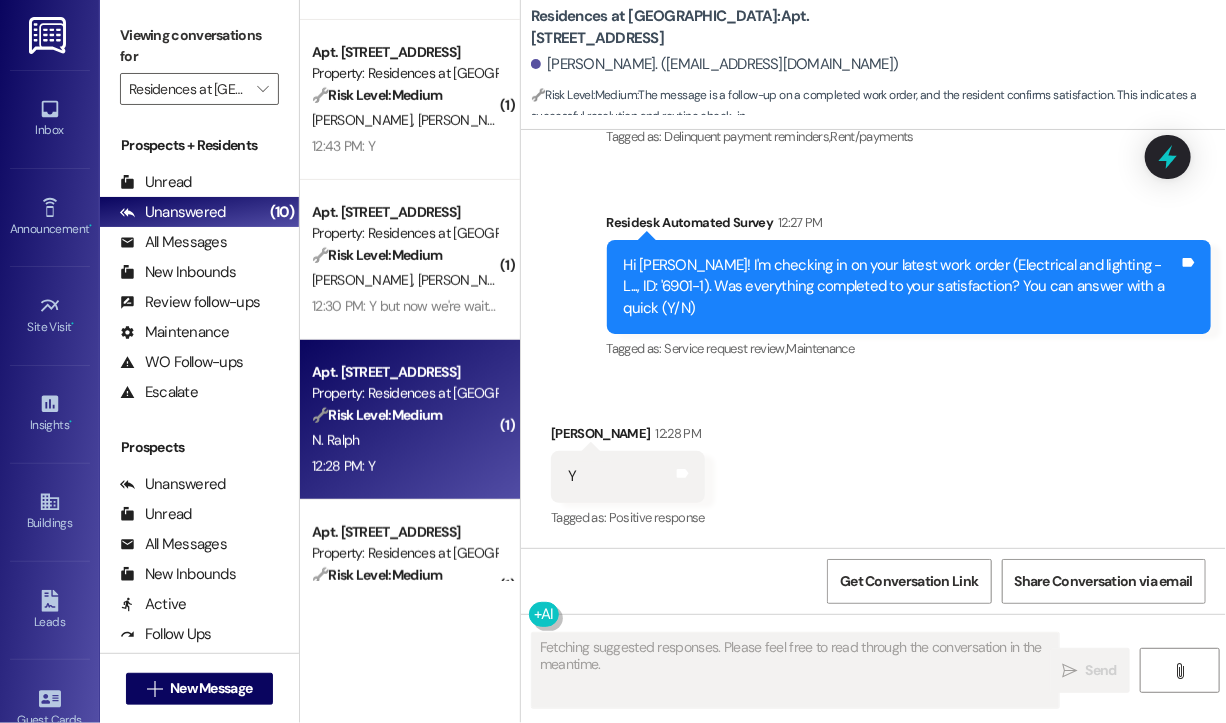 scroll, scrollTop: 4216, scrollLeft: 0, axis: vertical 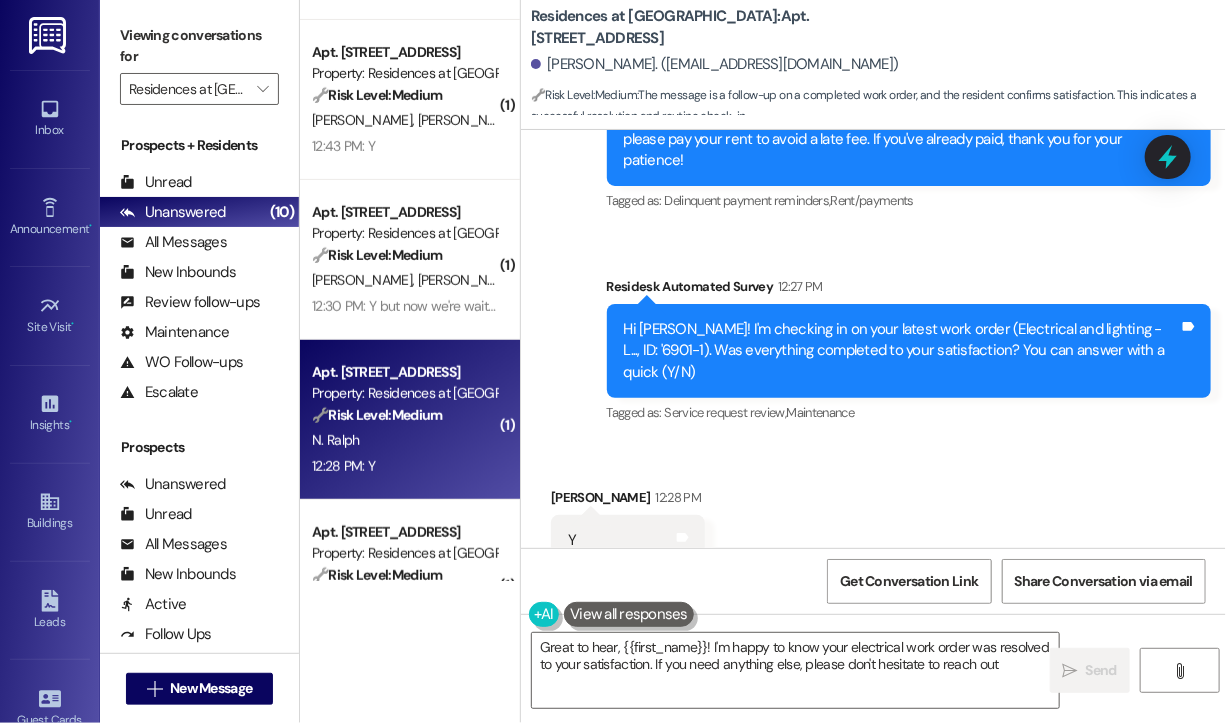 type on "Great to hear, {{first_name}}! I'm happy to know your electrical work order was resolved to your satisfaction. If you need anything else, please don't hesitate to reach out!" 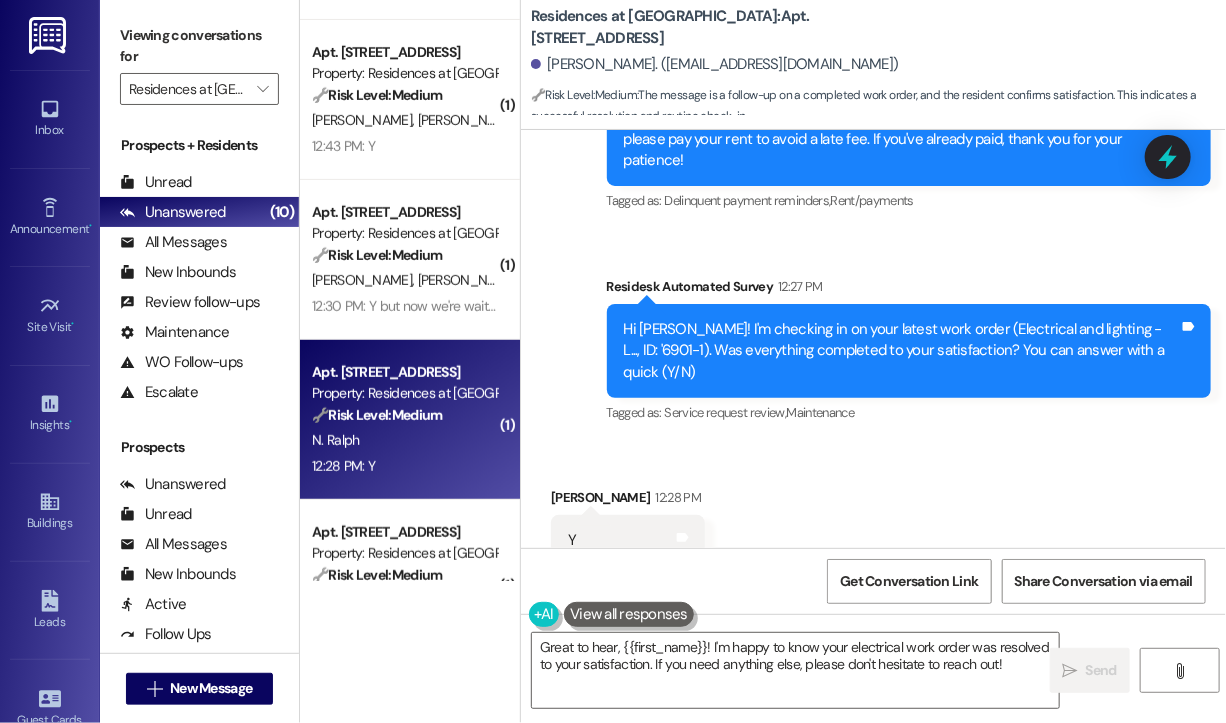 click on "Received via SMS Nathan Ralph 12:28 PM Y Tags and notes Tagged as:   Positive response Click to highlight conversations about Positive response" at bounding box center (873, 526) 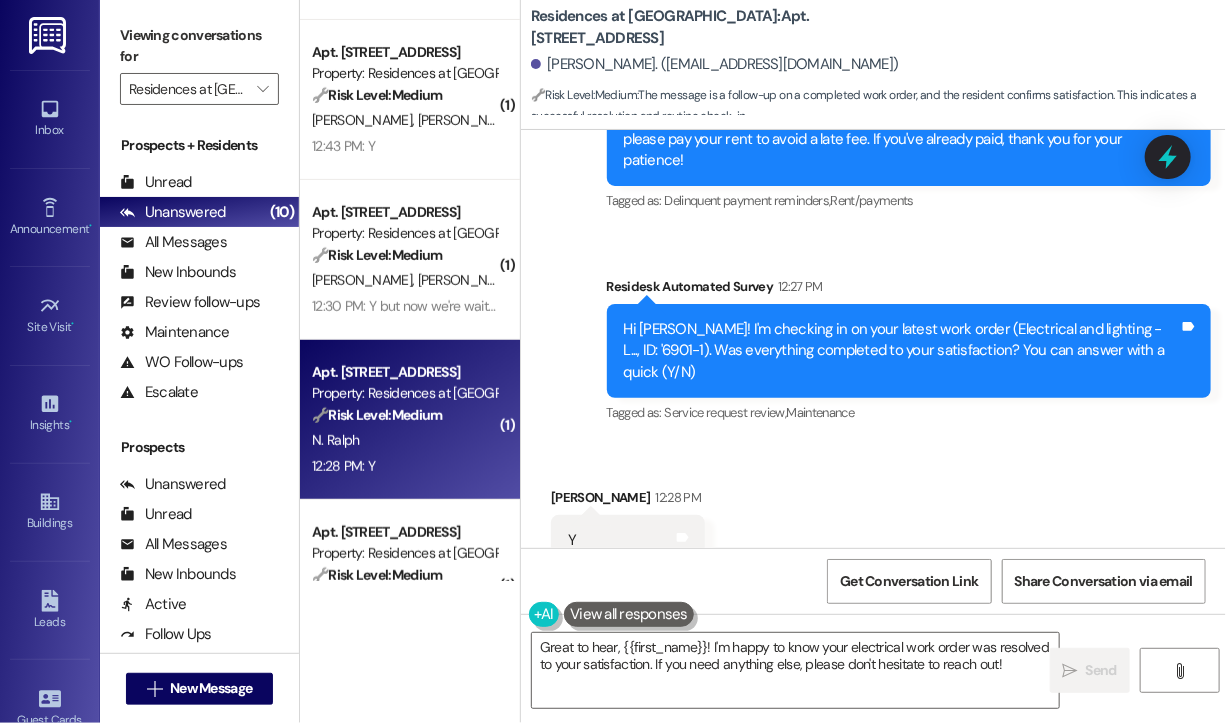 click on "Received via SMS Nathan Ralph 12:28 PM Y Tags and notes Tagged as:   Positive response Click to highlight conversations about Positive response" at bounding box center (873, 526) 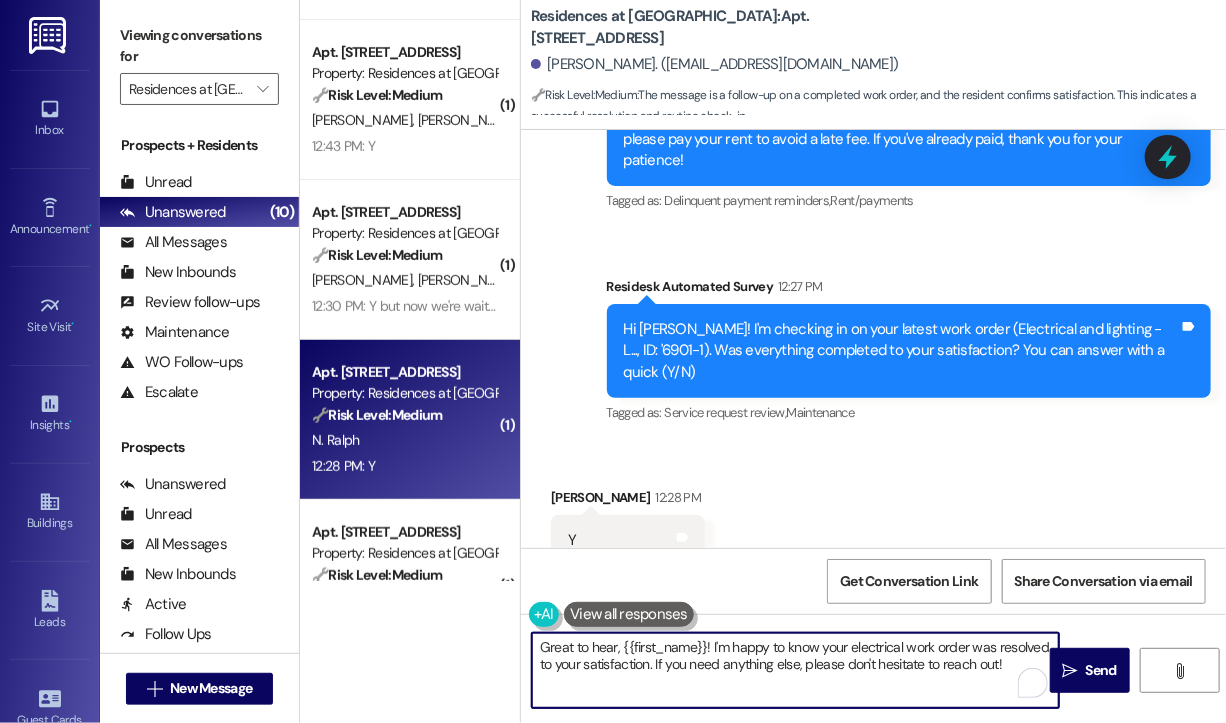 click on "Great to hear, {{first_name}}! I'm happy to know your electrical work order was resolved to your satisfaction. If you need anything else, please don't hesitate to reach out!" at bounding box center [795, 670] 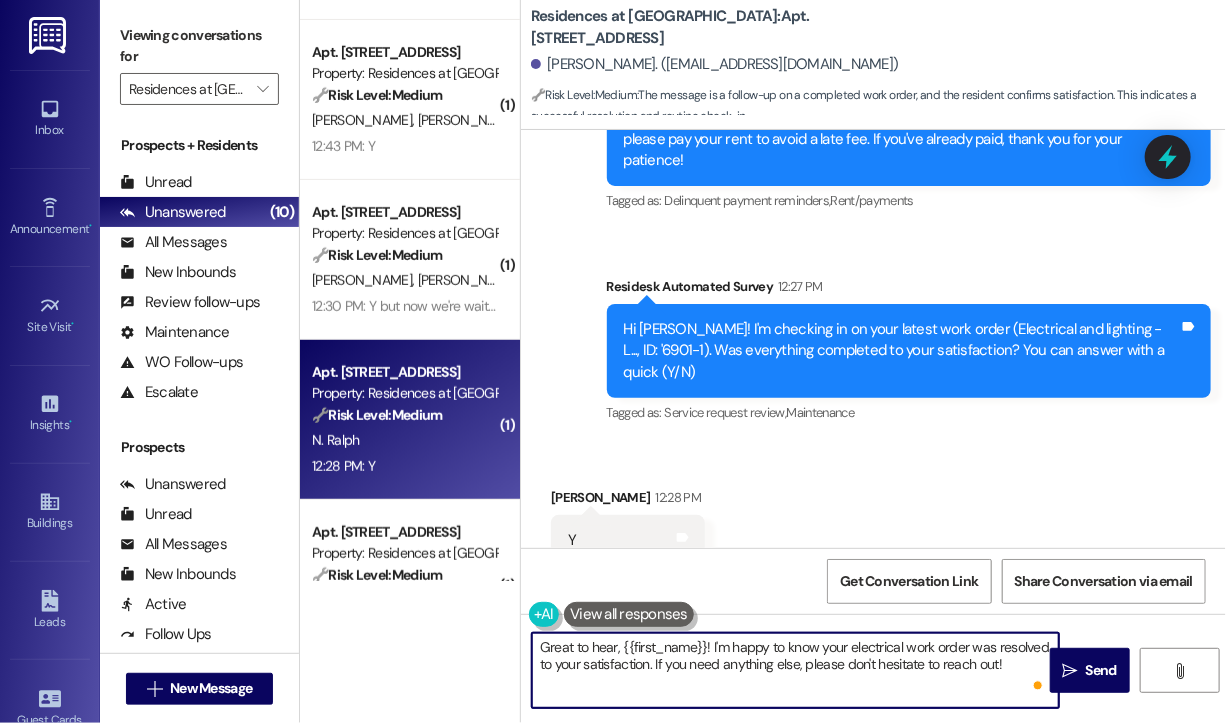 click on "Received via SMS Nathan Ralph 12:28 PM Y Tags and notes Tagged as:   Positive response Click to highlight conversations about Positive response" at bounding box center (873, 526) 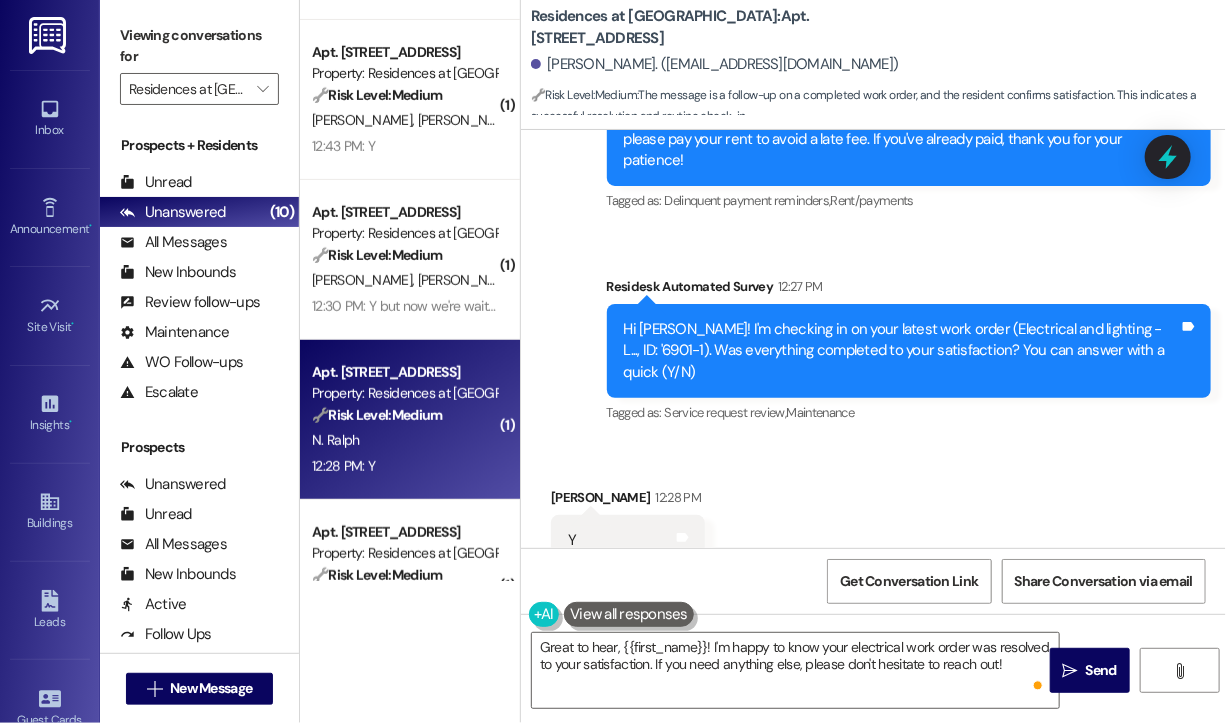 click on "Received via SMS Nathan Ralph 12:28 PM Y Tags and notes Tagged as:   Positive response Click to highlight conversations about Positive response" at bounding box center [873, 526] 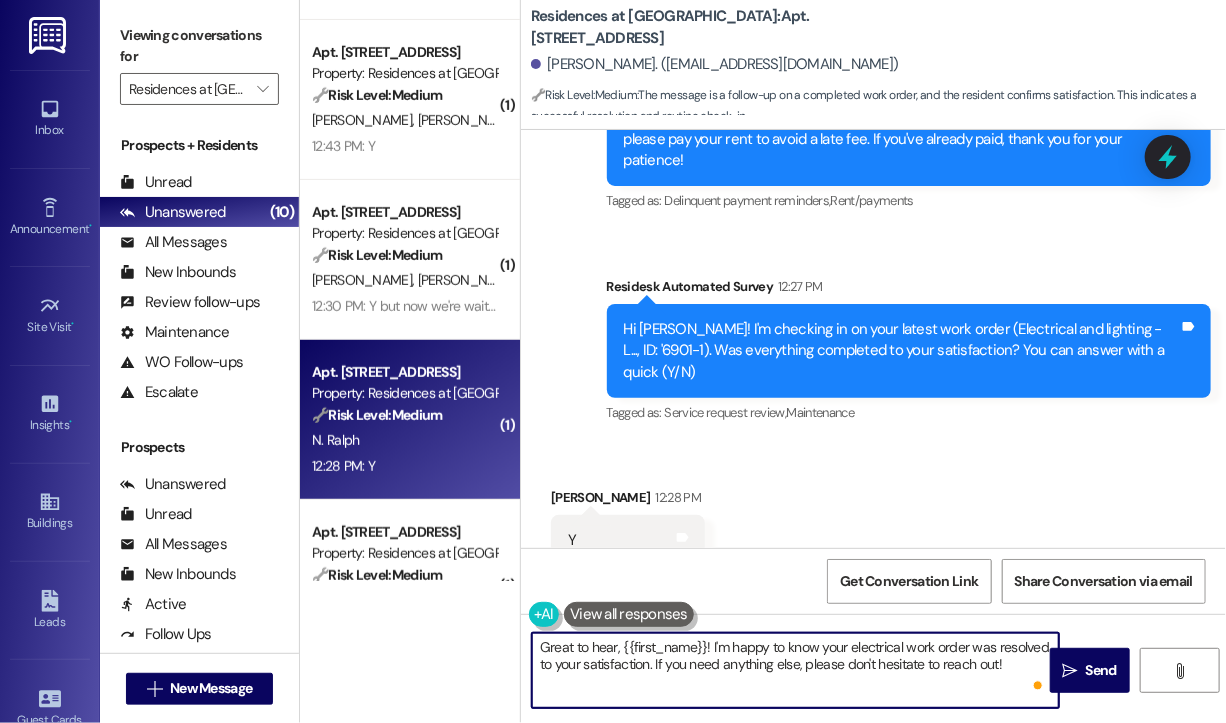 click on "Great to hear, {{first_name}}! I'm happy to know your electrical work order was resolved to your satisfaction. If you need anything else, please don't hesitate to reach out!" at bounding box center (795, 670) 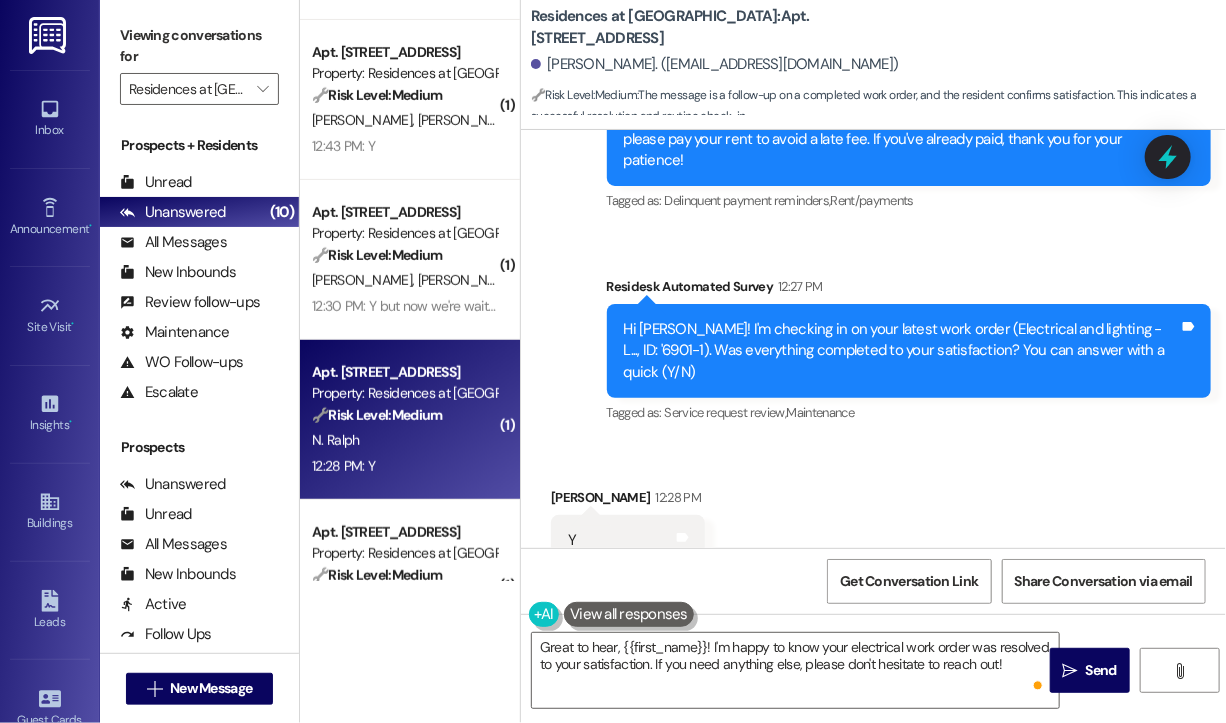 click on "Received via SMS Nathan Ralph 12:28 PM Y Tags and notes Tagged as:   Positive response Click to highlight conversations about Positive response" at bounding box center (873, 526) 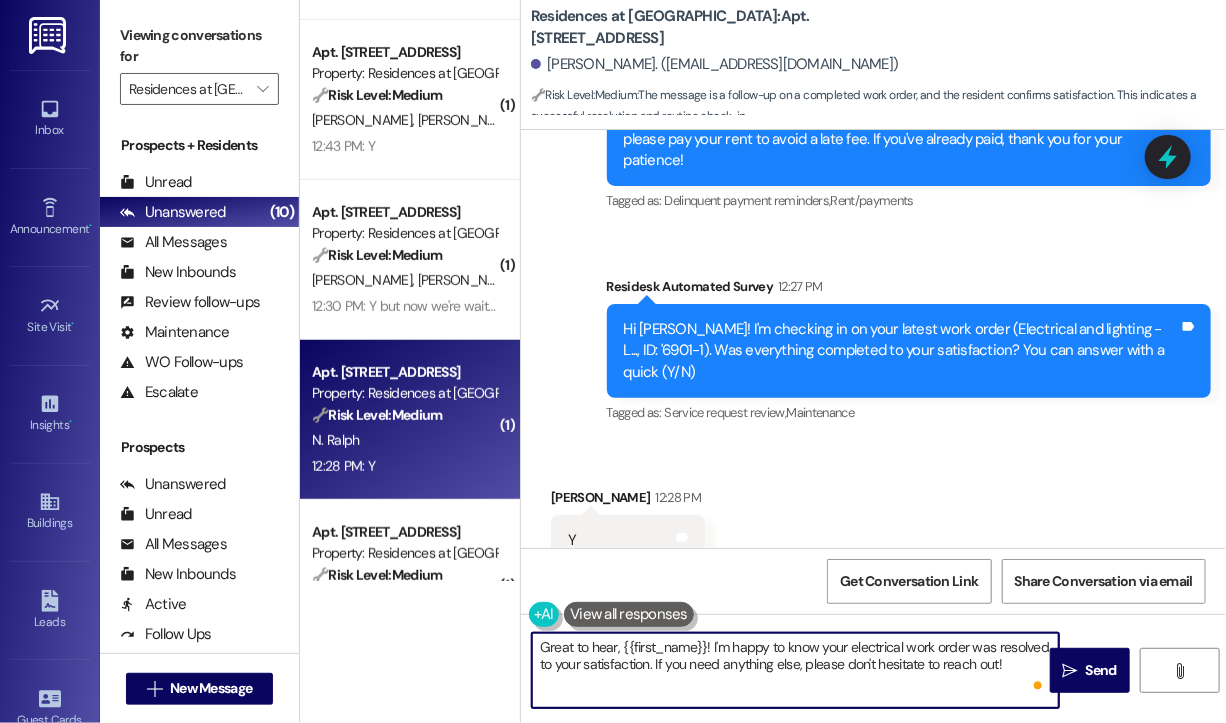 click on "Great to hear, {{first_name}}! I'm happy to know your electrical work order was resolved to your satisfaction. If you need anything else, please don't hesitate to reach out!" at bounding box center [795, 670] 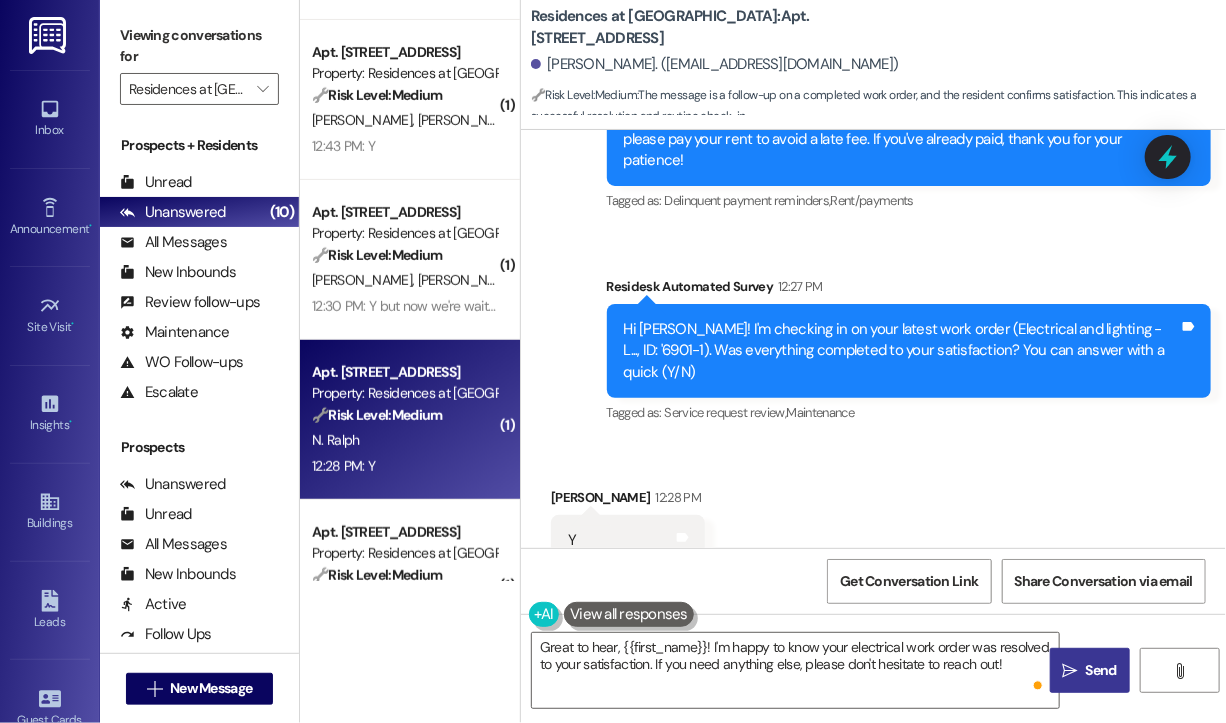 click on "Send" at bounding box center (1101, 670) 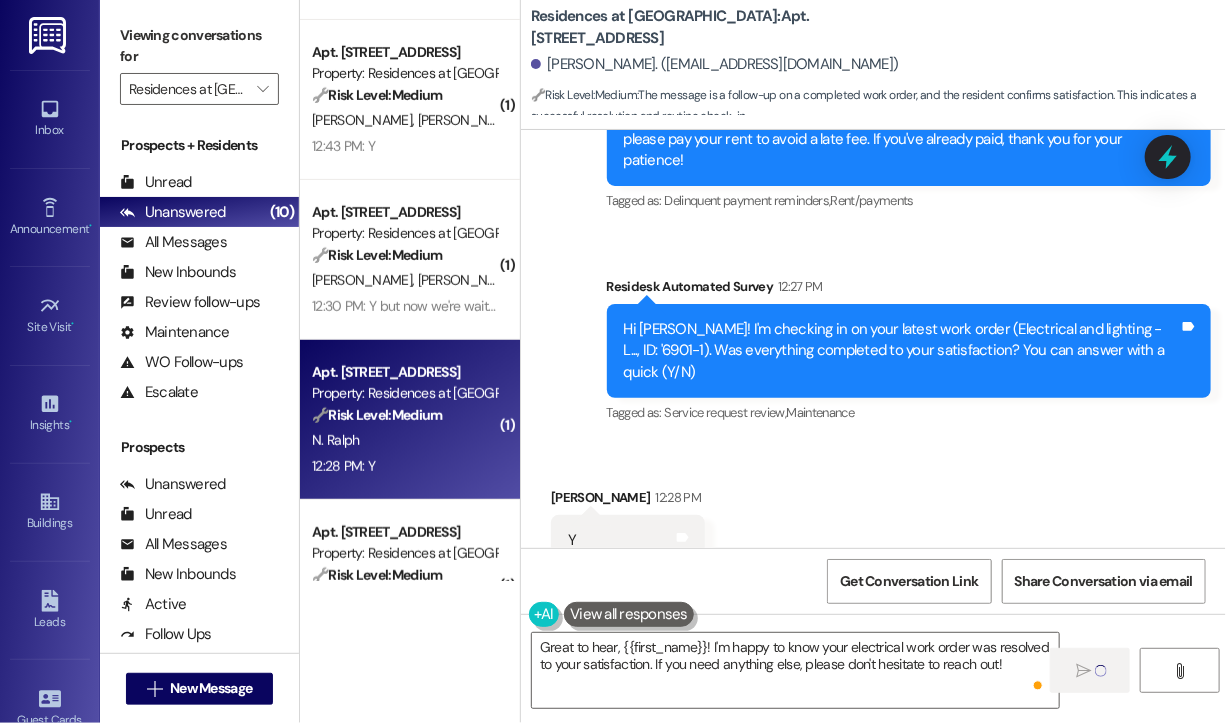 type 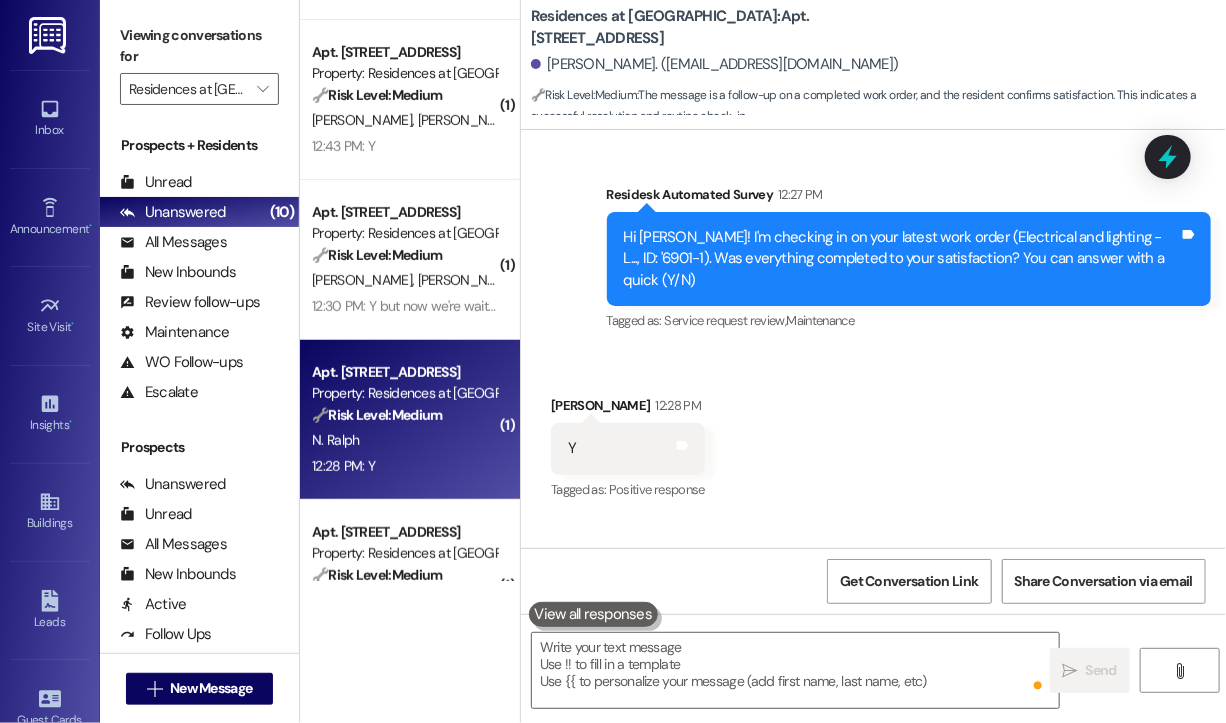scroll, scrollTop: 4376, scrollLeft: 0, axis: vertical 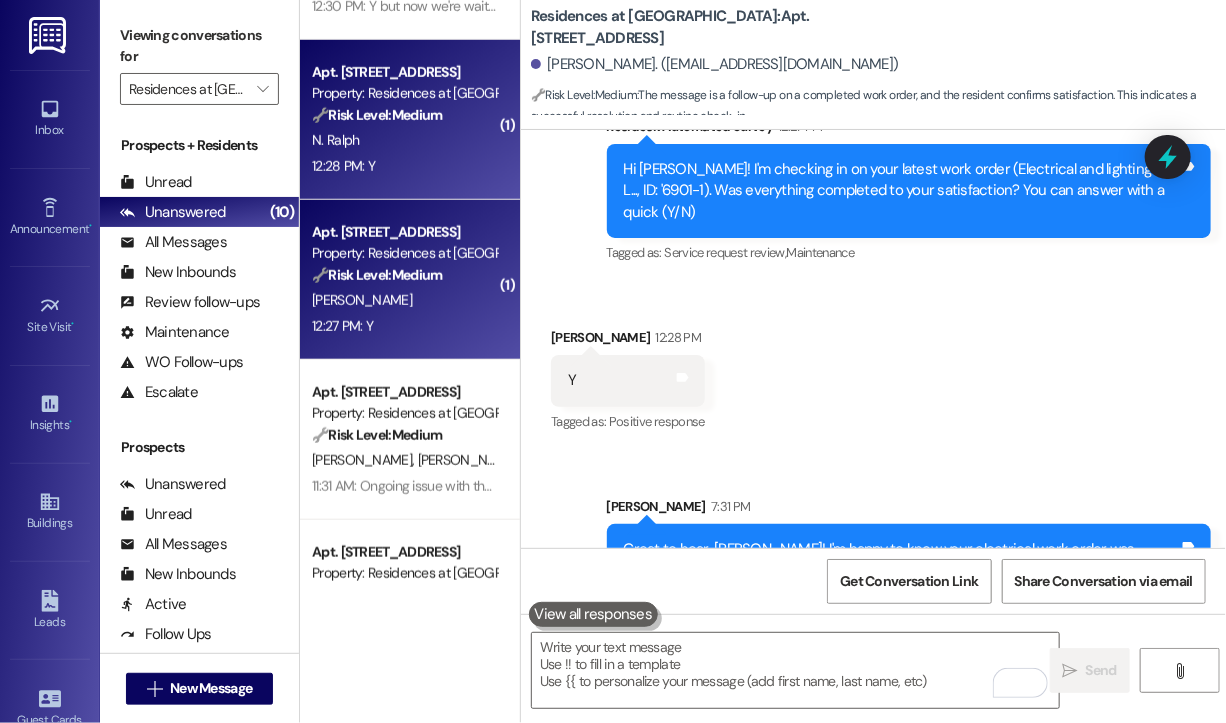 click on "A. Brown" at bounding box center [404, 300] 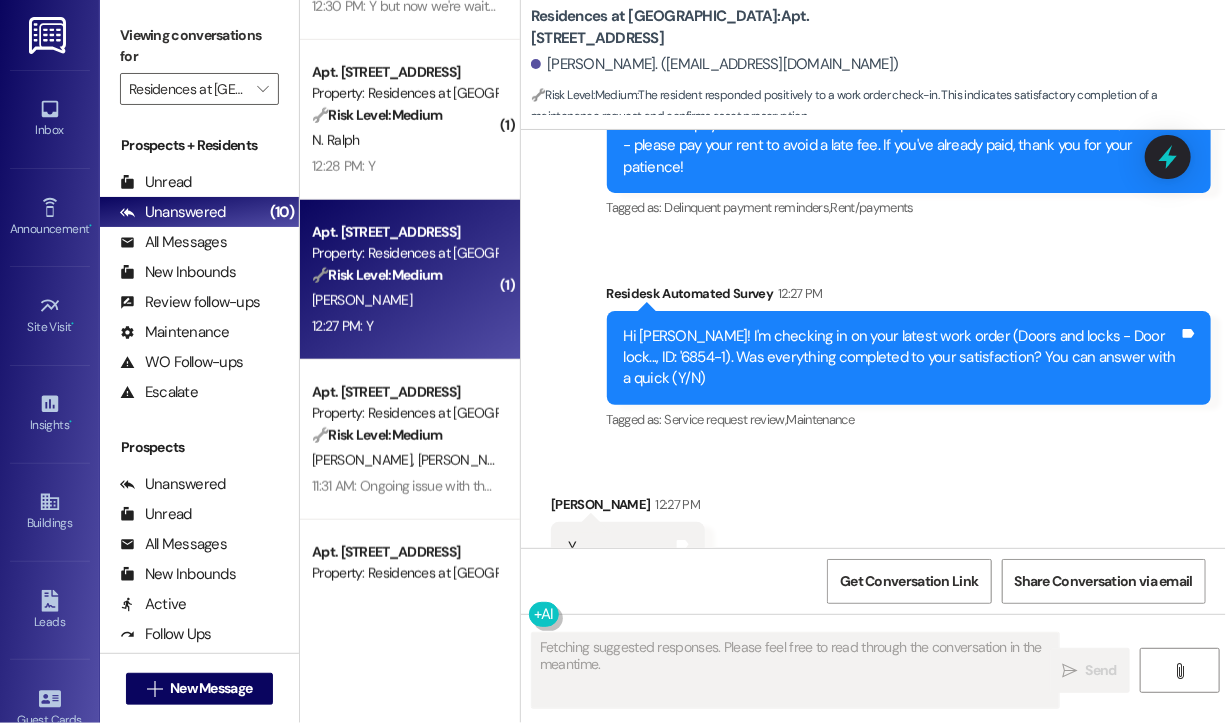 scroll, scrollTop: 4985, scrollLeft: 0, axis: vertical 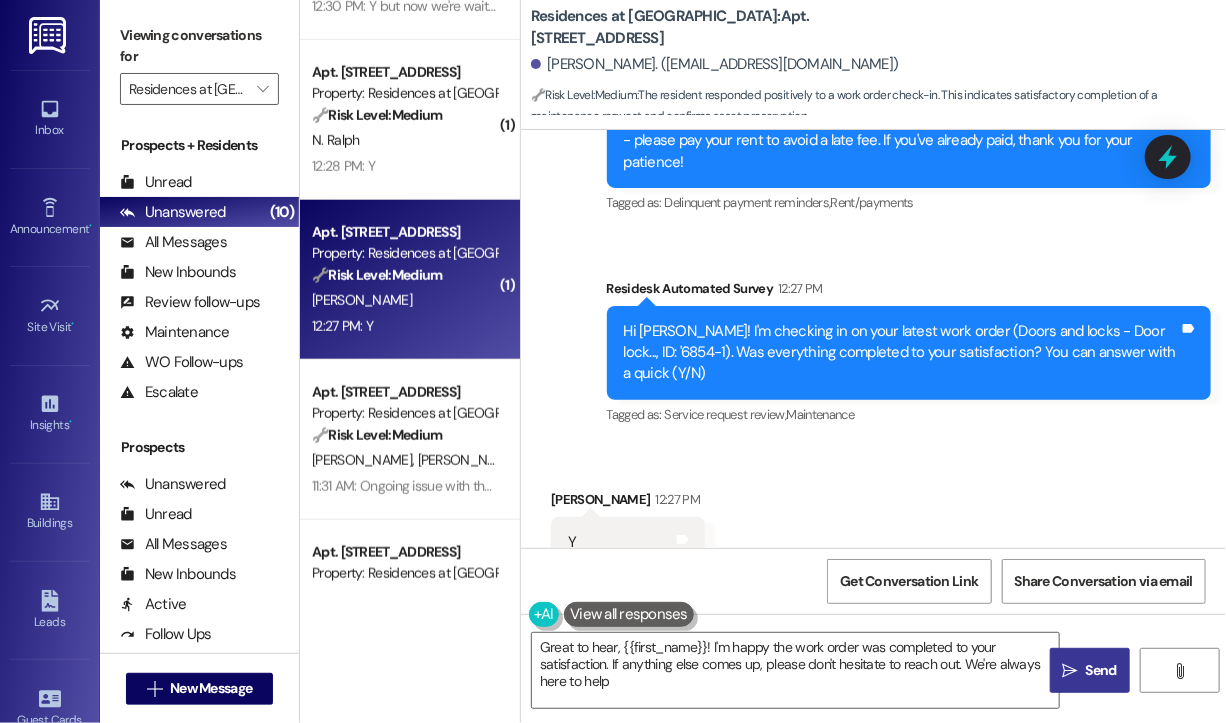 type on "Great to hear, {{first_name}}! I'm happy the work order was completed to your satisfaction. If anything else comes up, please don't hesitate to reach out. We're always here to help!" 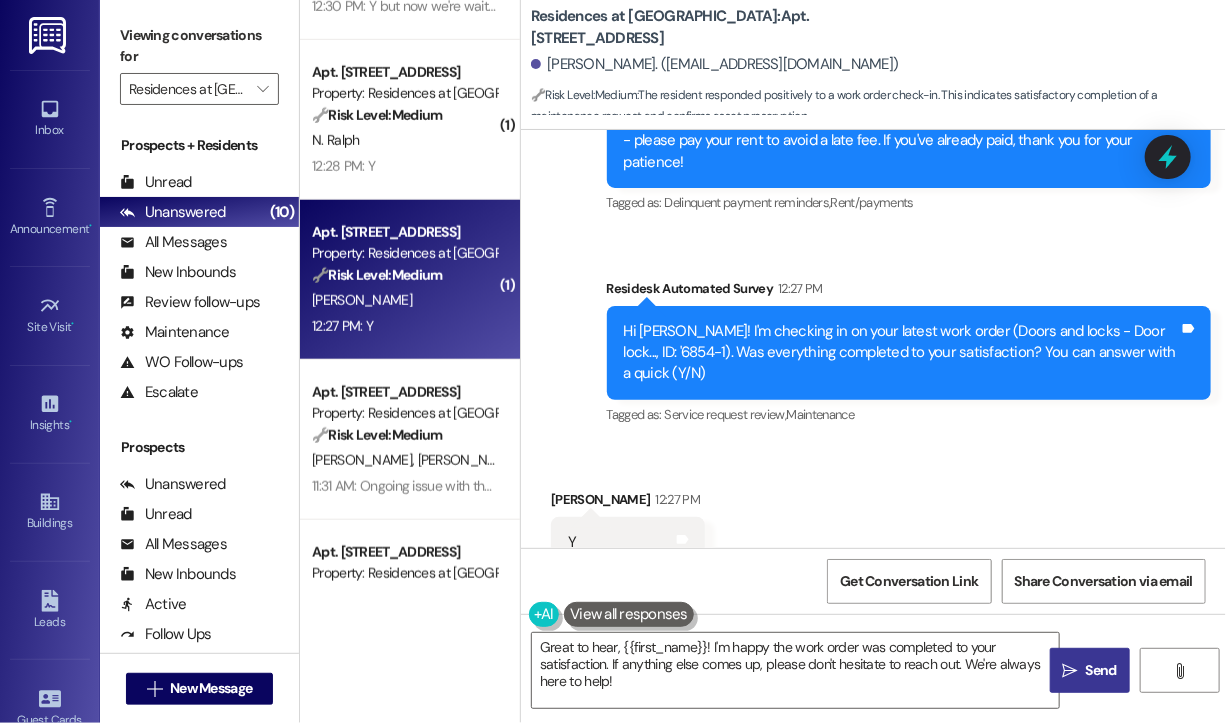 scroll, scrollTop: 4986, scrollLeft: 0, axis: vertical 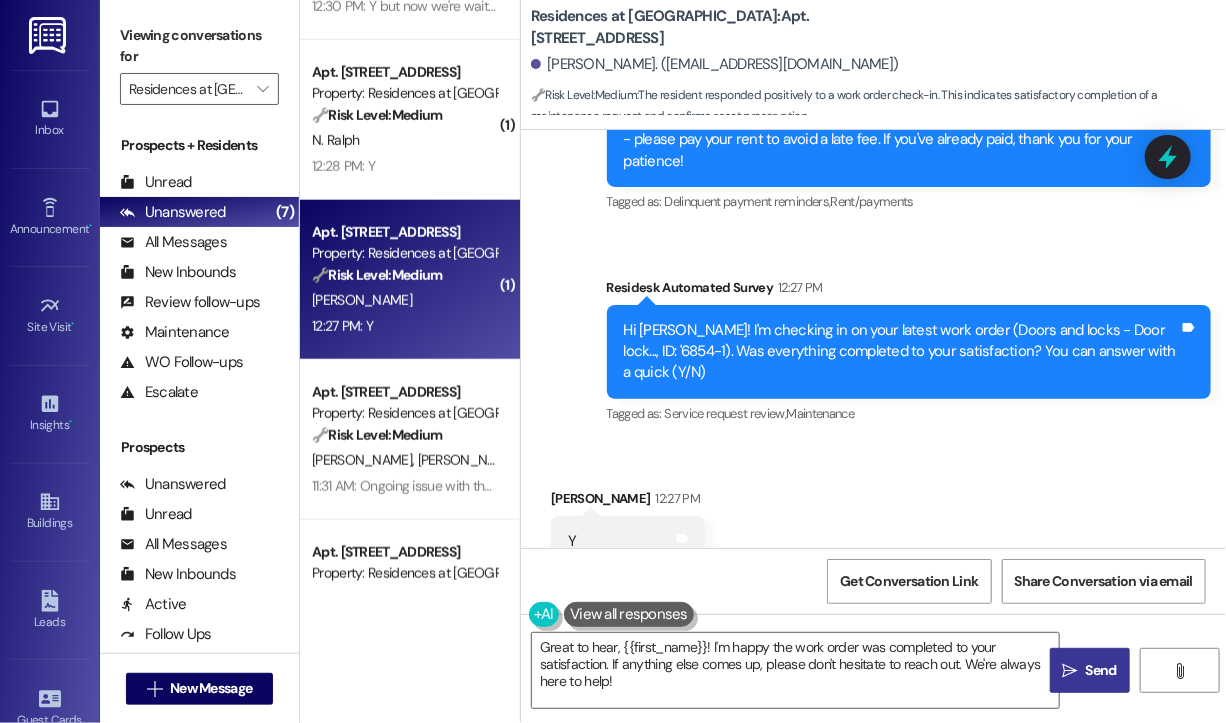 click on "Received via SMS Alexander Brown 12:27 PM Y Tags and notes Tagged as:   Positive response Click to highlight conversations about Positive response" at bounding box center (873, 527) 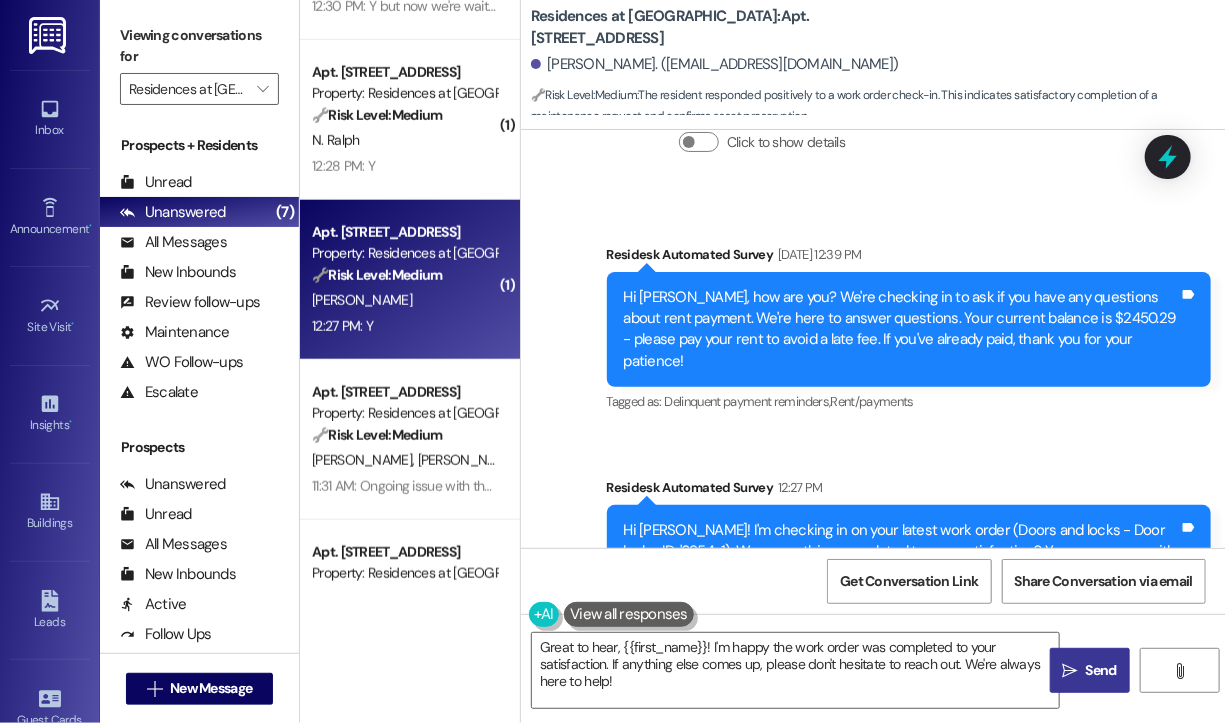 scroll, scrollTop: 4986, scrollLeft: 0, axis: vertical 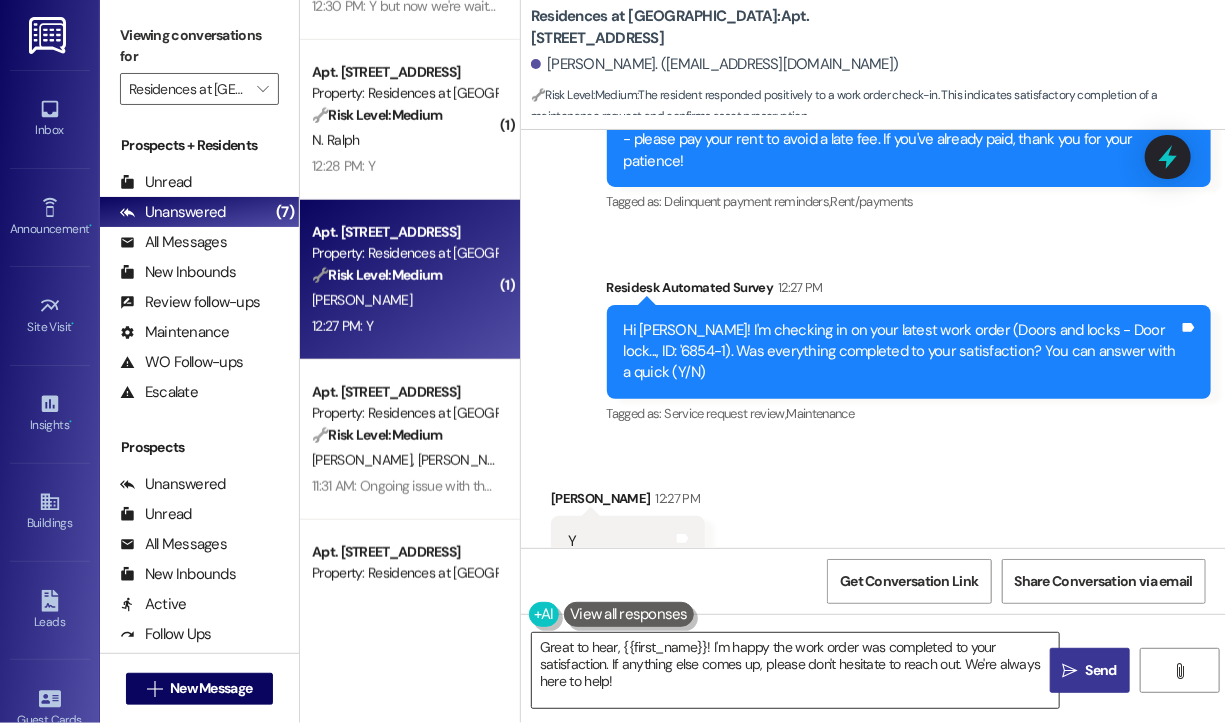 click on "Great to hear, {{first_name}}! I'm happy the work order was completed to your satisfaction. If anything else comes up, please don't hesitate to reach out. We're always here to help!" at bounding box center [795, 670] 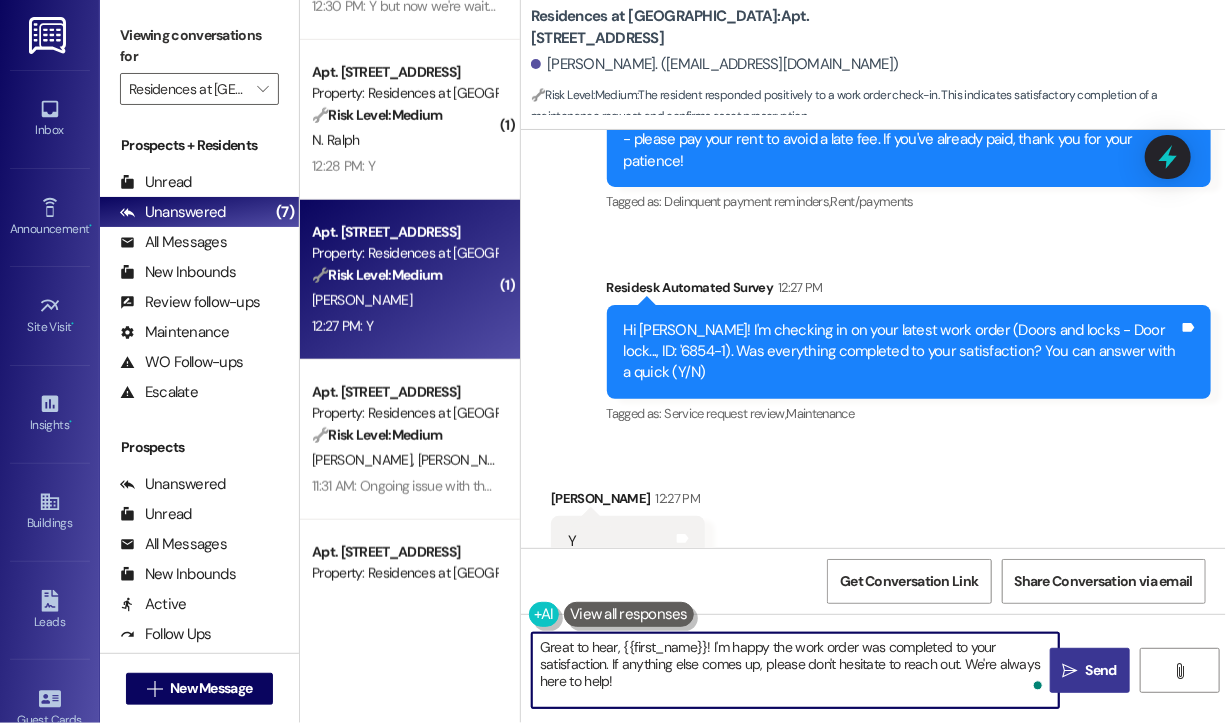 click on "Great to hear, {{first_name}}! I'm happy the work order was completed to your satisfaction. If anything else comes up, please don't hesitate to reach out. We're always here to help!" at bounding box center [795, 670] 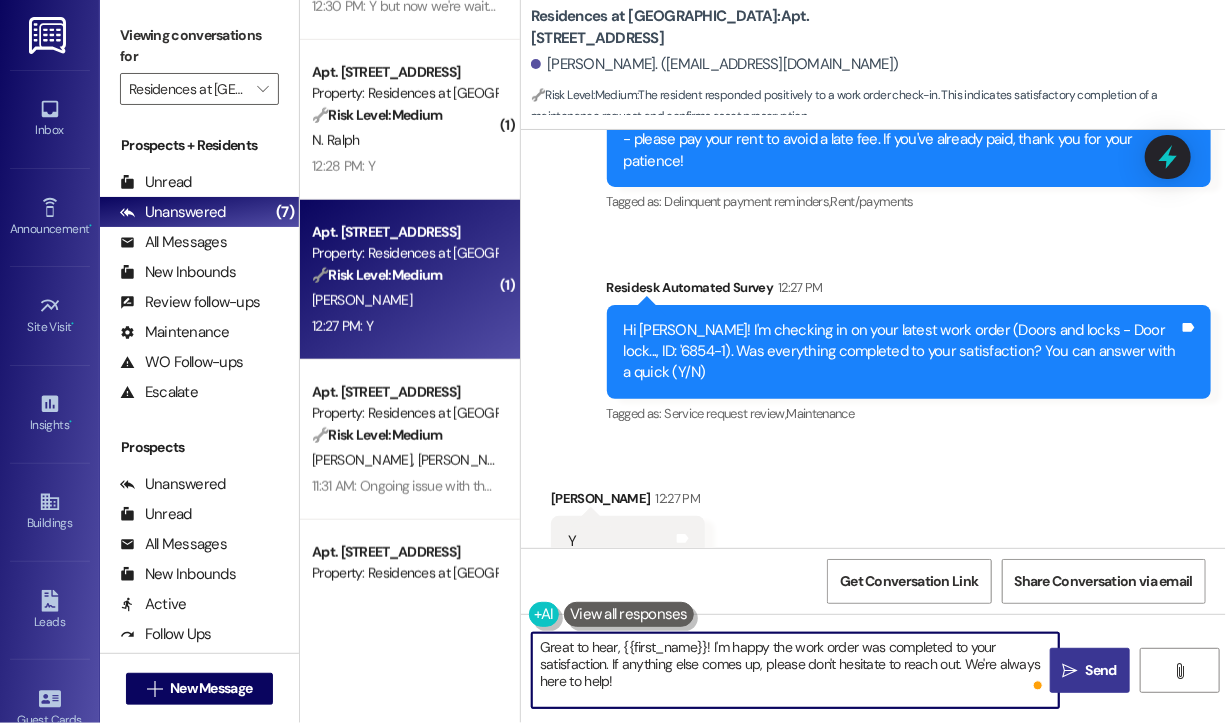 click on "Send" at bounding box center (1101, 670) 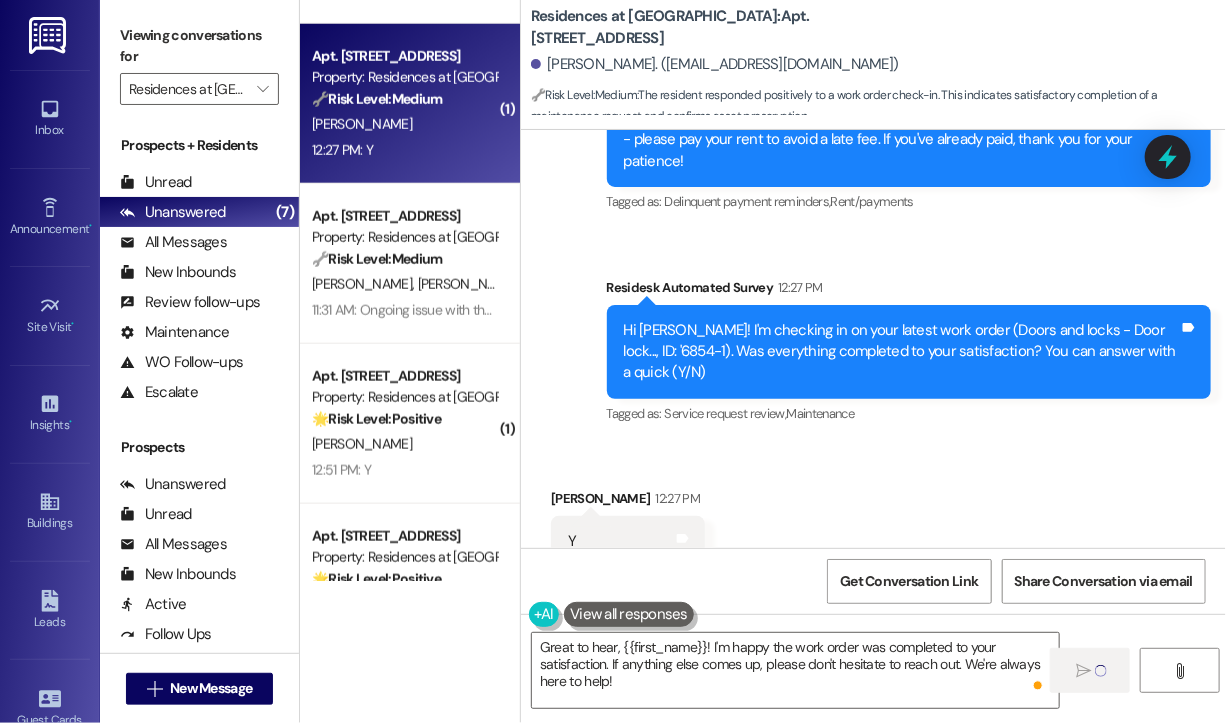 scroll, scrollTop: 800, scrollLeft: 0, axis: vertical 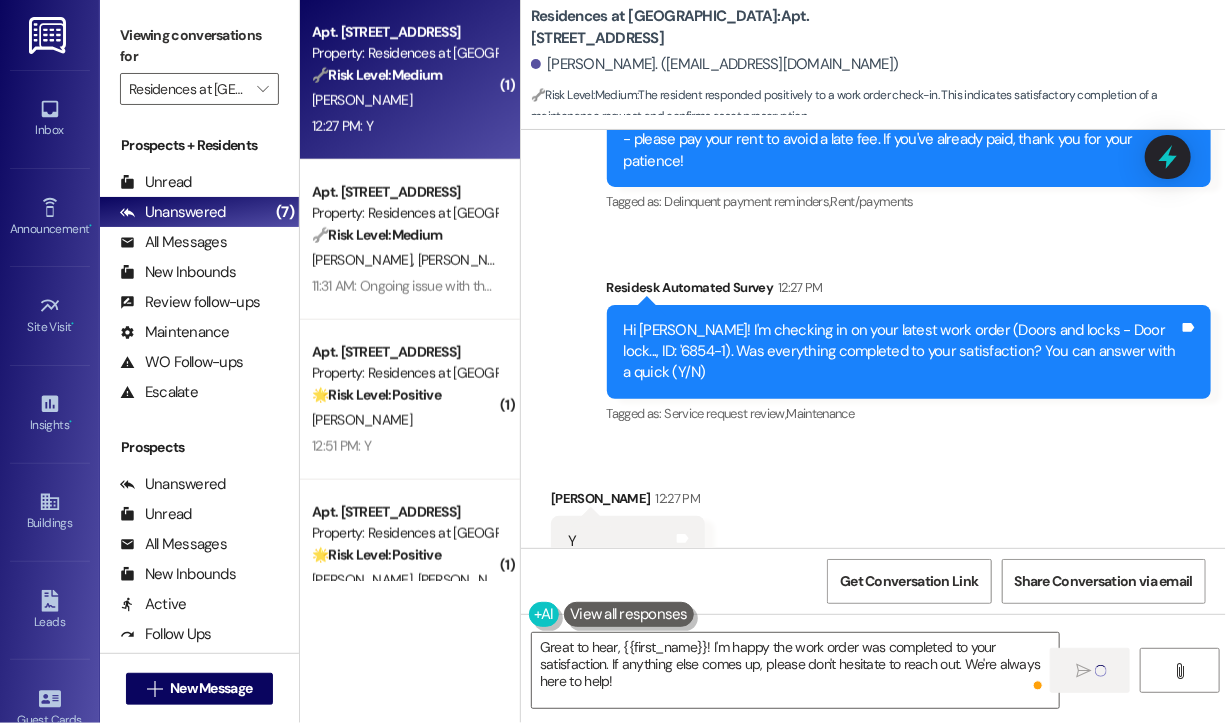 click on "12:51 PM: Y 12:51 PM: Y" at bounding box center [404, 446] 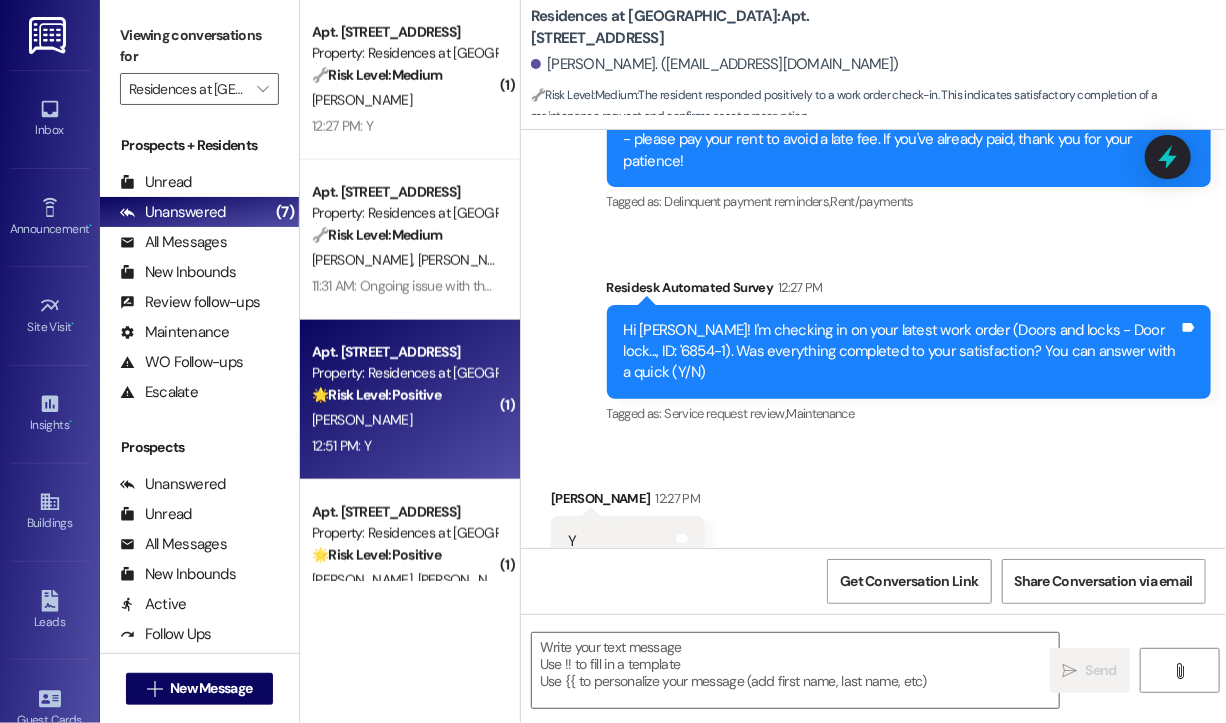 scroll, scrollTop: 4985, scrollLeft: 0, axis: vertical 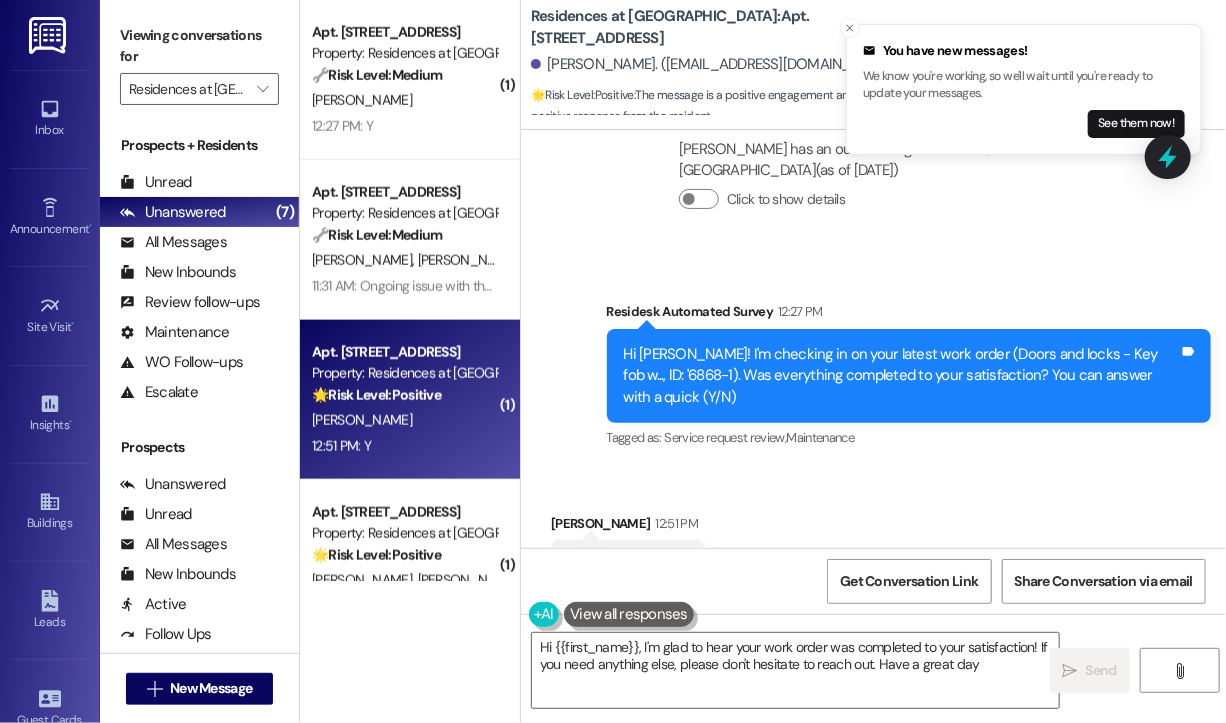 type on "Hi {{first_name}}, I'm glad to hear your work order was completed to your satisfaction! If you need anything else, please don't hesitate to reach out. Have a great day!" 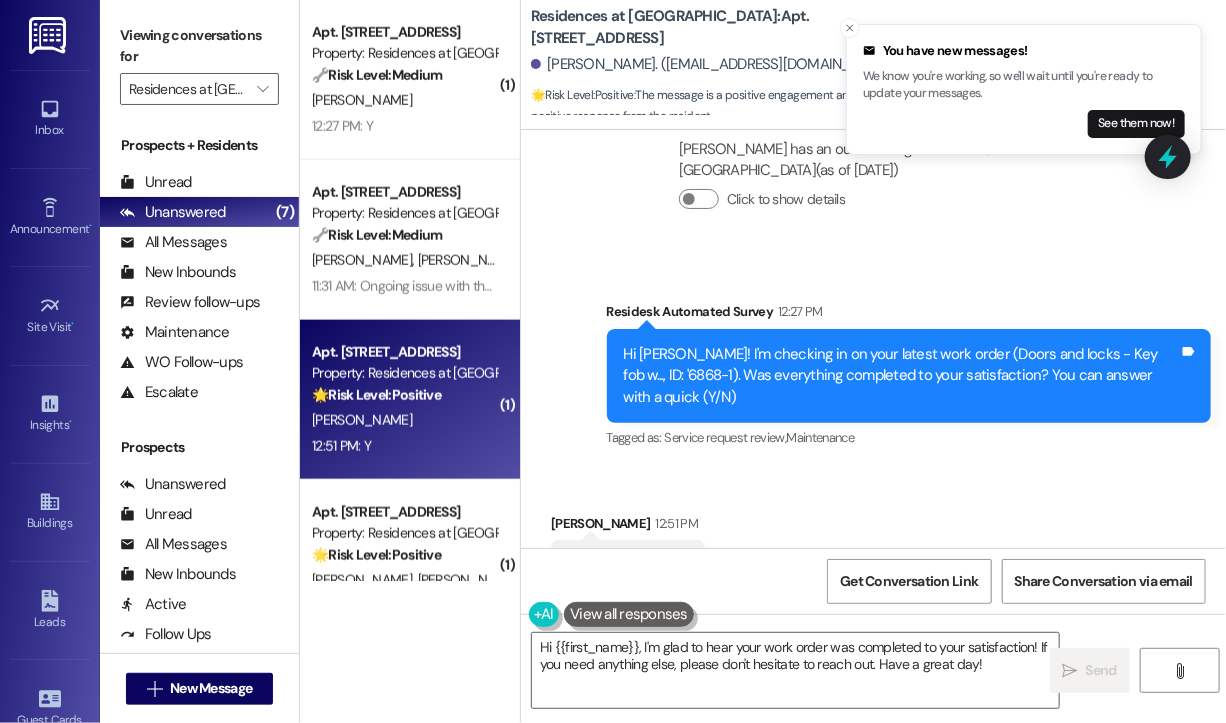 scroll, scrollTop: 10225, scrollLeft: 0, axis: vertical 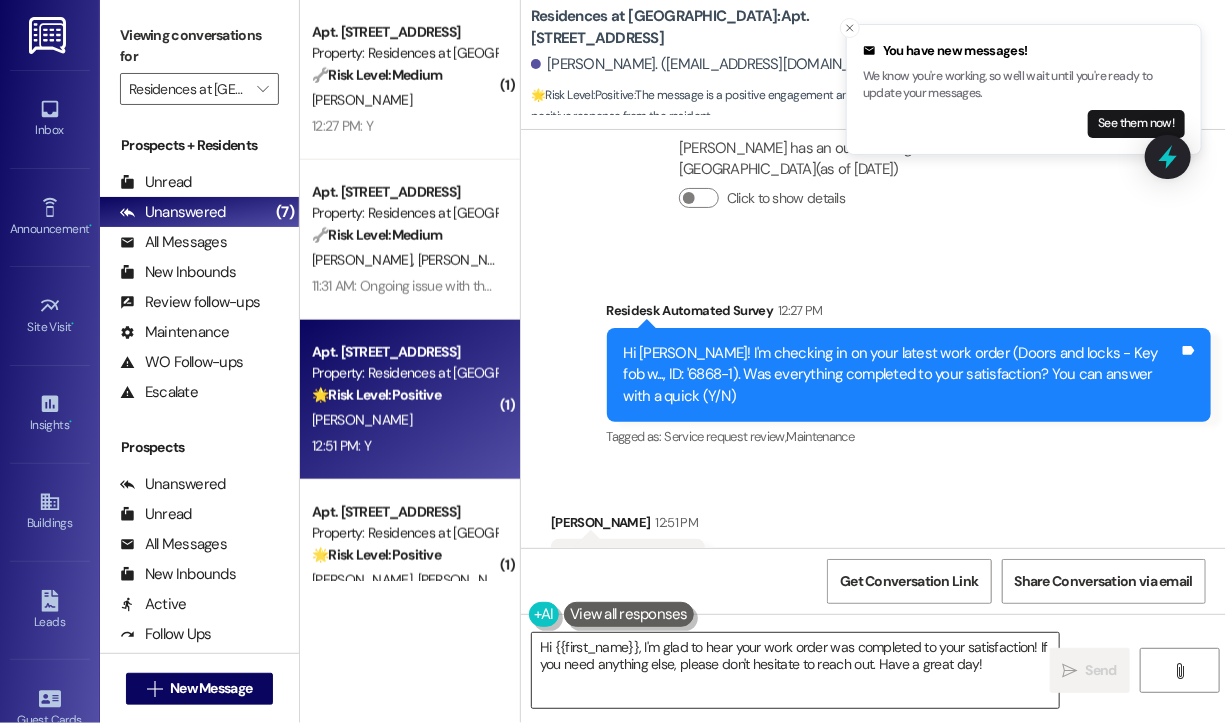 click on "Hi {{first_name}}, I'm glad to hear your work order was completed to your satisfaction! If you need anything else, please don't hesitate to reach out. Have a great day!" at bounding box center (795, 670) 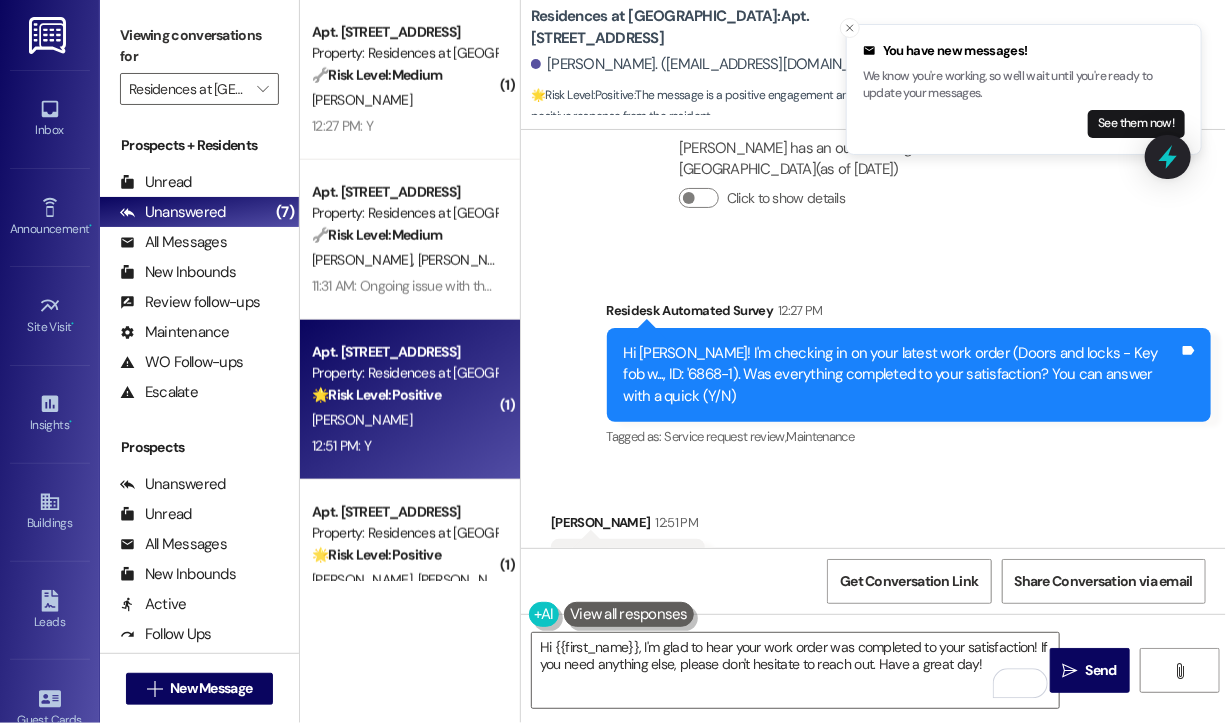 click on "Received via SMS Debra Johnson 12:51 PM Y Tags and notes Tagged as:   Positive response Click to highlight conversations about Positive response" at bounding box center (873, 551) 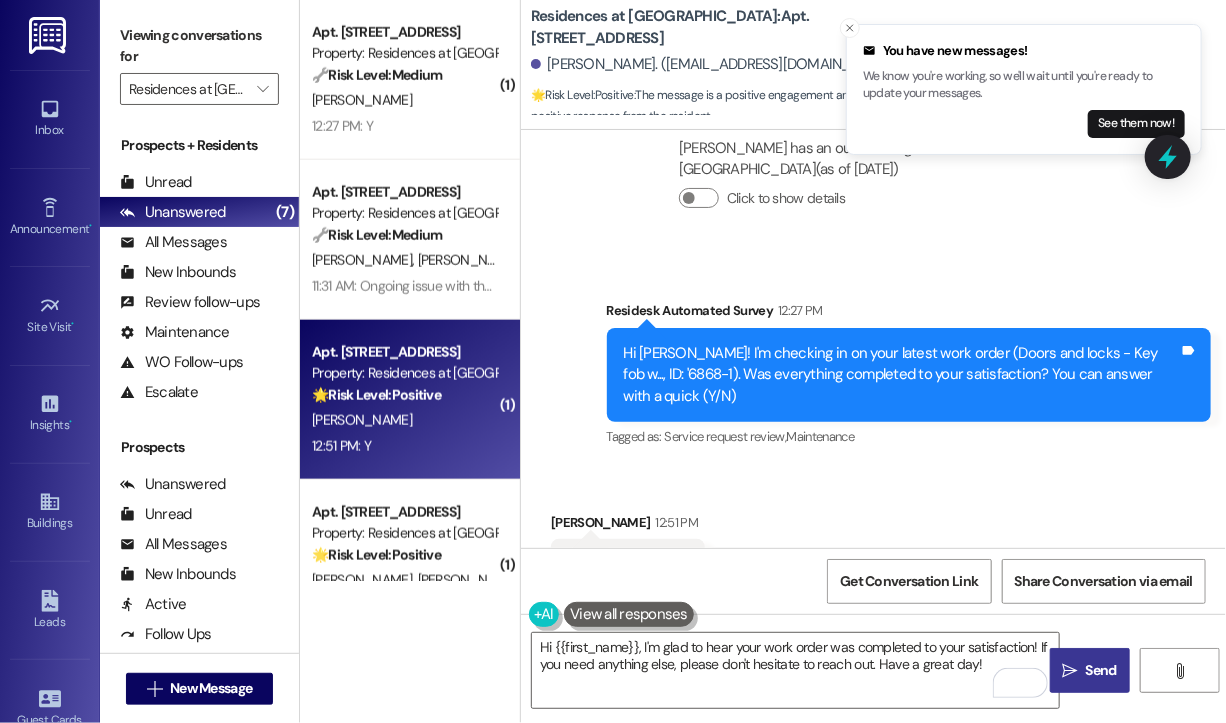 click on "Send" at bounding box center (1101, 670) 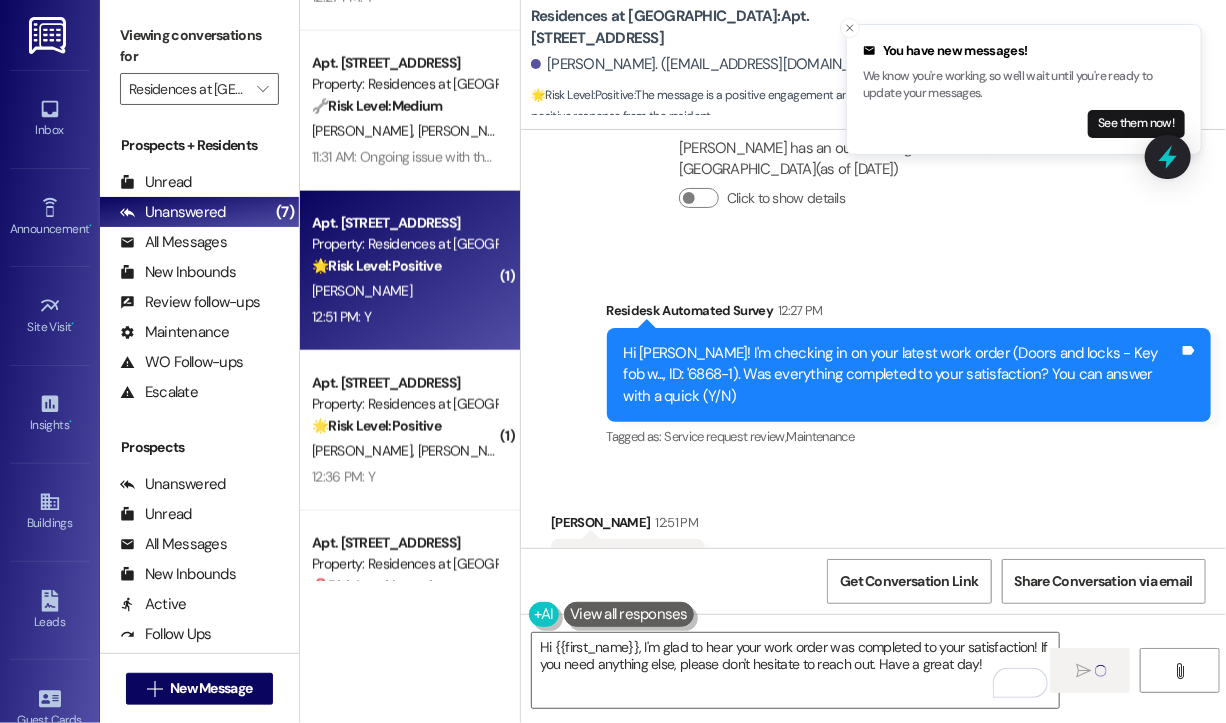 scroll, scrollTop: 1019, scrollLeft: 0, axis: vertical 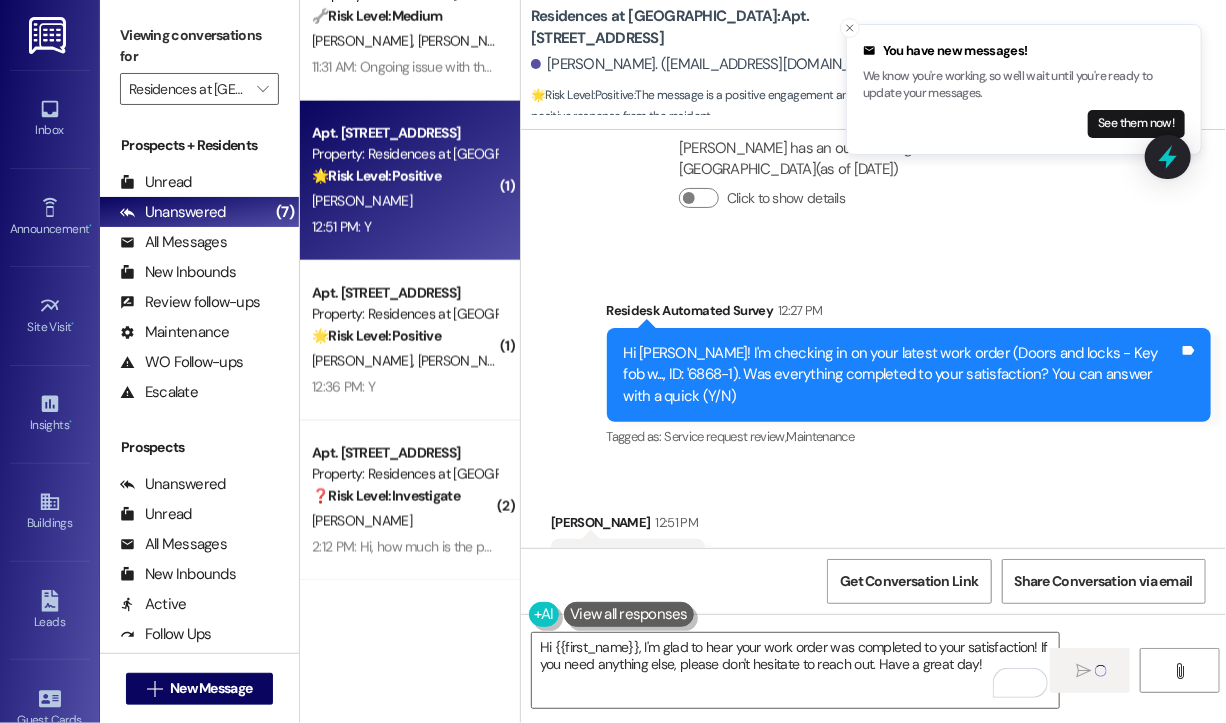 click on "L. Owens B. Daniels" at bounding box center (404, 361) 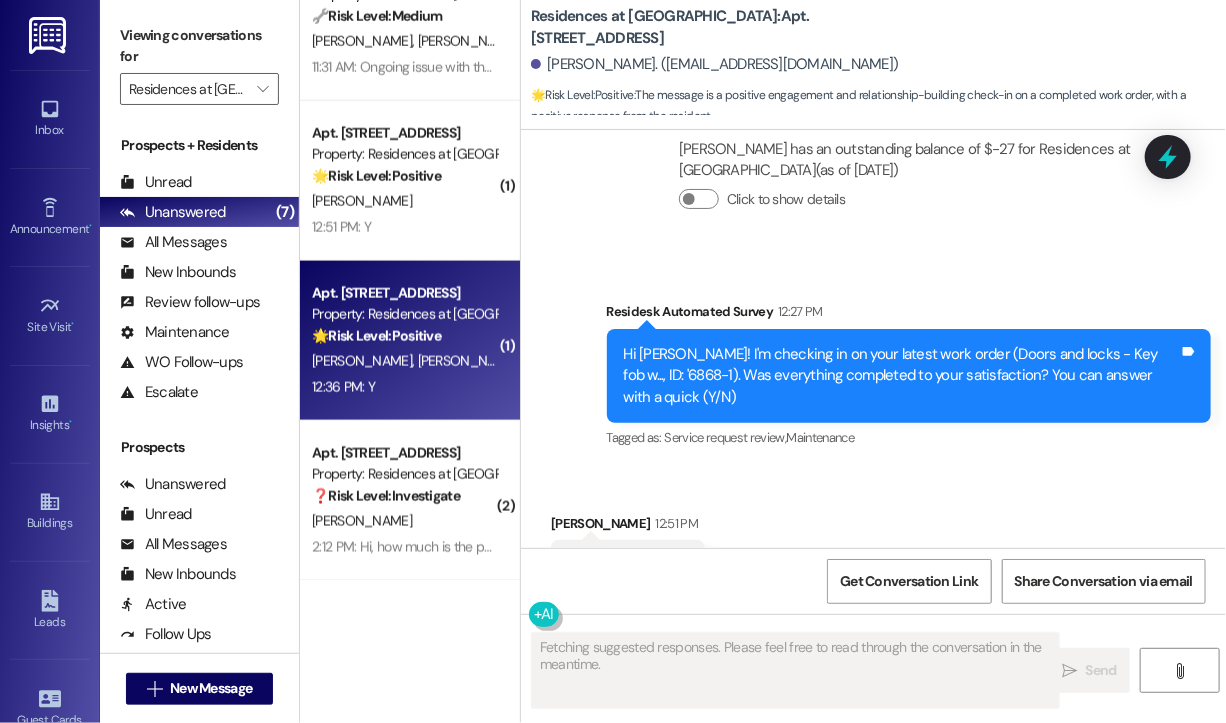 scroll, scrollTop: 2624, scrollLeft: 0, axis: vertical 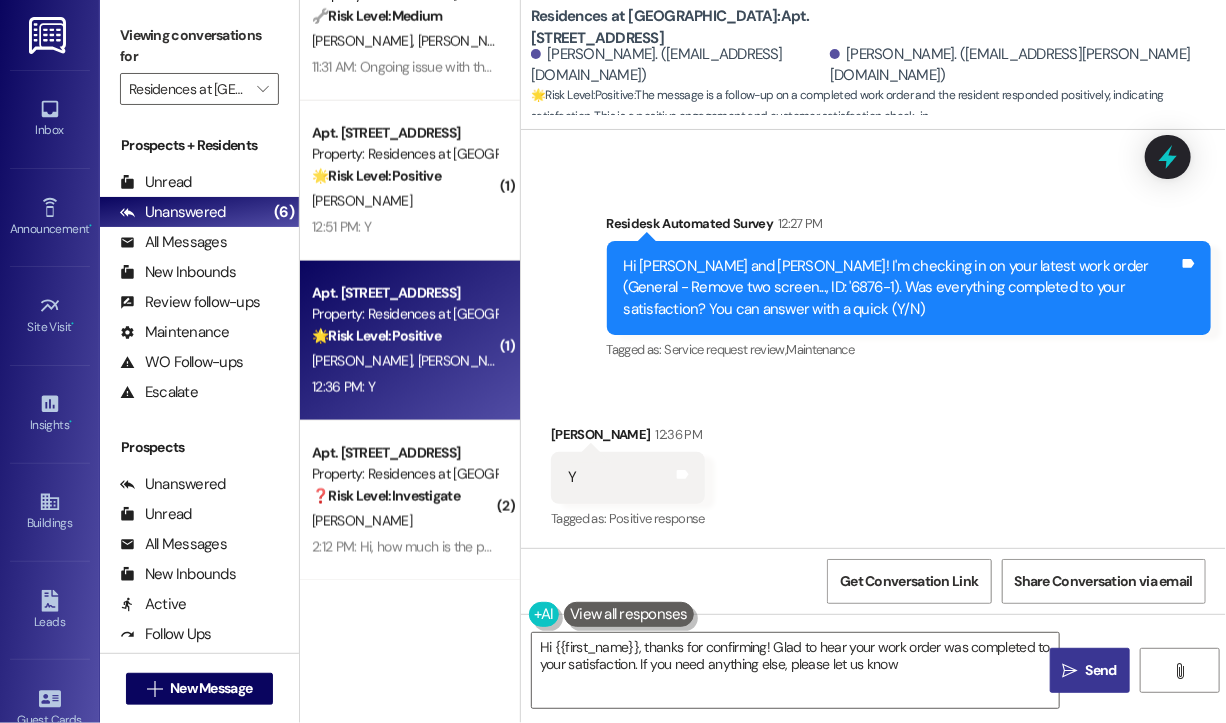 type on "Hi {{first_name}}, thanks for confirming! Glad to hear your work order was completed to your satisfaction. If you need anything else, please let us know!" 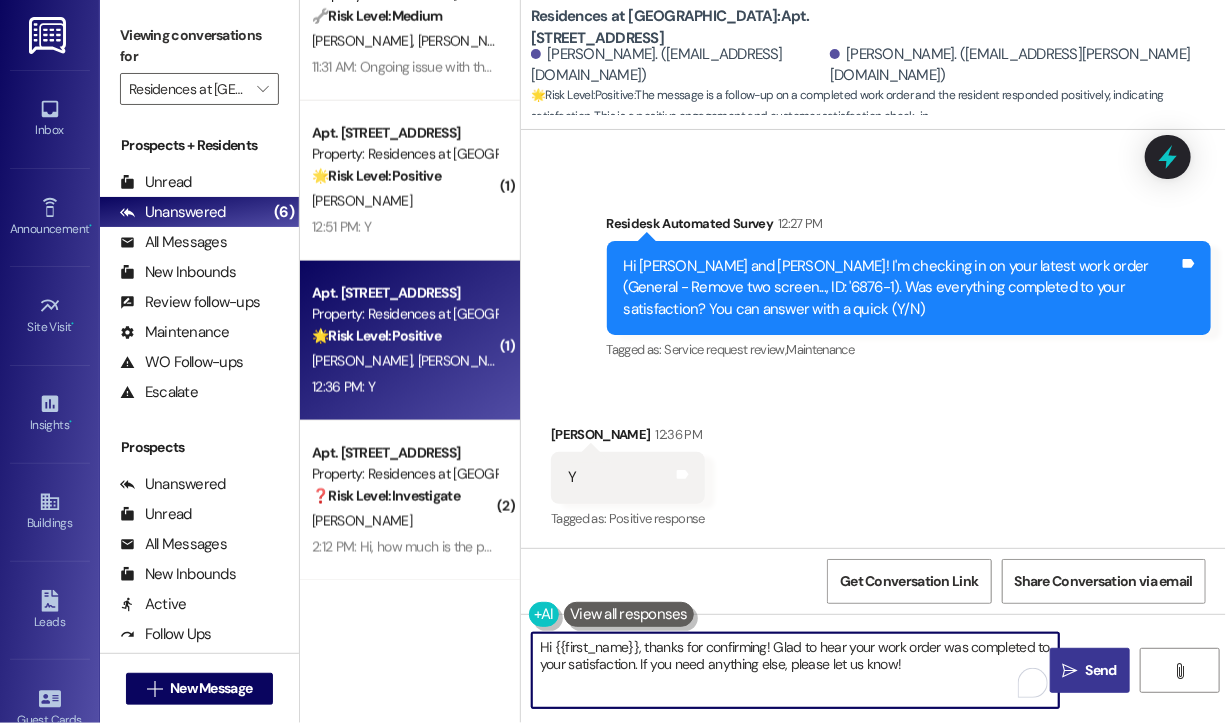 drag, startPoint x: 943, startPoint y: 666, endPoint x: 1037, endPoint y: 666, distance: 94 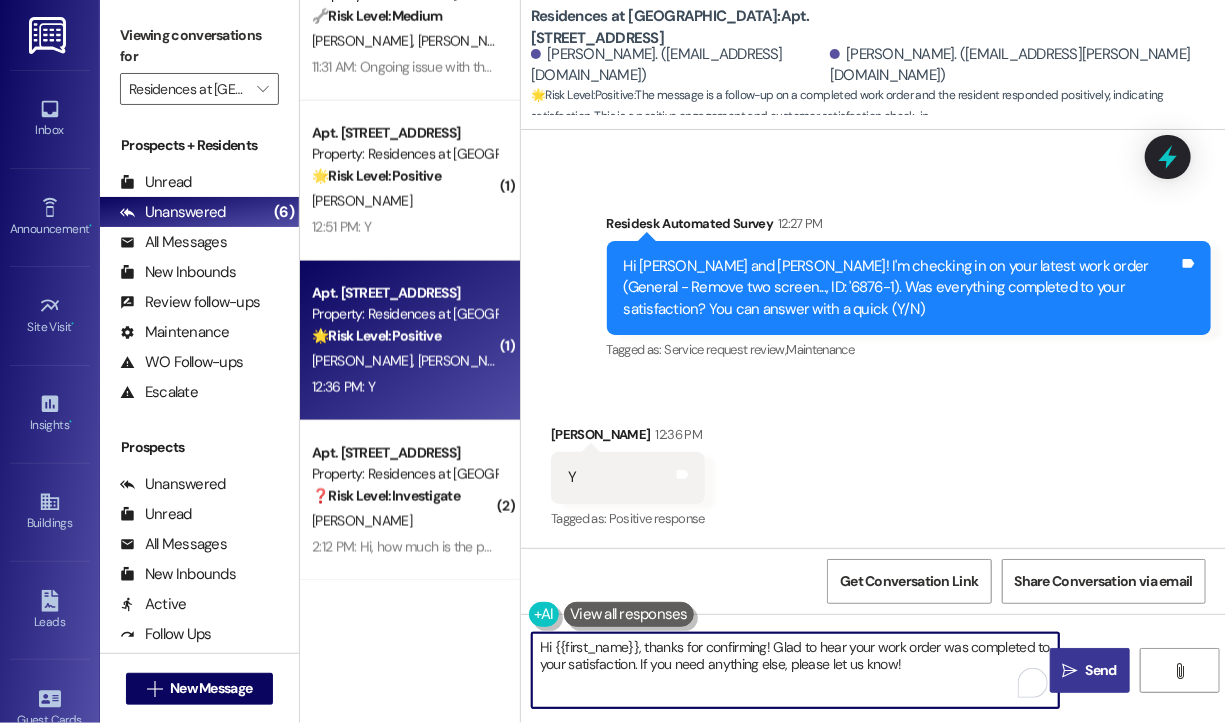 click on " Send" at bounding box center [1090, 670] 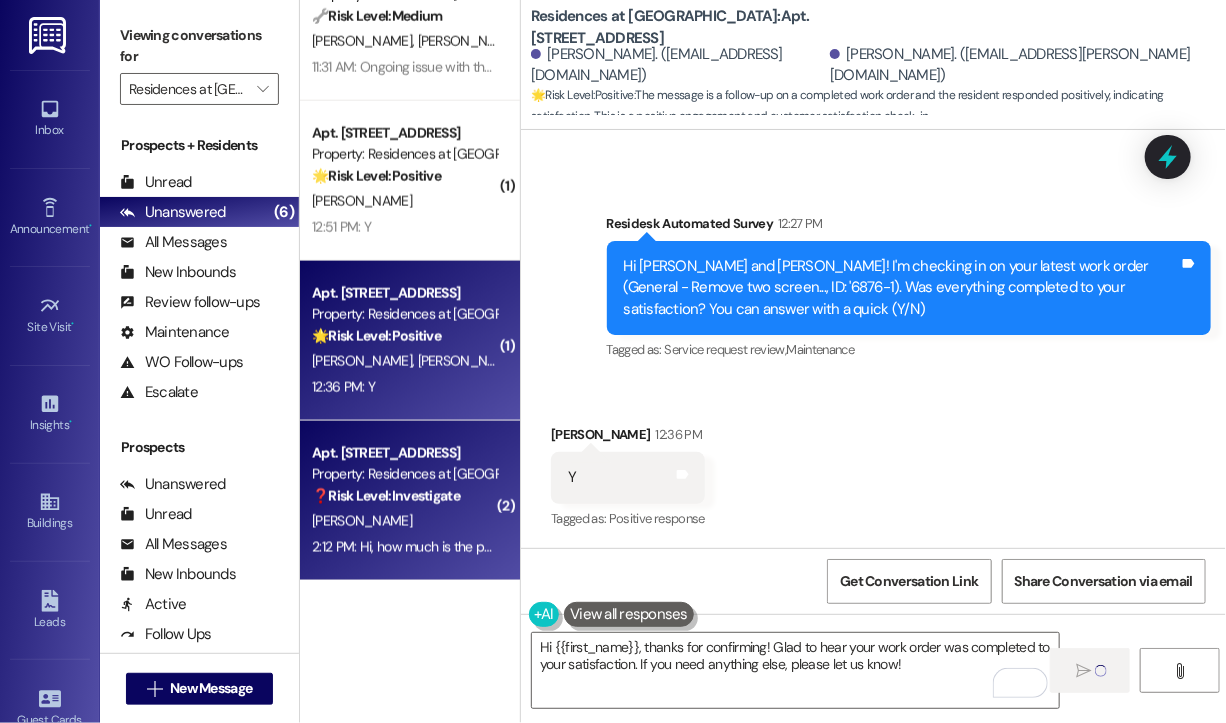 click on "❓  Risk Level:  Investigate" at bounding box center (386, 496) 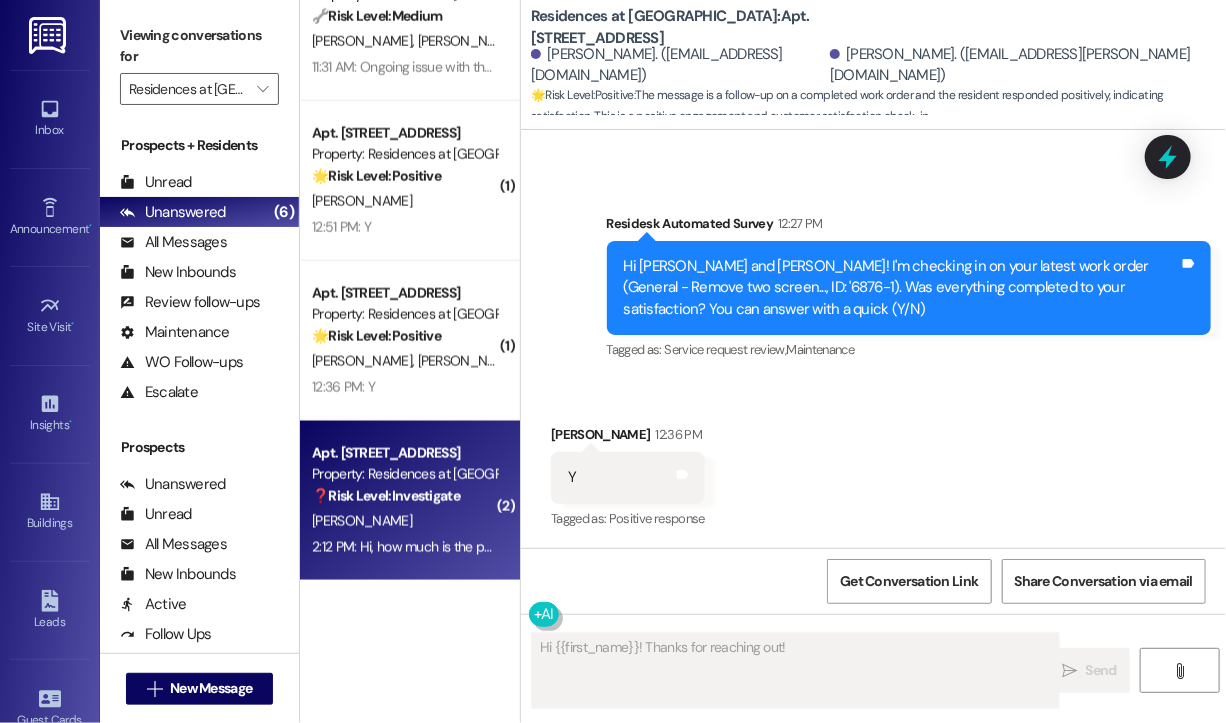 scroll, scrollTop: 1083, scrollLeft: 0, axis: vertical 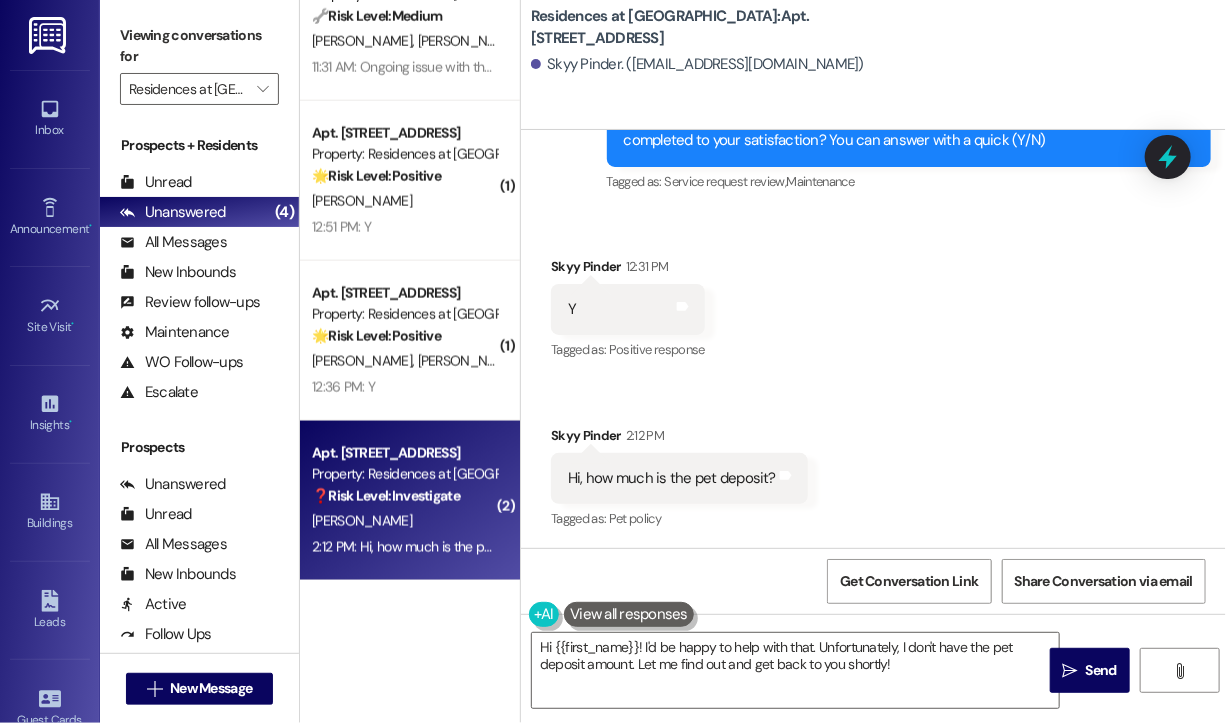 click on "Received via SMS Skyy Pinder 12:31 PM Y  Tags and notes Tagged as:   Positive response Click to highlight conversations about Positive response Received via SMS Skyy Pinder 2:12 PM Hi, how much is the pet deposit?  Tags and notes Tagged as:   Pet policy Click to highlight conversations about Pet policy" at bounding box center [873, 380] 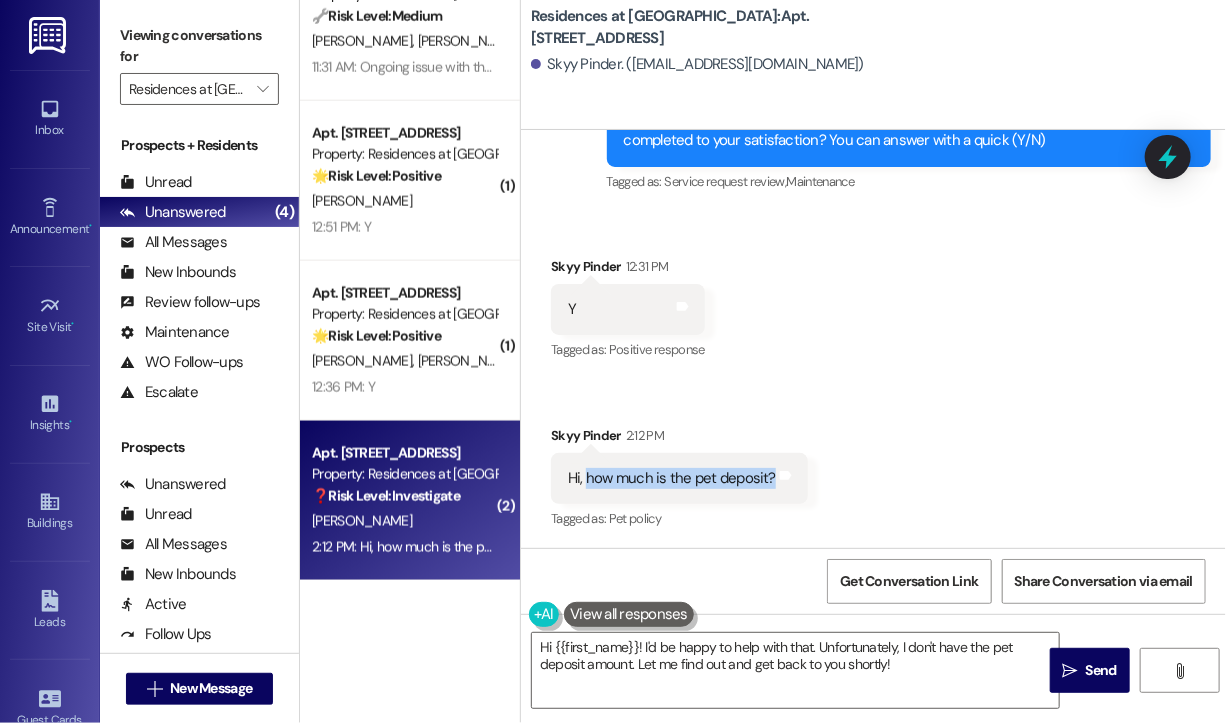 drag, startPoint x: 588, startPoint y: 478, endPoint x: 769, endPoint y: 483, distance: 181.06905 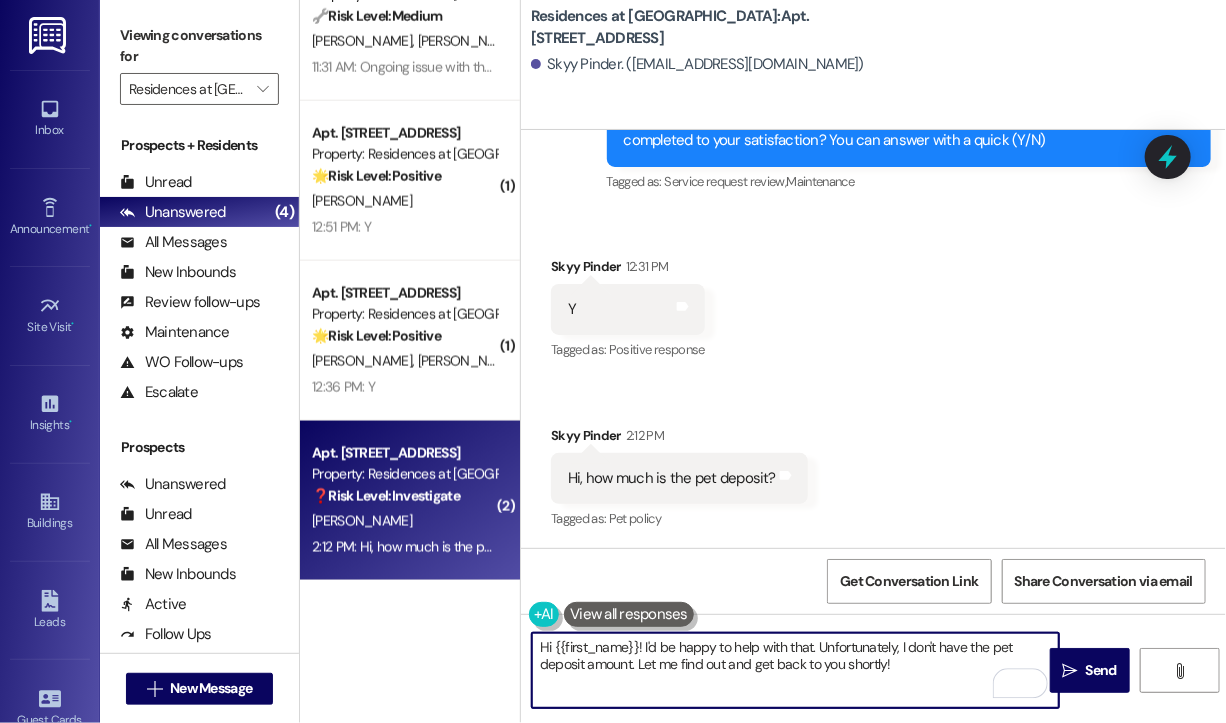 drag, startPoint x: 920, startPoint y: 664, endPoint x: 643, endPoint y: 642, distance: 277.87228 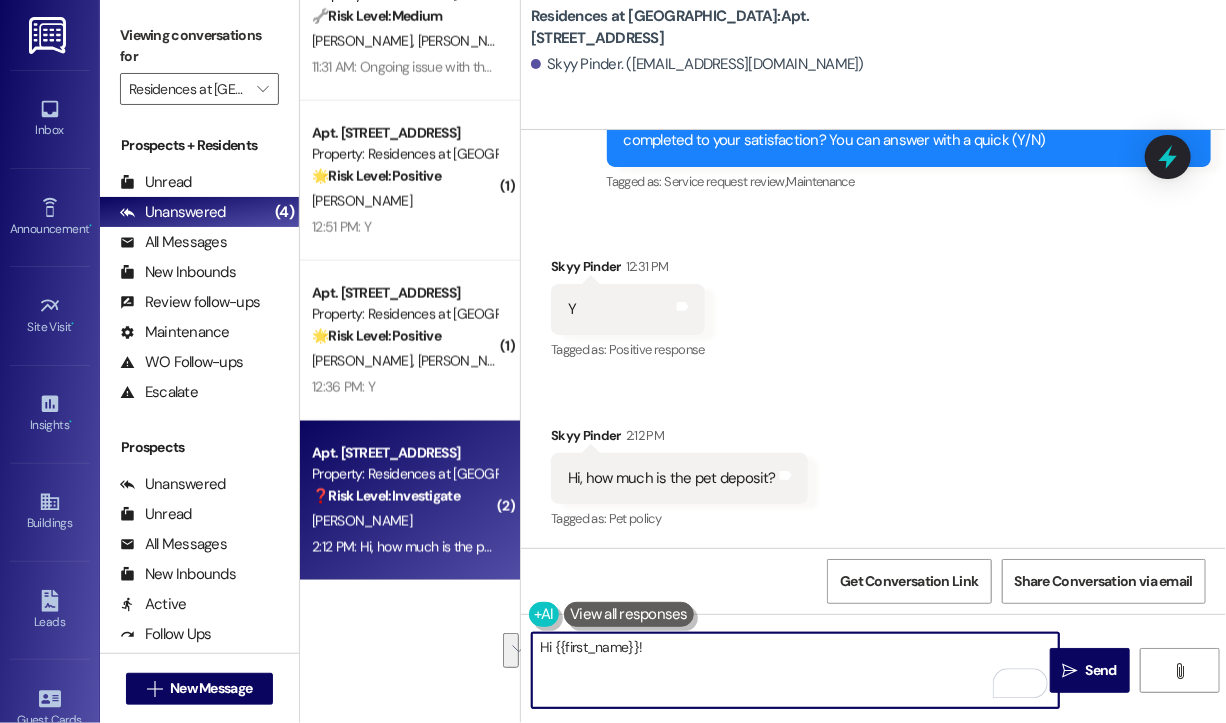 paste on "Thanks for reaching out! Are you asking about a one-time pet deposit, monthly pet rent, or both? I can check the details for your specific community." 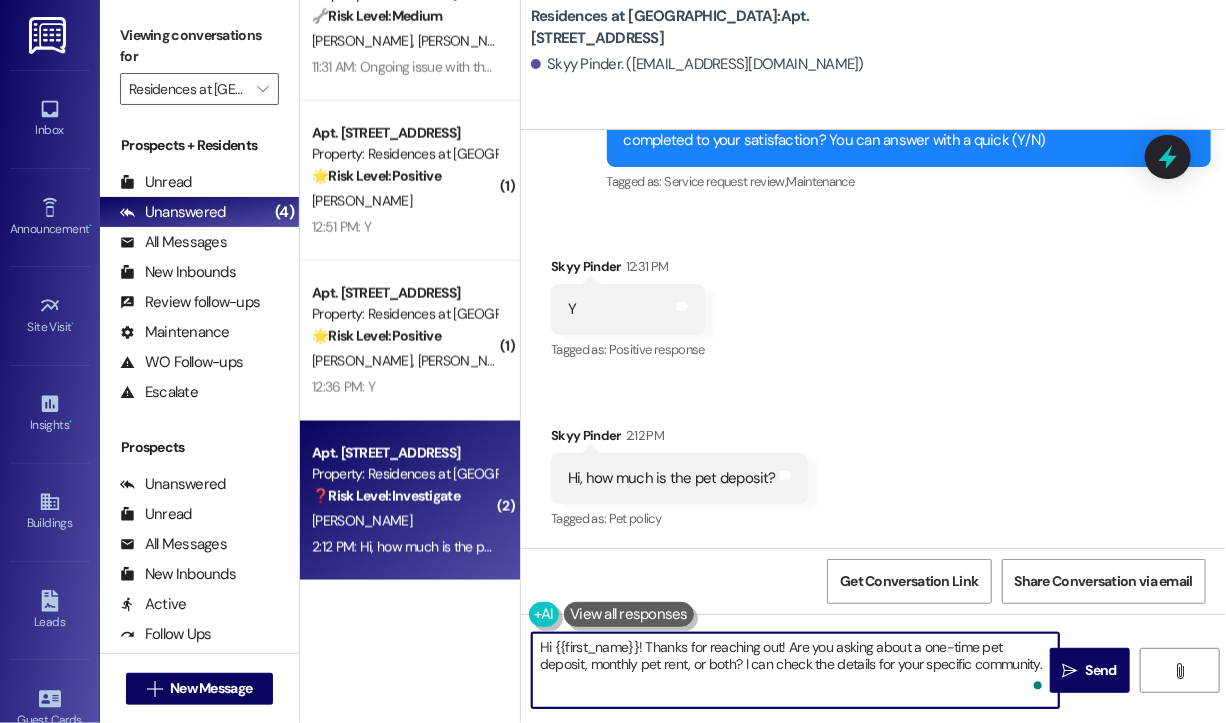 scroll, scrollTop: 1084, scrollLeft: 0, axis: vertical 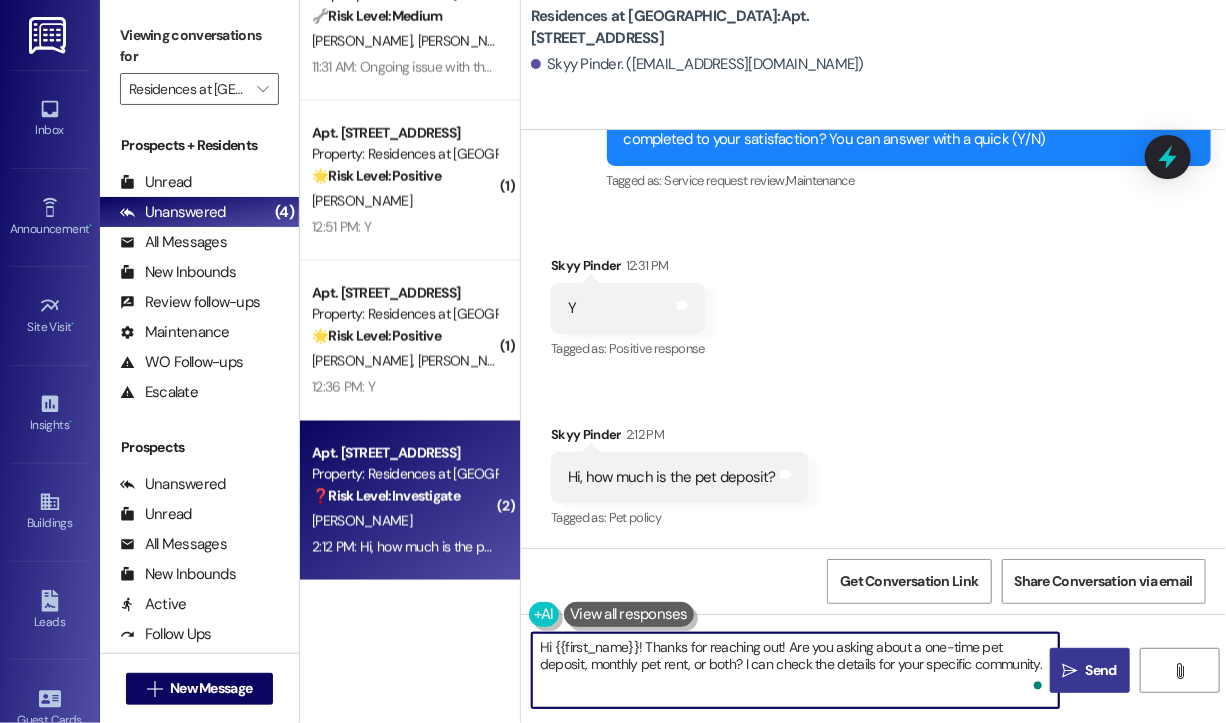type on "Hi {{first_name}}! Thanks for reaching out! Are you asking about a one-time pet deposit, monthly pet rent, or both? I can check the details for your specific community." 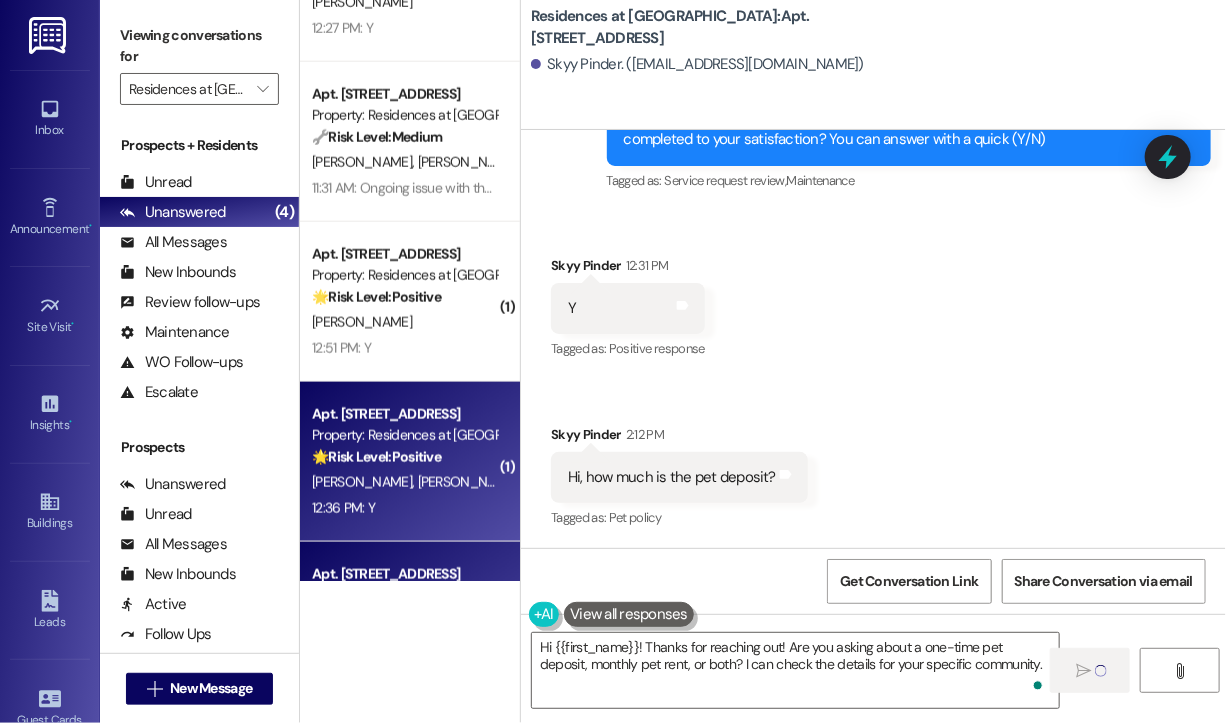 scroll, scrollTop: 719, scrollLeft: 0, axis: vertical 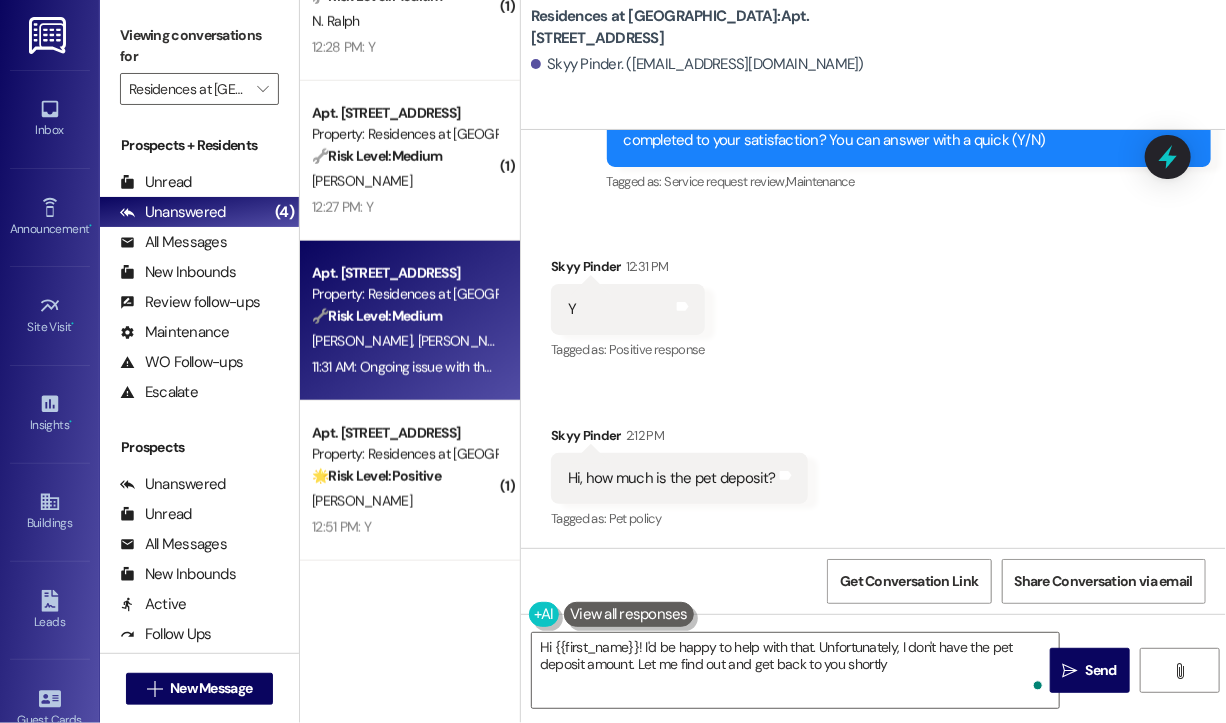 type on "Hi {{first_name}}! I'd be happy to help with that. Unfortunately, I don't have the pet deposit amount. Let me find out and get back to you shortly!" 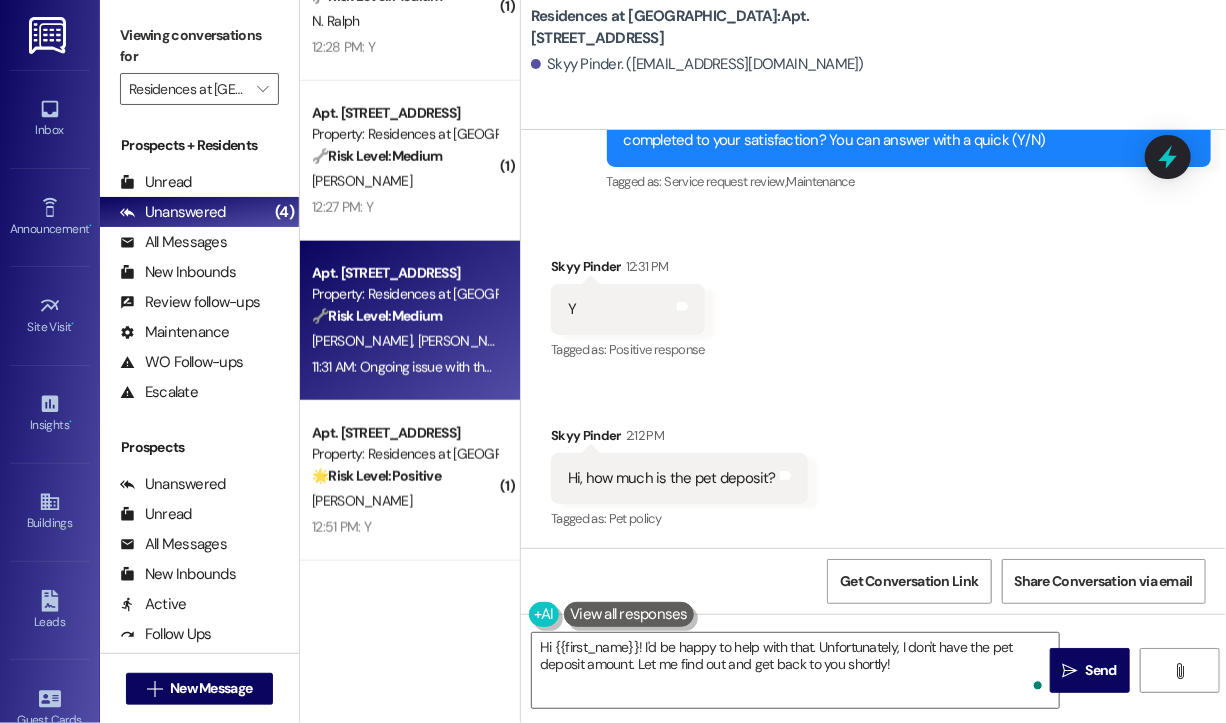 click on "11:31 AM: Ongoing issue with the organization and smell come and goes! 11:31 AM: Ongoing issue with the organization and smell come and goes!" at bounding box center [516, 367] 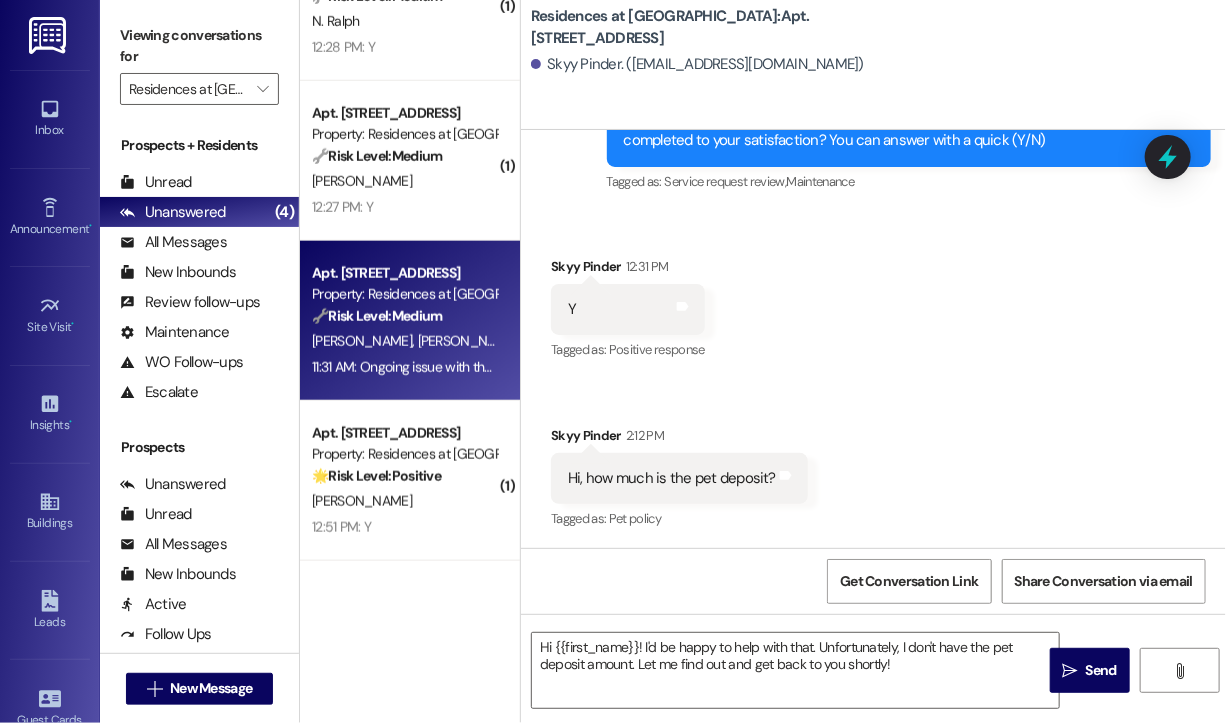 type on "Fetching suggested responses. Please feel free to read through the conversation in the meantime." 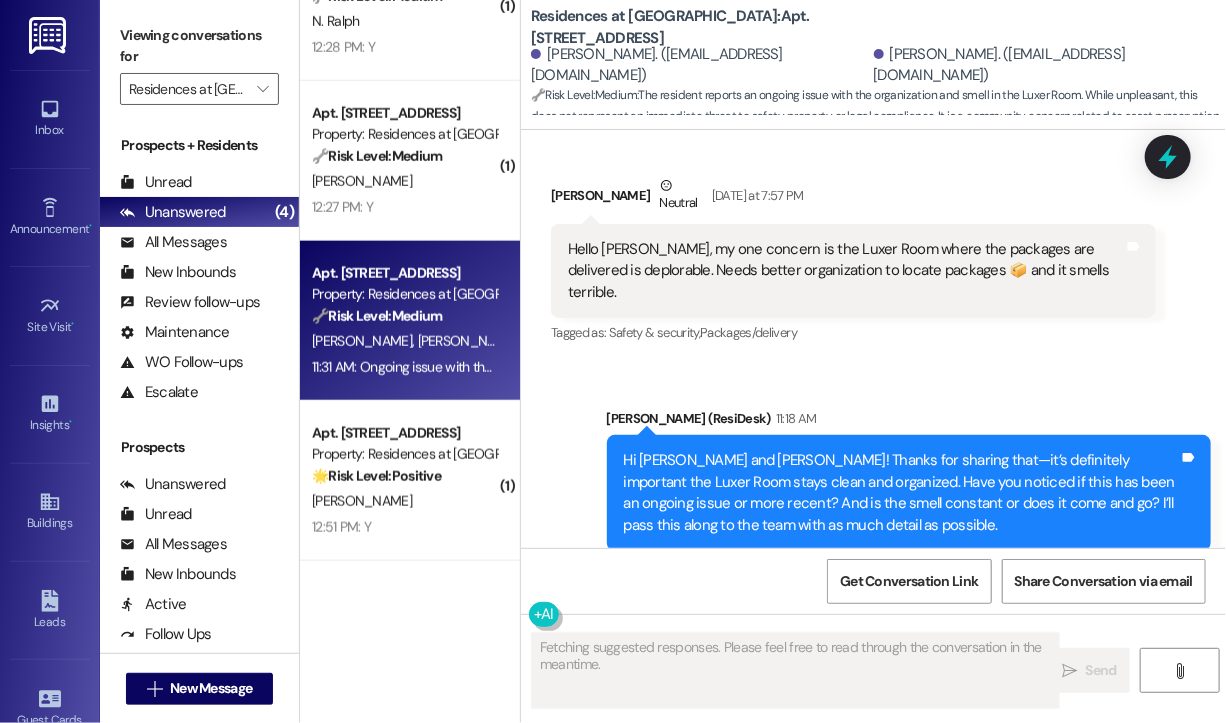 scroll, scrollTop: 14451, scrollLeft: 0, axis: vertical 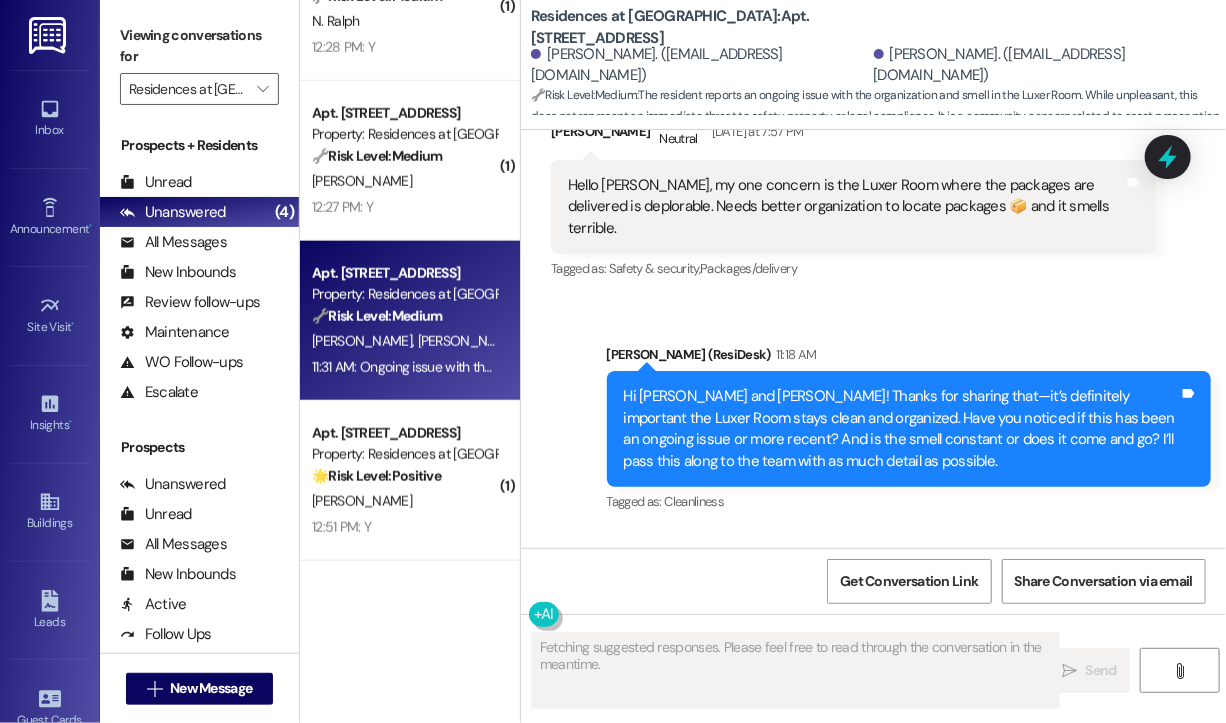 click on "Received via SMS Sheryl Jewett-Harrison 11:31 AM Ongoing issue with the organization and smell come and goes! Tags and notes Tagged as:   Bad experience ,  Click to highlight conversations about Bad experience Cleanliness Click to highlight conversations about Cleanliness" at bounding box center [873, 616] 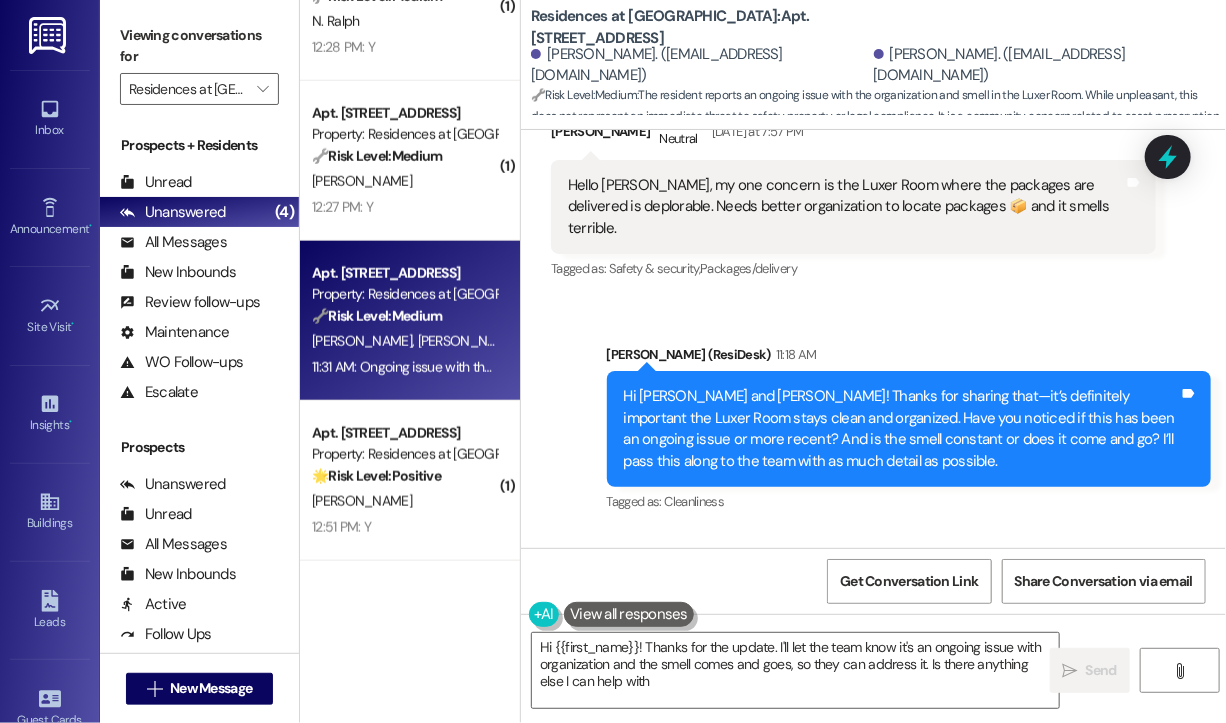 type on "Hi {{first_name}}! Thanks for the update. I'll let the team know it's an ongoing issue with organization and the smell comes and goes, so they can address it. Is there anything else I can help with?" 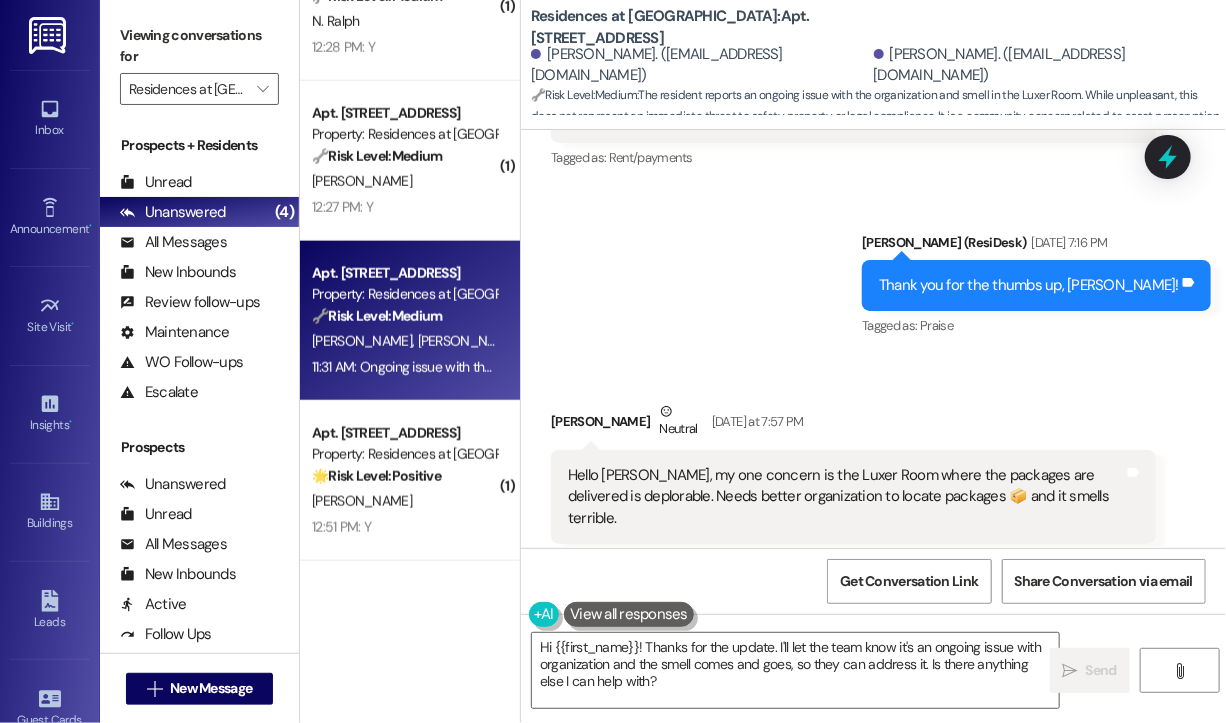 scroll, scrollTop: 14151, scrollLeft: 0, axis: vertical 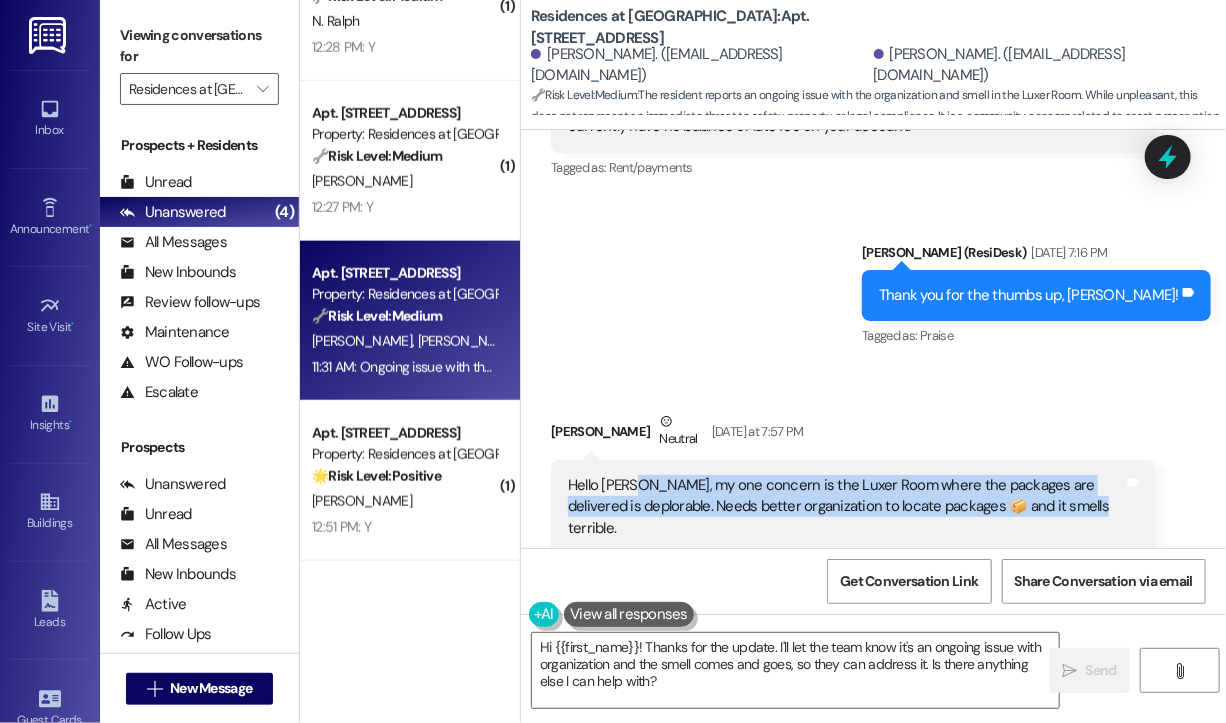 drag, startPoint x: 630, startPoint y: 351, endPoint x: 1077, endPoint y: 398, distance: 449.4641 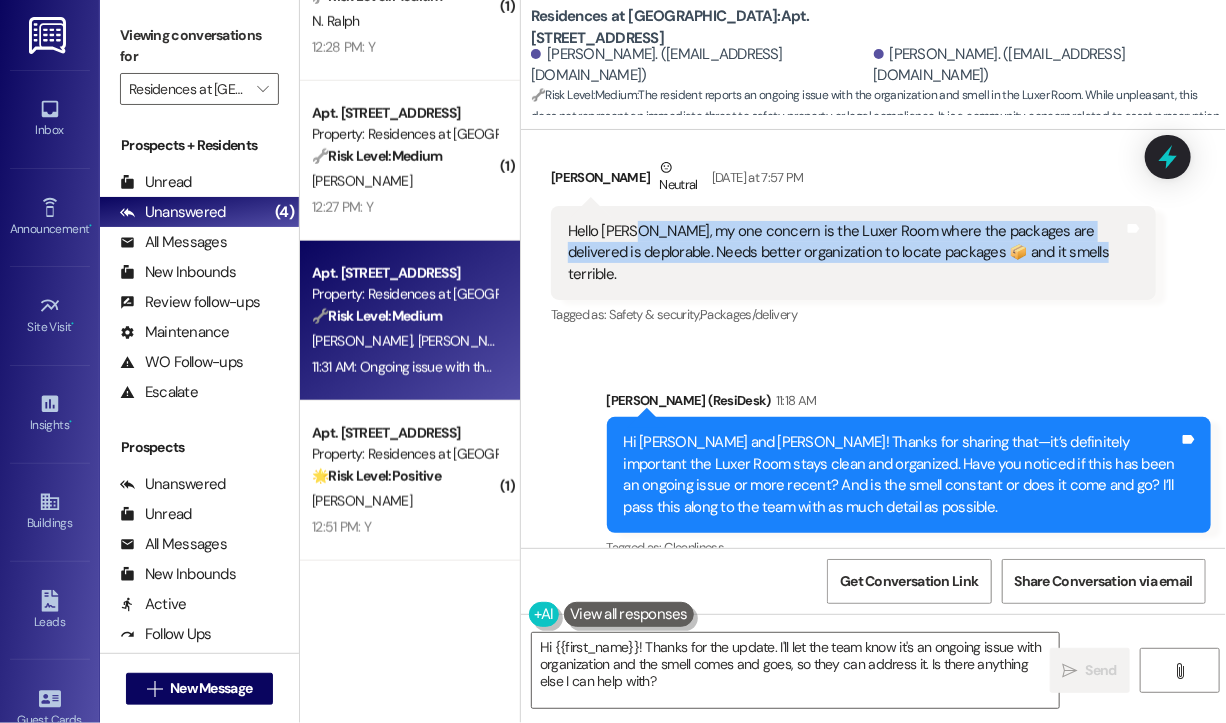 scroll, scrollTop: 14452, scrollLeft: 0, axis: vertical 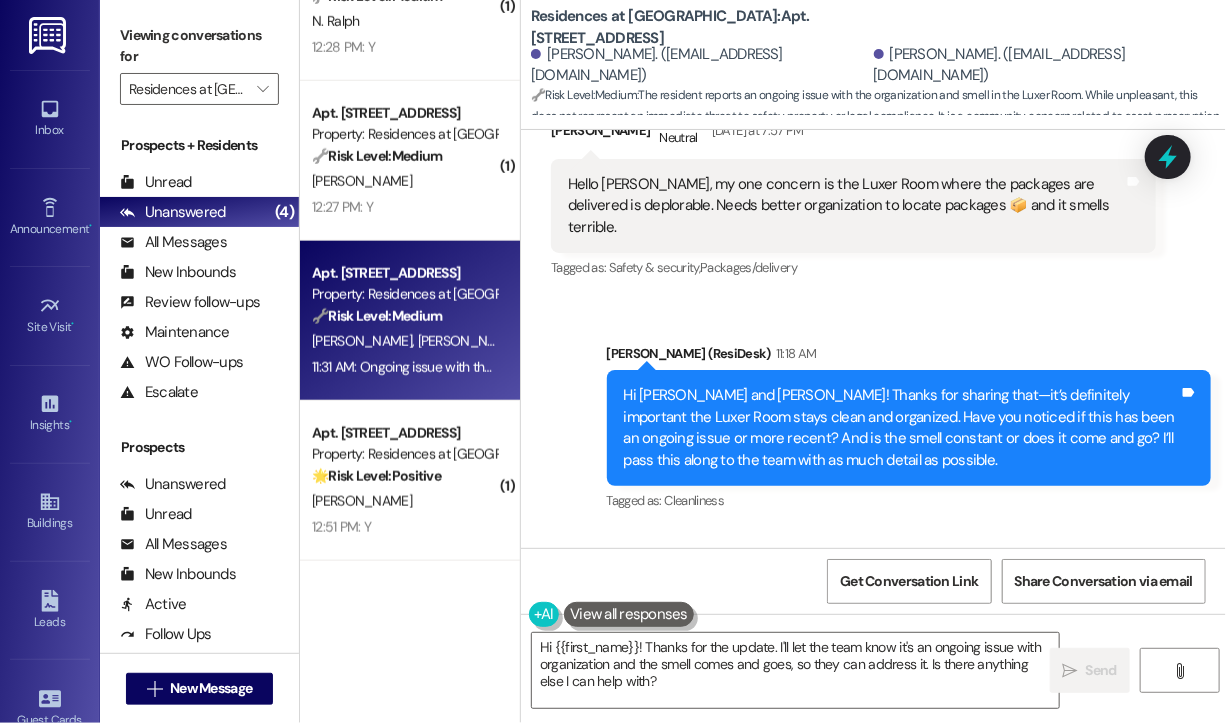 click on "Ongoing issue with the organization and smell come and goes!" at bounding box center [765, 628] 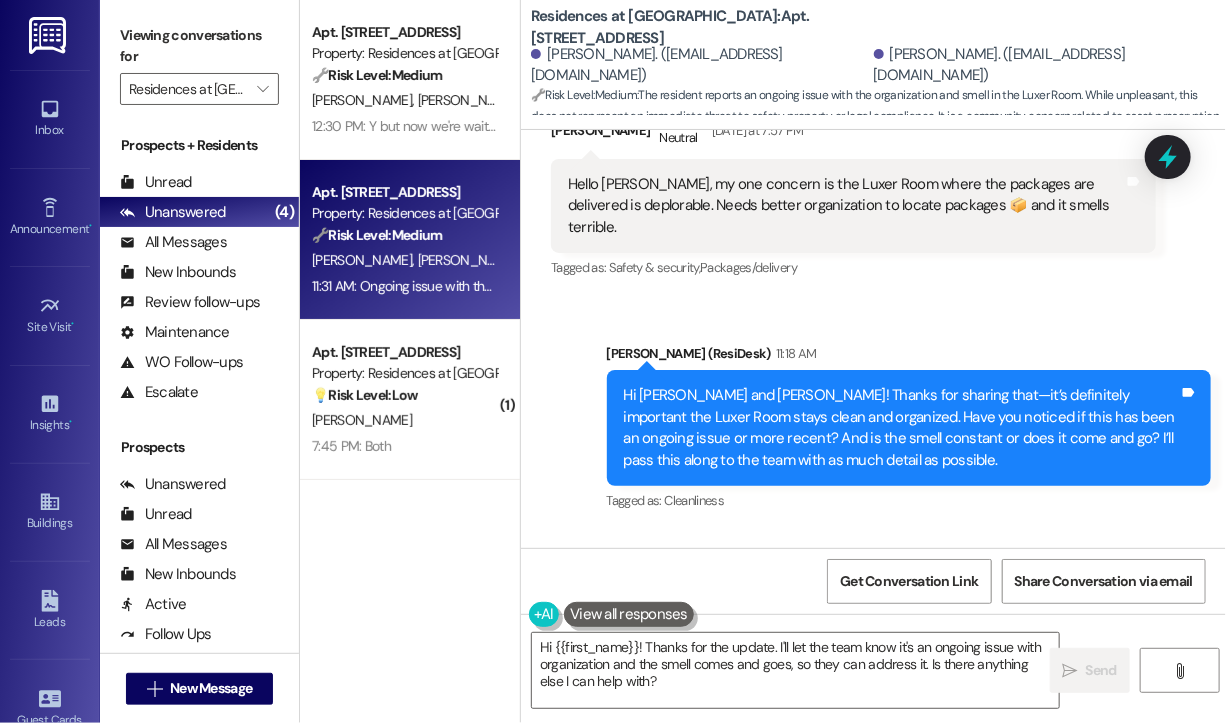 scroll, scrollTop: 0, scrollLeft: 0, axis: both 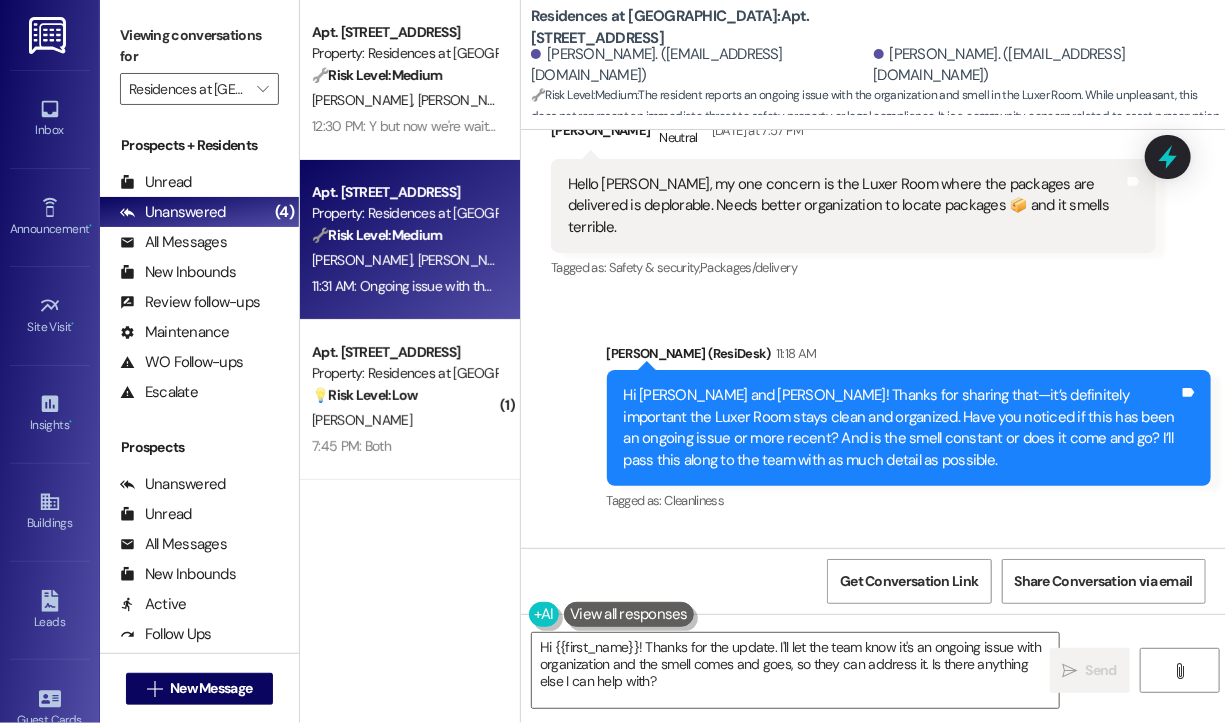 click on "Received via SMS Sheryl Jewett-Harrison 11:31 AM Ongoing issue with the organization and smell come and goes! Tags and notes Tagged as:   Bad experience ,  Click to highlight conversations about Bad experience Cleanliness Click to highlight conversations about Cleanliness" at bounding box center [873, 615] 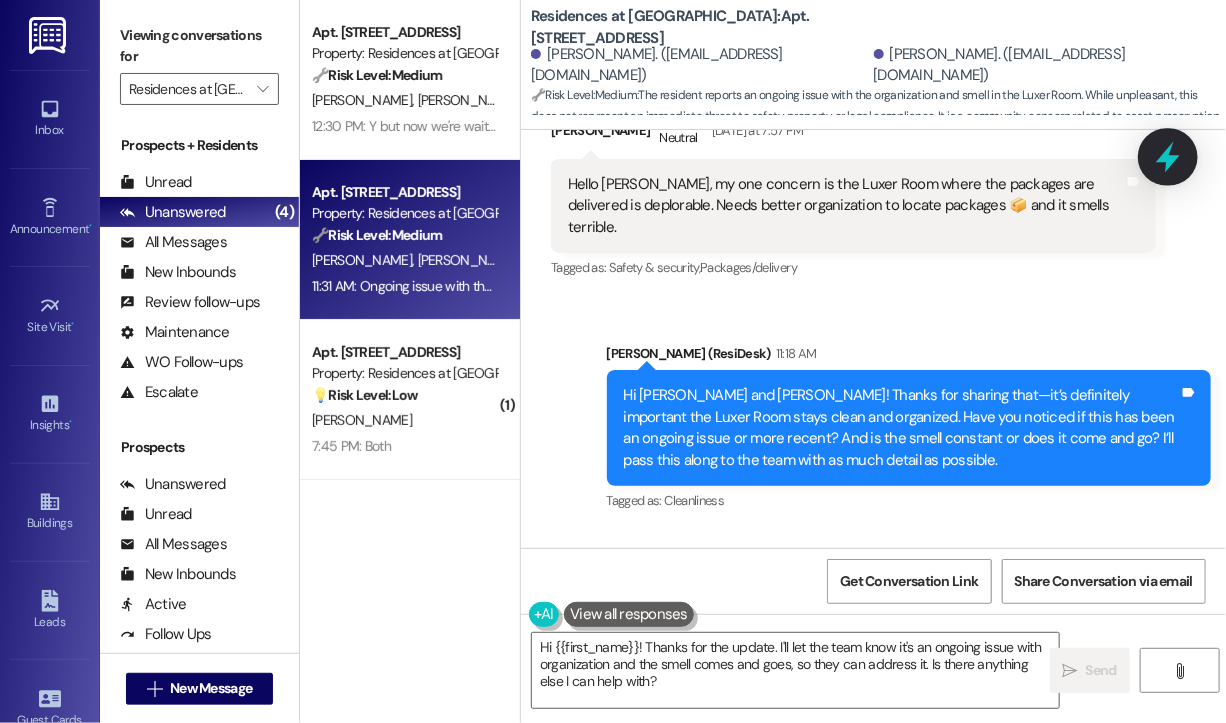 click 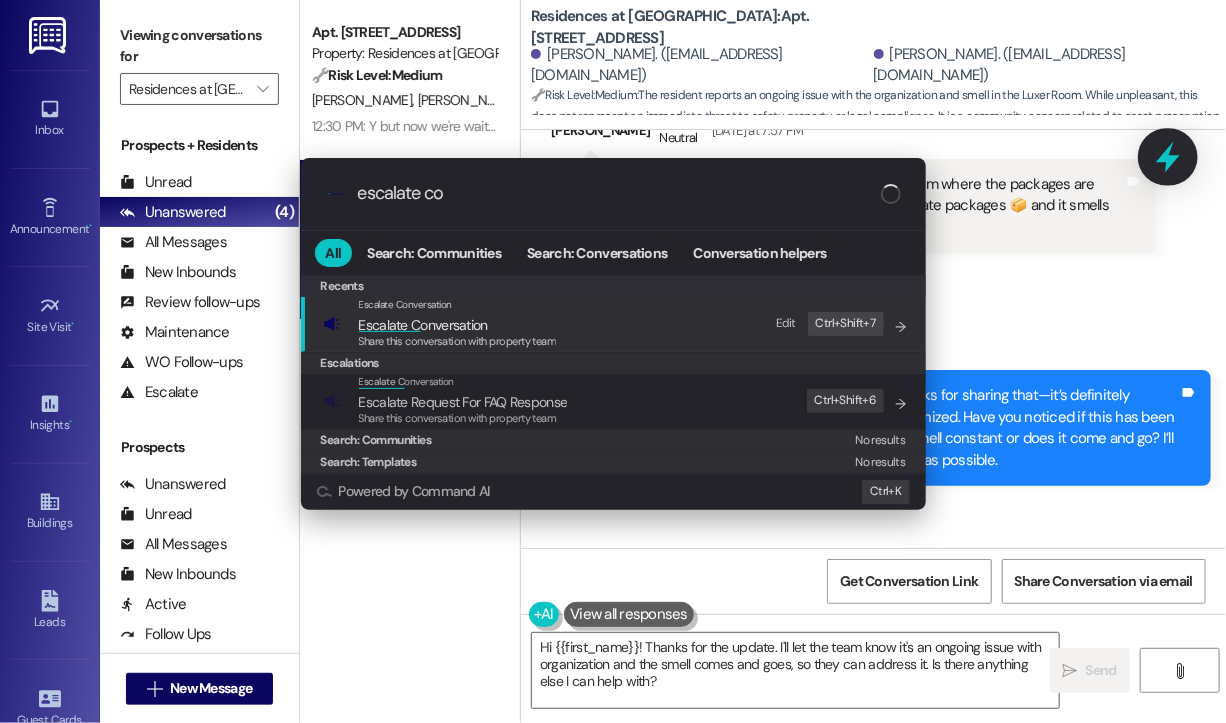 type on "escalate con" 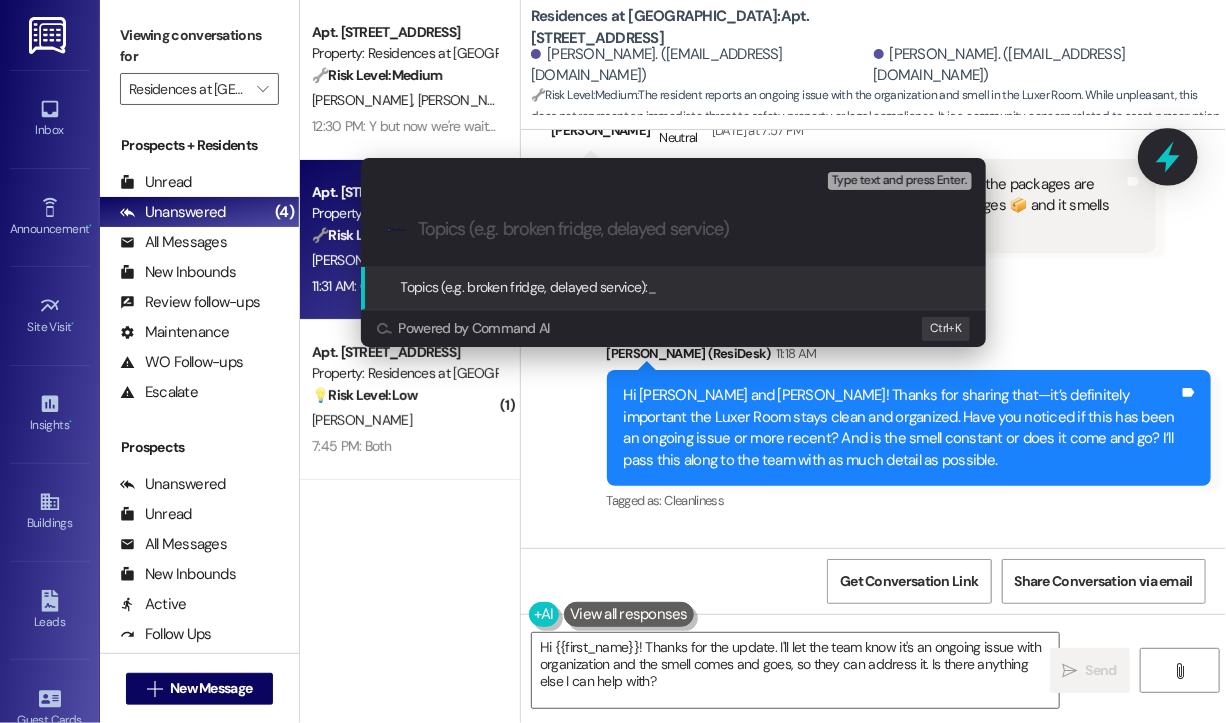 type on "Ongoing Concerns with Luxer Room – Organization & Odor Issues" 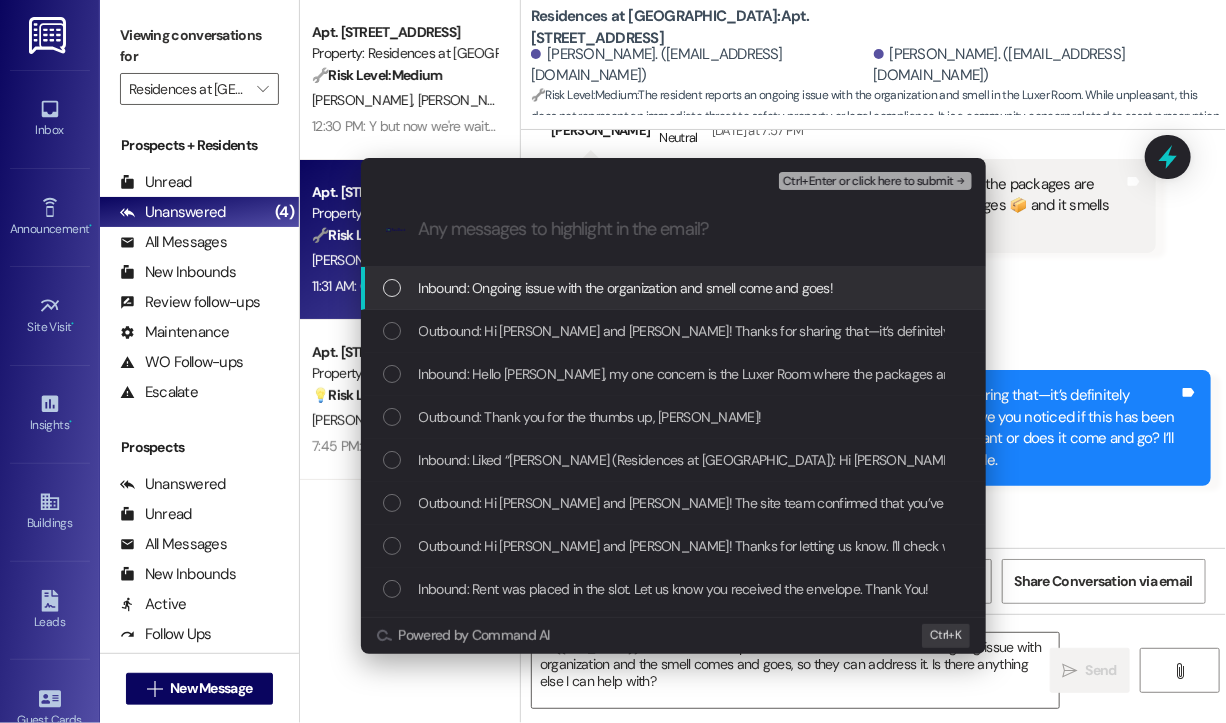 click on "Inbound: Ongoing issue with the organization and smell come and goes!" at bounding box center [626, 288] 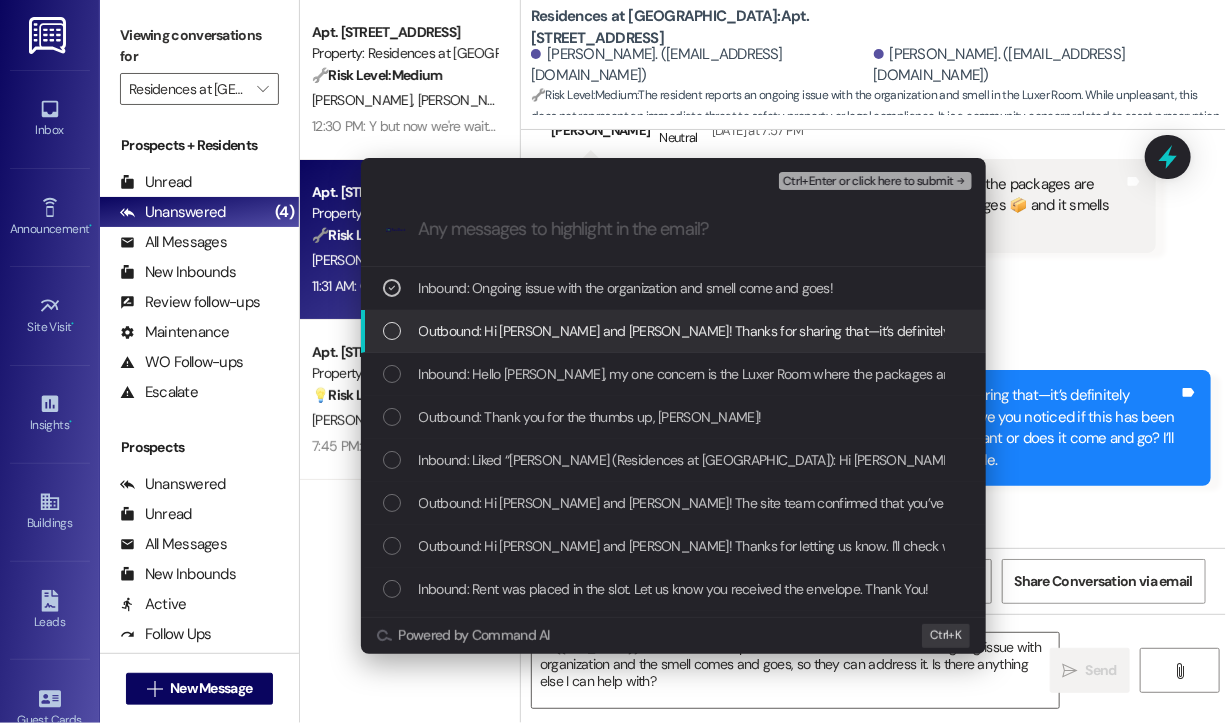click on "Outbound: Hi Dejuan and Sheryl! Thanks for sharing that—it’s definitely important the Luxer Room stays clean and organized. Have you noticed if this has been an ongoing issue or more recent? And is the smell constant or does it come and go? I’ll pass this along to the team with as much detail as possible." at bounding box center (673, 331) 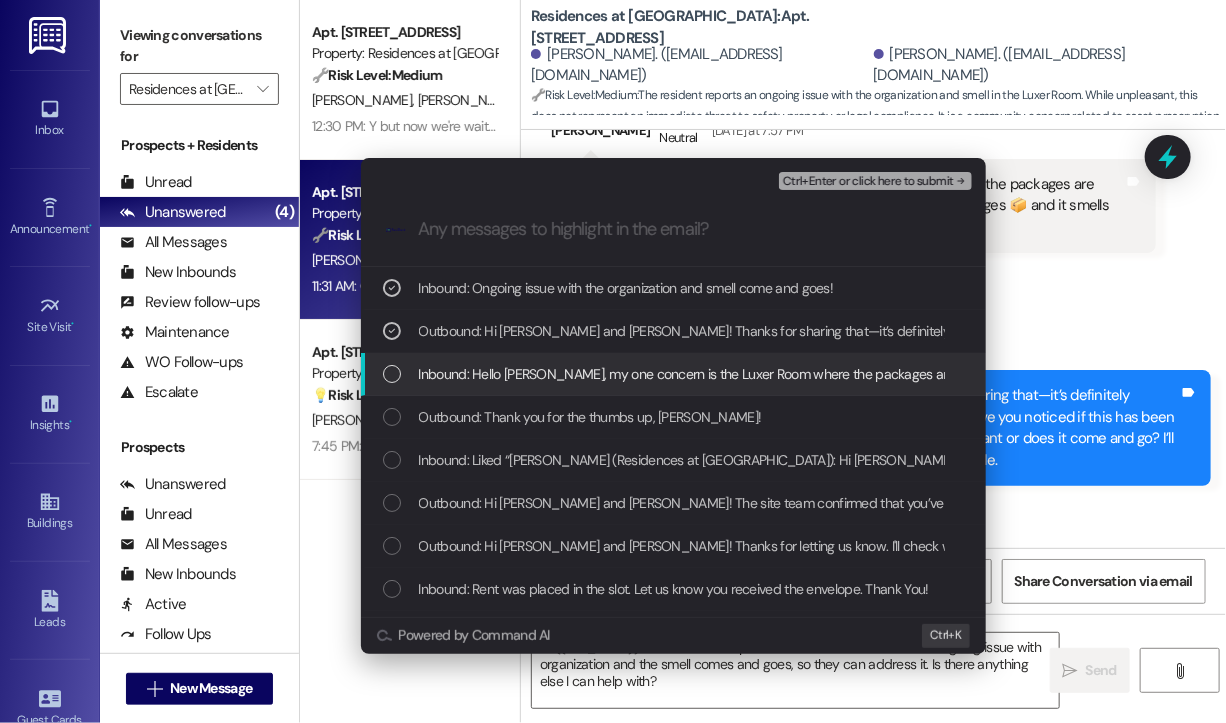 click on "Inbound: Hello Jay, my one concern is the Luxer Room where the packages are delivered is deplorable.  Needs better organization to locate packages 📦 and it smells terrible." at bounding box center (673, 374) 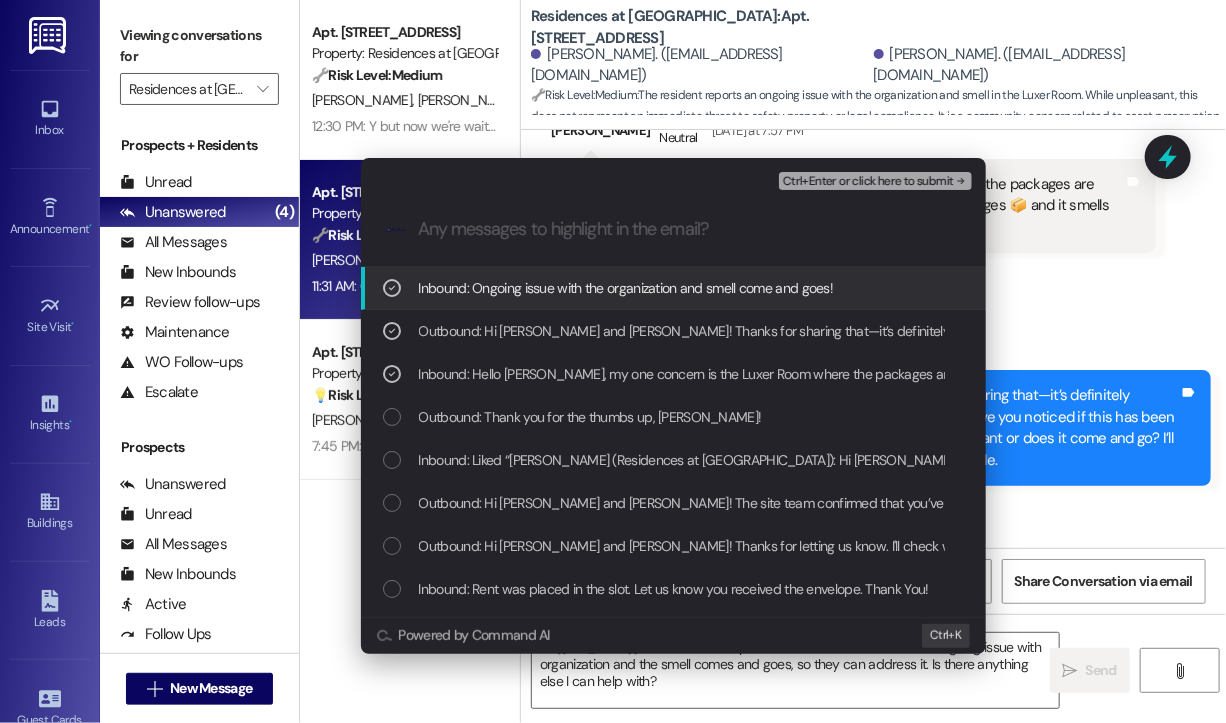 click on "Ctrl+Enter or click here to submit" at bounding box center (868, 182) 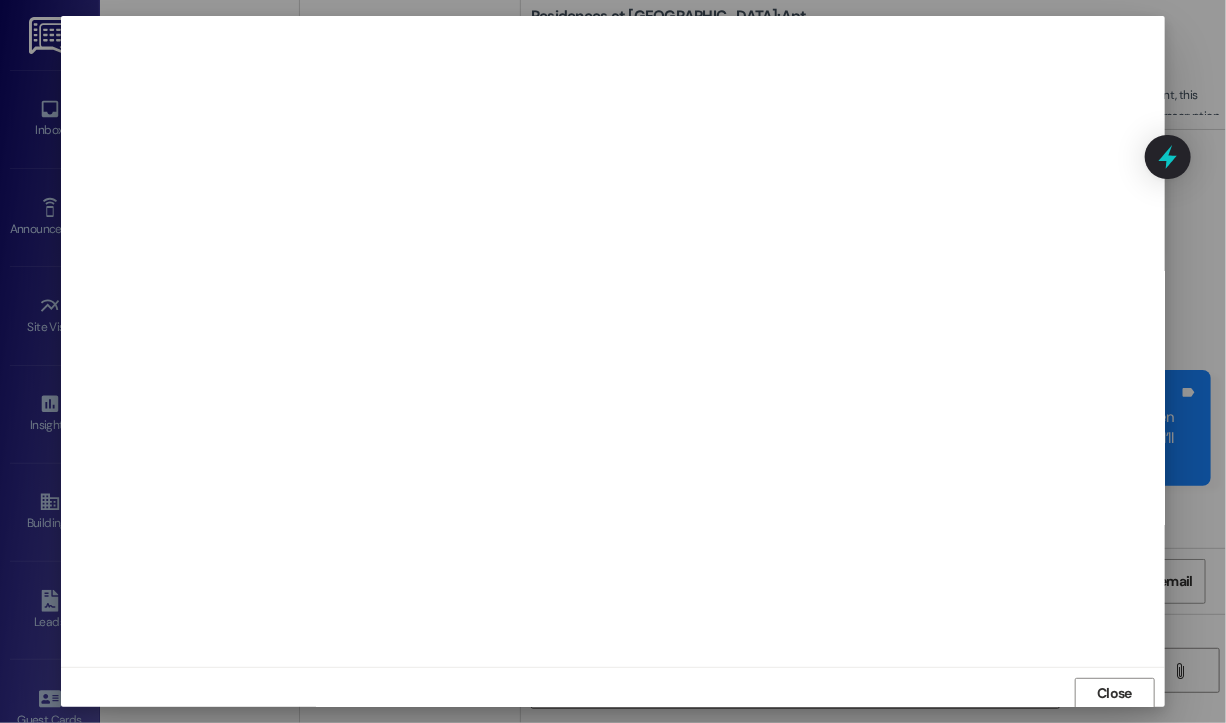 scroll, scrollTop: 2, scrollLeft: 0, axis: vertical 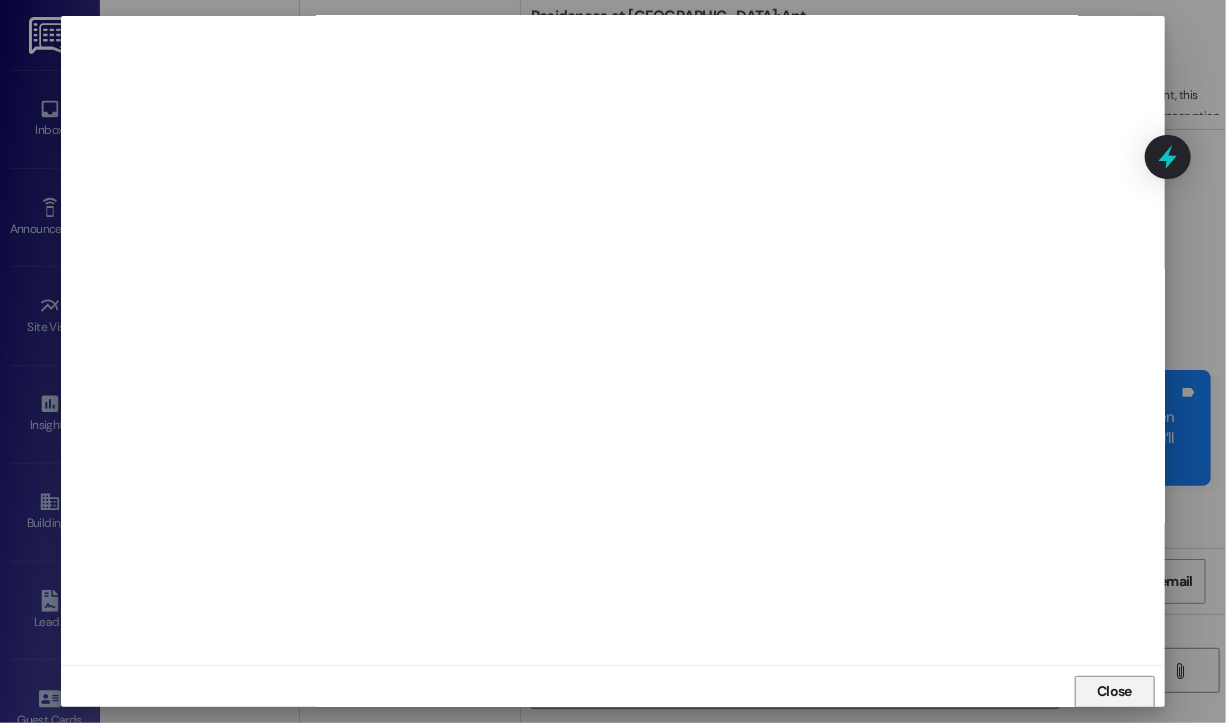 click on "Close" at bounding box center [1114, 691] 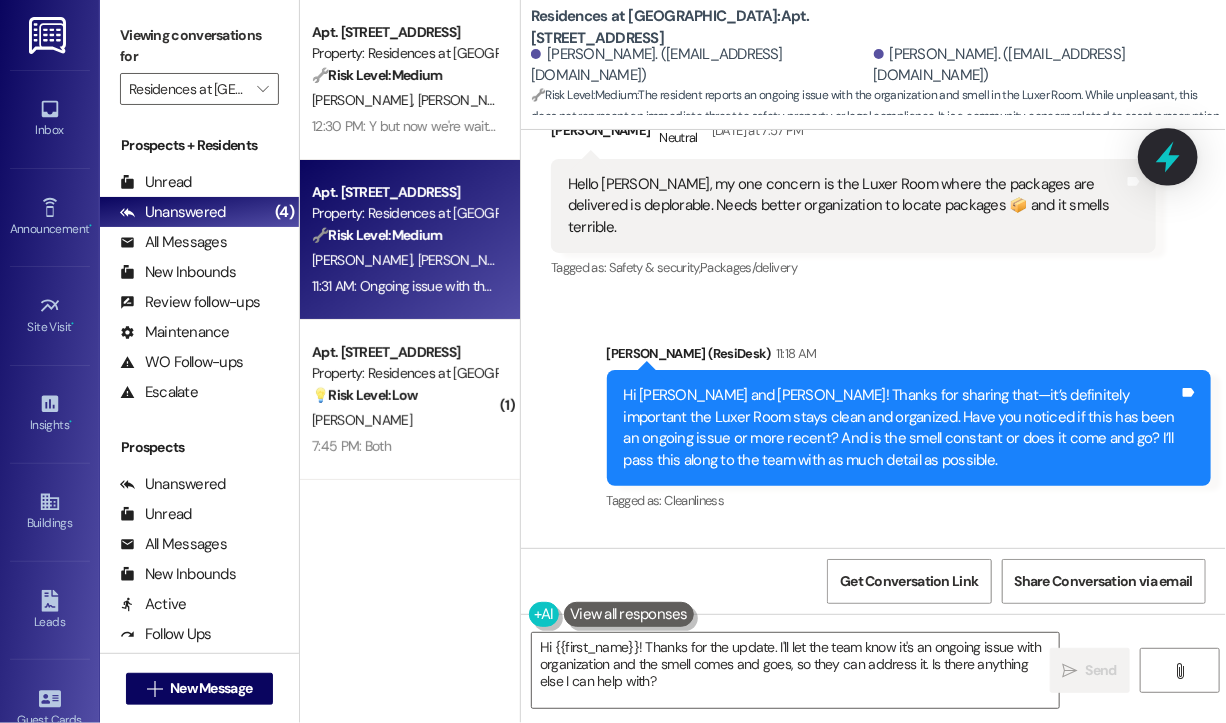 click 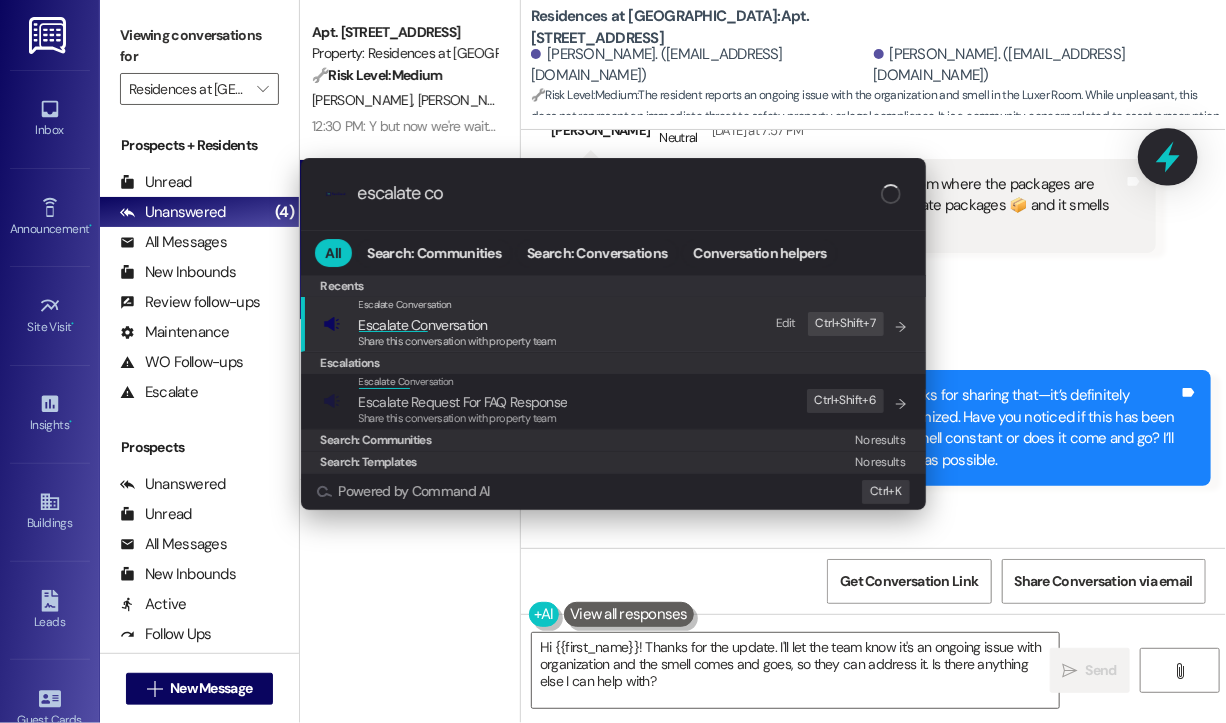 type on "escalate con" 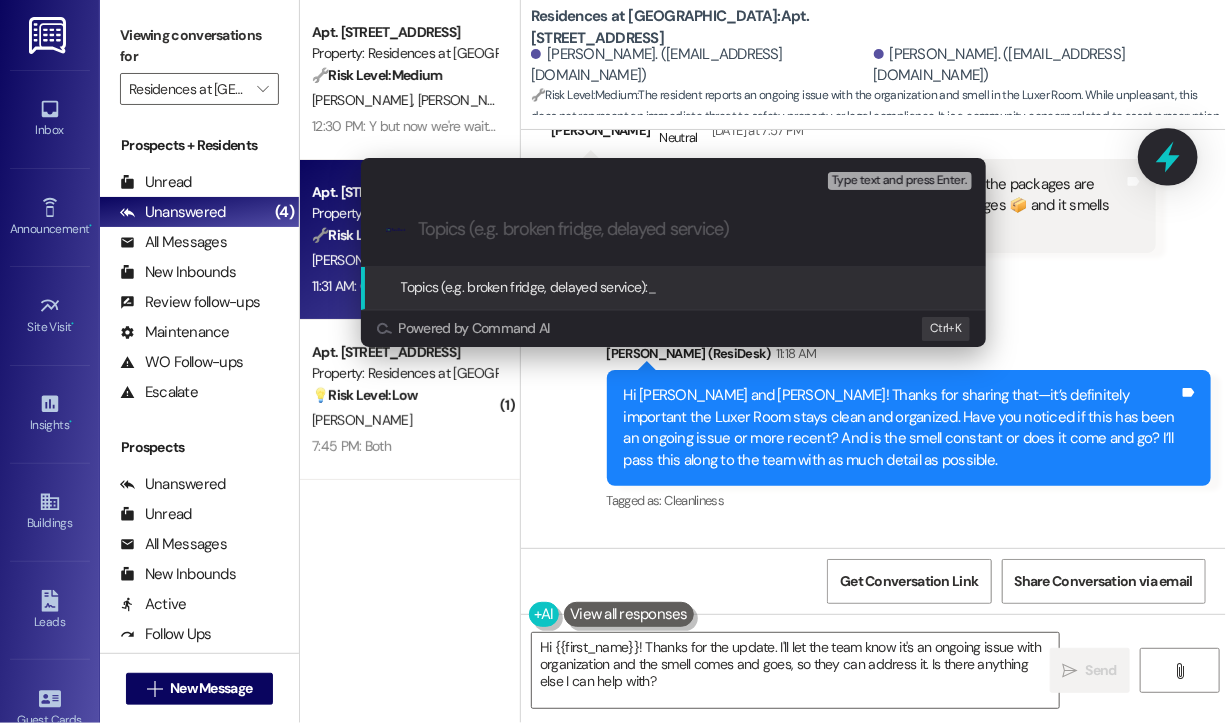paste on "Ongoing Concerns with Luxer Room – Organization & Odor Issues" 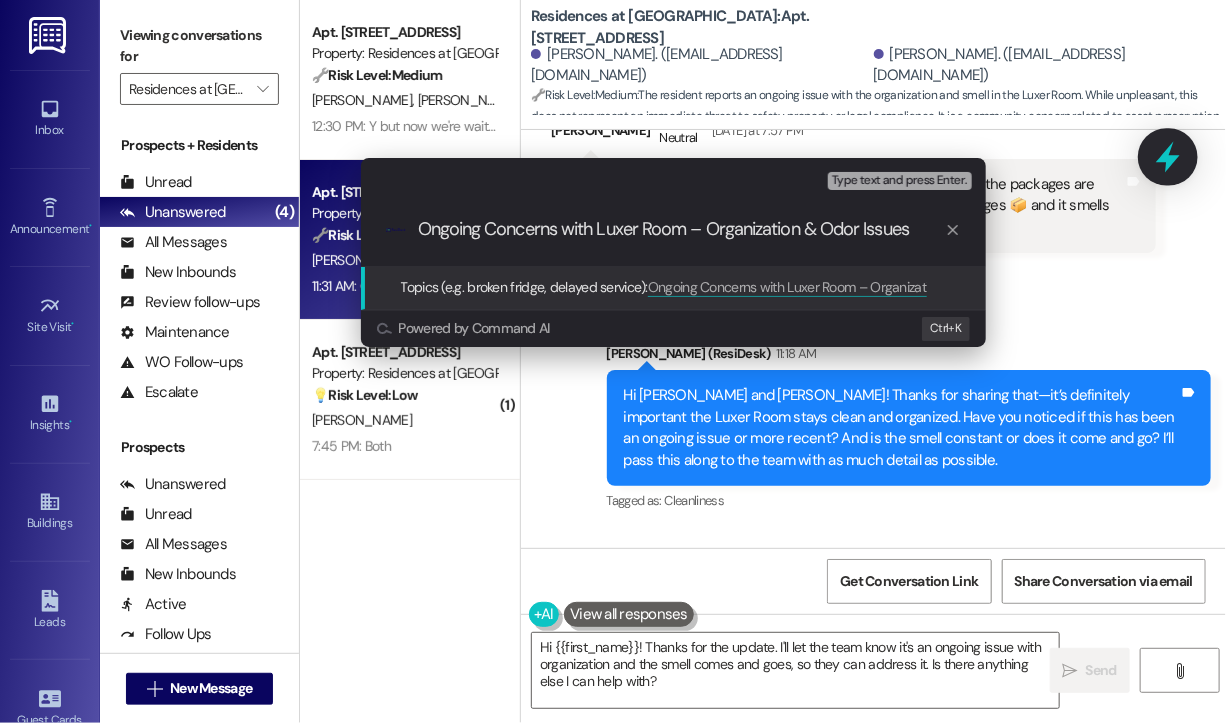 type 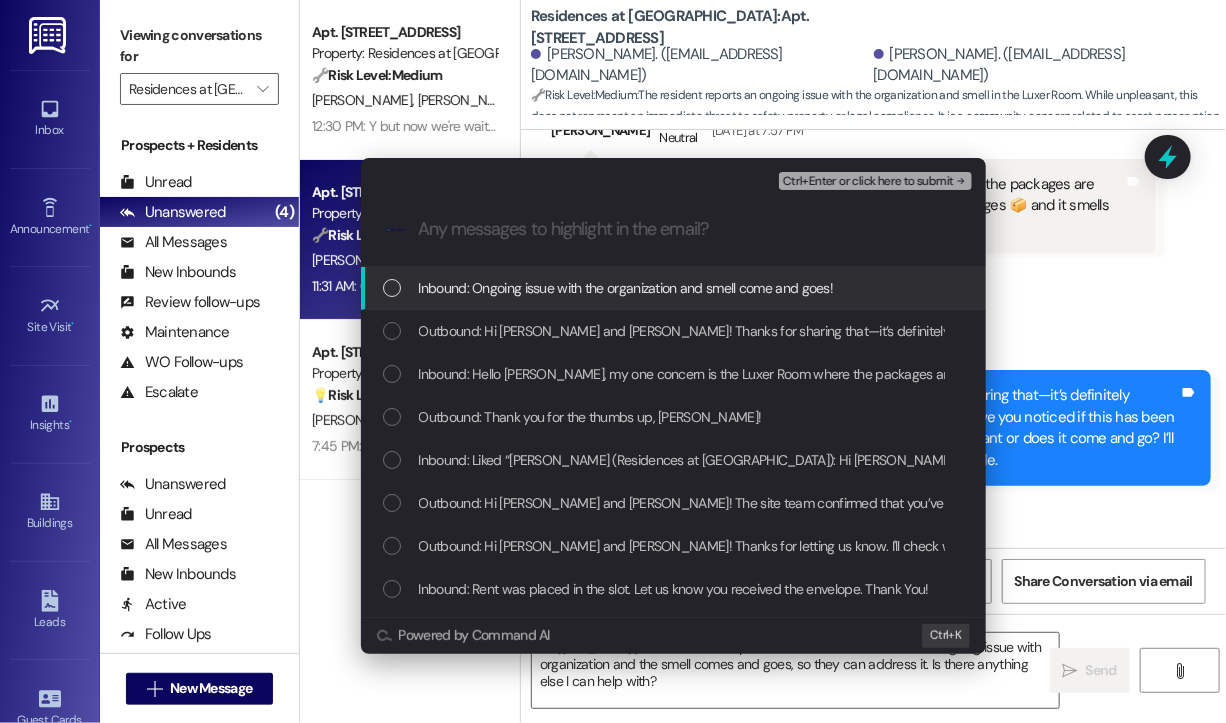 click on "Inbound: Ongoing issue with the organization and smell come and goes!" at bounding box center (626, 288) 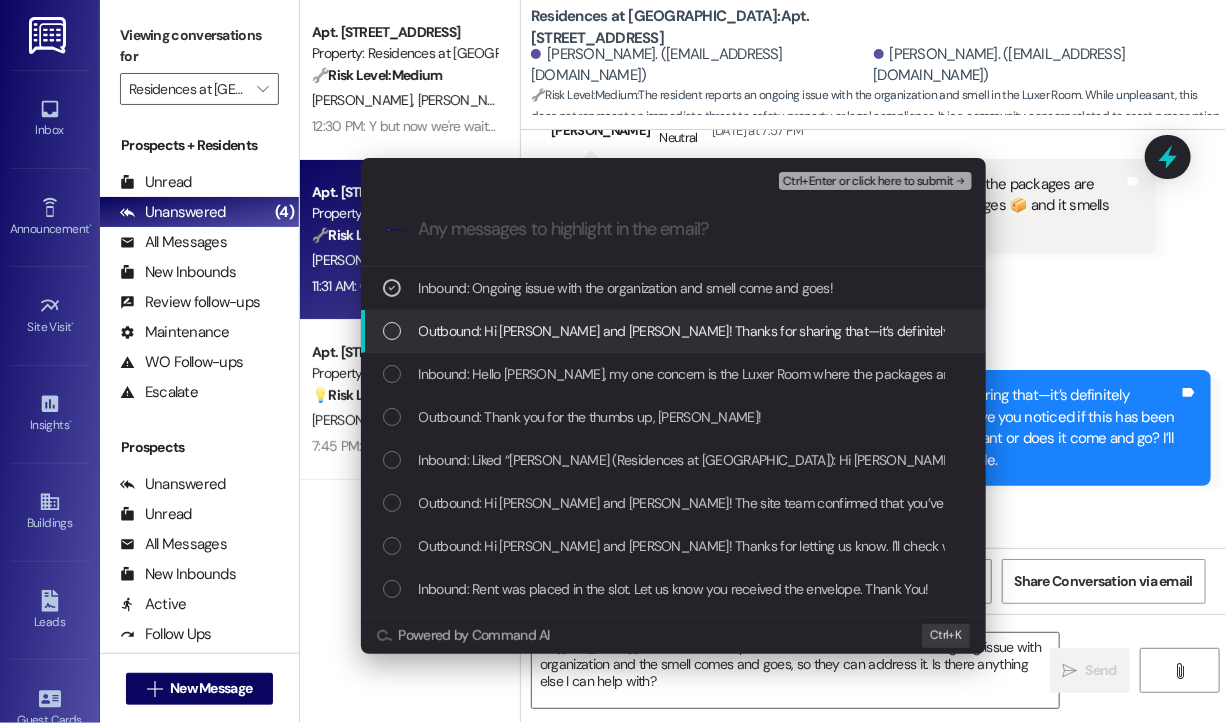 click on "Outbound: Hi Dejuan and Sheryl! Thanks for sharing that—it’s definitely important the Luxer Room stays clean and organized. Have you noticed if this has been an ongoing issue or more recent? And is the smell constant or does it come and go? I’ll pass this along to the team with as much detail as possible." at bounding box center (1363, 331) 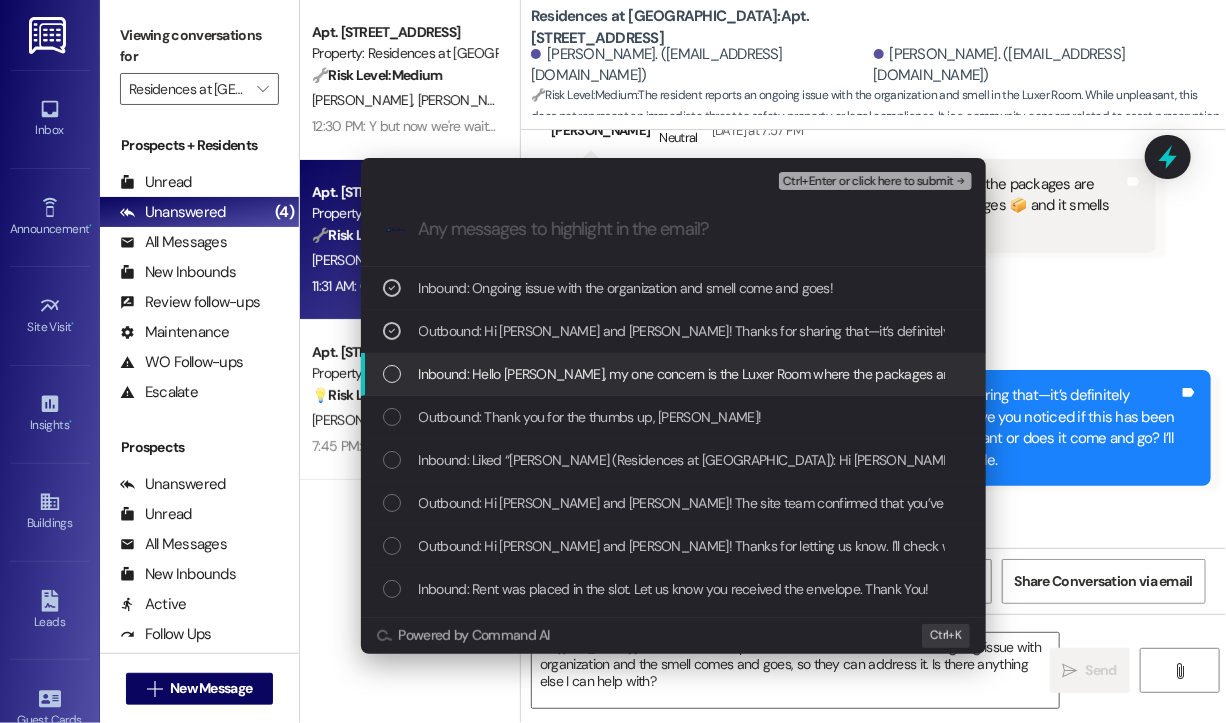 click on "Inbound: Hello Jay, my one concern is the Luxer Room where the packages are delivered is deplorable.  Needs better organization to locate packages 📦 and it smells terrible." at bounding box center (960, 374) 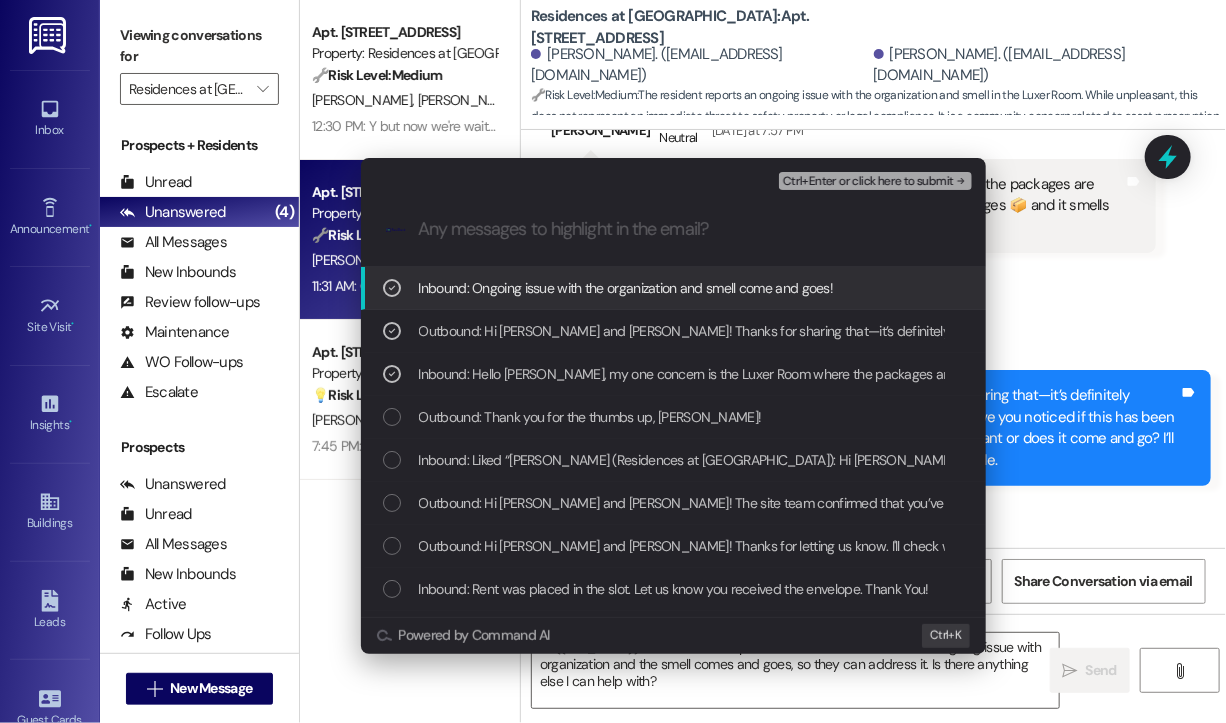 click on "Ctrl+Enter or click here to submit" at bounding box center [868, 182] 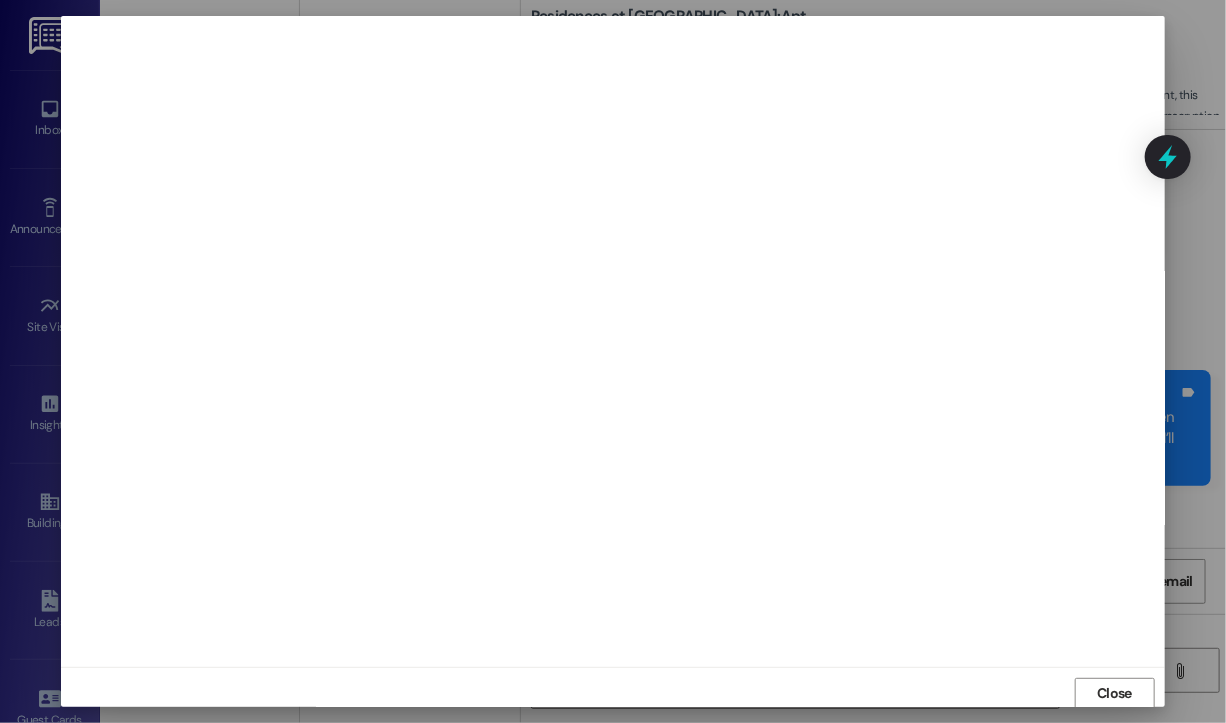 scroll, scrollTop: 2, scrollLeft: 0, axis: vertical 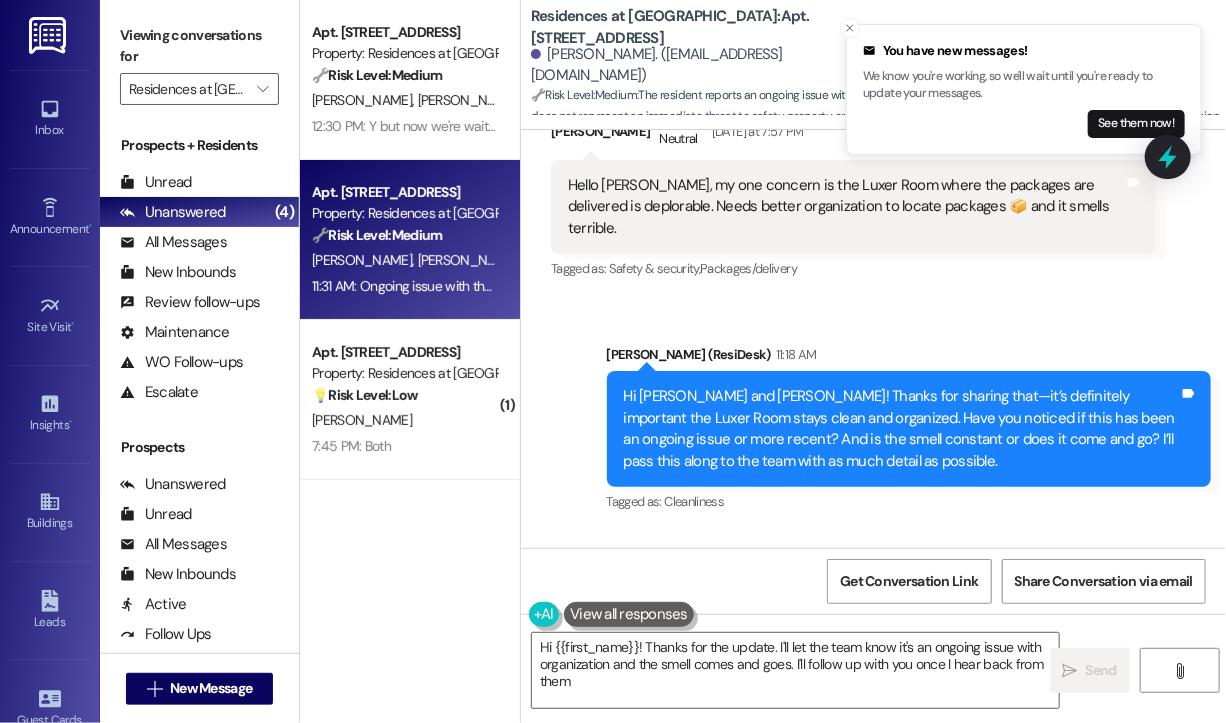 type on "Hi {{first_name}}! Thanks for the update. I'll let the team know it's an ongoing issue with organization and the smell comes and goes. I'll follow up with you once I hear back from them!" 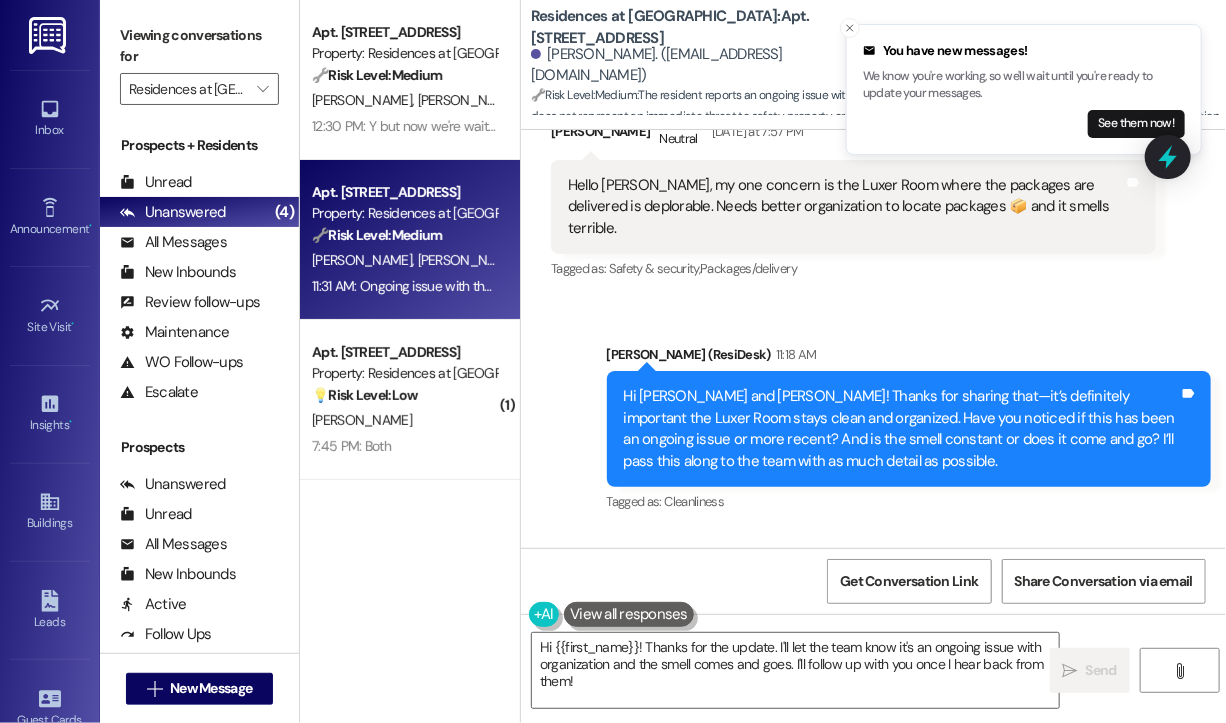 scroll, scrollTop: 14452, scrollLeft: 0, axis: vertical 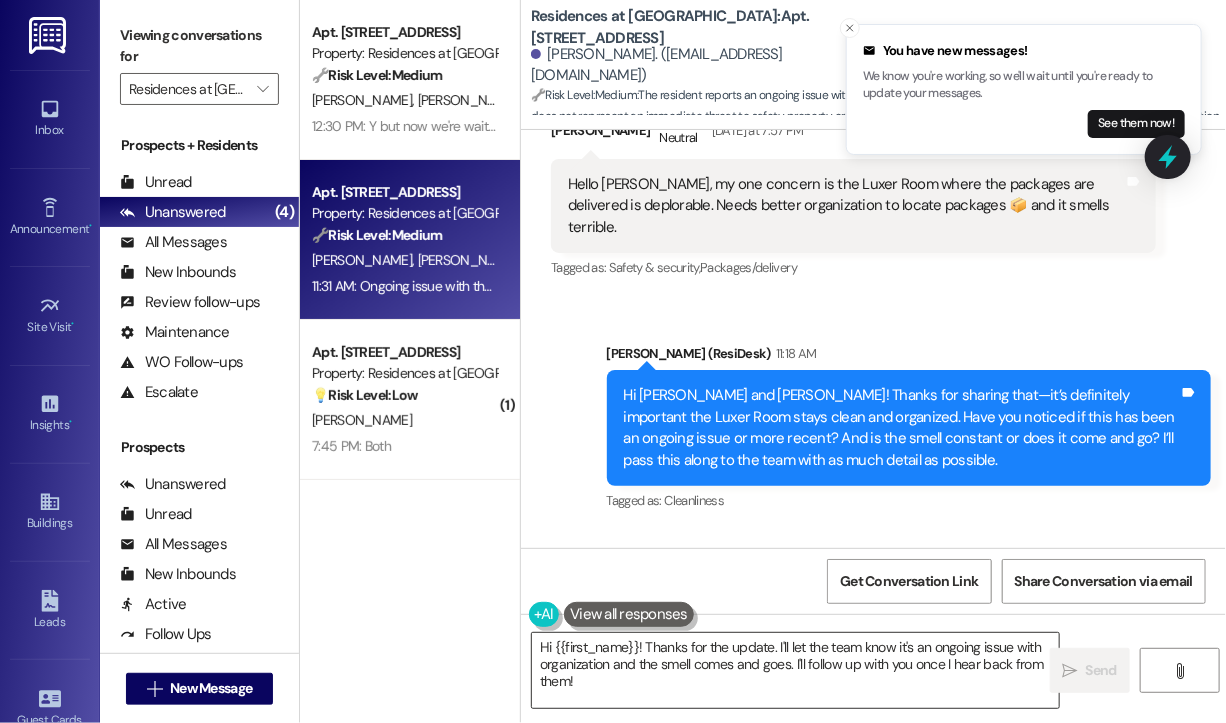 click on "Hi {{first_name}}! Thanks for the update. I'll let the team know it's an ongoing issue with organization and the smell comes and goes. I'll follow up with you once I hear back from them!" at bounding box center (795, 670) 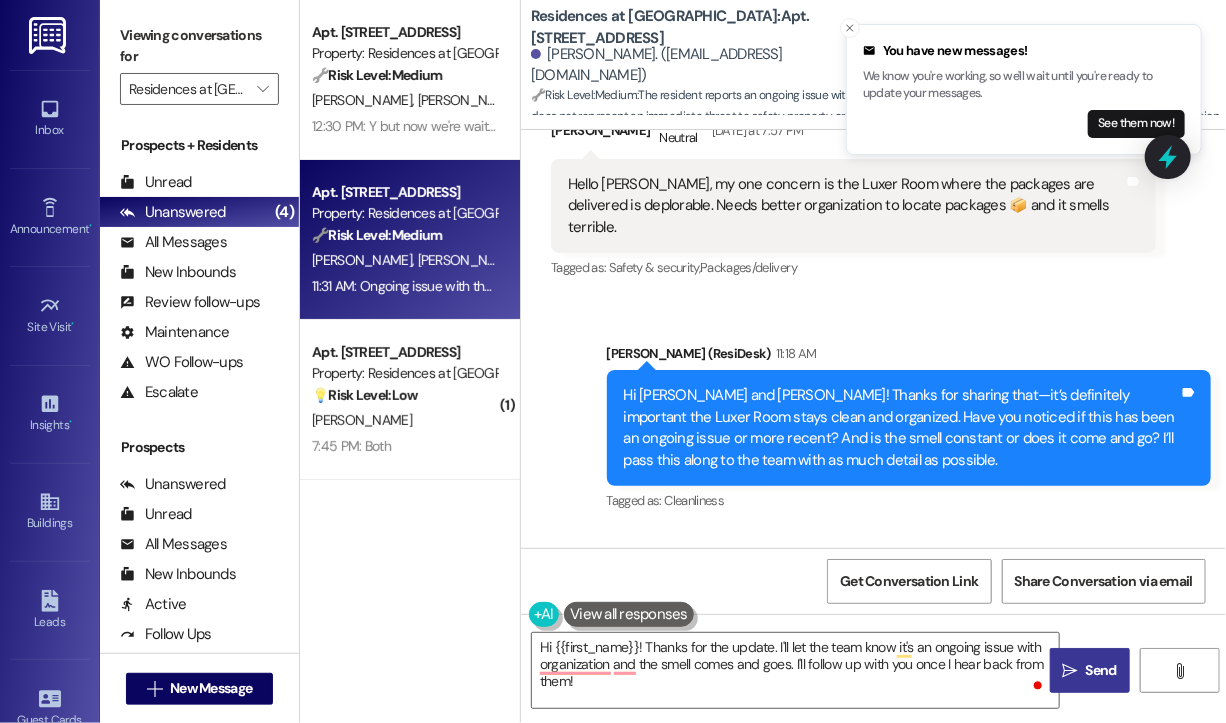 click on "" at bounding box center [1070, 671] 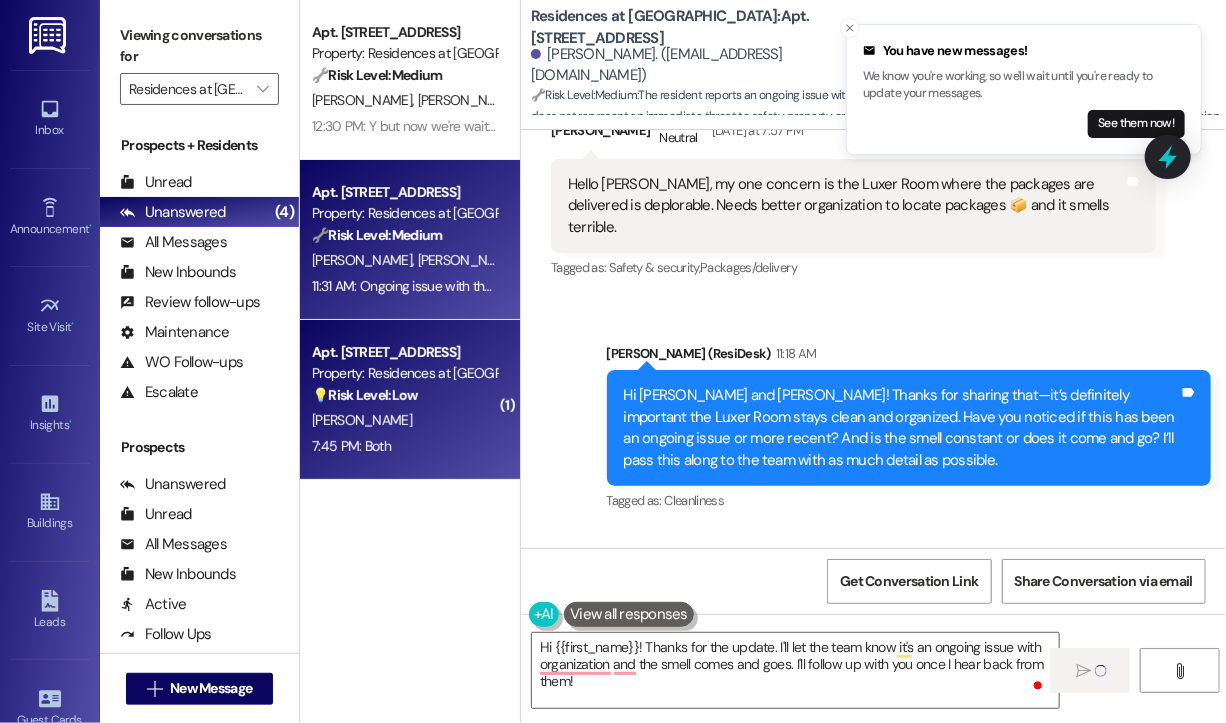 click on "7:45 PM: Both  7:45 PM: Both" at bounding box center [404, 446] 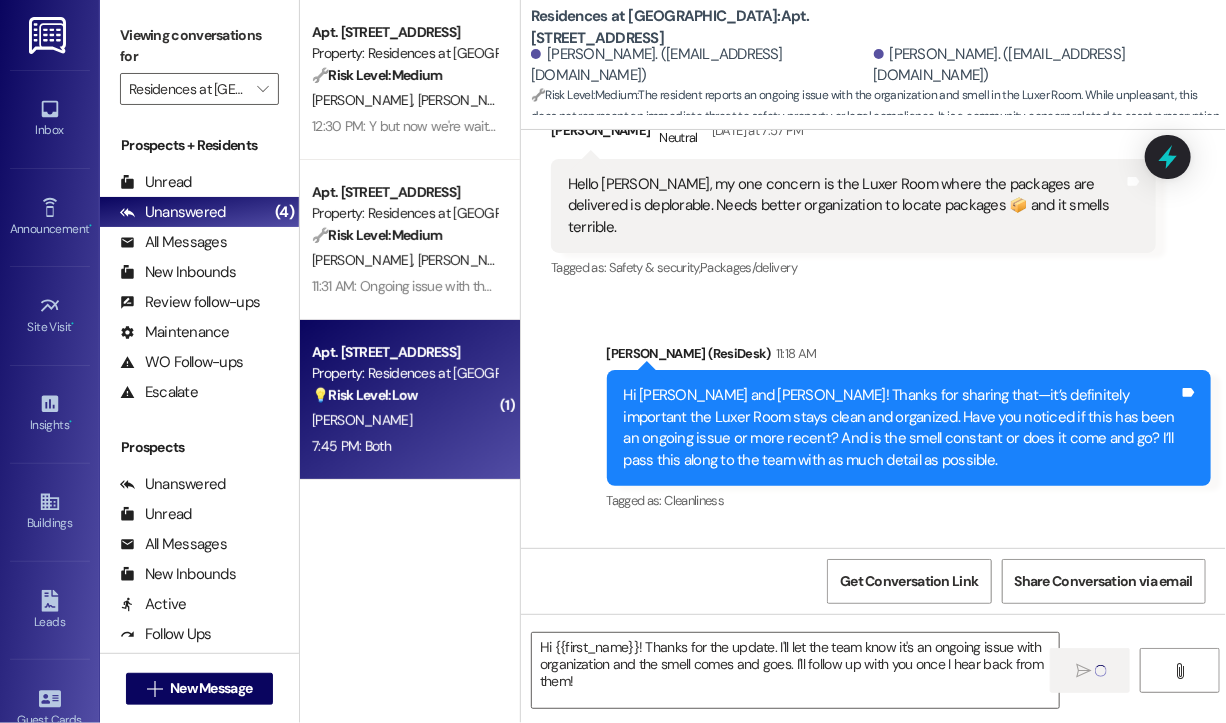 type on "Fetching suggested responses. Please feel free to read through the conversation in the meantime." 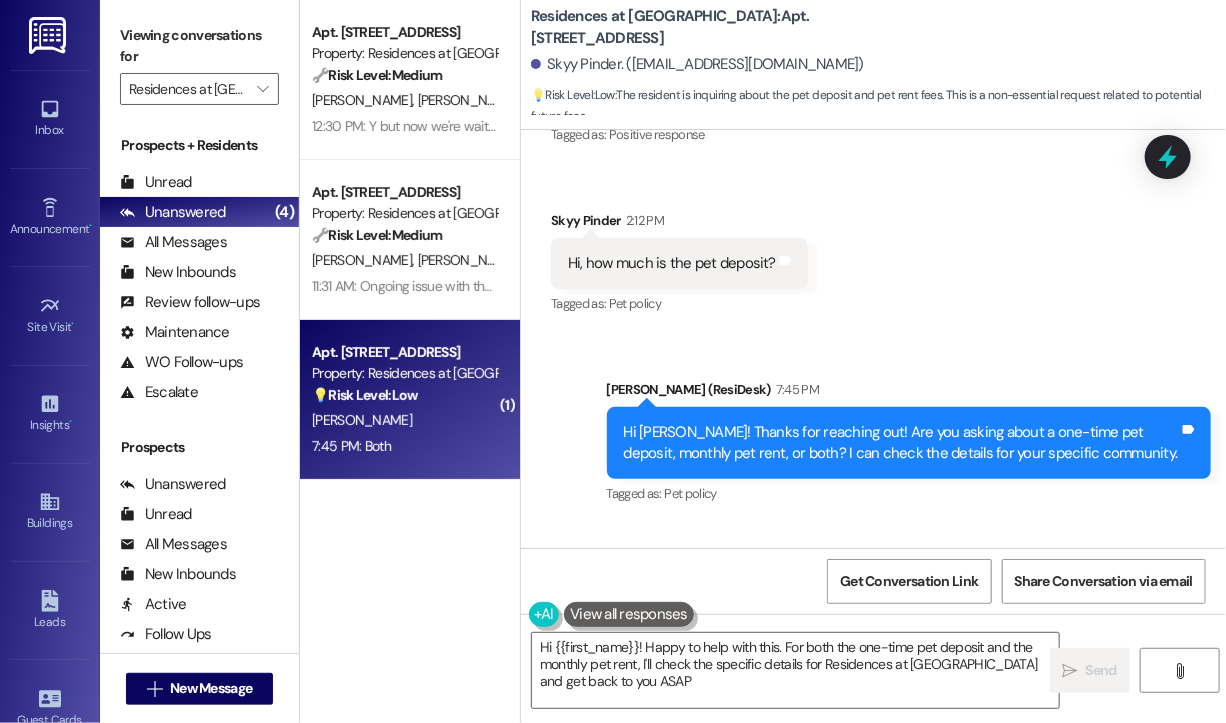 type on "Hi {{first_name}}! Happy to help with this. For both the one-time pet deposit and the monthly pet rent, I'll check the specific details for Residences at Annapolis Junction and get back to you ASAP!" 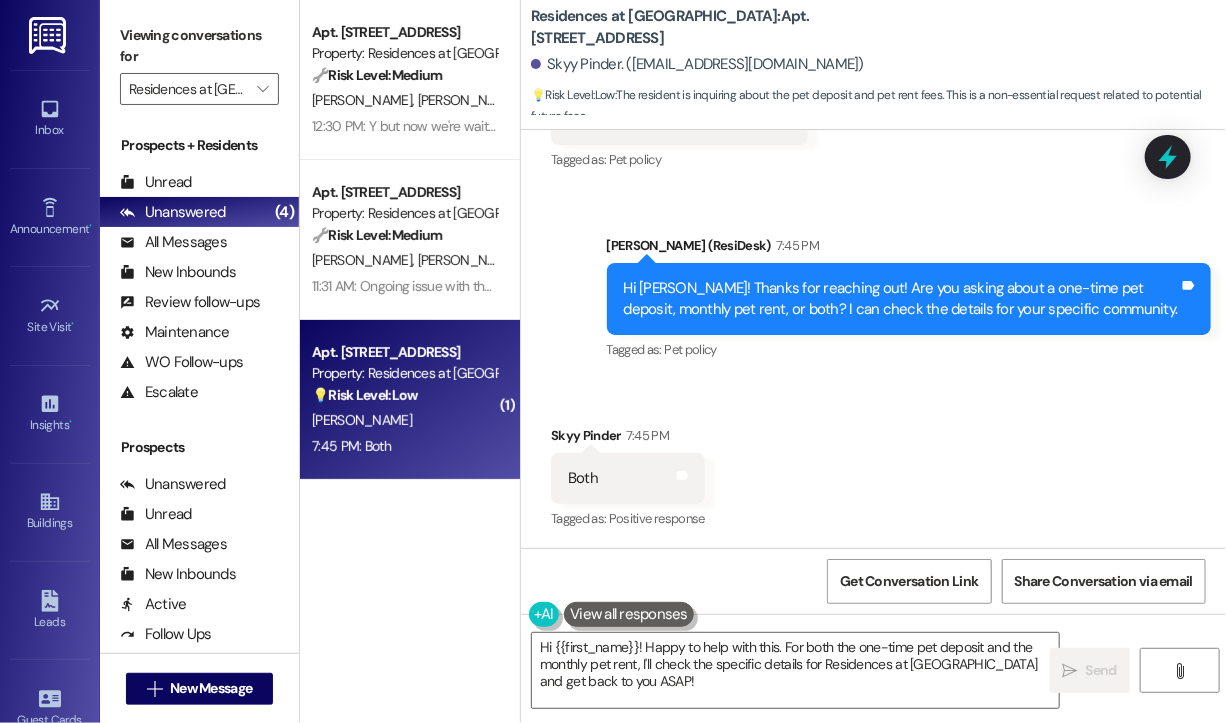 scroll, scrollTop: 1443, scrollLeft: 0, axis: vertical 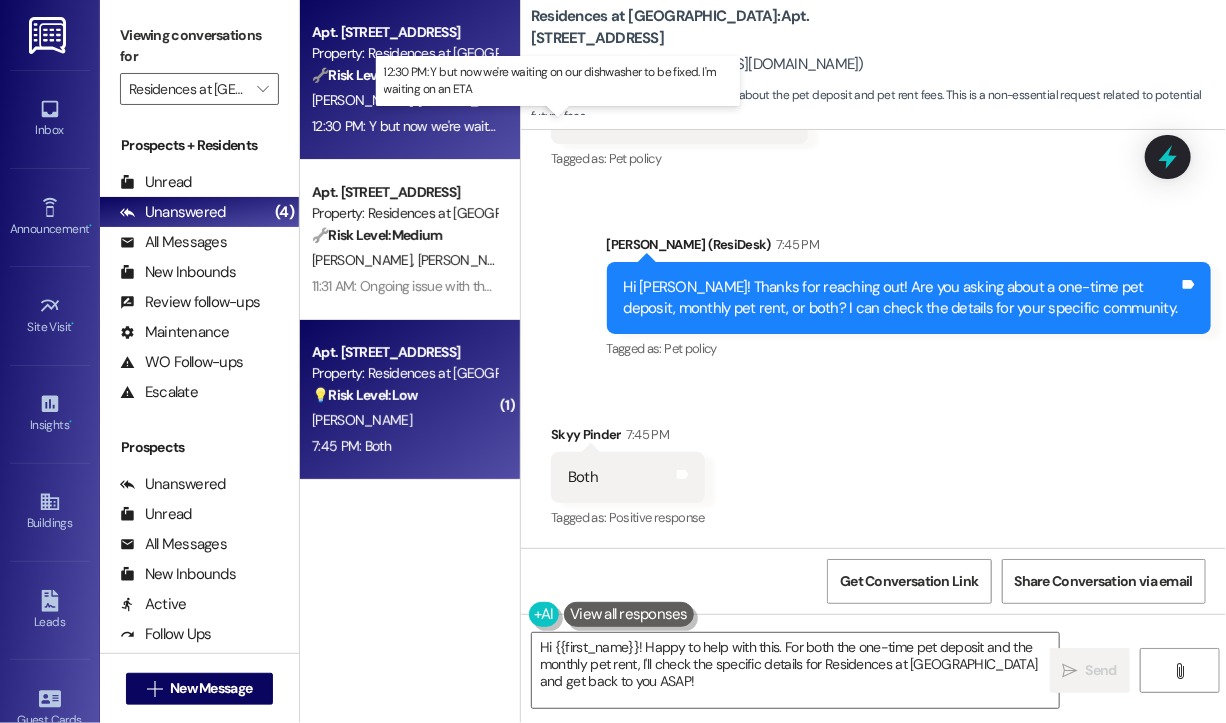 click on "12:30 PM: Y but now we're waiting on our dishwasher to be fixed. I'm waiting on an ETA 12:30 PM: Y but now we're waiting on our dishwasher to be fixed. I'm waiting on an ETA" at bounding box center (559, 126) 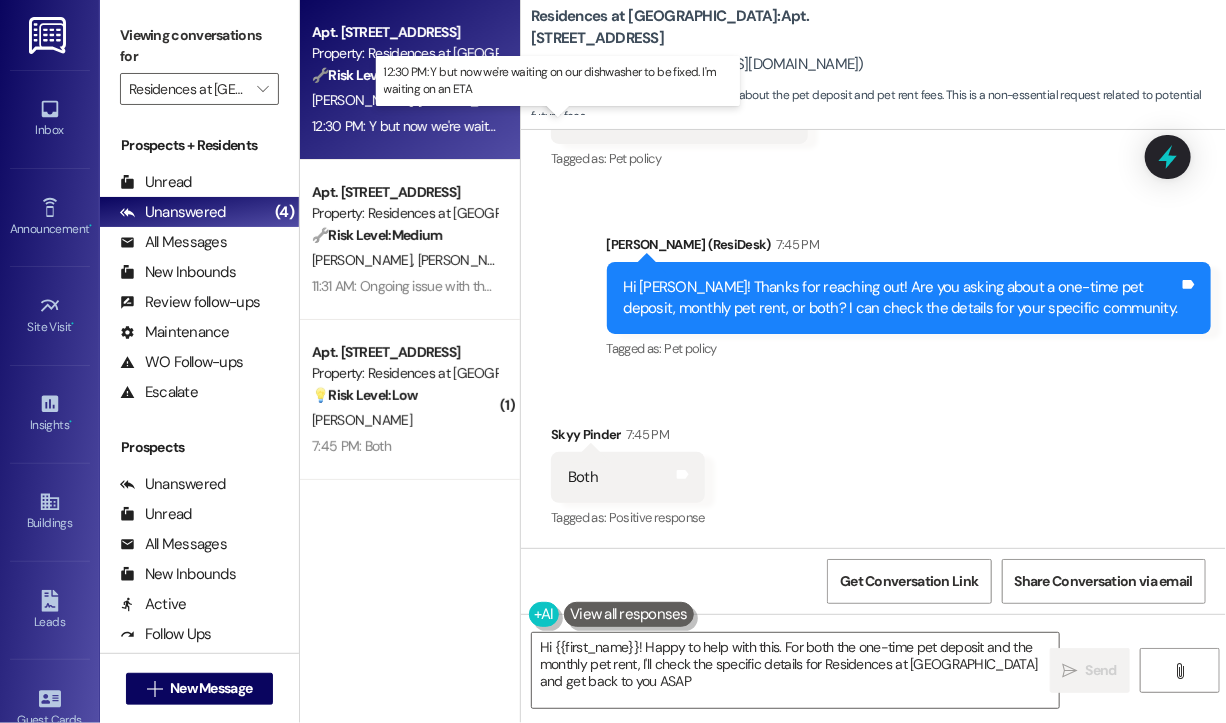 type on "Hi {{first_name}}! Happy to help with this. For both the one-time pet deposit and the monthly pet rent, I'll check the specific details for Residences at Annapolis Junction and get back to you ASAP!" 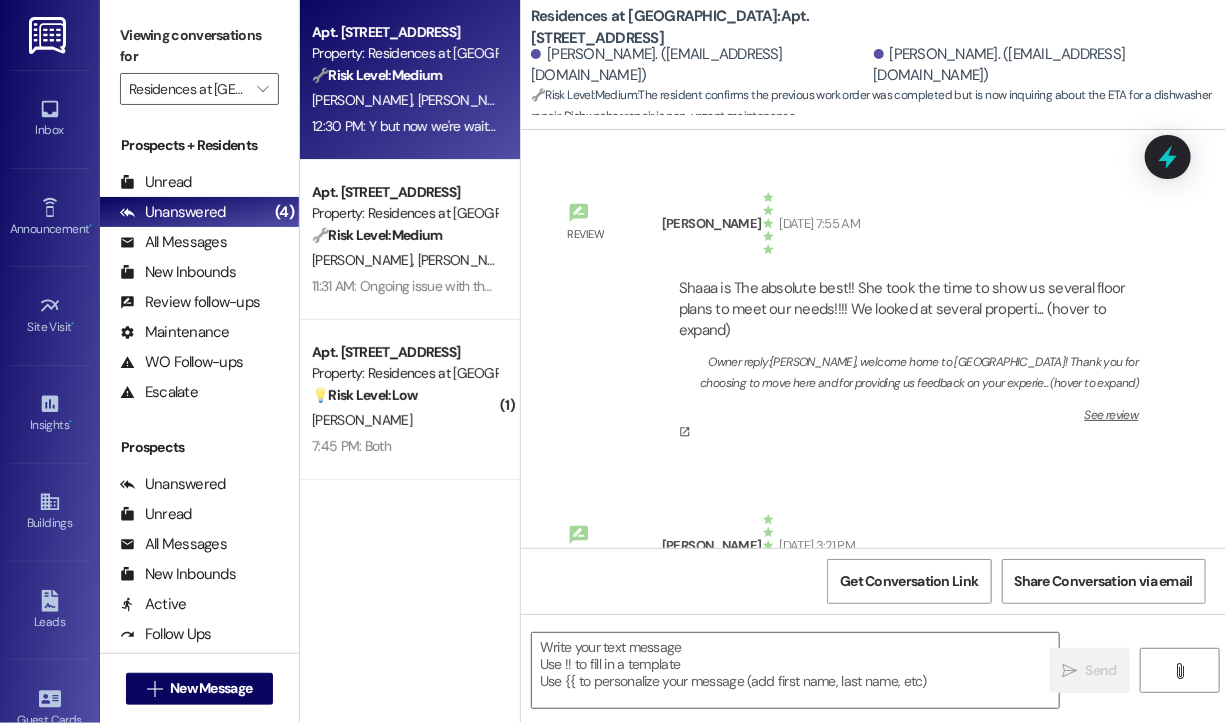 scroll, scrollTop: 8326, scrollLeft: 0, axis: vertical 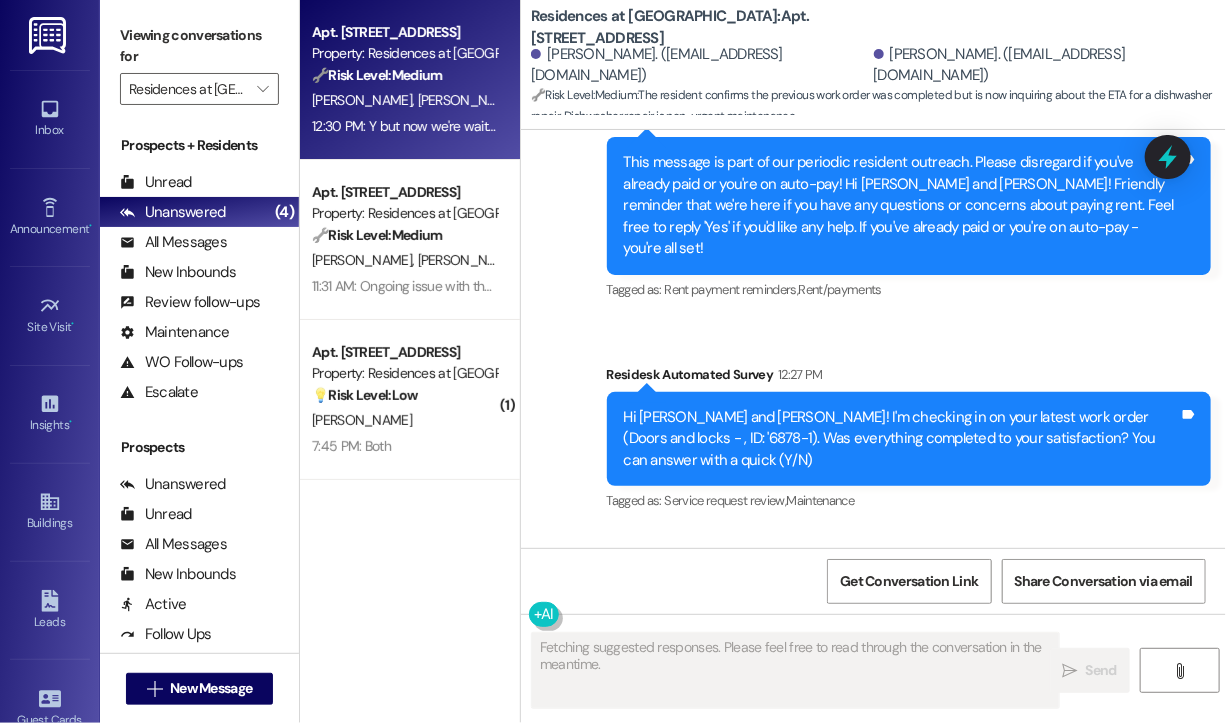 click on "Received via SMS Stephanie Kellogg 12:30 PM Y but now we're waiting on our dishwasher to be fixed. I'm waiting on an ETA Tags and notes Tagged as:   Positive response ,  Click to highlight conversations about Positive response Maintenance request Click to highlight conversations about Maintenance request" at bounding box center (873, 615) 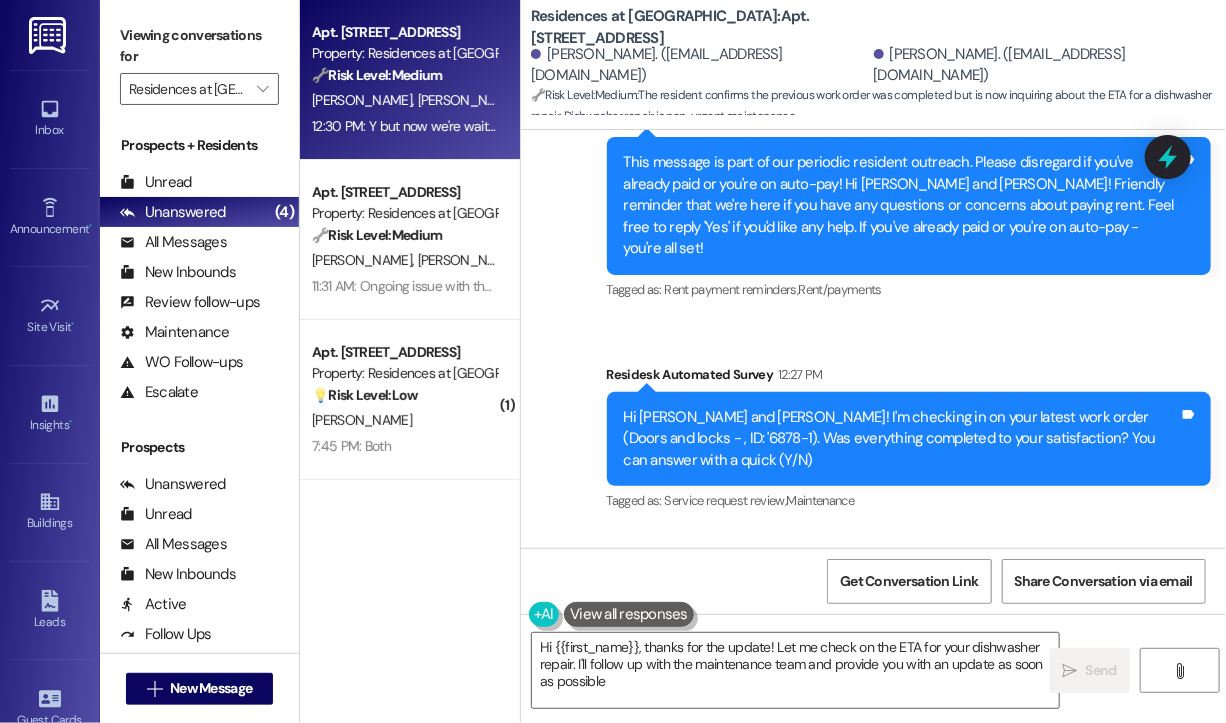 type on "Hi {{first_name}}, thanks for the update! Let me check on the ETA for your dishwasher repair. I'll follow up with the maintenance team and provide you with an update as soon as possible." 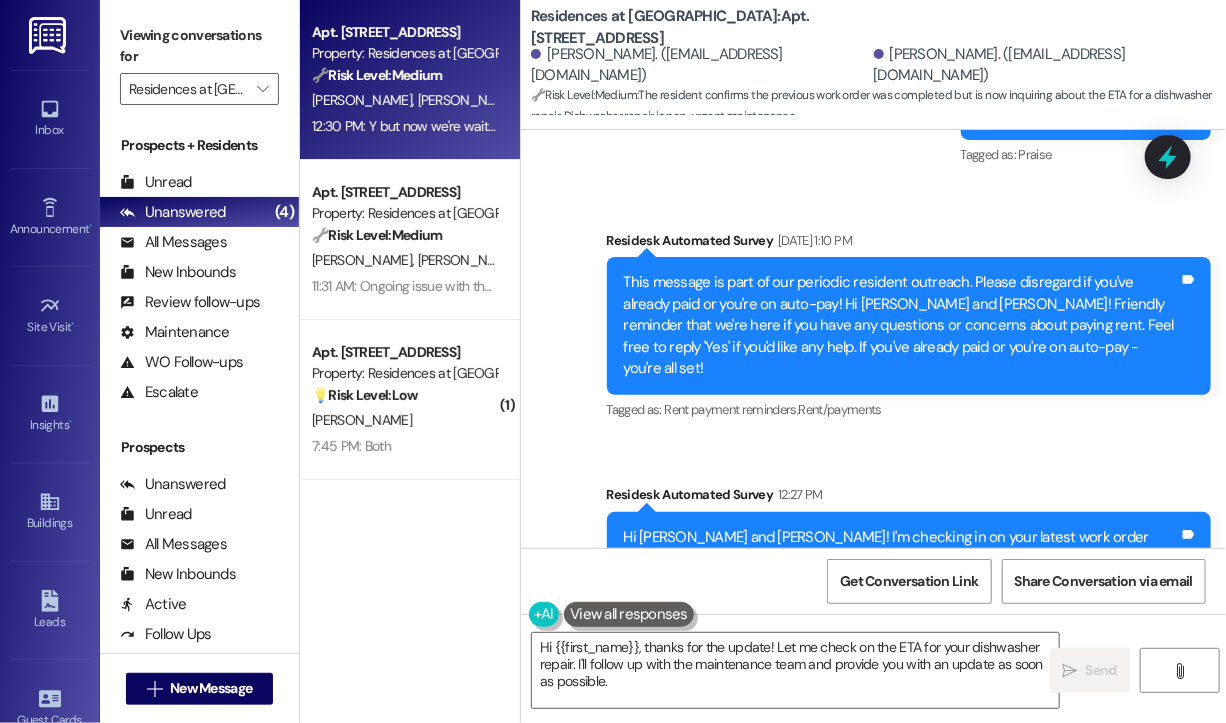 scroll, scrollTop: 8027, scrollLeft: 0, axis: vertical 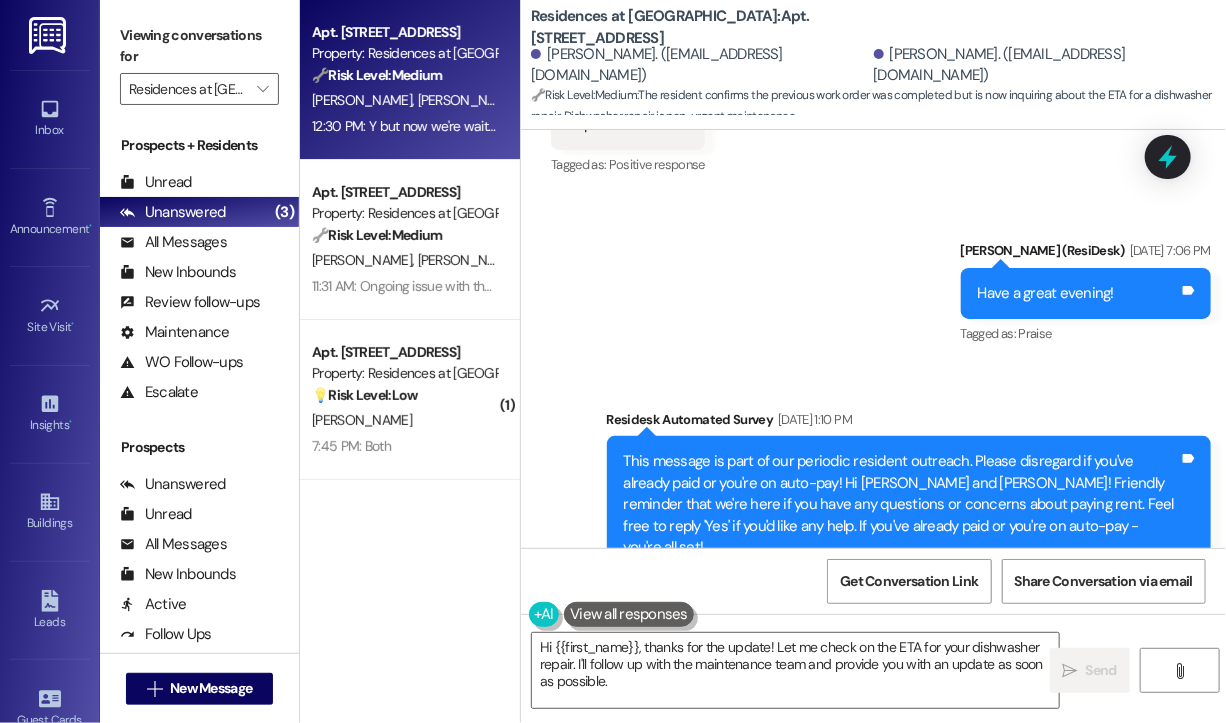 click on "Sent via SMS Jay  (ResiDesk) May 22, 2025 at 7:06 PM Have a great evening! Tags and notes Tagged as:   Praise Click to highlight conversations about Praise Survey, sent via SMS Residesk Automated Survey May 30, 2025 at 1:10 PM This message is part of our periodic resident outreach. Please disregard if you've already paid or you're on auto-pay!            Hi Stephanie and John! Friendly reminder that we're here if you have any questions or concerns about paying rent. Feel free to reply 'Yes' if you'd like any help. If you've already paid or you're on auto-pay - you're all set! Tags and notes Tagged as:   Rent payment reminders ,  Click to highlight conversations about Rent payment reminders Rent/payments Click to highlight conversations about Rent/payments Survey, sent via SMS Residesk Automated Survey 12:27 PM Hi Stephanie and John! I'm checking in on your latest work order (Doors and locks - , ID: '6878-1). Was everything completed to your satisfaction? You can answer with a quick (Y/N) Tags and notes   ," at bounding box center (873, 512) 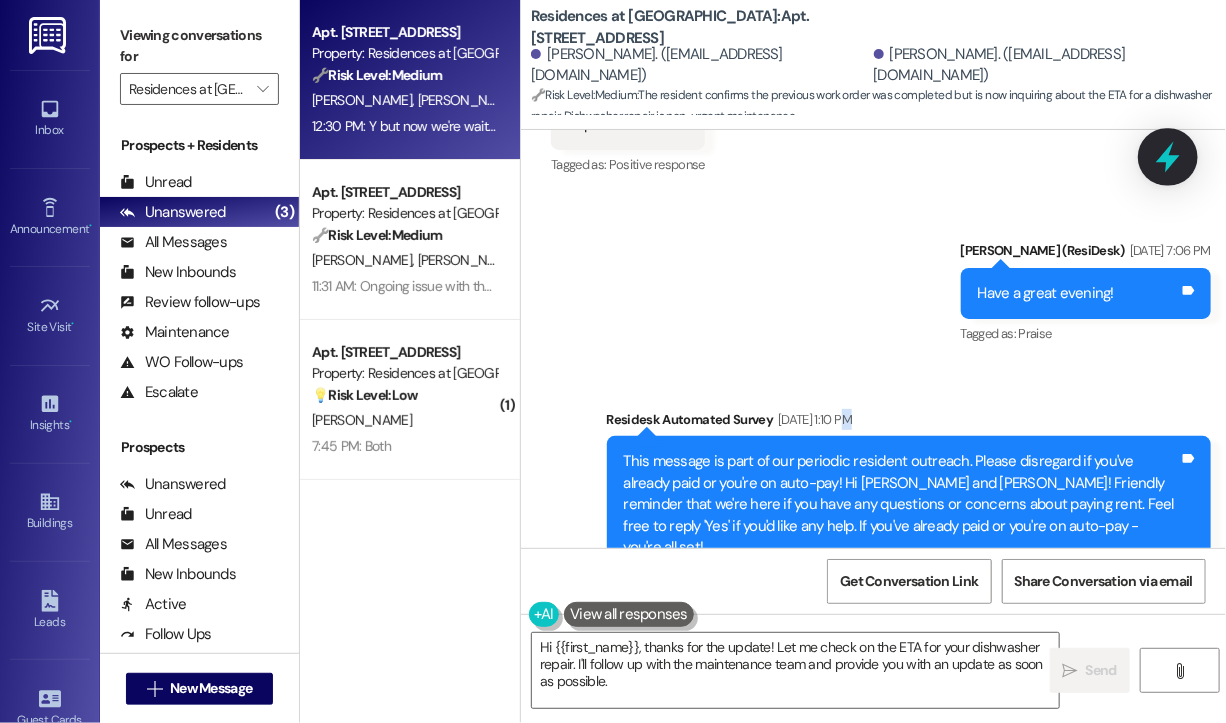 click 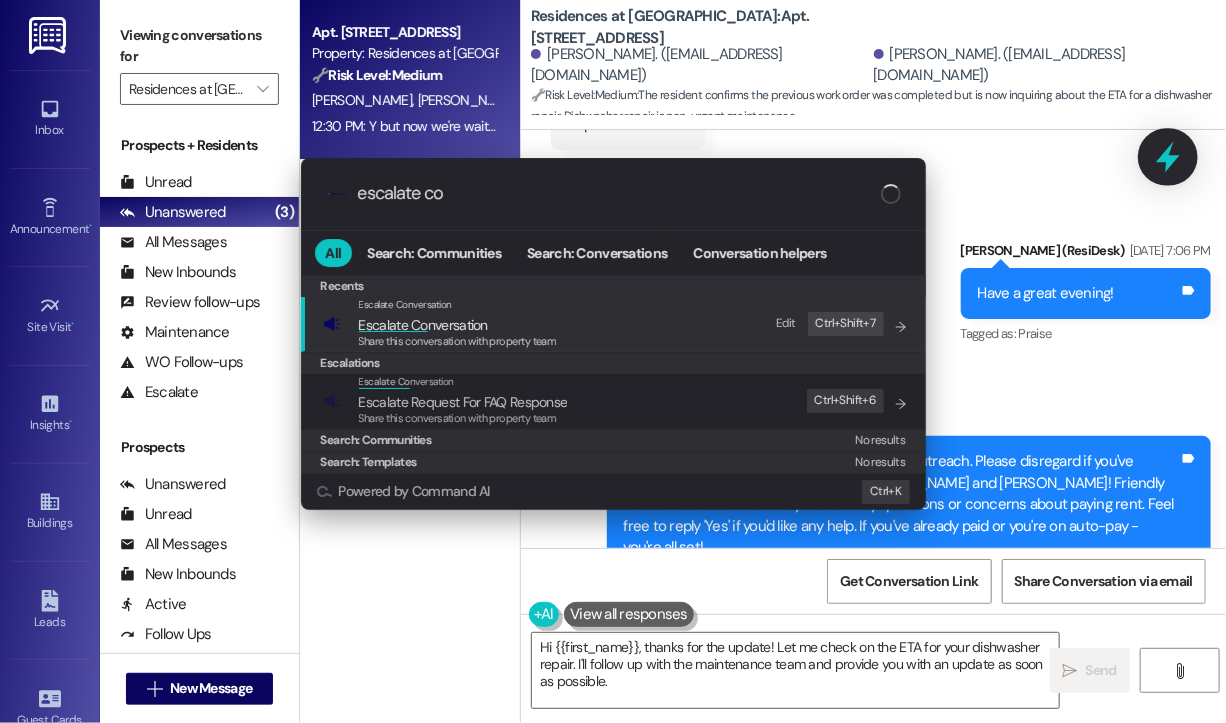 type on "escalate con" 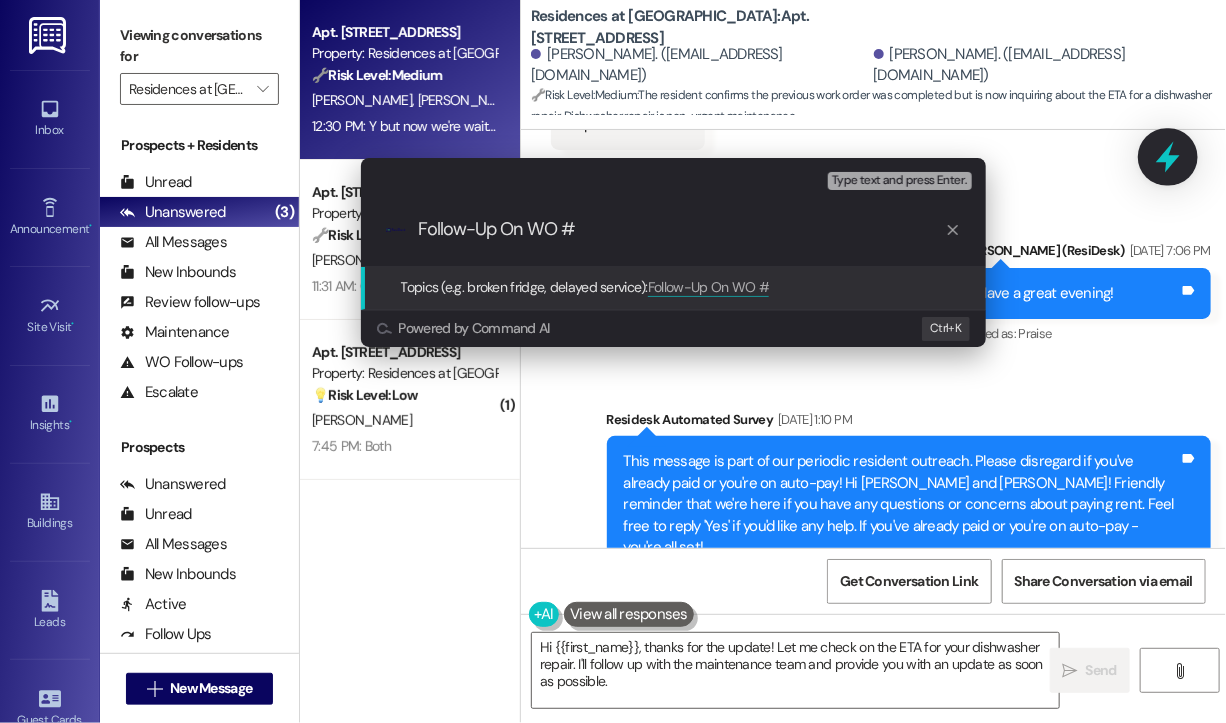 paste on "Ongoing Concerns with Luxer Room – Organization & Odor Issues" 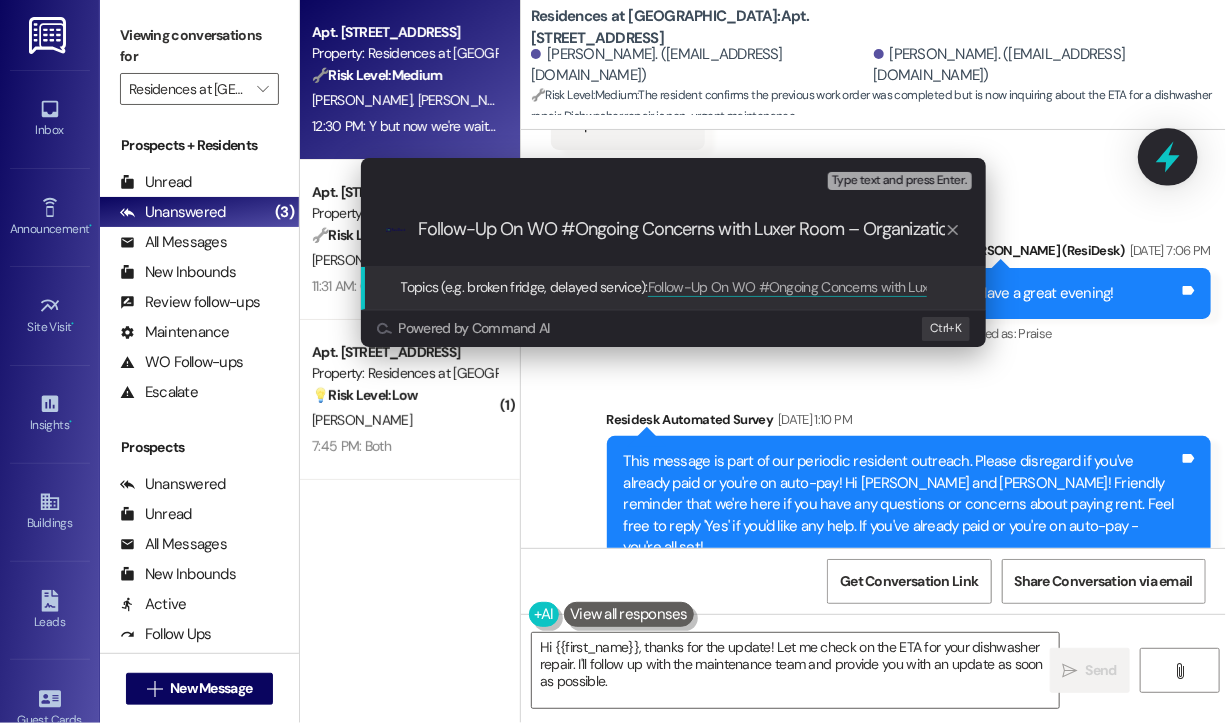 scroll, scrollTop: 0, scrollLeft: 124, axis: horizontal 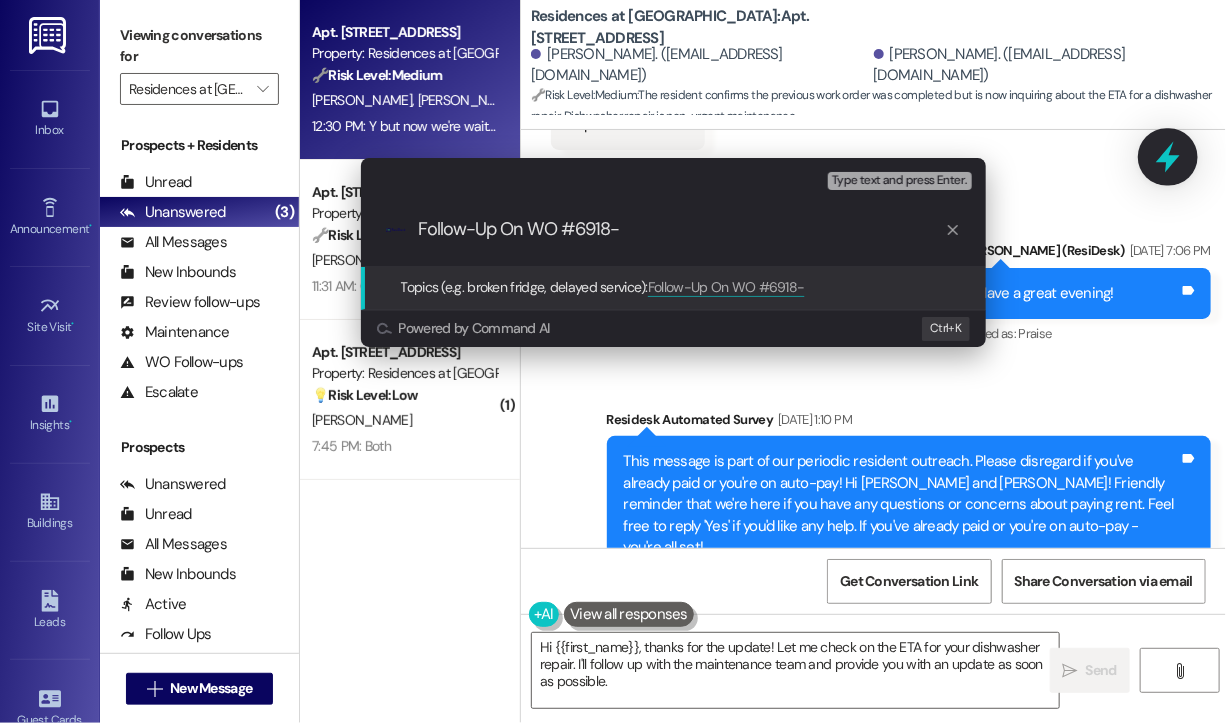 type on "Follow-Up On WO #6918-1" 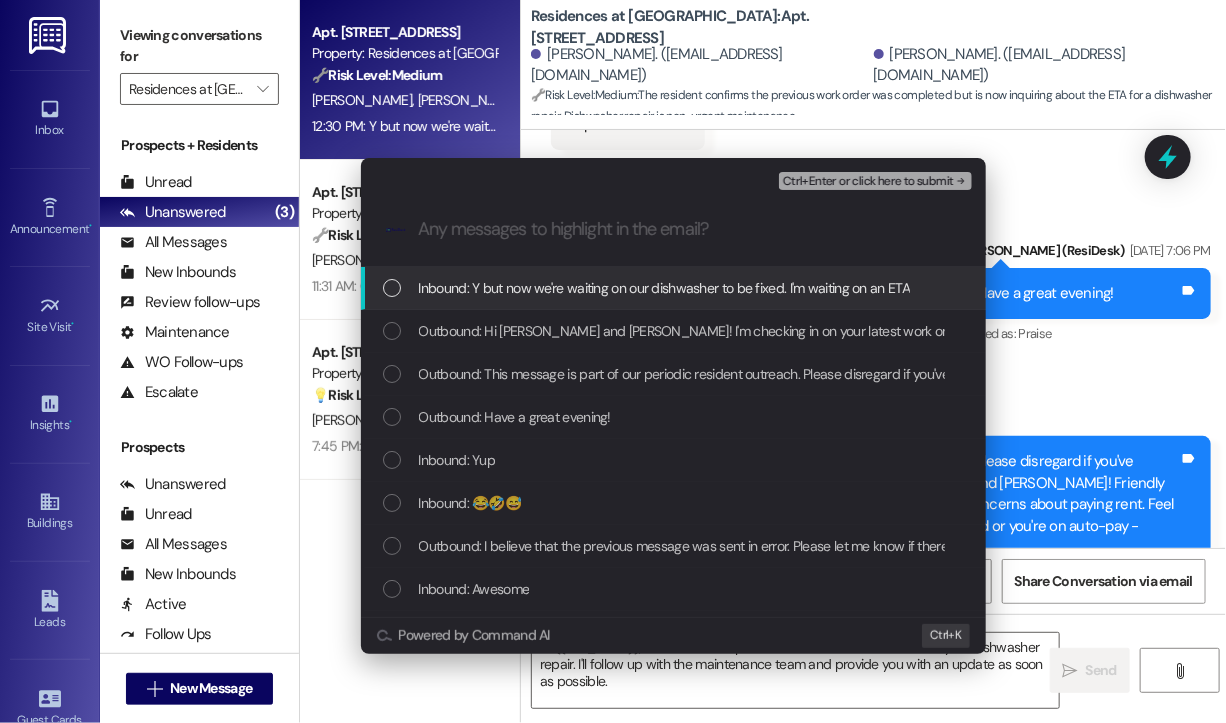 click on "Inbound: Y but now we're waiting on our dishwasher to be fixed. I'm waiting on an ETA" at bounding box center [665, 288] 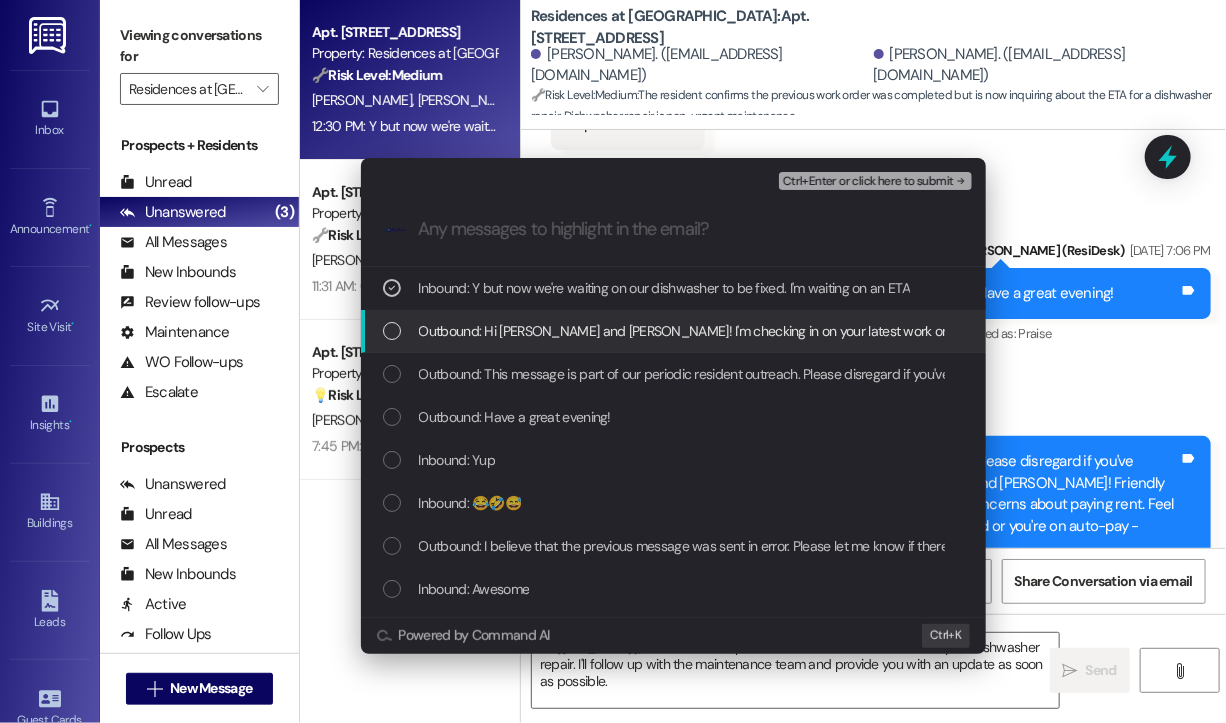 click on "Outbound: Hi Stephanie and John! I'm checking in on your latest work order (Doors and locks - , ID: '6878-1). Was everything completed to your satisfaction? You can answer with a quick (Y/N)" at bounding box center [1027, 331] 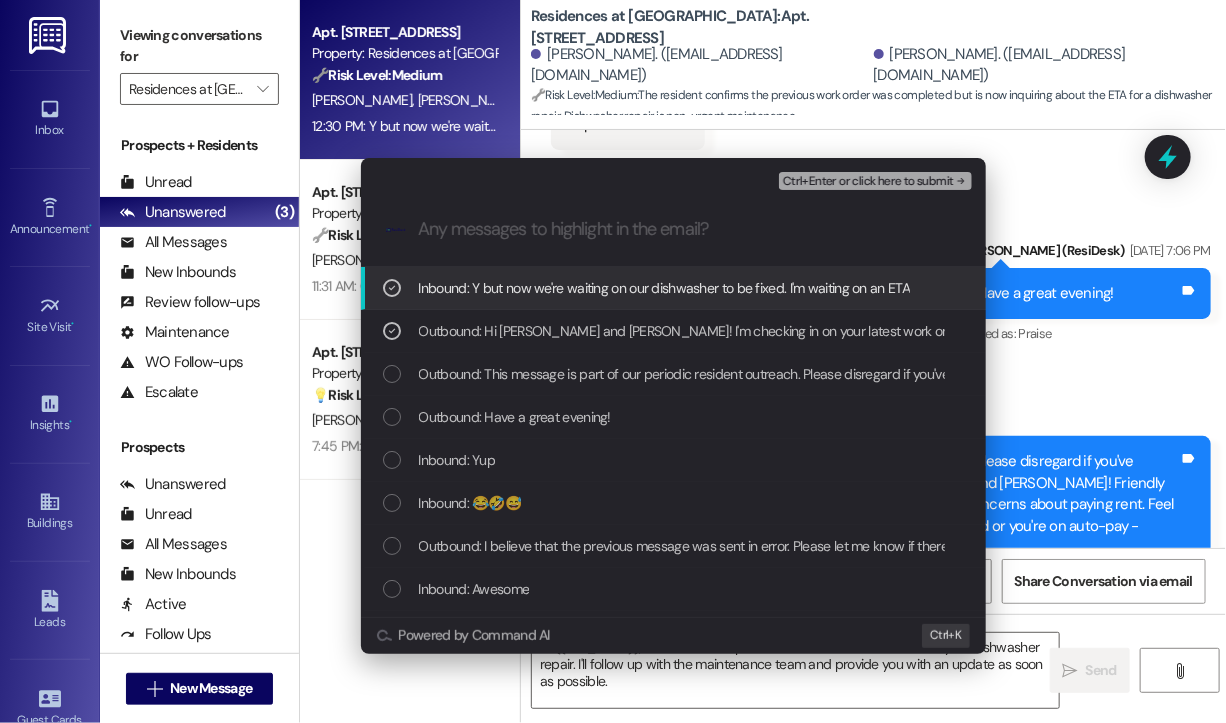 click on "Ctrl+Enter or click here to submit" at bounding box center (868, 182) 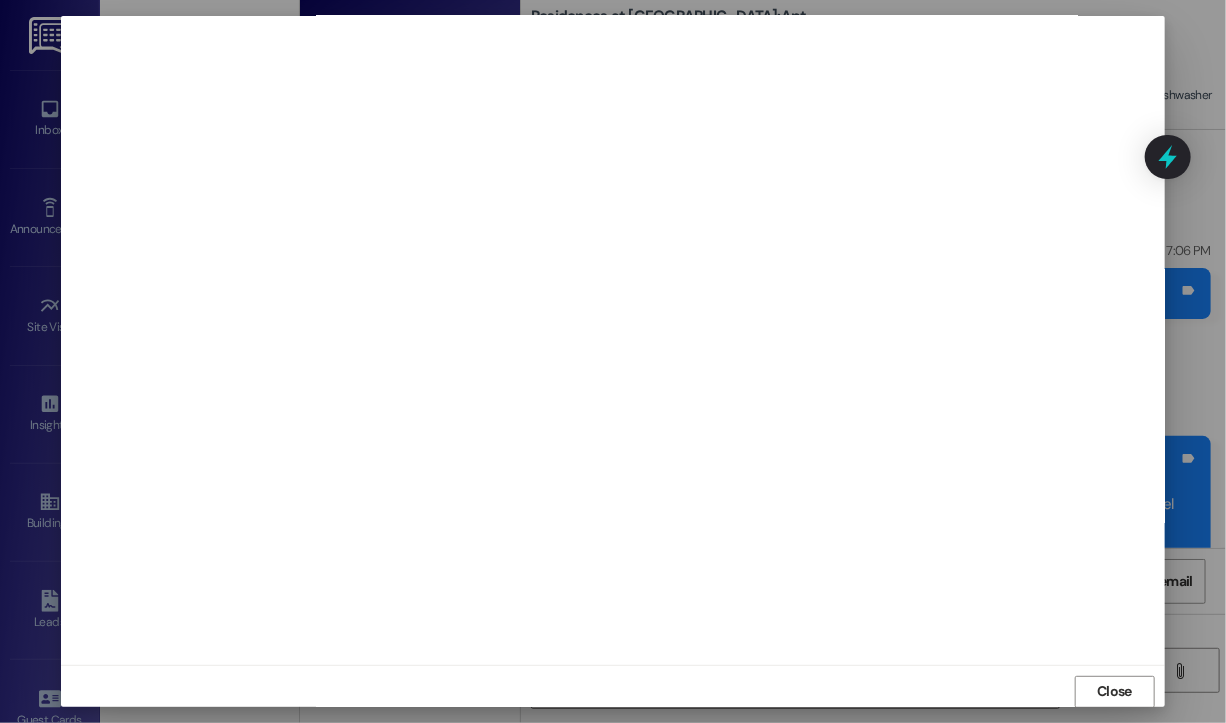 scroll, scrollTop: 12, scrollLeft: 0, axis: vertical 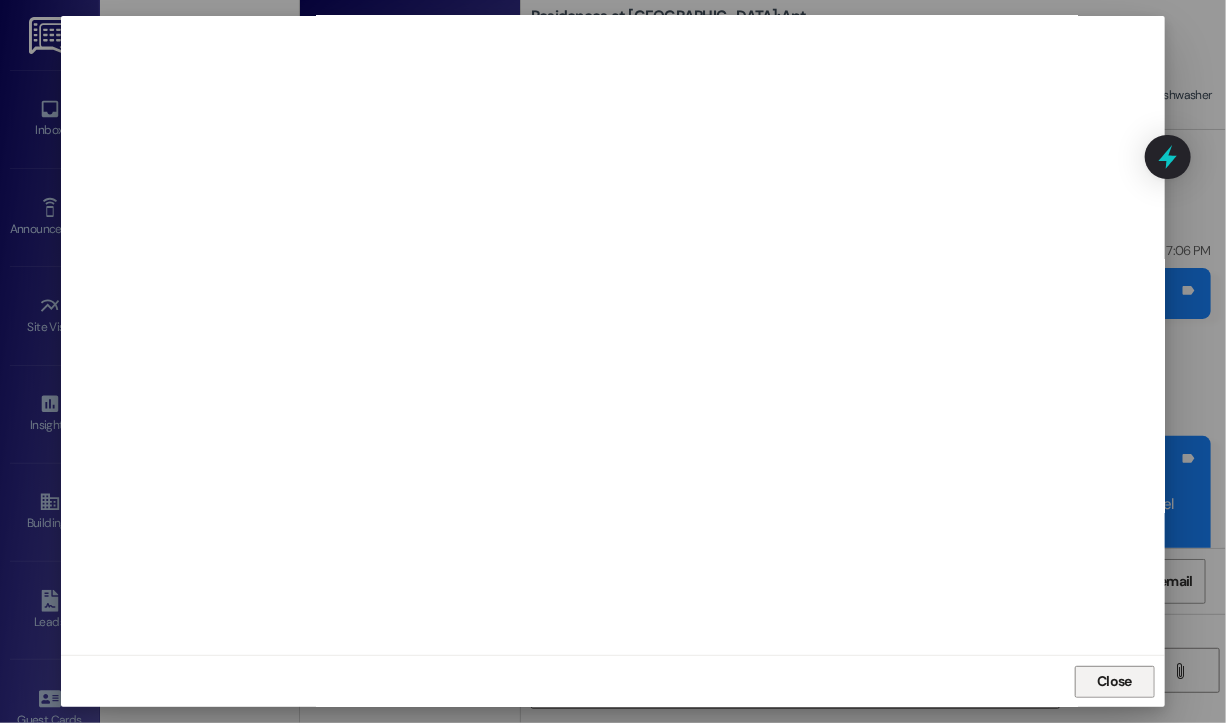 click on "Close" at bounding box center (1115, 682) 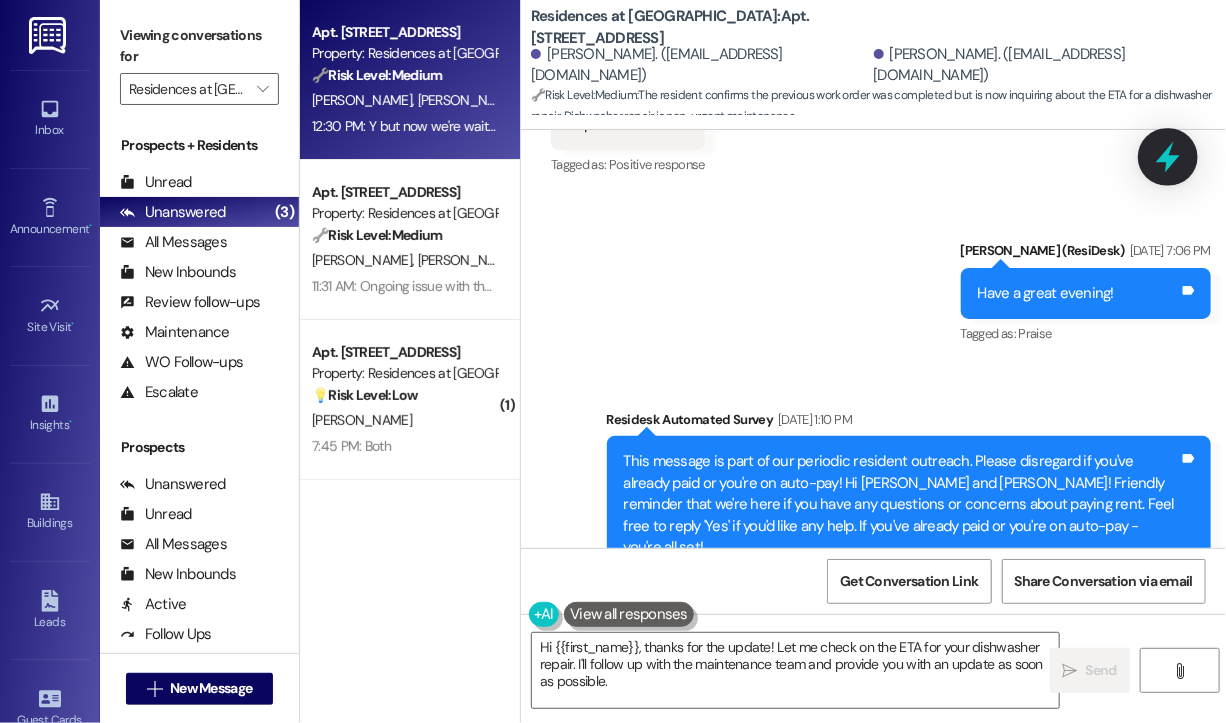 click 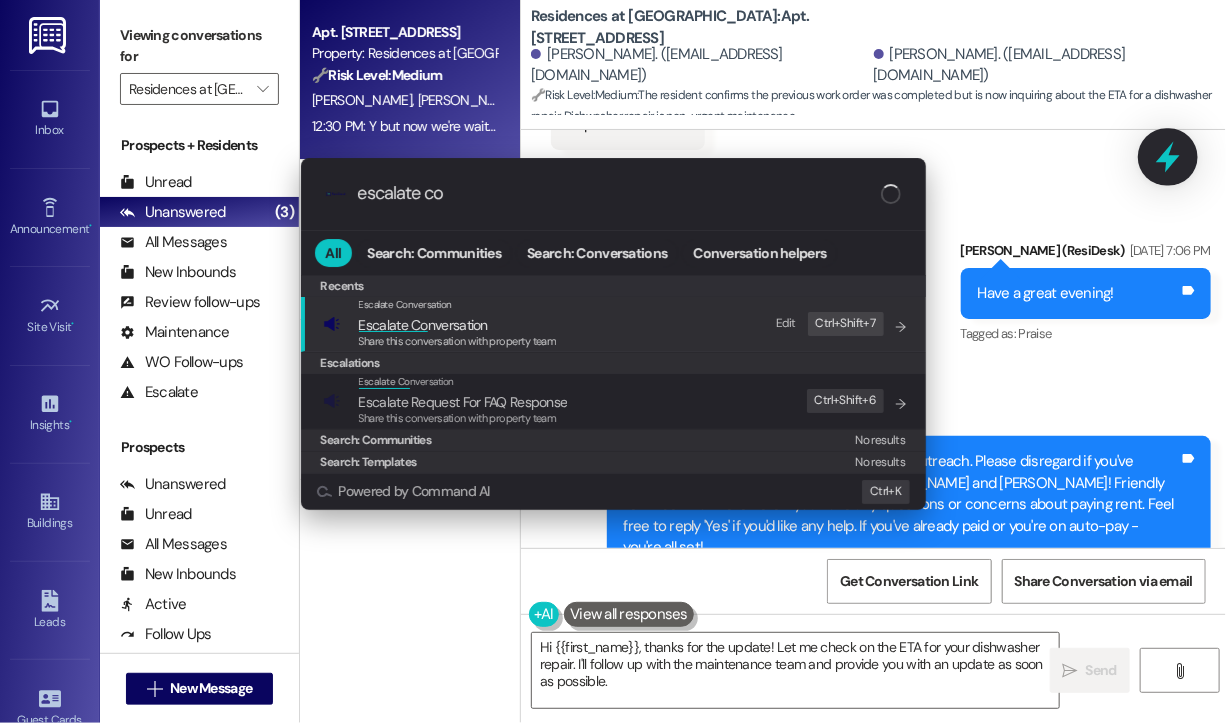 type on "escalate con" 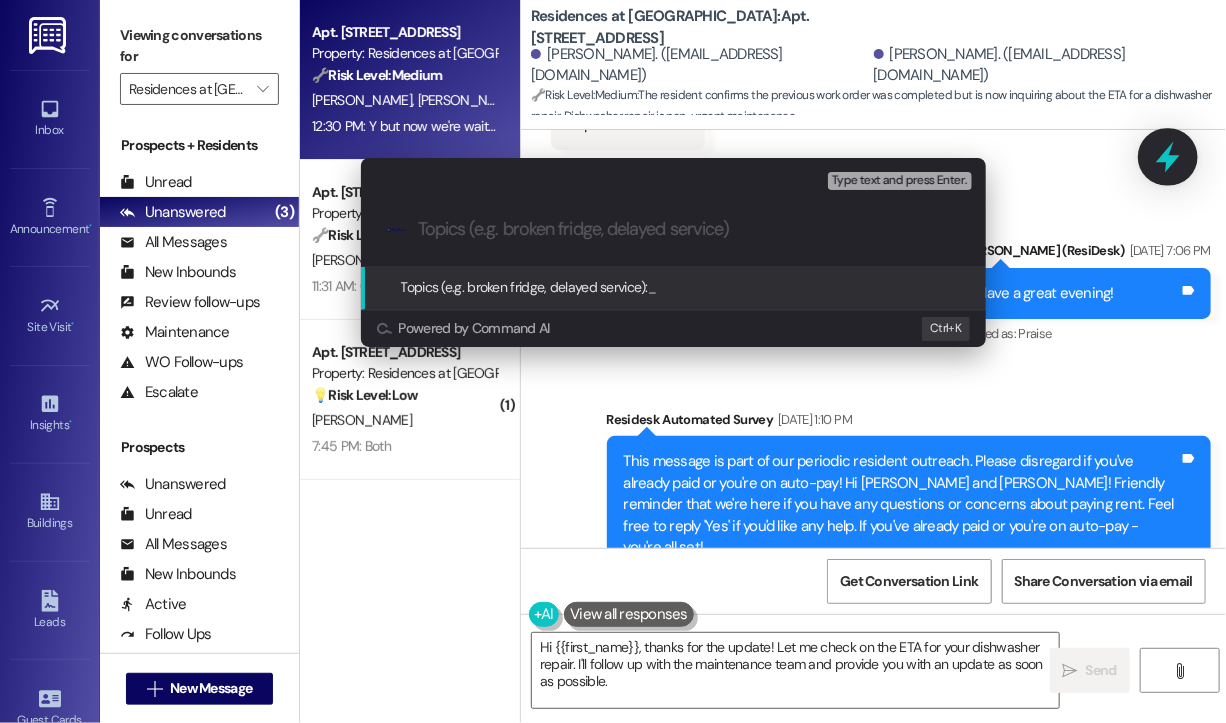 paste on "Follow-Up On WO #6918-1" 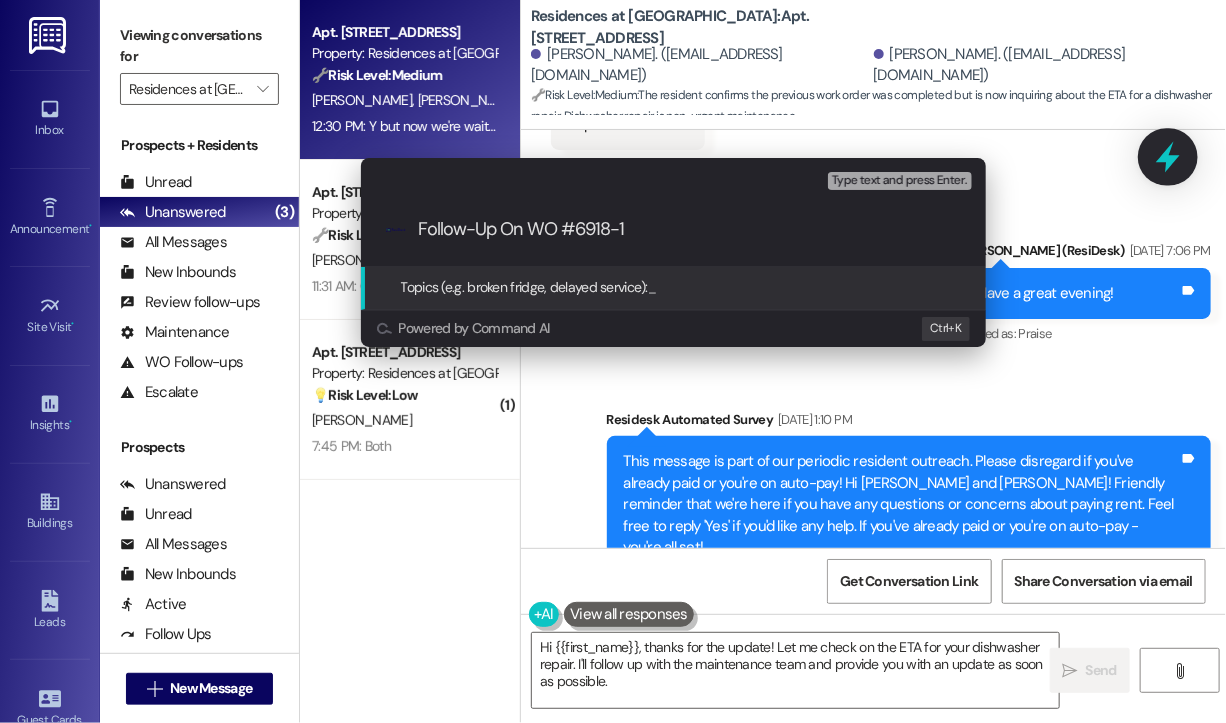type 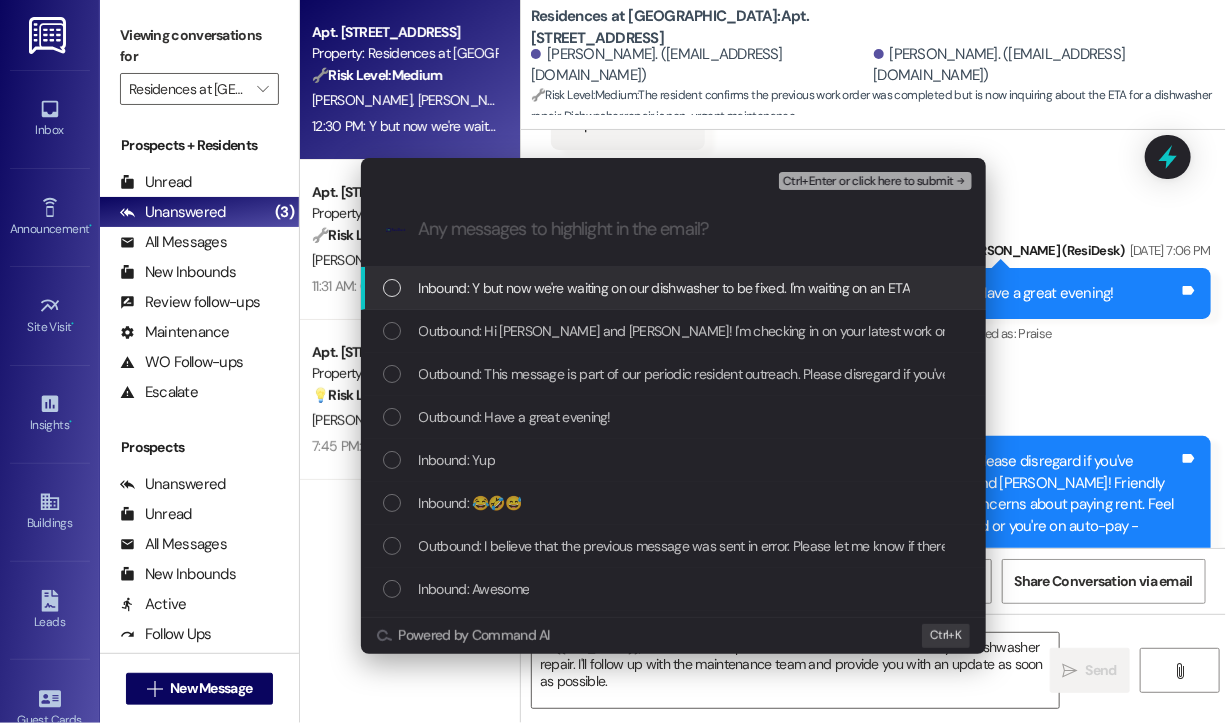 click on "Inbound: Y but now we're waiting on our dishwasher to be fixed. I'm waiting on an ETA" at bounding box center [665, 288] 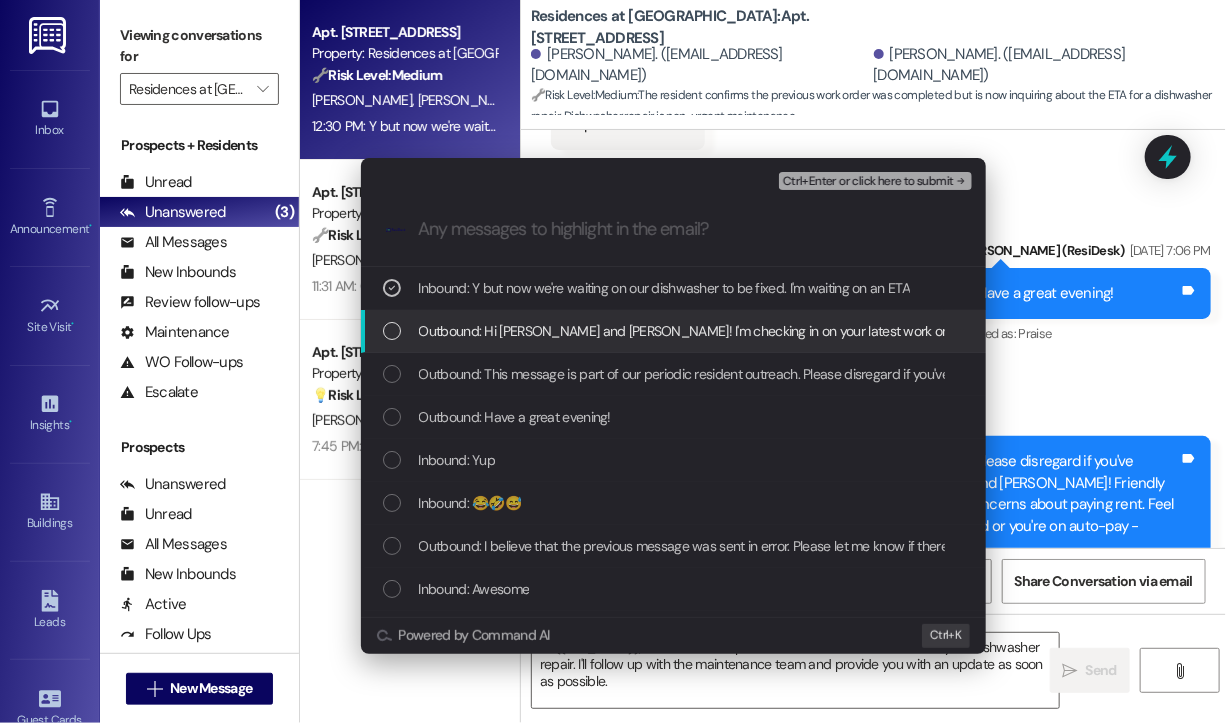 click on "Outbound: Hi Stephanie and John! I'm checking in on your latest work order (Doors and locks - , ID: '6878-1). Was everything completed to your satisfaction? You can answer with a quick (Y/N)" at bounding box center (1027, 331) 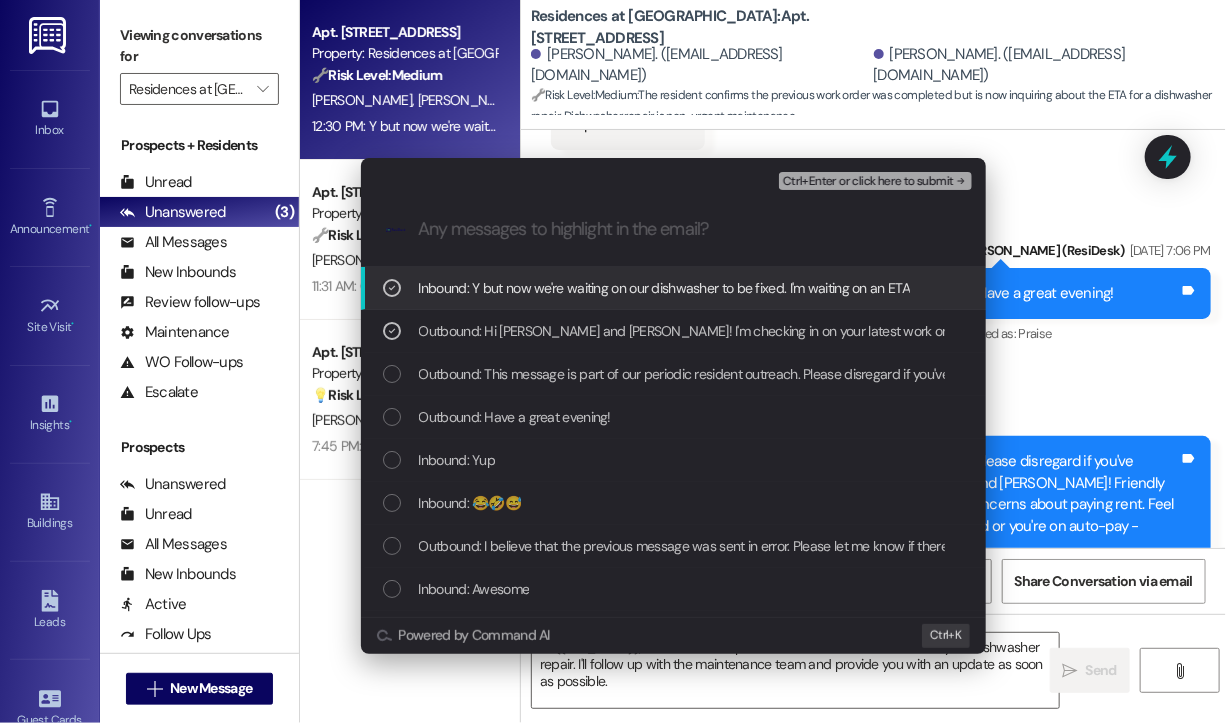 click on "Ctrl+Enter or click here to submit" at bounding box center [868, 182] 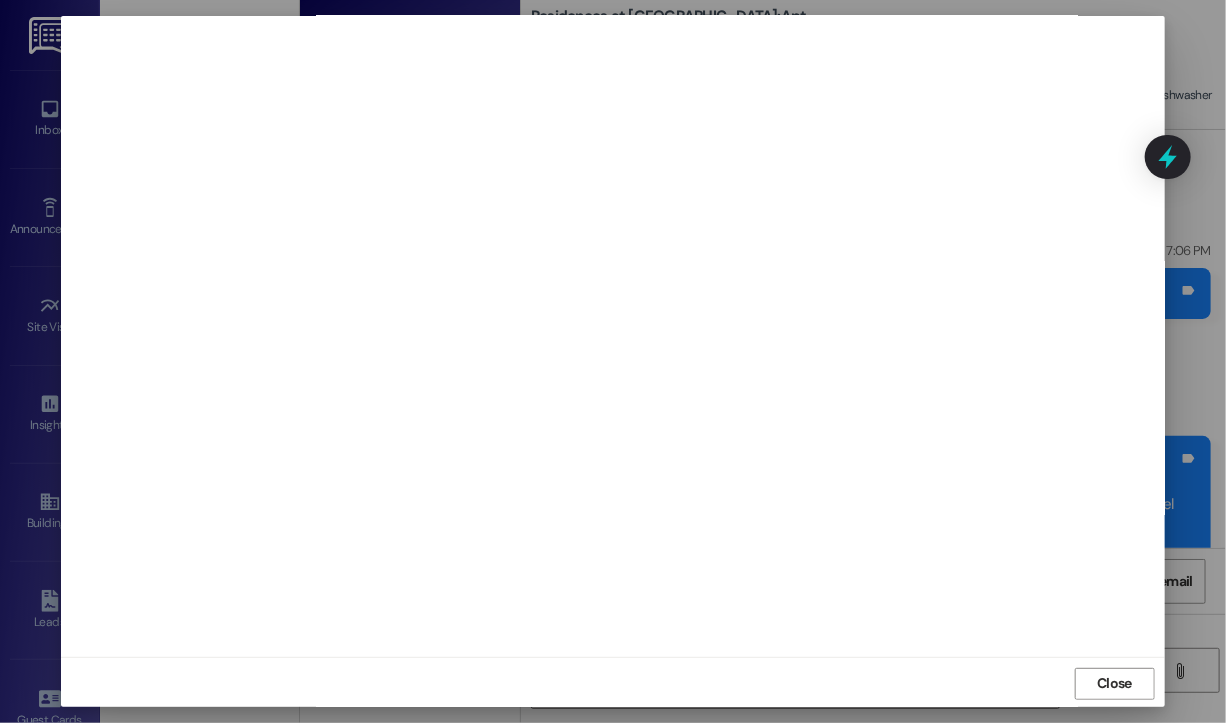 scroll, scrollTop: 12, scrollLeft: 0, axis: vertical 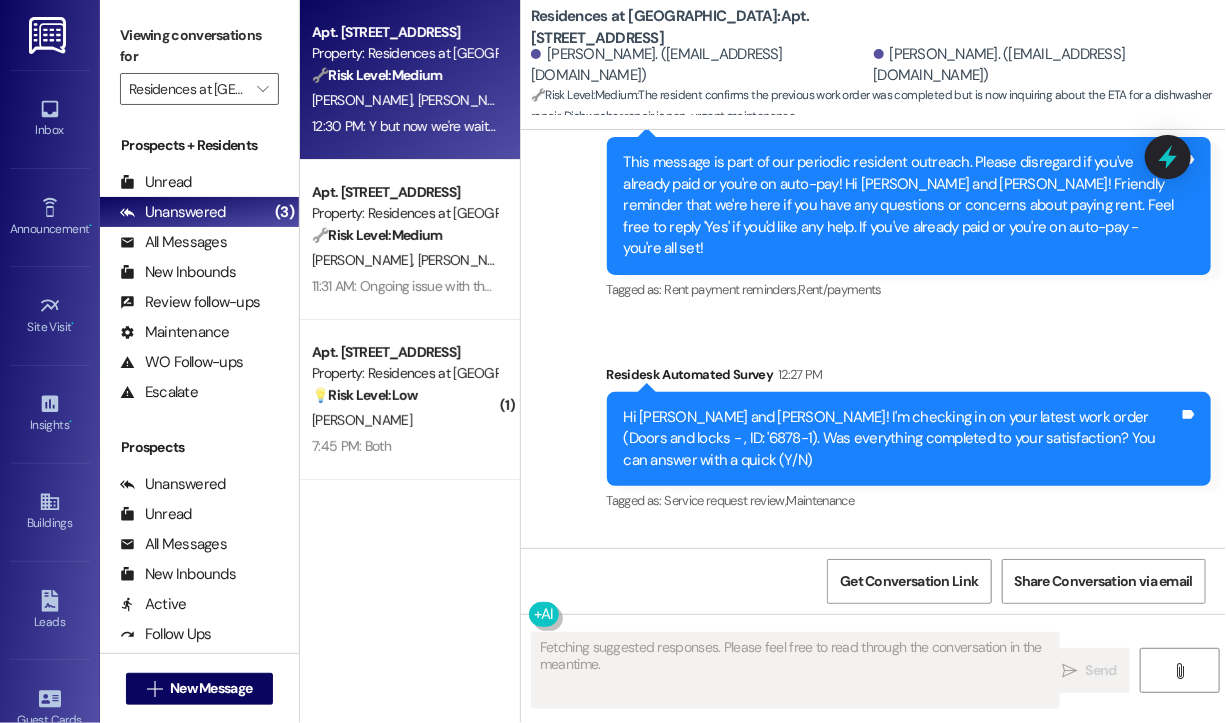 click on "Received via SMS Stephanie Kellogg 12:30 PM Y but now we're waiting on our dishwasher to be fixed. I'm waiting on an ETA Tags and notes Tagged as:   Positive response ,  Click to highlight conversations about Positive response Maintenance request ,  Click to highlight conversations about Maintenance request Emailed client ,  Click to highlight conversations about Emailed client Escalation type escalation Click to highlight conversations about Escalation type escalation" at bounding box center (873, 615) 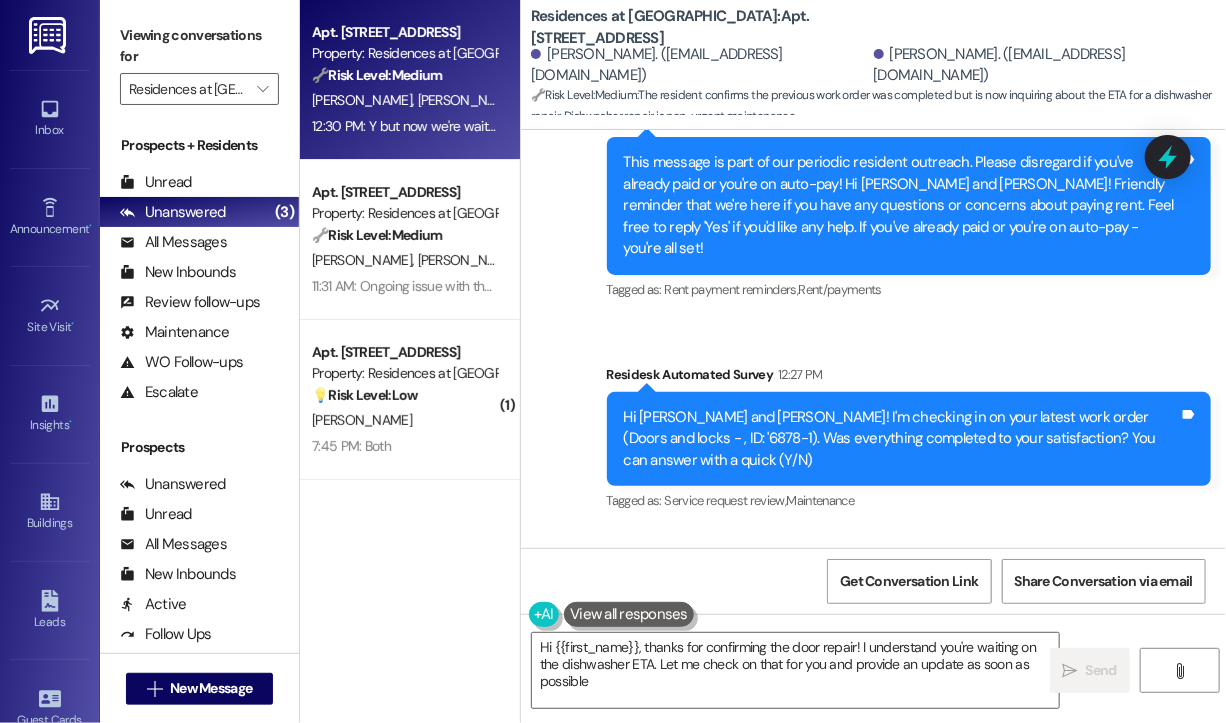 type on "Hi {{first_name}}, thanks for confirming the door repair! I understand you're waiting on the dishwasher ETA. Let me check on that for you and provide an update as soon as possible." 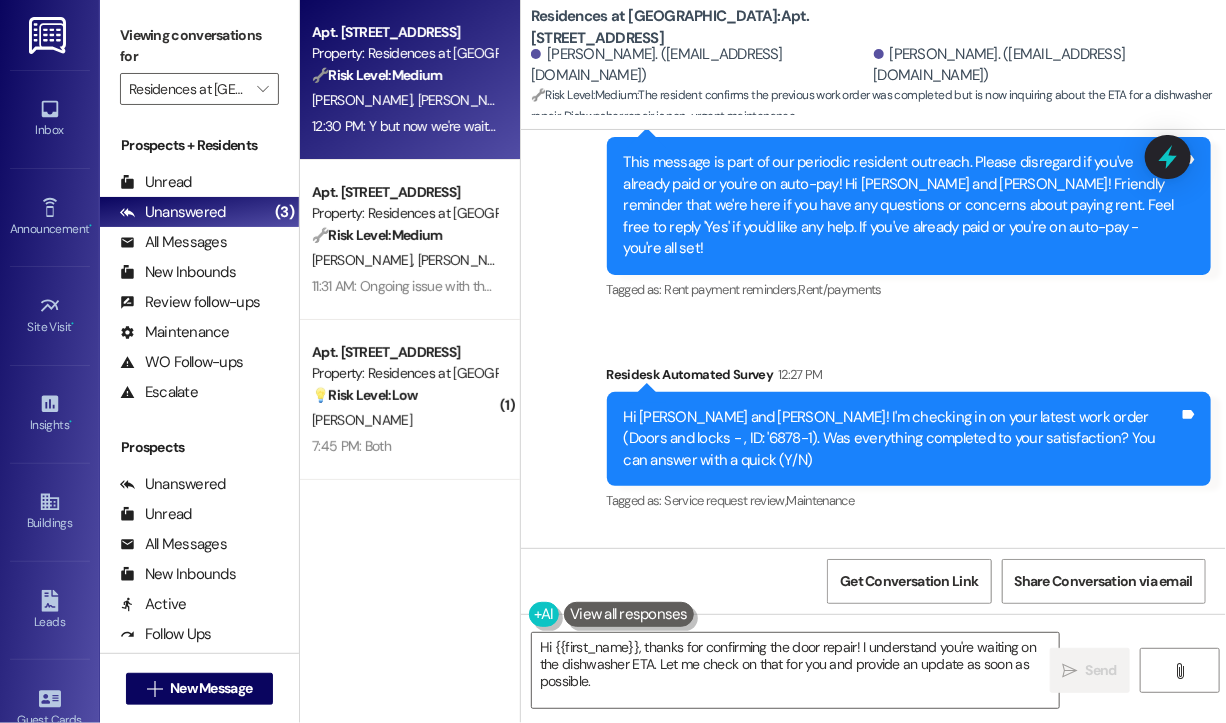 scroll, scrollTop: 8327, scrollLeft: 0, axis: vertical 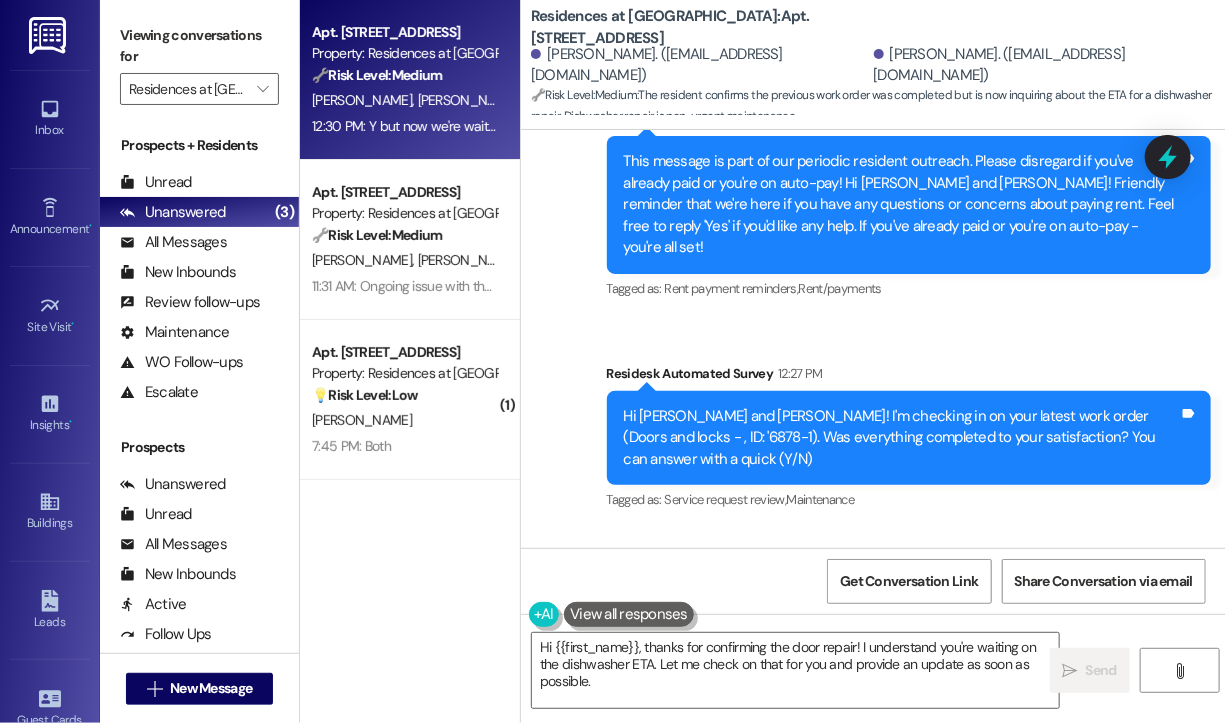 click on "Received via SMS Stephanie Kellogg 12:30 PM Y but now we're waiting on our dishwasher to be fixed. I'm waiting on an ETA Tags and notes Tagged as:   Positive response ,  Click to highlight conversations about Positive response Maintenance request ,  Click to highlight conversations about Maintenance request Emailed client ,  Click to highlight conversations about Emailed client Escalation type escalation Click to highlight conversations about Escalation type escalation" at bounding box center [873, 614] 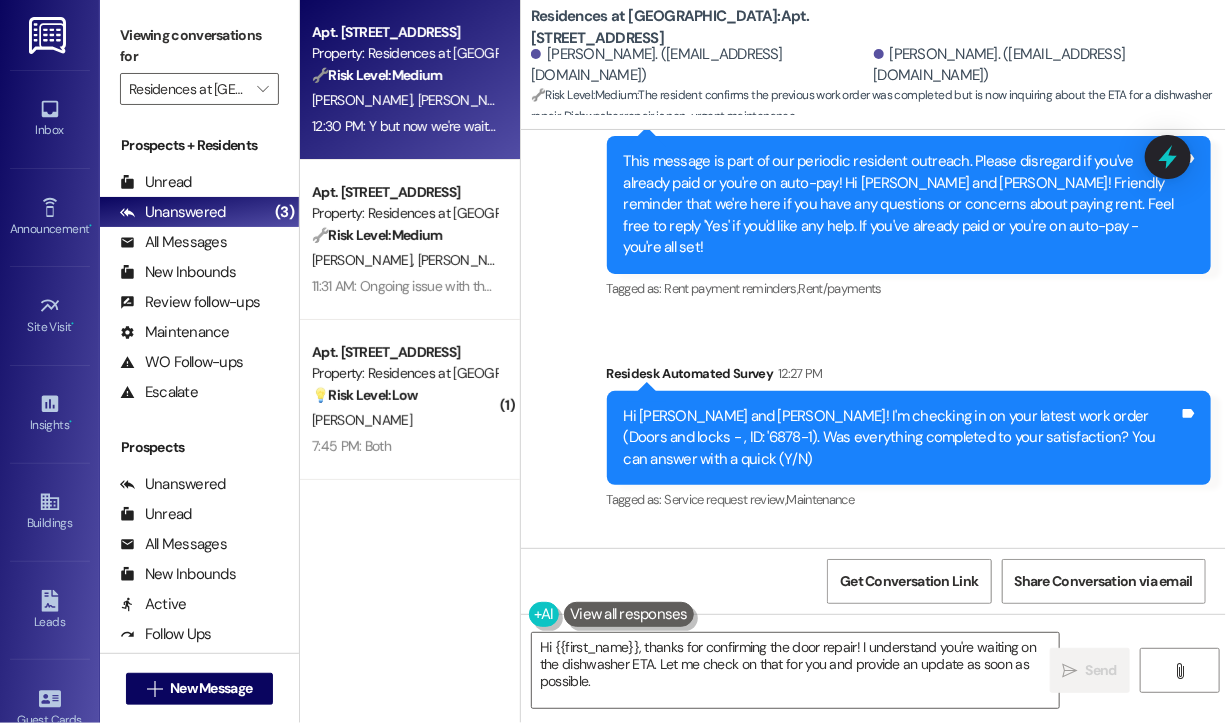 click on "Stephanie Kellogg 12:30 PM" at bounding box center [812, 589] 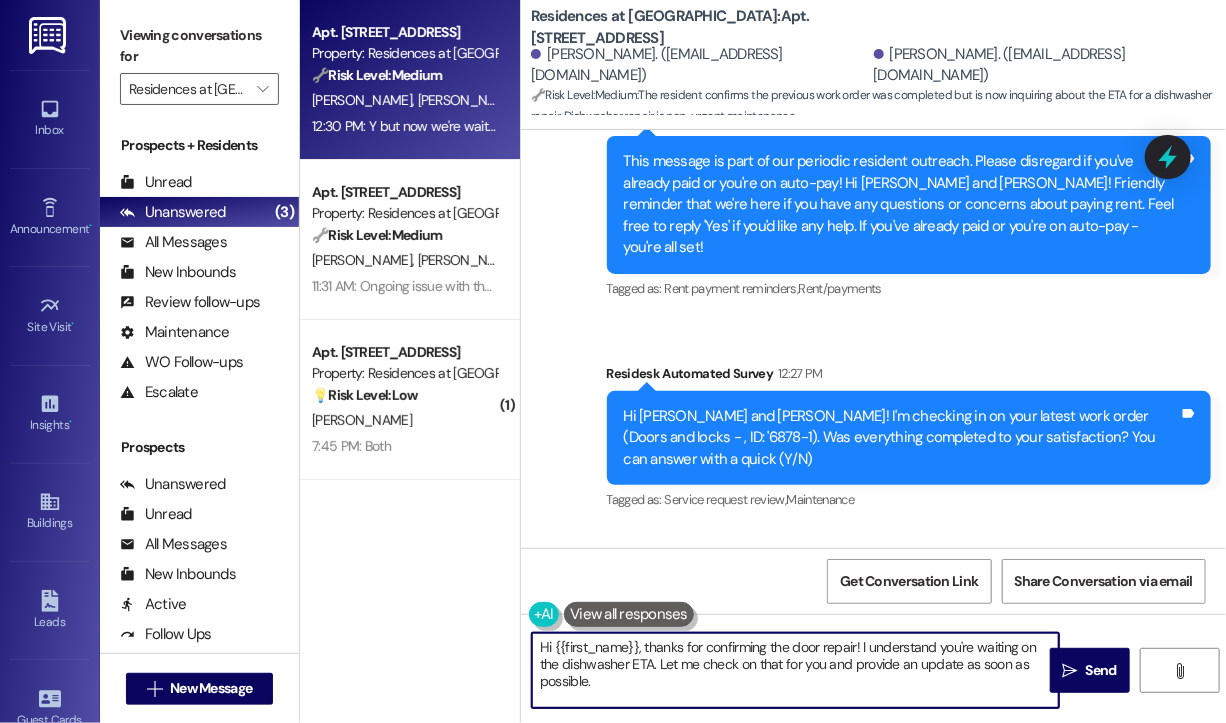 click on "Hi {{first_name}}, thanks for confirming the door repair! I understand you're waiting on the dishwasher ETA. Let me check on that for you and provide an update as soon as possible." at bounding box center [795, 670] 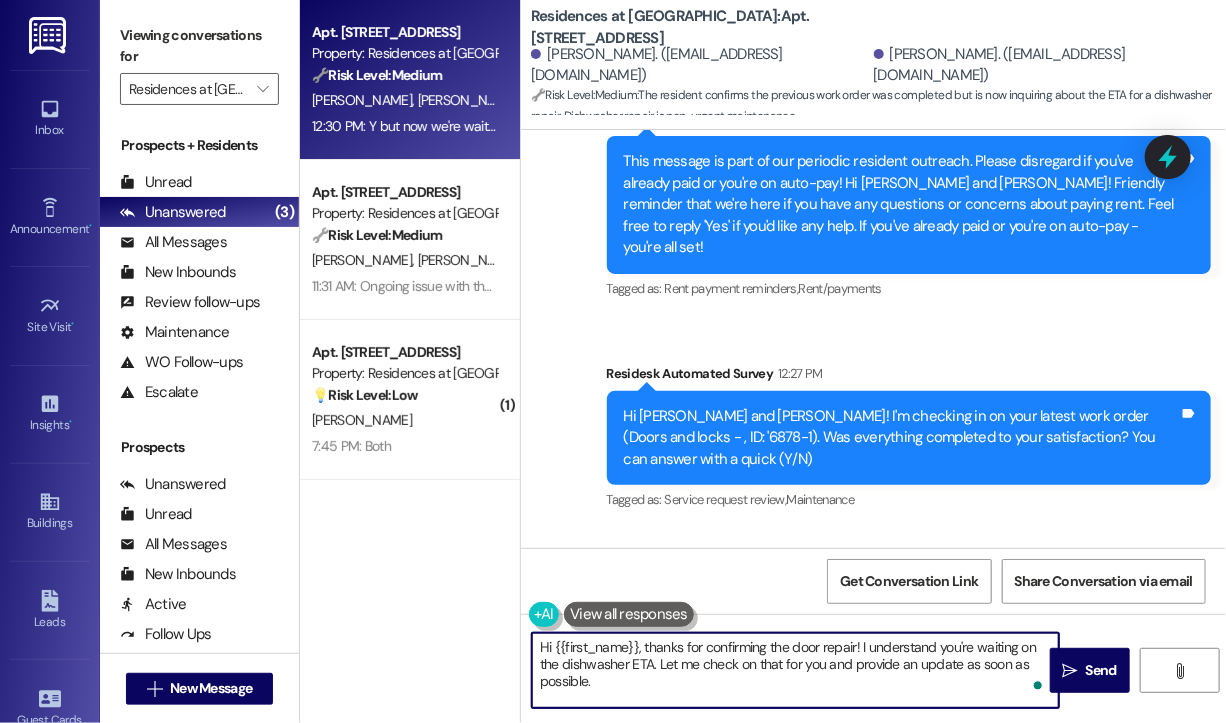 click on "Hi {{first_name}}, thanks for confirming the door repair! I understand you're waiting on the dishwasher ETA. Let me check on that for you and provide an update as soon as possible." at bounding box center (795, 670) 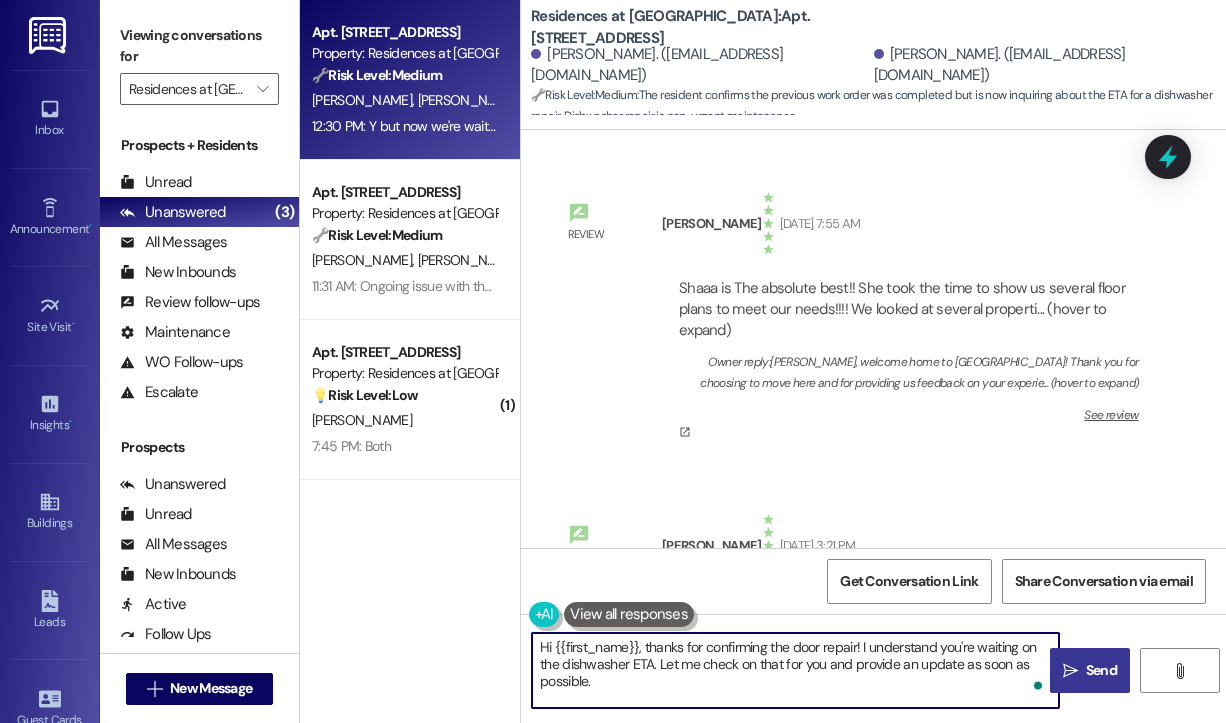 scroll, scrollTop: 0, scrollLeft: 0, axis: both 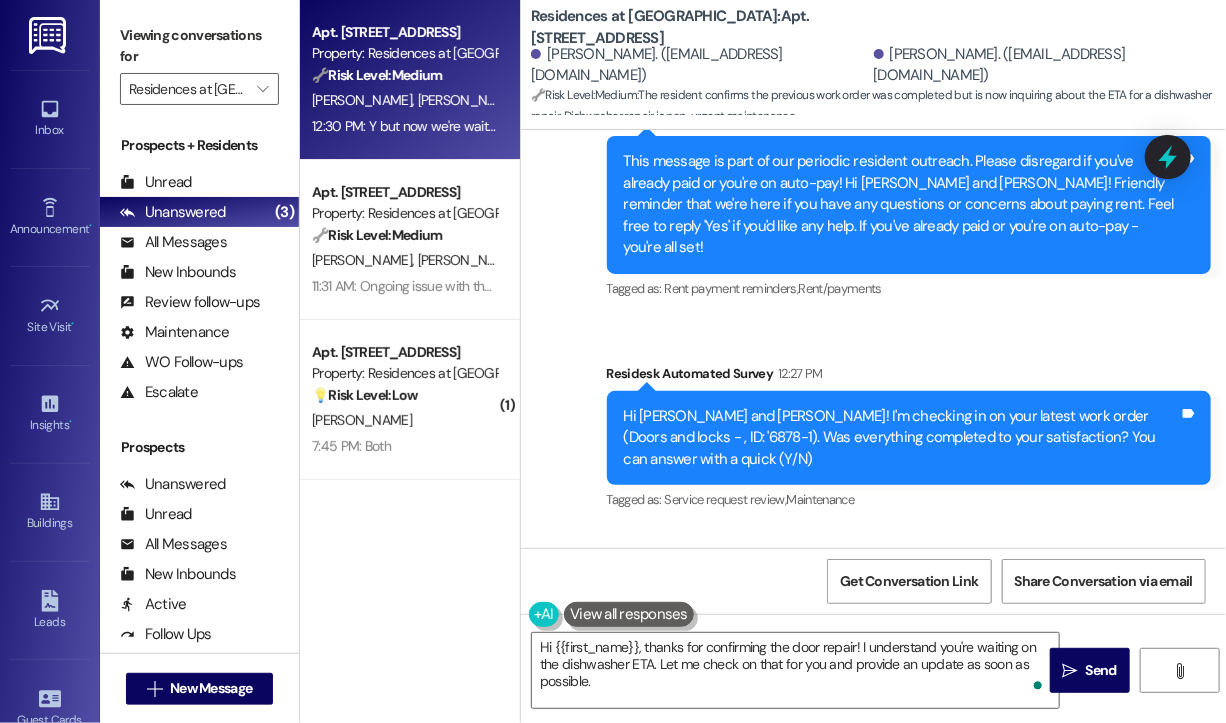 click on "Received via SMS [PERSON_NAME] 12:30 PM Y but now we're waiting on our dishwasher to be fixed. I'm waiting on an ETA Tags and notes Tagged as:   Positive response ,  Click to highlight conversations about Positive response Maintenance request ,  Click to highlight conversations about Maintenance request Emailed client ,  Click to highlight conversations about Emailed client Escalation type escalation Click to highlight conversations about Escalation type escalation" at bounding box center [873, 614] 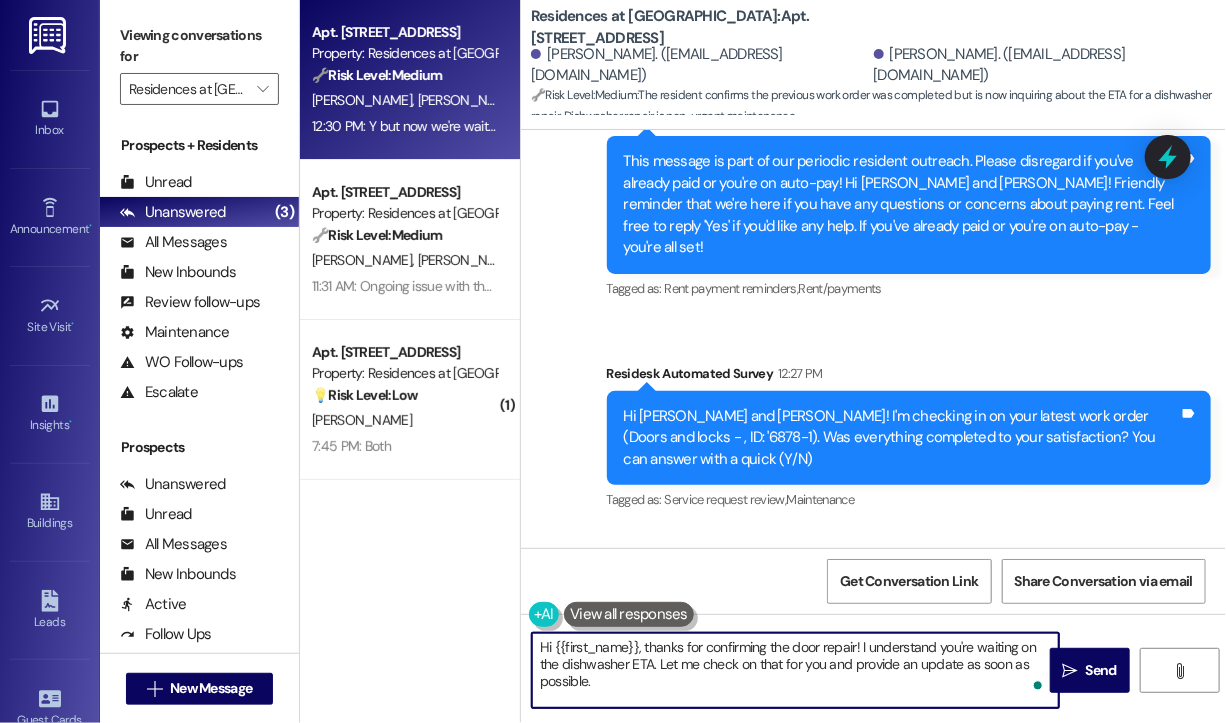 click on "Hi {{first_name}}, thanks for confirming the door repair! I understand you're waiting on the dishwasher ETA. Let me check on that for you and provide an update as soon as possible." at bounding box center (795, 670) 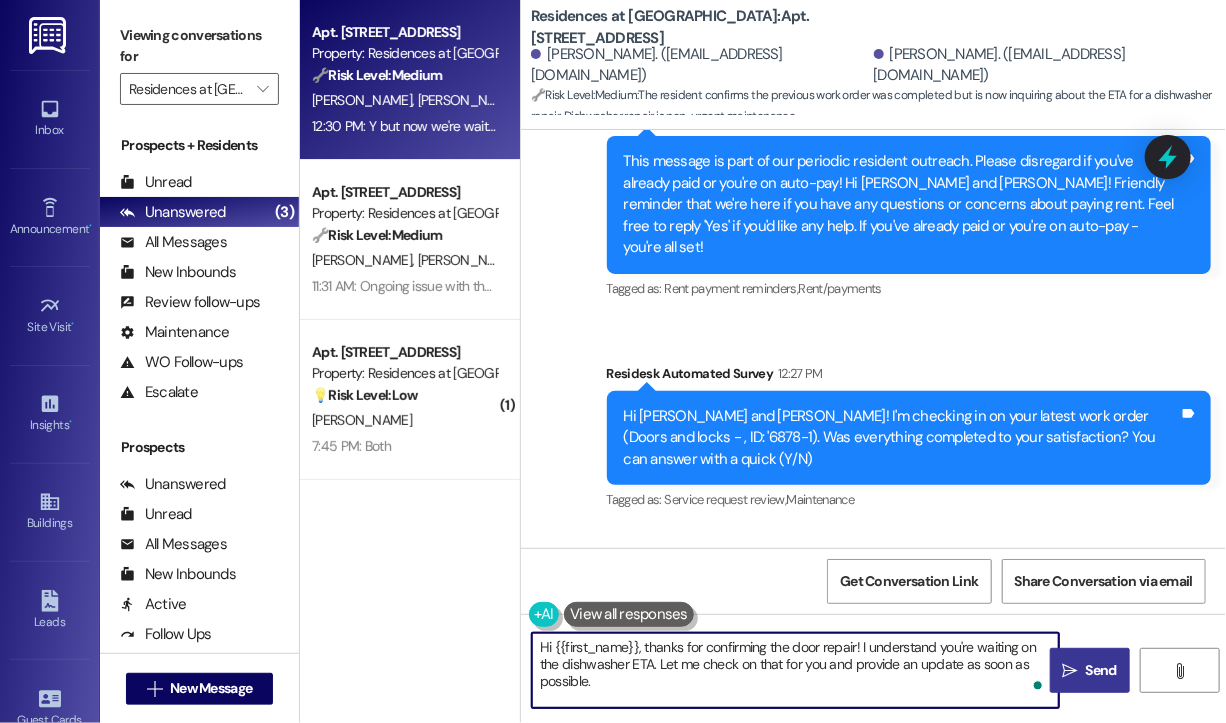 click on "Send" at bounding box center [1101, 670] 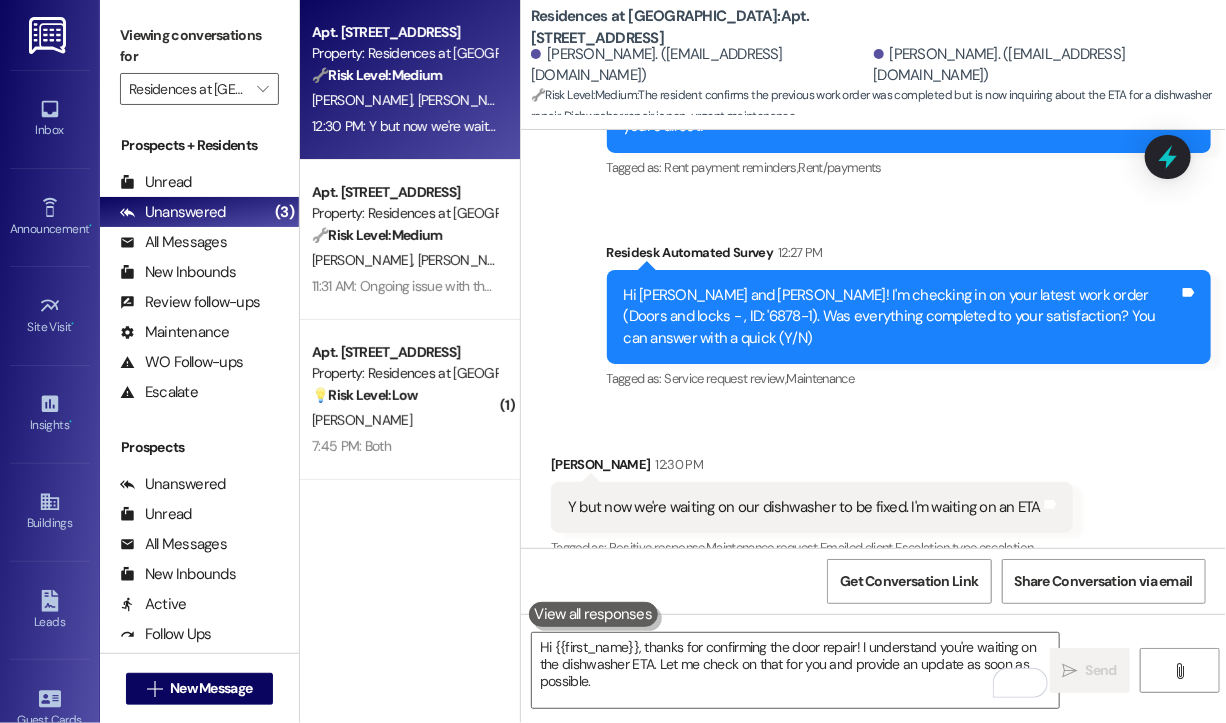scroll, scrollTop: 8509, scrollLeft: 0, axis: vertical 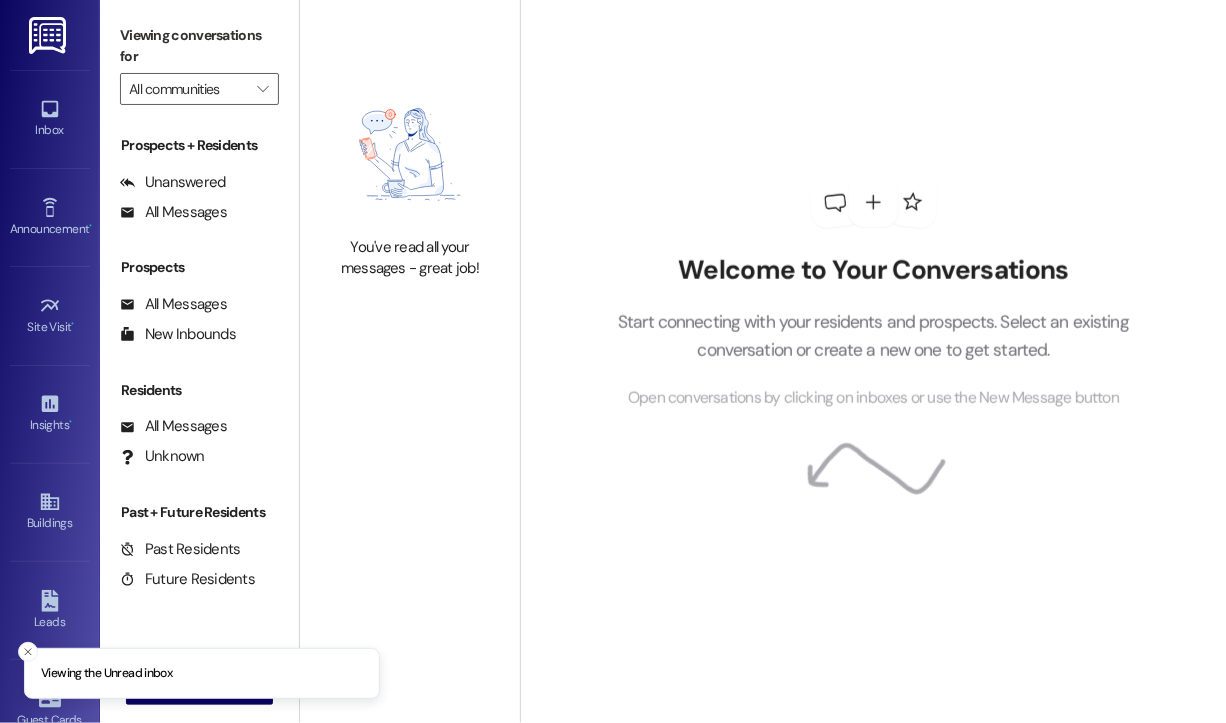 type on "Residences at [GEOGRAPHIC_DATA]" 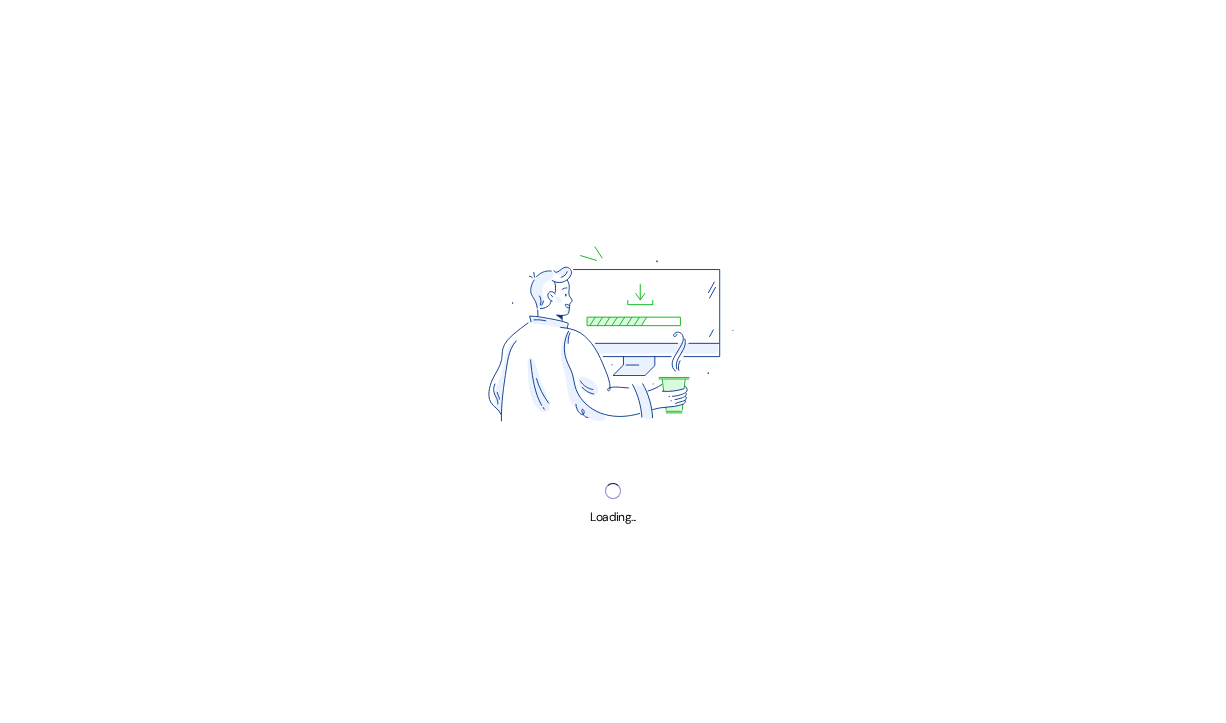 scroll, scrollTop: 0, scrollLeft: 0, axis: both 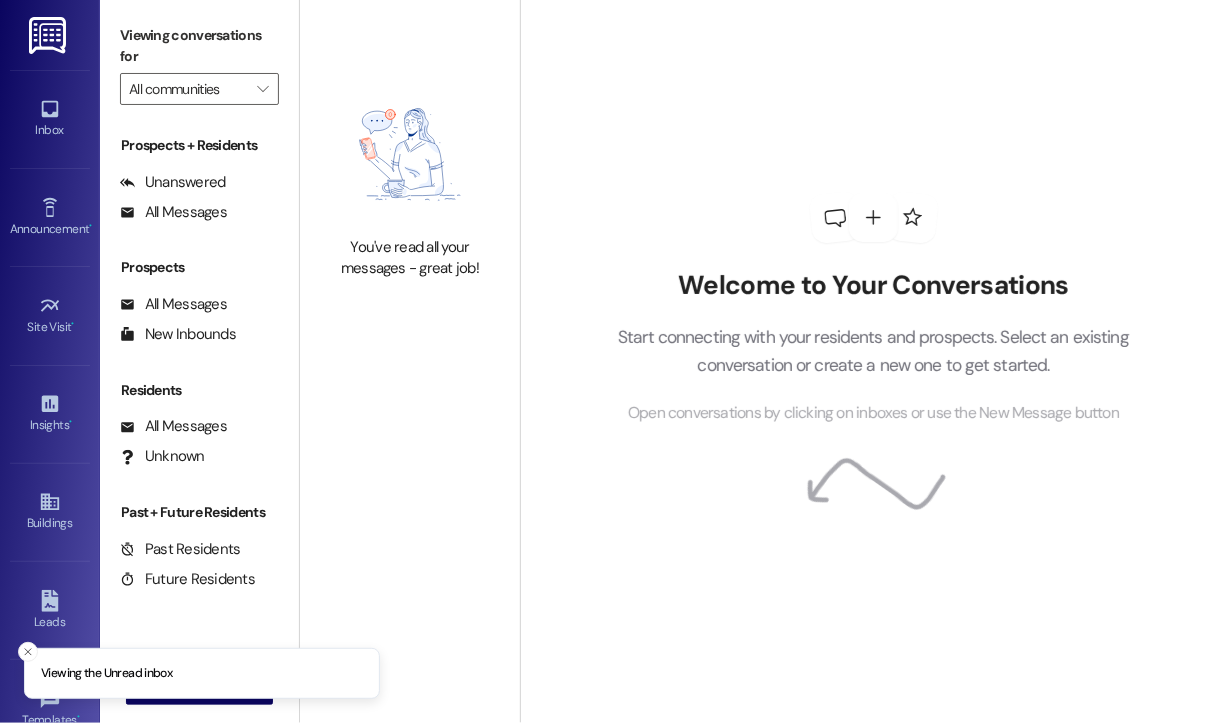 type on "Residences at [GEOGRAPHIC_DATA]" 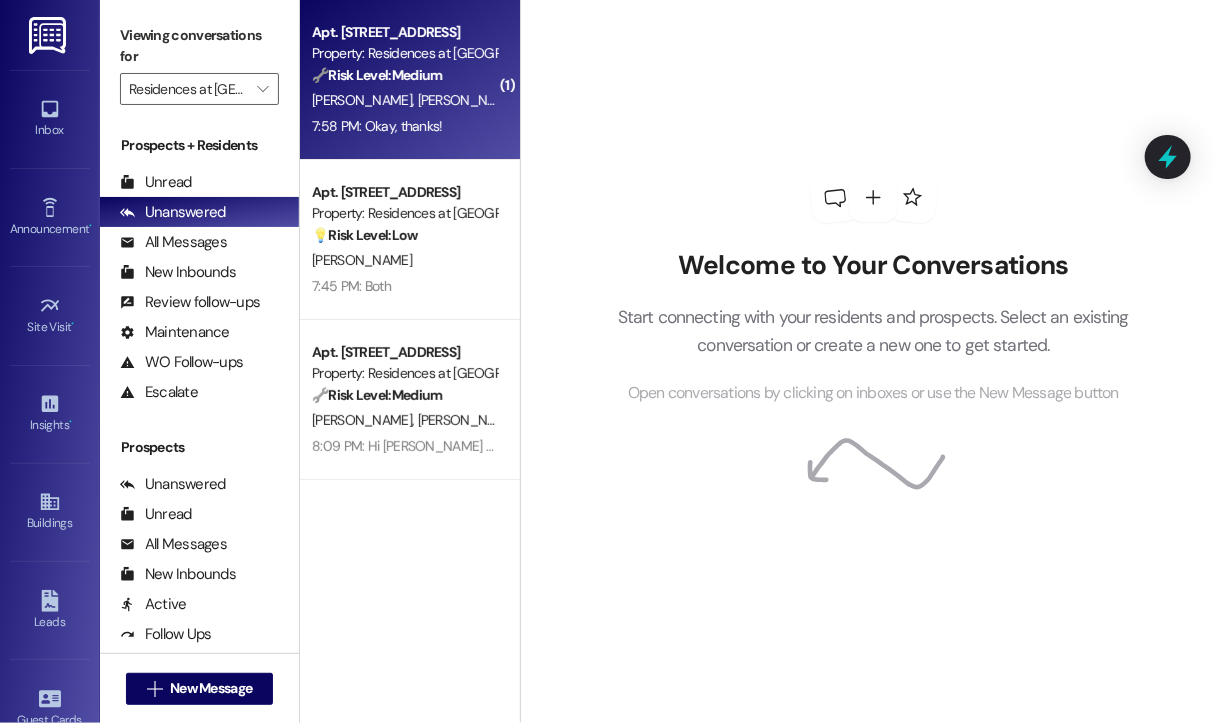 click on "7:58 PM: Okay, thanks! 7:58 PM: Okay, thanks!" at bounding box center [404, 126] 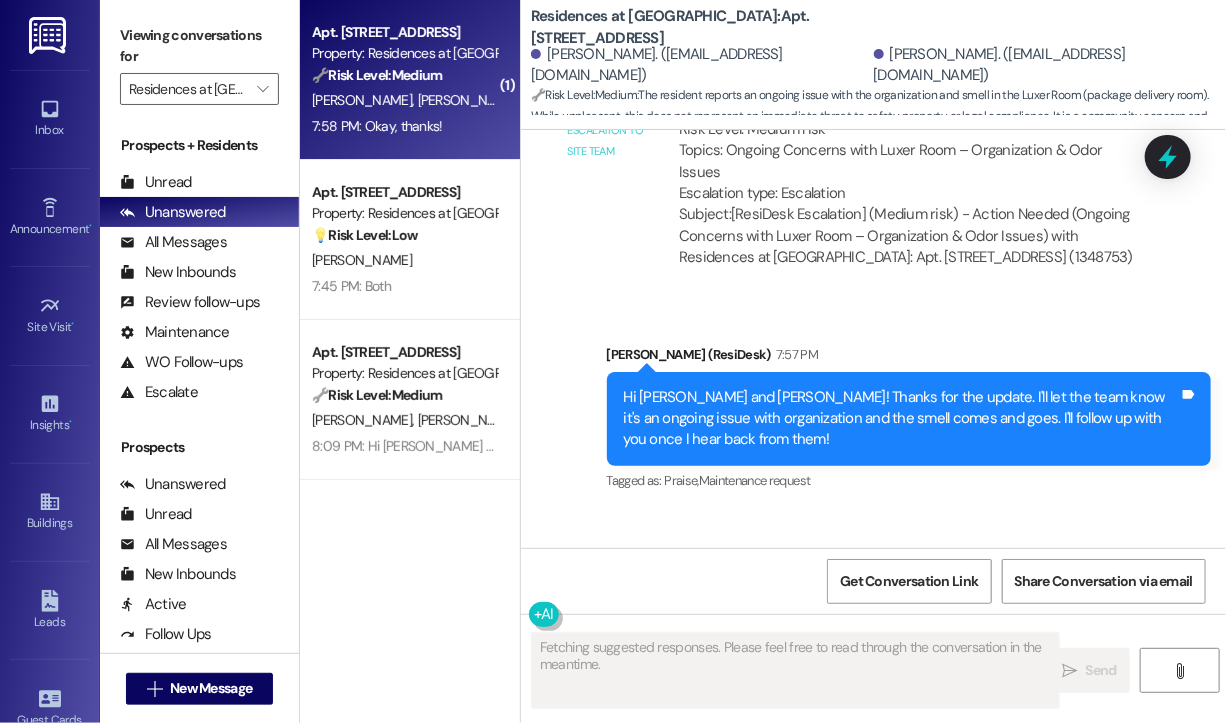 scroll, scrollTop: 15143, scrollLeft: 0, axis: vertical 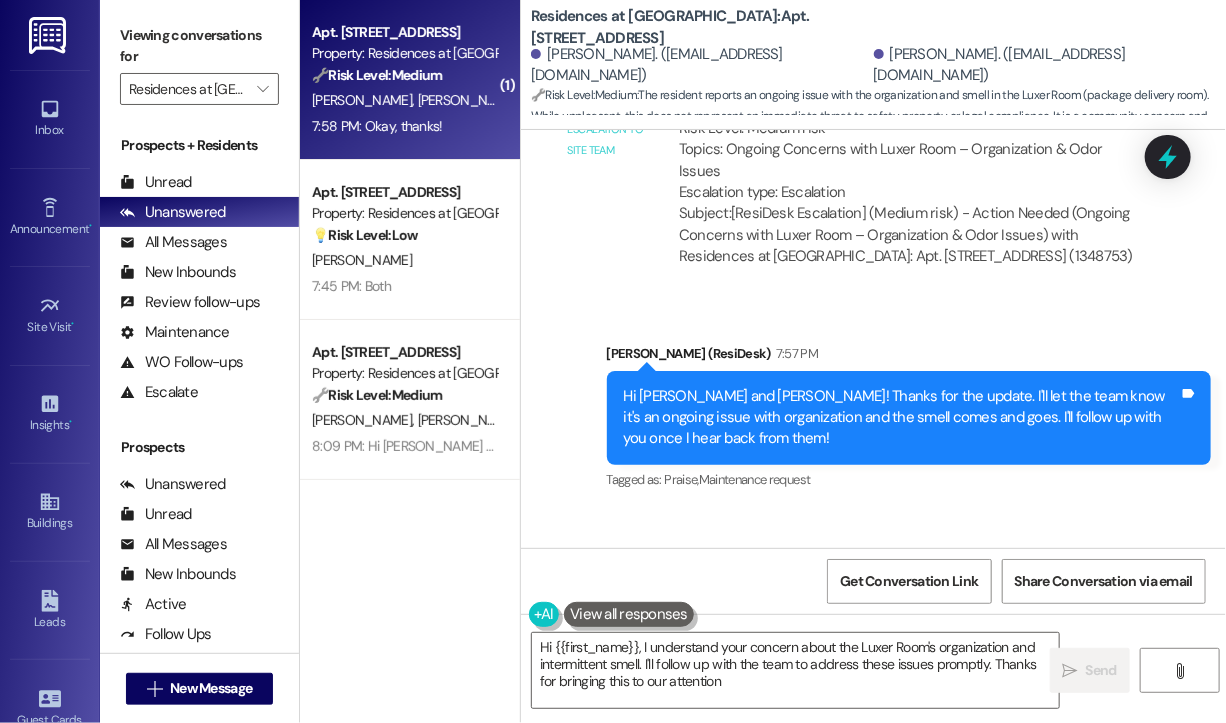 type on "Hi {{first_name}}, I understand your concern about the Luxer Room's organization and intermittent smell. I'll follow up with the team to address these issues promptly. Thanks for bringing this to our attention!" 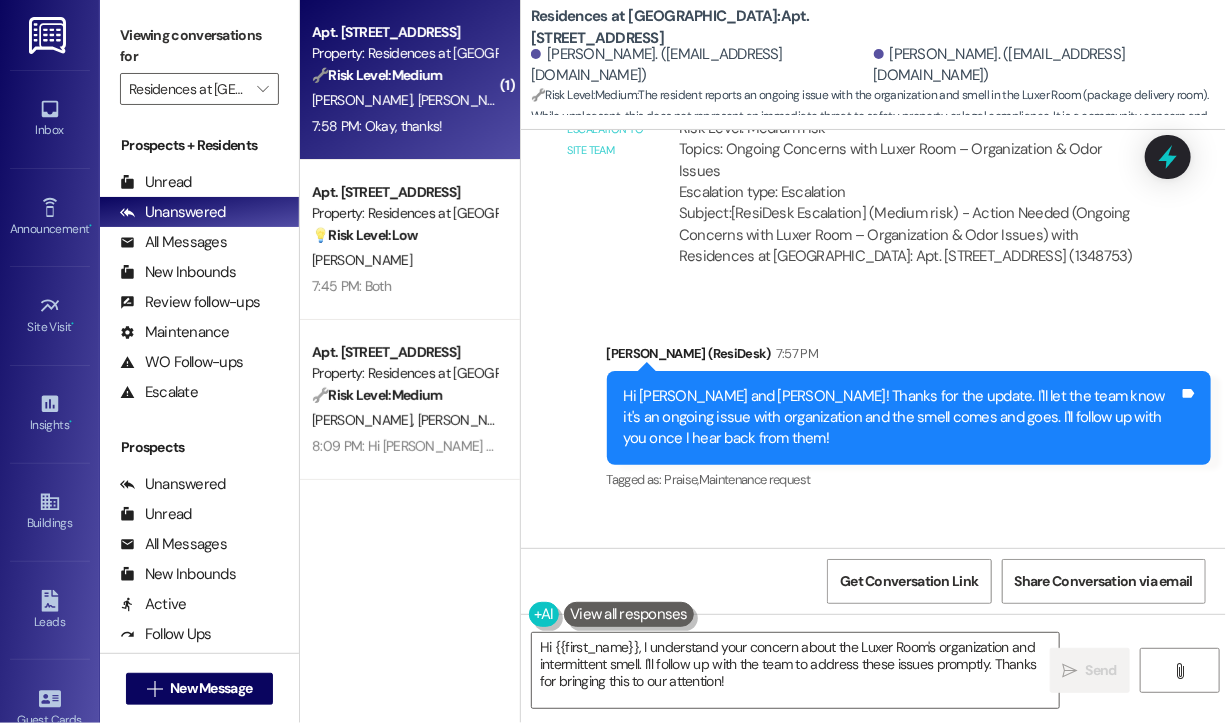 click on "Received via SMS [PERSON_NAME] 7:58 PM Okay, thanks! Tags and notes Tagged as:   Positive response Click to highlight conversations about Positive response" at bounding box center [873, 593] 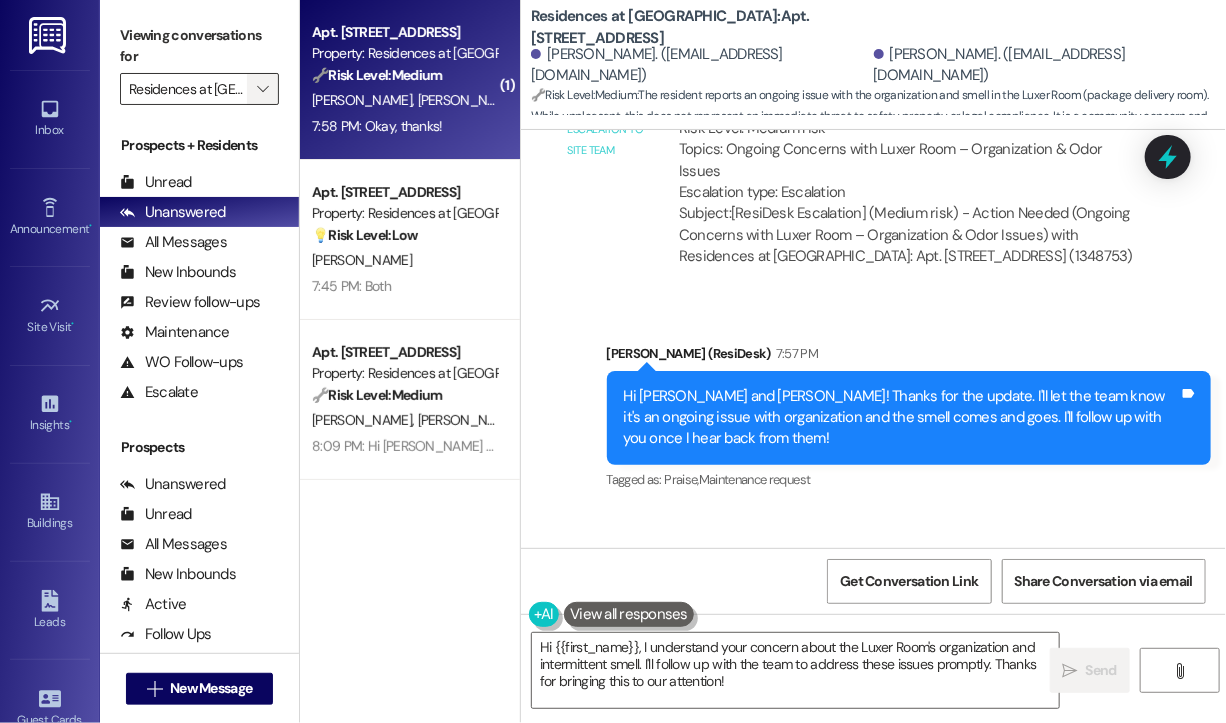click on "" at bounding box center (262, 89) 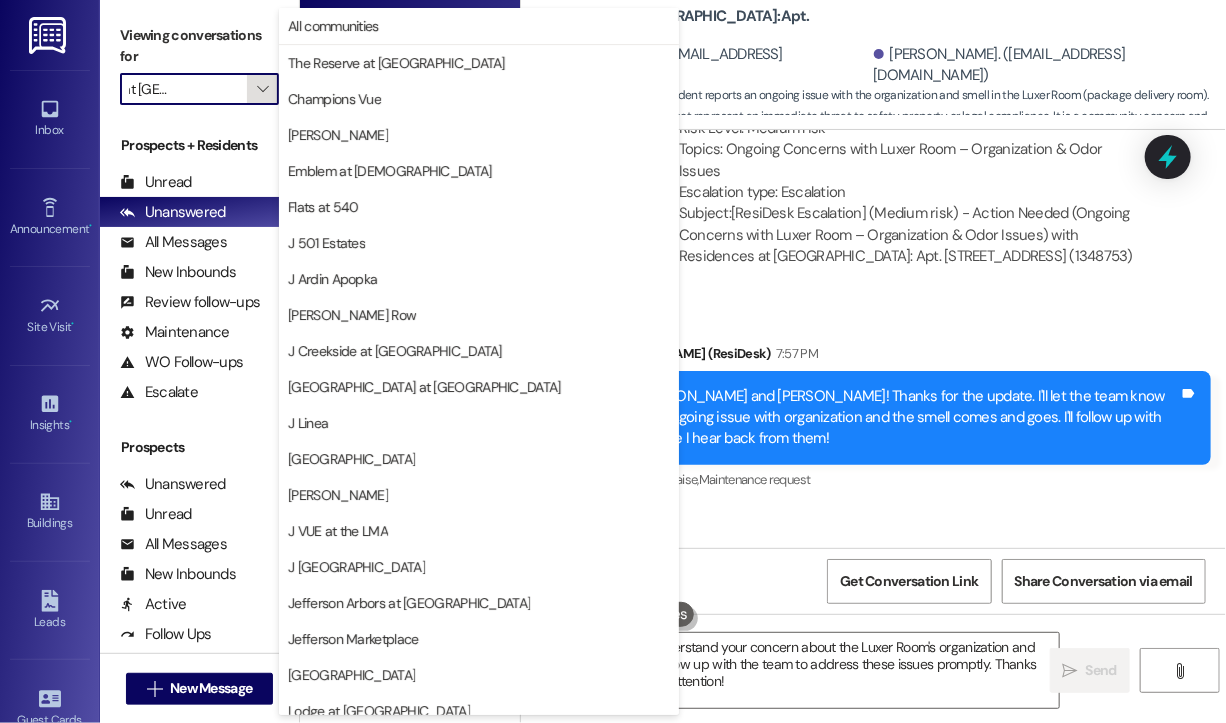 scroll, scrollTop: 301, scrollLeft: 0, axis: vertical 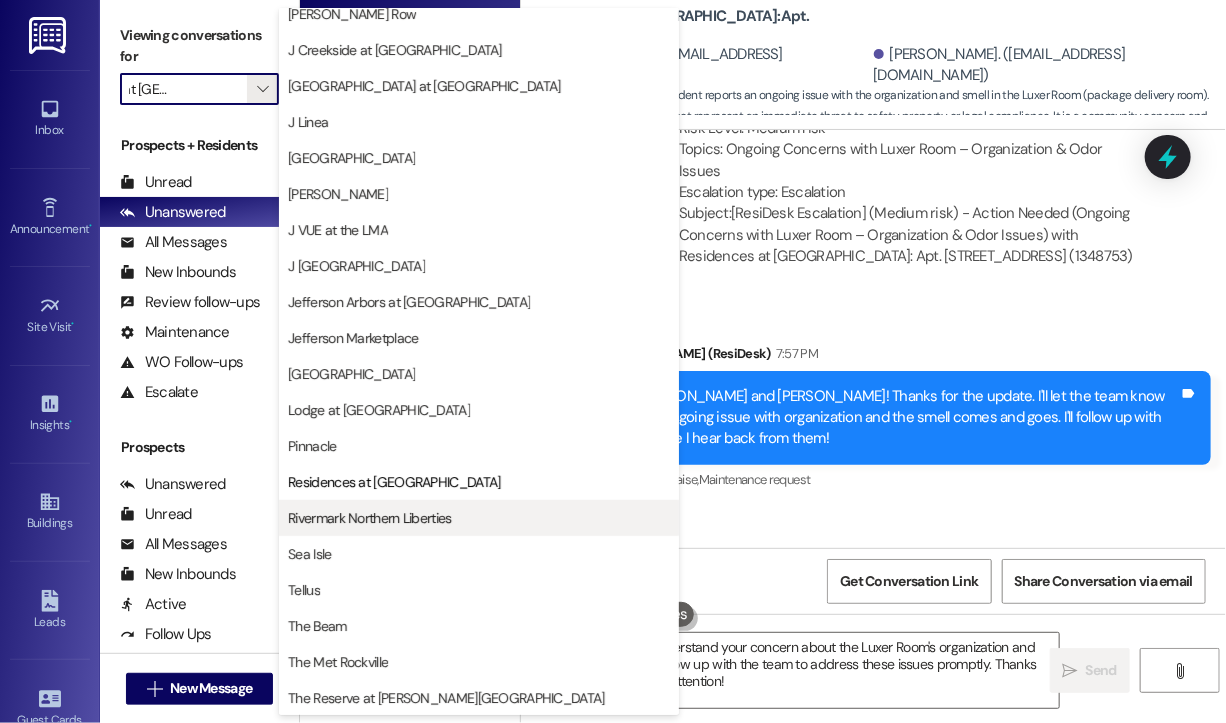 click on "Rivermark Northern Liberties" at bounding box center (369, 518) 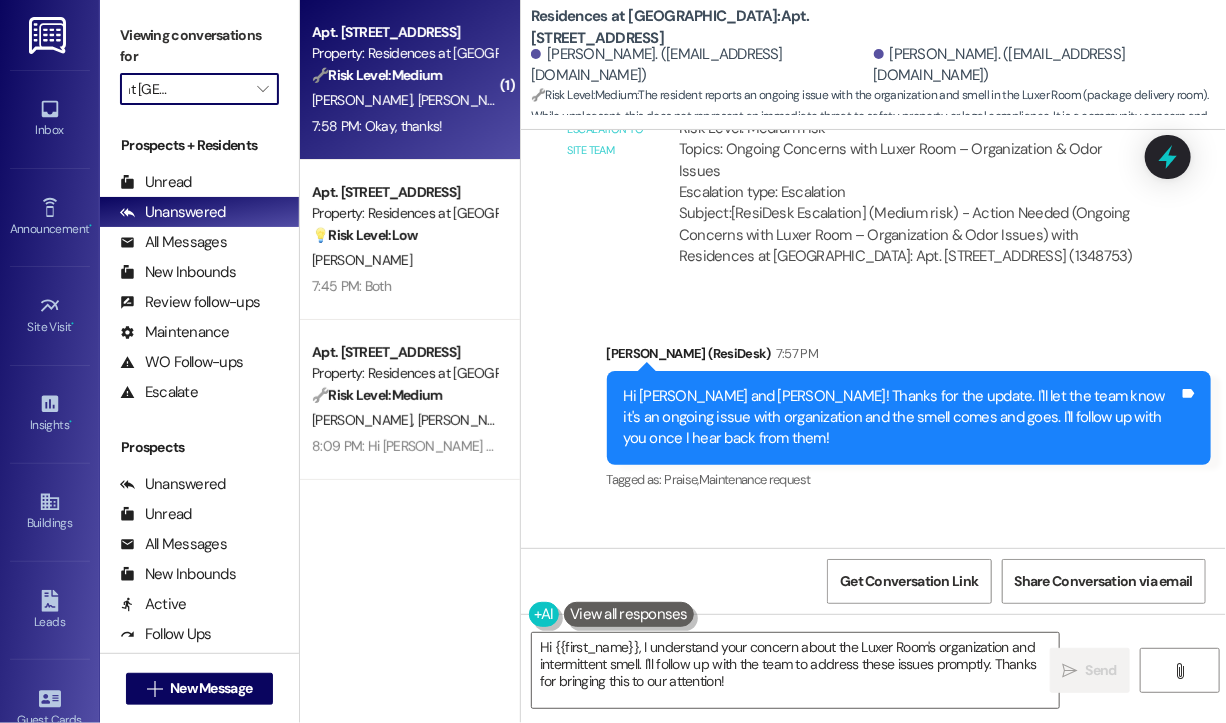 type on "Rivermark Northern Liberties" 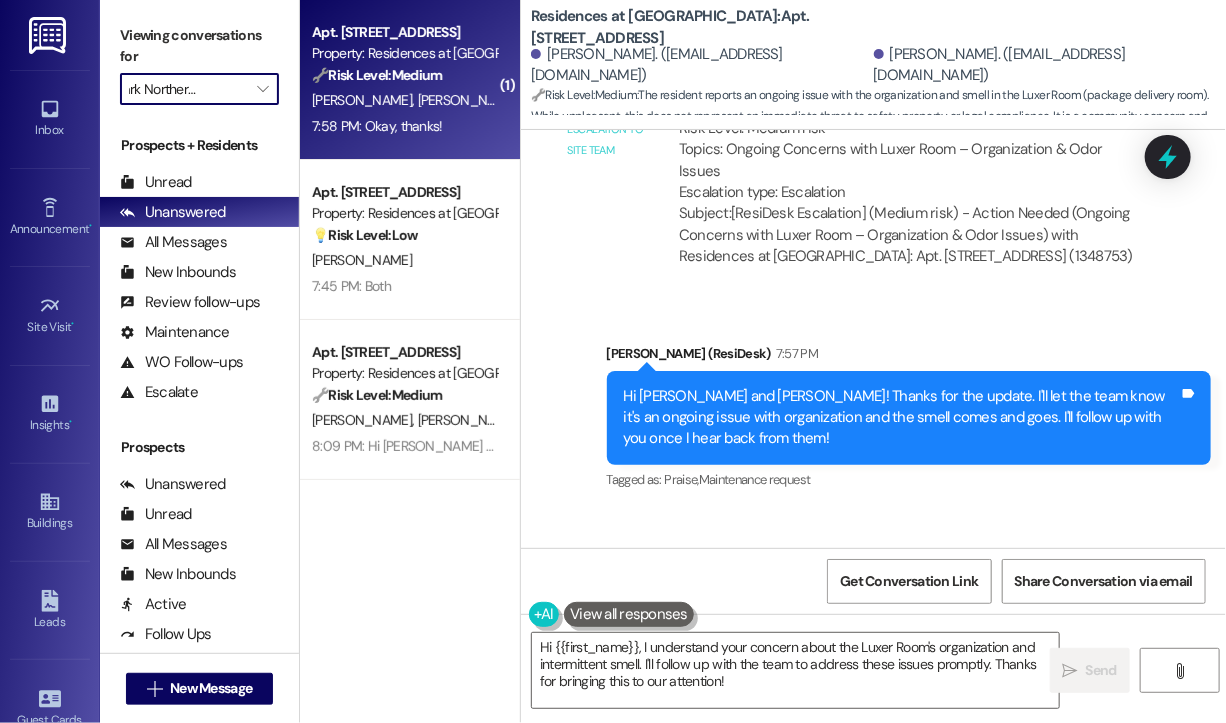 scroll, scrollTop: 0, scrollLeft: 48, axis: horizontal 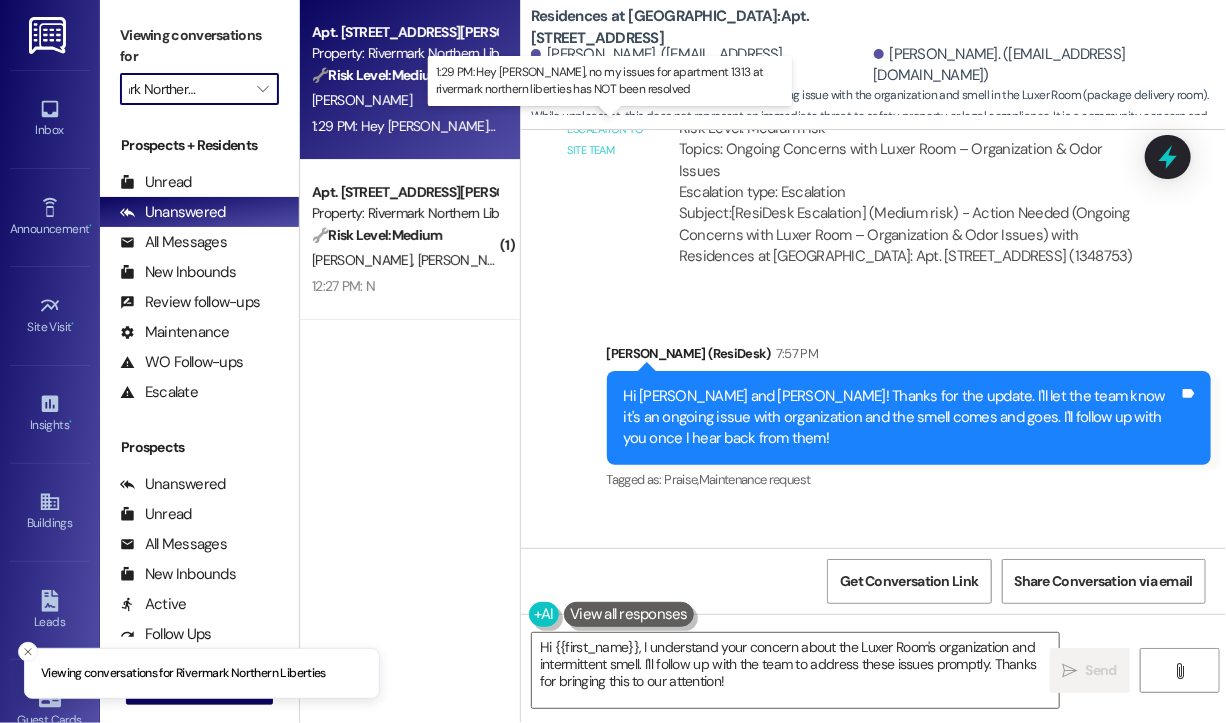 click on "1:29 PM: Hey [PERSON_NAME], no my issues for apartment 1313 at rivermark northern liberties has NOT been resolved  1:29 PM: Hey [PERSON_NAME], no my issues for apartment 1313 at rivermark northern liberties has NOT been resolved" at bounding box center [651, 126] 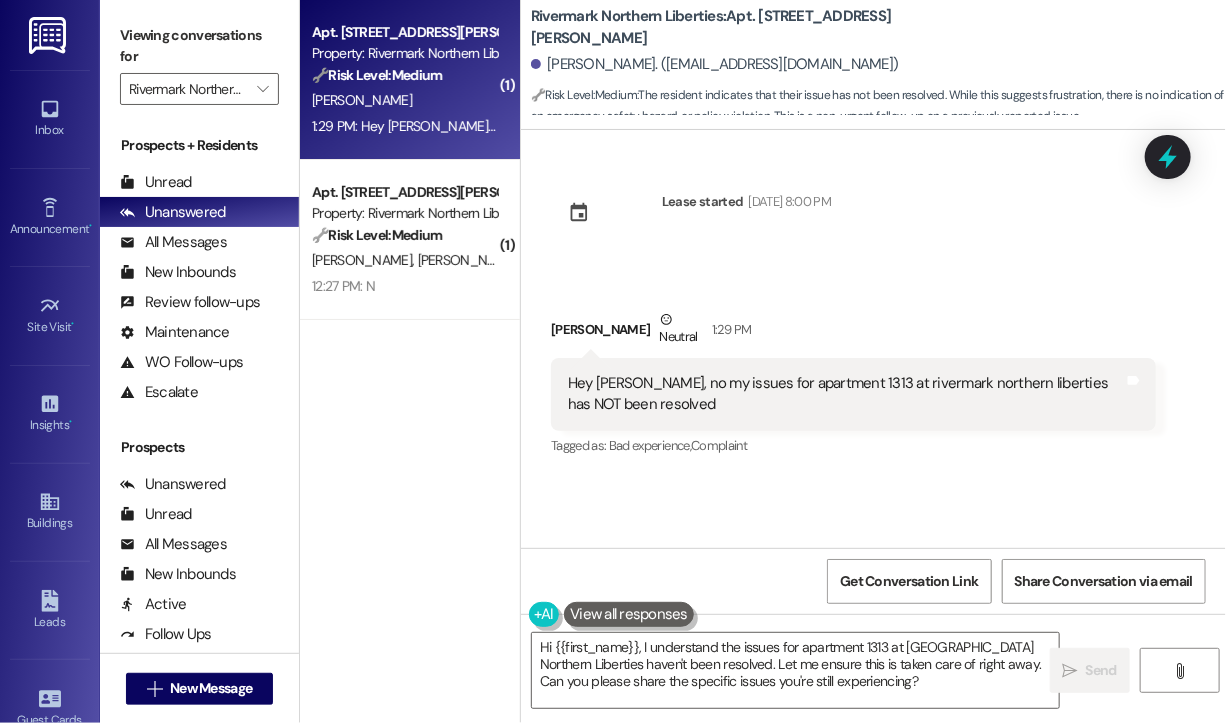 click on "Received via SMS [PERSON_NAME]   Neutral 1:29 PM Hey [PERSON_NAME], no my issues for apartment 1313 at rivermark northern liberties has NOT been resolved  Tags and notes Tagged as:   Bad experience ,  Click to highlight conversations about Bad experience Complaint Click to highlight conversations about Complaint" at bounding box center [853, 384] 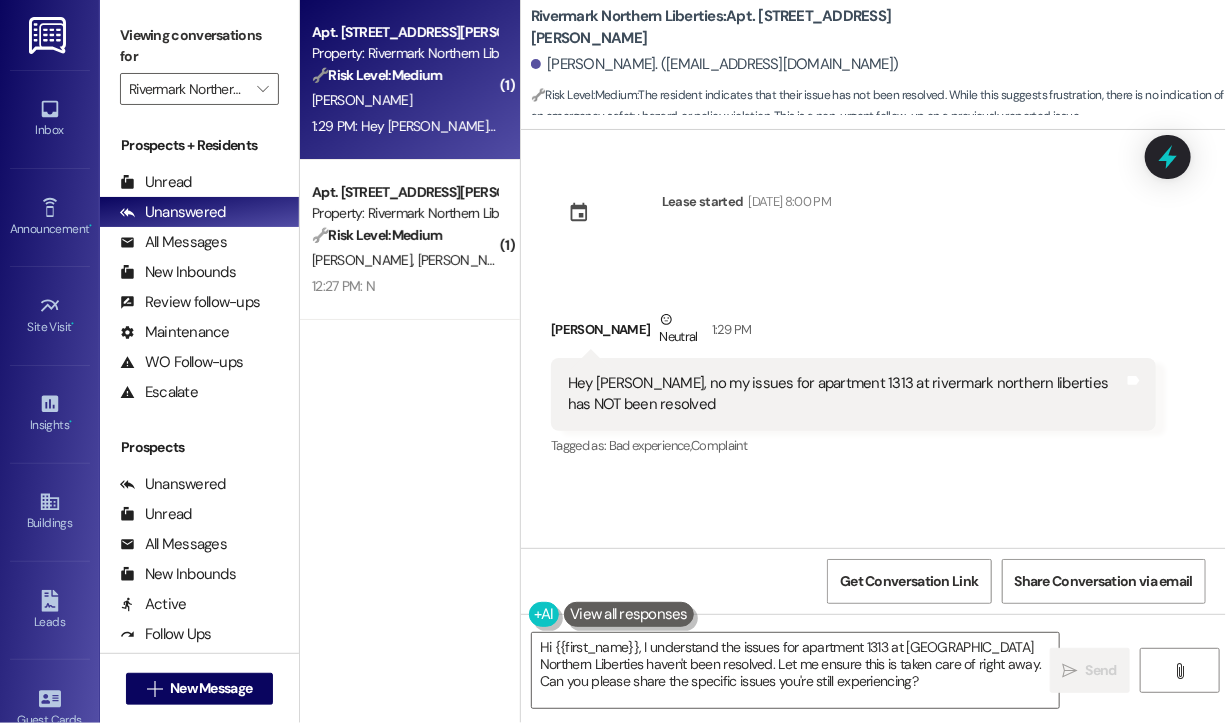 click on "Lease started [DATE] 8:00 PM Received via SMS [PERSON_NAME]   Neutral 1:29 PM Hey [PERSON_NAME], no my issues for apartment 1313 at rivermark northern liberties has NOT been resolved  Tags and notes Tagged as:   Bad experience ,  Click to highlight conversations about Bad experience Complaint Click to highlight conversations about Complaint" at bounding box center (873, 339) 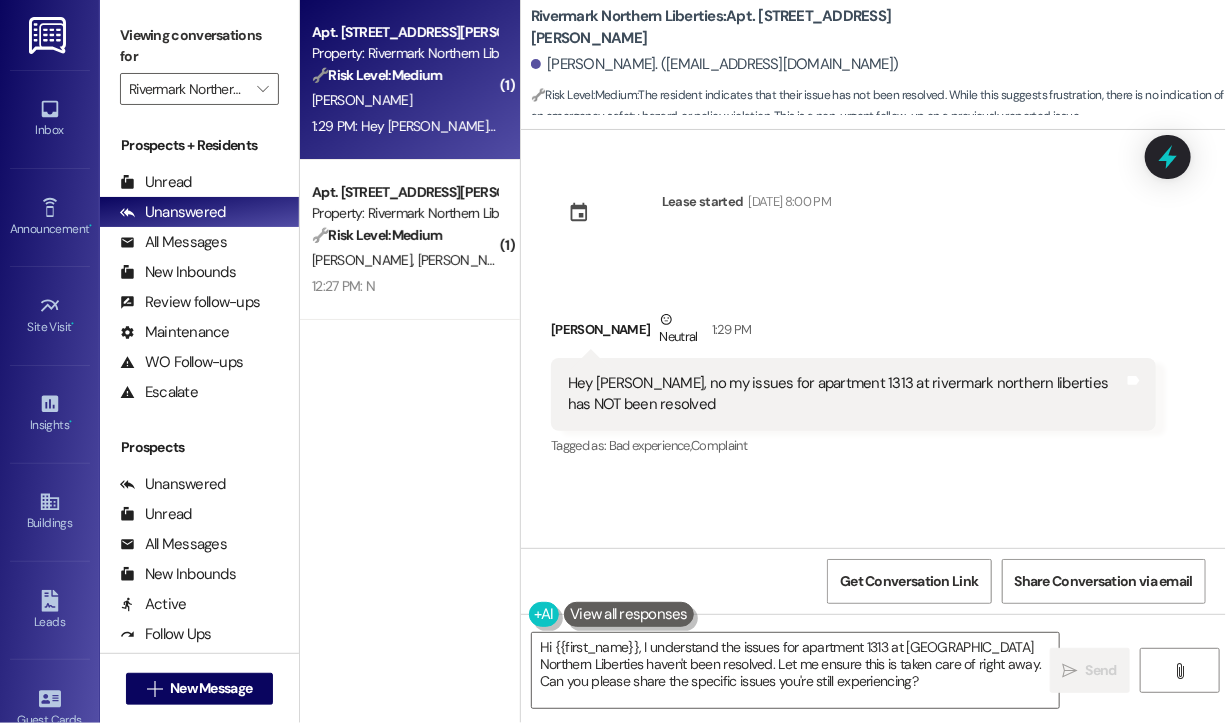 click on "Received via SMS [PERSON_NAME]   Neutral 1:29 PM Hey [PERSON_NAME], no my issues for apartment 1313 at rivermark northern liberties has NOT been resolved  Tags and notes Tagged as:   Bad experience ,  Click to highlight conversations about Bad experience Complaint Click to highlight conversations about Complaint" at bounding box center [873, 369] 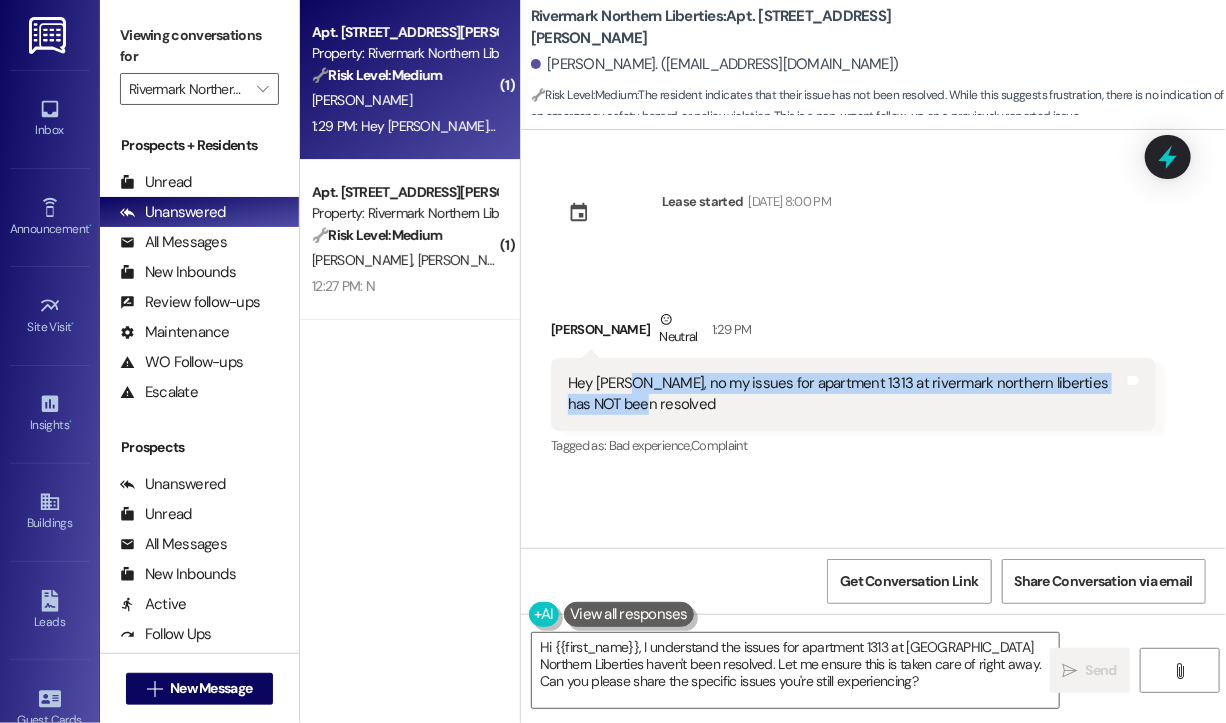 drag, startPoint x: 715, startPoint y: 410, endPoint x: 623, endPoint y: 384, distance: 95.60335 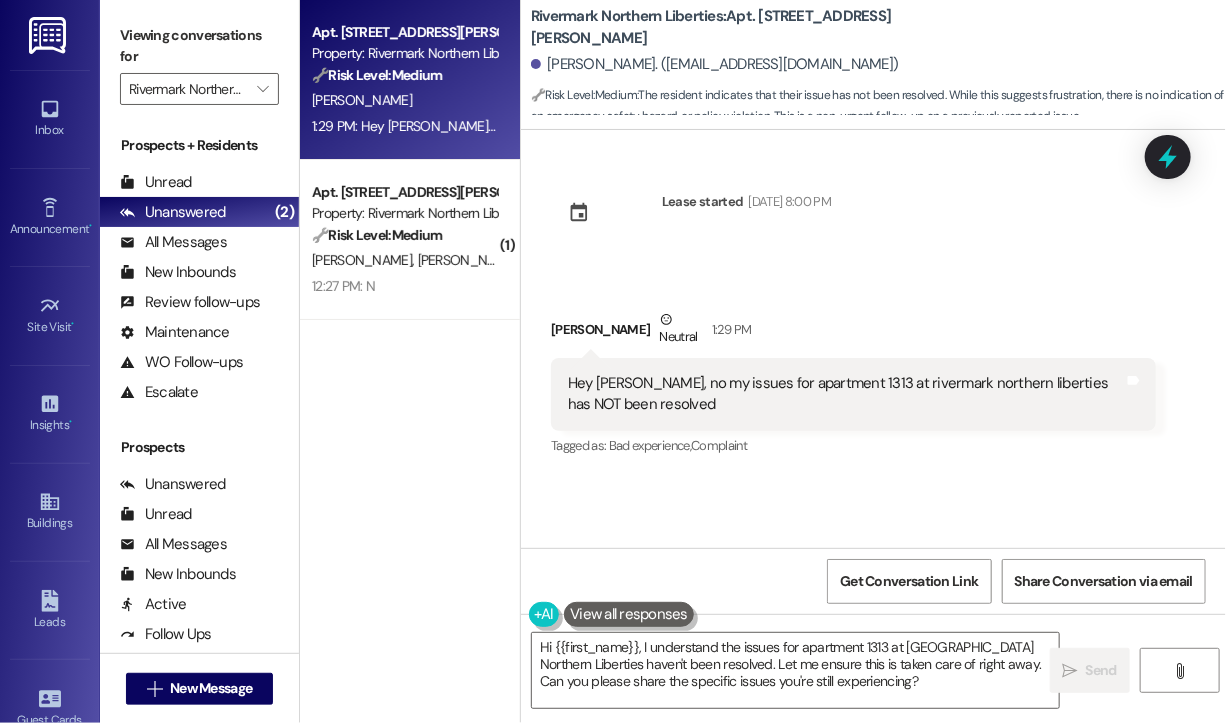 click on "Received via SMS [PERSON_NAME]   Neutral 1:29 PM Hey [PERSON_NAME], no my issues for apartment 1313 at rivermark northern liberties has NOT been resolved  Tags and notes Tagged as:   Bad experience ,  Click to highlight conversations about Bad experience Complaint Click to highlight conversations about Complaint" at bounding box center (853, 384) 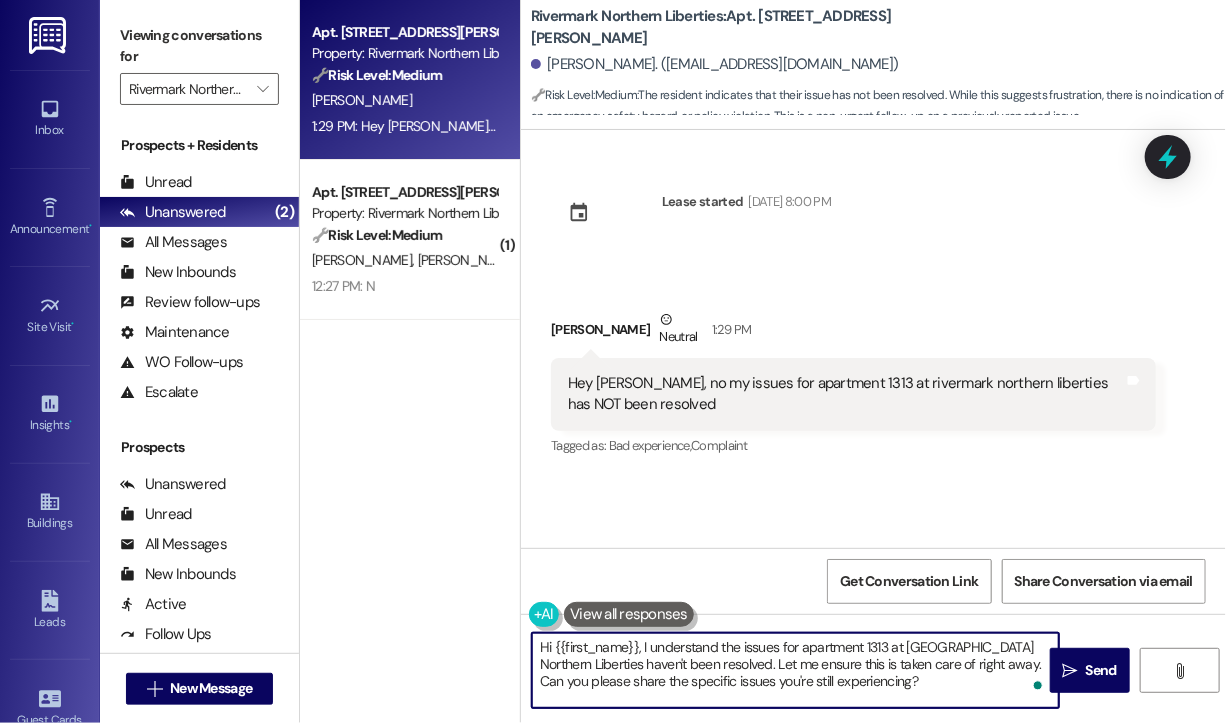 drag, startPoint x: 904, startPoint y: 683, endPoint x: 641, endPoint y: 637, distance: 266.99252 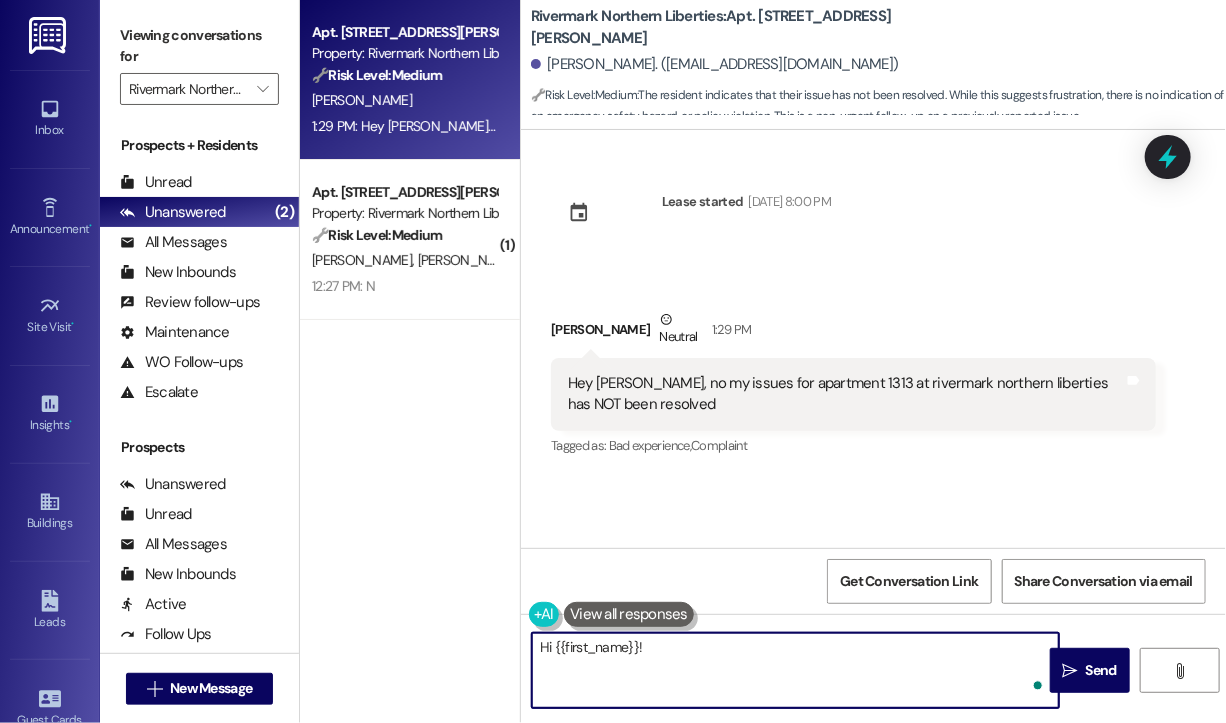 paste on "Thanks for the update—sorry to hear the issues haven’t been resolved. Can you share what specific problems you’re still experiencing in apartment 1313? I’ll make sure the team gets the full details." 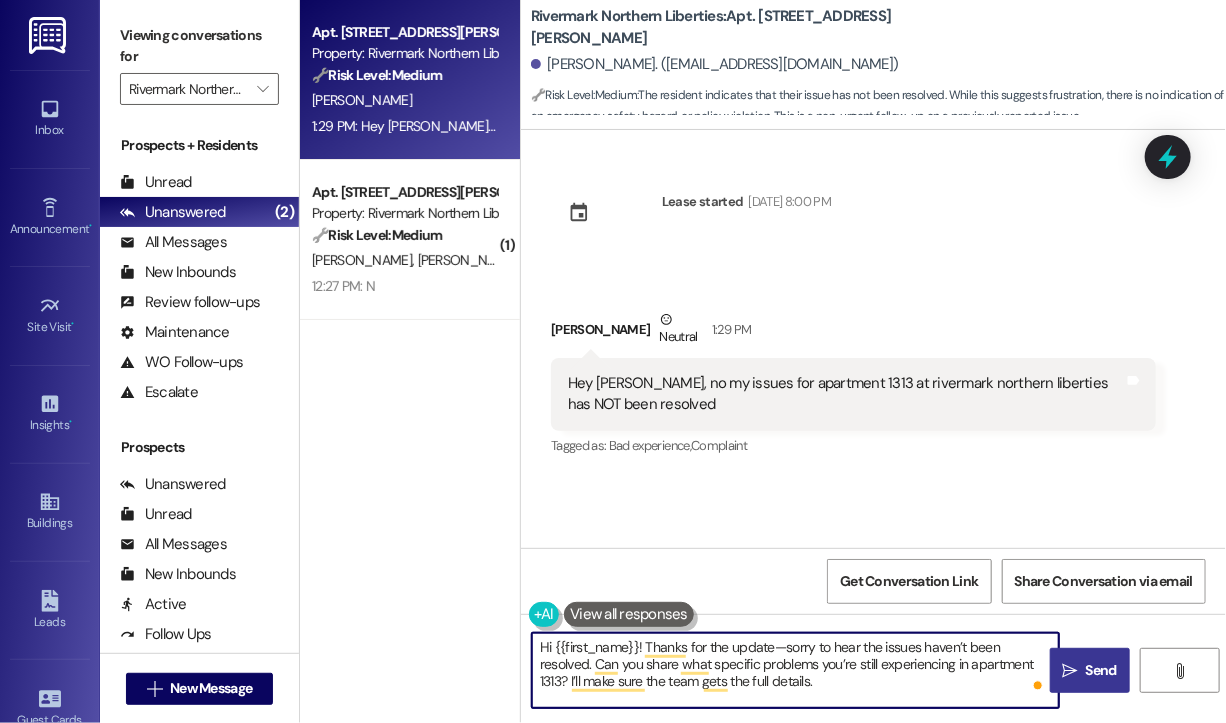 type on "Hi {{first_name}}! Thanks for the update—sorry to hear the issues haven’t been resolved. Can you share what specific problems you’re still experiencing in apartment 1313? I’ll make sure the team gets the full details." 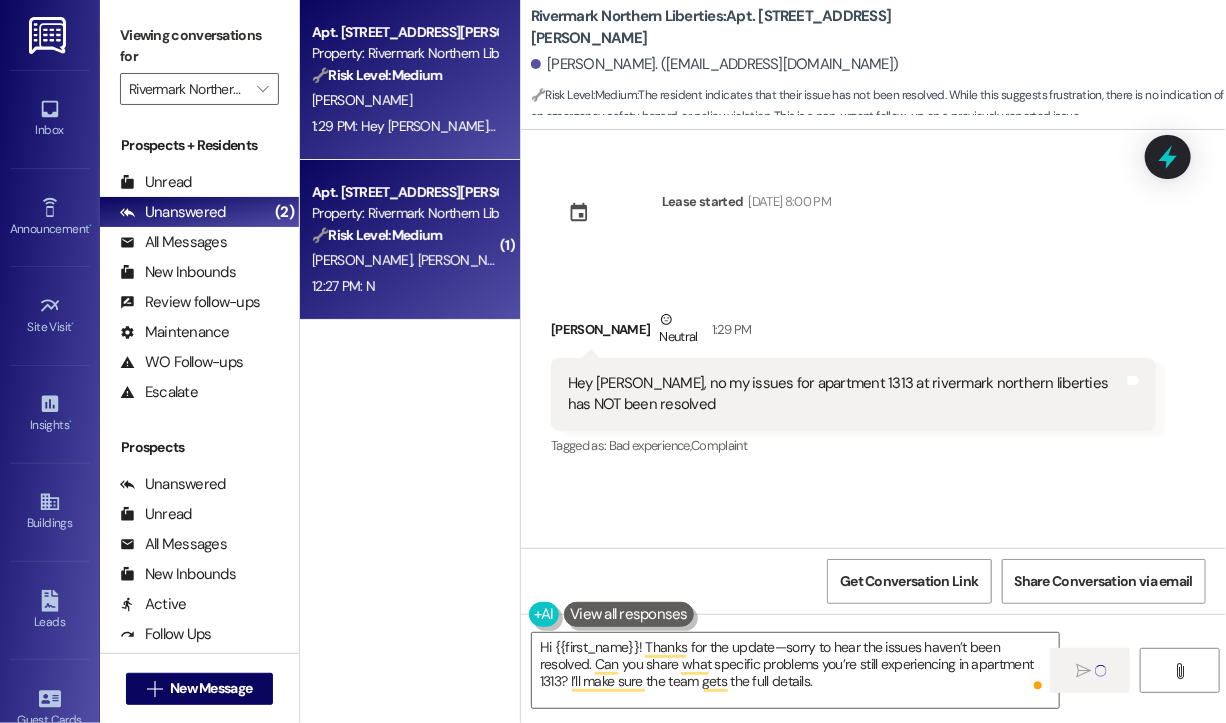 click on "12:27 PM: N 12:27 PM: N" at bounding box center [404, 286] 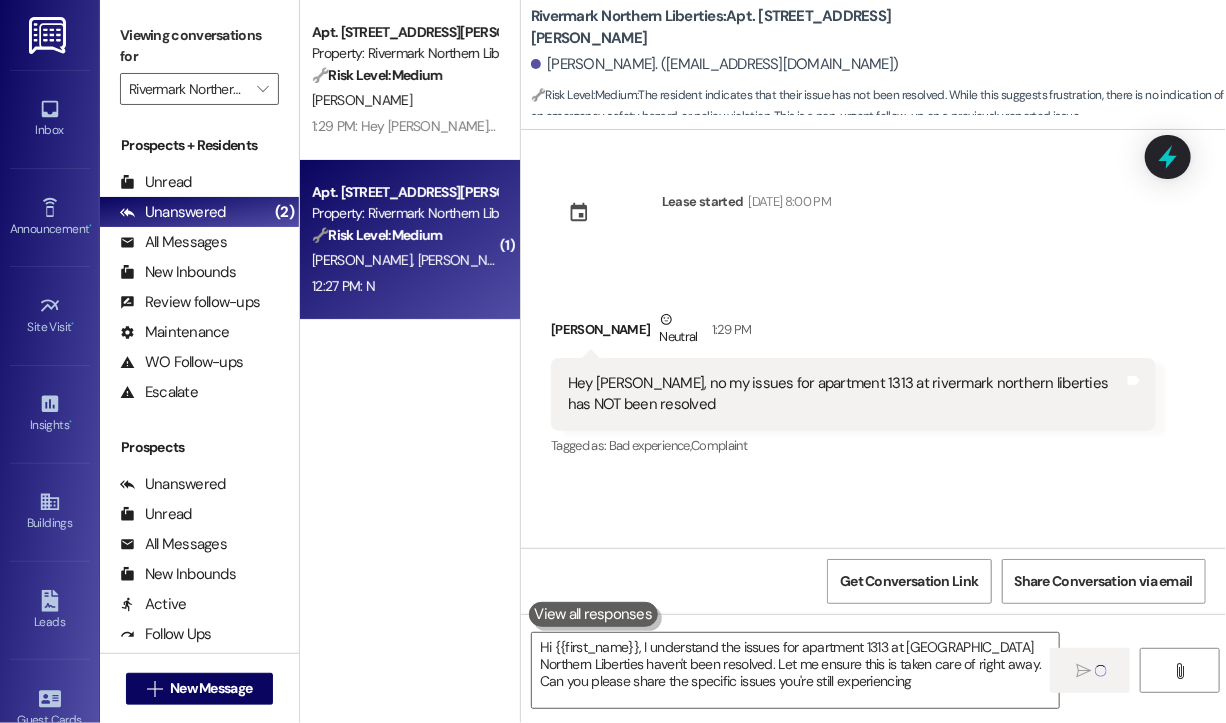 type on "Hi {{first_name}}, I understand the issues for apartment 1313 at [GEOGRAPHIC_DATA] Northern Liberties haven't been resolved. Let me ensure this is taken care of right away. Can you please share the specific issues you're still experiencing?" 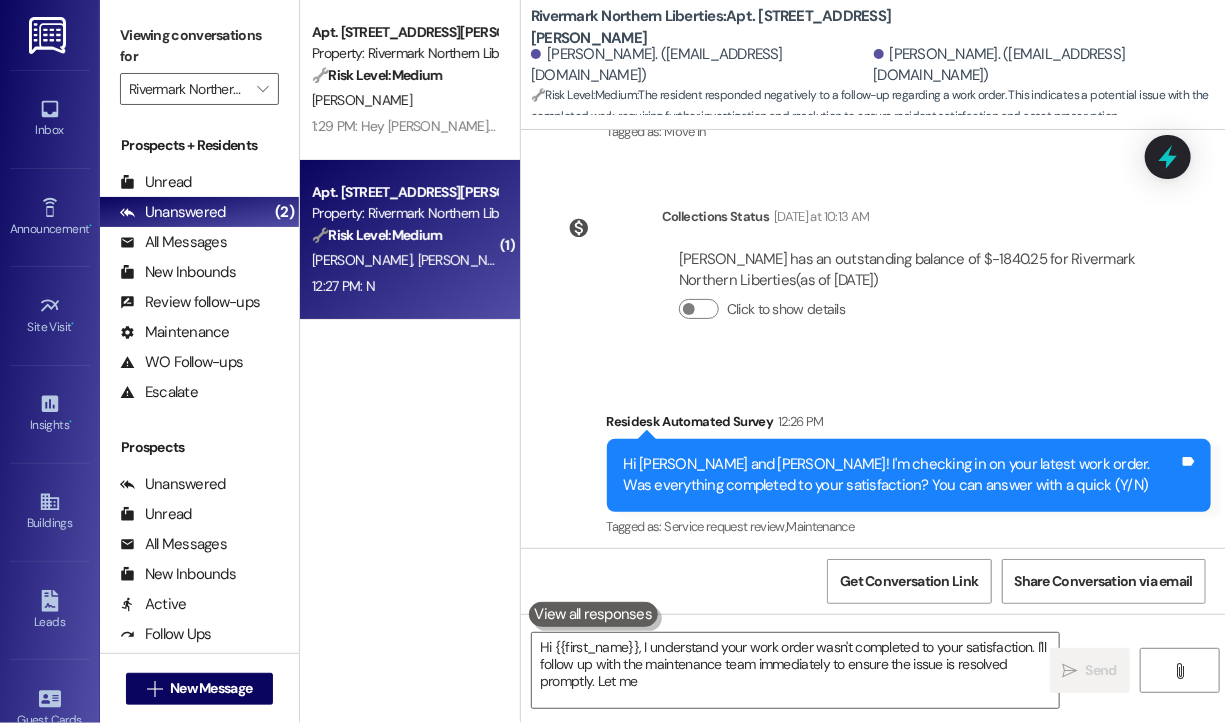 scroll, scrollTop: 512, scrollLeft: 0, axis: vertical 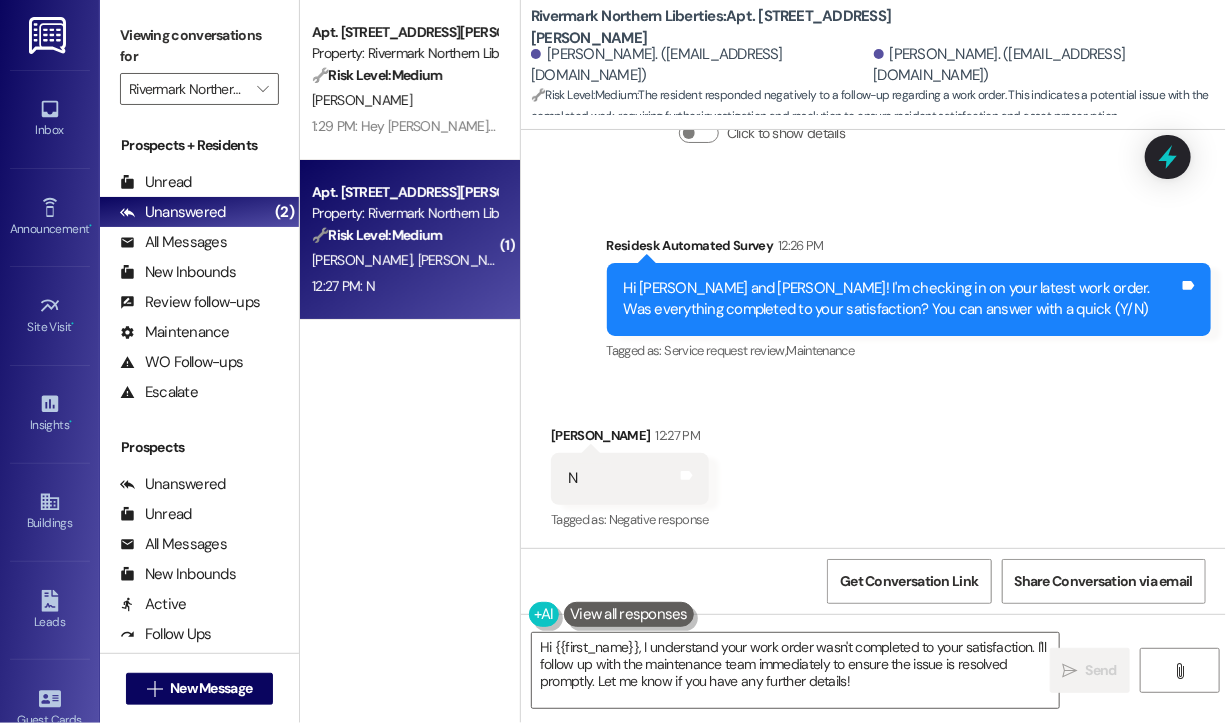 click on "Received via SMS [PERSON_NAME] 12:27 PM N Tags and notes Tagged as:   Negative response Click to highlight conversations about Negative response" at bounding box center [873, 464] 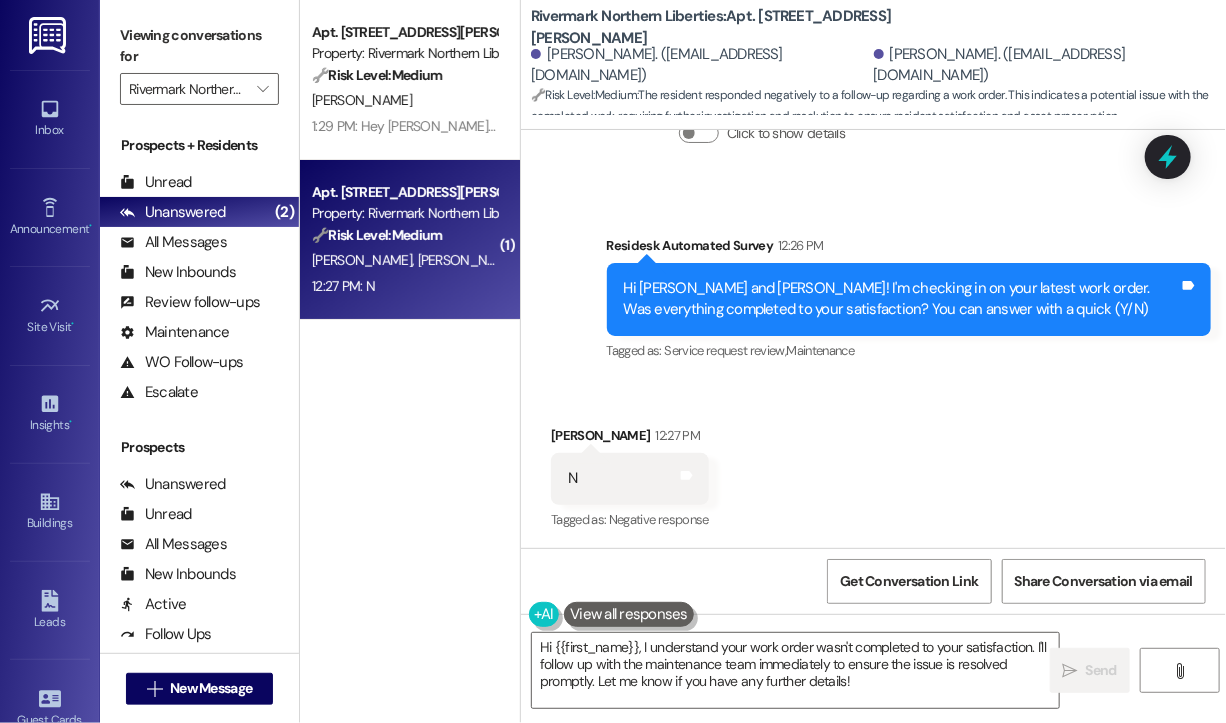 click on "Collections Status [DATE] at 10:13 AM [PERSON_NAME] has an outstanding balance of $-1840.25 for Rivermark Northern Liberties  (as of [DATE]) Click to show details" at bounding box center [853, 102] 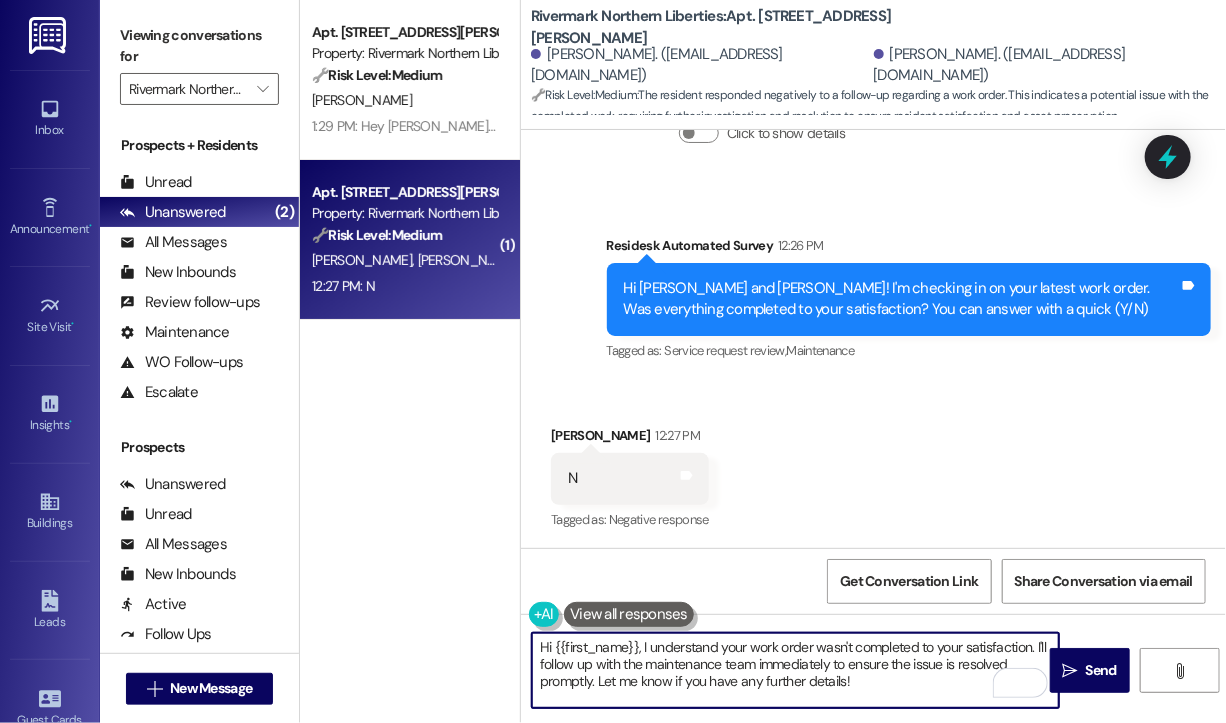 drag, startPoint x: 901, startPoint y: 694, endPoint x: 645, endPoint y: 651, distance: 259.5862 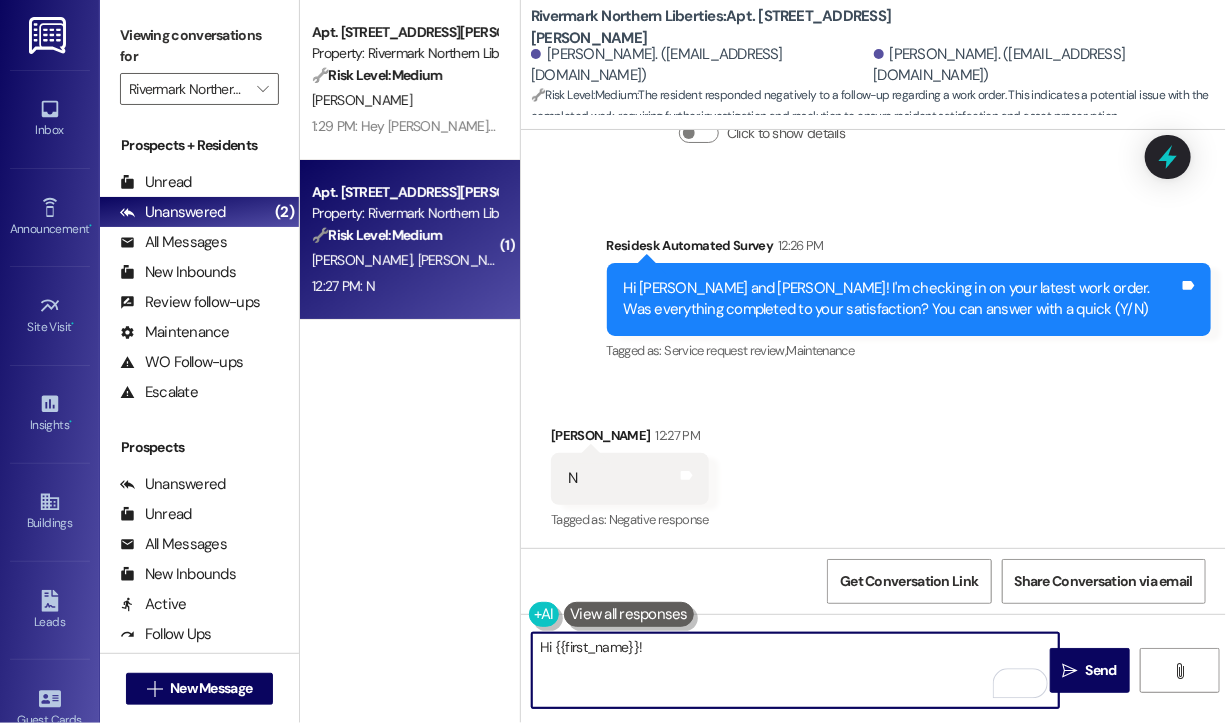 paste on "I'm sorry to hear that you are not satisfied with the maintenance repair done on your unit. Could you please provide more details on what went wrong or what issues remain? Your feedback is important to us, and we want to ensure that all concerns are addressed properly." 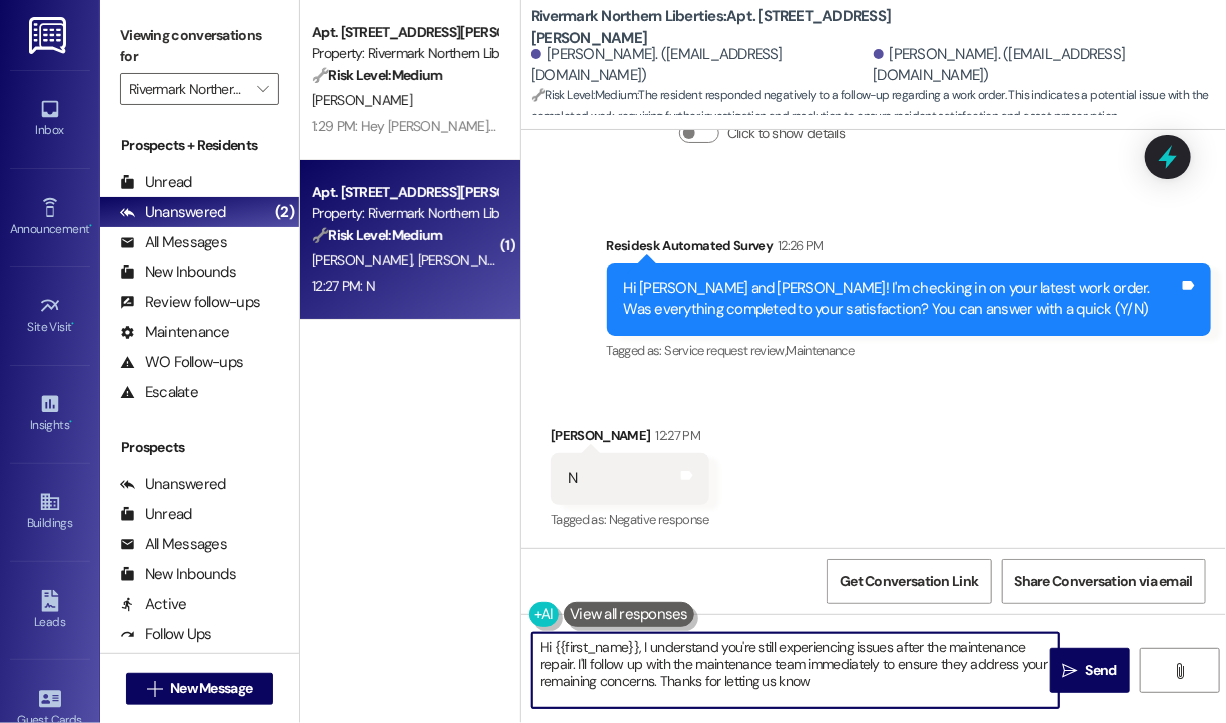 type on "Hi {{first_name}}, I understand you're still experiencing issues after the maintenance repair. I'll follow up with the maintenance team immediately to ensure they address your remaining concerns. Thanks for letting us know!" 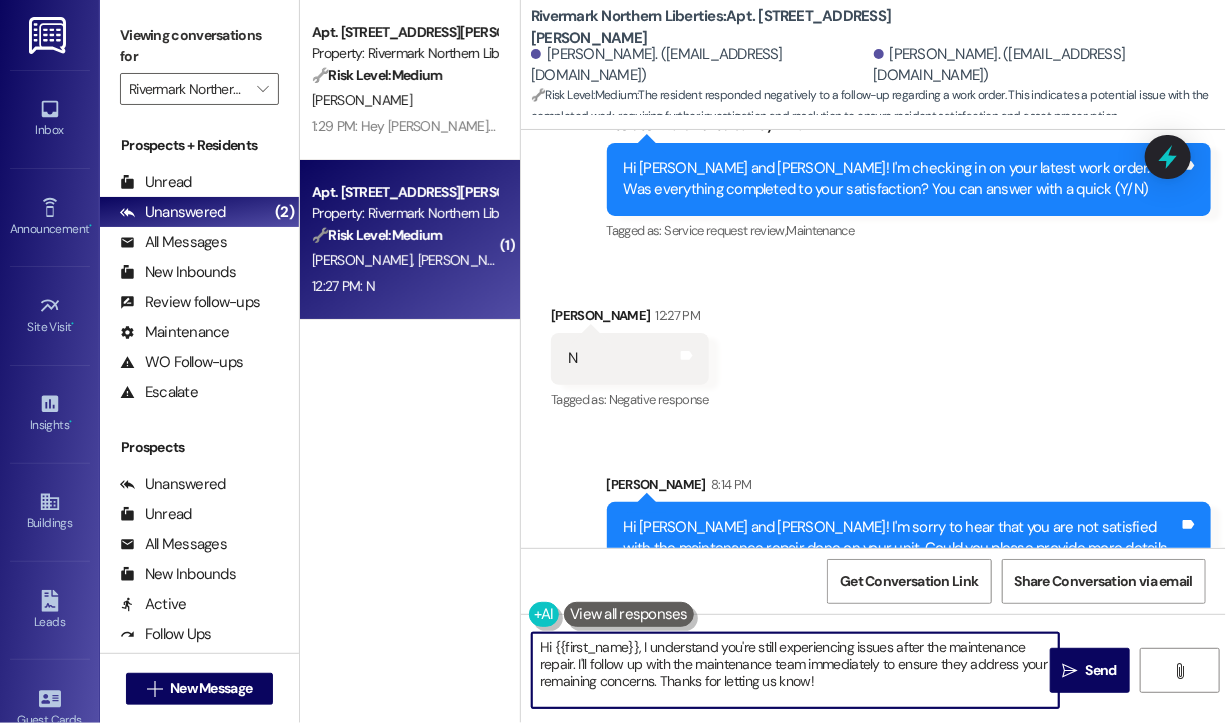 scroll, scrollTop: 717, scrollLeft: 0, axis: vertical 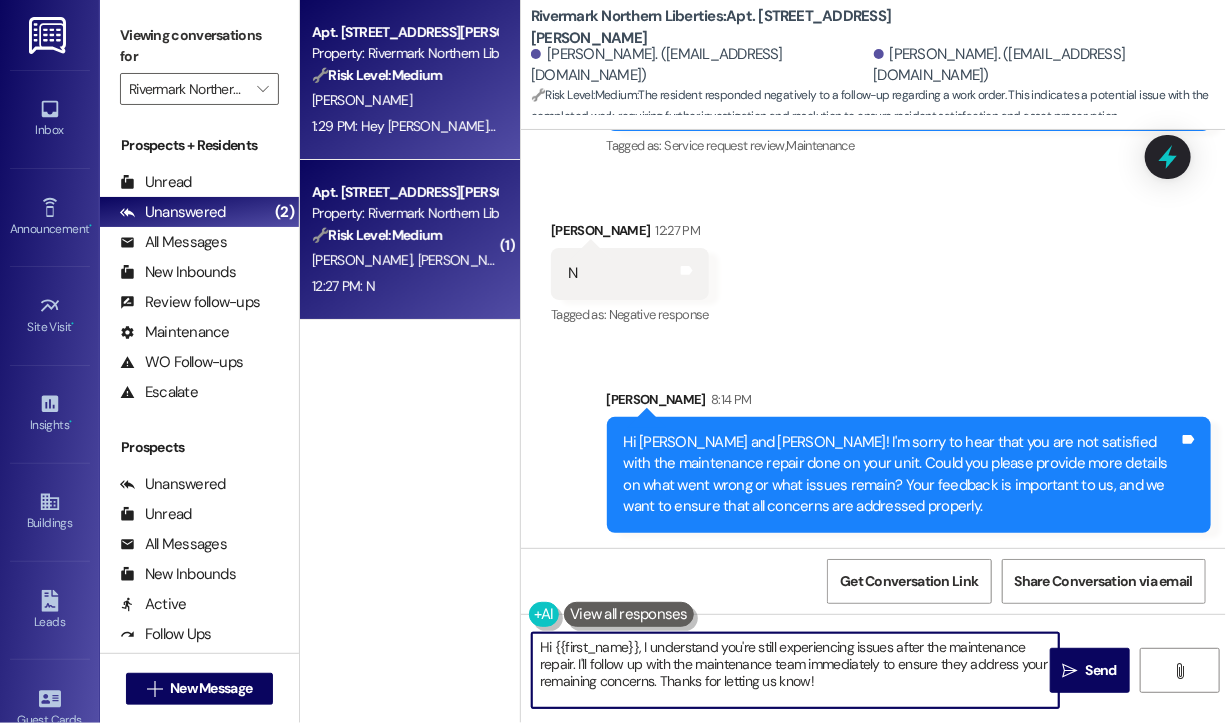 click on "1:29 PM: Hey [PERSON_NAME], no my issues for apartment 1313 at rivermark northern liberties has NOT been resolved  1:29 PM: Hey [PERSON_NAME], no my issues for apartment 1313 at rivermark northern liberties has NOT been resolved" at bounding box center [651, 126] 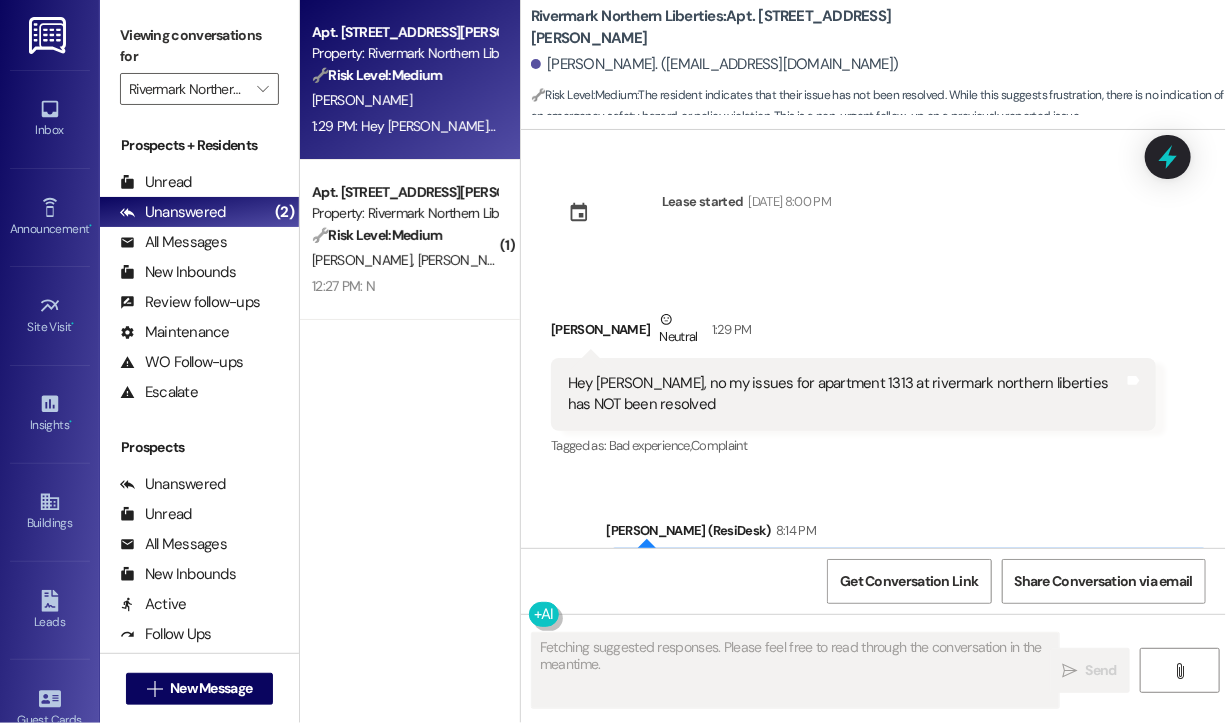 click on "Received via SMS [PERSON_NAME]   Neutral 1:29 PM Hey [PERSON_NAME], no my issues for apartment 1313 at rivermark northern liberties has NOT been resolved  Tags and notes Tagged as:   Bad experience ,  Click to highlight conversations about Bad experience Complaint Click to highlight conversations about Complaint" at bounding box center [873, 369] 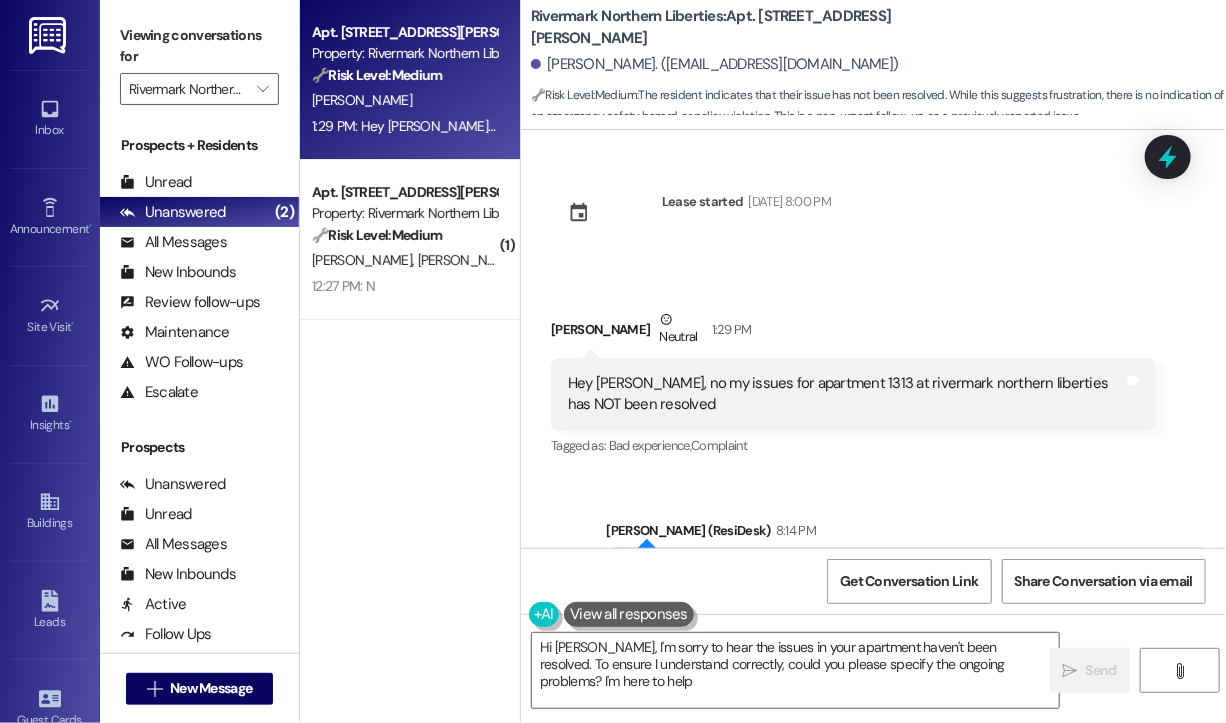 type on "Hi [PERSON_NAME], I'm sorry to hear the issues in your apartment haven't been resolved. To ensure I understand correctly, could you please specify the ongoing problems? I'm here to help!" 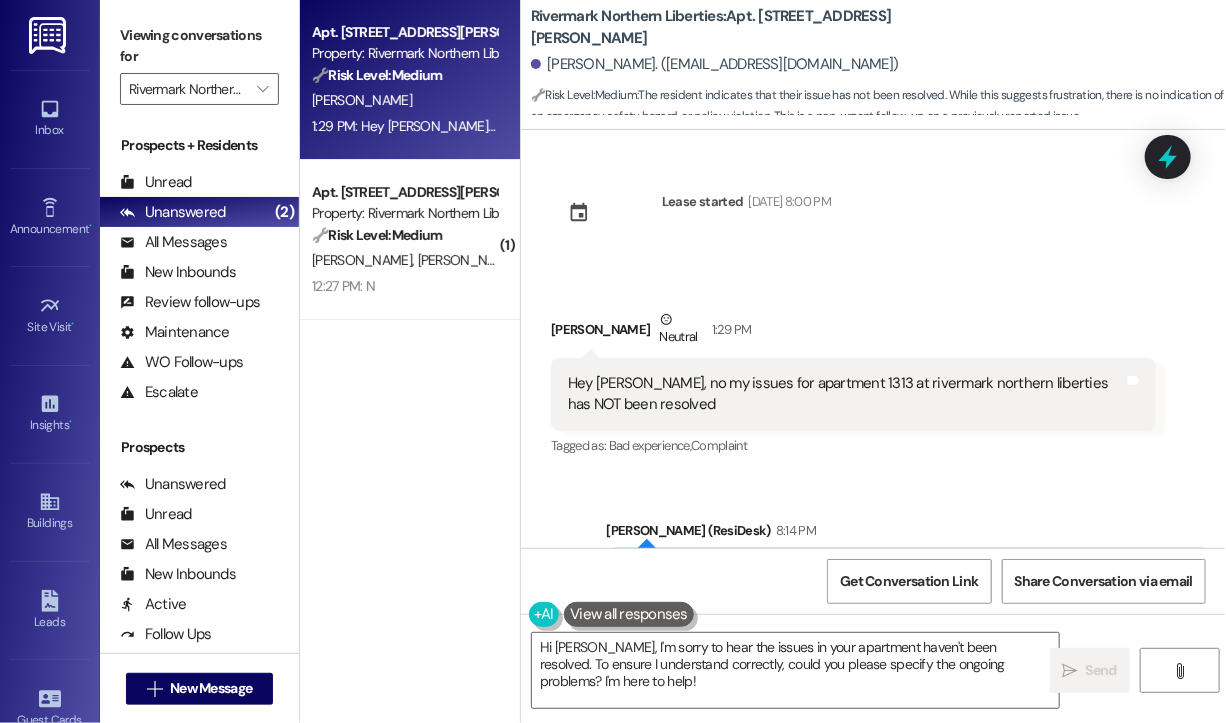 click on "[PERSON_NAME]   Neutral 1:29 PM" at bounding box center [853, 333] 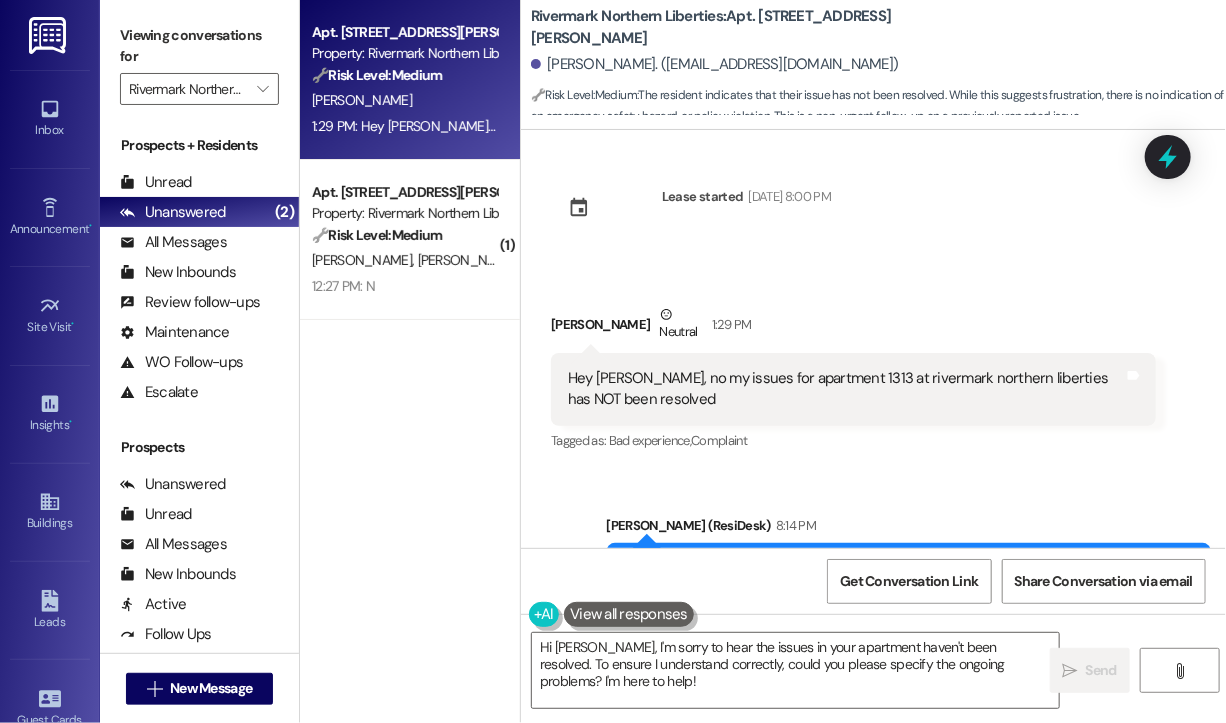 scroll, scrollTop: 0, scrollLeft: 0, axis: both 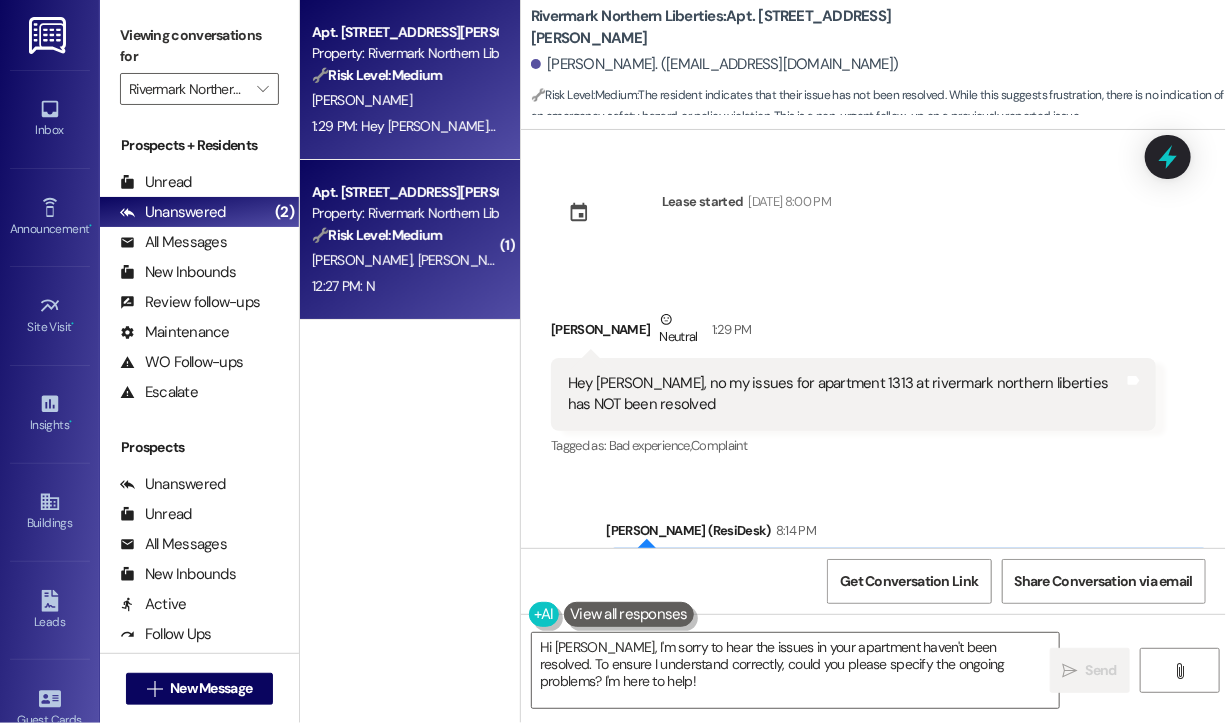 click on "Apt. 1313, [STREET_ADDRESS][PERSON_NAME] Property: Rivermark Northern Liberties 🔧  Risk Level:  Medium The resident responded negatively to a follow-up regarding a work order. This indicates a potential issue with the completed work, requiring further investigation and resolution to ensure resident satisfaction and asset preservation." at bounding box center [404, 214] 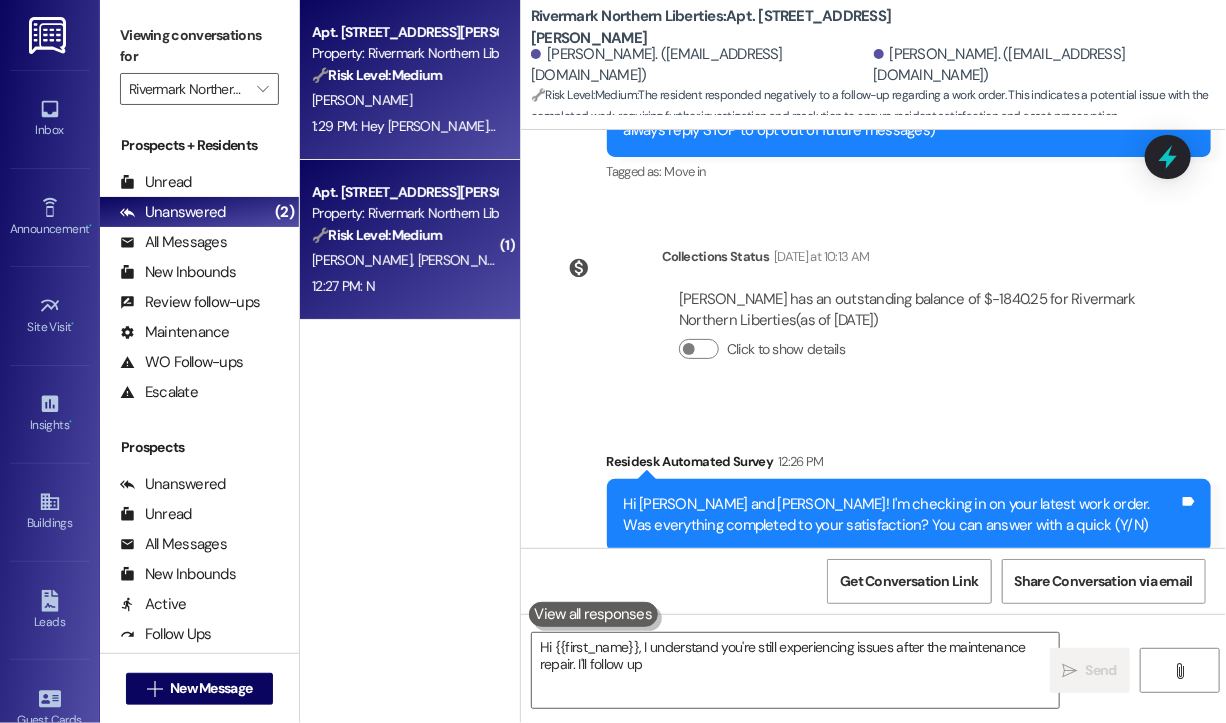 type on "Hi {{first_name}}, I understand you're still experiencing issues after the maintenance repair. I'll follow up with" 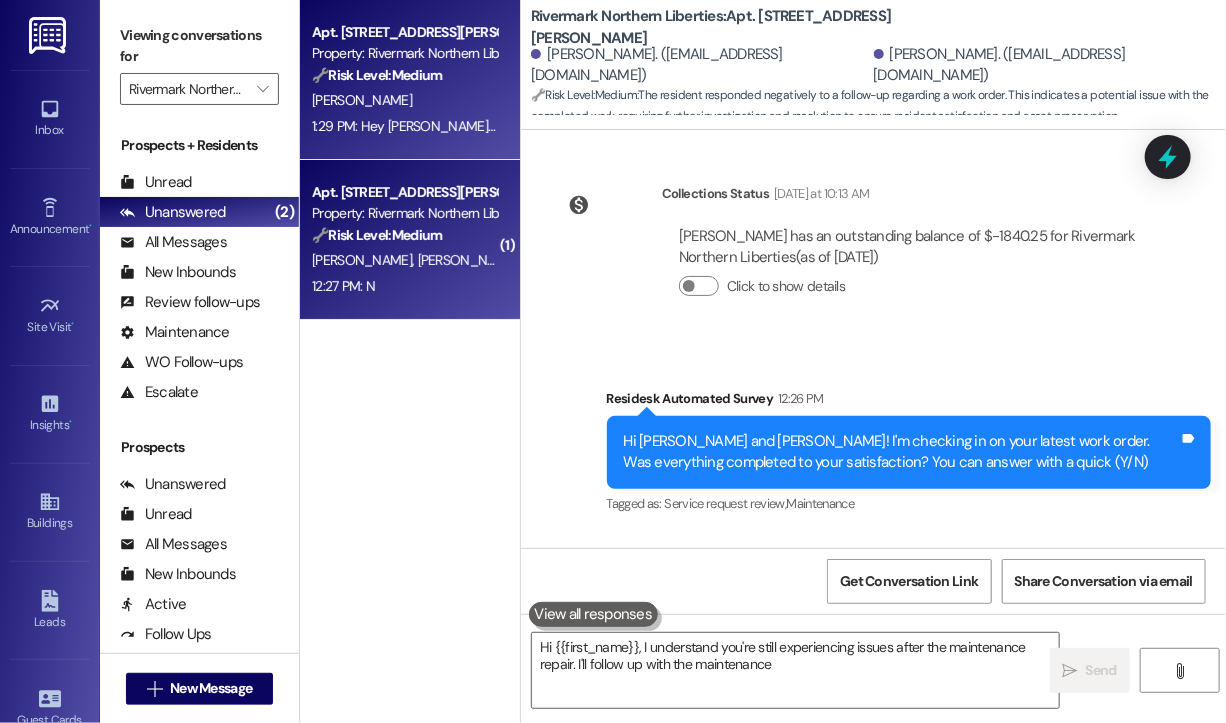 click on "1:29 PM: Hey [PERSON_NAME], no my issues for apartment 1313 at rivermark northern liberties has NOT been resolved  1:29 PM: Hey [PERSON_NAME], no my issues for apartment 1313 at rivermark northern liberties has NOT been resolved" at bounding box center (651, 126) 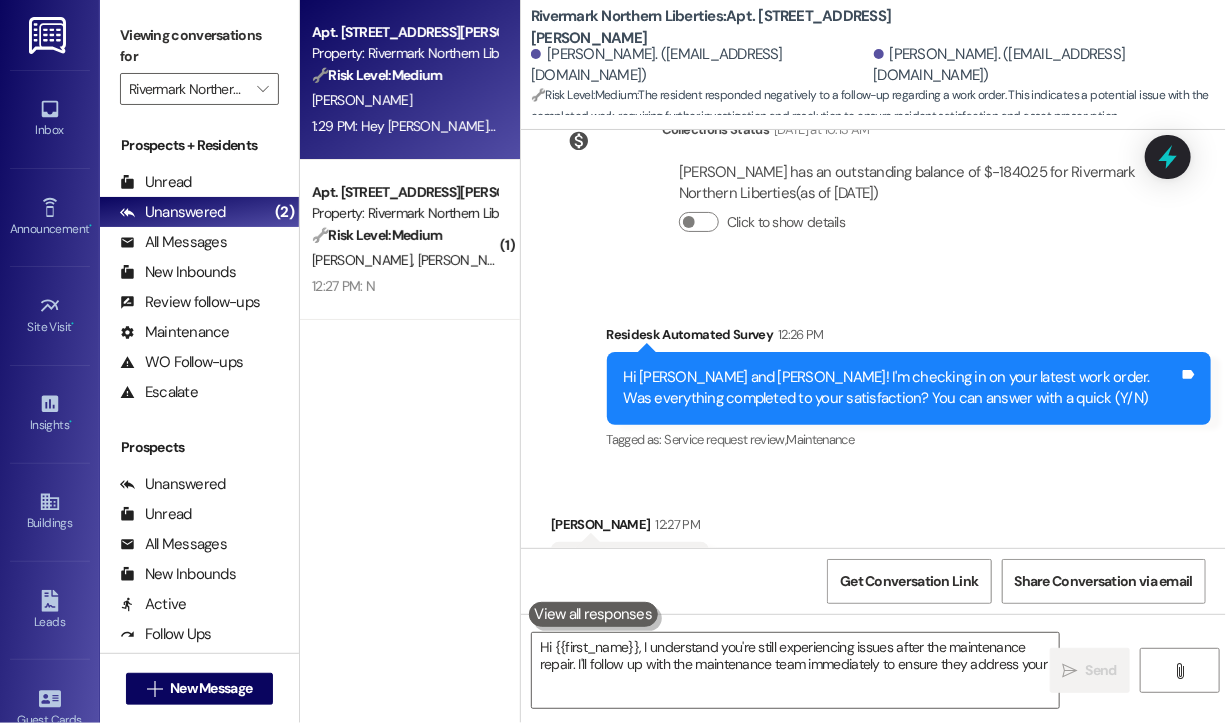 scroll, scrollTop: 512, scrollLeft: 0, axis: vertical 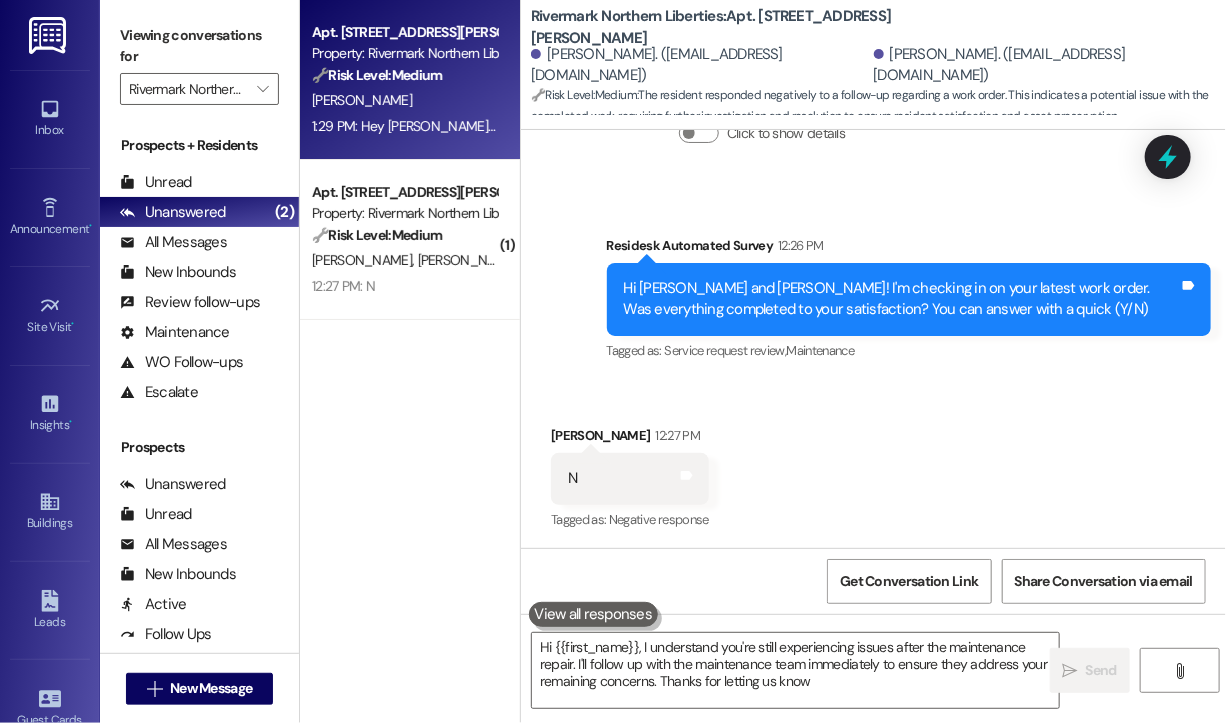 type on "Hi {{first_name}}, I understand you're still experiencing issues after the maintenance repair. I'll follow up with the maintenance team immediately to ensure they address your remaining concerns. Thanks for letting us know!" 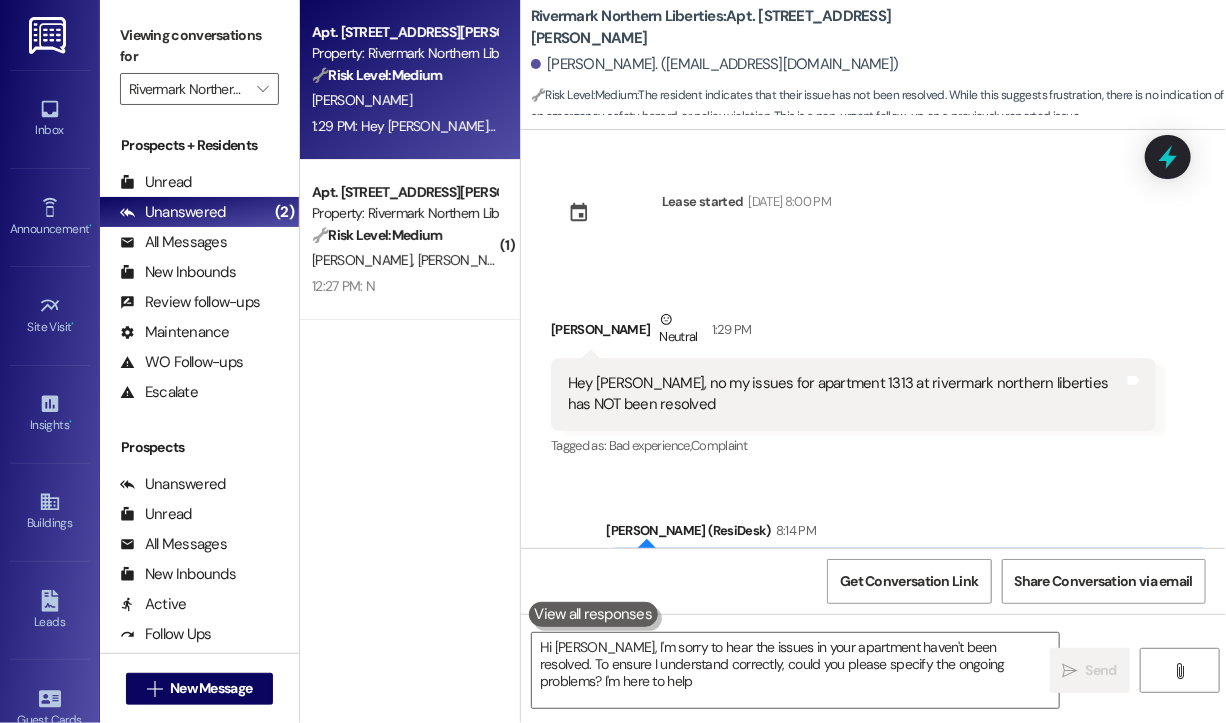 type on "Hi [PERSON_NAME], I'm sorry to hear the issues in your apartment haven't been resolved. To ensure I understand correctly, could you please specify the ongoing problems? I'm here to help!" 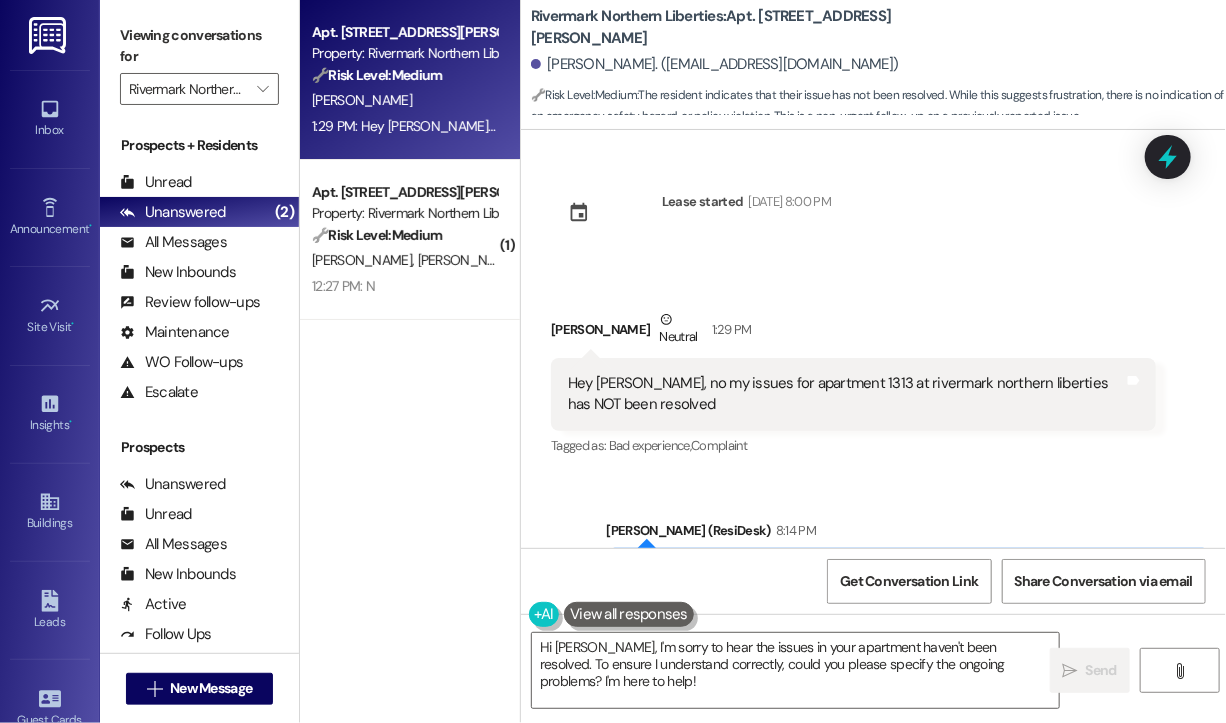 click on "Sent via SMS [PERSON_NAME]  (ResiDesk) 8:14 PM Hi [PERSON_NAME]! Thanks for the update—sorry to hear the issues haven’t been resolved. Can you share what specific problems you’re still experiencing in apartment 1313? I’ll make sure the team gets the full details. Tags and notes Tagged as:   Maintenance request Click to highlight conversations about Maintenance request" at bounding box center [909, 596] 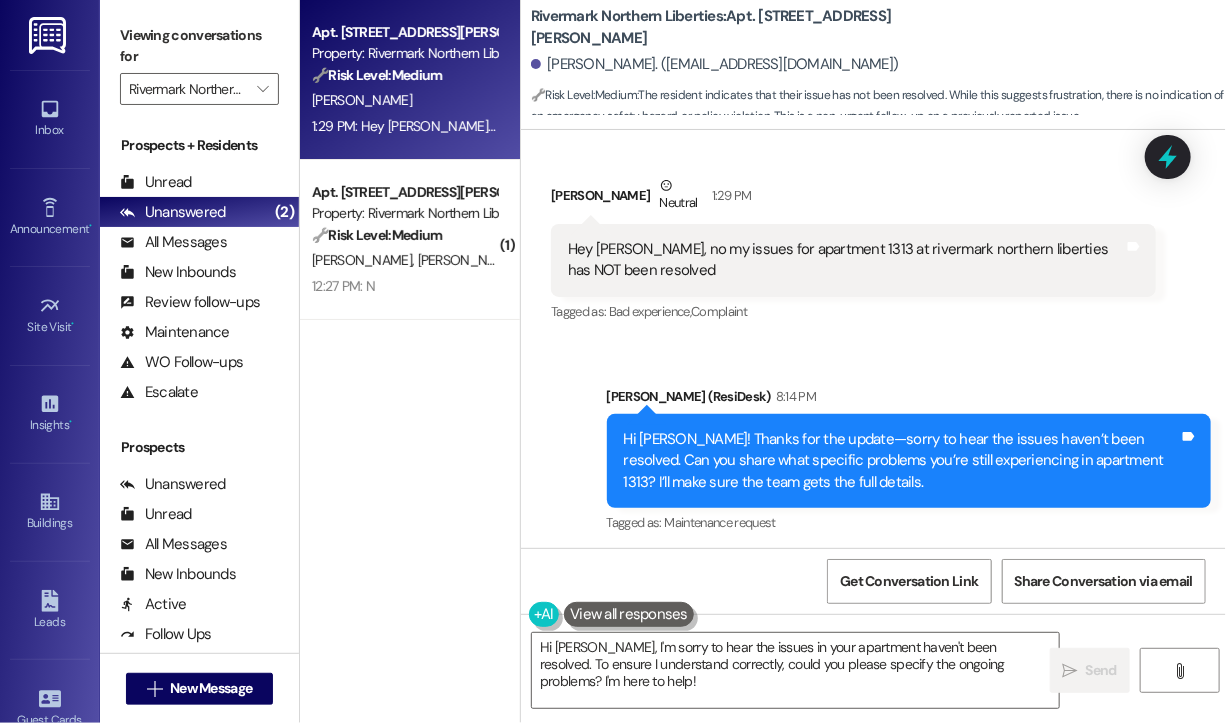 scroll, scrollTop: 139, scrollLeft: 0, axis: vertical 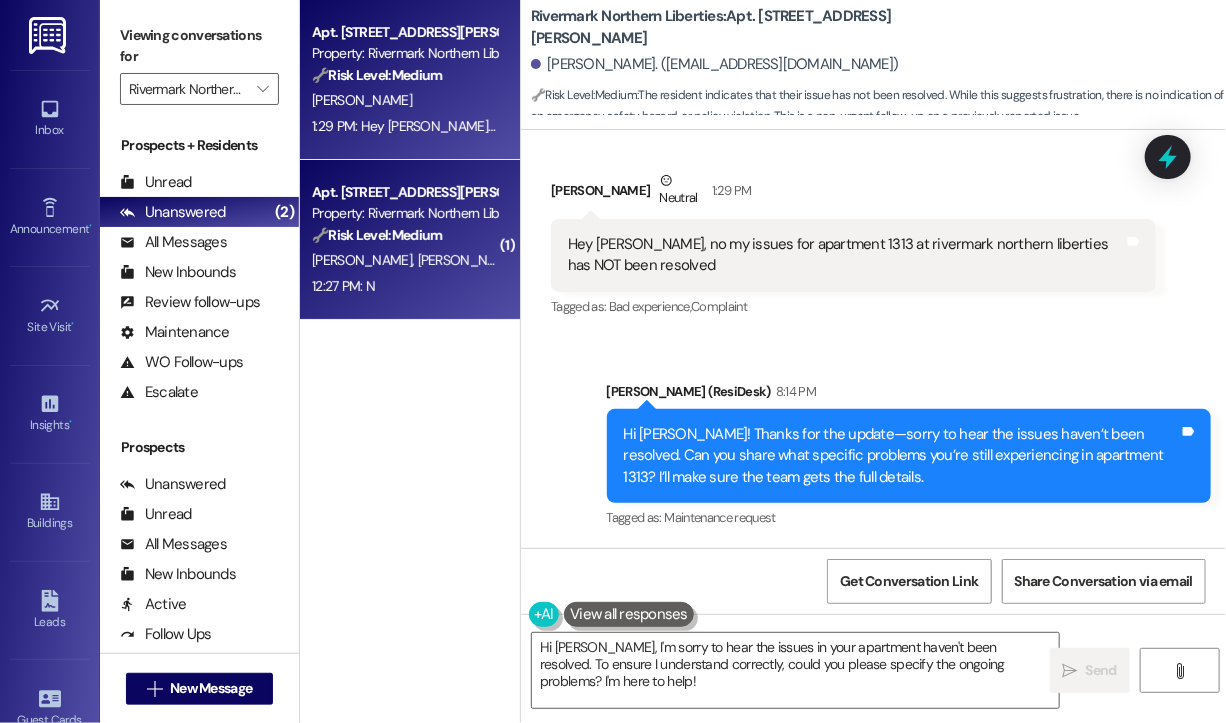 click on "[PERSON_NAME] [PERSON_NAME]" at bounding box center (404, 260) 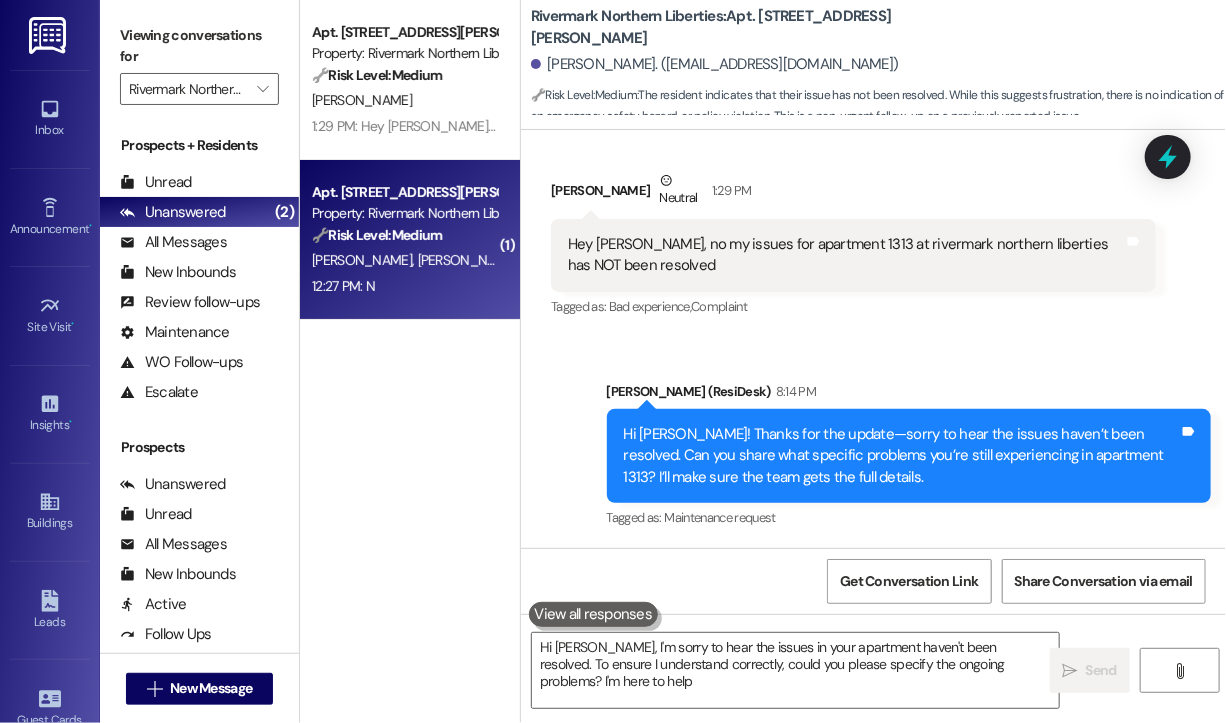 type on "Hi [PERSON_NAME], I'm sorry to hear the issues in your apartment haven't been resolved. To ensure I understand correctly, could you please specify the ongoing problems? I'm here to help!" 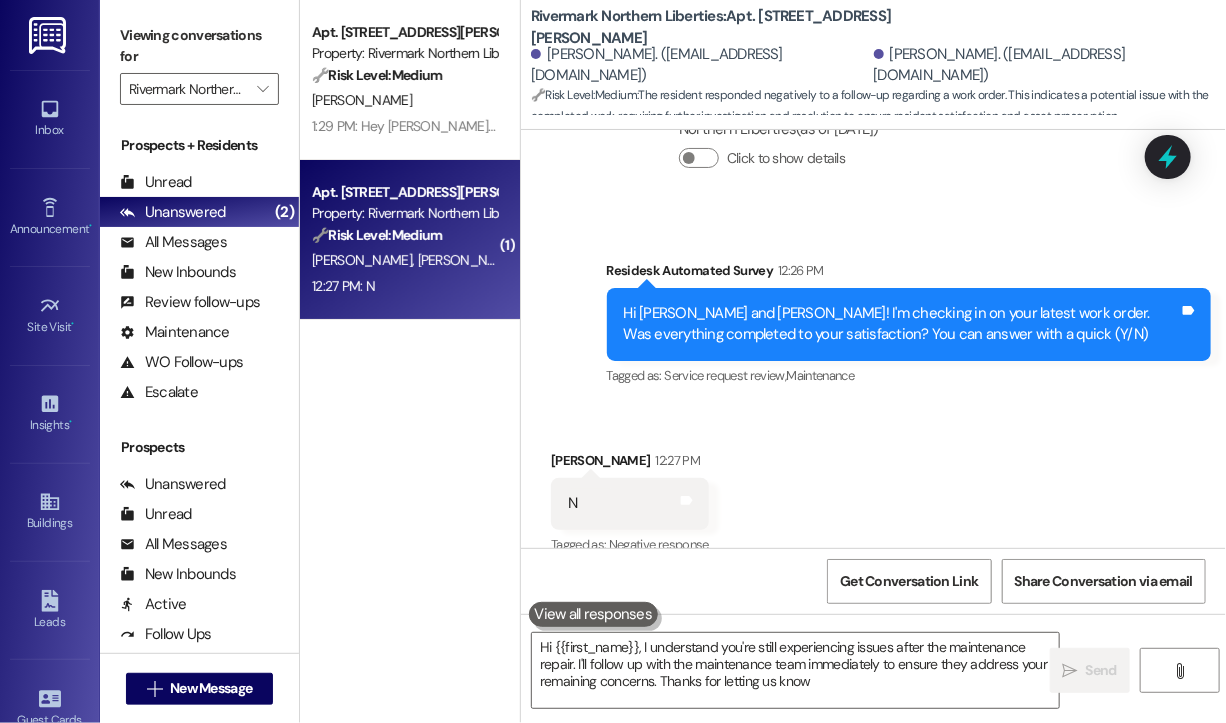 type on "Hi {{first_name}}, I understand you're still experiencing issues after the maintenance repair. I'll follow up with the maintenance team immediately to ensure they address your remaining concerns. Thanks for letting us know!" 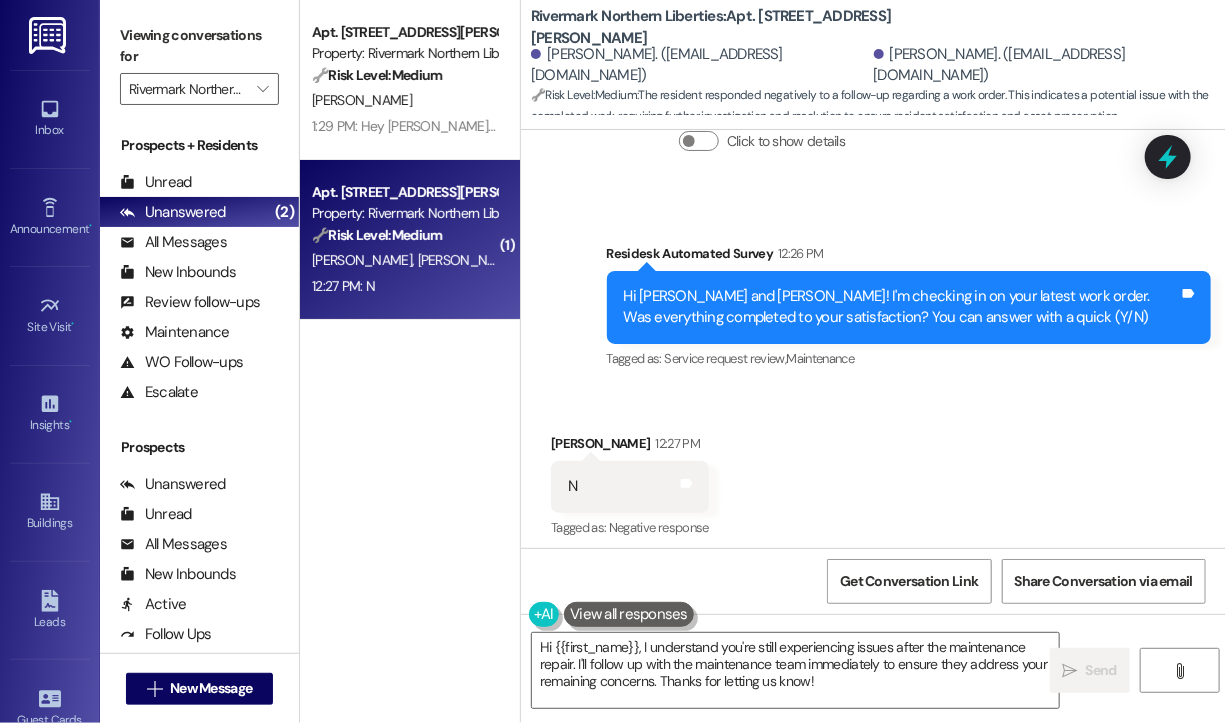 scroll, scrollTop: 512, scrollLeft: 0, axis: vertical 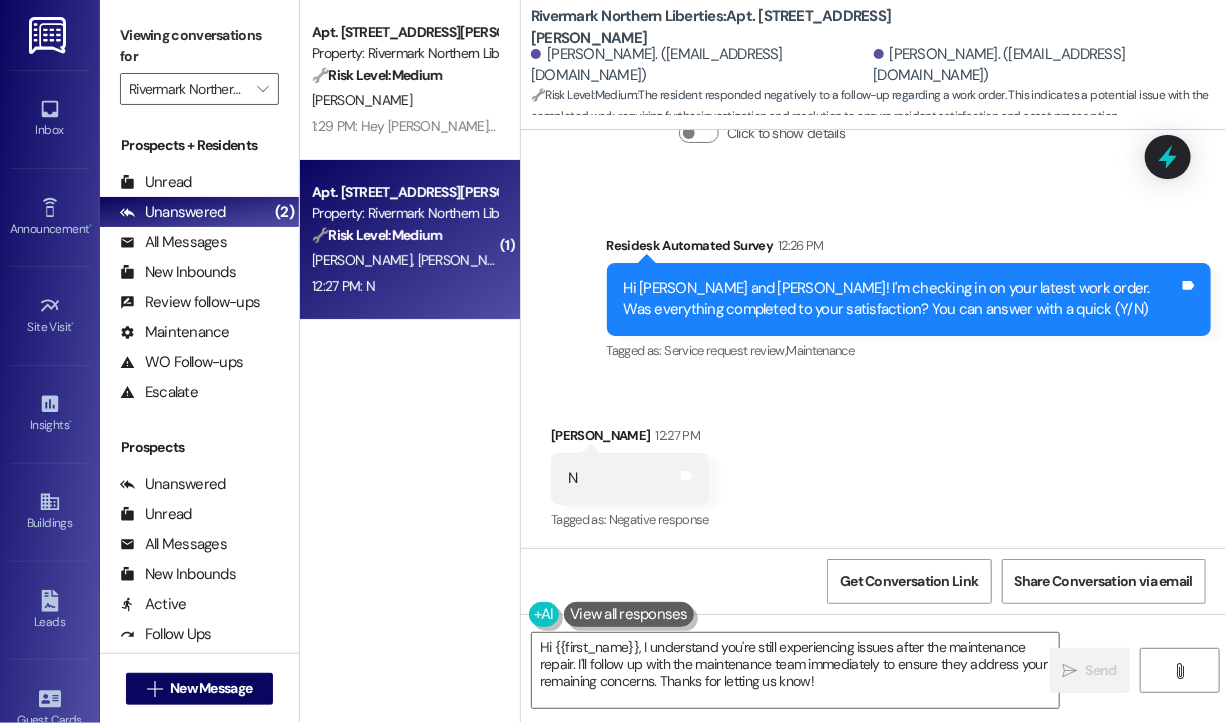 click on "Received via SMS [PERSON_NAME] 12:27 PM N Tags and notes Tagged as:   Negative response Click to highlight conversations about Negative response" at bounding box center (873, 464) 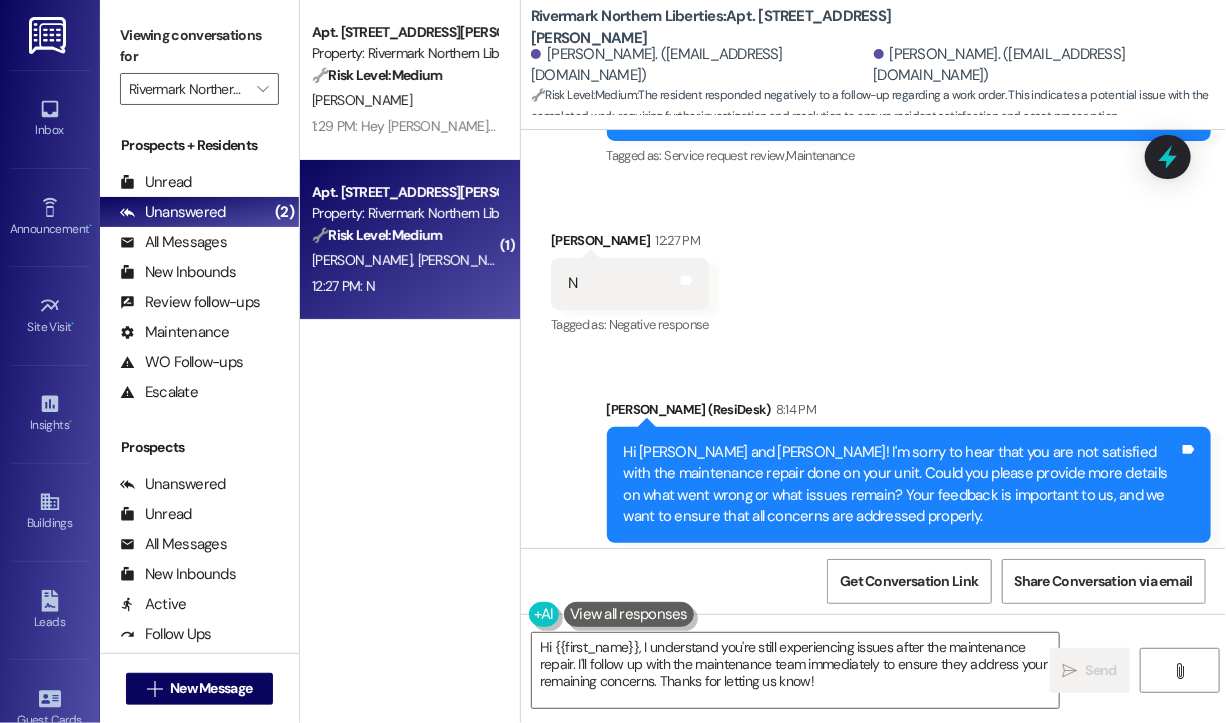 scroll, scrollTop: 747, scrollLeft: 0, axis: vertical 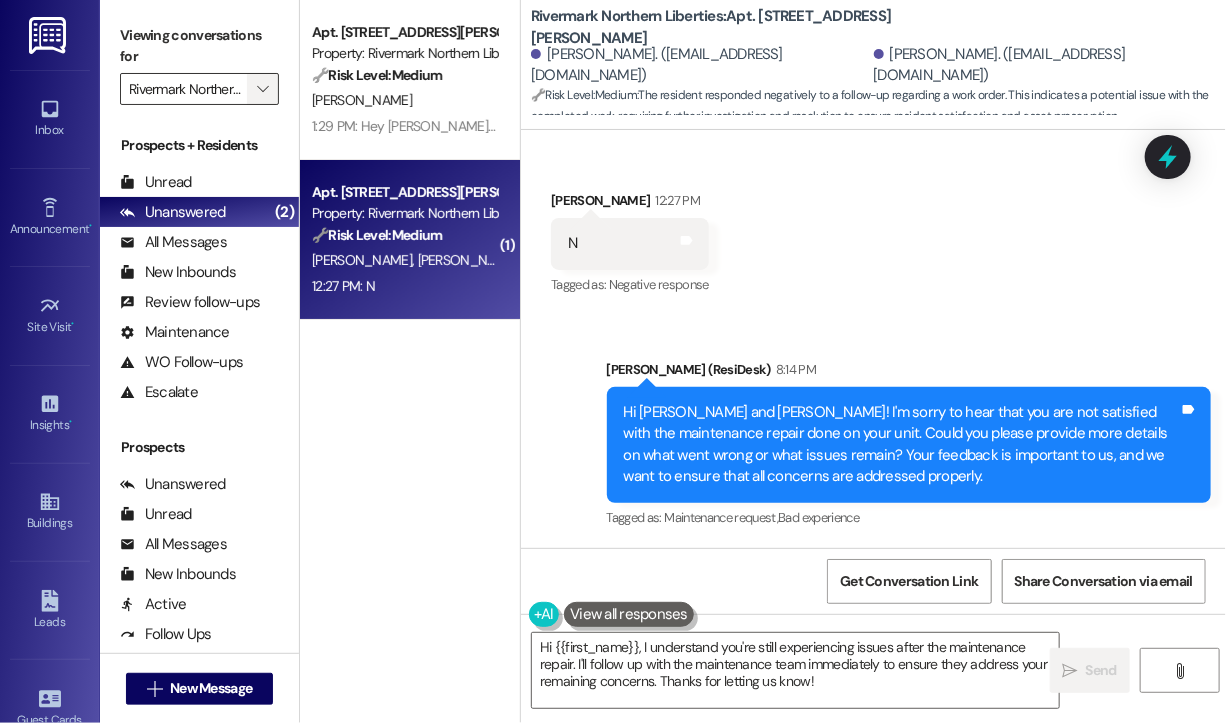 click on "" at bounding box center [262, 89] 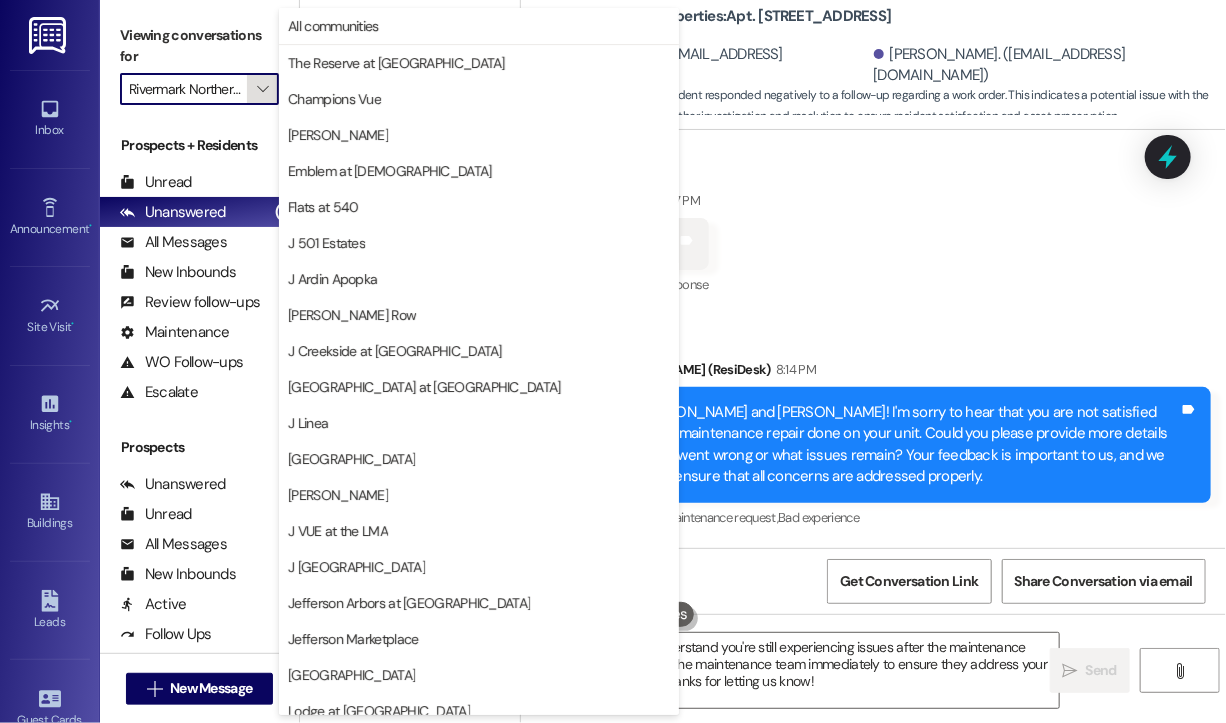scroll, scrollTop: 0, scrollLeft: 48, axis: horizontal 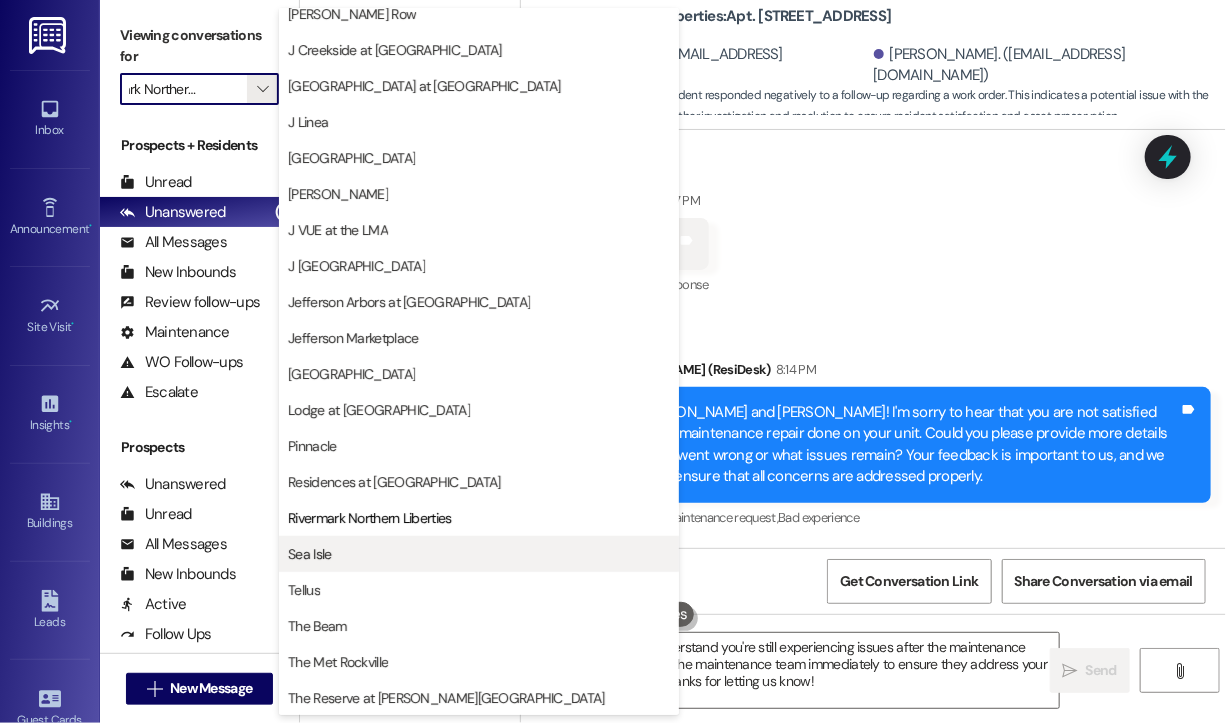 click on "Sea Isle" at bounding box center [479, 554] 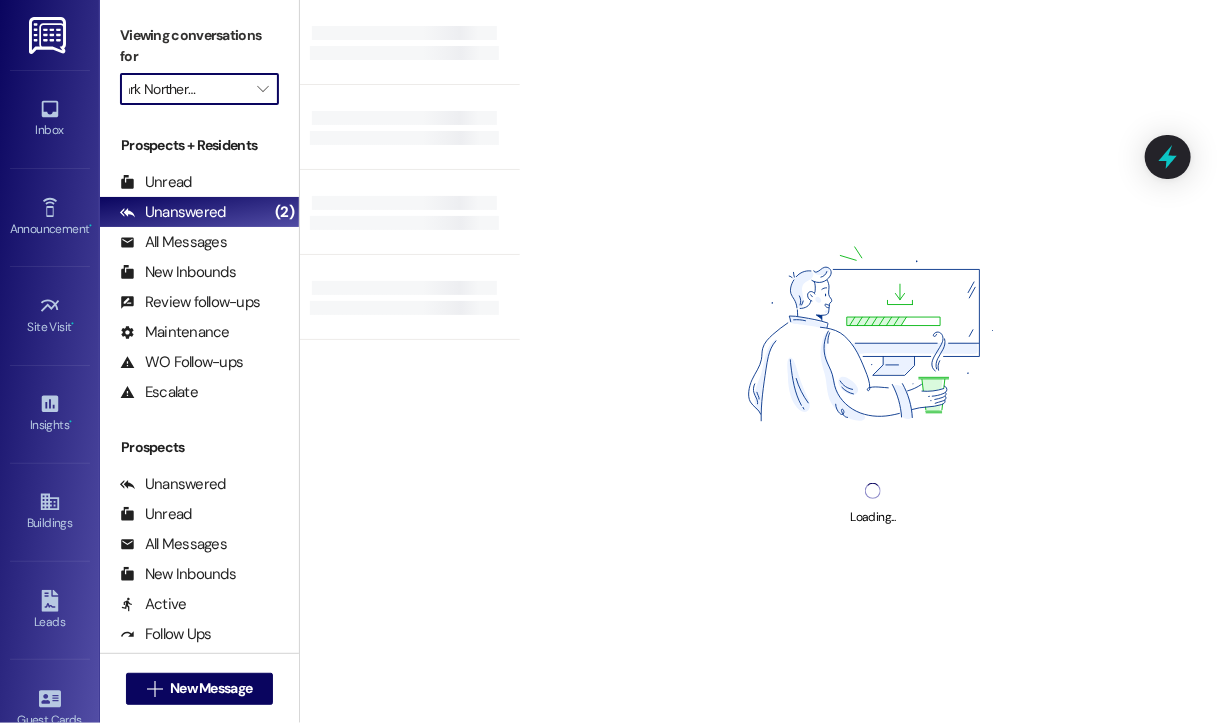type on "Sea Isle" 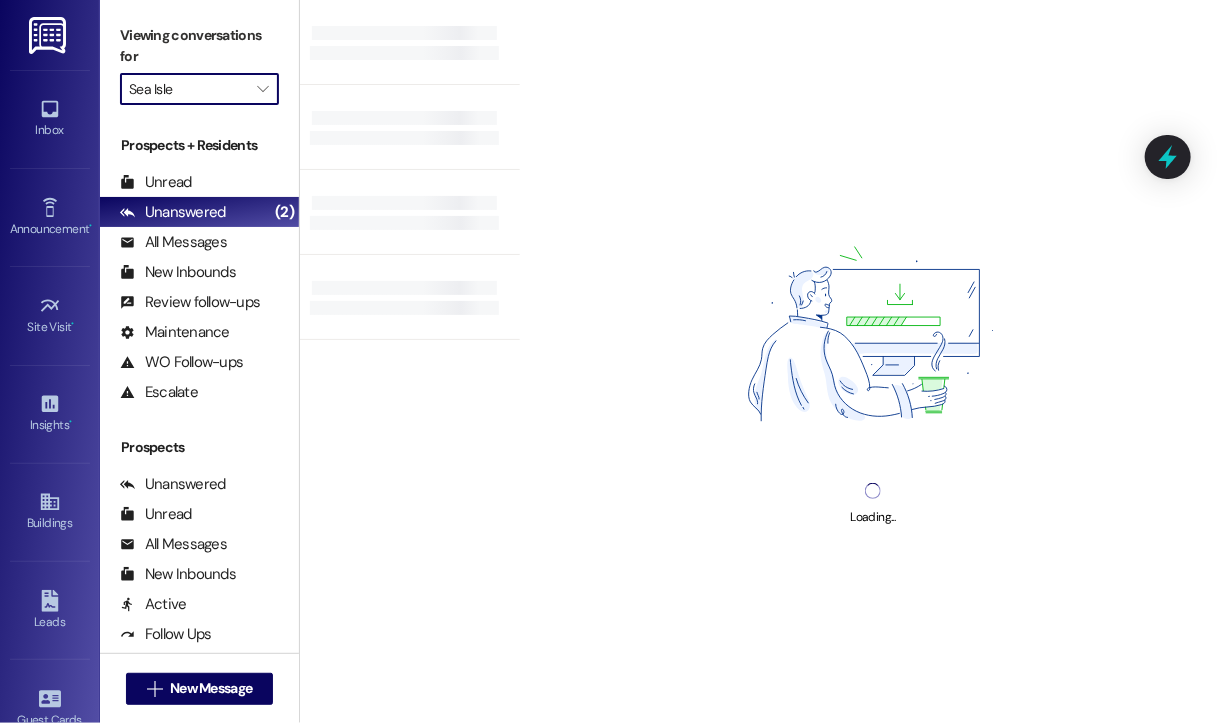 scroll, scrollTop: 0, scrollLeft: 0, axis: both 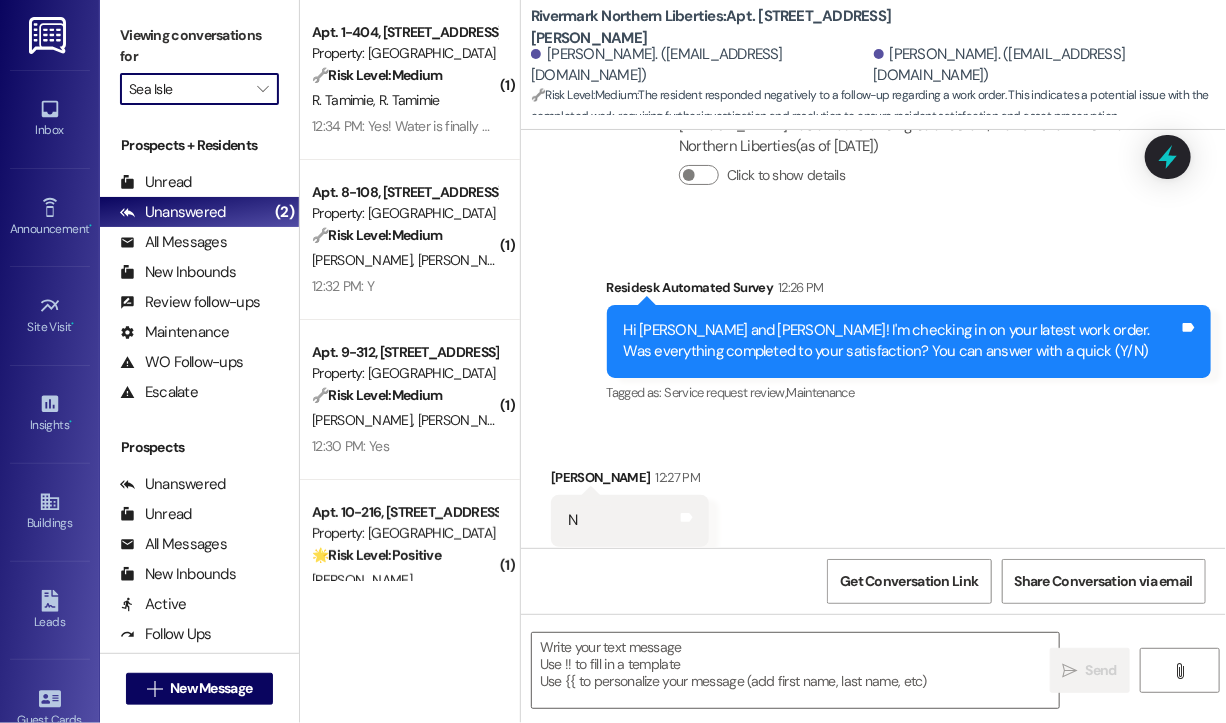 type on "Fetching suggested responses. Please feel free to read through the conversation in the meantime." 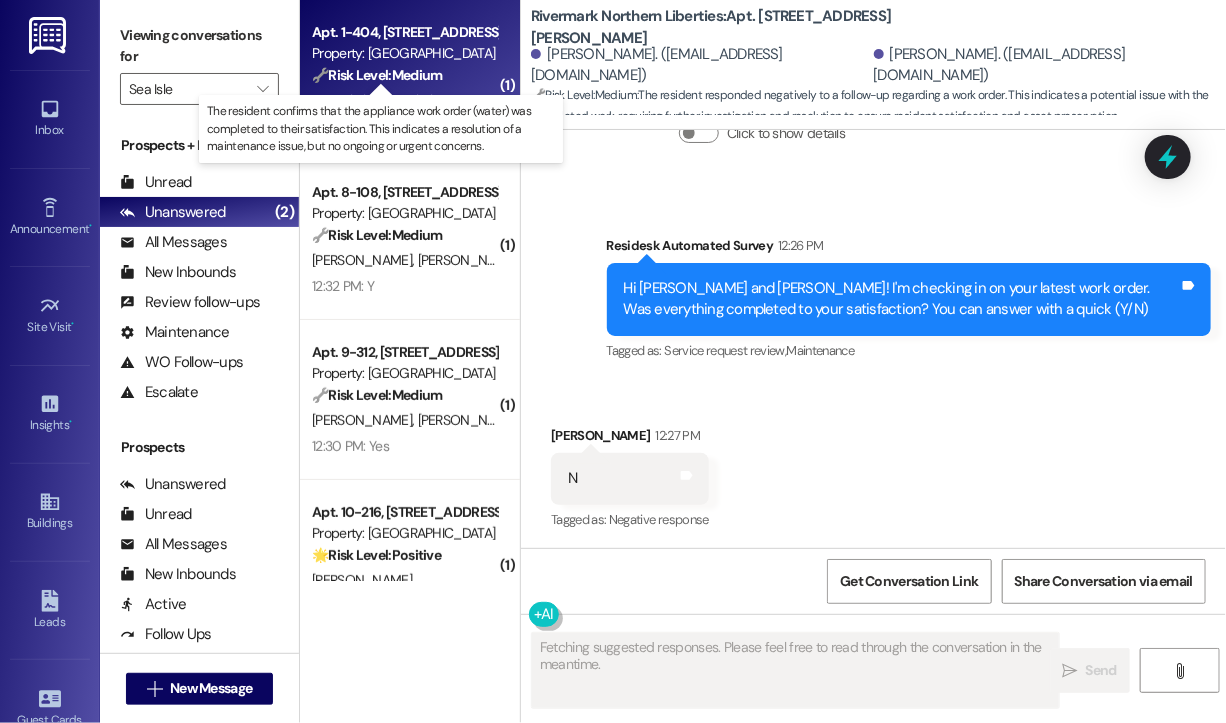 click on "🔧  Risk Level:  Medium" at bounding box center [377, 75] 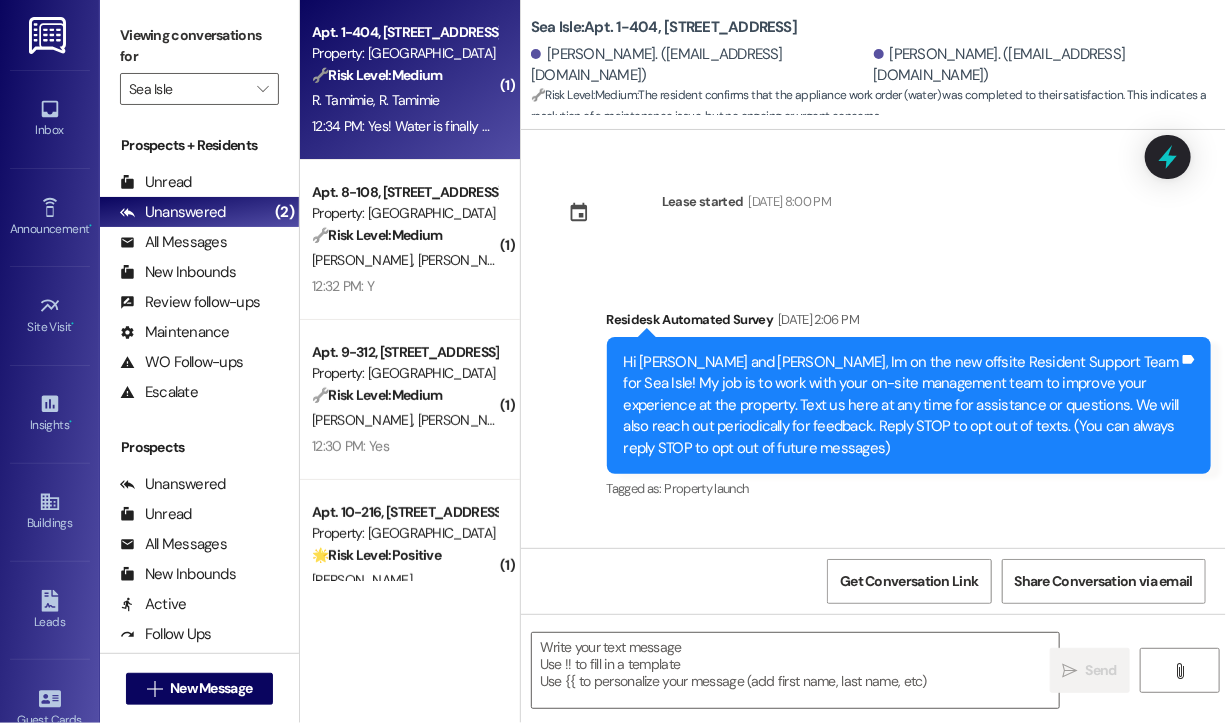 scroll, scrollTop: 3492, scrollLeft: 0, axis: vertical 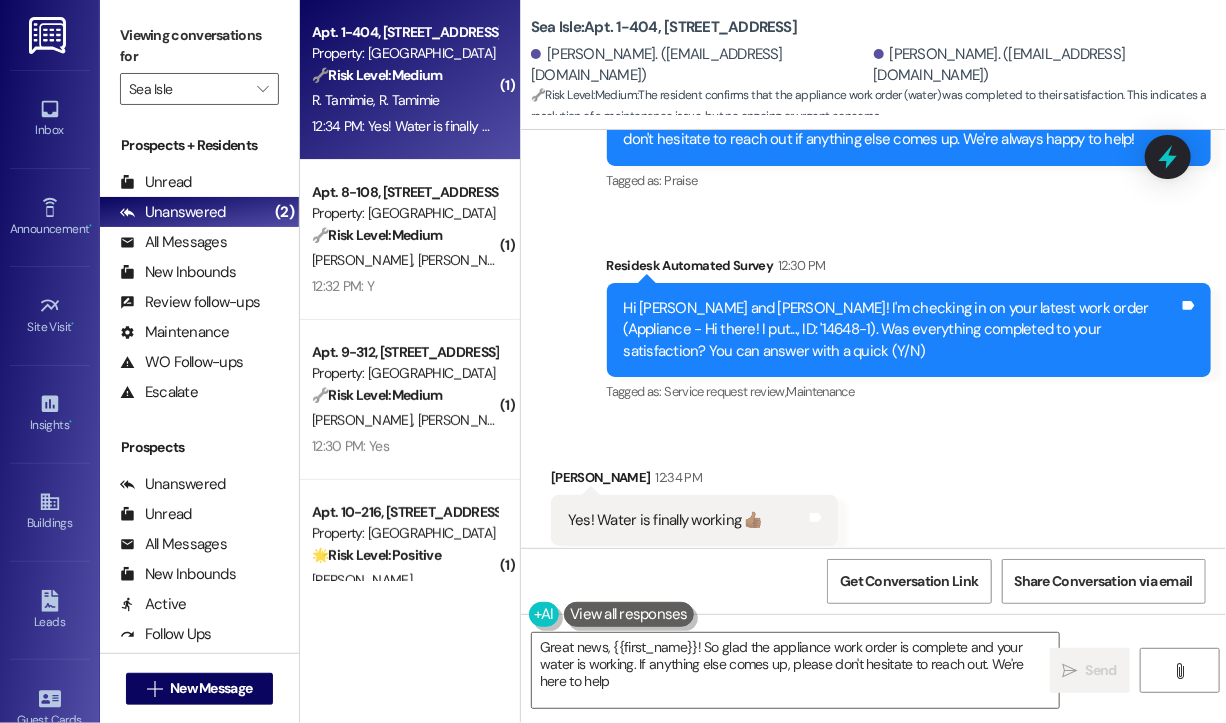 type on "Great news, {{first_name}}! So glad the appliance work order is complete and your water is working. If anything else comes up, please don't hesitate to reach out. We're here to help!" 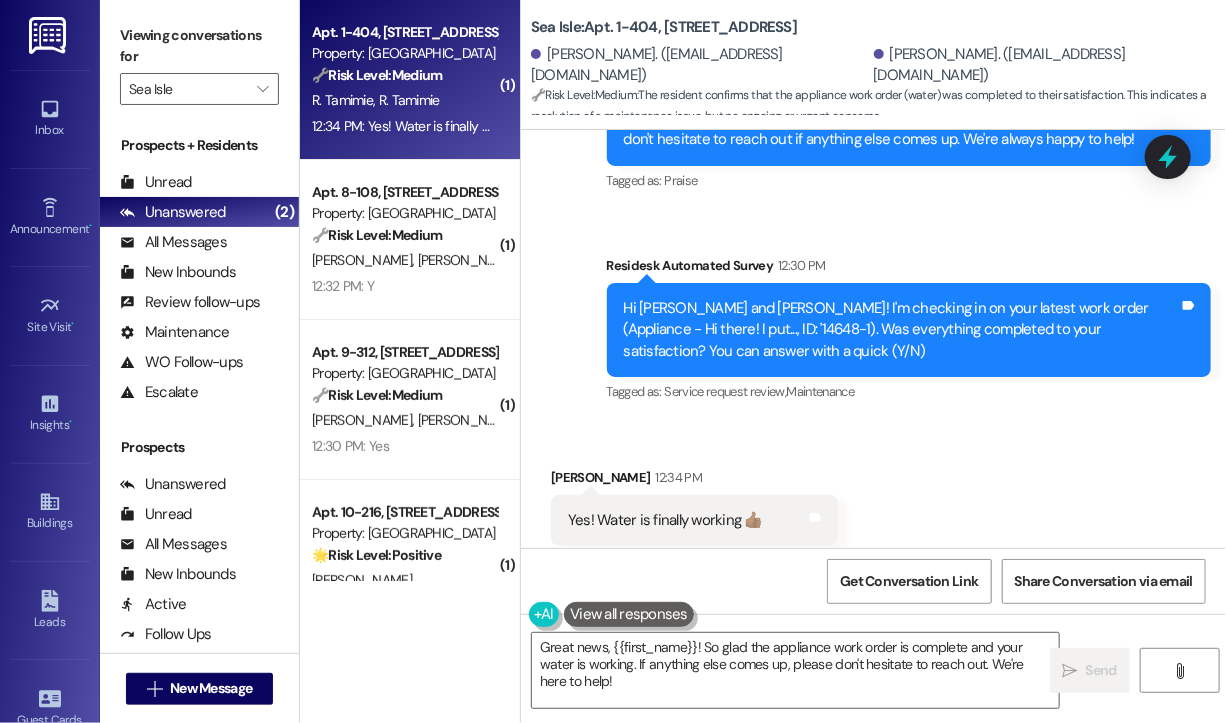 click on "Received via SMS [PERSON_NAME] 12:34 PM Yes! Water is finally working 👍🏽 Tags and notes Tagged as:   Plumbing/water ,  Click to highlight conversations about Plumbing/water High risk ,  Click to highlight conversations about High risk Positive response Click to highlight conversations about Positive response" at bounding box center [873, 506] 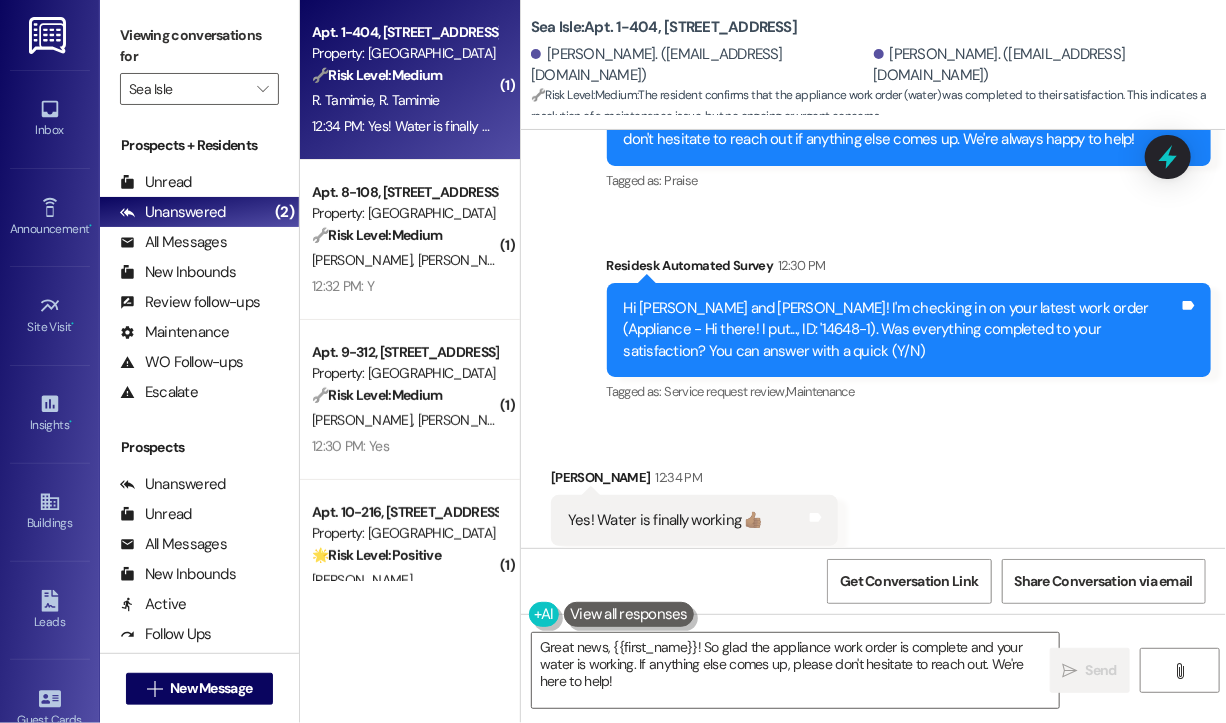 click on "Received via SMS [PERSON_NAME] 12:34 PM Yes! Water is finally working 👍🏽 Tags and notes Tagged as:   Plumbing/water ,  Click to highlight conversations about Plumbing/water High risk ,  Click to highlight conversations about High risk Positive response Click to highlight conversations about Positive response" at bounding box center [873, 506] 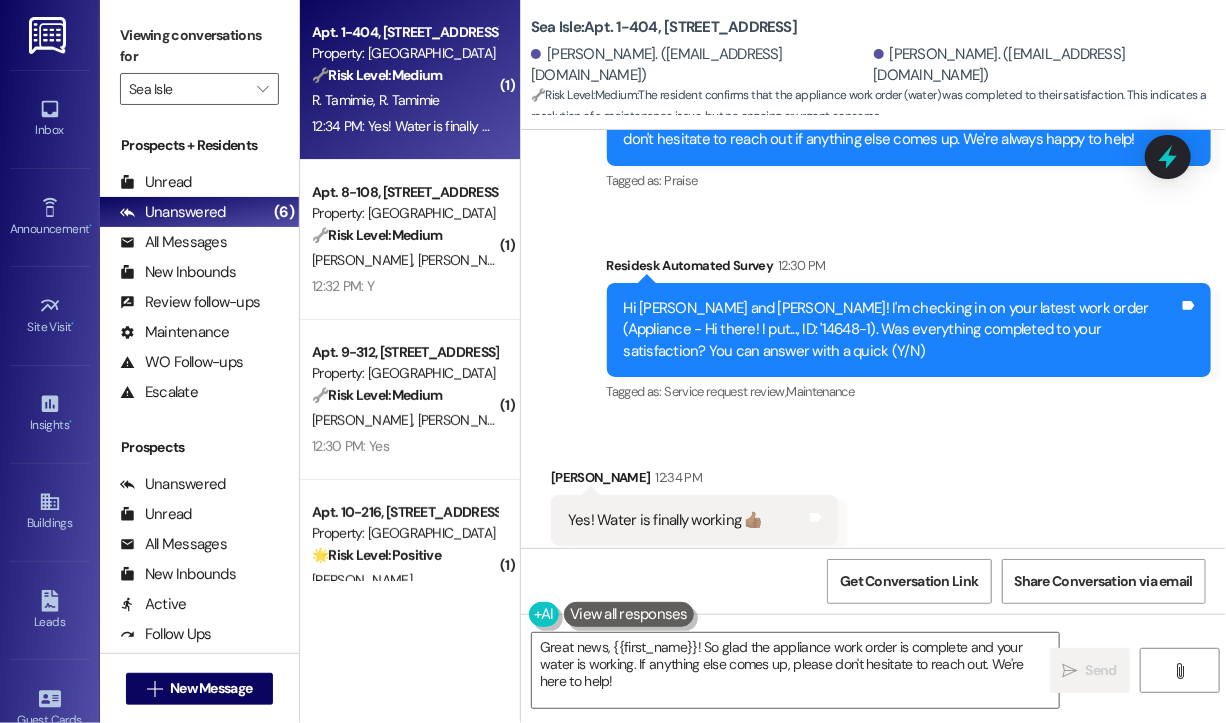 click on "Received via SMS [PERSON_NAME] 12:34 PM Yes! Water is finally working 👍🏽 Tags and notes Tagged as:   Plumbing/water ,  Click to highlight conversations about Plumbing/water High risk ,  Click to highlight conversations about High risk Positive response Click to highlight conversations about Positive response" at bounding box center (873, 506) 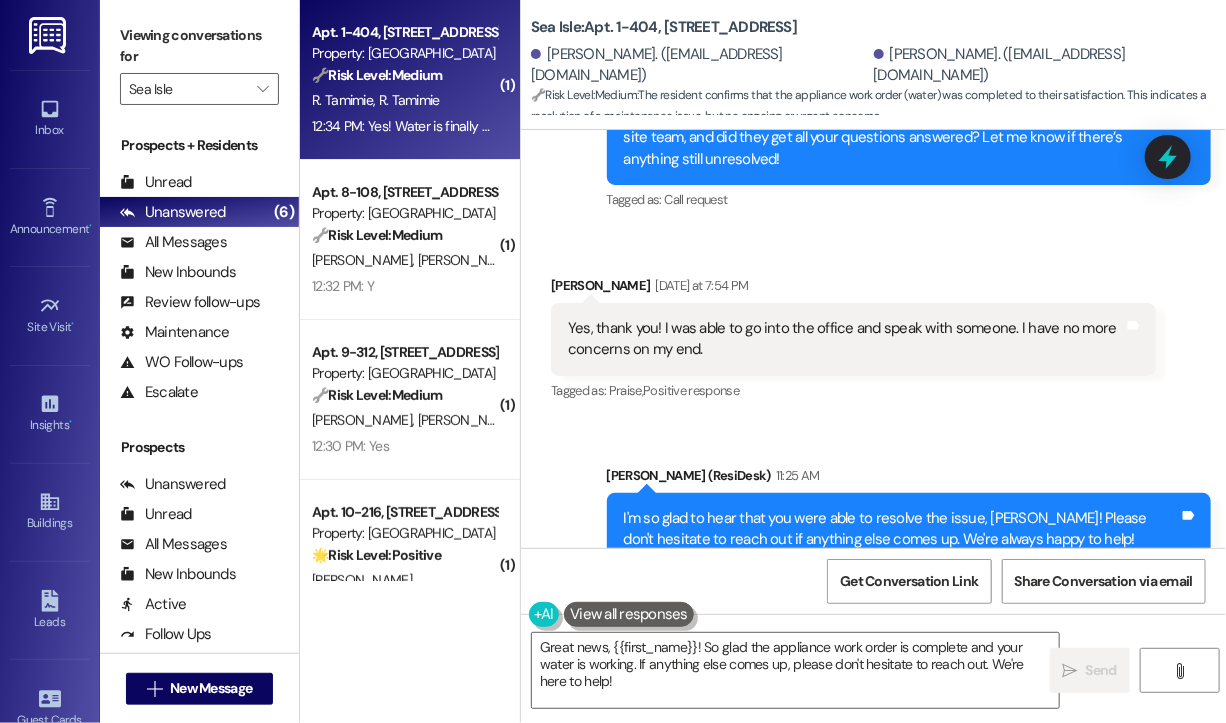 click on "Sent via SMS [PERSON_NAME]  (ResiDesk) 11:25 AM I'm so glad to hear that you were able to resolve the issue, [PERSON_NAME]! Please don't hesitate to reach out if anything else comes up. We're always happy to help! Tags and notes Tagged as:   Praise Click to highlight conversations about Praise Survey, sent via SMS Residesk Automated Survey 12:30 PM Hi [PERSON_NAME] and [PERSON_NAME]! I'm checking in on your latest work order (Appliance - Hi there! I put..., ID: '14648-1). Was everything completed to your satisfaction? You can answer with a quick (Y/N) Tags and notes Tagged as:   Service request review ,  Click to highlight conversations about Service request review Maintenance Click to highlight conversations about Maintenance" at bounding box center [873, 621] 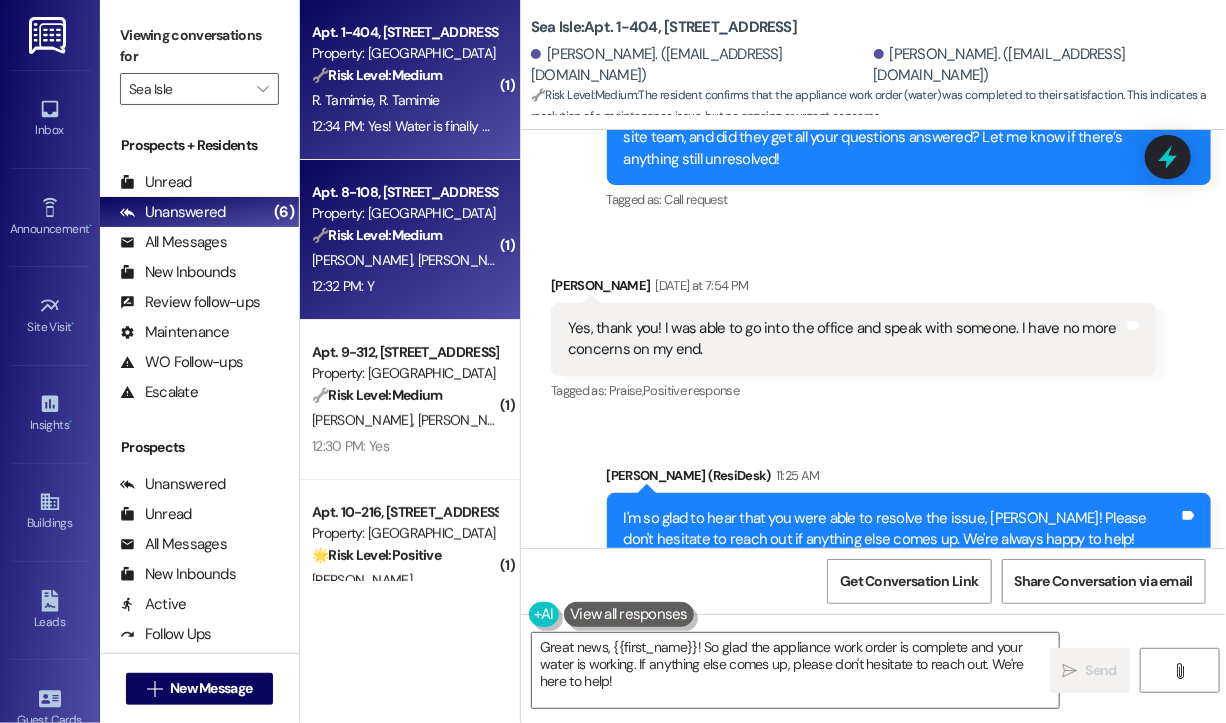 click on "Apt. 8-108, [STREET_ADDRESS] Property: Sea Isle 🔧  Risk Level:  Medium The resident responded 'Y' to confirm that the work order was completed to their satisfaction. This indicates a successful resolution and routine follow-up. [PERSON_NAME] [PERSON_NAME] 12:32 PM: Y 12:32 PM: Y" at bounding box center [410, 240] 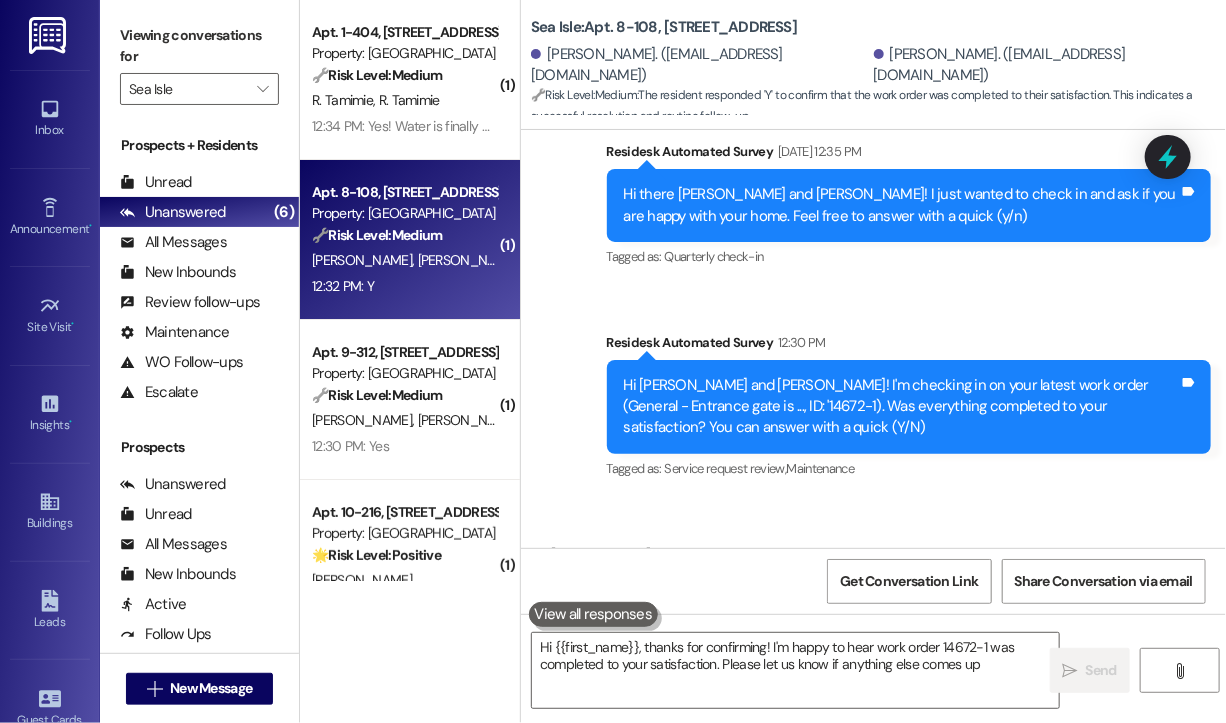 type on "Hi {{first_name}}, thanks for confirming! I'm happy to hear work order 14672-1 was completed to your satisfaction. Please let us know if anything else comes up!" 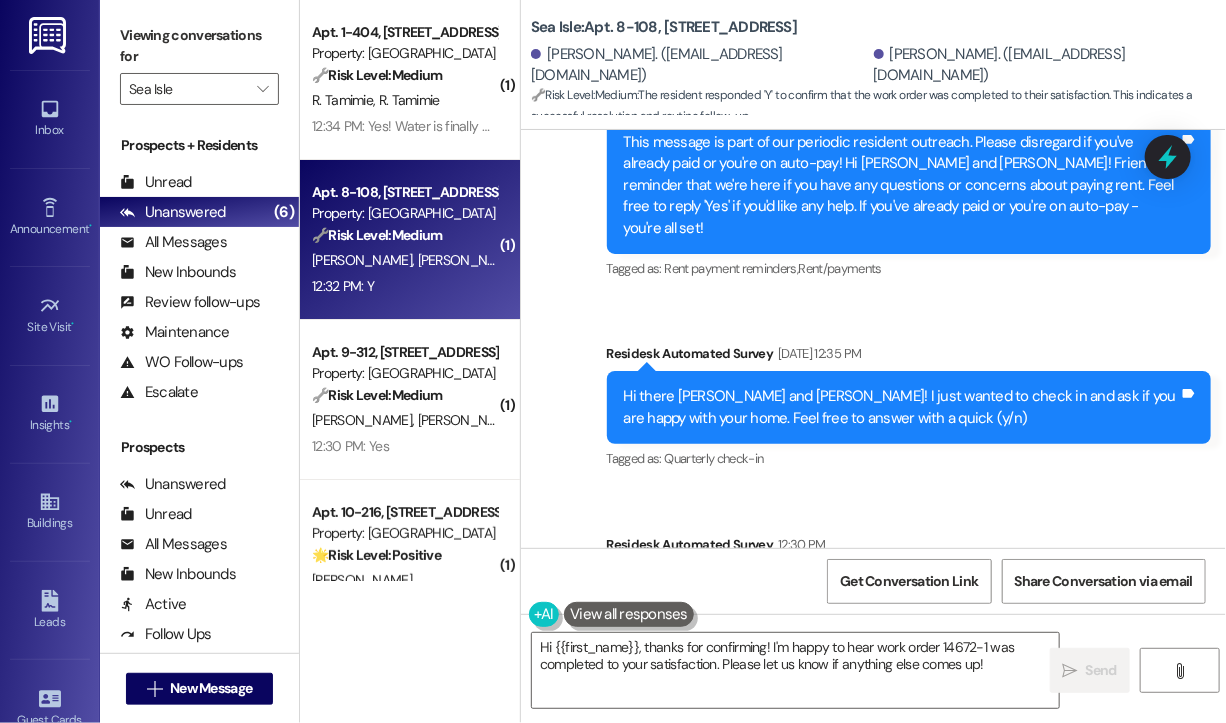 scroll, scrollTop: 753, scrollLeft: 0, axis: vertical 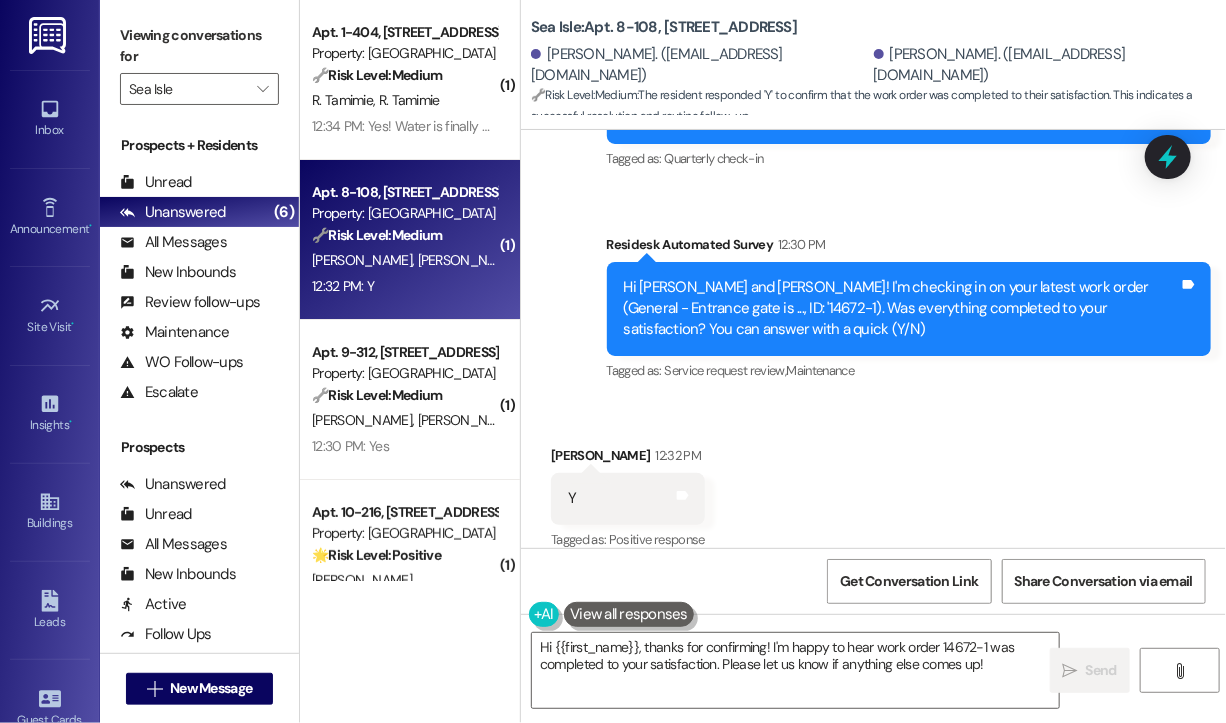 click on "Received via SMS [PERSON_NAME] 12:32 PM Y Tags and notes Tagged as:   Positive response Click to highlight conversations about Positive response" at bounding box center [873, 484] 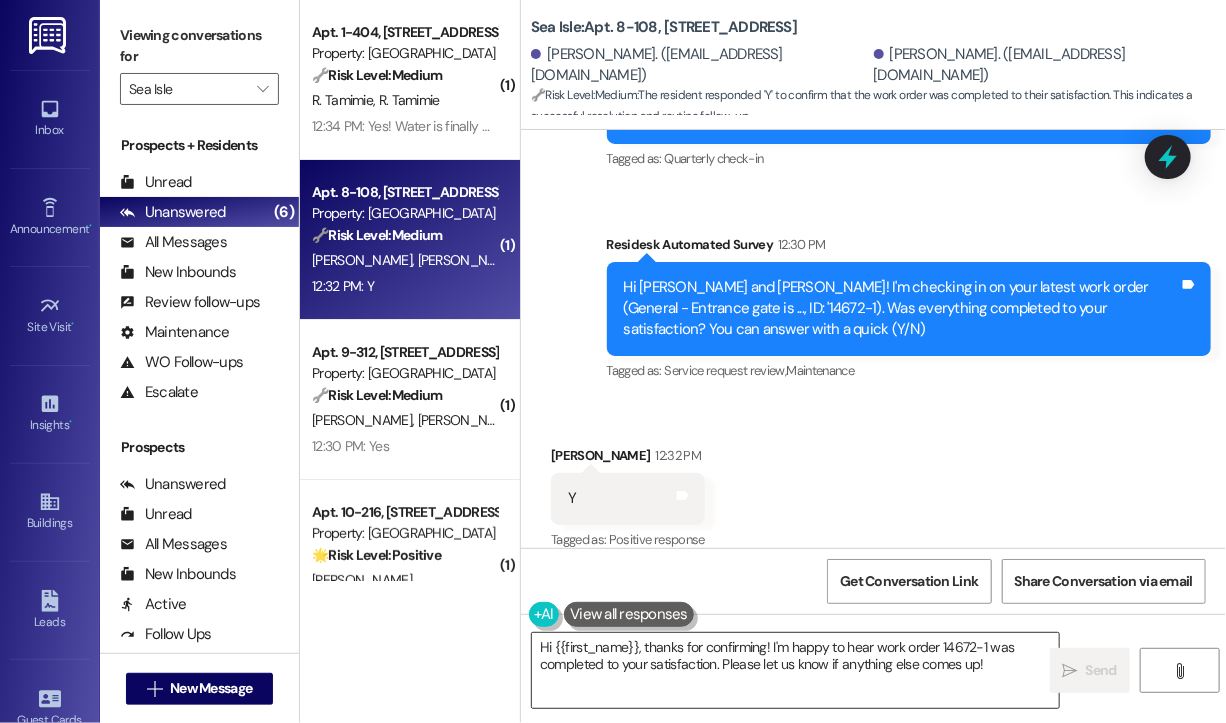 click on "Hi {{first_name}}, thanks for confirming! I'm happy to hear work order 14672-1 was completed to your satisfaction. Please let us know if anything else comes up!" at bounding box center [795, 670] 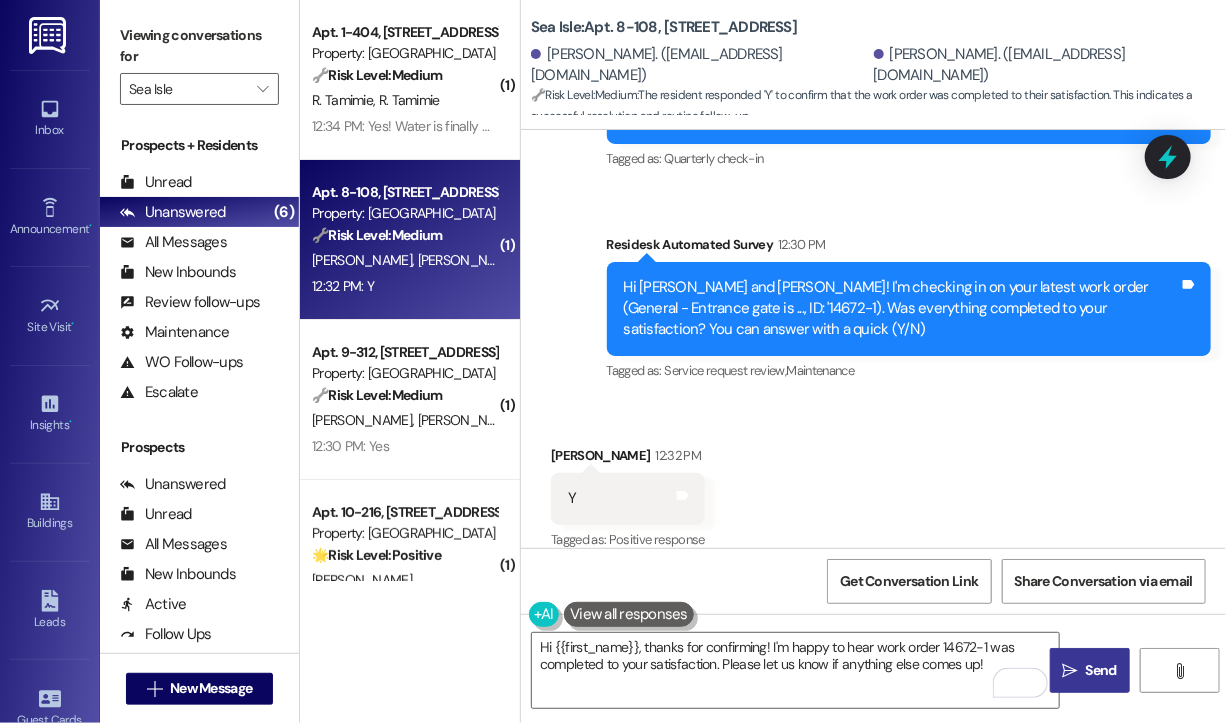 click on "Send" at bounding box center (1101, 670) 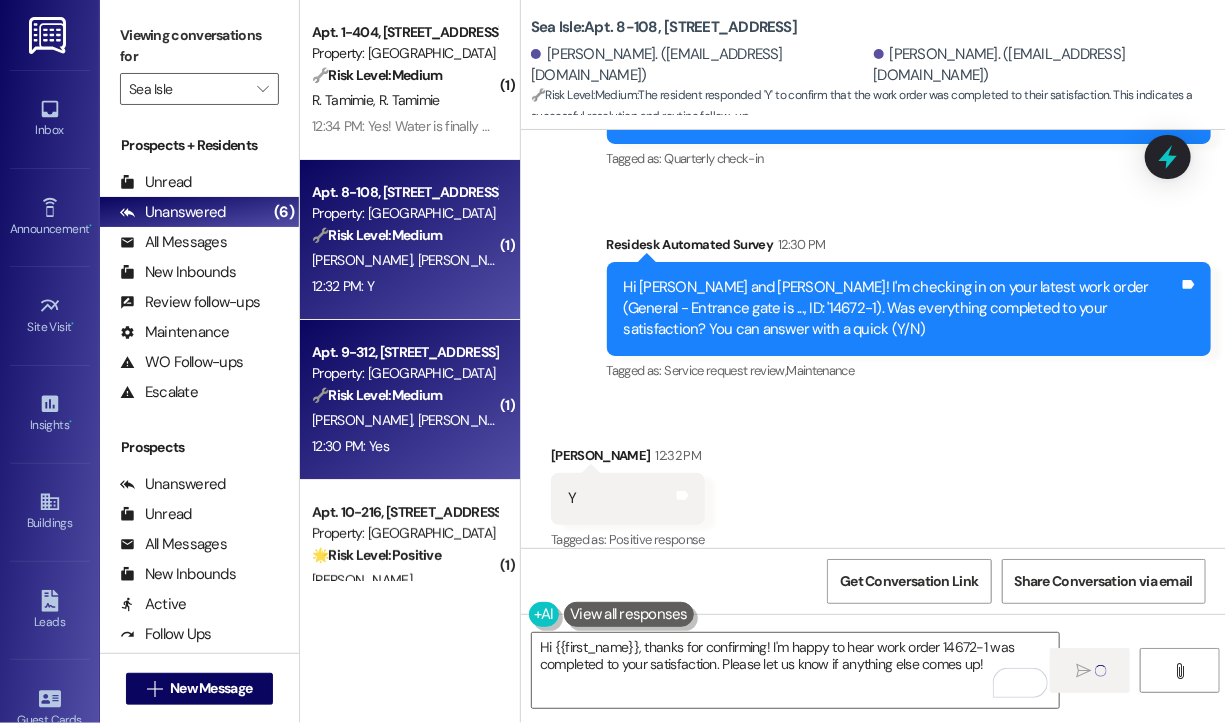 click on "12:30 PM: Yes 12:30 PM: Yes" at bounding box center [404, 446] 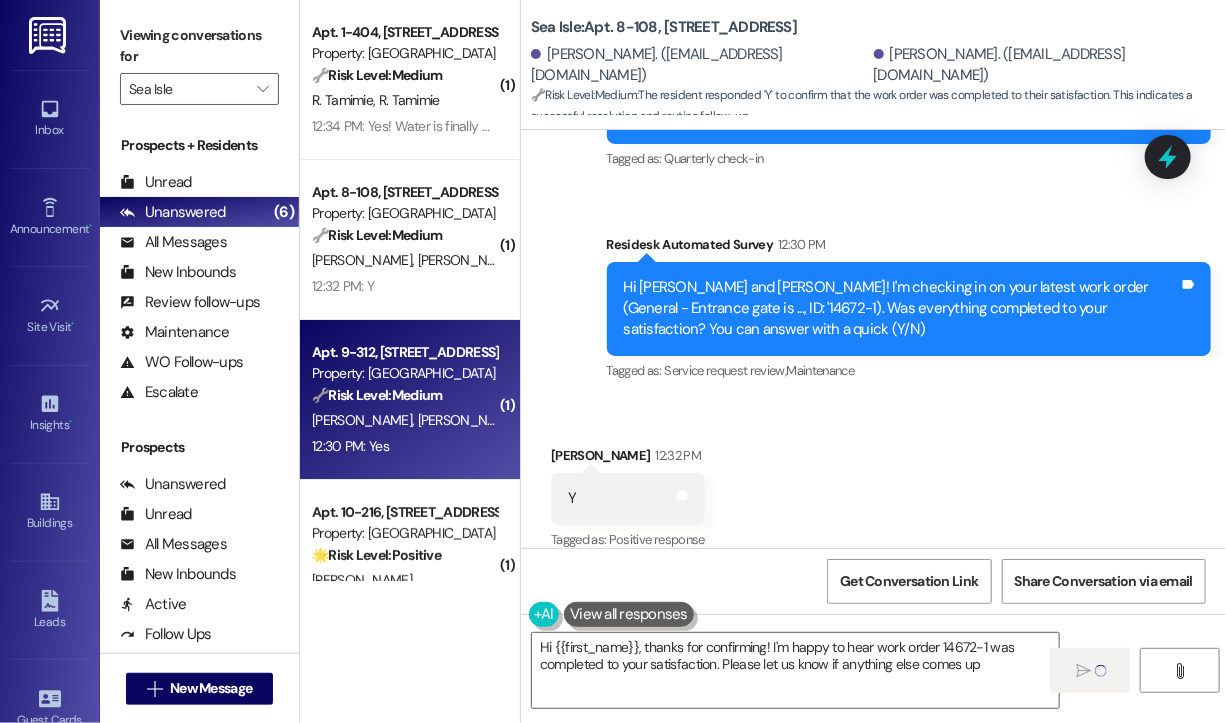 type on "Hi {{first_name}}, thanks for confirming! I'm happy to hear work order 14672-1 was completed to your satisfaction. Please let us know if anything else comes up!" 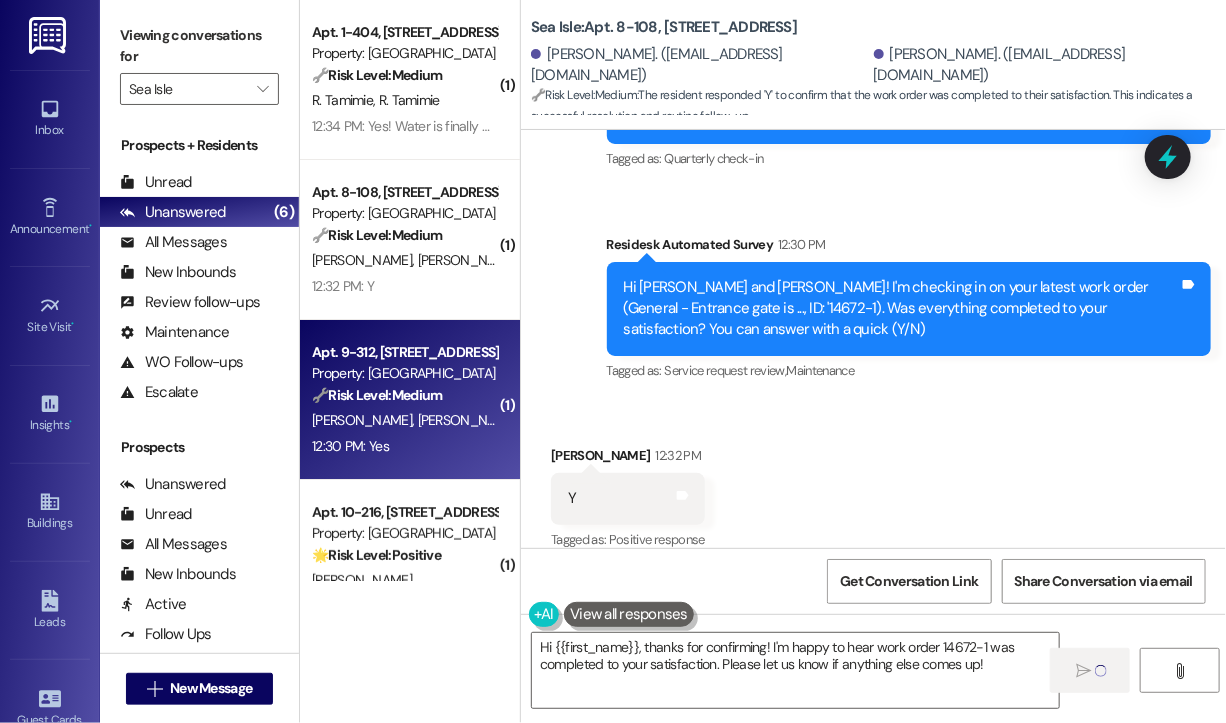 type 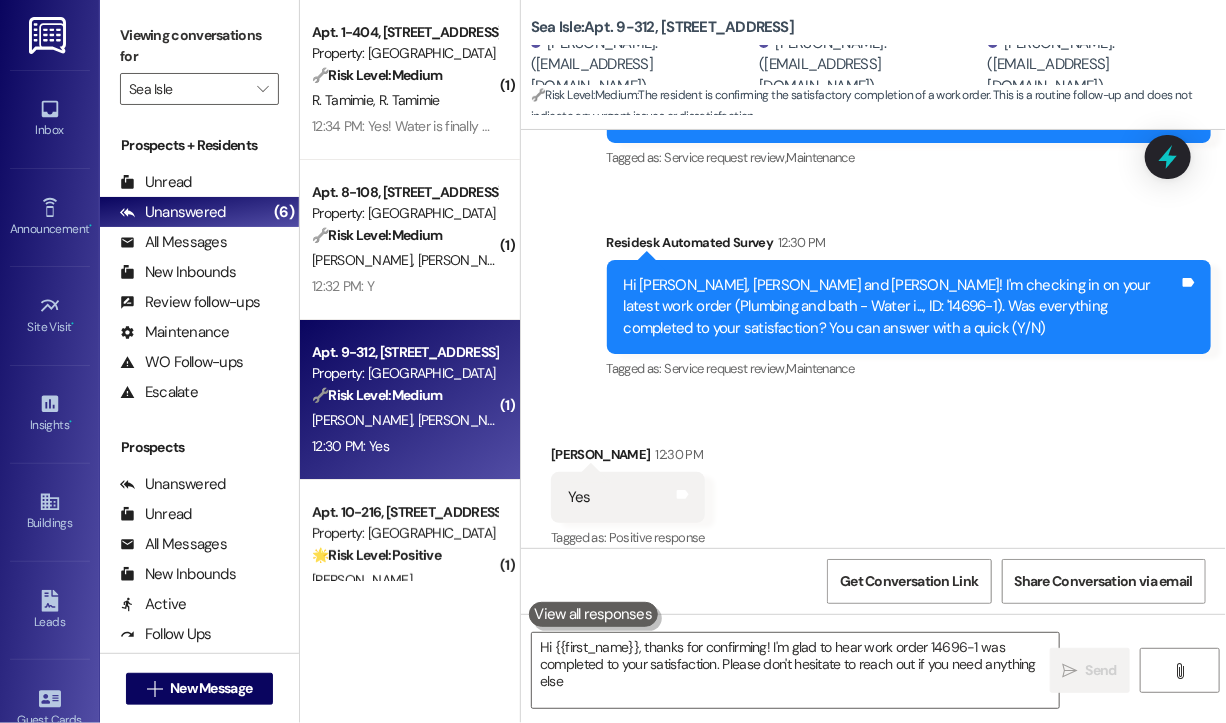 type on "Hi {{first_name}}, thanks for confirming! I'm glad to hear work order 14696-1 was completed to your satisfaction. Please don't hesitate to reach out if you need anything else!" 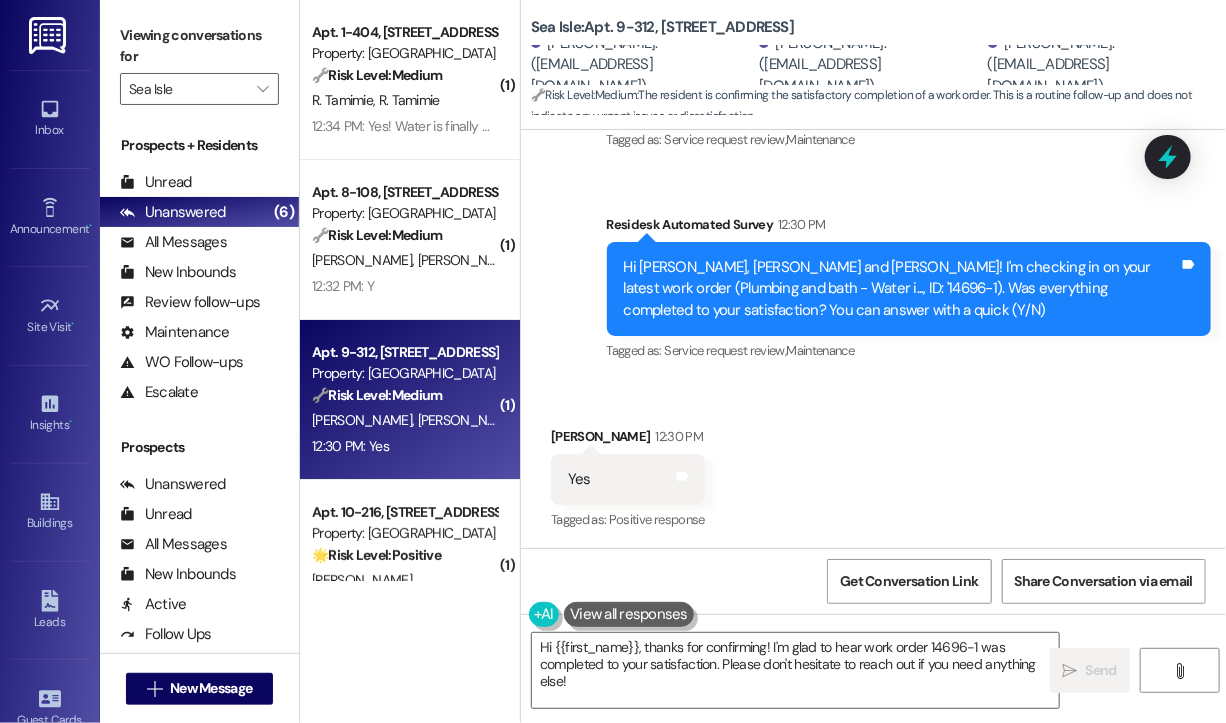scroll, scrollTop: 519, scrollLeft: 0, axis: vertical 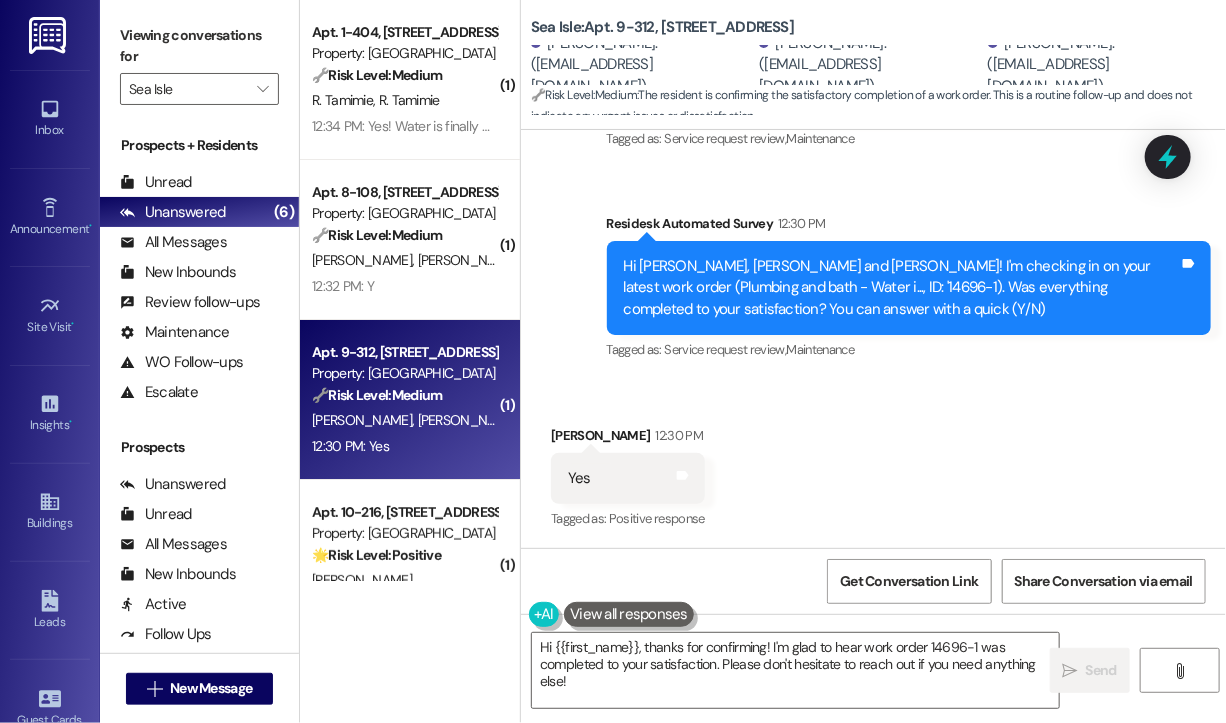 click on "Received via SMS [PERSON_NAME] 12:30 PM Yes Tags and notes Tagged as:   Positive response Click to highlight conversations about Positive response" at bounding box center [873, 464] 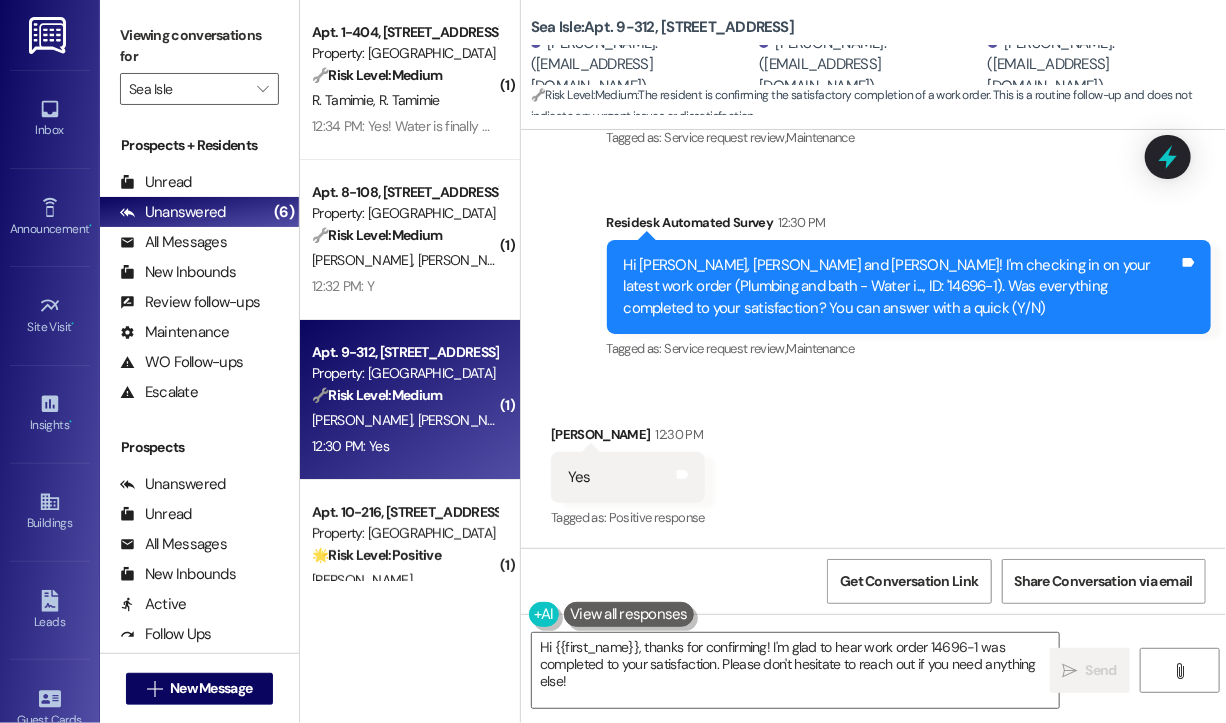 click on "Received via SMS [PERSON_NAME] 12:30 PM Yes Tags and notes Tagged as:   Positive response Click to highlight conversations about Positive response" at bounding box center (873, 463) 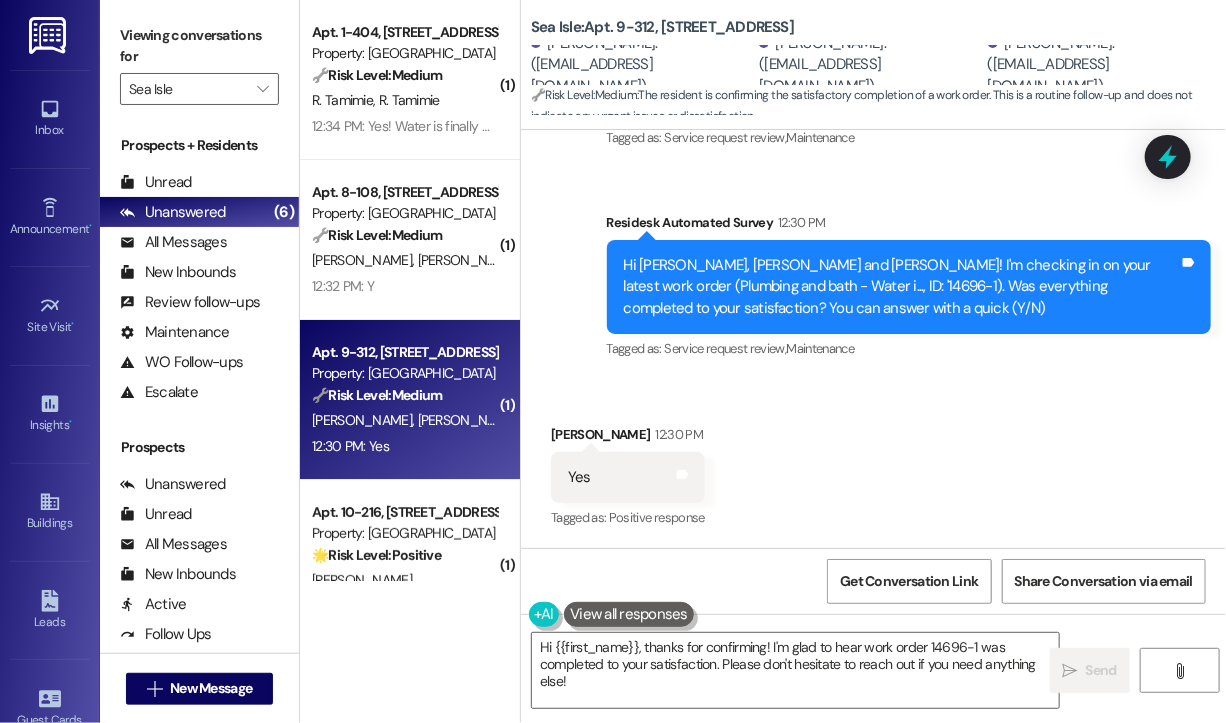 click on "Received via SMS [PERSON_NAME] 12:30 PM Yes Tags and notes Tagged as:   Positive response Click to highlight conversations about Positive response" at bounding box center [873, 463] 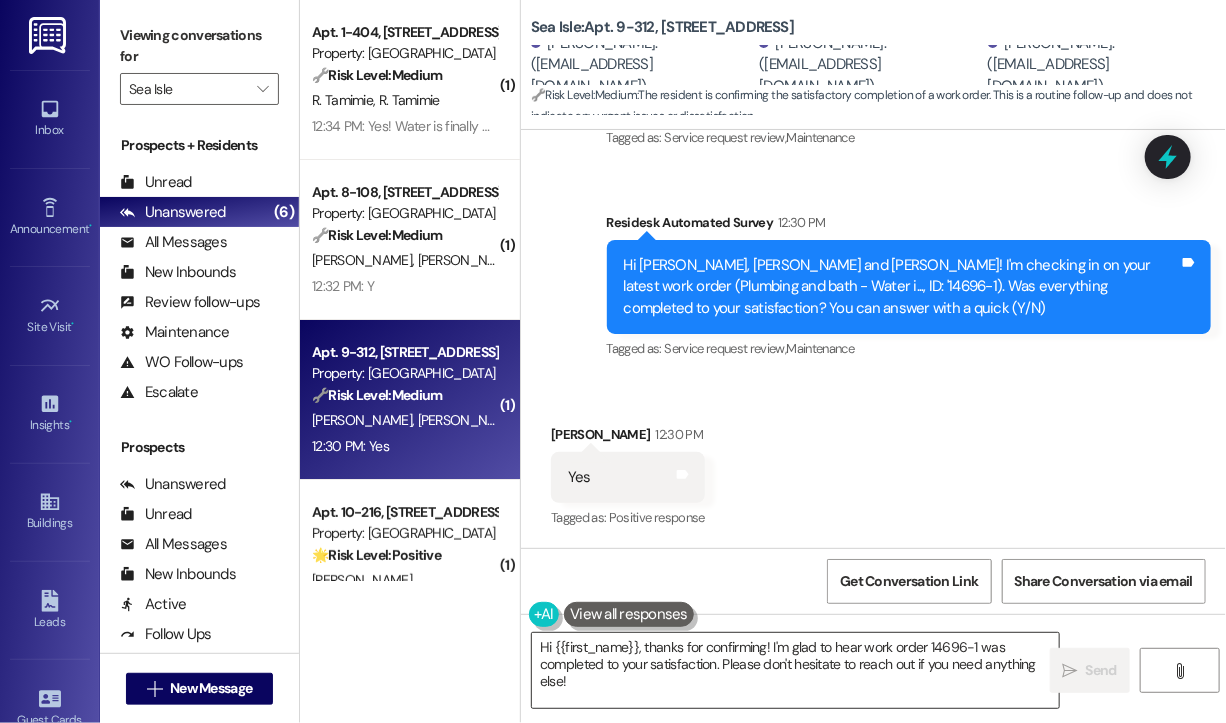 click on "Hi {{first_name}}, thanks for confirming! I'm glad to hear work order 14696-1 was completed to your satisfaction. Please don't hesitate to reach out if you need anything else!" at bounding box center [795, 670] 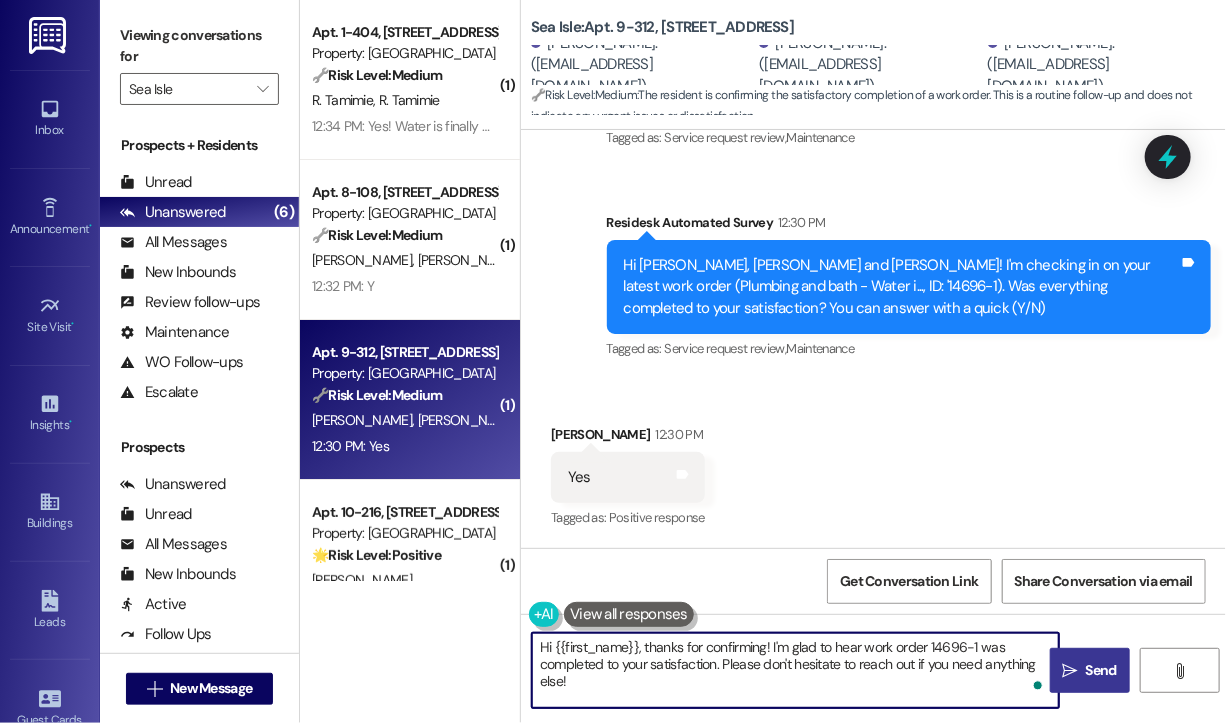click on "Send" at bounding box center (1101, 670) 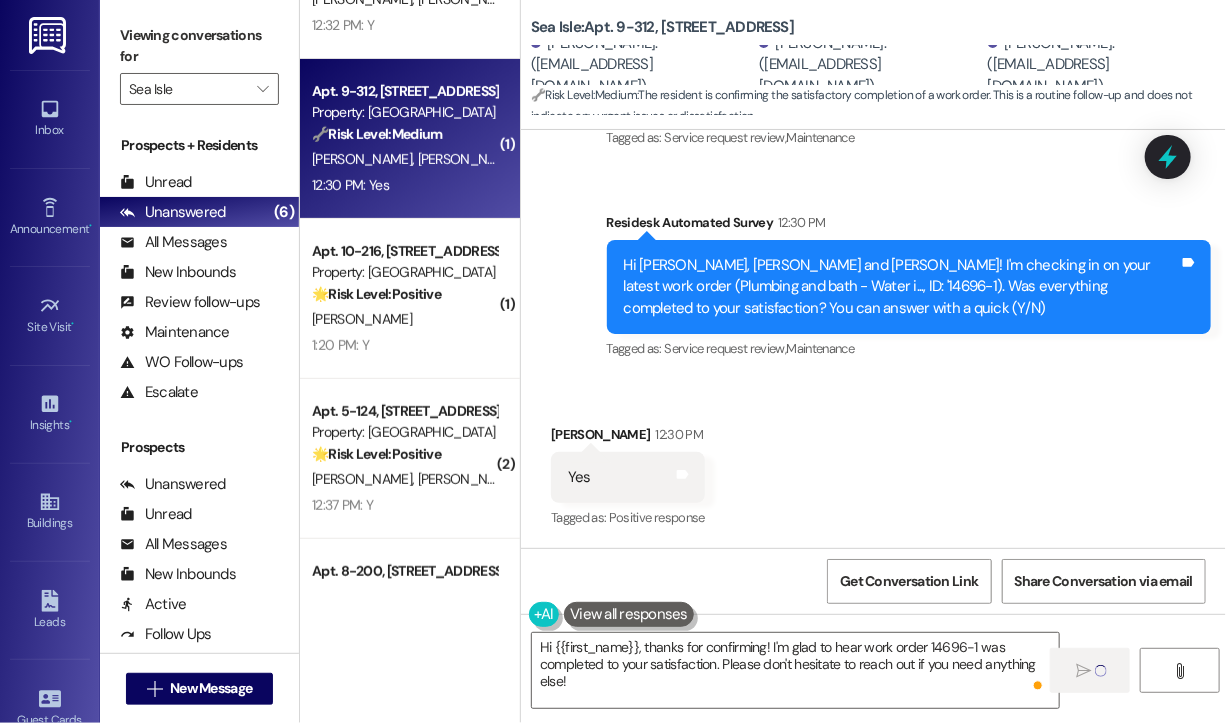 scroll, scrollTop: 300, scrollLeft: 0, axis: vertical 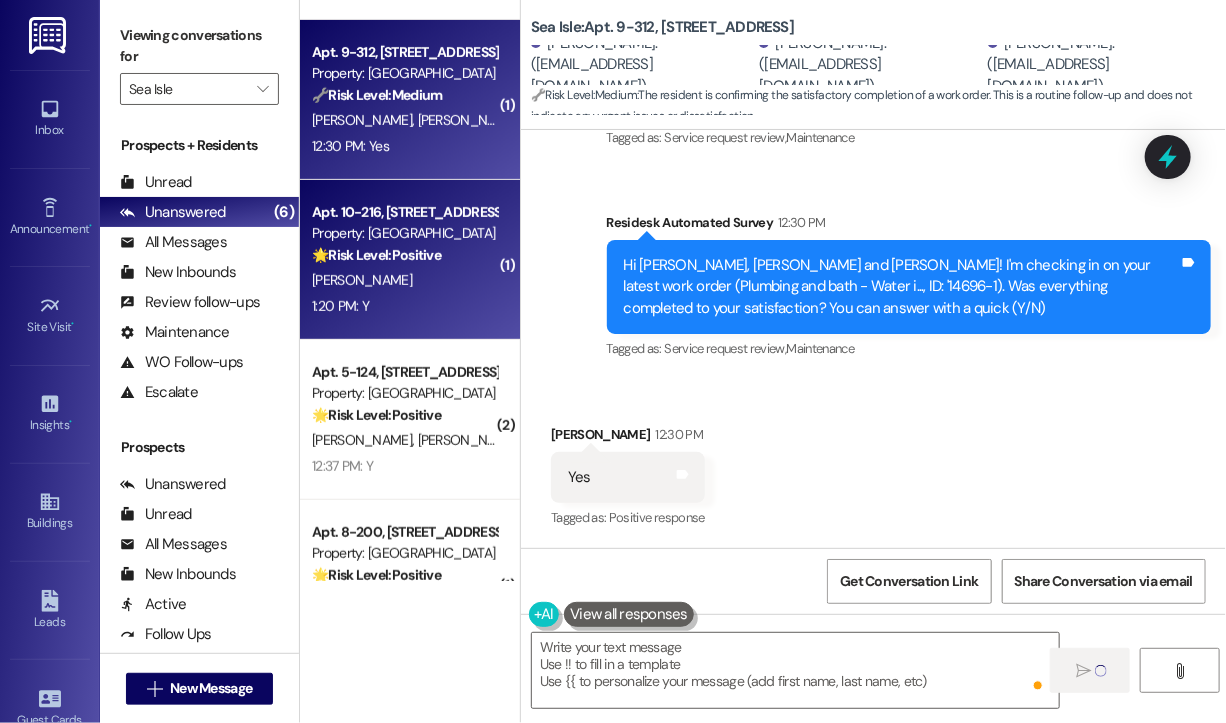 type on "Fetching suggested responses. Please feel free to read through the conversation in the meantime." 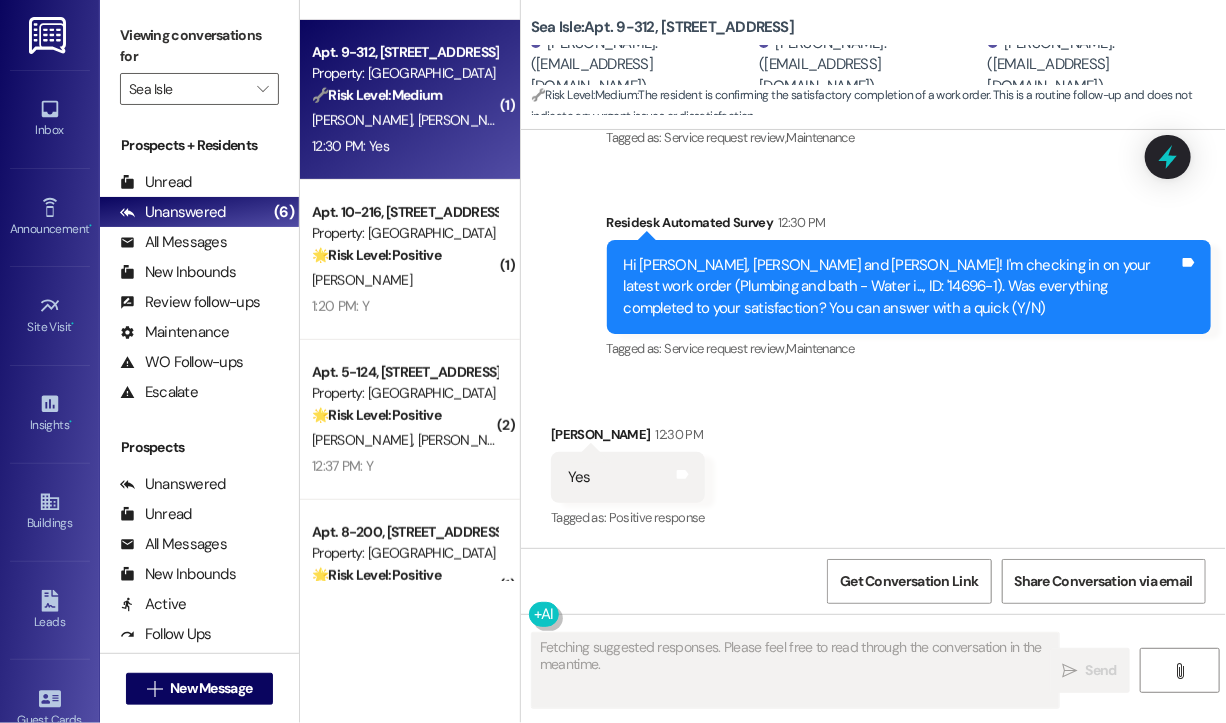 click on "1:20 PM: Y 1:20 PM: Y" at bounding box center [404, 306] 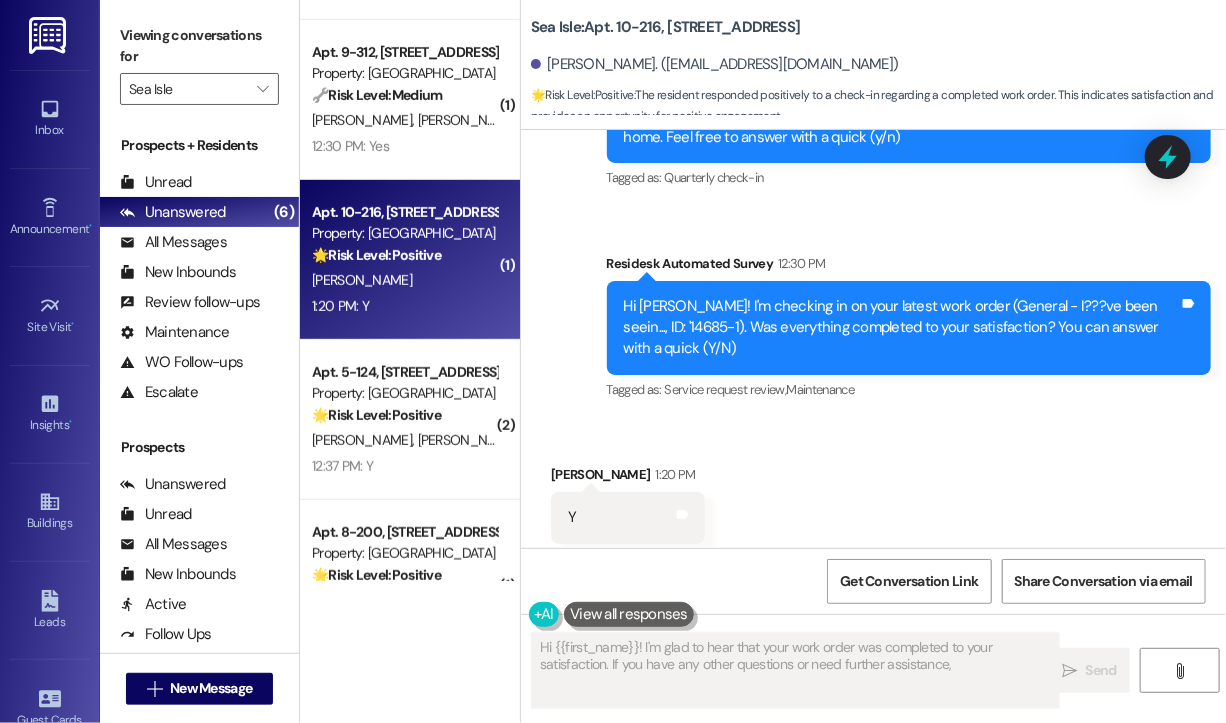 scroll, scrollTop: 773, scrollLeft: 0, axis: vertical 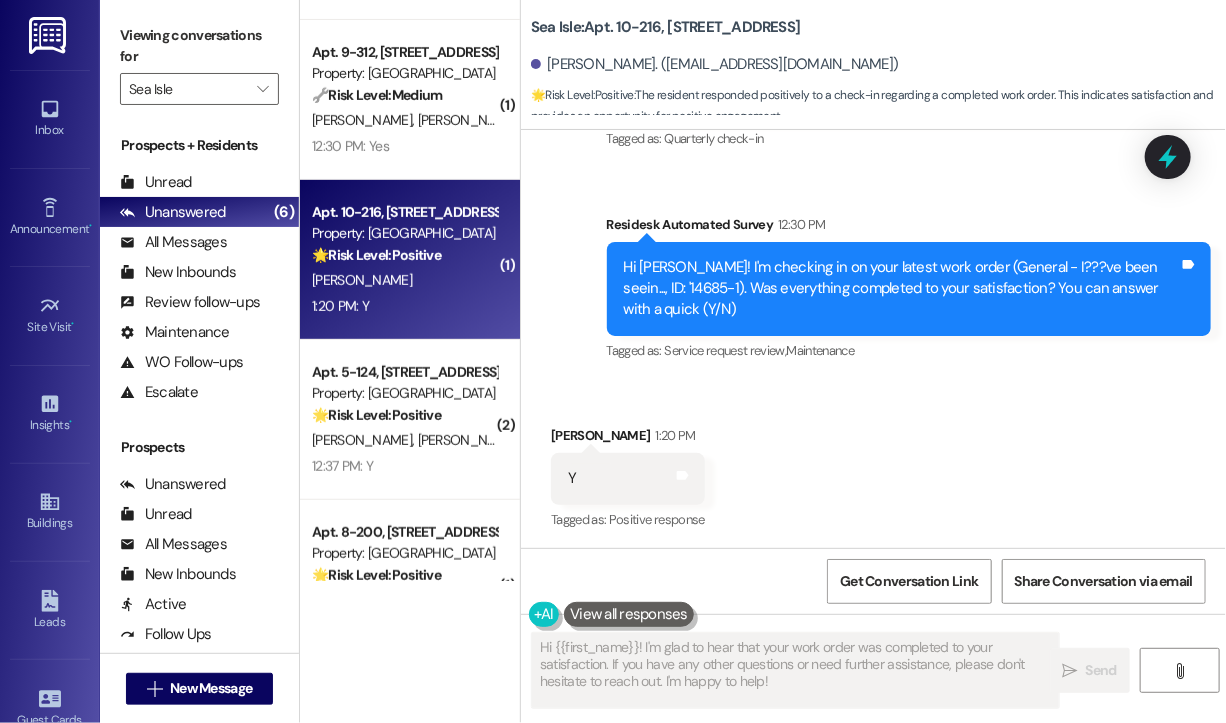 click on "Received via SMS [PERSON_NAME] 1:20 PM Y Tags and notes Tagged as:   Positive response Click to highlight conversations about Positive response" at bounding box center [873, 464] 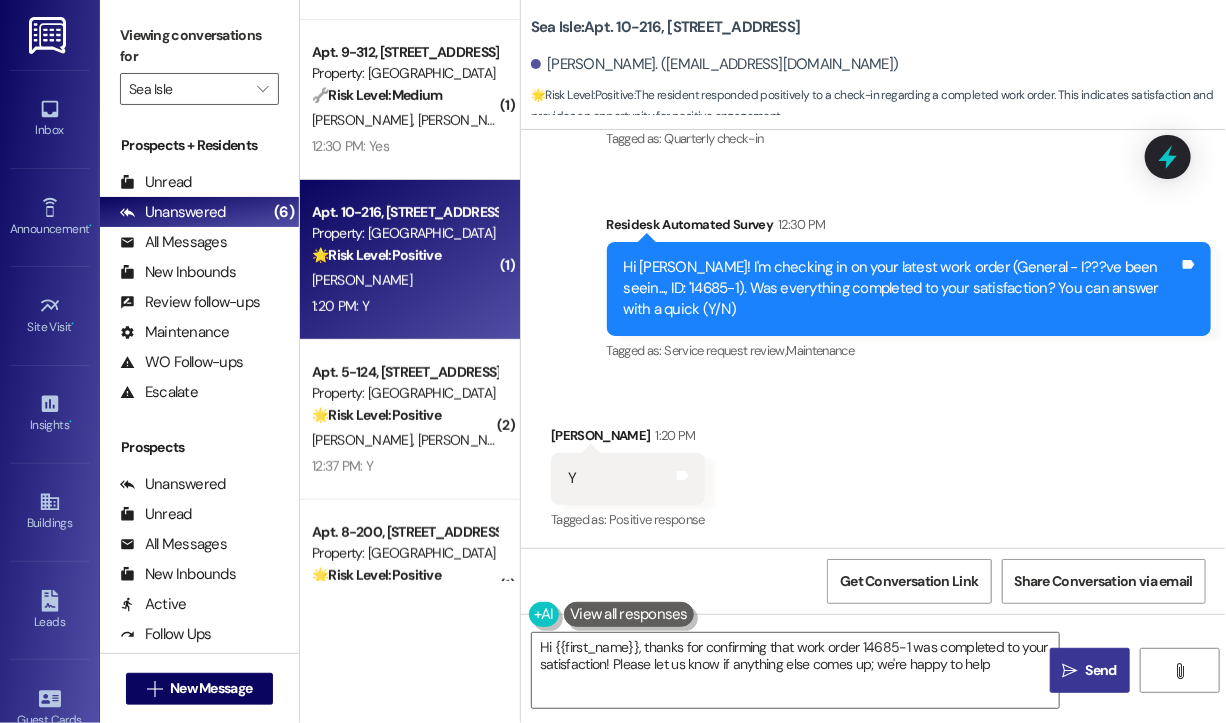 type on "Hi {{first_name}}, thanks for confirming that work order 14685-1 was completed to your satisfaction! Please let us know if anything else comes up; we're happy to help!" 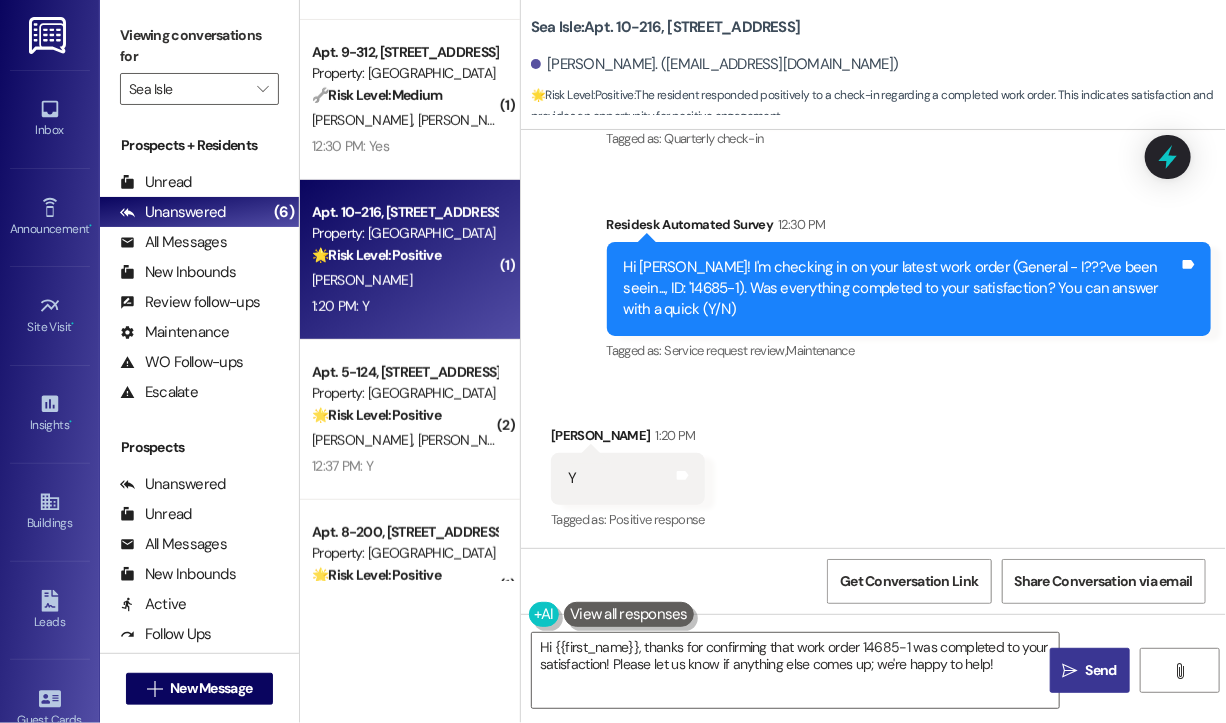 click on "Received via SMS [PERSON_NAME] 1:20 PM Y Tags and notes Tagged as:   Positive response Click to highlight conversations about Positive response" at bounding box center [873, 464] 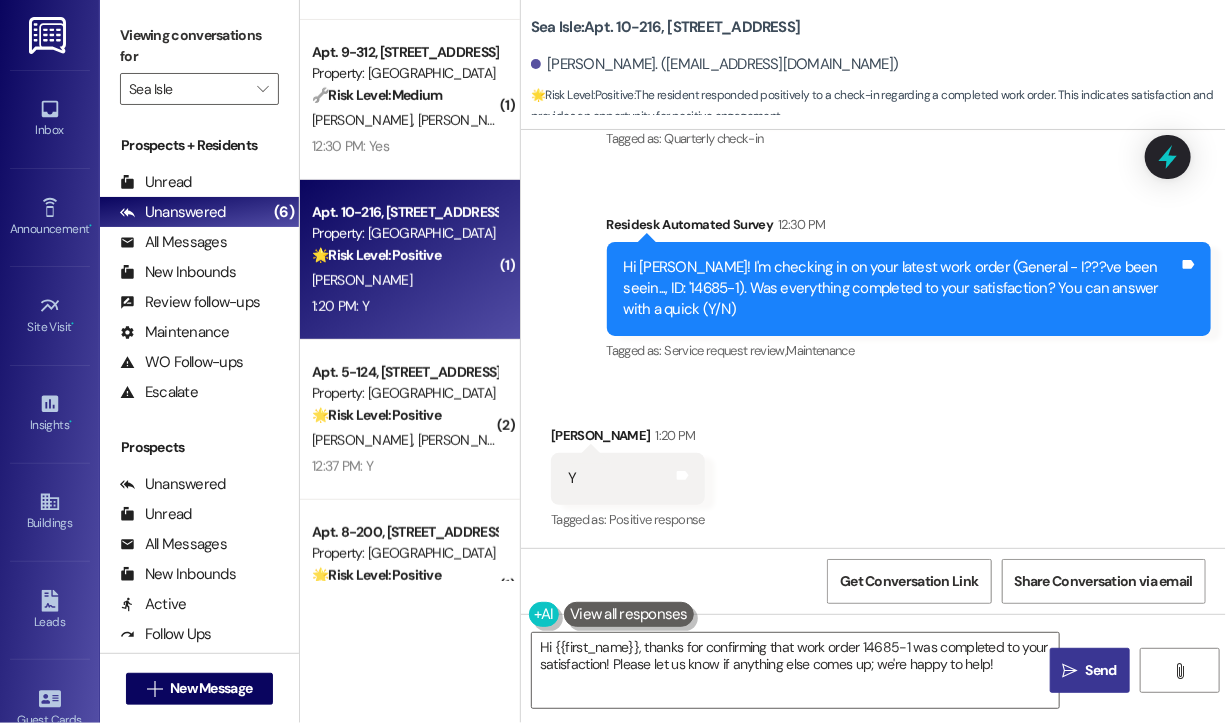 click on "Survey, sent via SMS Residesk Automated Survey [DATE] 2:12 PM Hi [PERSON_NAME], Im on the new offsite Resident Support Team for Sea Isle! My job is to work with your on-site management team to improve your experience at the property. Text us here at any time for assistance or questions. We will also reach out periodically for feedback. Reply STOP to opt out of texts. (You can always reply STOP to opt out of future messages) Tags and notes Tagged as:   Property launch Click to highlight conversations about Property launch Survey, sent via SMS Residesk Automated Survey [DATE] 3:48 PM This message is part of our periodic resident outreach. Please disregard if you've already paid or you're on auto-pay!            Hi [PERSON_NAME]! Friendly reminder that we're here if you have any questions or concerns about paying rent. Feel free to reply 'Yes' if you'd like any help. If you've already paid or you're on auto-pay - you're all set! Tags and notes Tagged as:   Rent payment reminders ,  Rent/payments     ," at bounding box center (873, -65) 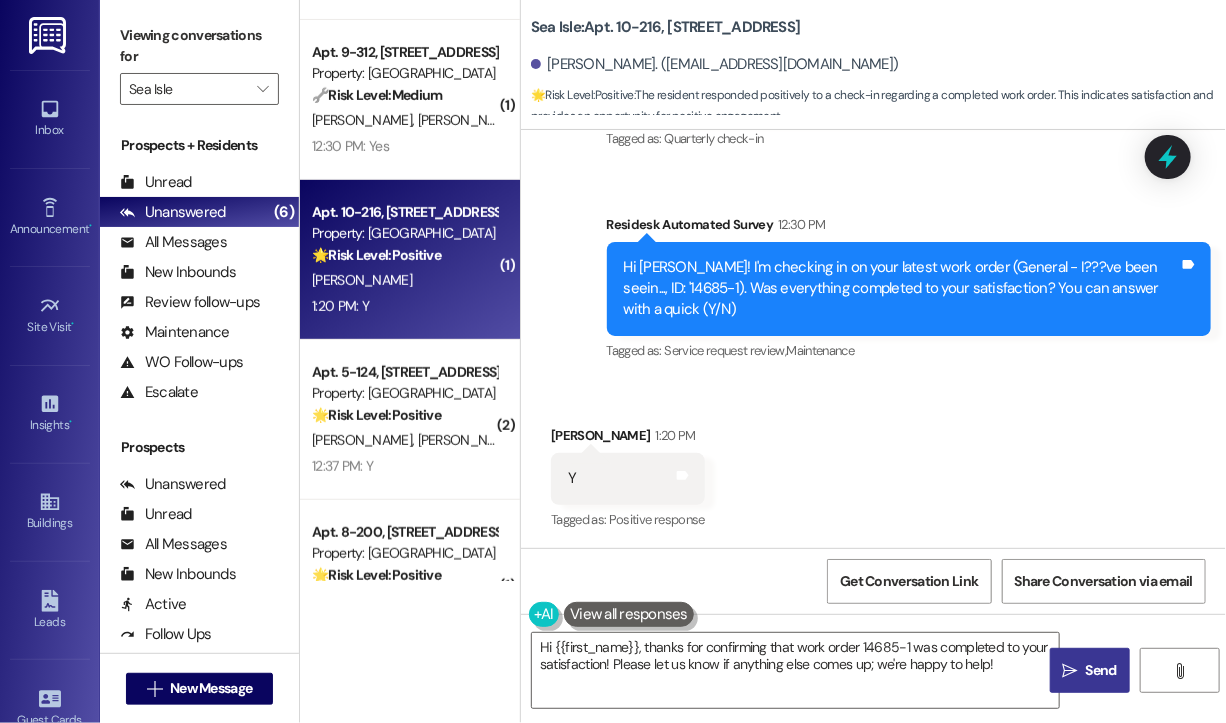 click on "Received via SMS Katherine Rojas 1:20 PM Y Tags and notes Tagged as:   Positive response Click to highlight conversations about Positive response" at bounding box center (873, 464) 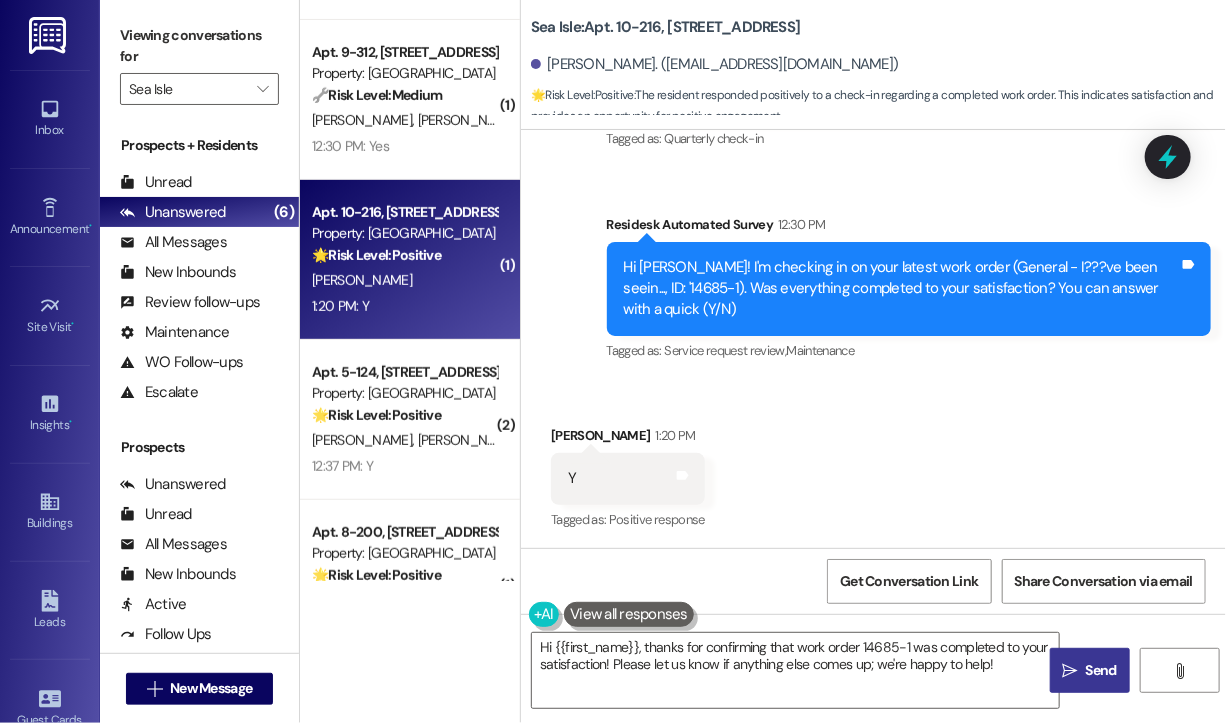 click on "Send" at bounding box center [1101, 670] 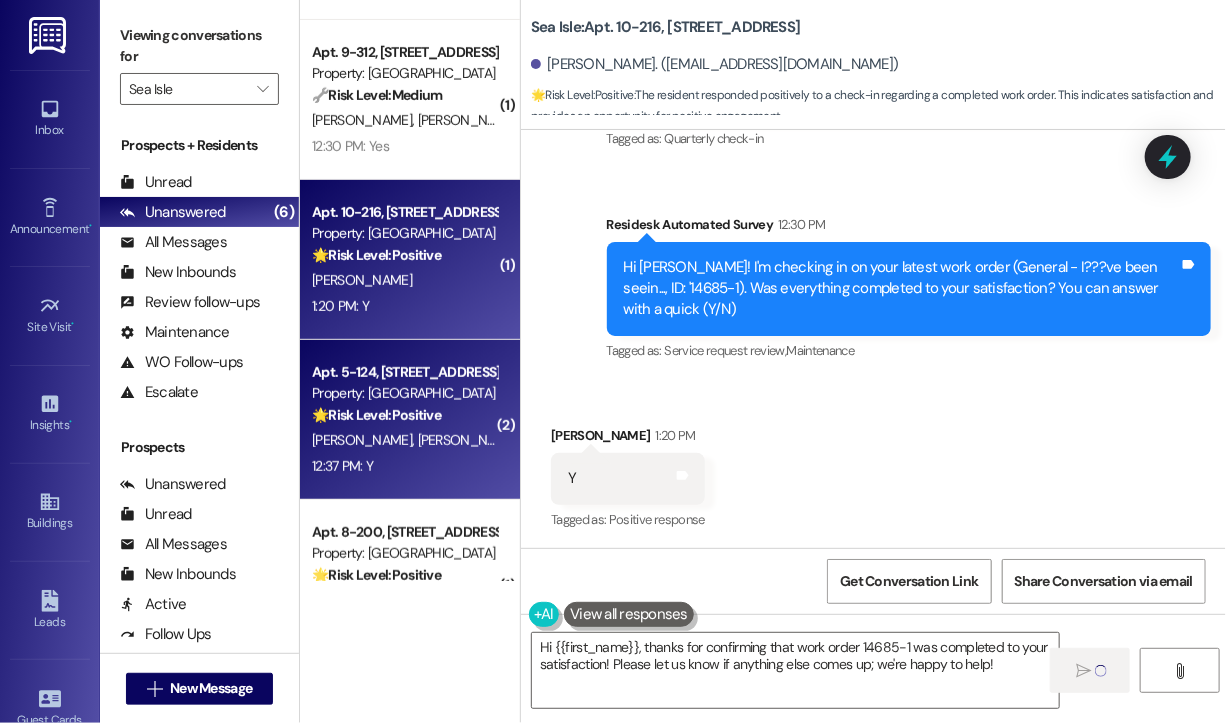 click on "12:37 PM: Y 12:37 PM: Y" at bounding box center (404, 466) 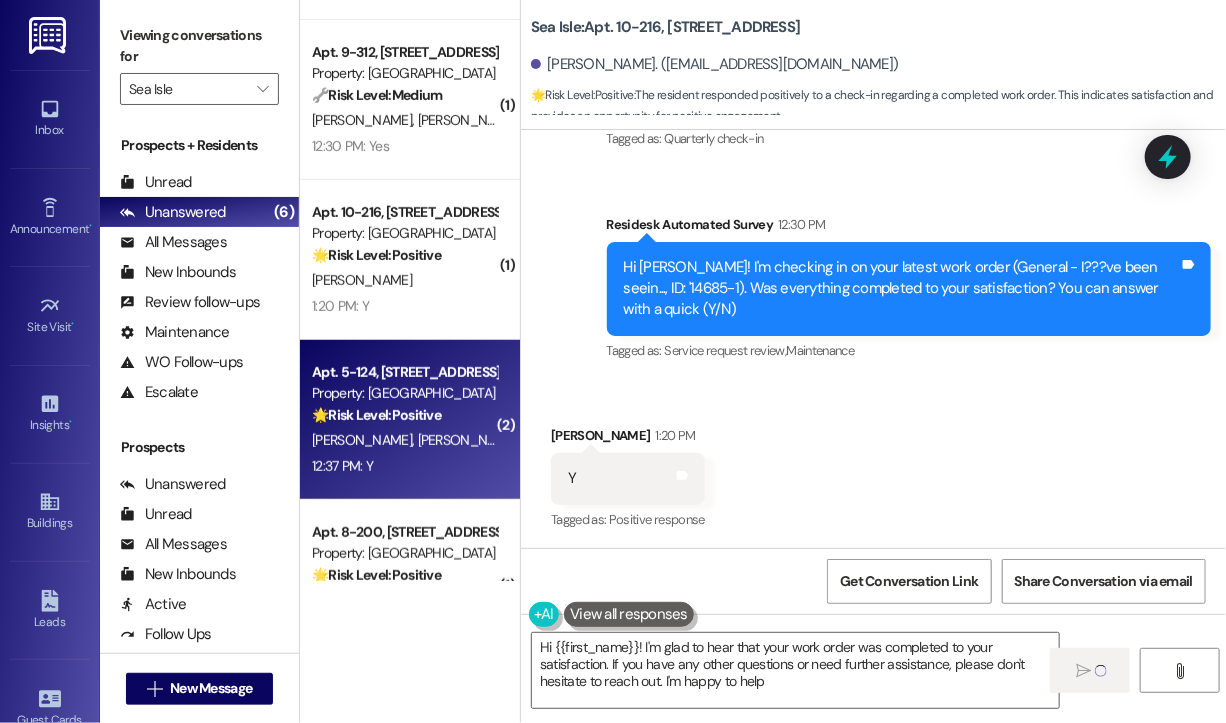 type on "Hi {{first_name}}! I'm glad to hear that your work order was completed to your satisfaction. If you have any other questions or need further assistance, please don't hesitate to reach out. I'm happy to help!" 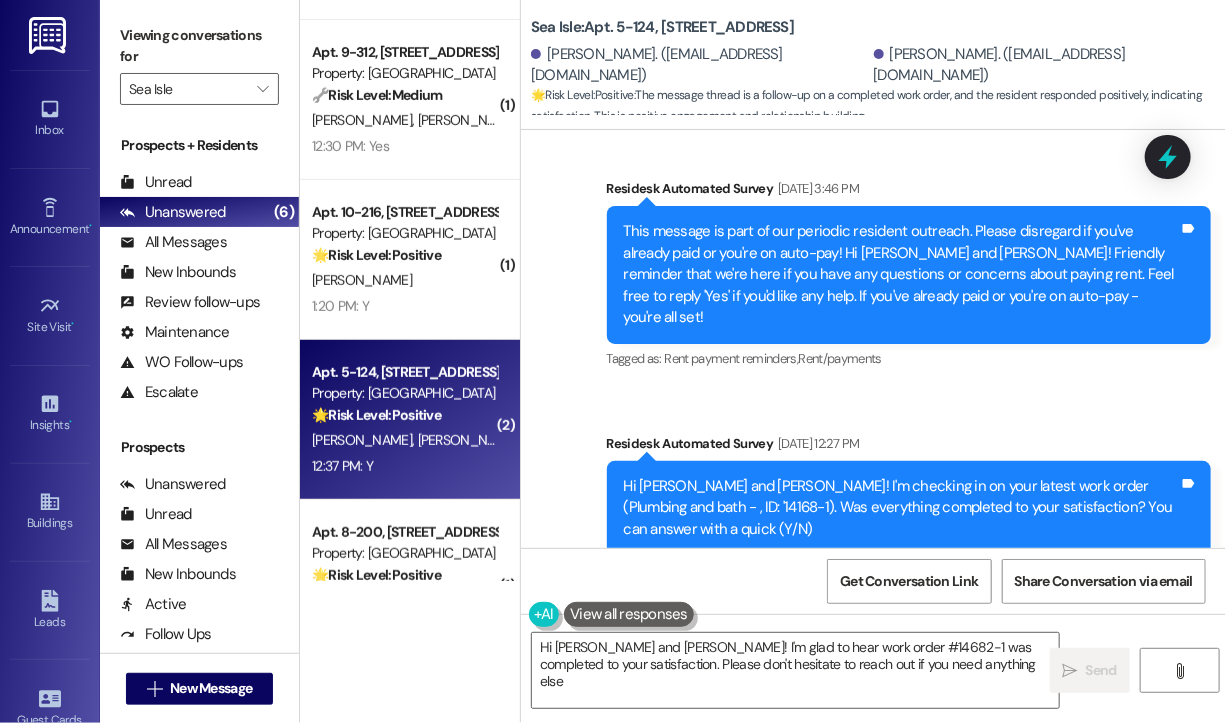 type on "Hi Amanda and Kathleen! I'm glad to hear work order #14682-1 was completed to your satisfaction. Please don't hesitate to reach out if you need anything else!" 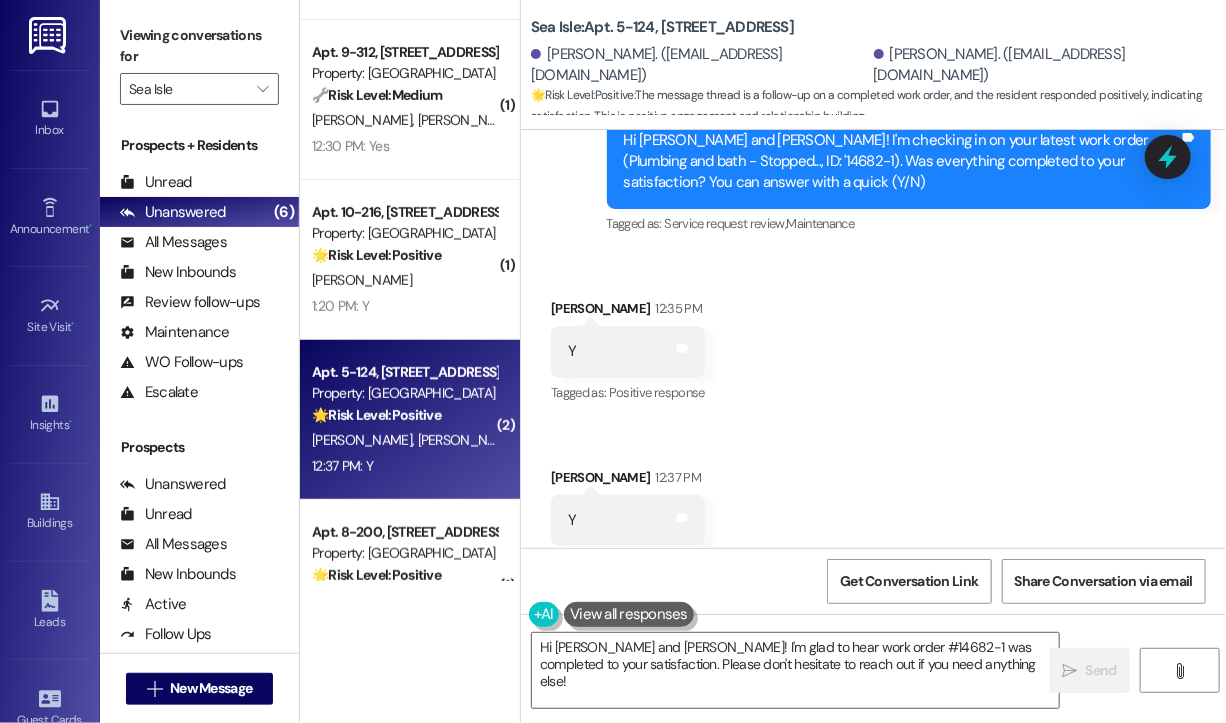 scroll, scrollTop: 2676, scrollLeft: 0, axis: vertical 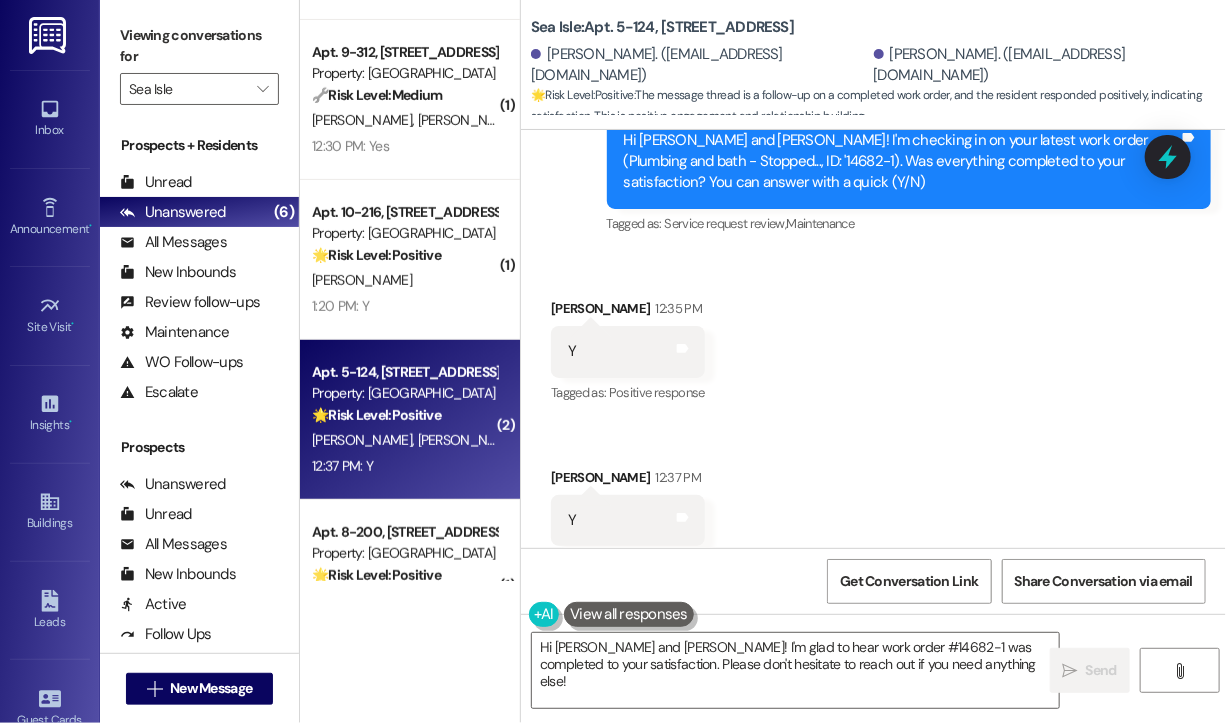 click on "Received via SMS Amanda Sharp 12:35 PM Y Tags and notes Tagged as:   Positive response Click to highlight conversations about Positive response Received via SMS Kathleen Sharp 12:37 PM Y Tags and notes Tagged as:   Positive response Click to highlight conversations about Positive response" at bounding box center [873, 422] 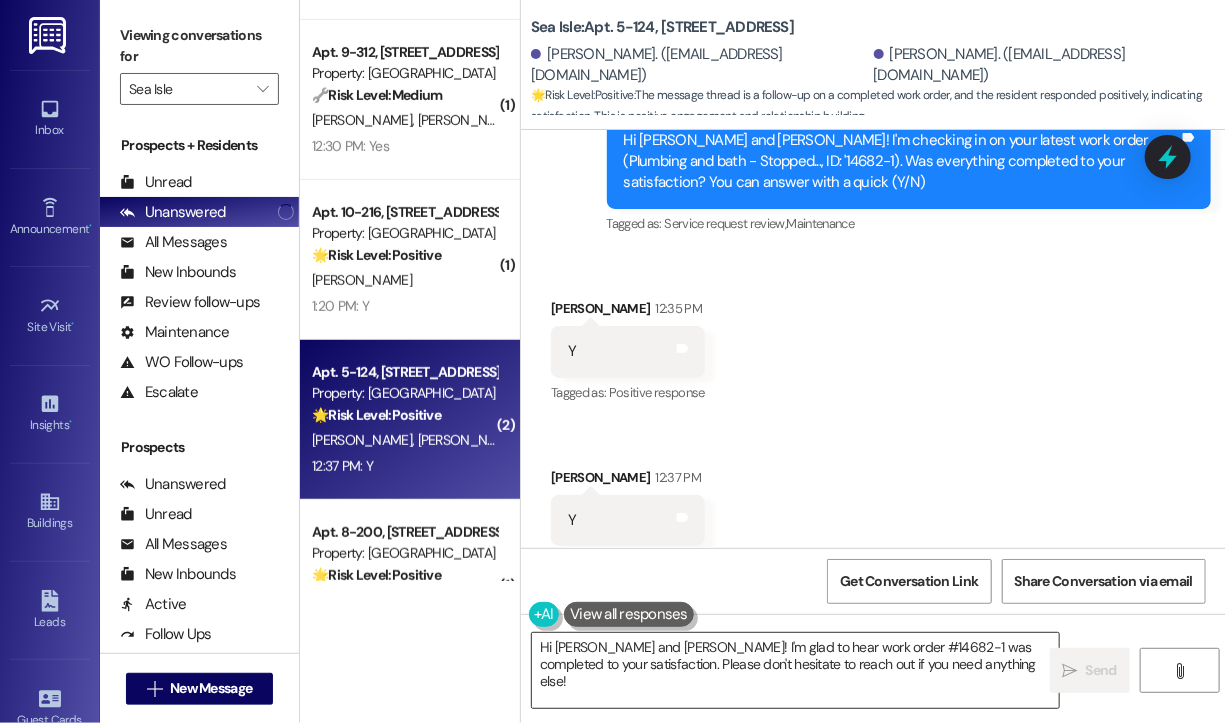 click on "Hi Amanda and Kathleen! I'm glad to hear work order #14682-1 was completed to your satisfaction. Please don't hesitate to reach out if you need anything else!" at bounding box center (795, 670) 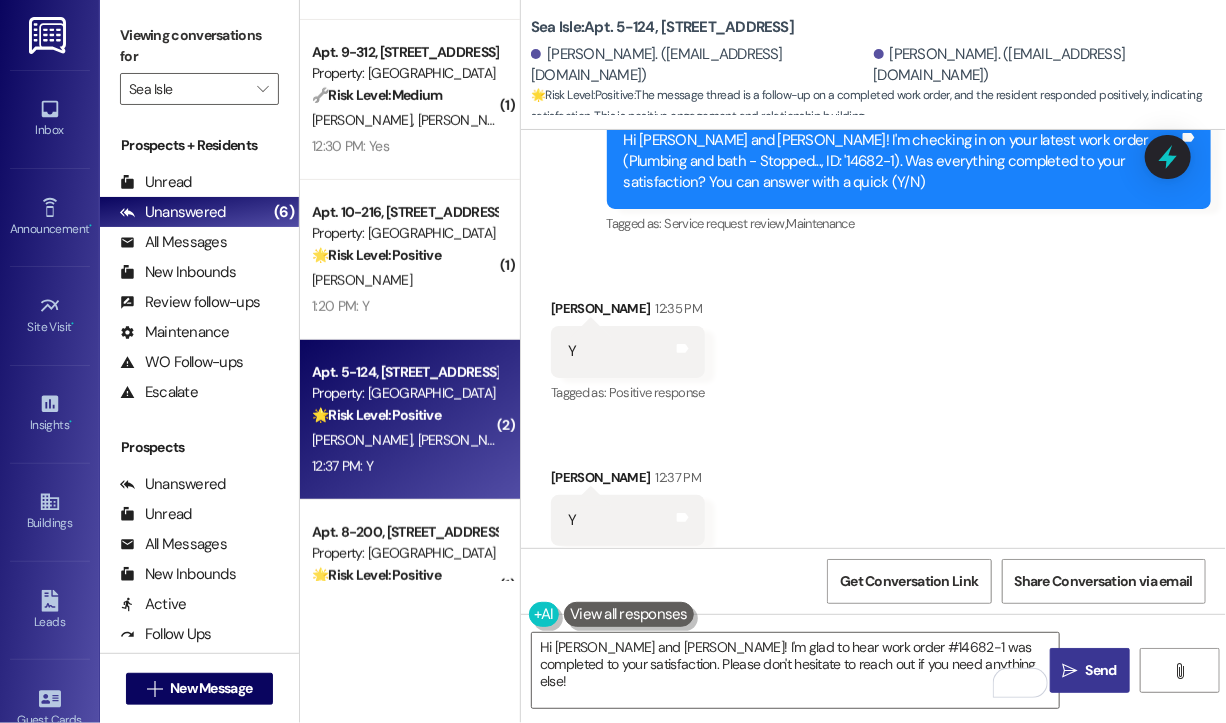 click on "Send" at bounding box center (1101, 670) 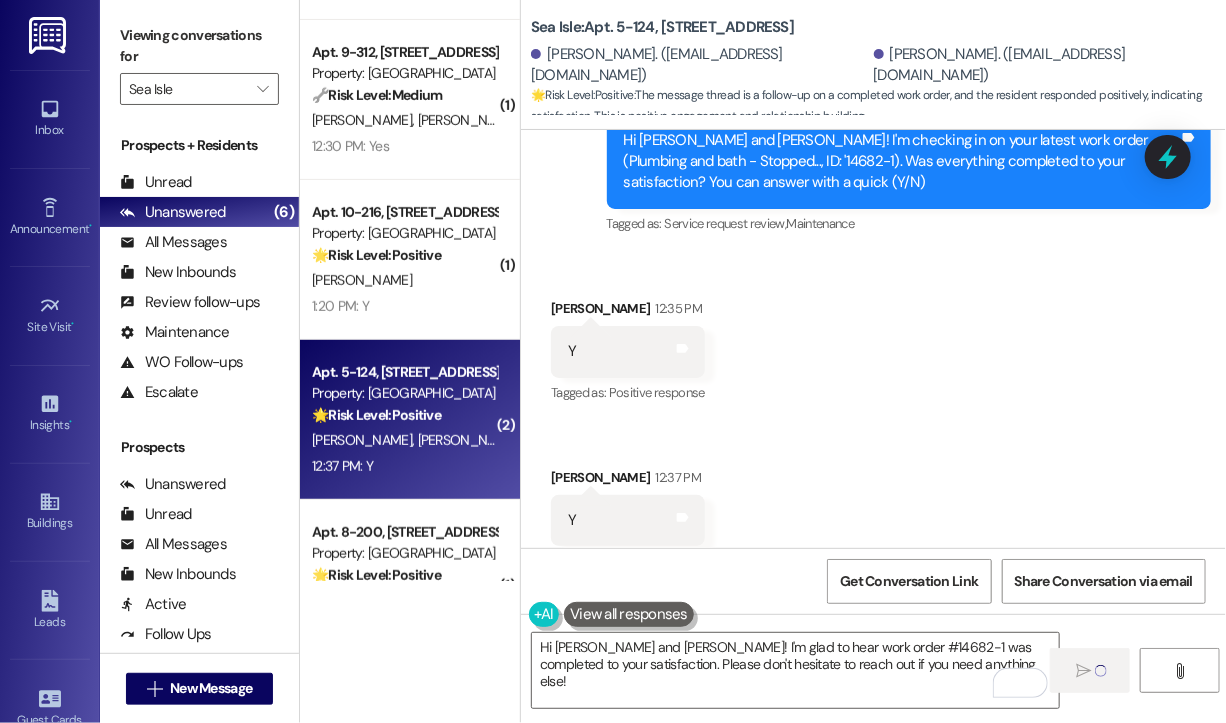 scroll, scrollTop: 379, scrollLeft: 0, axis: vertical 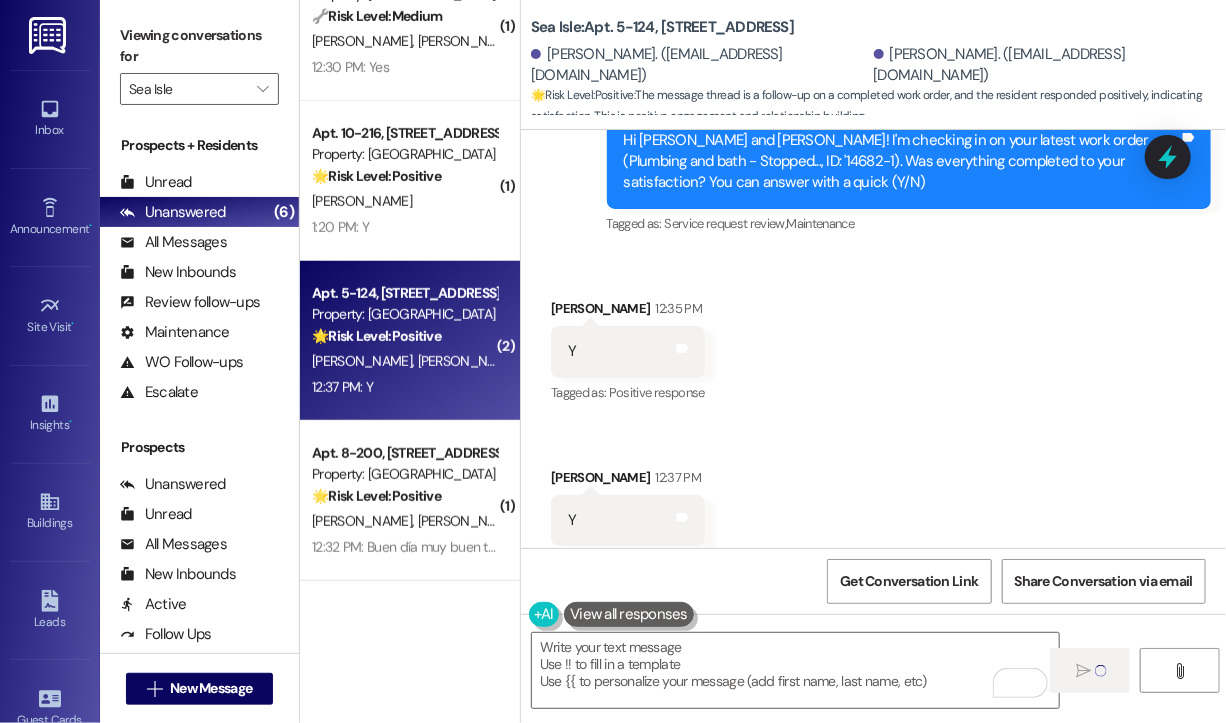 type on "Fetching suggested responses. Please feel free to read through the conversation in the meantime." 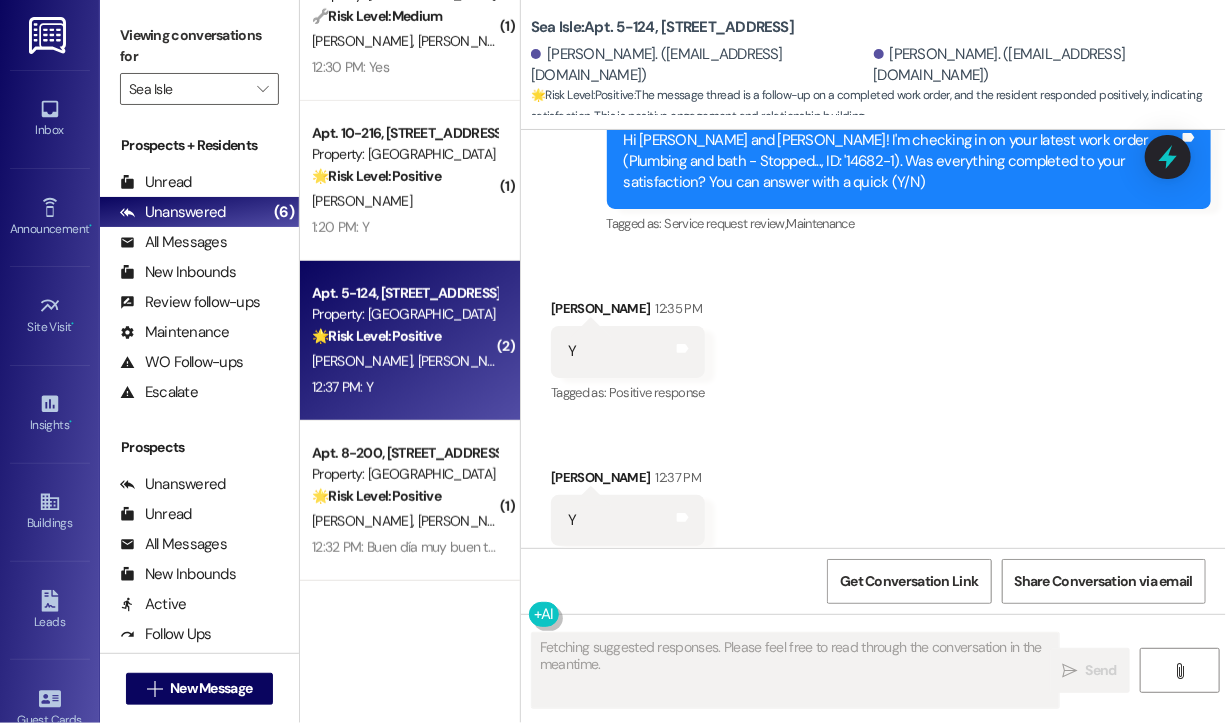 scroll, scrollTop: 2676, scrollLeft: 0, axis: vertical 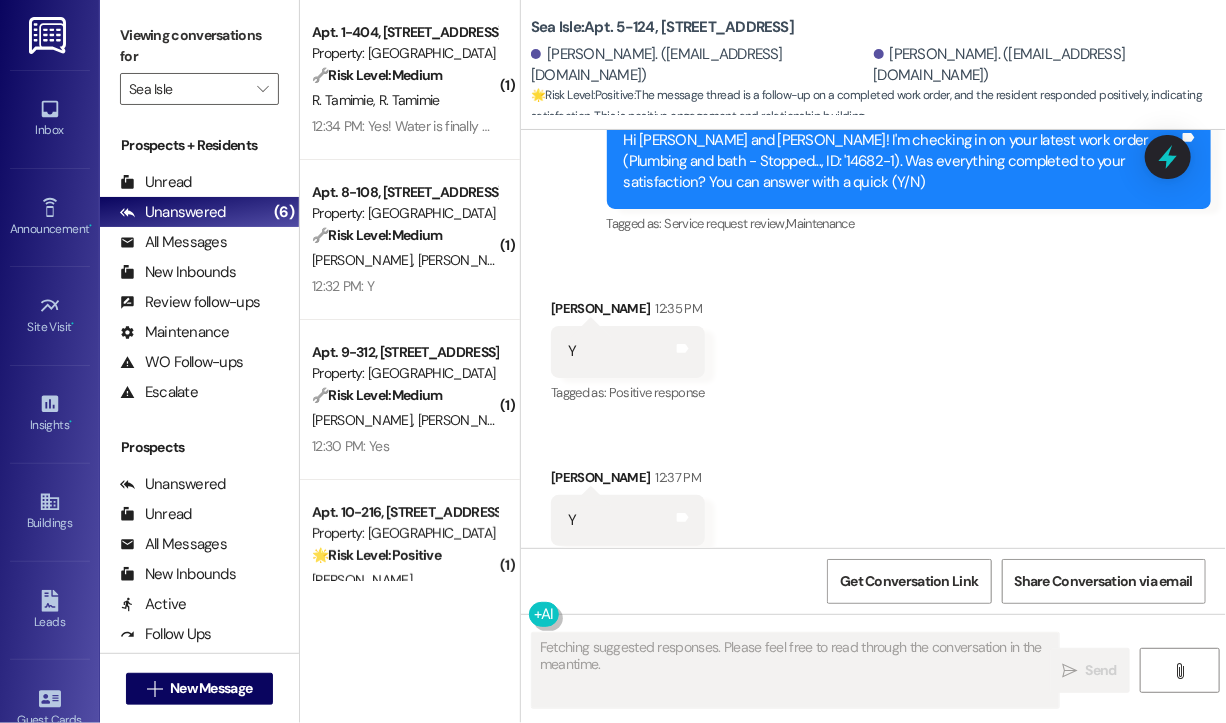 type 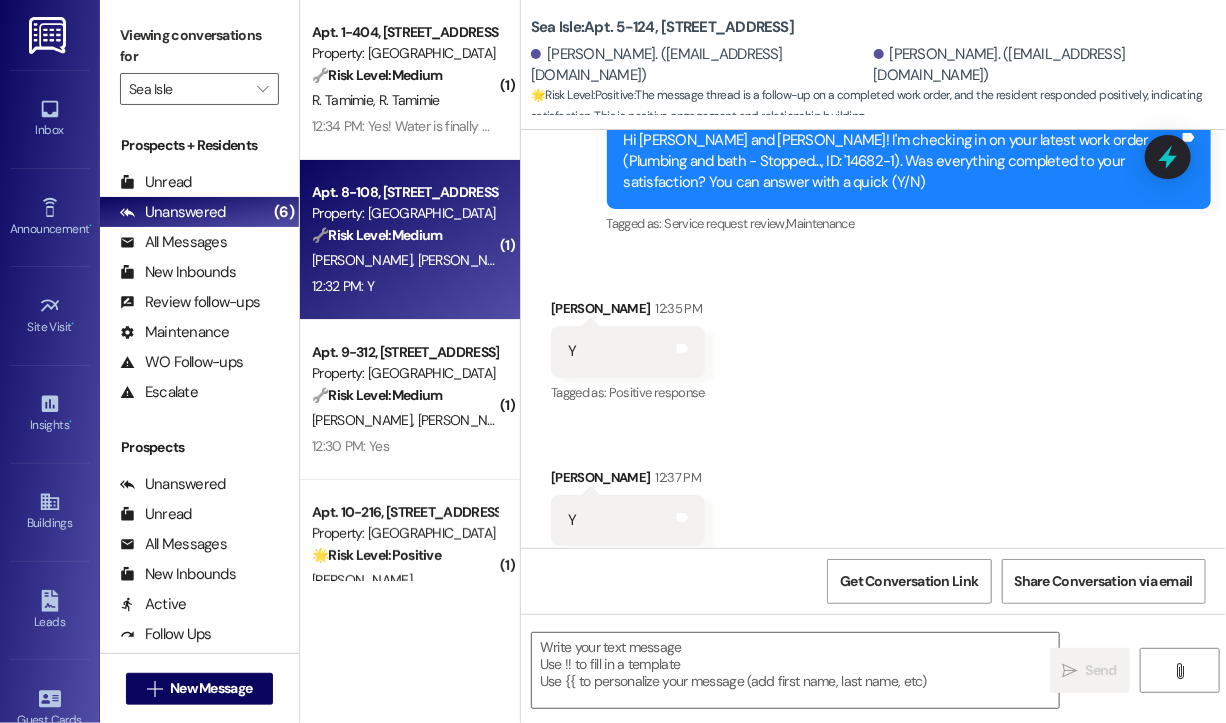 click on "S. Sabelhaus T. Kunkel" at bounding box center (404, 260) 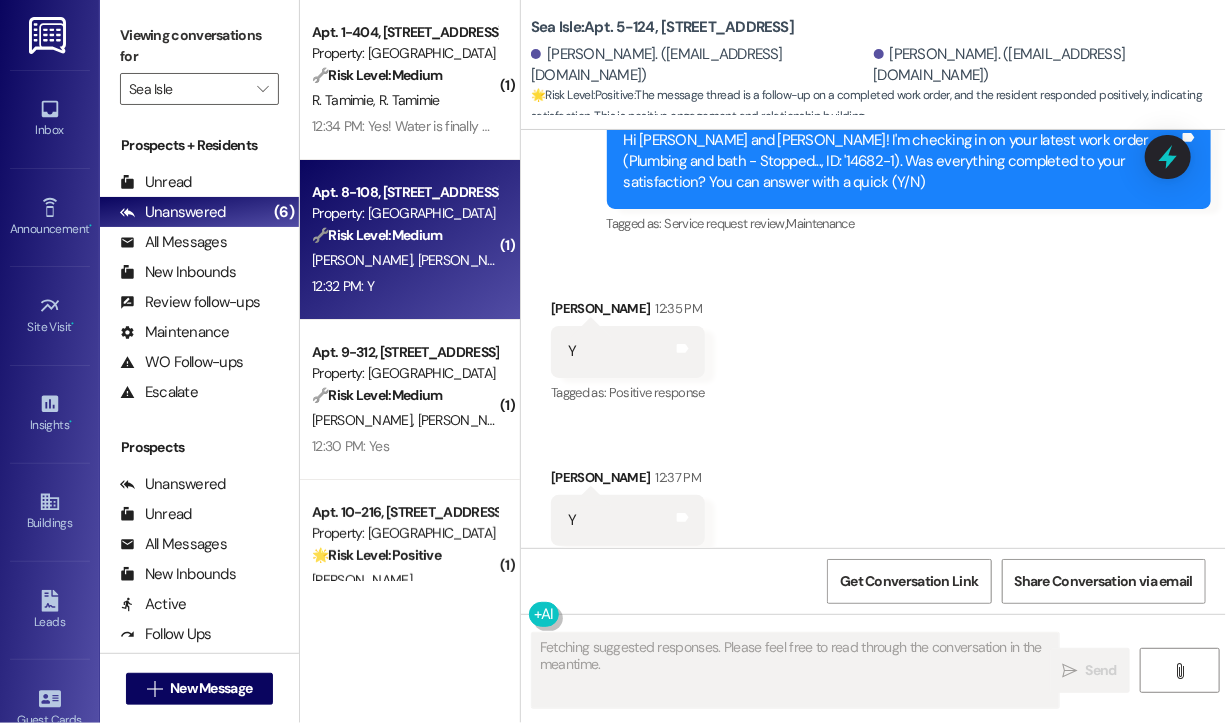 scroll, scrollTop: 943, scrollLeft: 0, axis: vertical 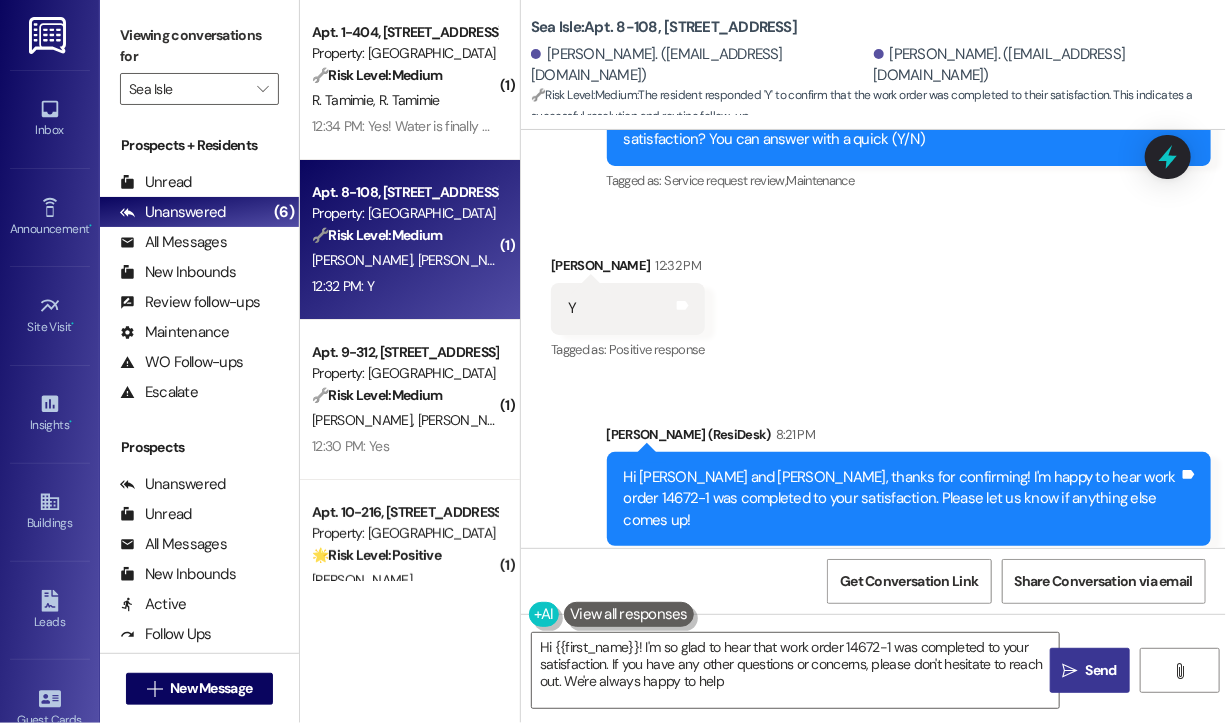 type on "Hi {{first_name}}! I'm so glad to hear that work order 14672-1 was completed to your satisfaction. If you have any other questions or concerns, please don't hesitate to reach out. We're always happy to help!" 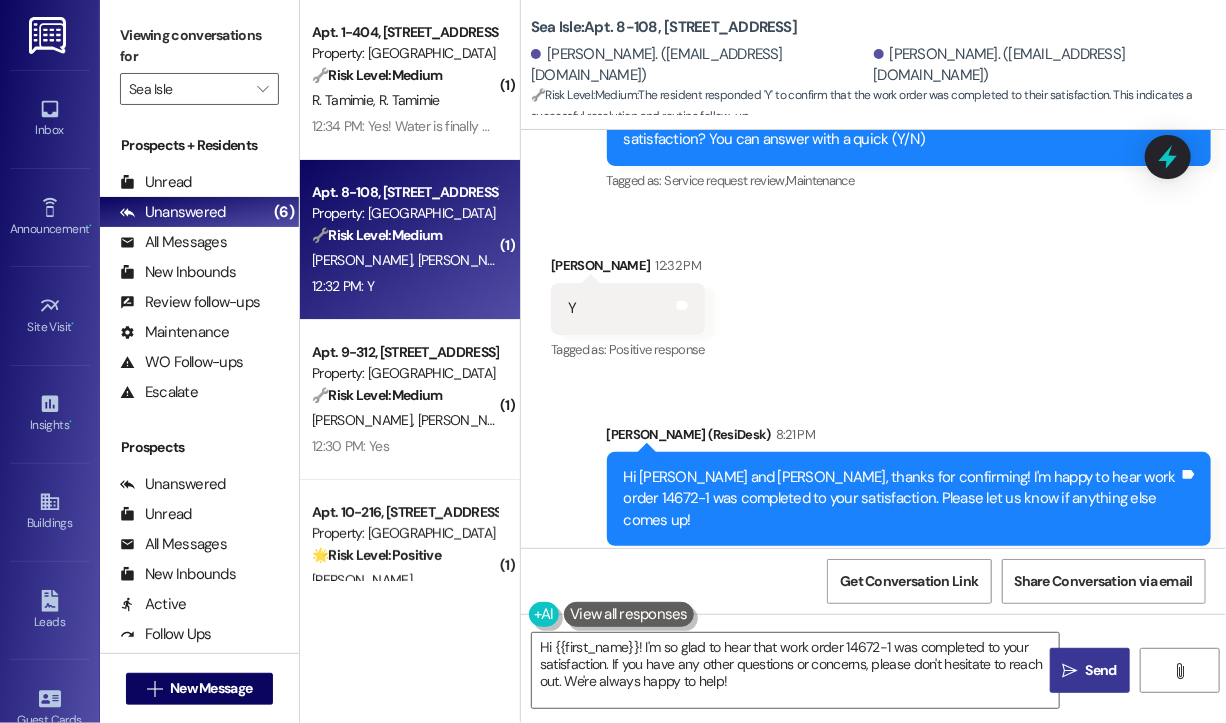click on "Received via SMS Ty Kunkel 12:32 PM Y Tags and notes Tagged as:   Positive response Click to highlight conversations about Positive response" at bounding box center [873, 294] 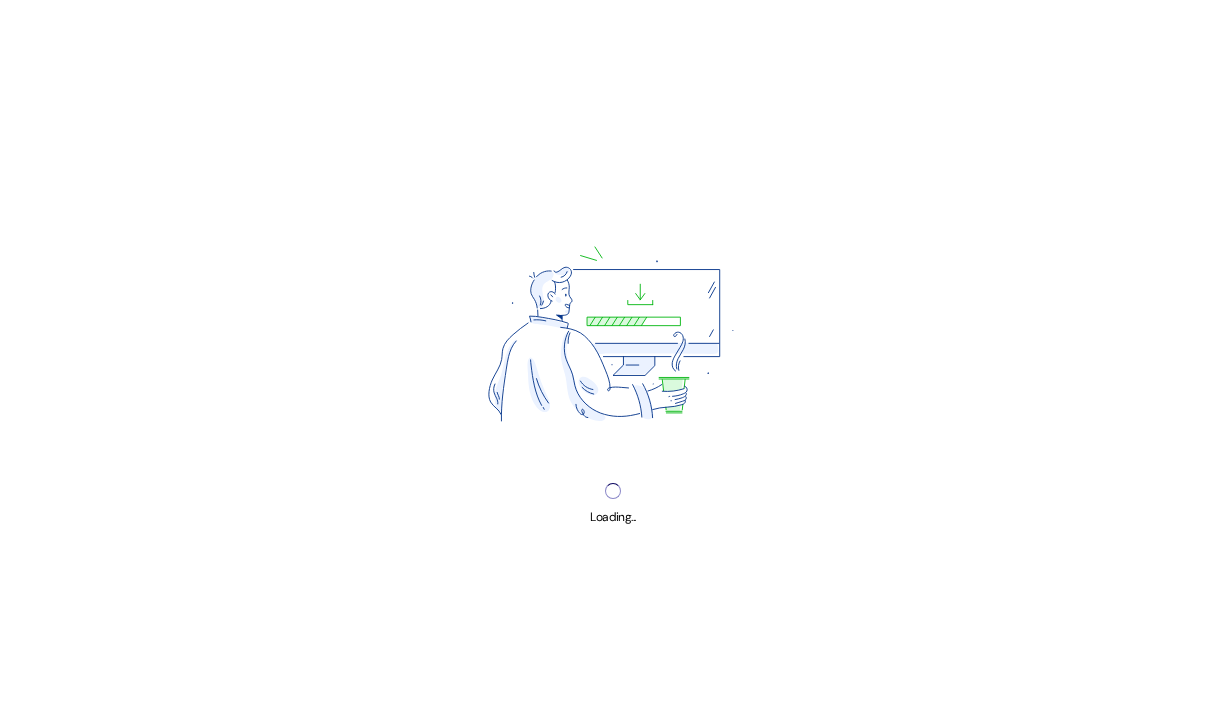 scroll, scrollTop: 0, scrollLeft: 0, axis: both 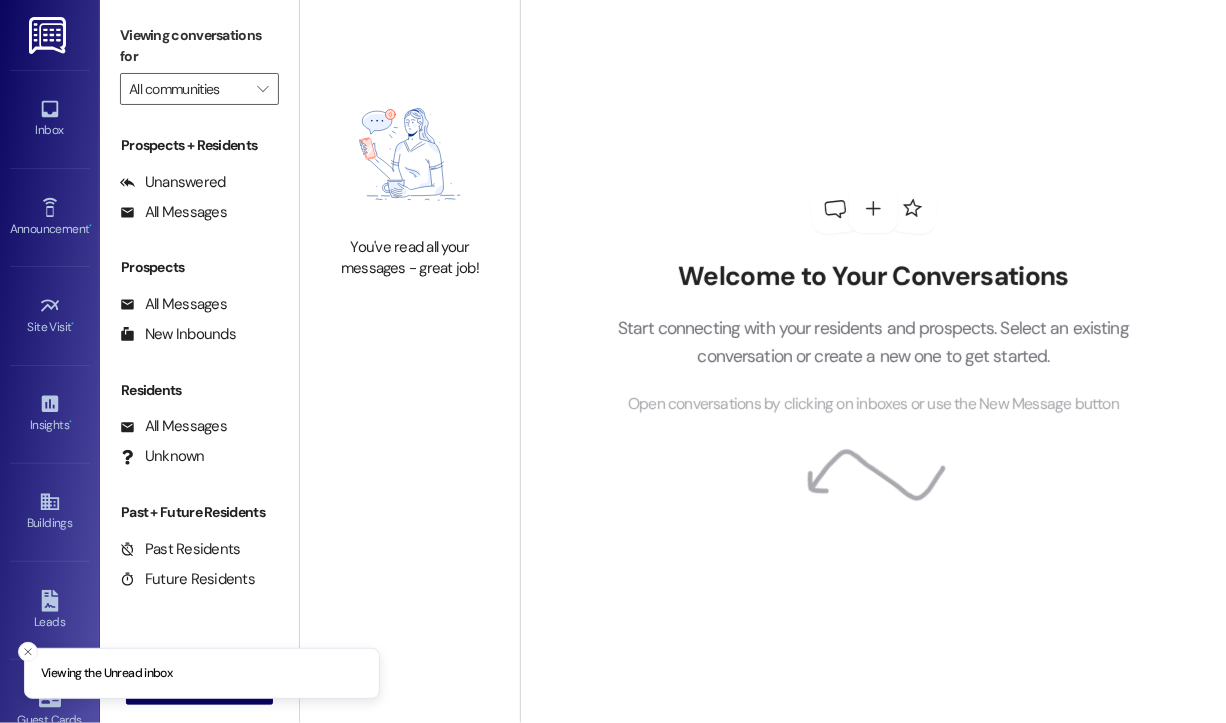 type on "Sea Isle" 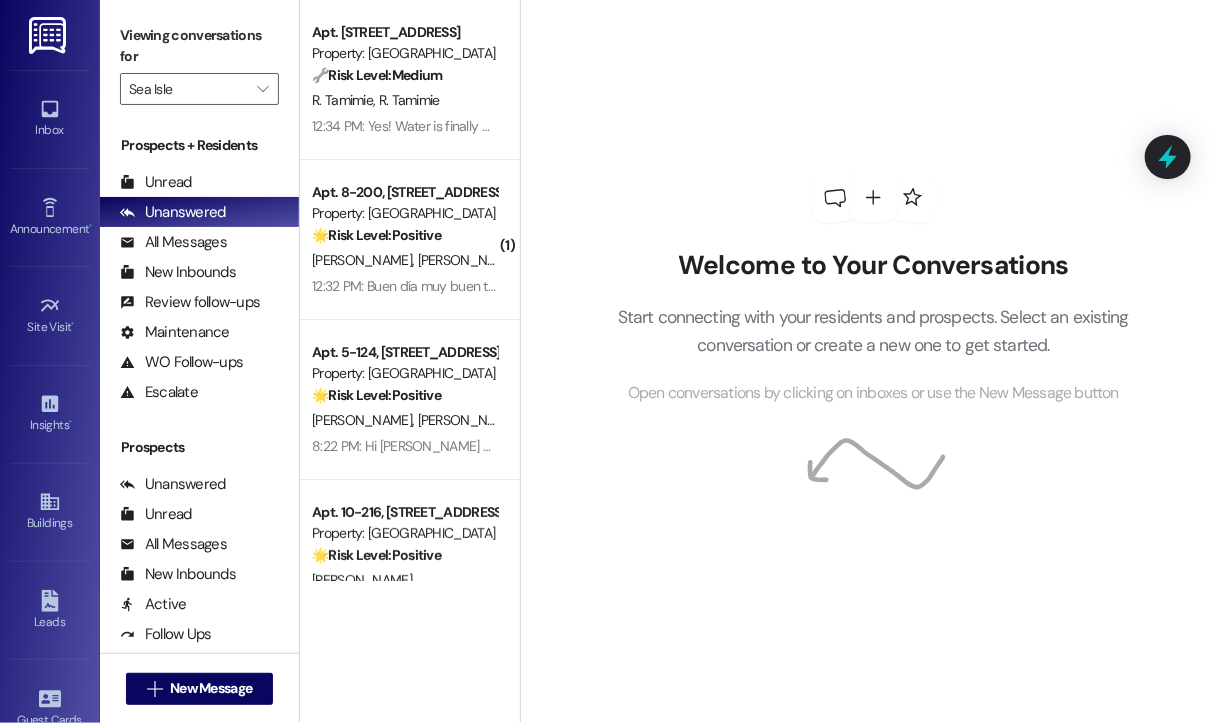 scroll, scrollTop: 379, scrollLeft: 0, axis: vertical 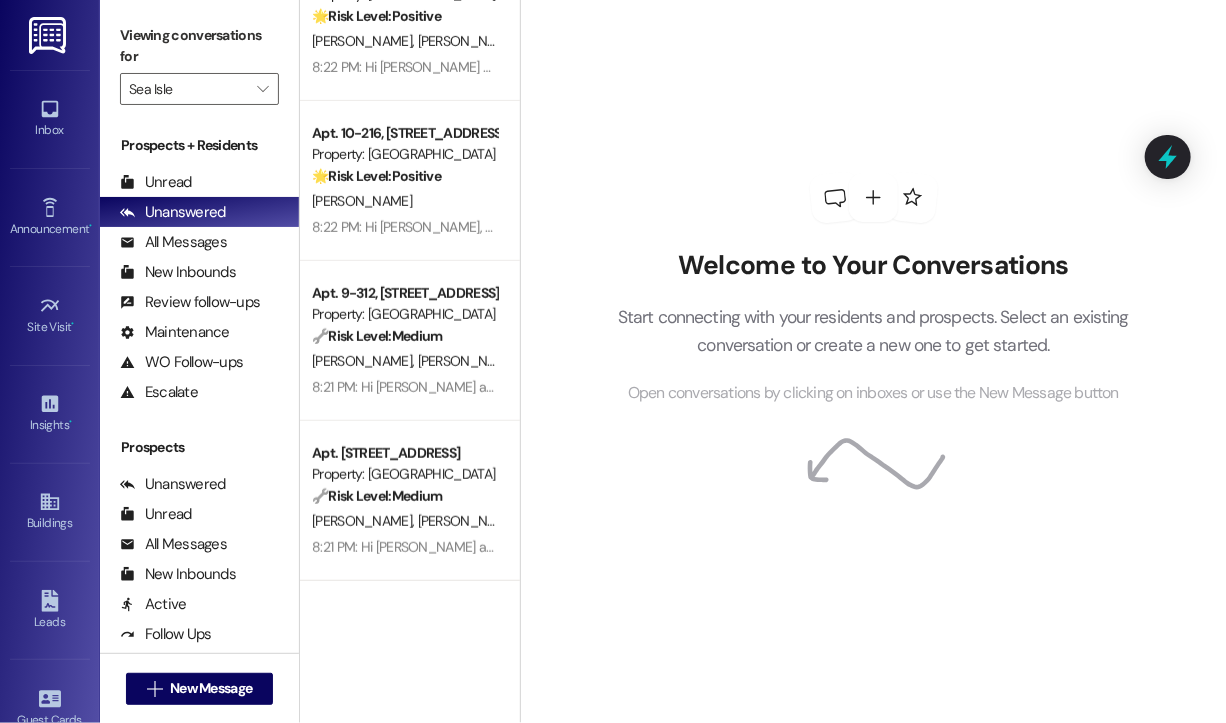 click on "Welcome to Your Conversations Start connecting with your residents and prospects. Select an existing conversation or create a new one to get started. Open conversations by clicking on inboxes or use the New Message button" at bounding box center (874, 289) 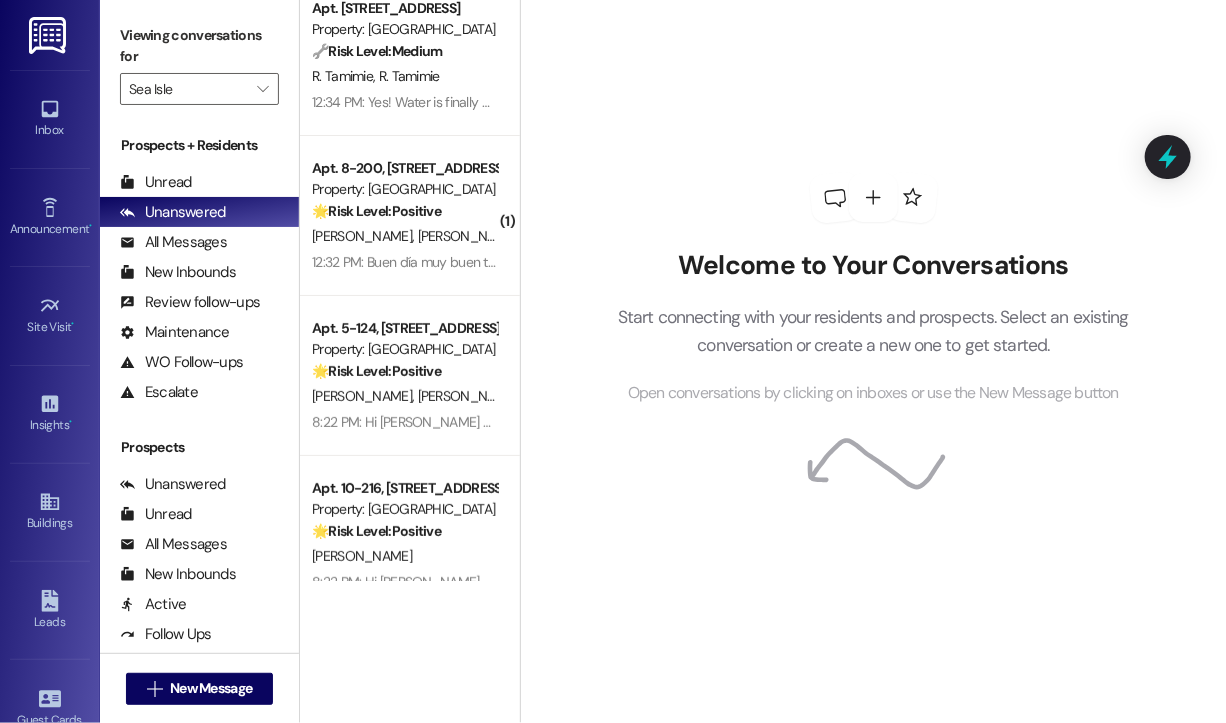 scroll, scrollTop: 0, scrollLeft: 0, axis: both 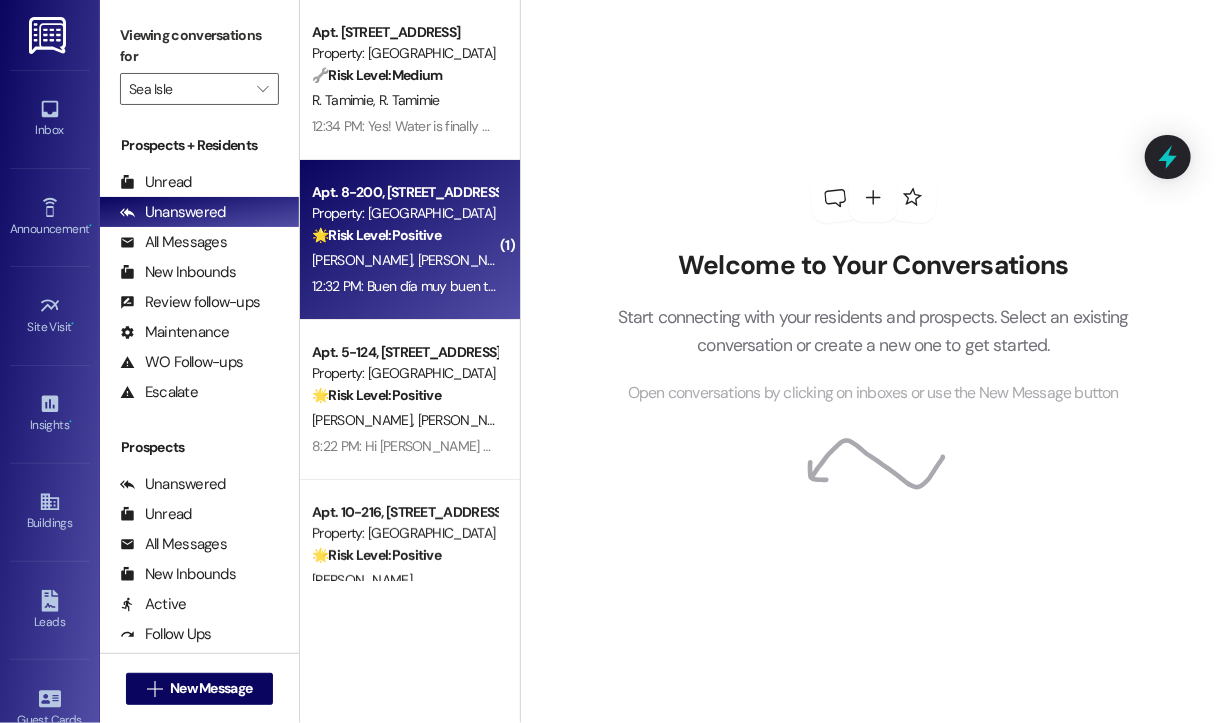 click on "12:32 PM: Buen día muy buen trabajo de plomería gracias  12:32 PM: Buen día muy buen trabajo de plomería gracias" at bounding box center [477, 286] 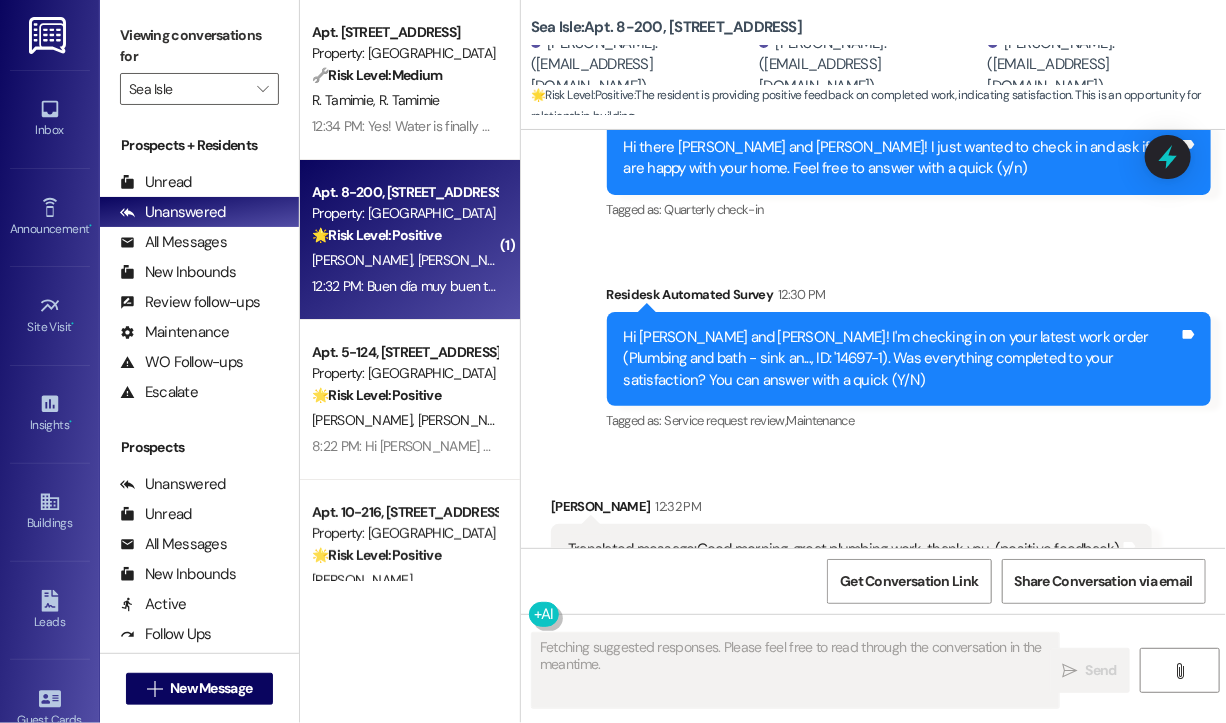 scroll, scrollTop: 795, scrollLeft: 0, axis: vertical 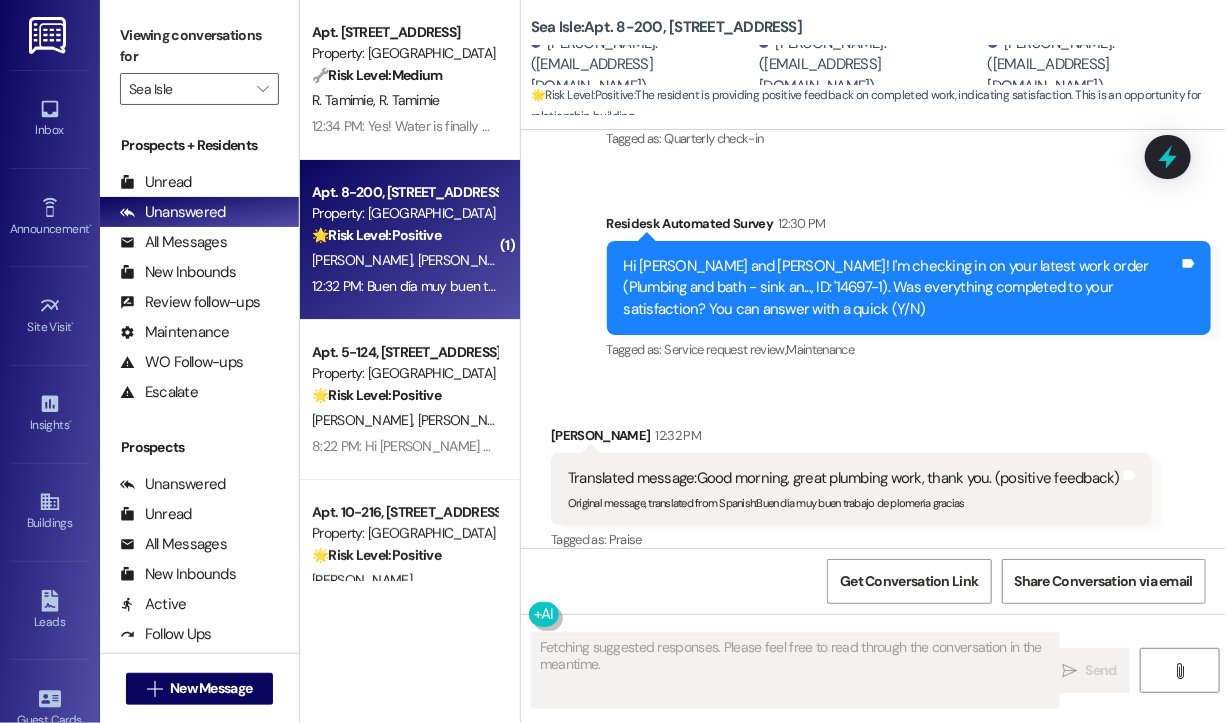 click on "Received via SMS [PERSON_NAME] 12:32 PM Translated message:  Good morning, great plumbing work, thank you. (positive feedback) Original message, translated from   Spanish :  Buen día muy buen trabajo de [PERSON_NAME] gracias  Translated from original message: Buen día muy buen trabajo de plomería gracias  Tags and notes Tagged as:   Praise Click to highlight conversations about Praise" at bounding box center [873, 475] 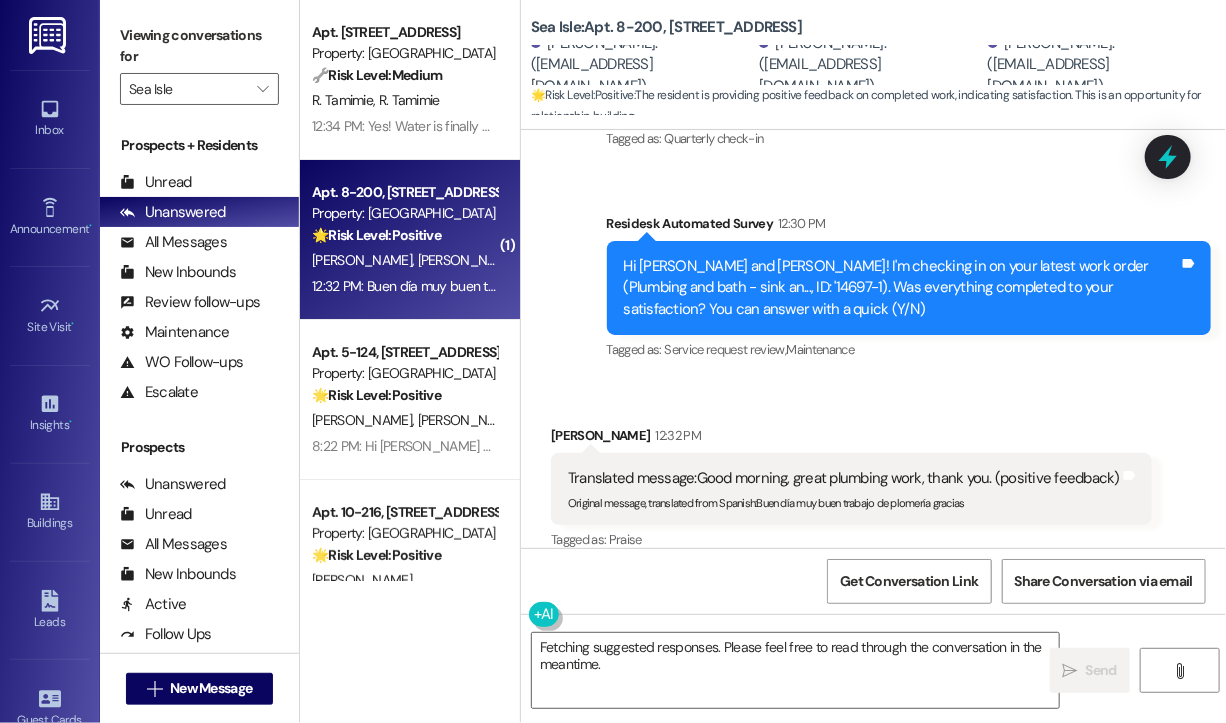 click on "Received via SMS [PERSON_NAME] 12:32 PM Translated message:  Good morning, great plumbing work, thank you. (positive feedback) Original message, translated from   Spanish :  Buen día muy buen trabajo de [PERSON_NAME] gracias  Translated from original message: Buen día muy buen trabajo de plomería gracias  Tags and notes Tagged as:   Praise Click to highlight conversations about Praise" at bounding box center [873, 475] 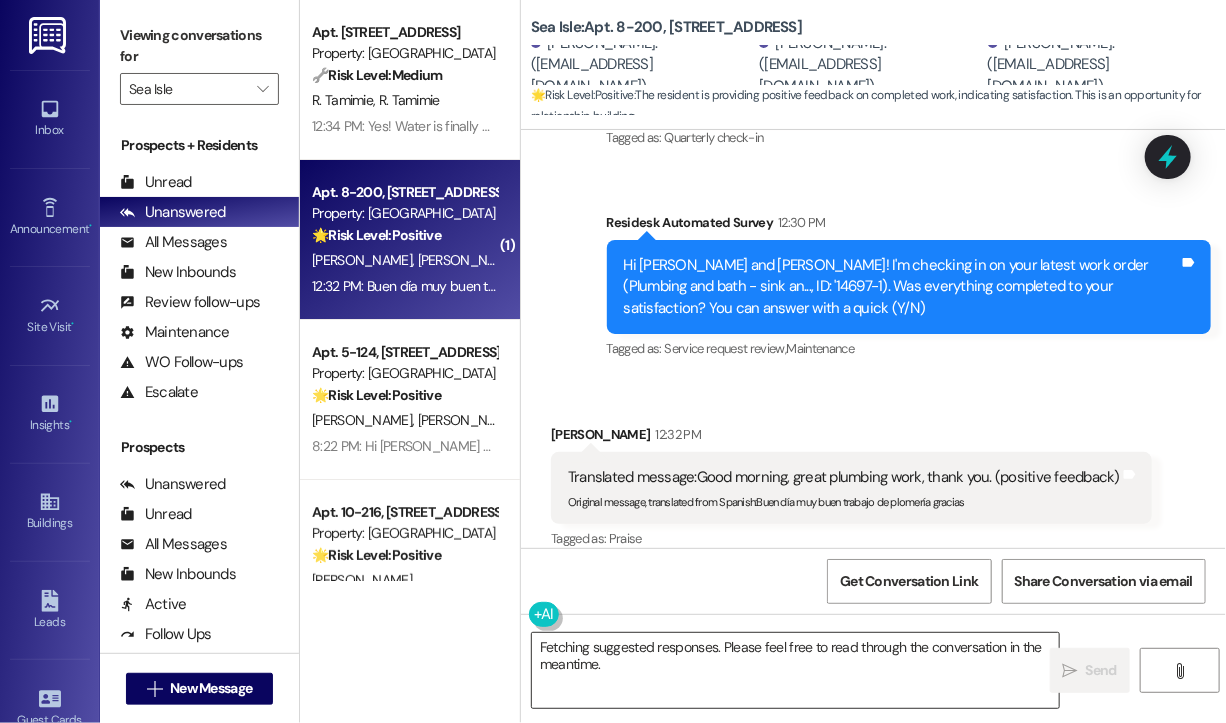 click on "Fetching suggested responses. Please feel free to read through the conversation in the meantime." at bounding box center (795, 670) 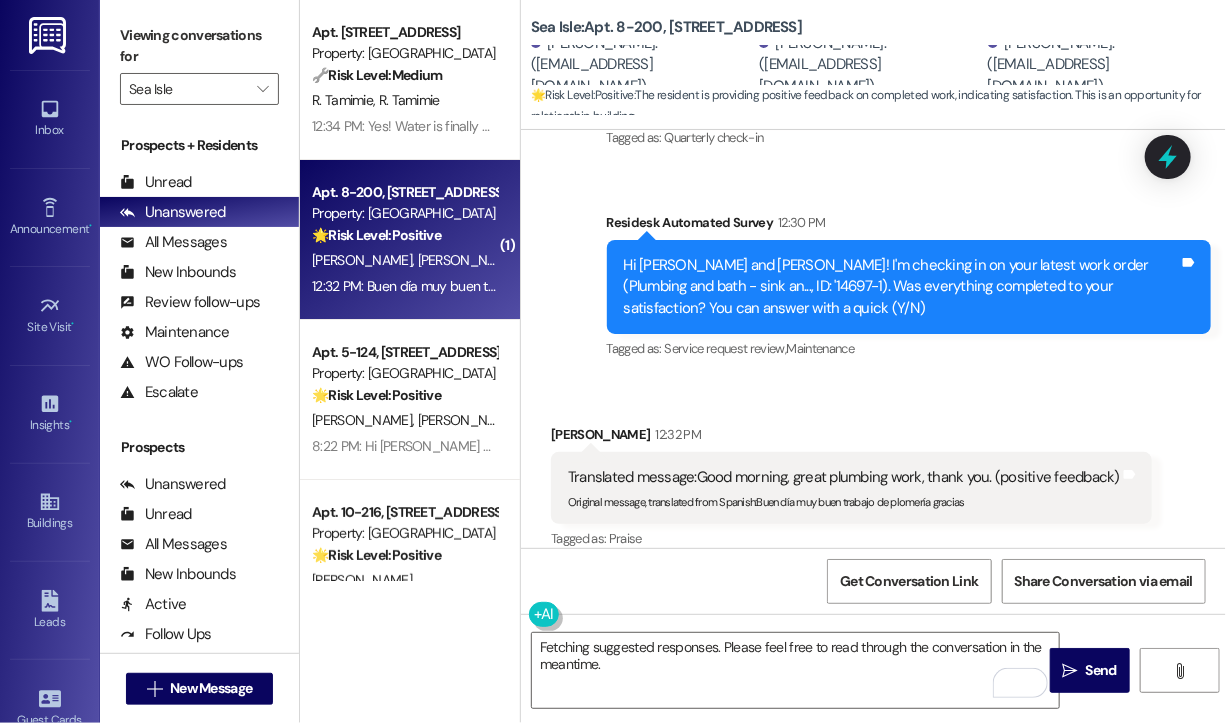 click on "Received via SMS [PERSON_NAME] 12:32 PM Translated message:  Good morning, great plumbing work, thank you. (positive feedback) Original message, translated from   Spanish :  Buen día muy buen trabajo de [PERSON_NAME] gracias  Translated from original message: Buen día muy buen trabajo de plomería gracias  Tags and notes Tagged as:   Praise Click to highlight conversations about Praise" at bounding box center (873, 474) 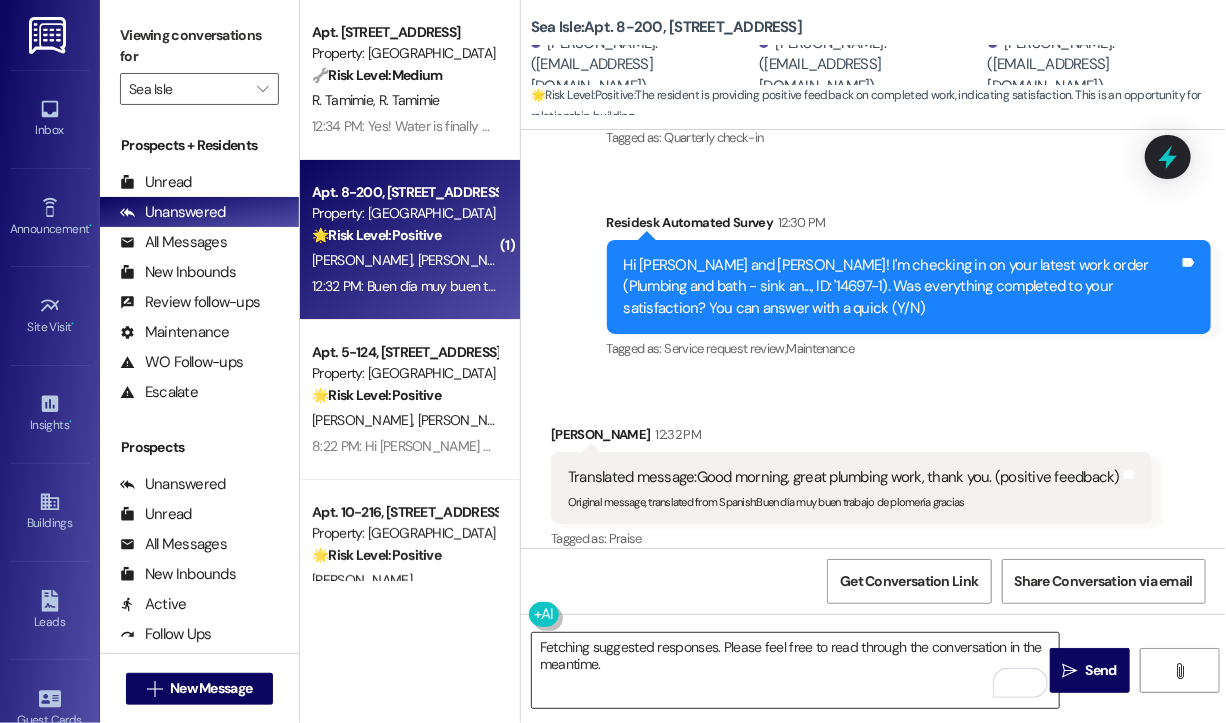 click on "Fetching suggested responses. Please feel free to read through the conversation in the meantime." at bounding box center (795, 670) 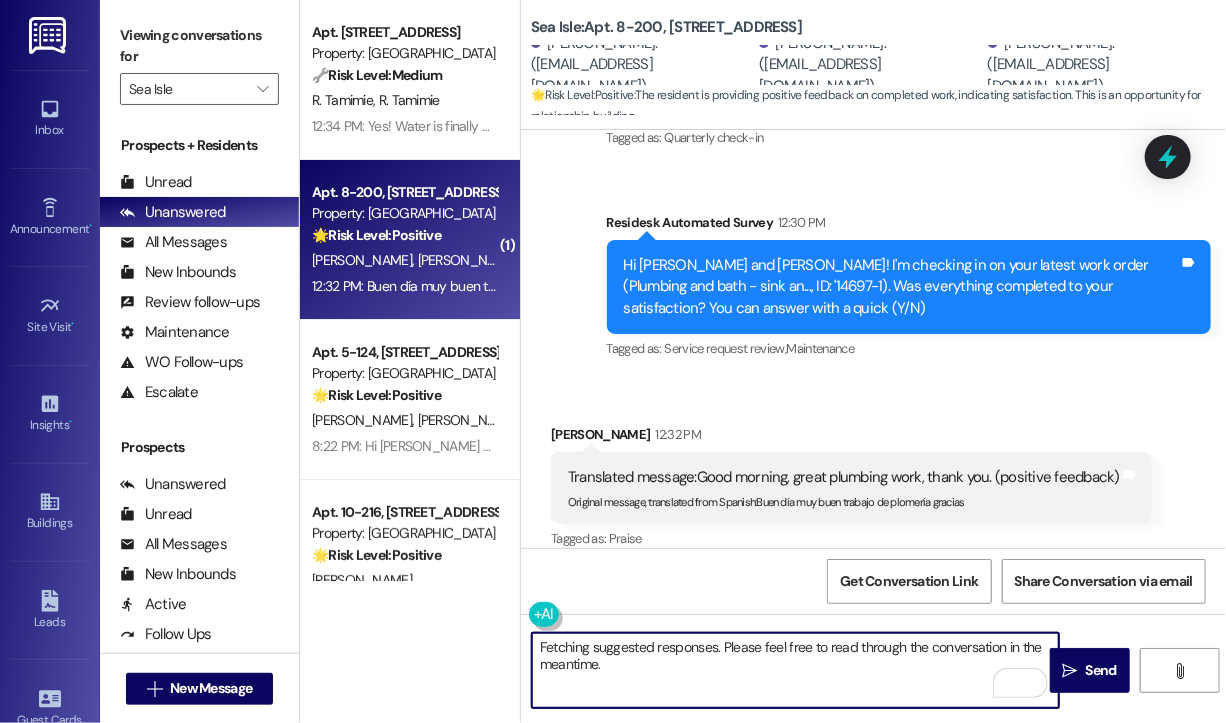 paste on "That’s wonderful to hear! We’re so glad that you’re satisfied with the recent work order completed by our maintenance team. If you ever need anything or have any concerns, please don’t hesitate to reach out" 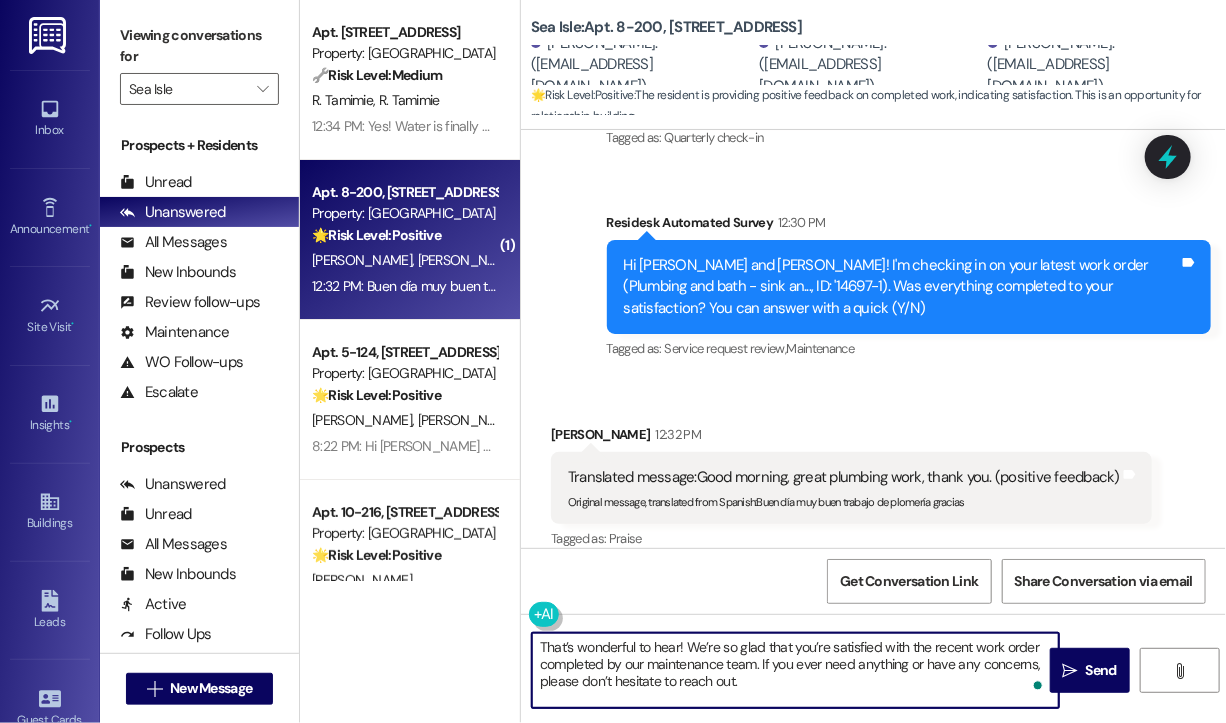 type on "That’s wonderful to hear! We’re so glad that you’re satisfied with the recent work order completed by our maintenance team. If you ever need anything or have any concerns, please don’t hesitate to reach out." 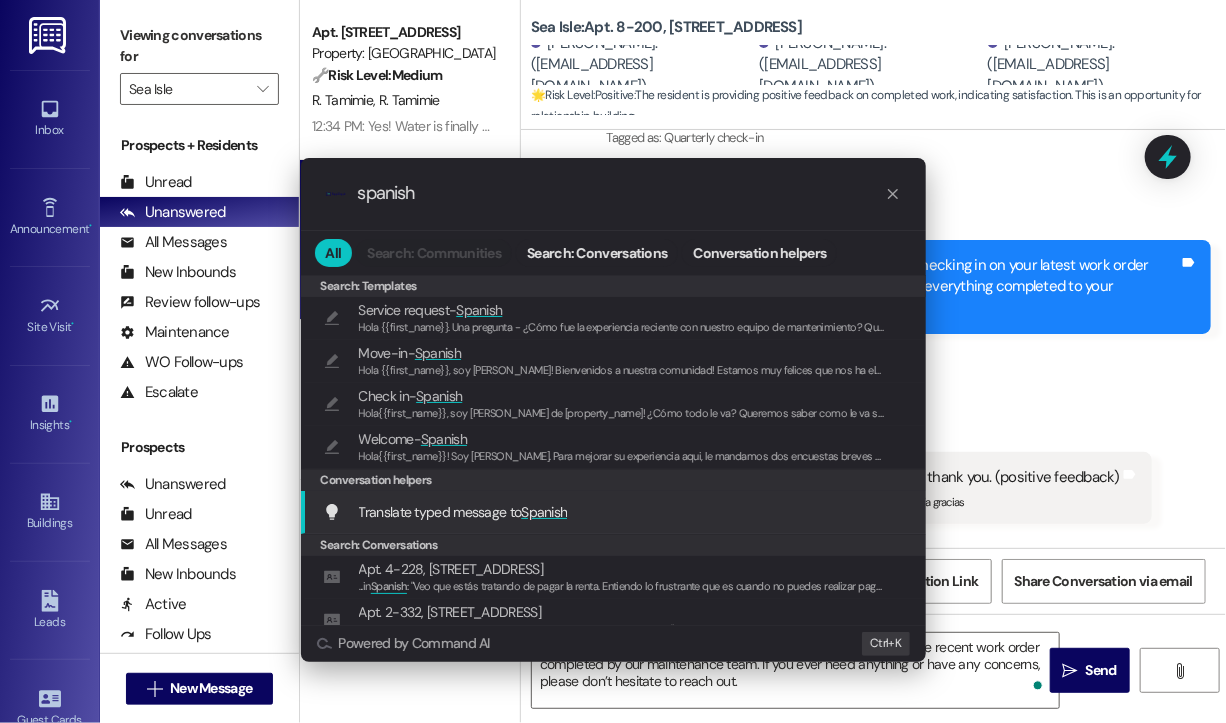 type on "spanish" 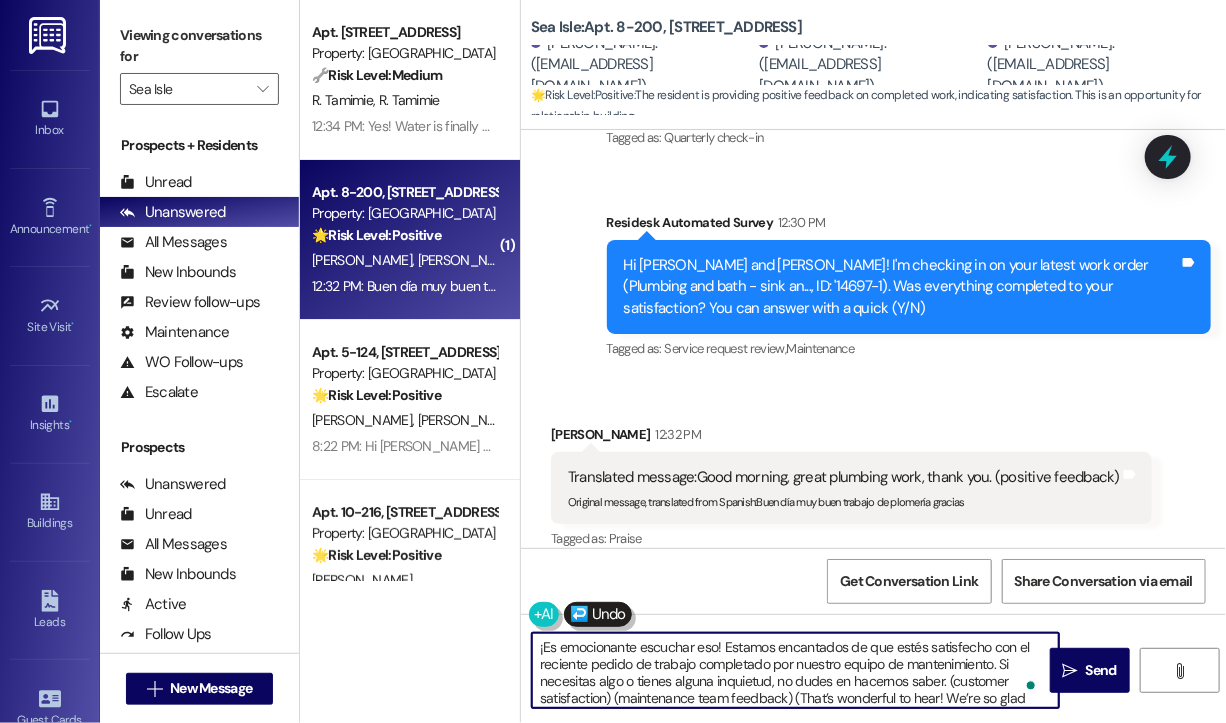 type on "¡Es emocionante escuchar eso! Estamos encantados de que estés satisfecho con el reciente pedido de trabajo completado por nuestro equipo de mantenimiento. Si necesitas algo o tienes alguna inquietud, no dudes en hacernos saber. (customer satisfaction) (maintenance team feedback) (That’s wonderful to hear! We’re so glad that you’re satisfied with the recent work order completed by our maintenance team. If you ever need anything or have any concerns, please don’t hesitate to reach out.)" 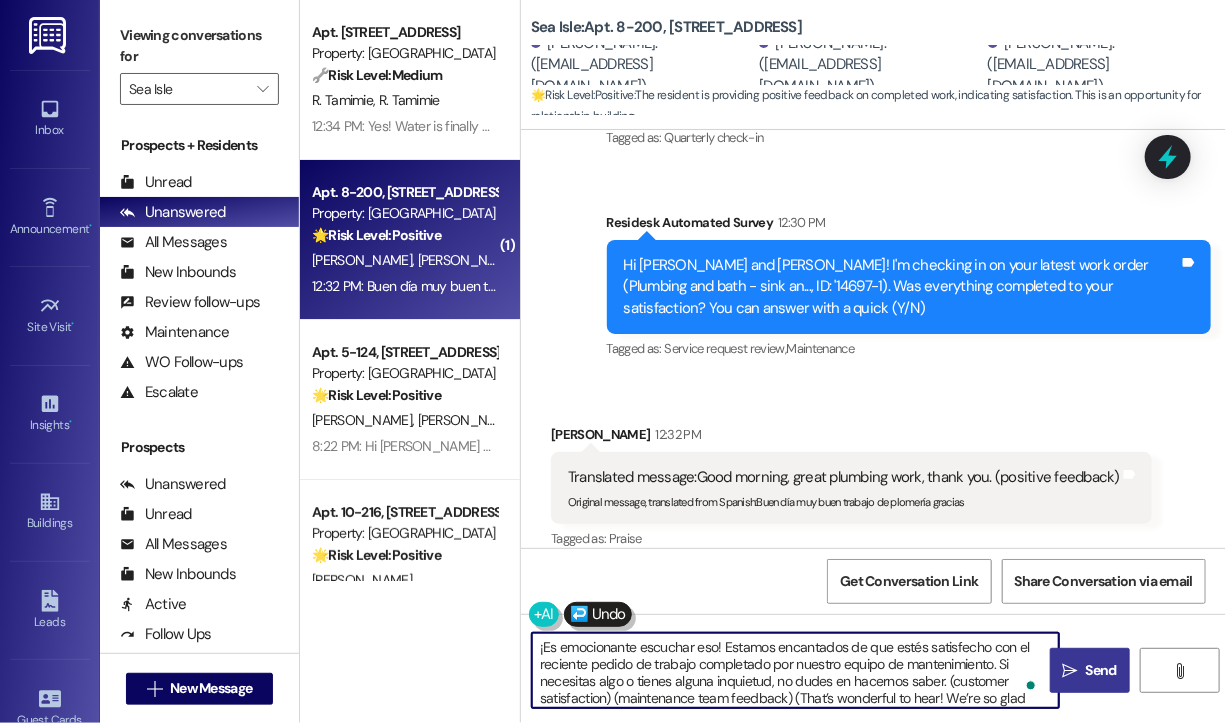 click on "Send" at bounding box center [1101, 670] 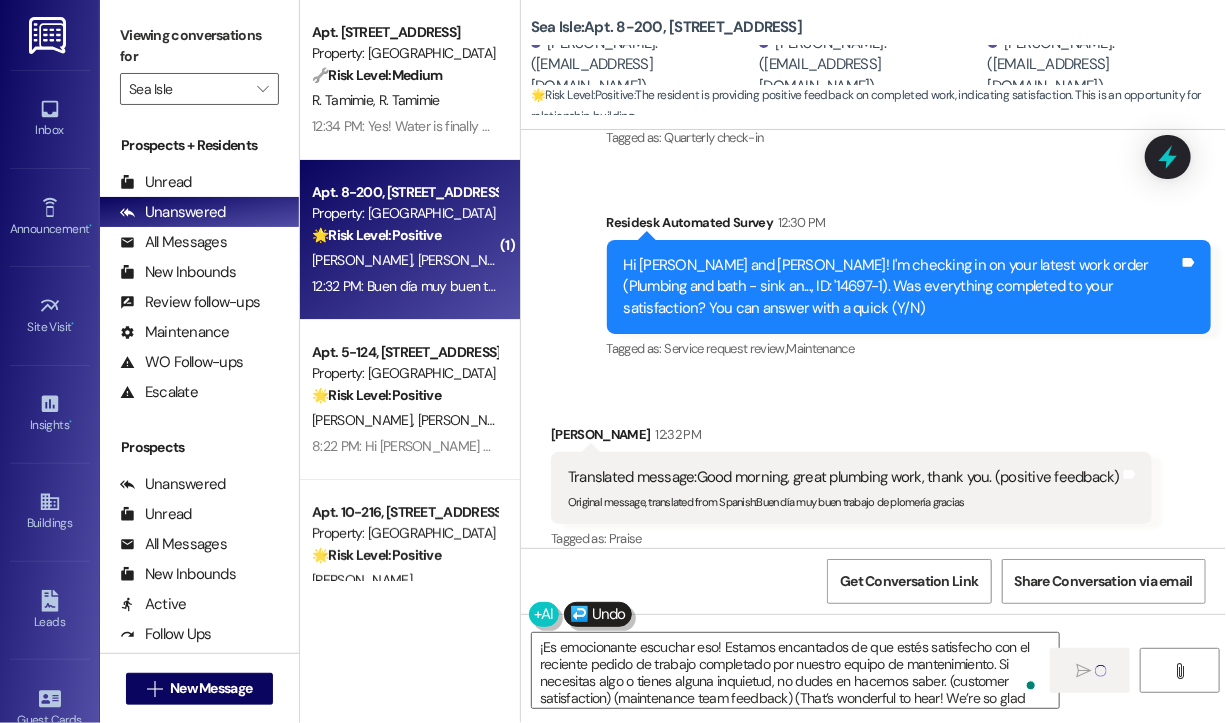 type 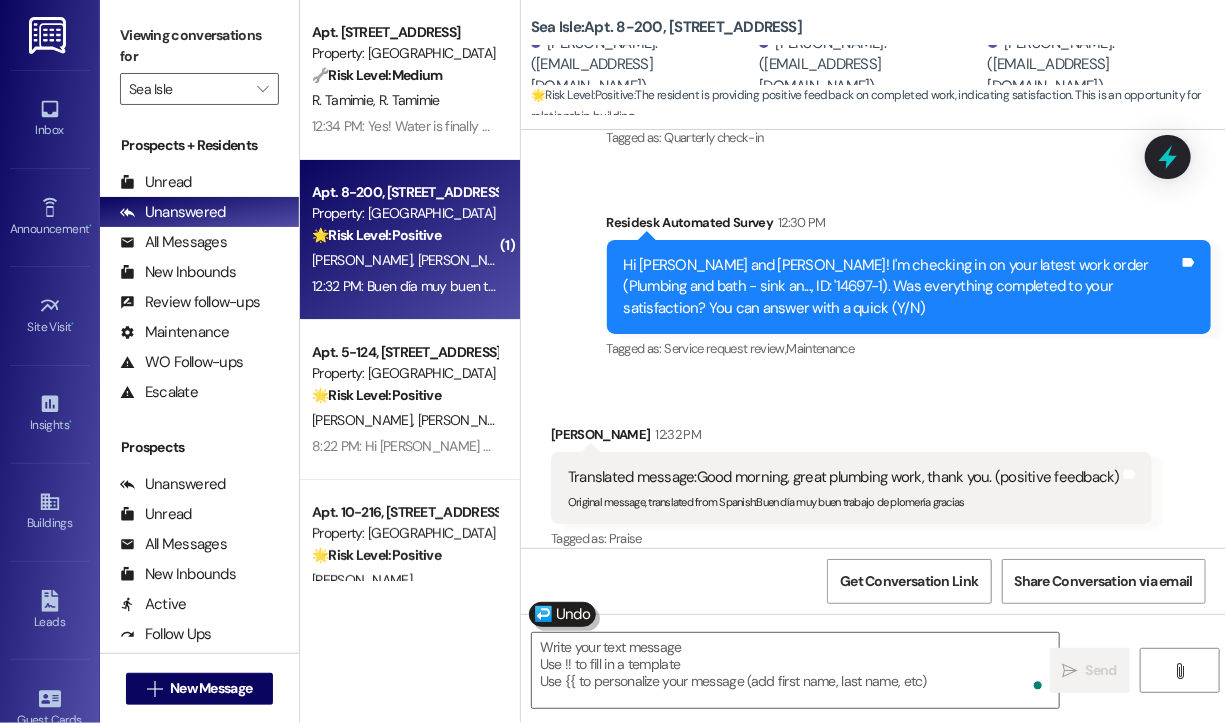 scroll, scrollTop: 795, scrollLeft: 0, axis: vertical 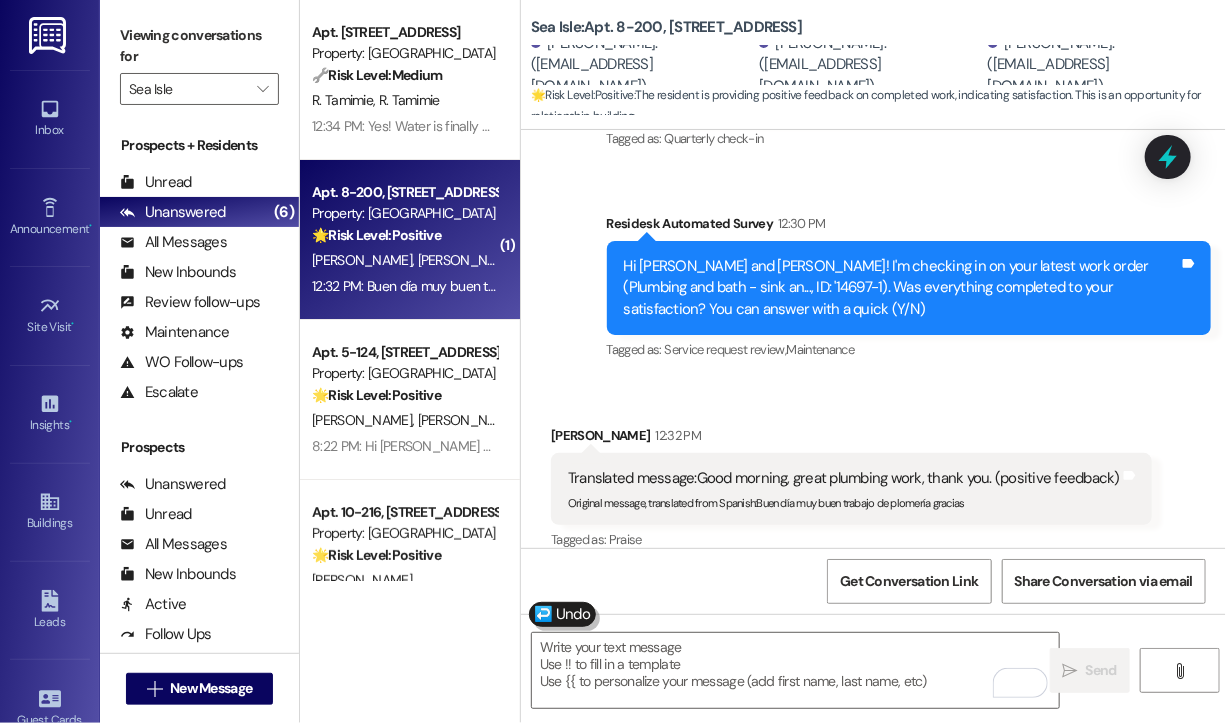 click on "Survey, sent via SMS Residesk Automated Survey [DATE] 12:37 PM Hi there [PERSON_NAME] and [PERSON_NAME]! I just wanted to check in and ask if you are happy with your home.  Feel free to answer with a quick (y/n) Tags and notes Tagged as:   Quarterly check-in Click to highlight conversations about Quarterly check-in Survey, sent via SMS Residesk Automated Survey 12:30 PM Hi [PERSON_NAME] and [PERSON_NAME]! I'm checking in on your latest work order (Plumbing and bath - sink an..., ID: '14697-1). Was everything completed to your satisfaction? You can answer with a quick (Y/N) Tags and notes Tagged as:   Service request review ,  Click to highlight conversations about Service request review Maintenance Click to highlight conversations about Maintenance" at bounding box center (873, 179) 